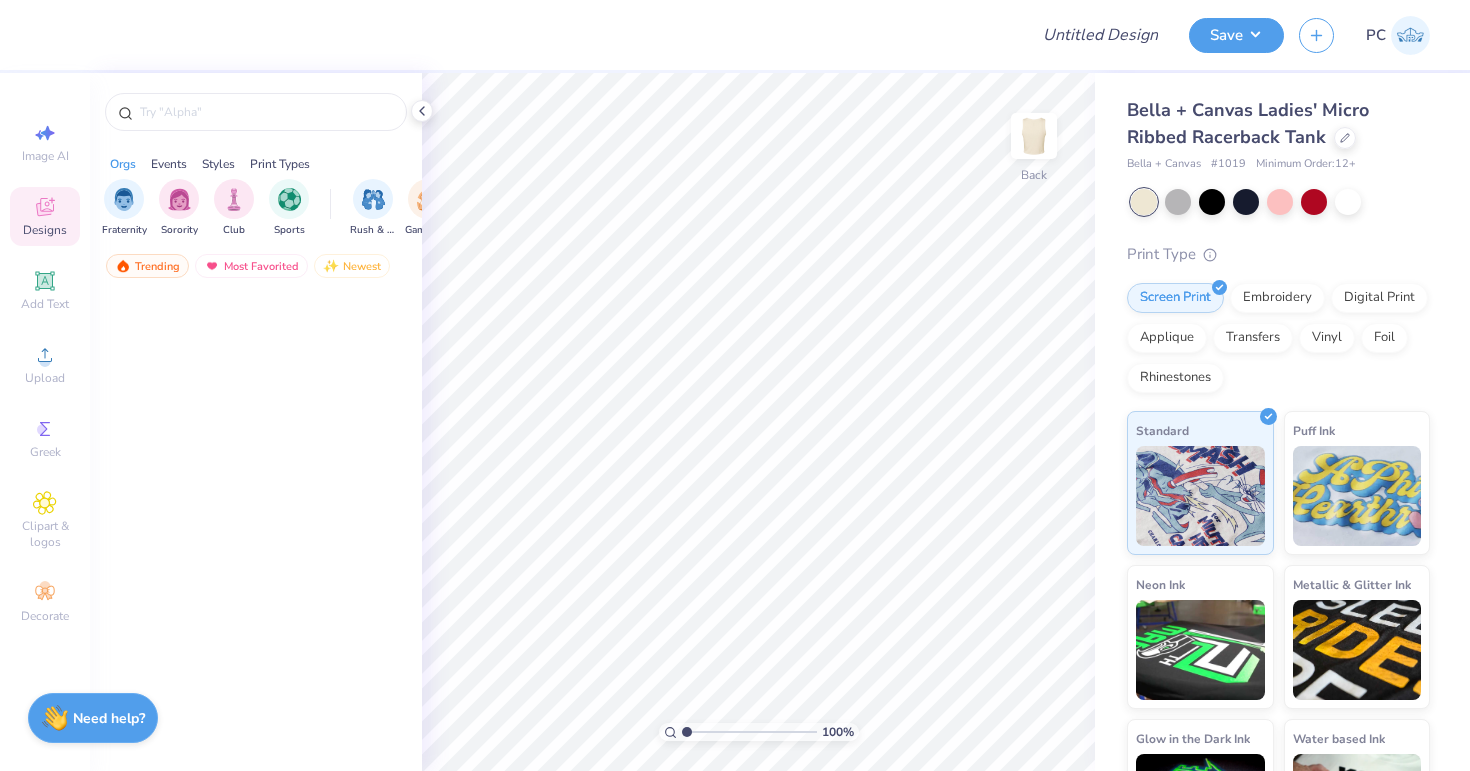 scroll, scrollTop: 0, scrollLeft: 0, axis: both 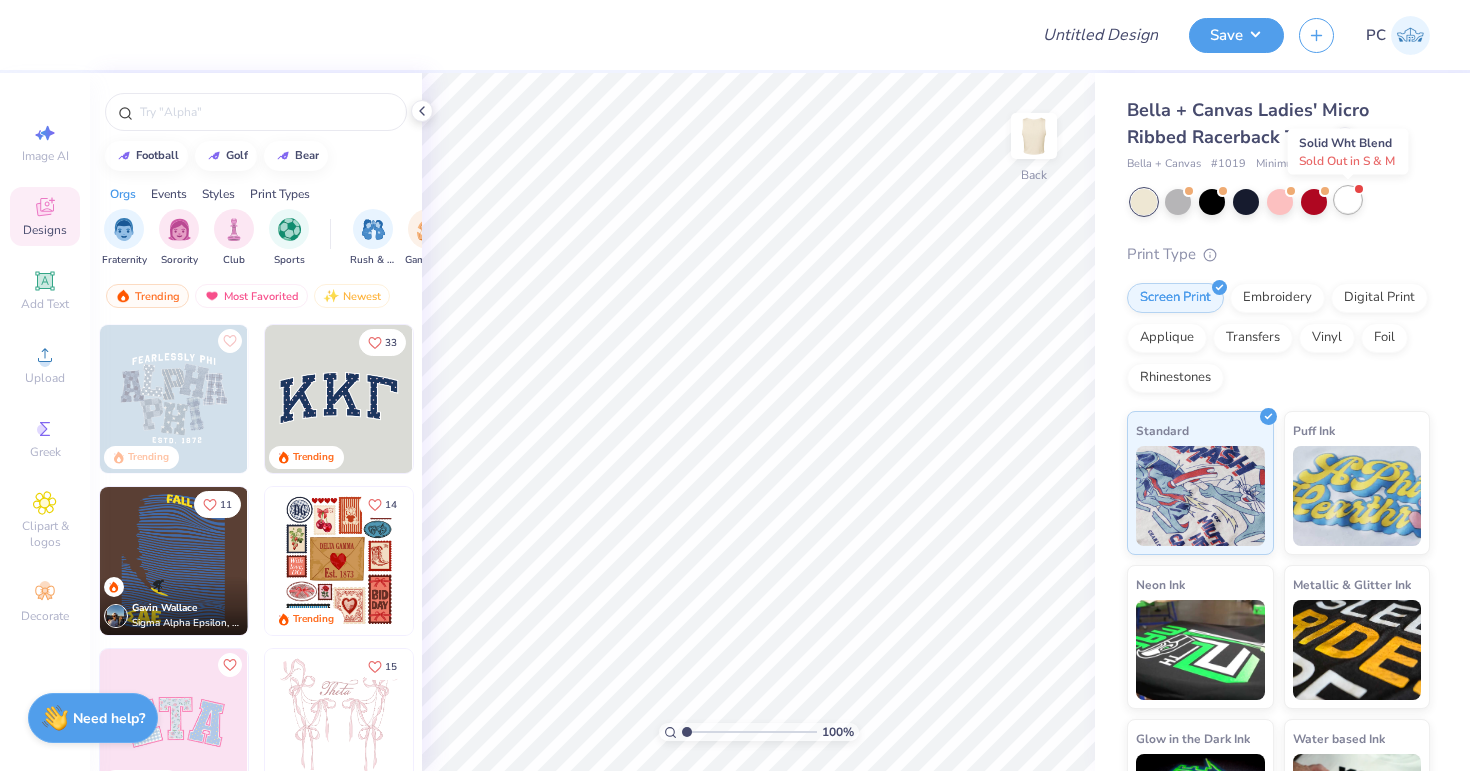 click at bounding box center [1348, 200] 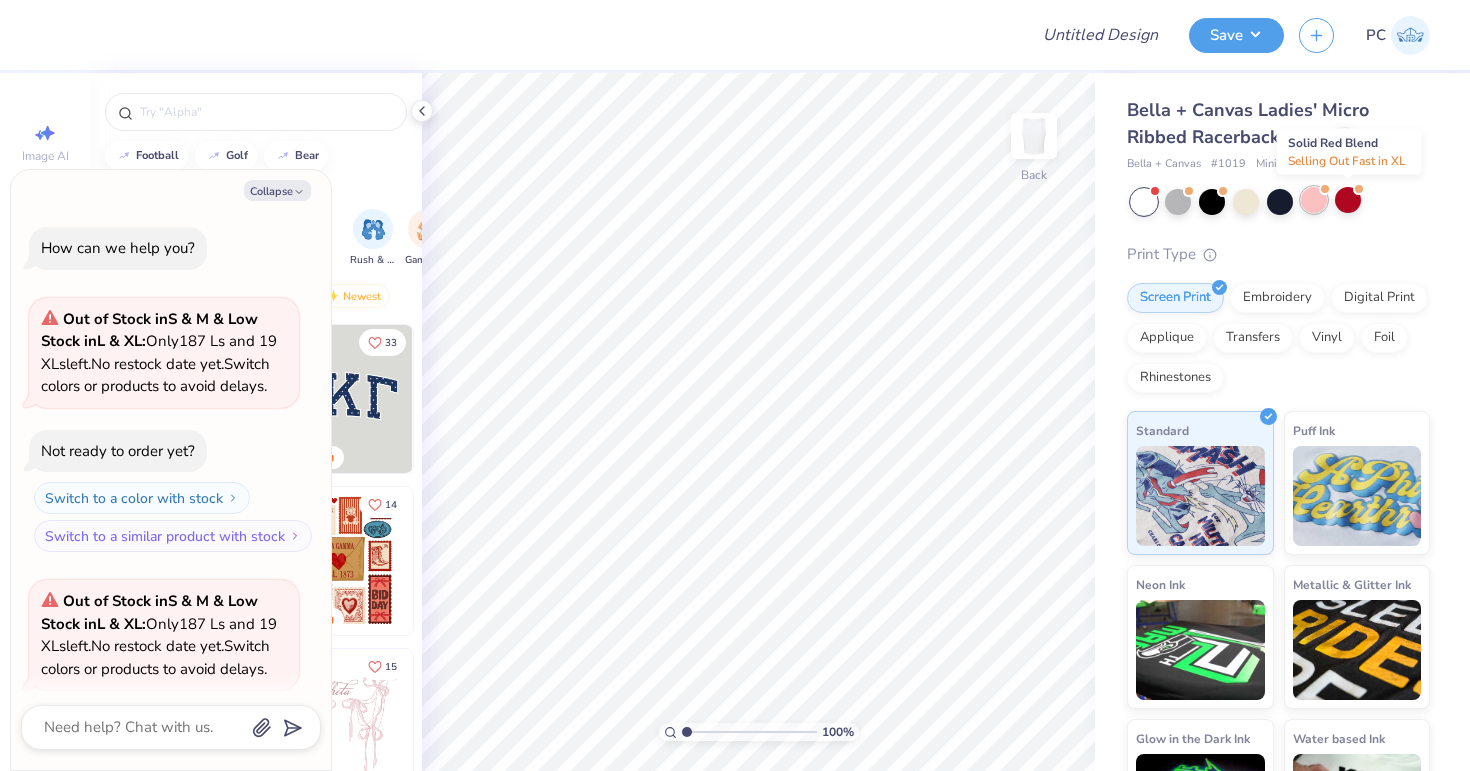 scroll, scrollTop: 200, scrollLeft: 0, axis: vertical 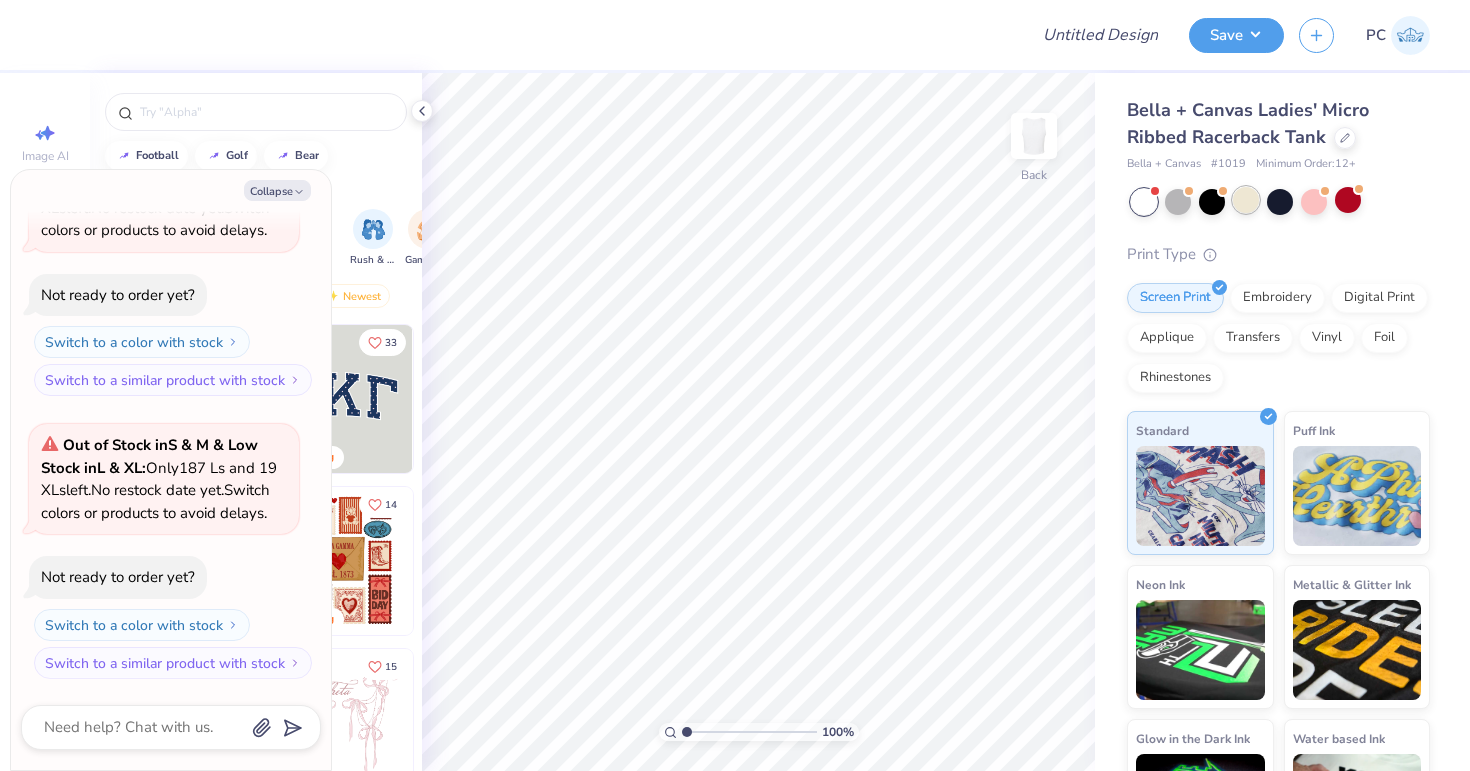 click at bounding box center (1246, 200) 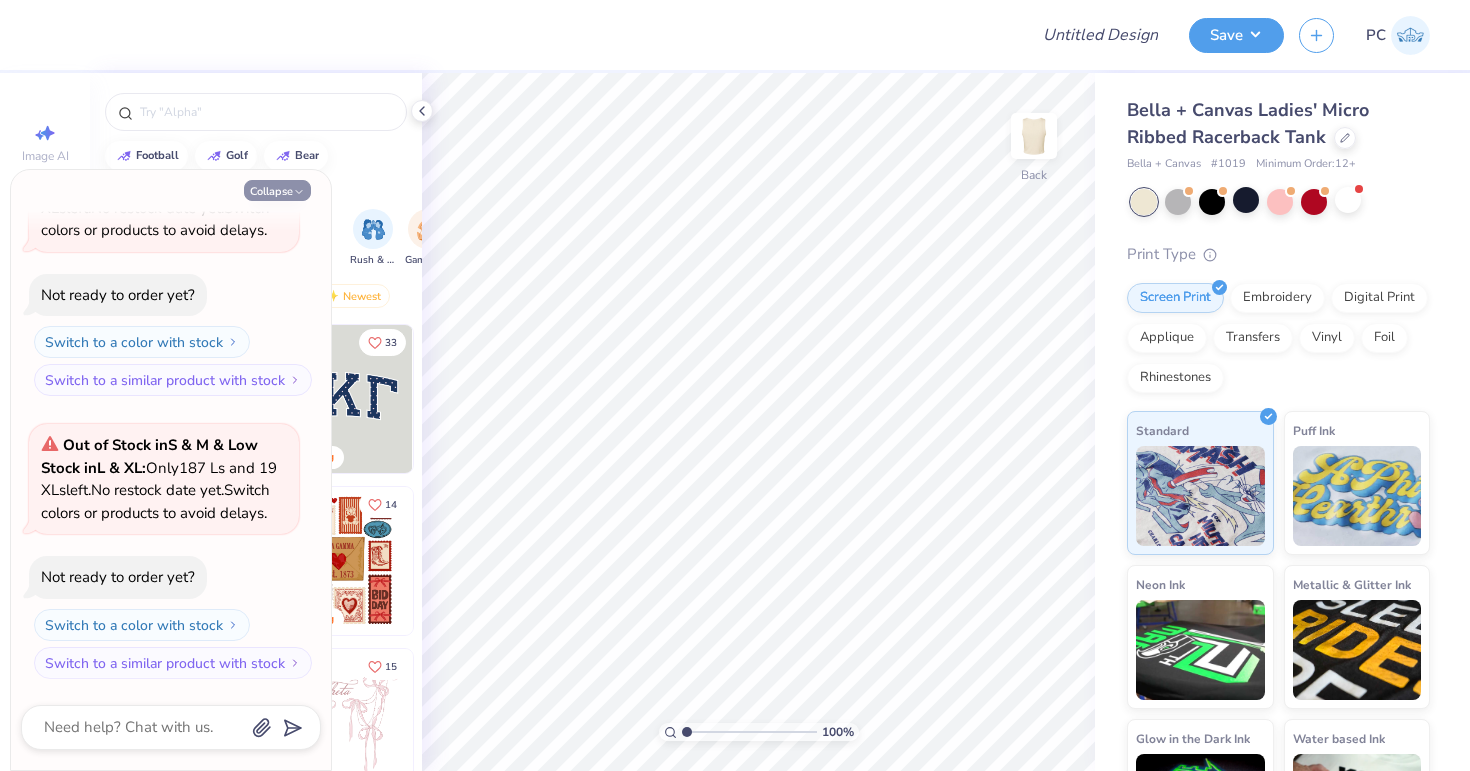 click 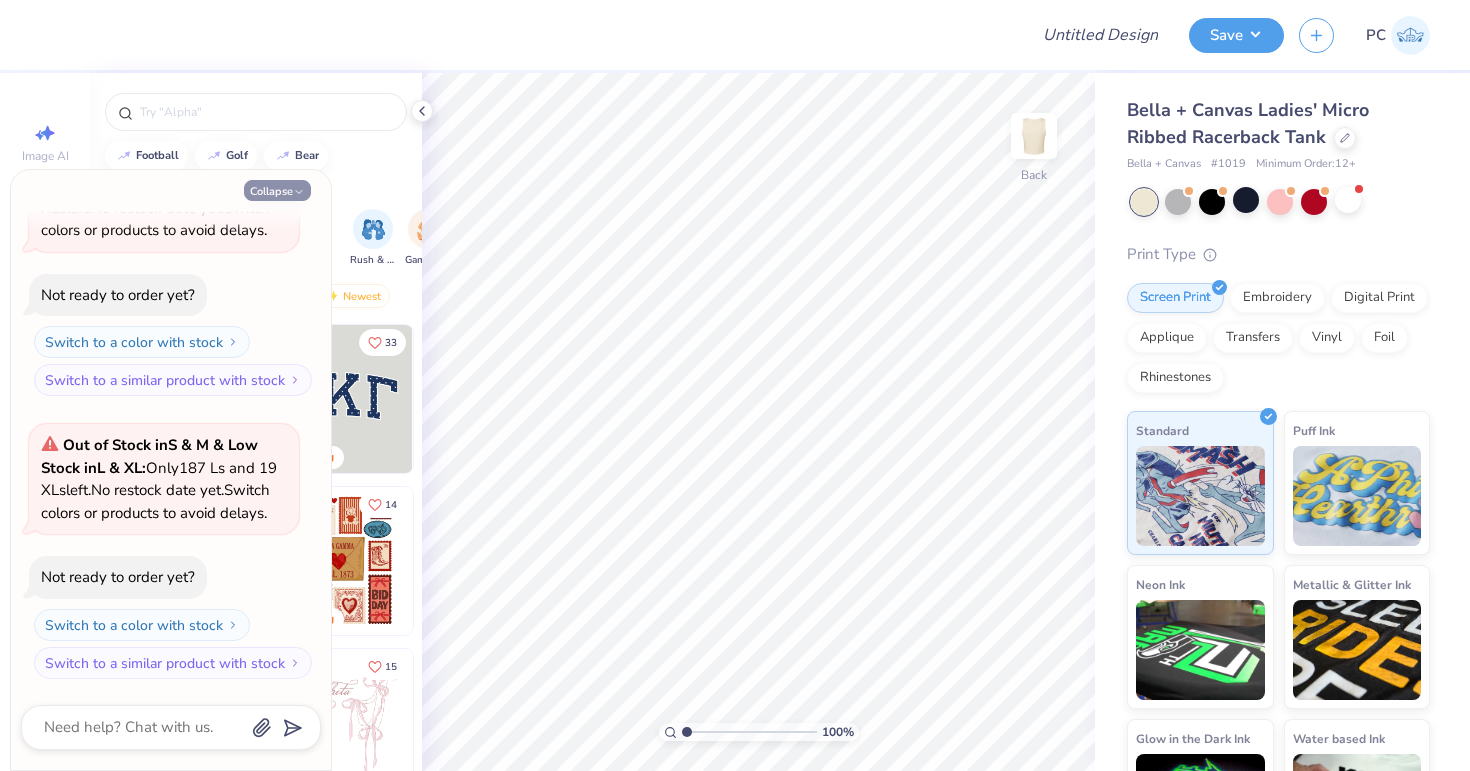 type on "x" 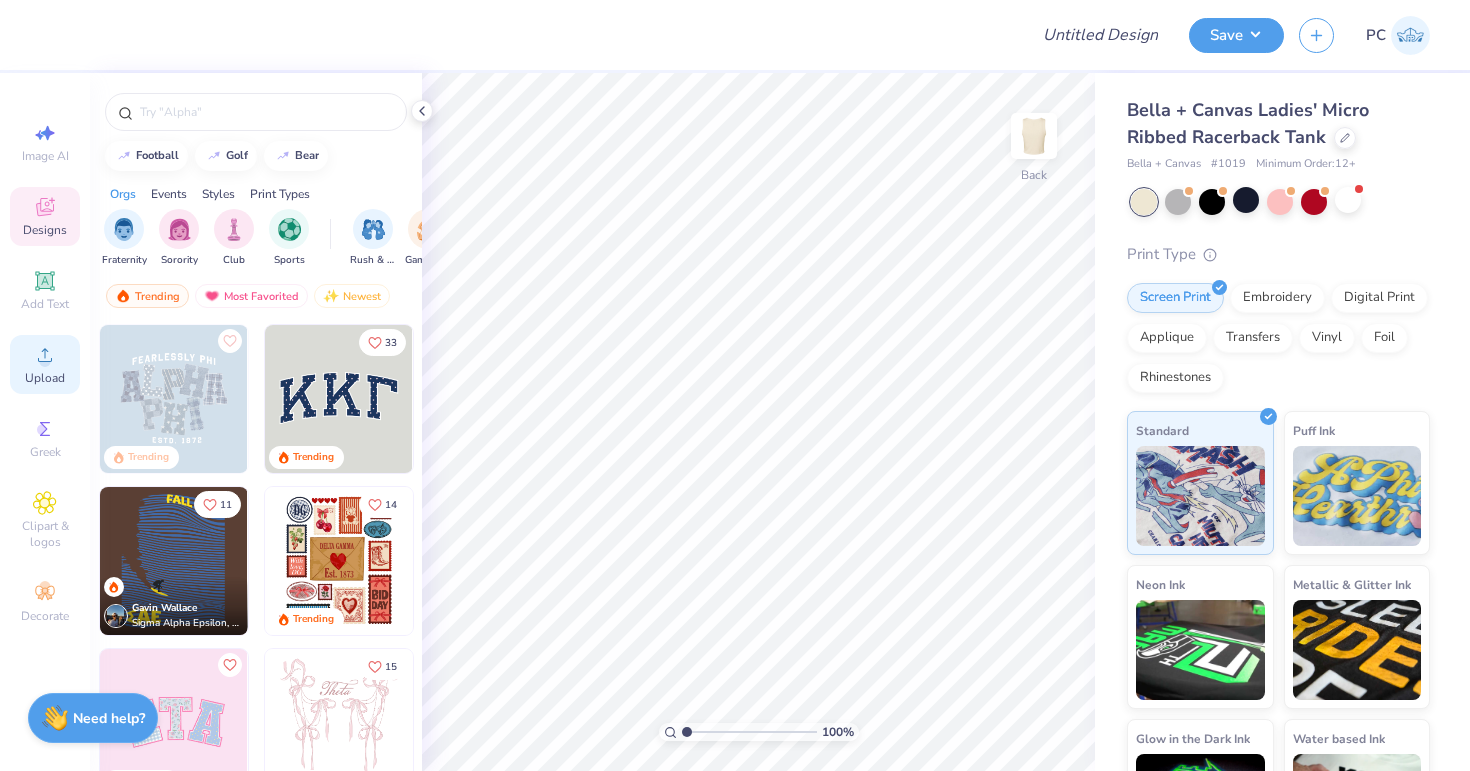click 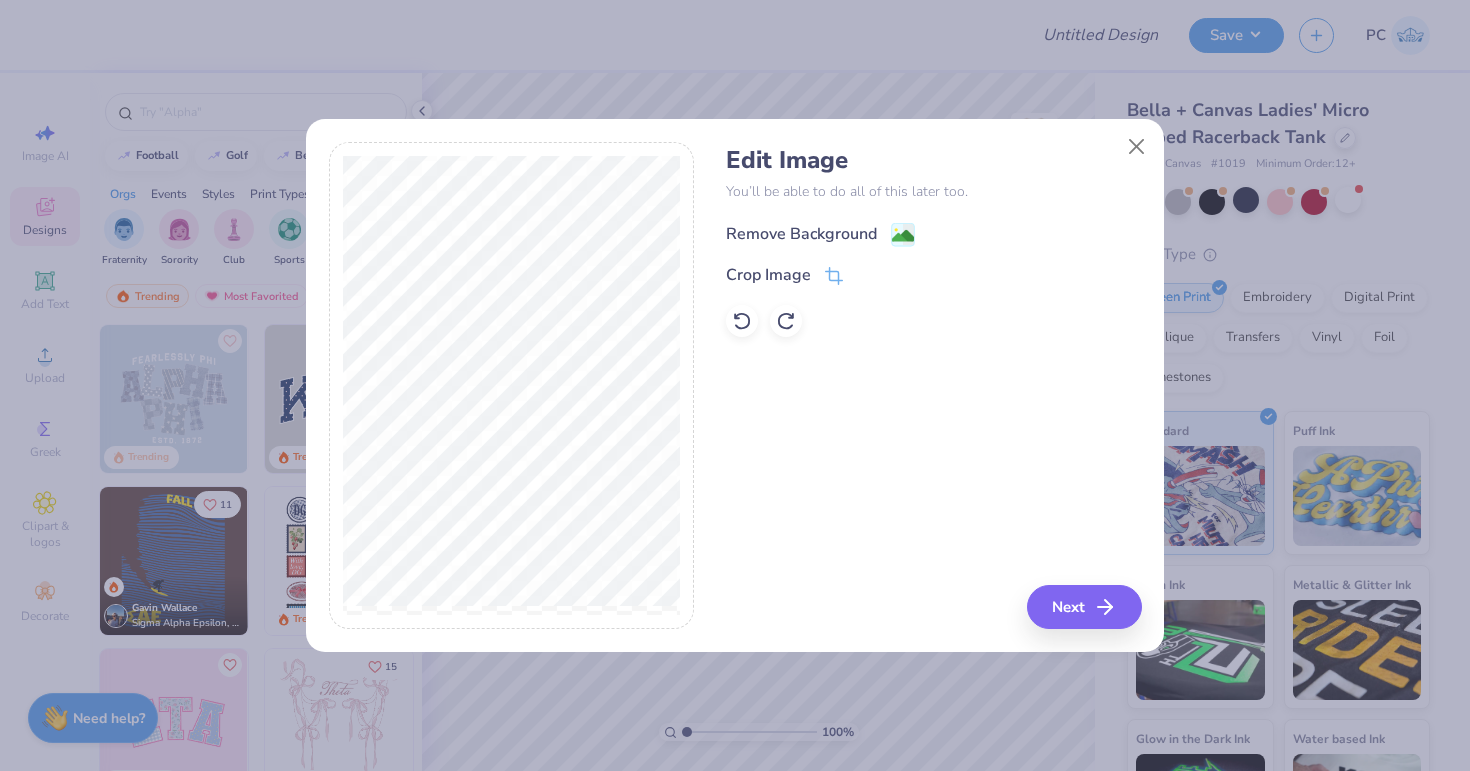click on "Remove Background" at bounding box center [820, 234] 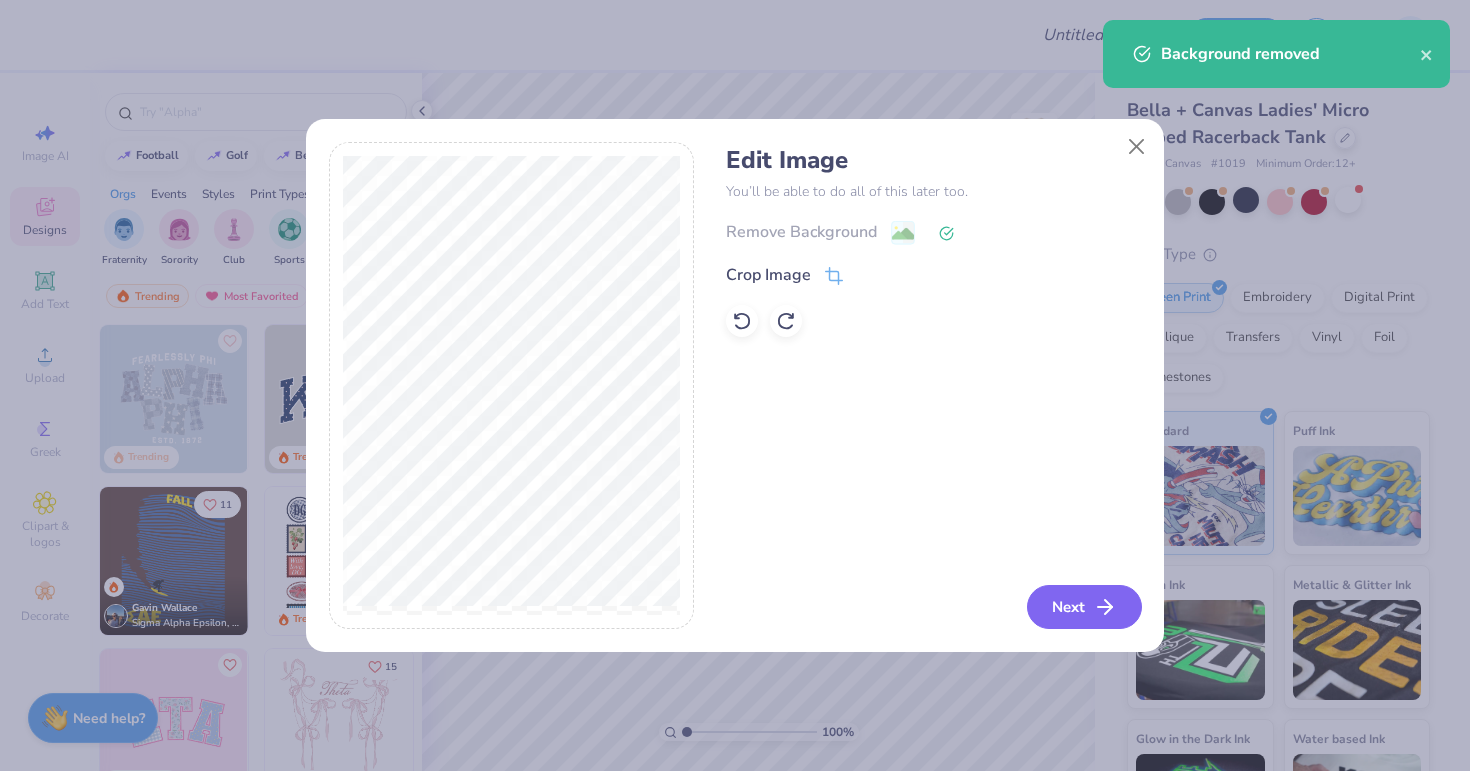click on "Next" at bounding box center [1084, 607] 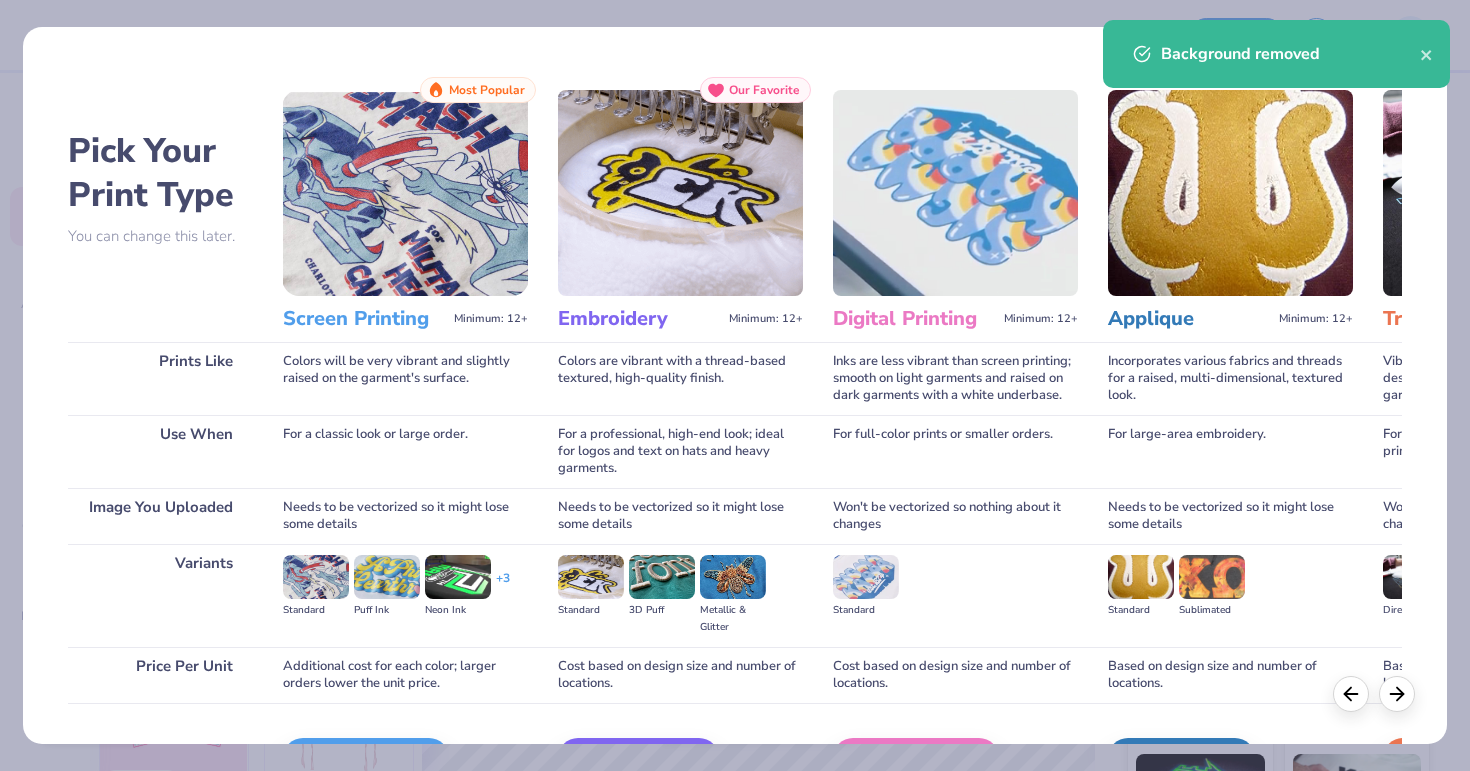 scroll, scrollTop: 126, scrollLeft: 0, axis: vertical 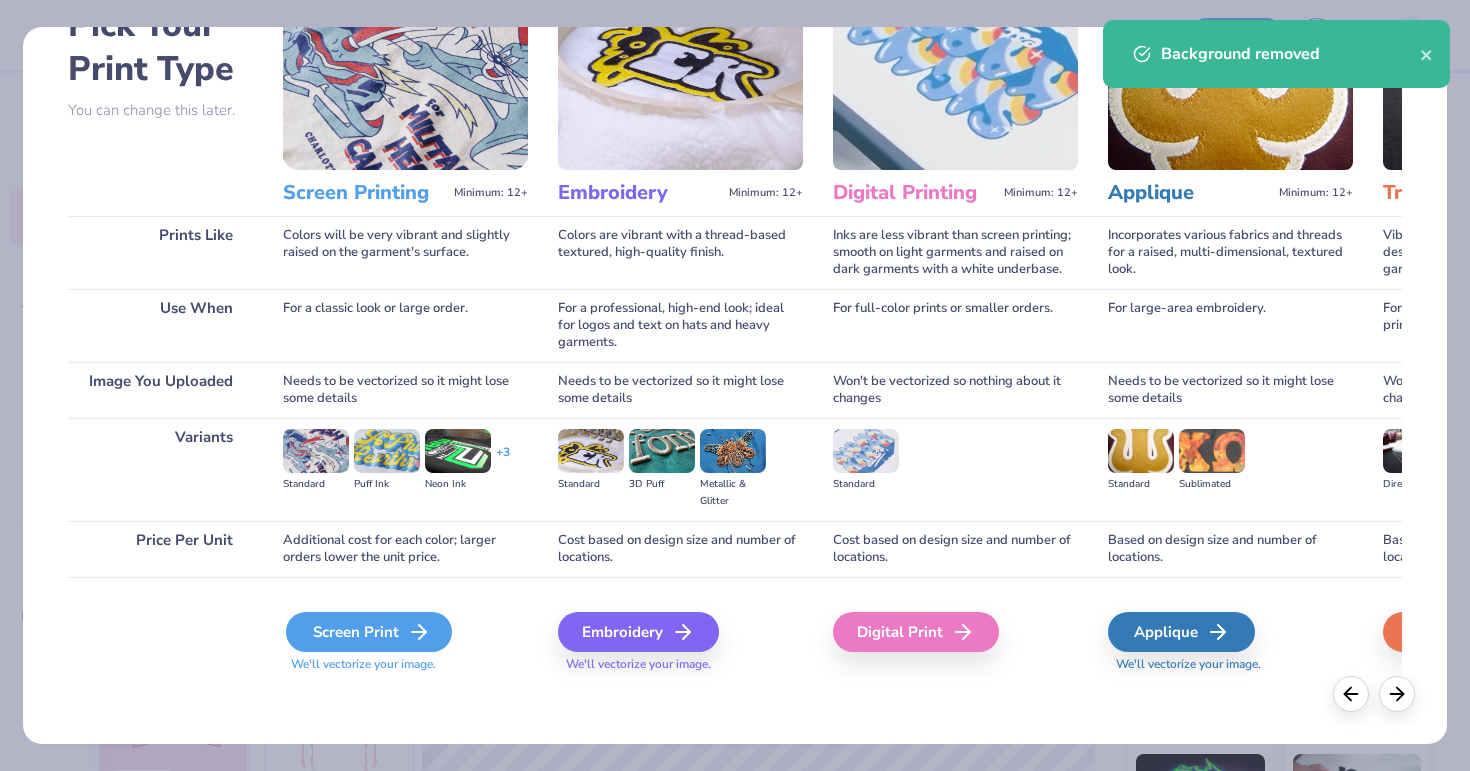 click on "Screen Print" at bounding box center (369, 632) 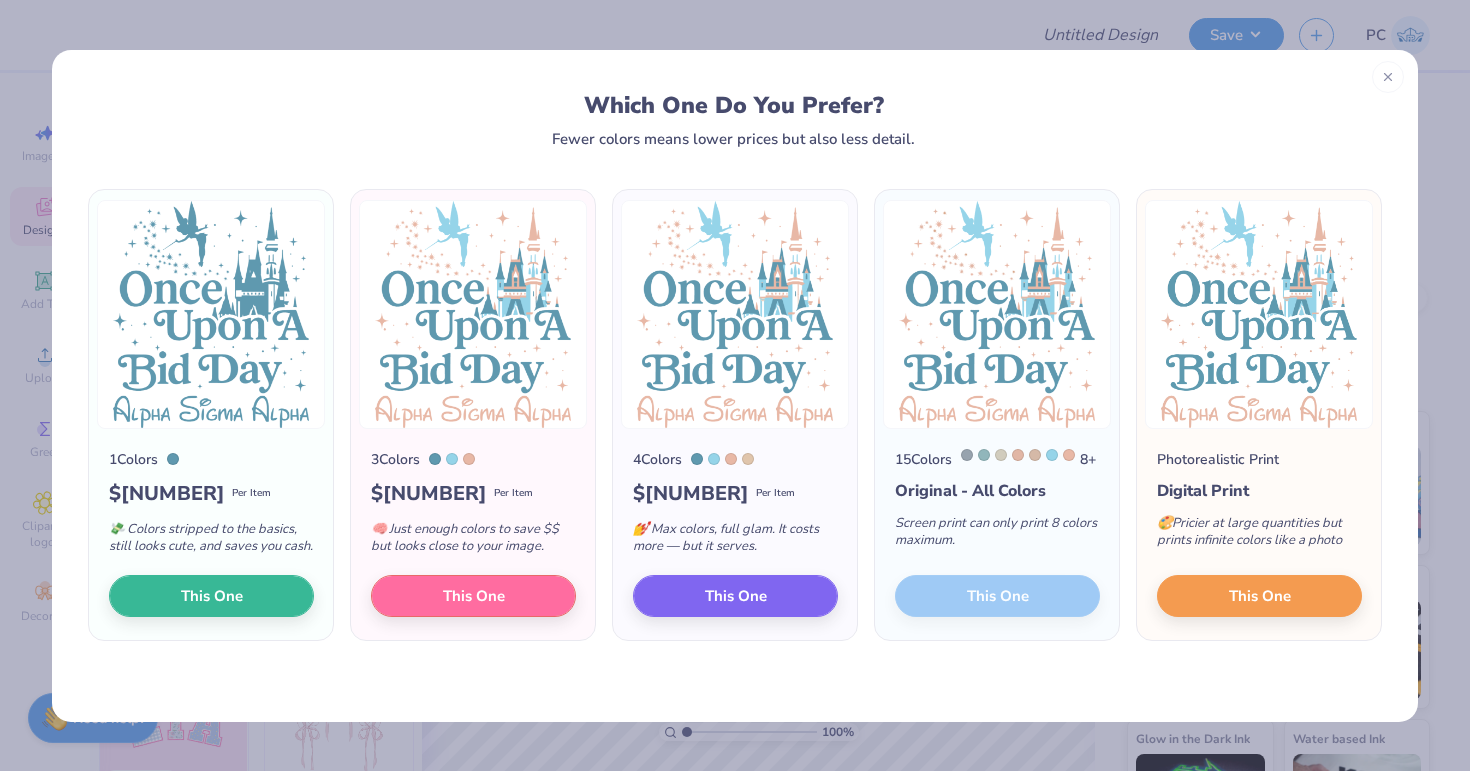 click on "15  Colors 8 + Original - All Colors Screen print can only print 8 colors maximum. This One" at bounding box center (997, 535) 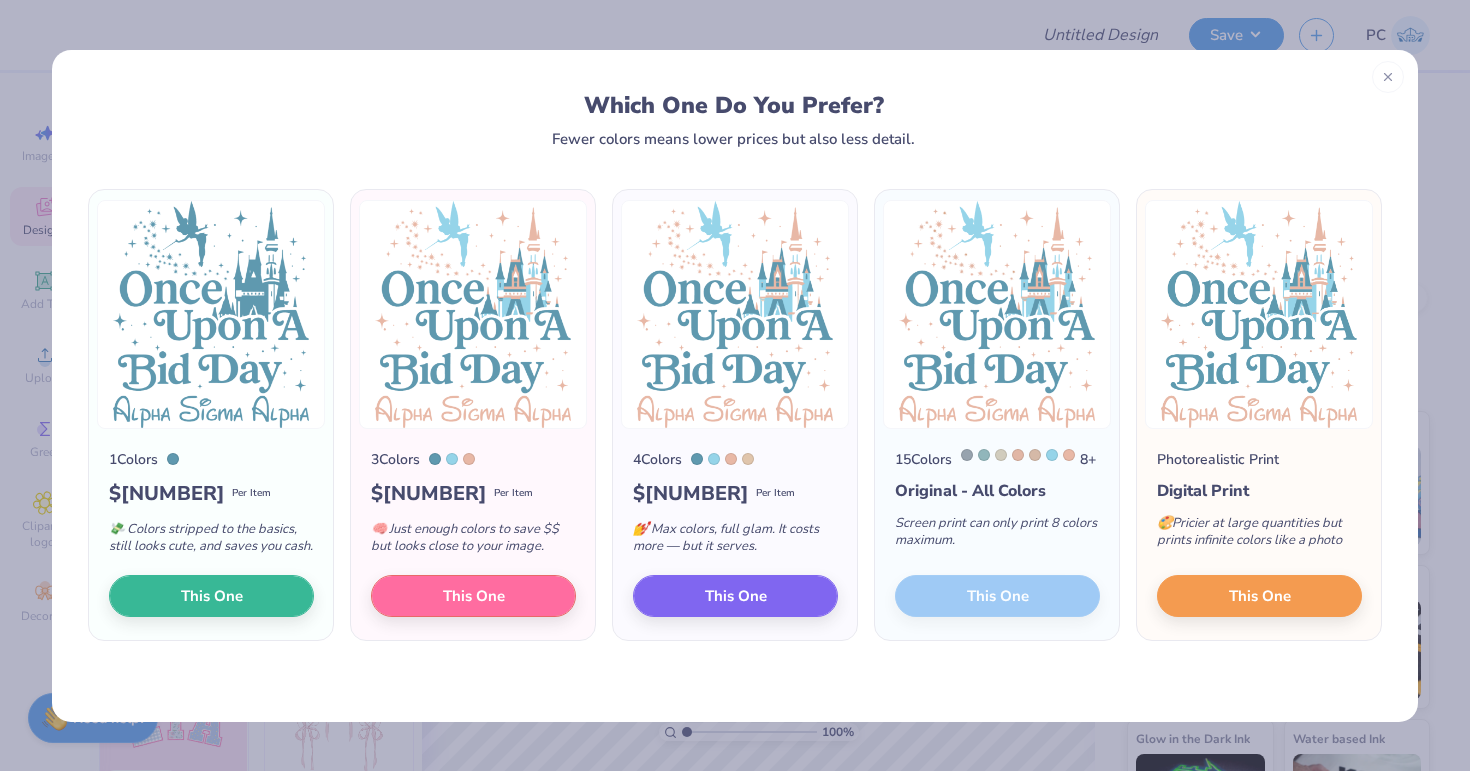 click on "15  Colors 8 + Original - All Colors Screen print can only print 8 colors maximum. This One" at bounding box center [997, 535] 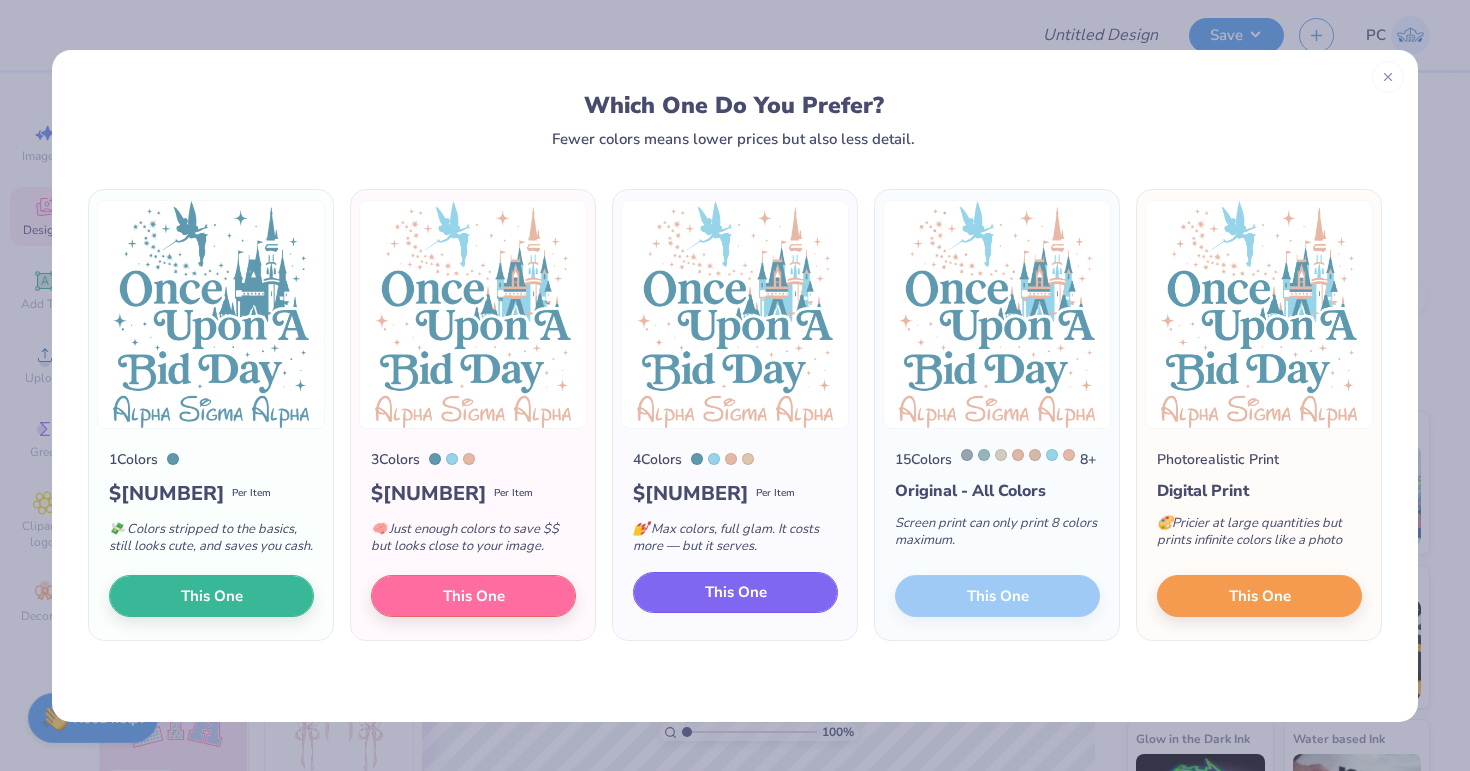 click on "This One" at bounding box center [736, 592] 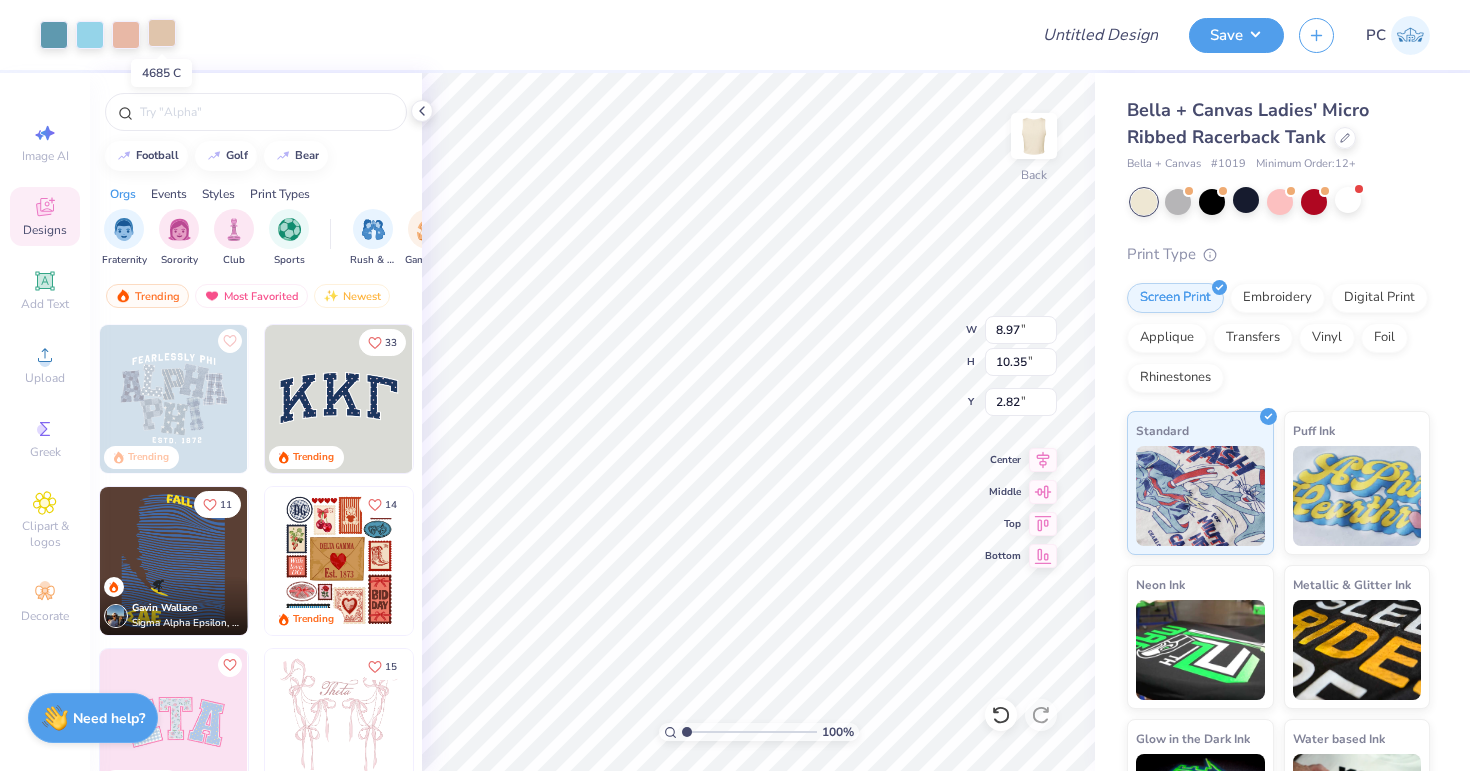 click at bounding box center [162, 33] 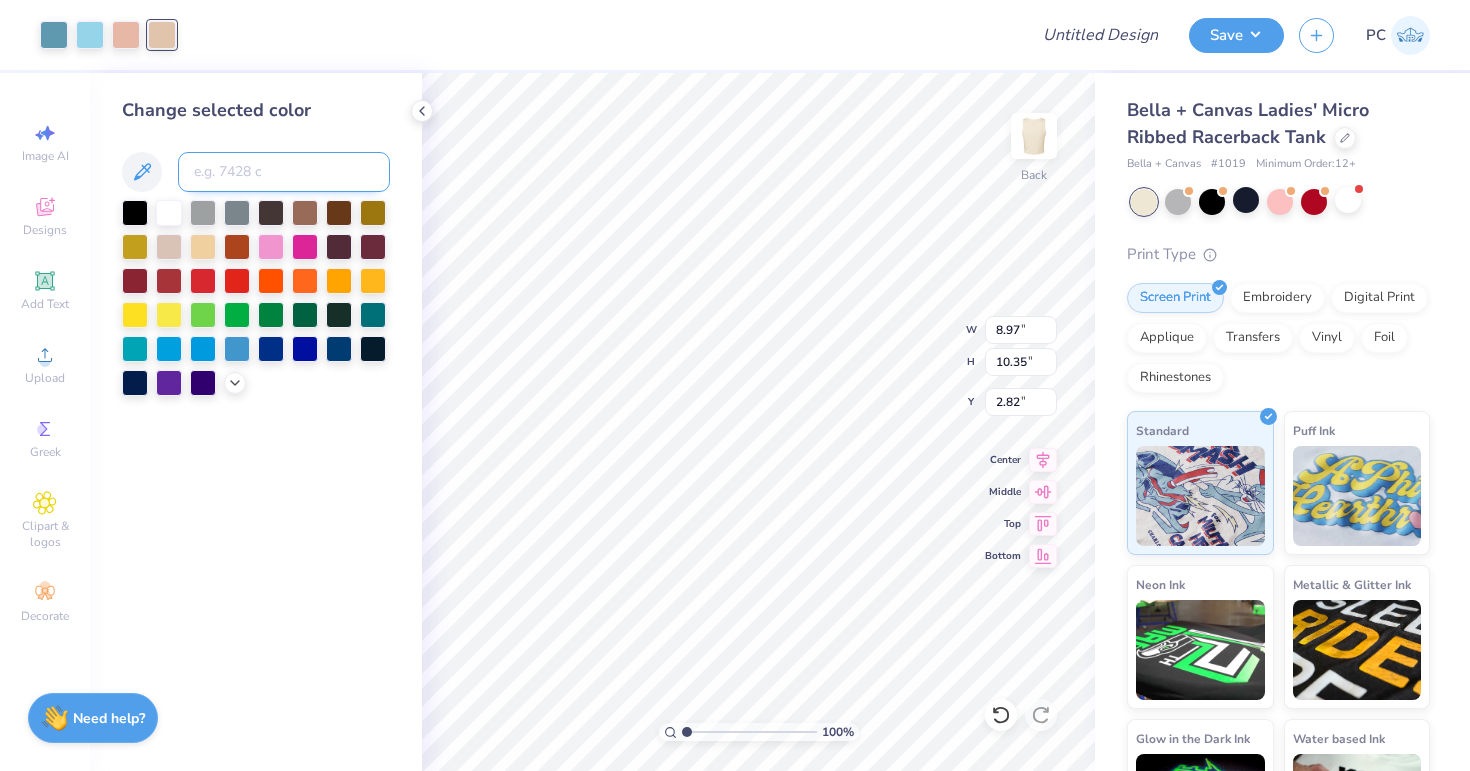 click at bounding box center (284, 172) 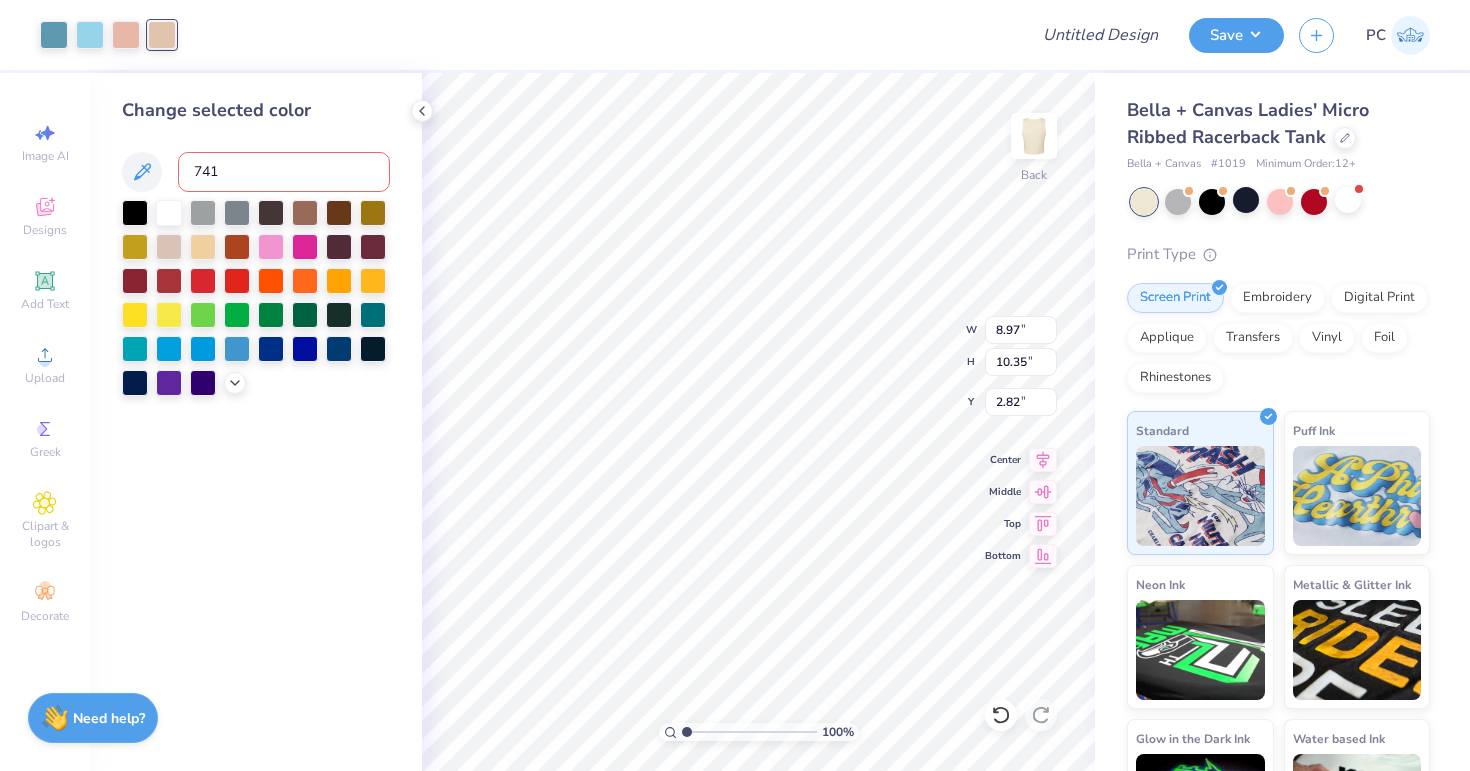 type on "7415" 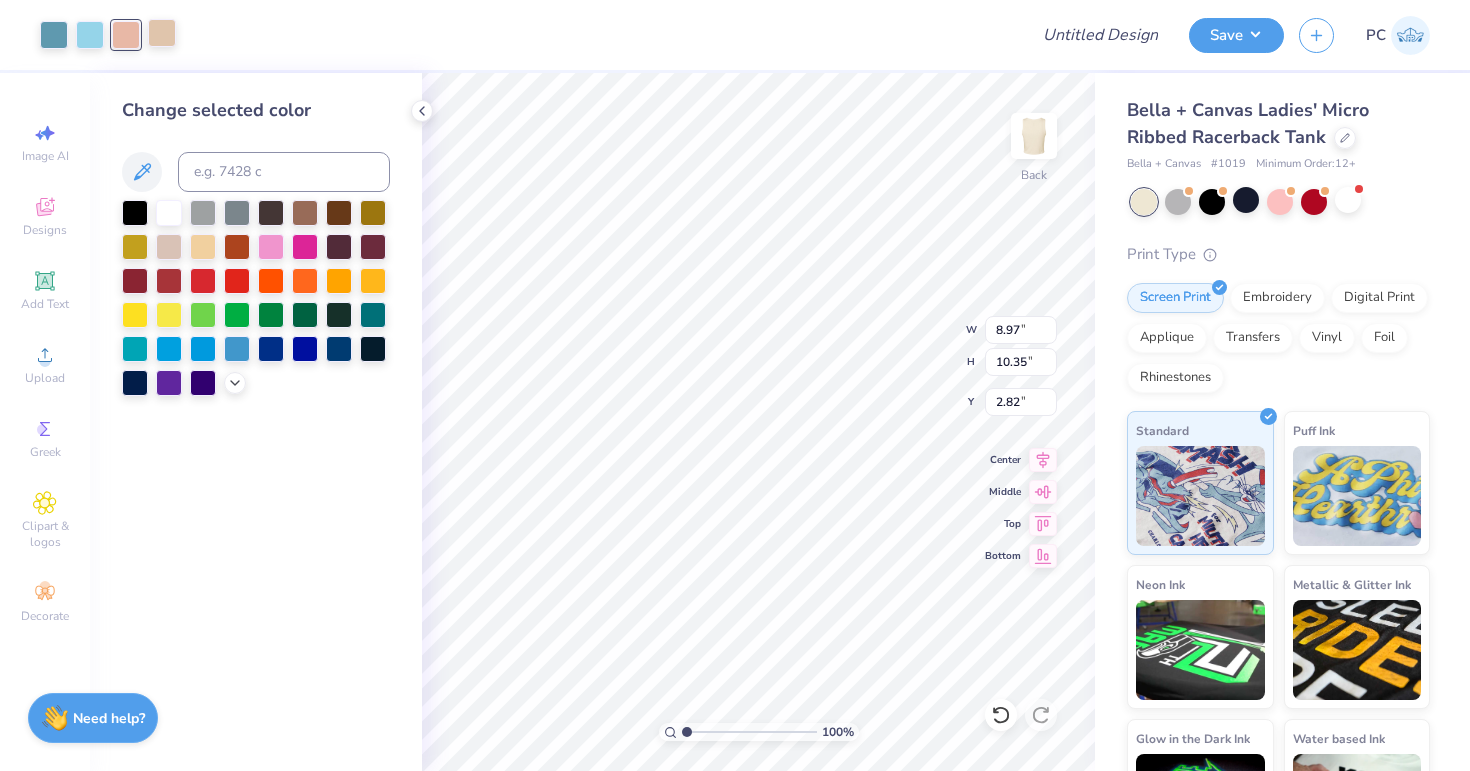 click at bounding box center (162, 33) 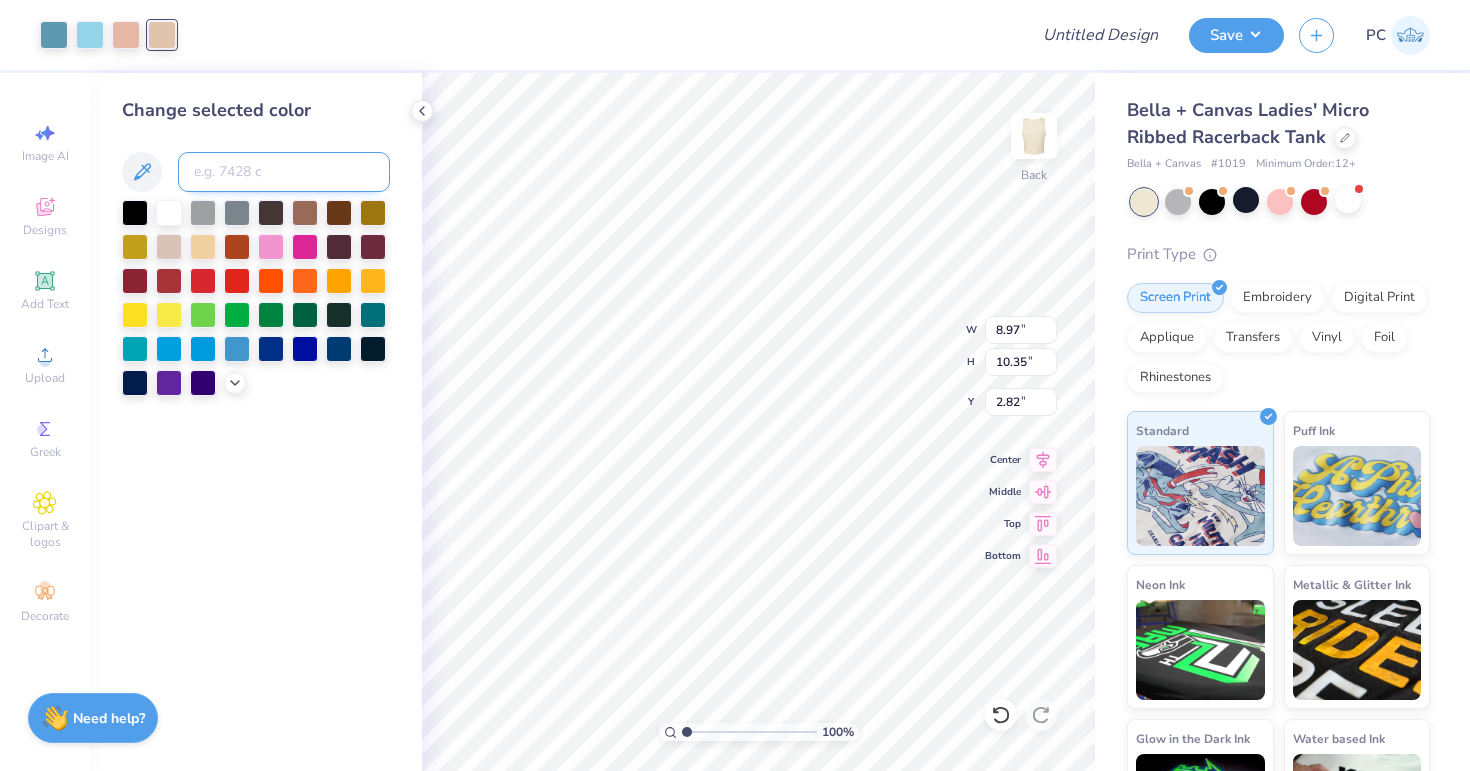 click at bounding box center [284, 172] 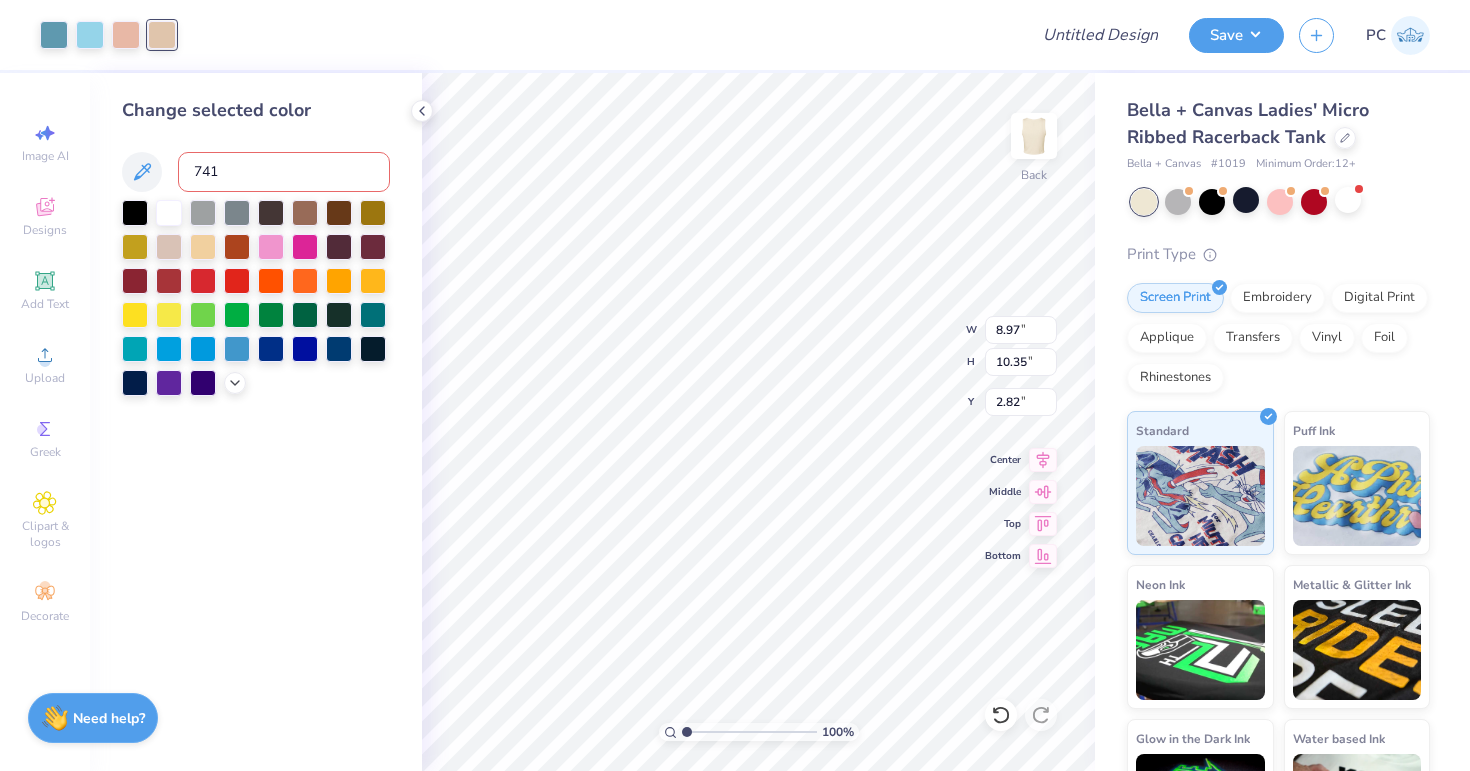 type on "7415" 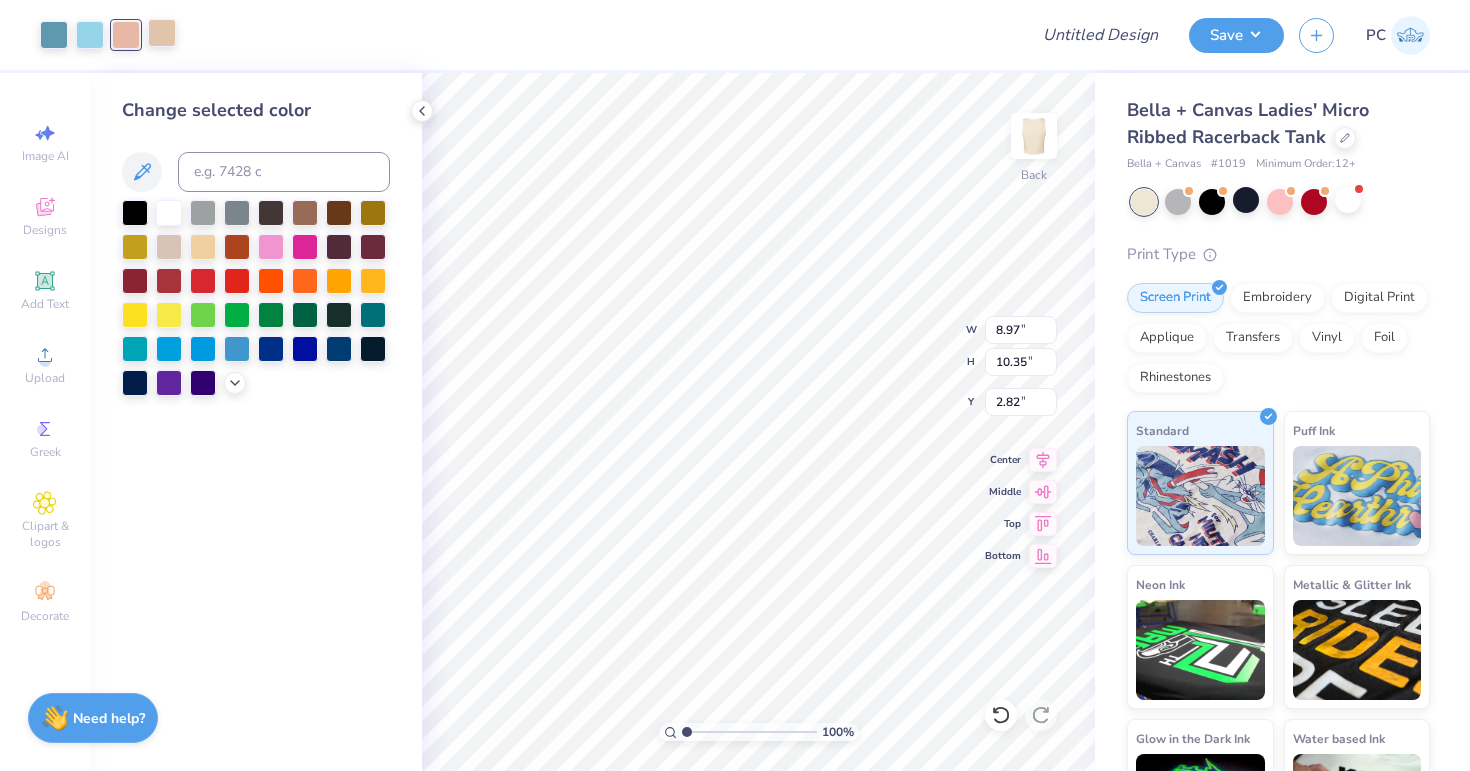 click at bounding box center (162, 33) 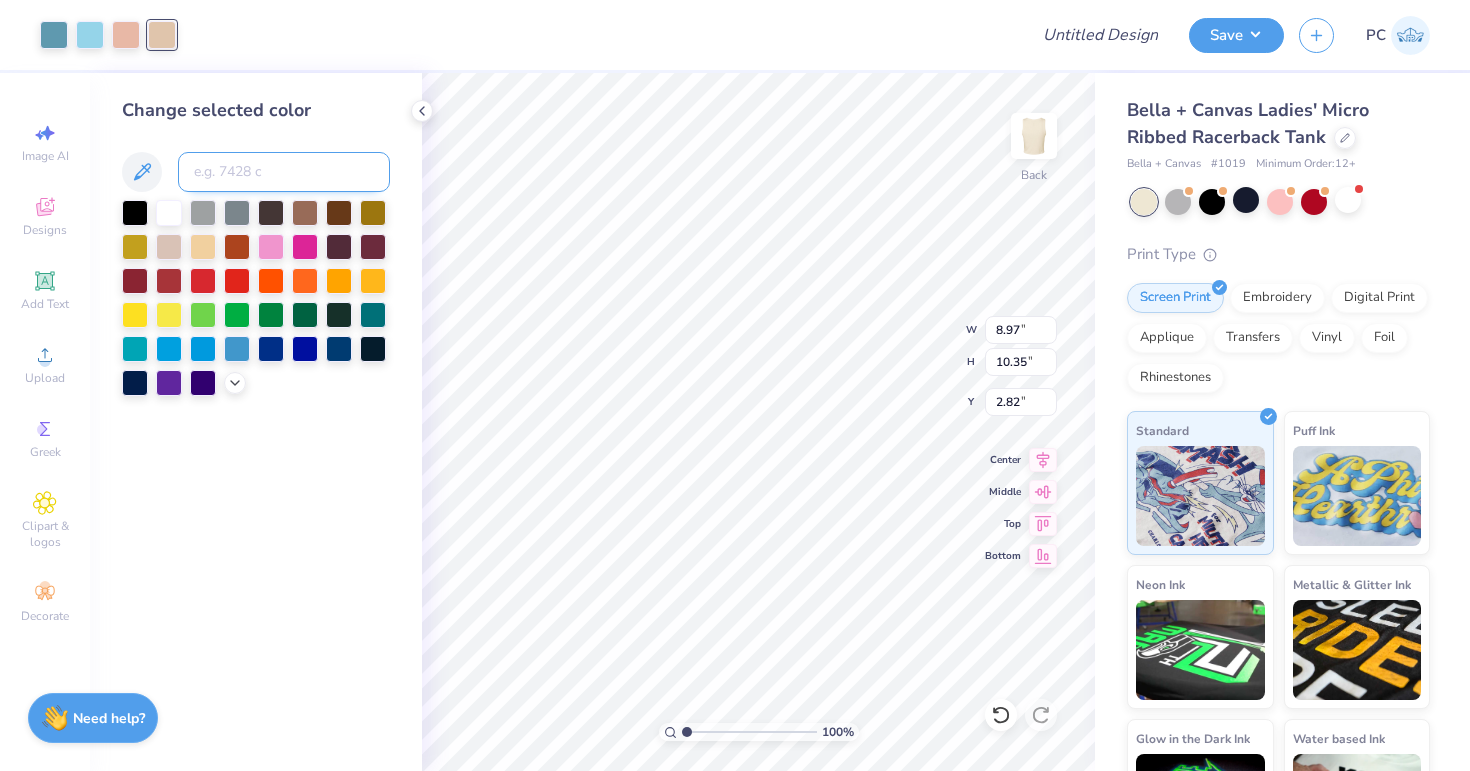 click at bounding box center (284, 172) 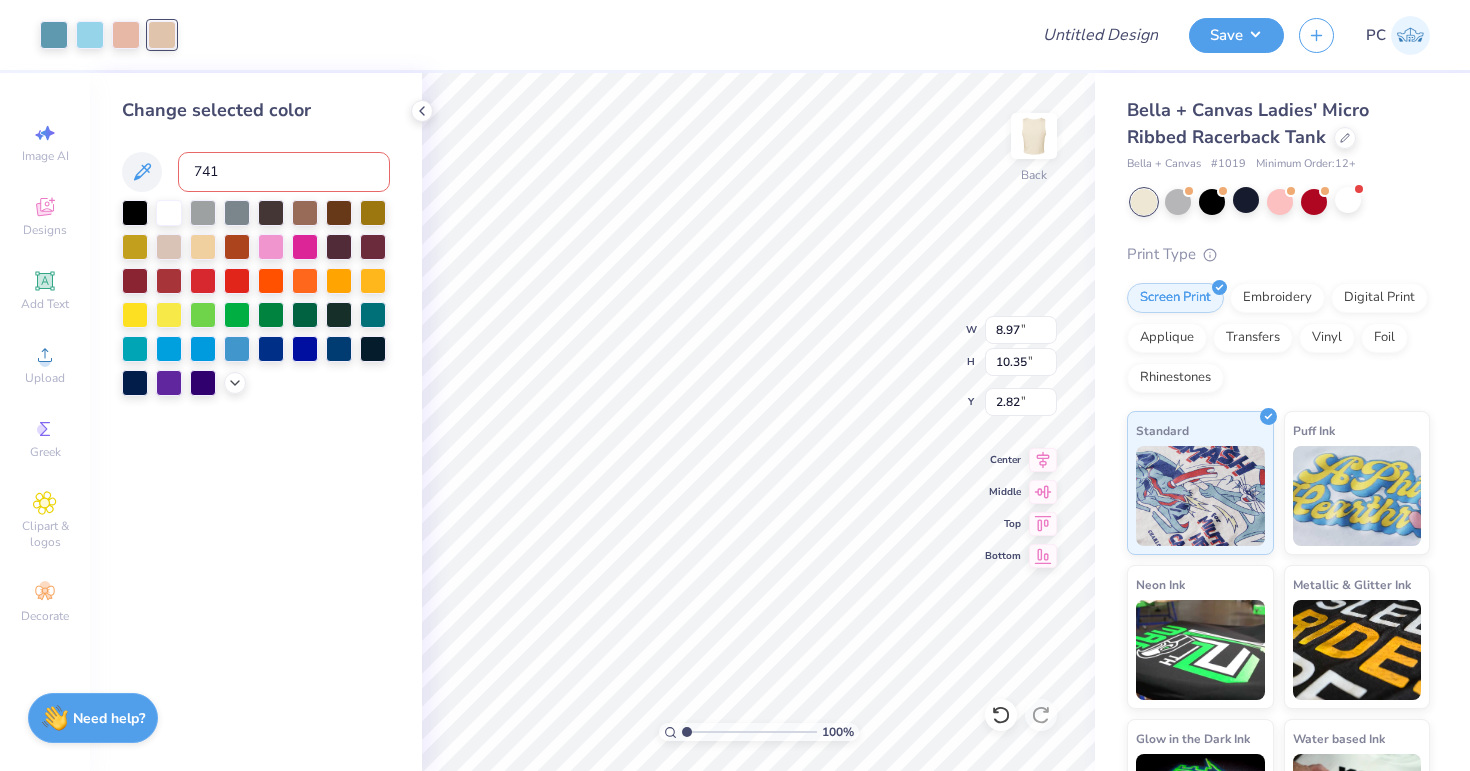 type on "7415" 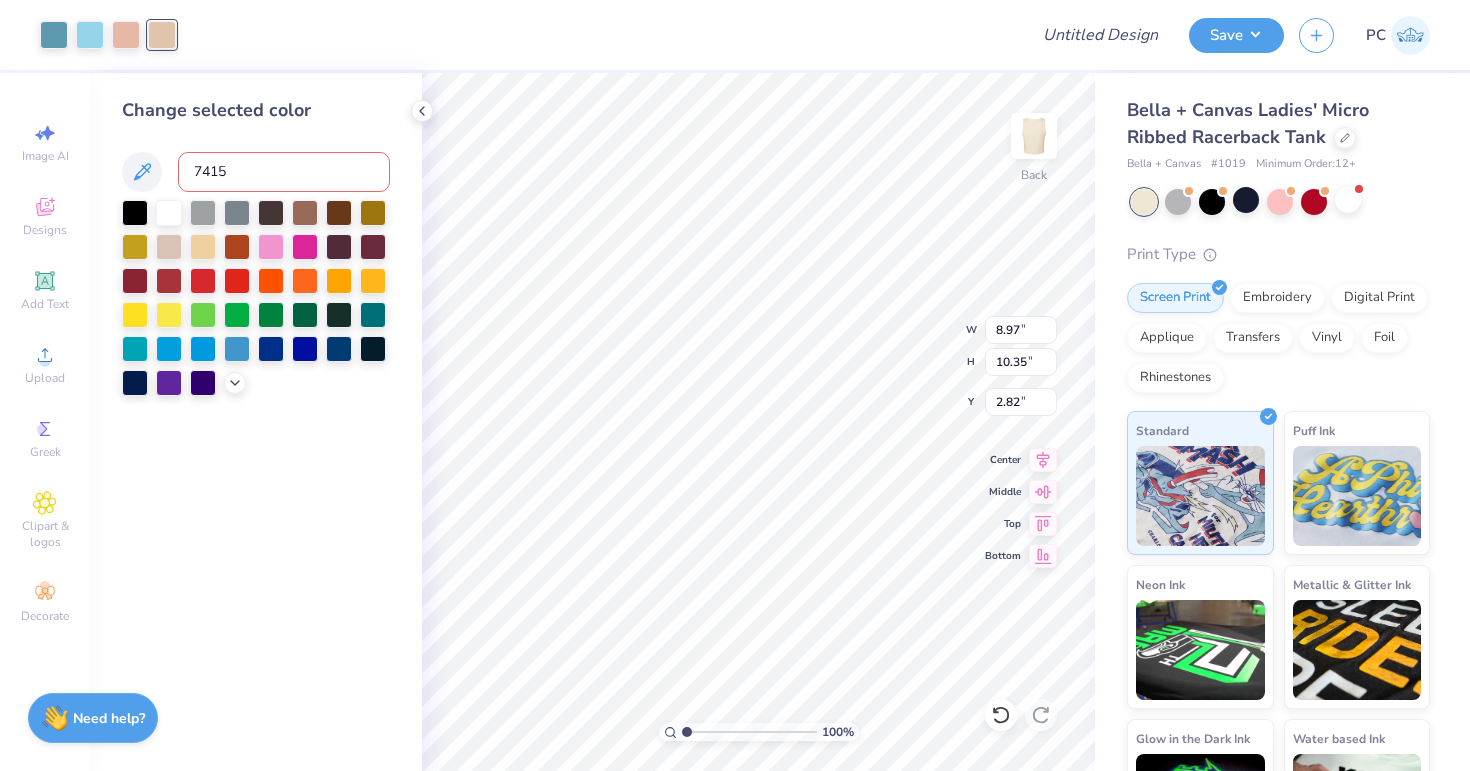 type 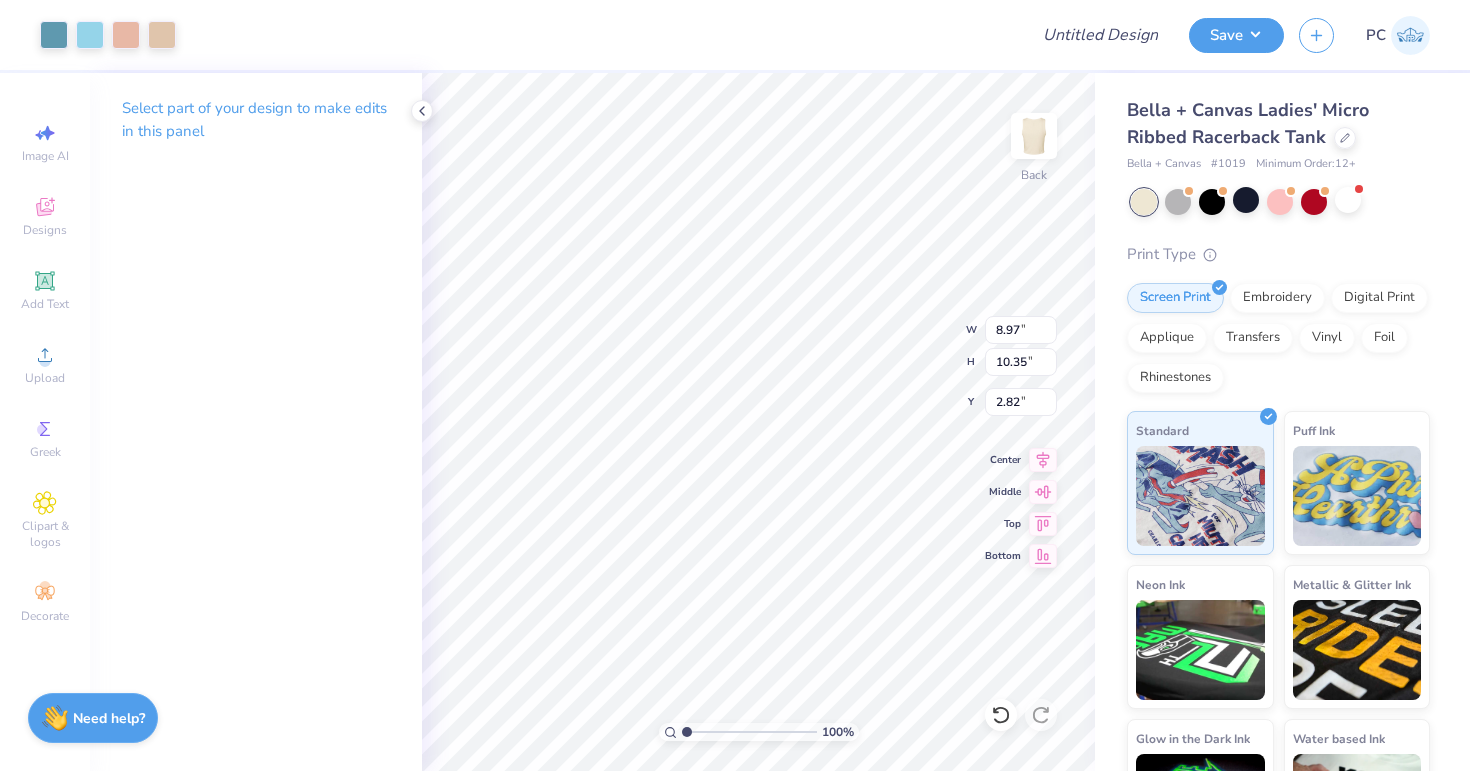 type on "7.11" 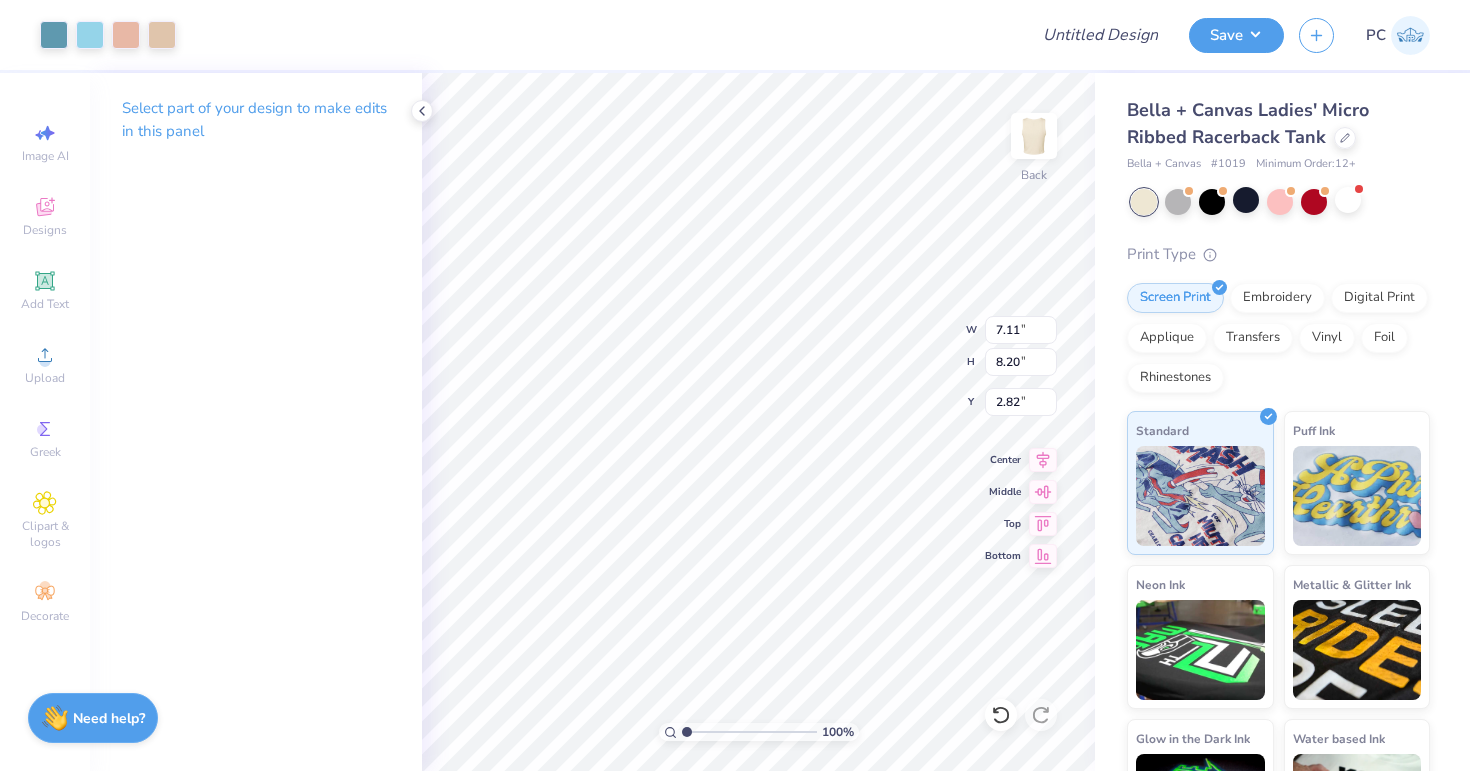 type on "1.60" 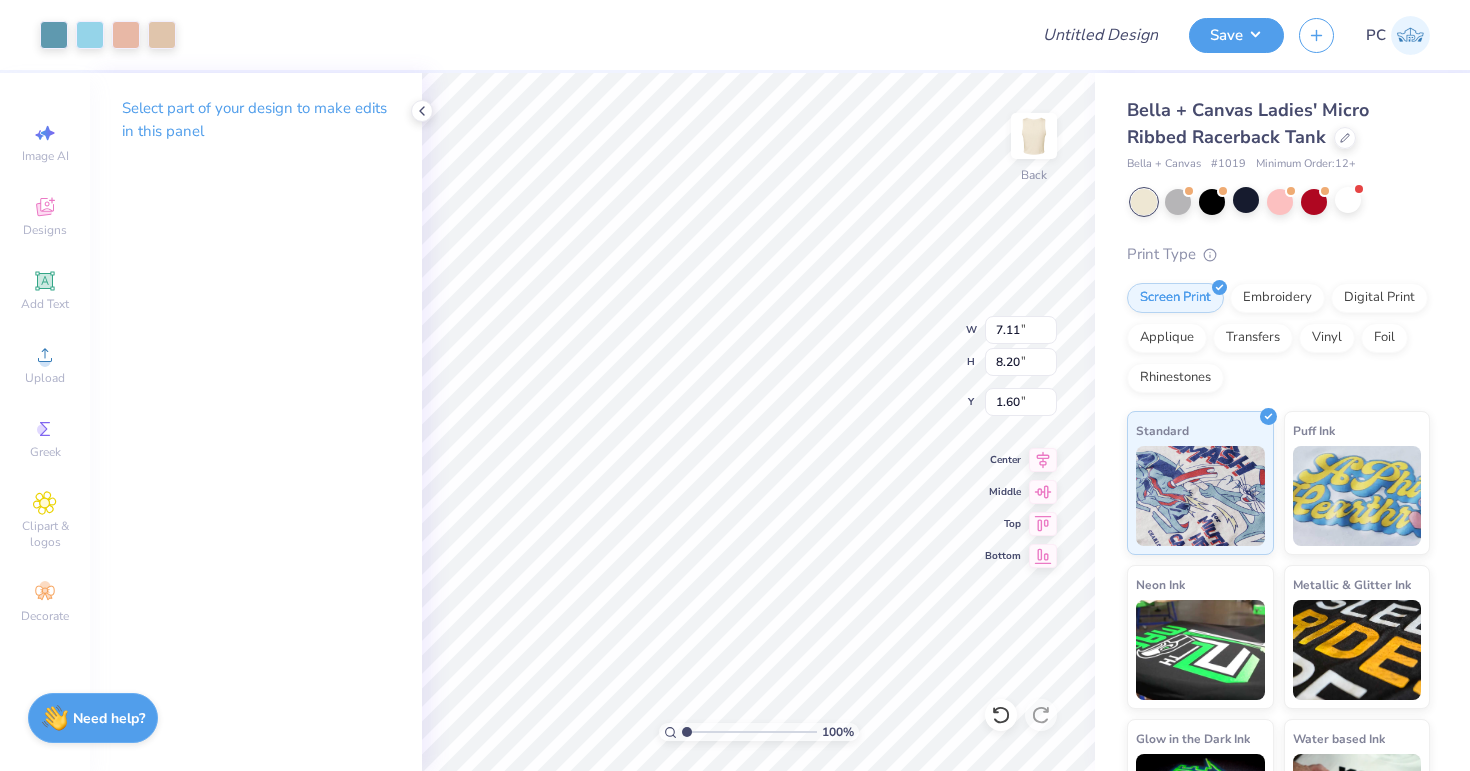 type on "1.63" 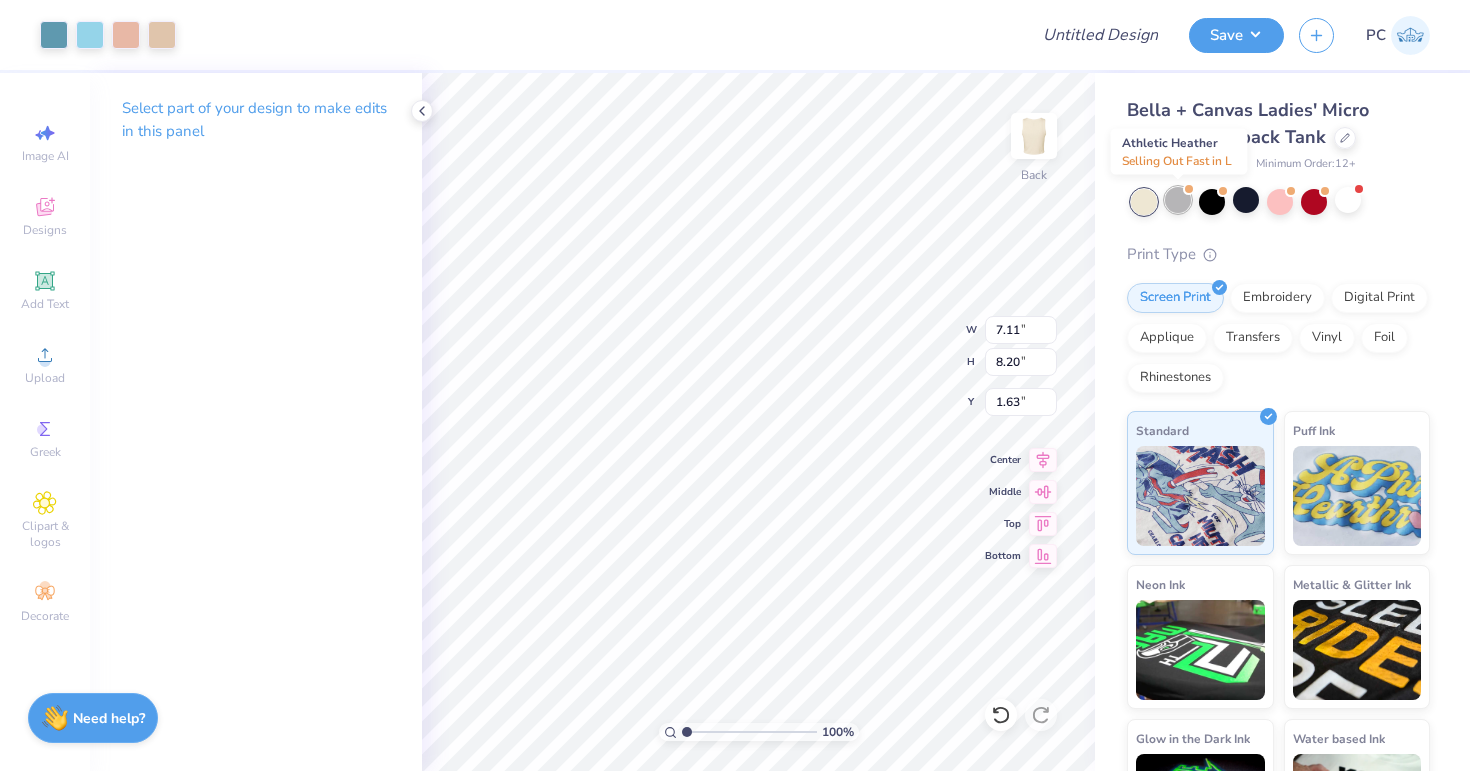 click at bounding box center (1178, 200) 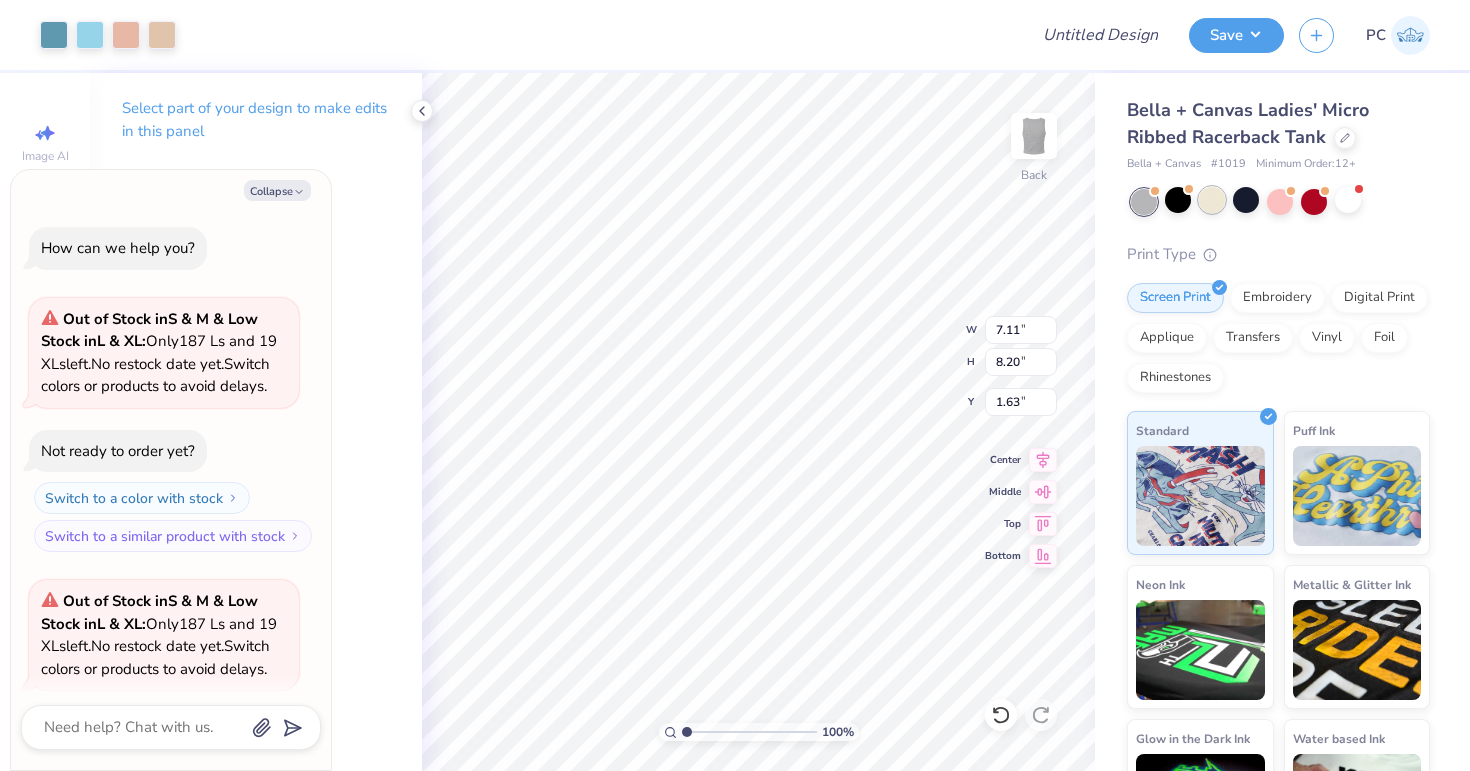 scroll, scrollTop: 460, scrollLeft: 0, axis: vertical 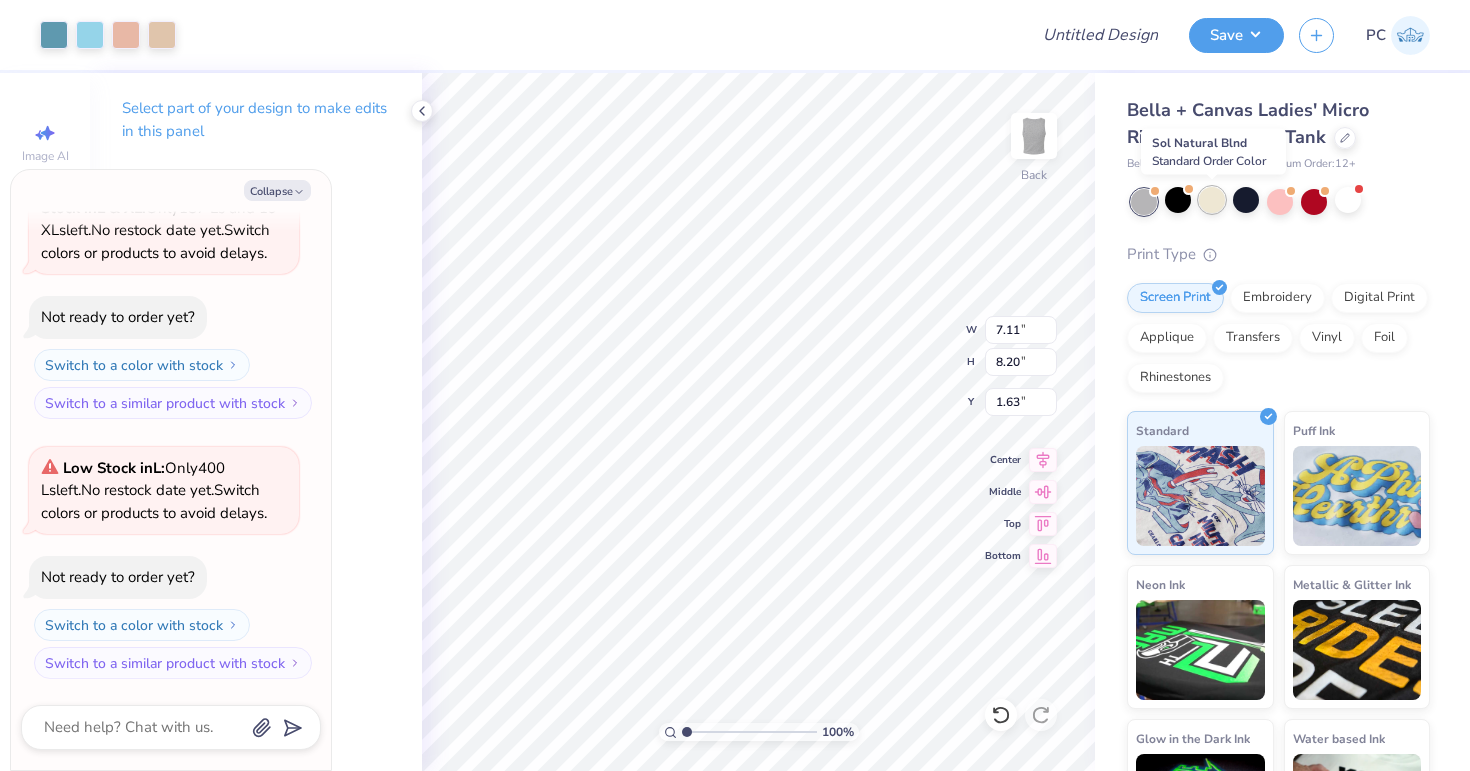 click at bounding box center (1212, 200) 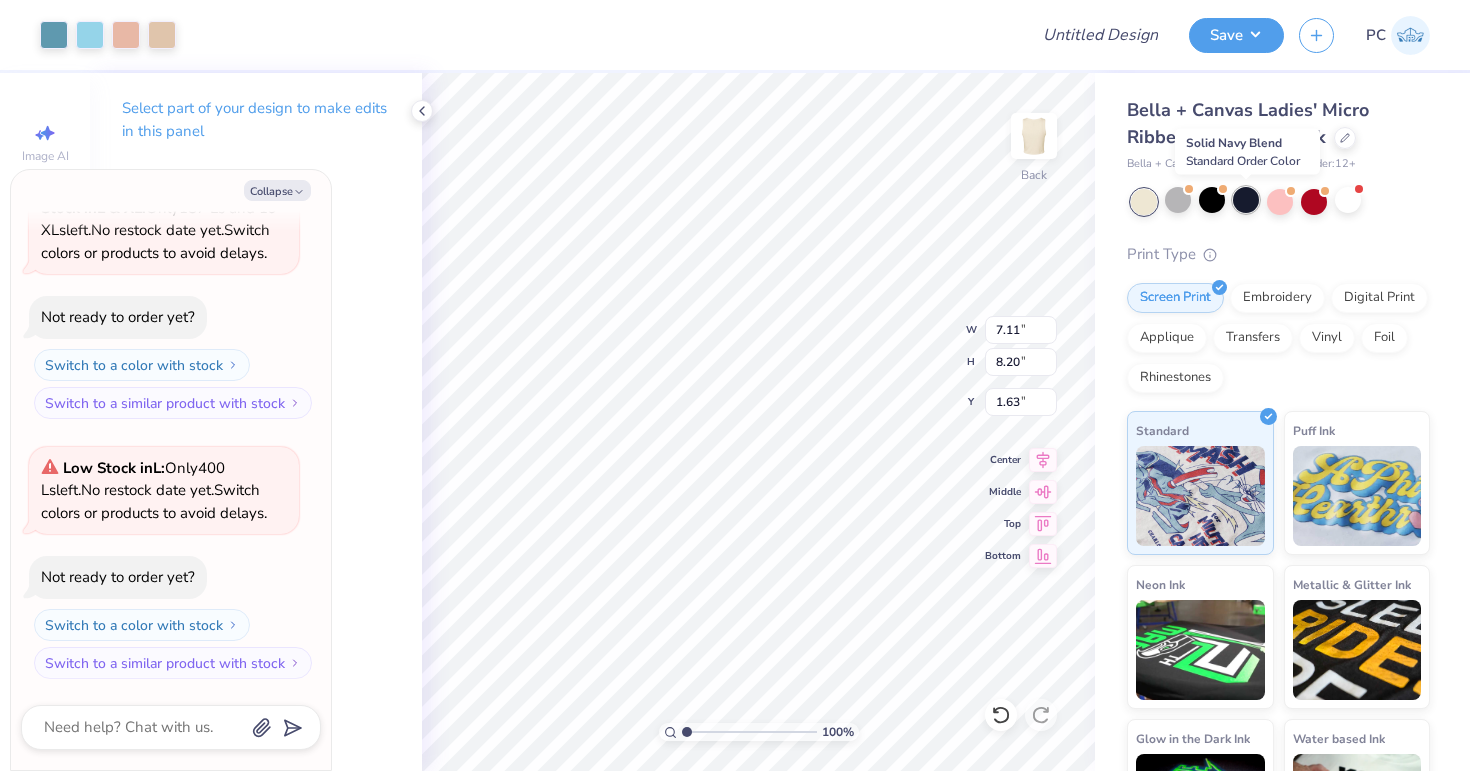 click at bounding box center (1246, 200) 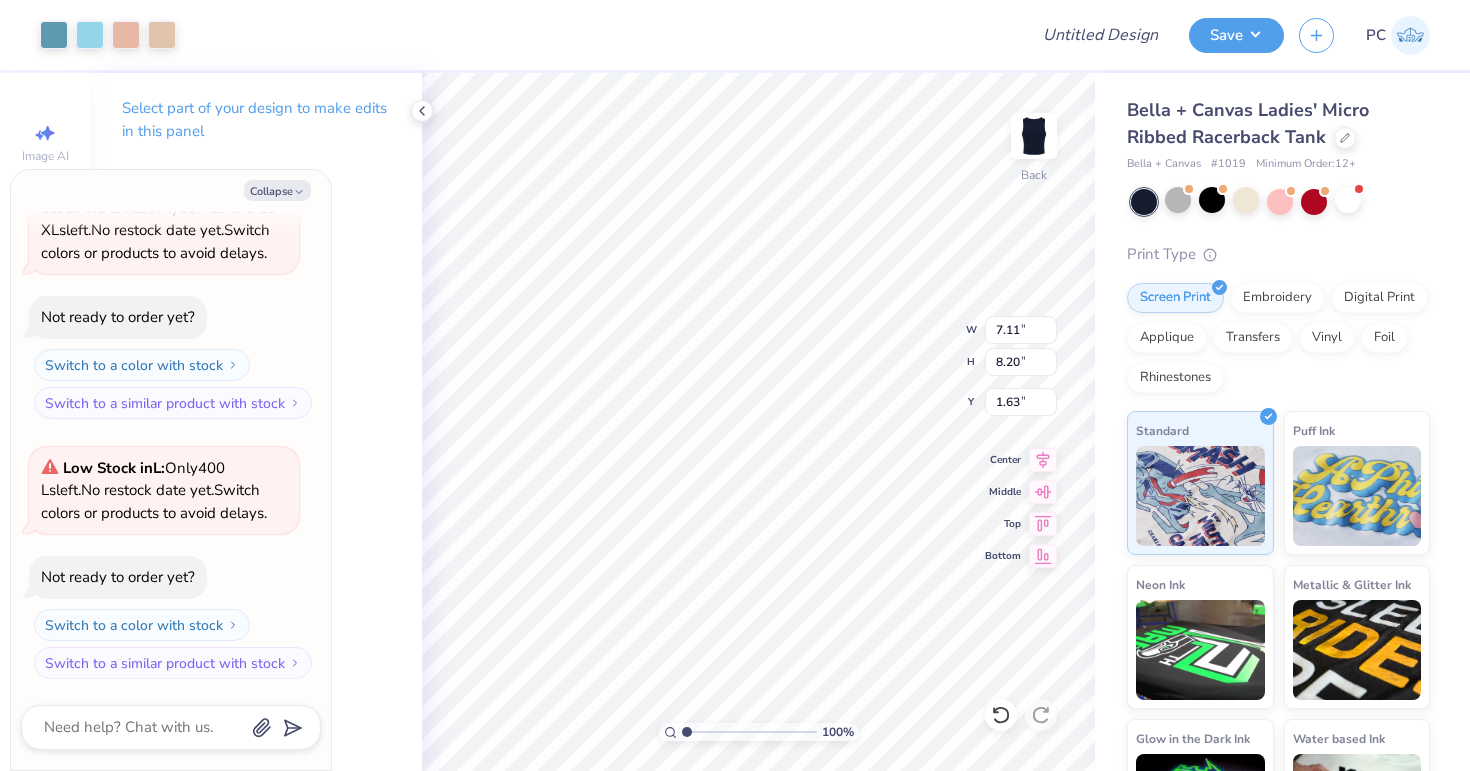 type on "x" 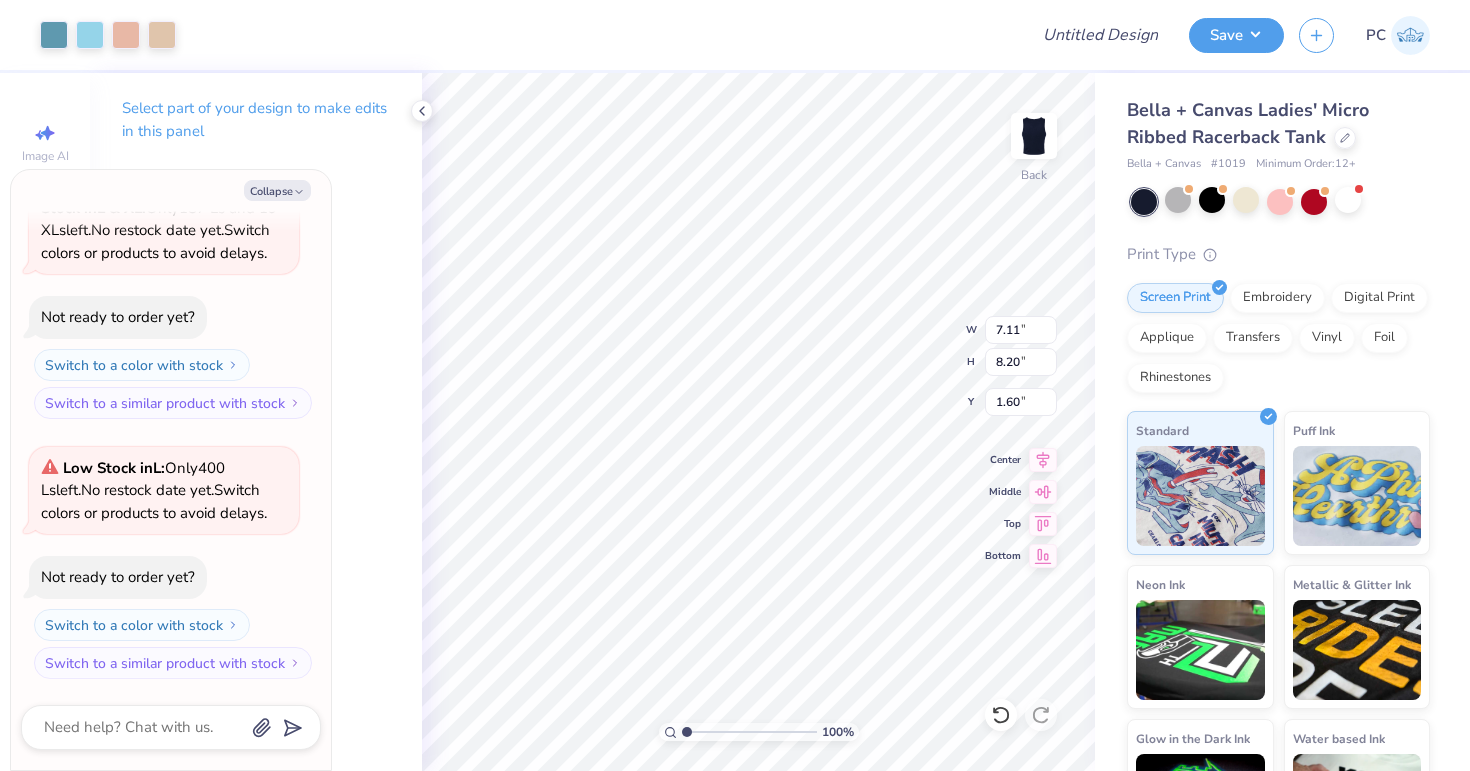 type on "x" 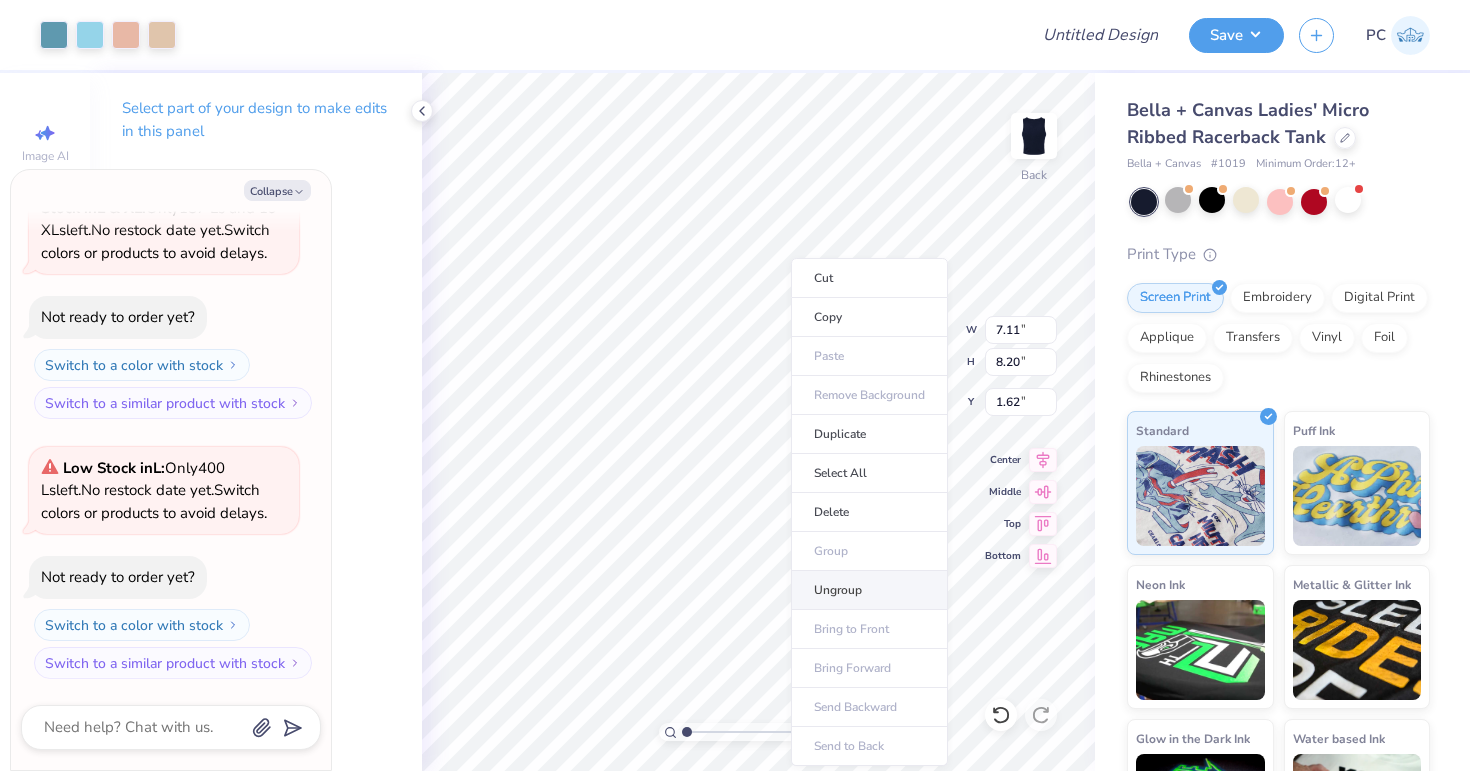 click on "Ungroup" at bounding box center (869, 590) 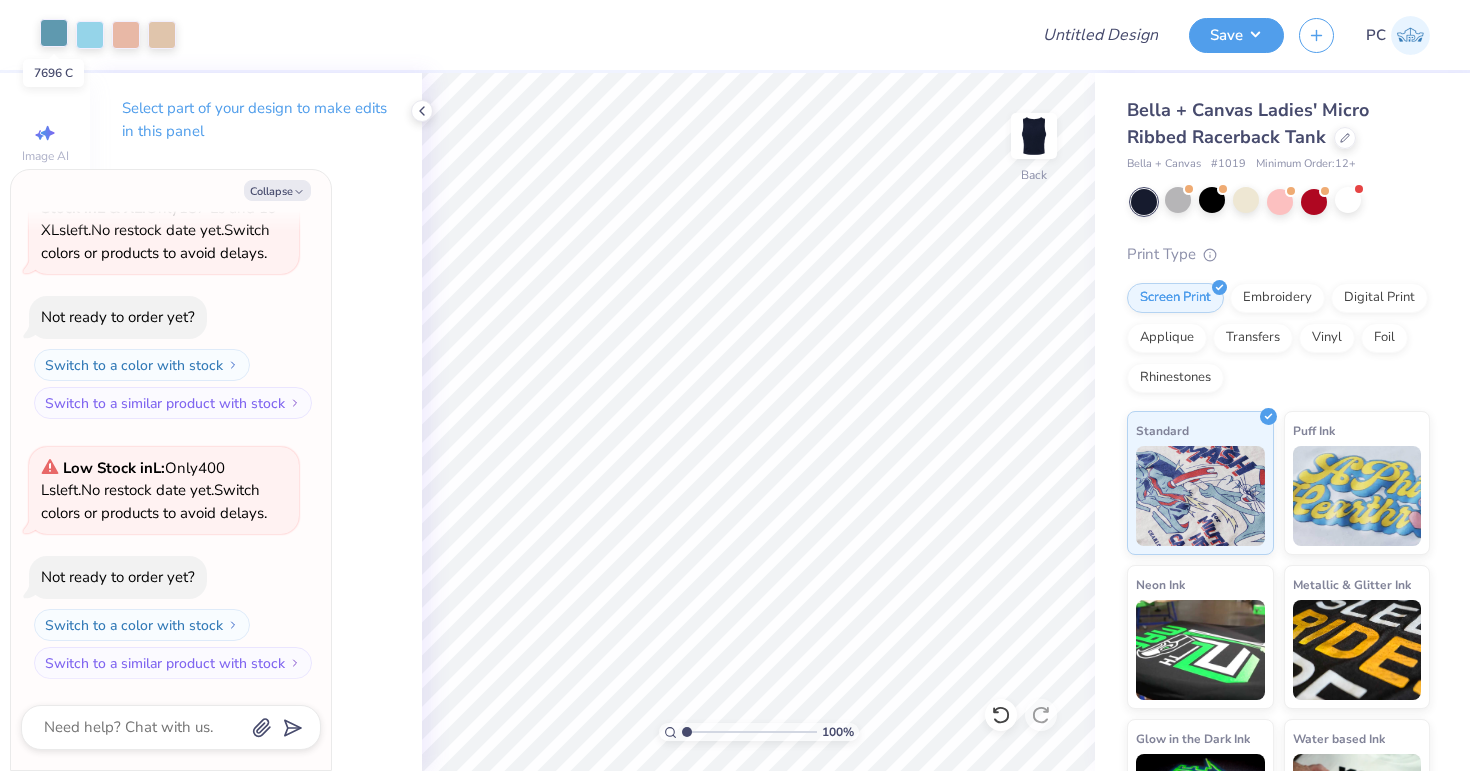click at bounding box center [54, 33] 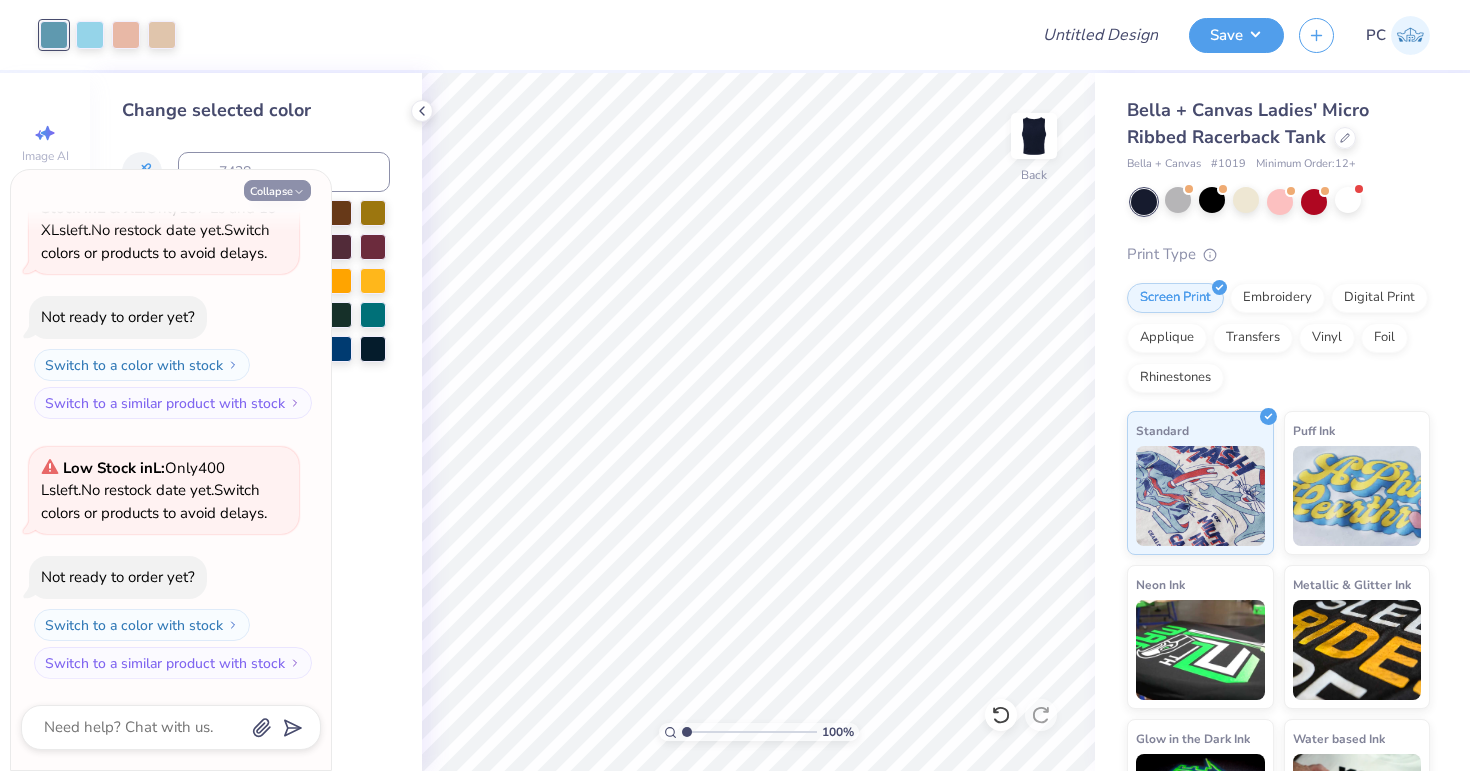 click on "Collapse" at bounding box center [277, 190] 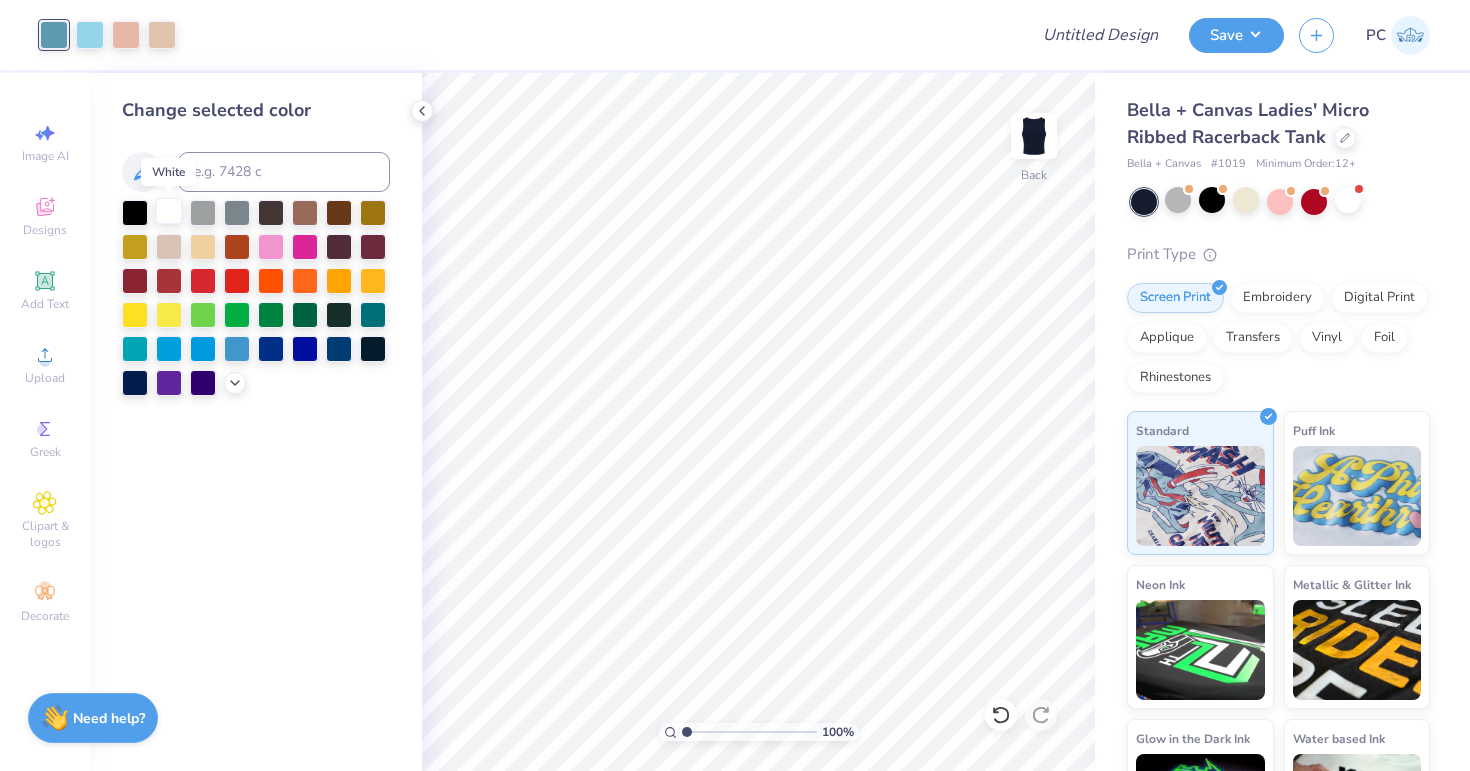 click at bounding box center (169, 211) 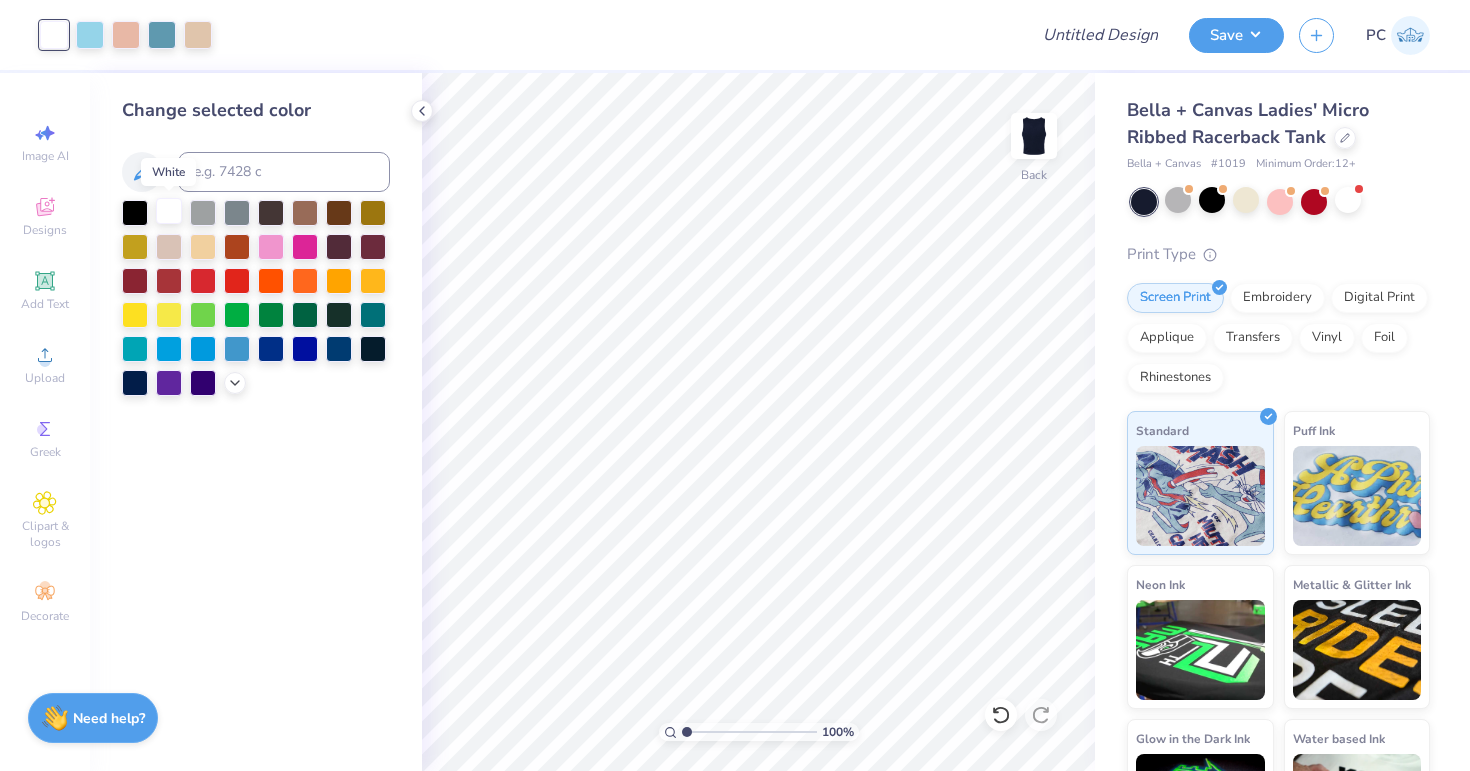 click at bounding box center (169, 211) 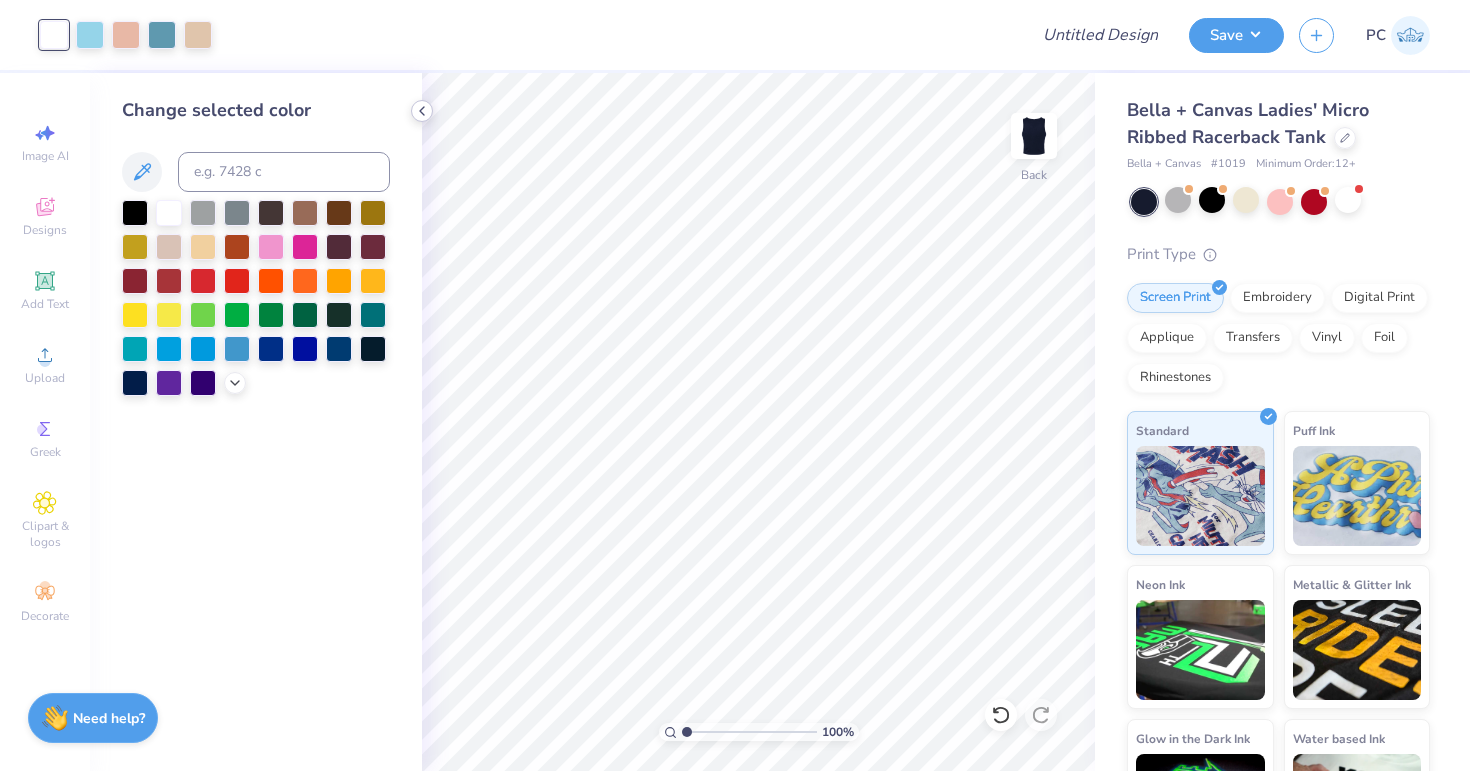 click 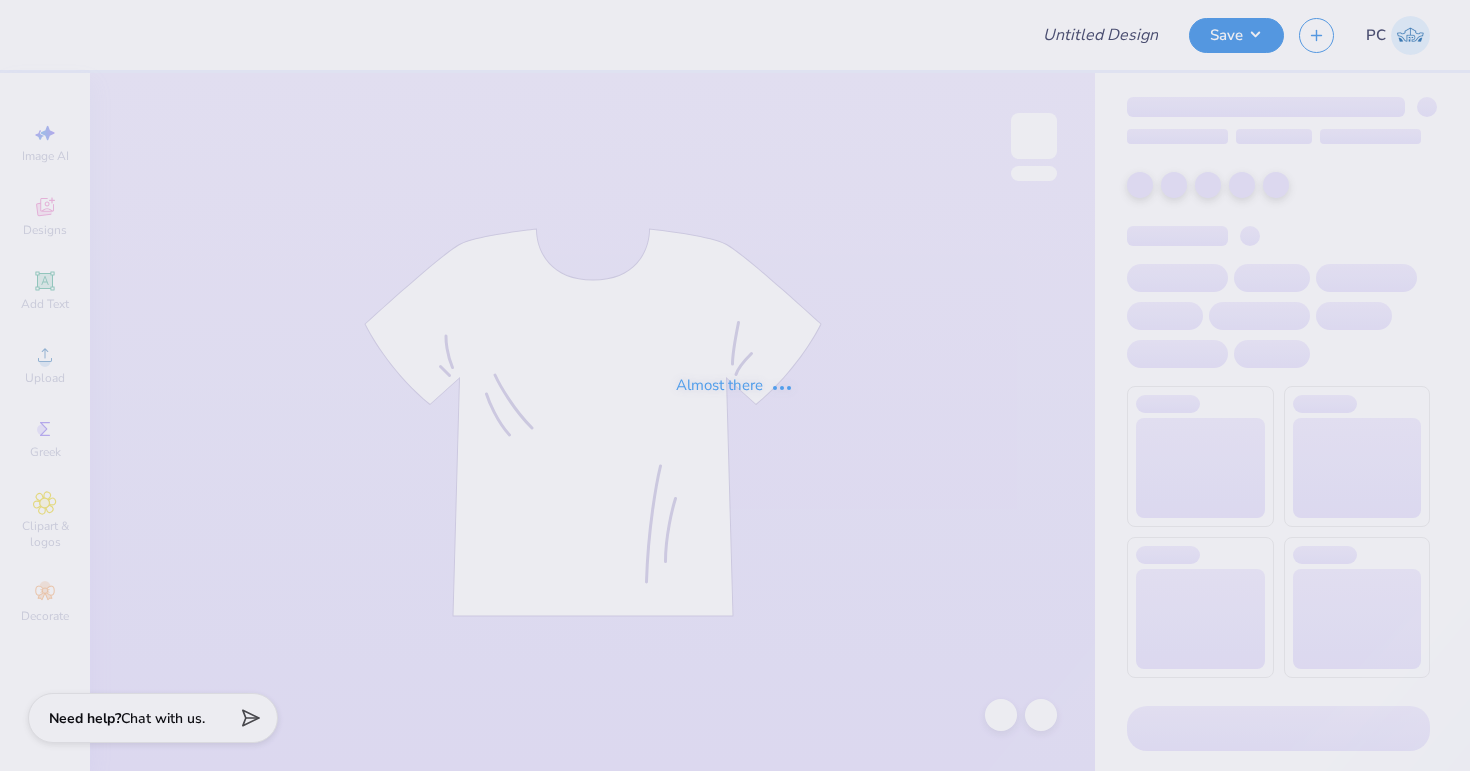 scroll, scrollTop: 0, scrollLeft: 0, axis: both 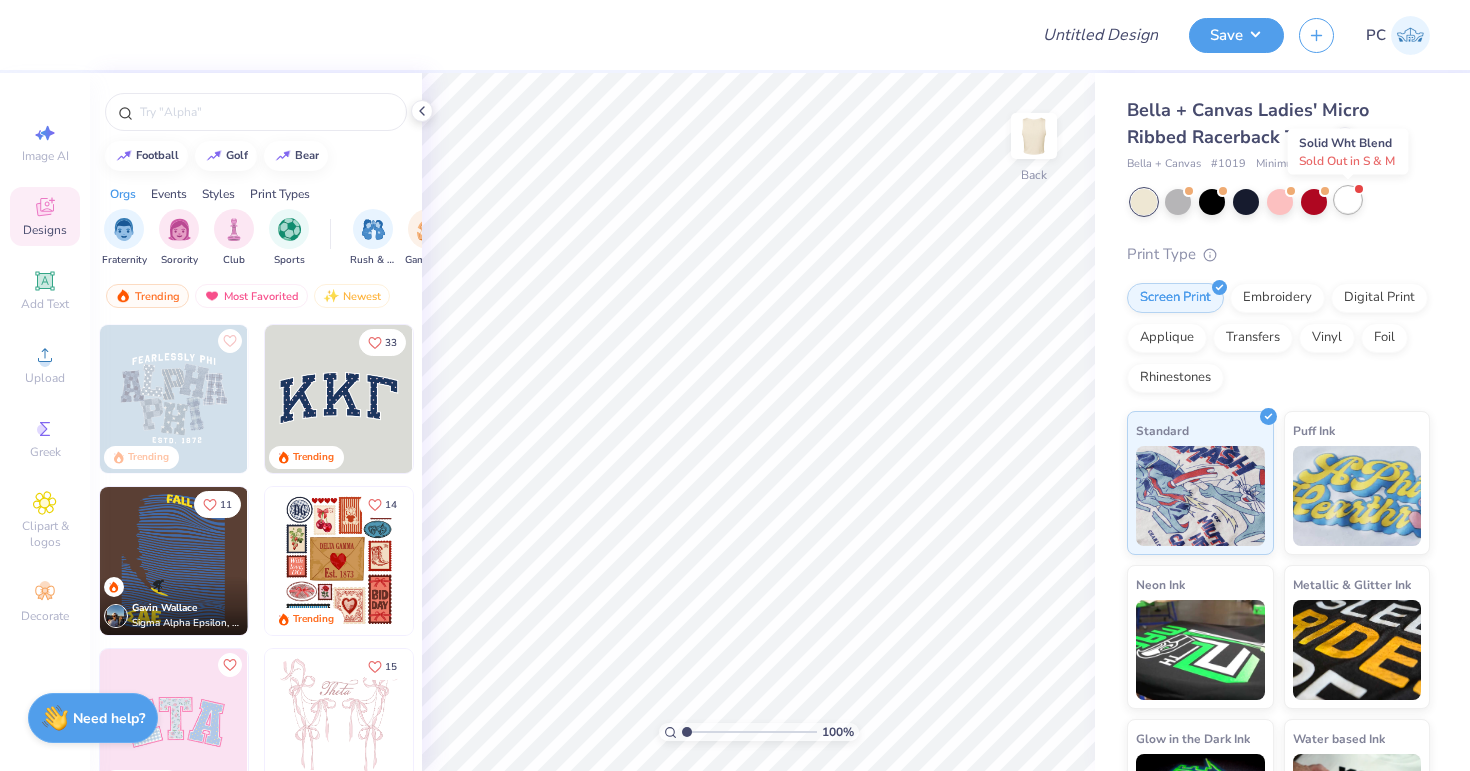 click at bounding box center [1348, 200] 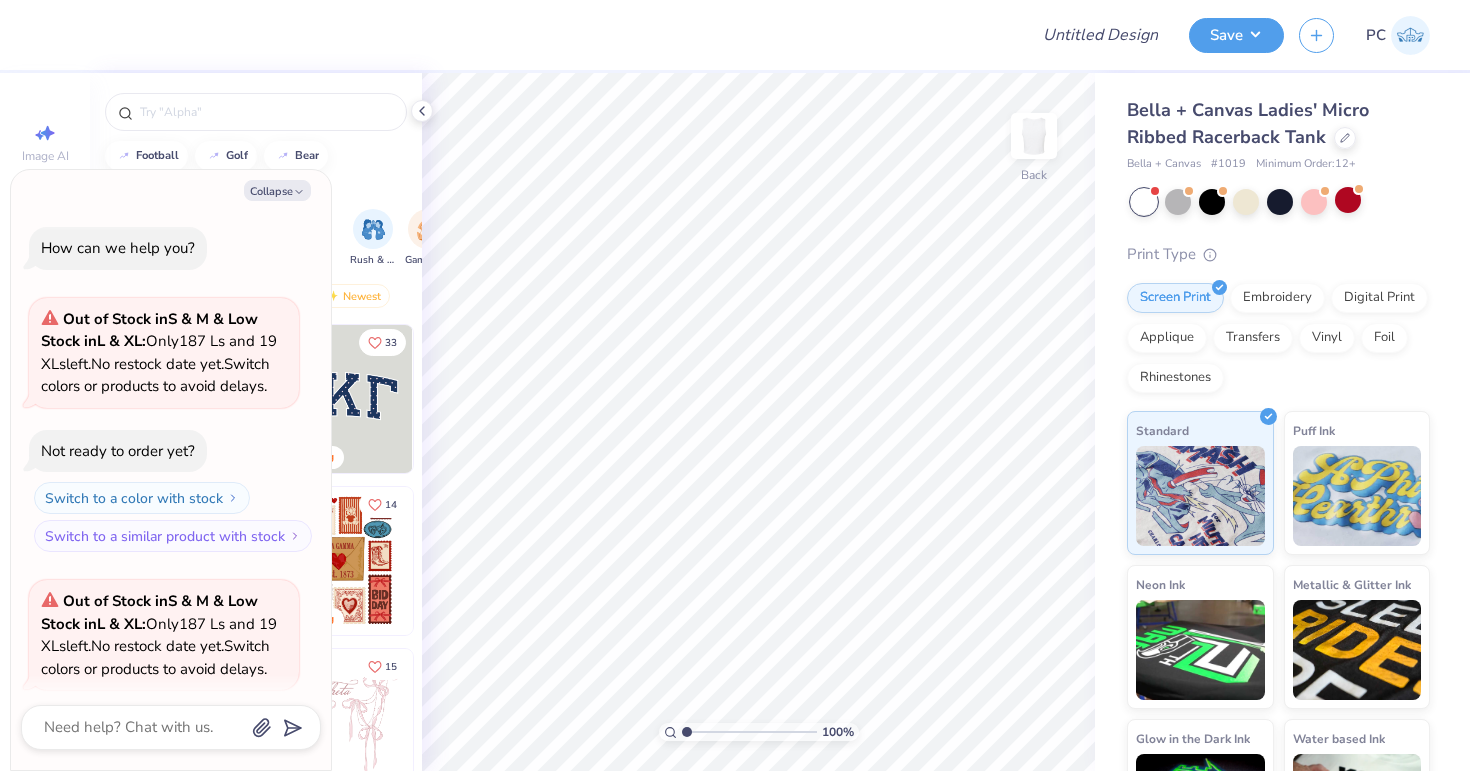 scroll, scrollTop: 200, scrollLeft: 0, axis: vertical 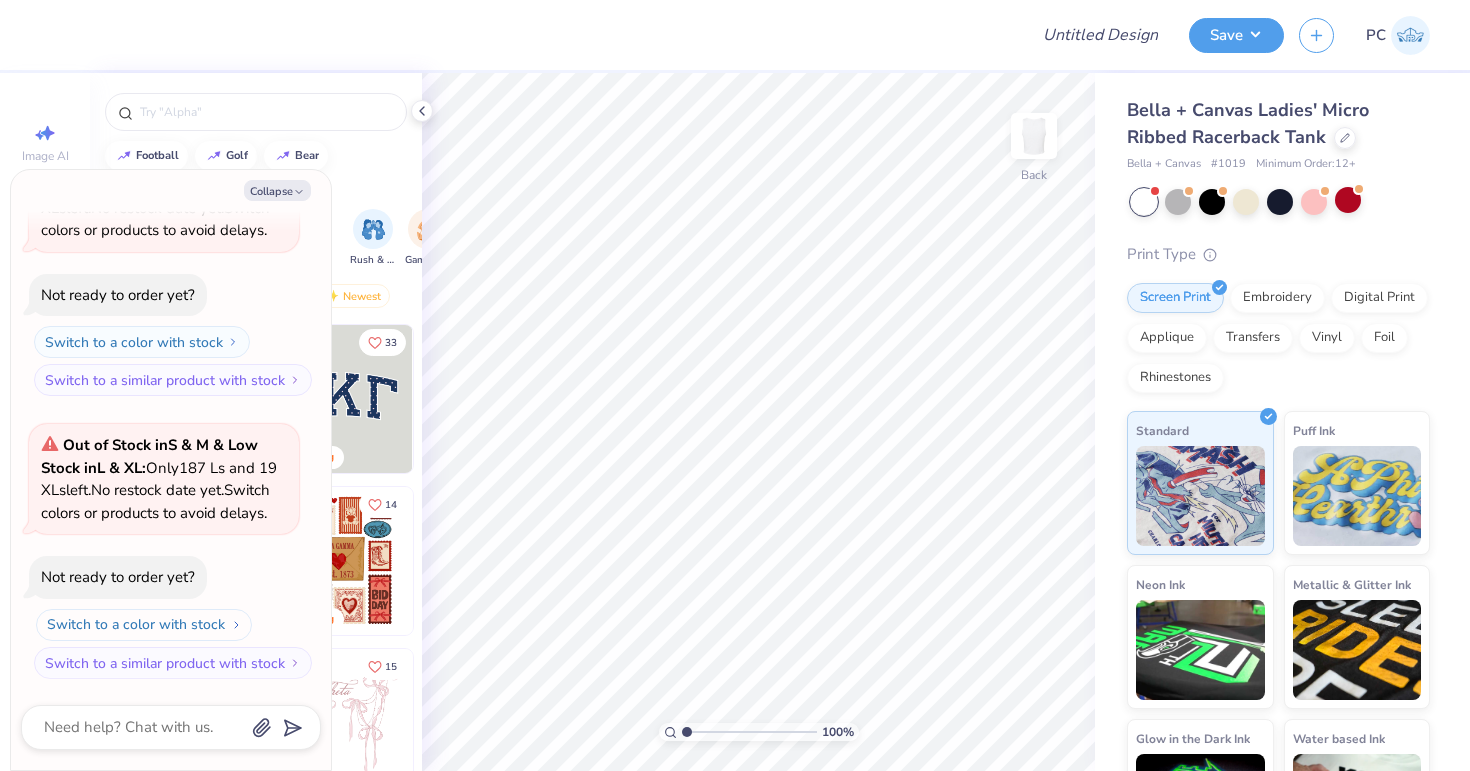 click on "Switch to a color with stock" at bounding box center [144, 625] 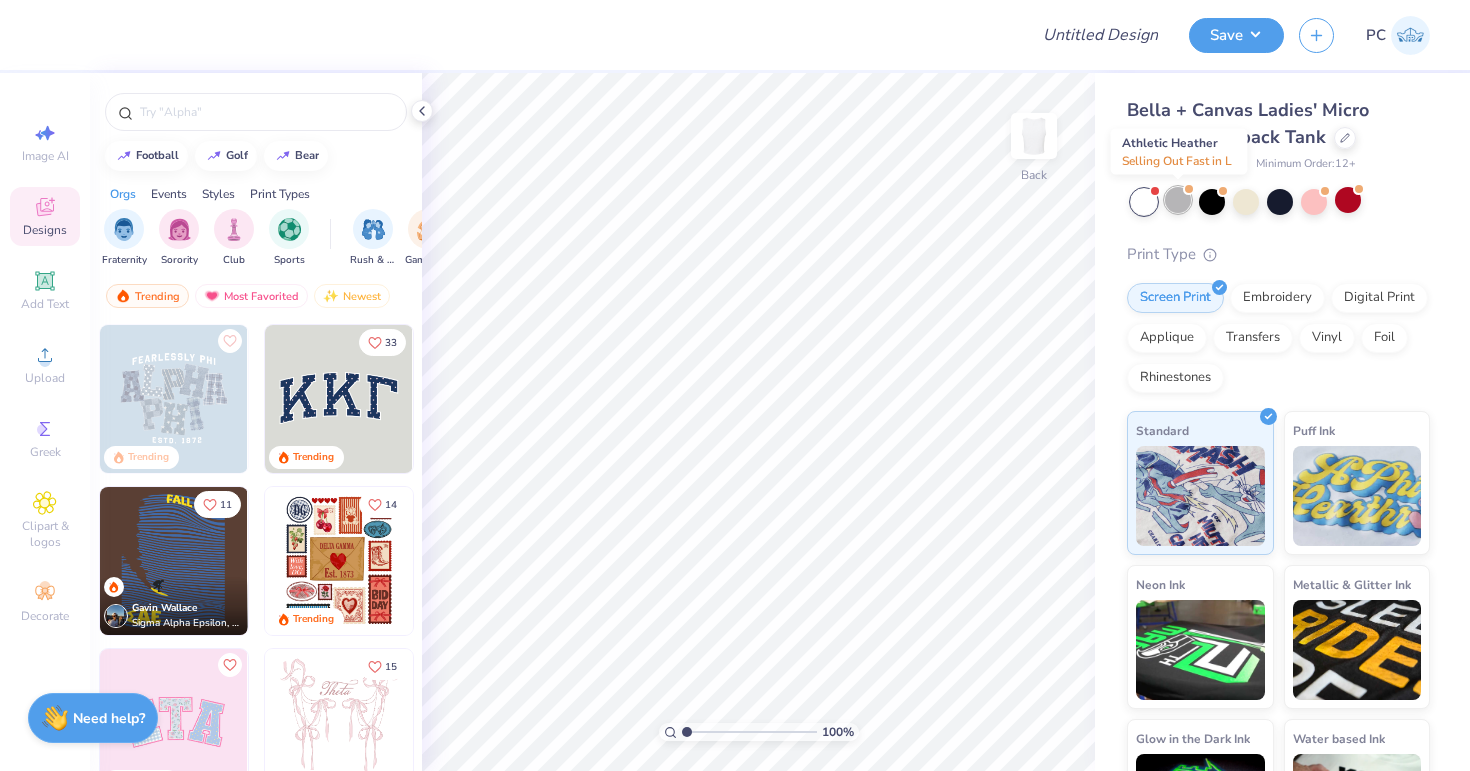 click at bounding box center (1178, 200) 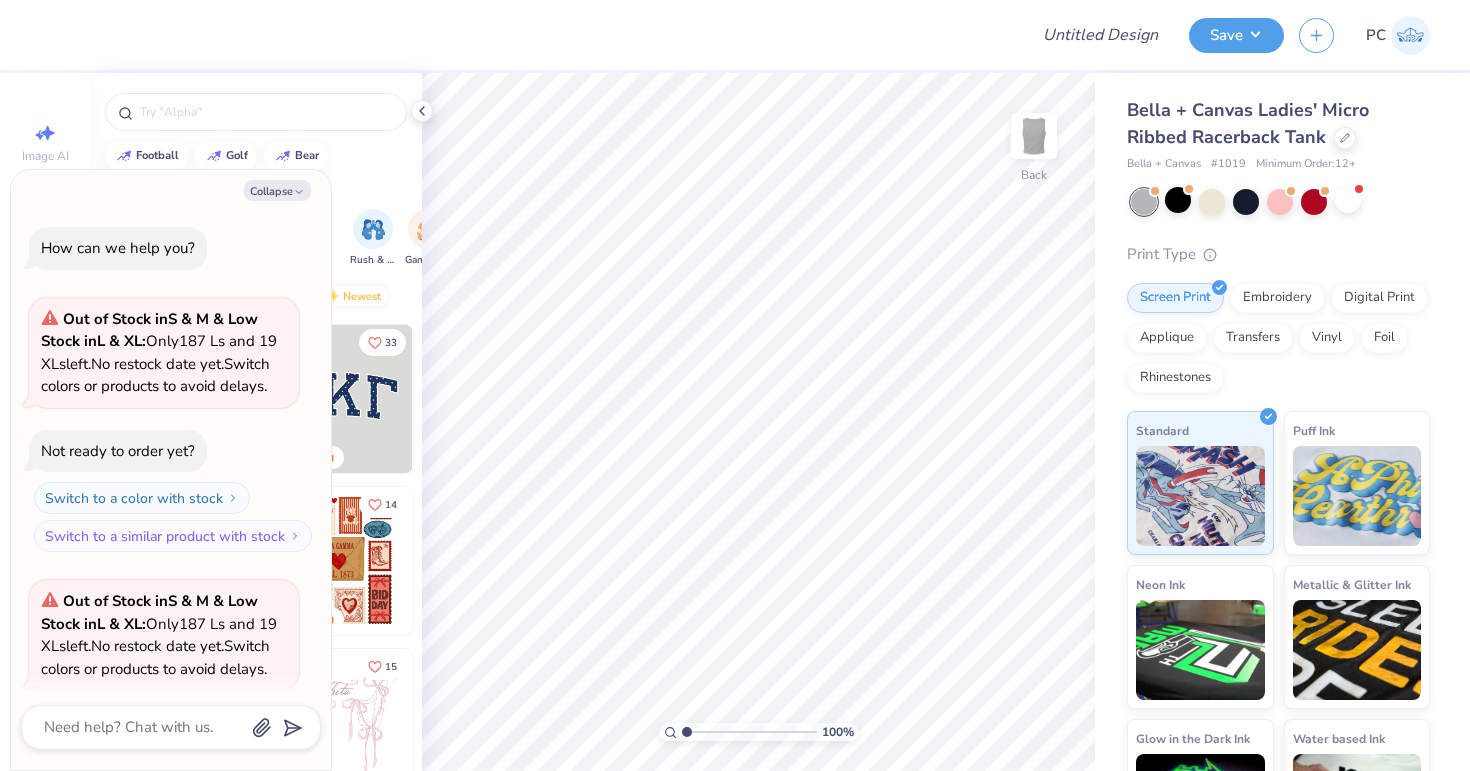 scroll, scrollTop: 460, scrollLeft: 0, axis: vertical 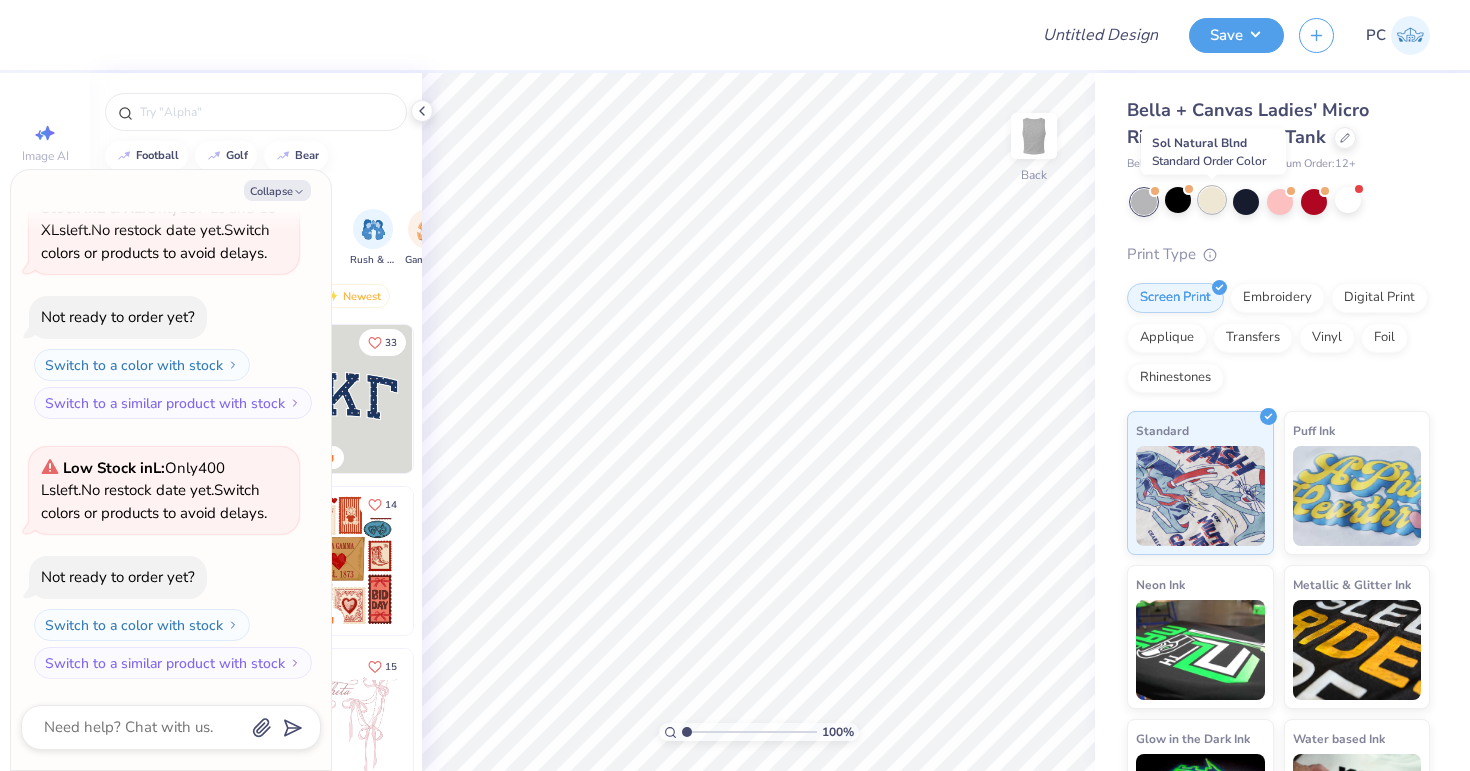 click at bounding box center (1212, 200) 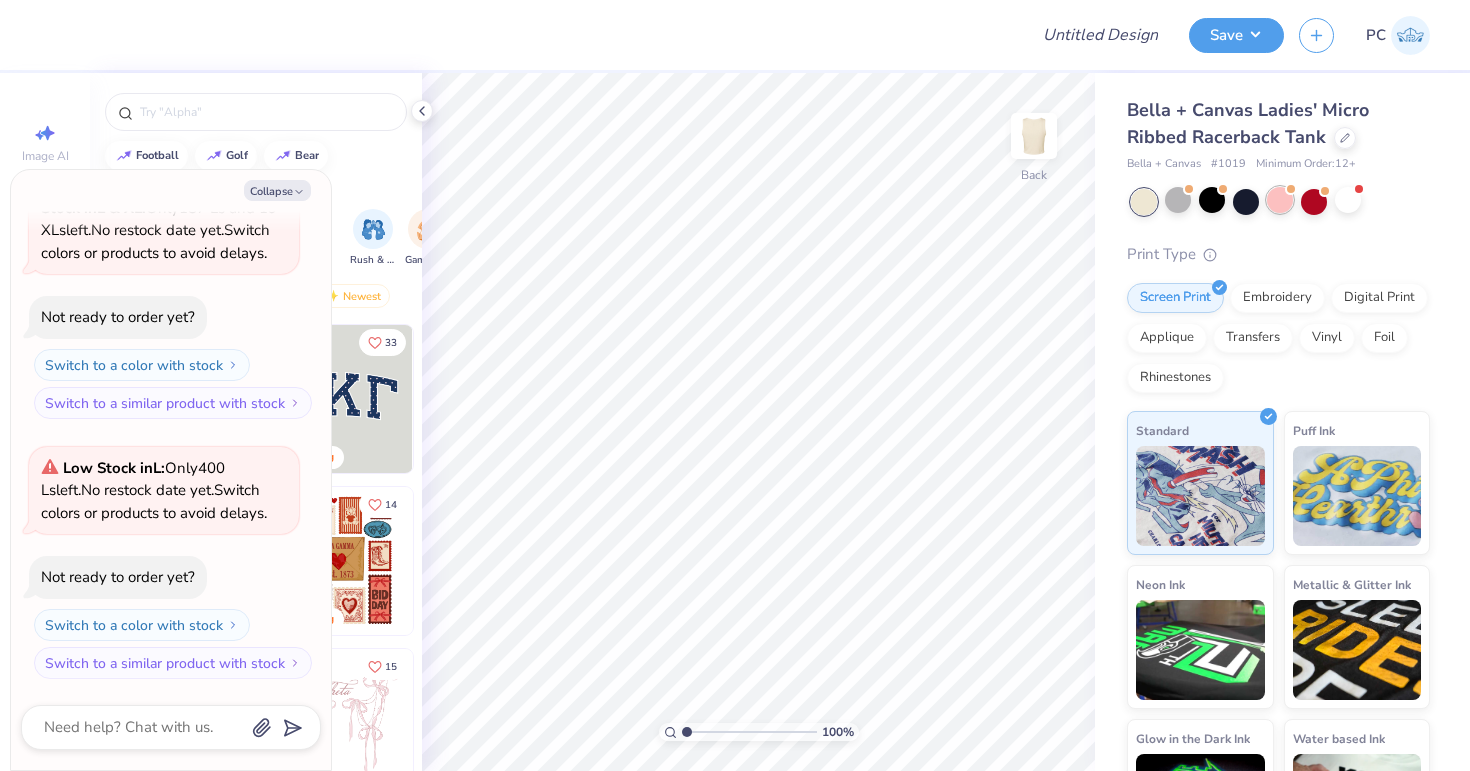 click at bounding box center (1280, 202) 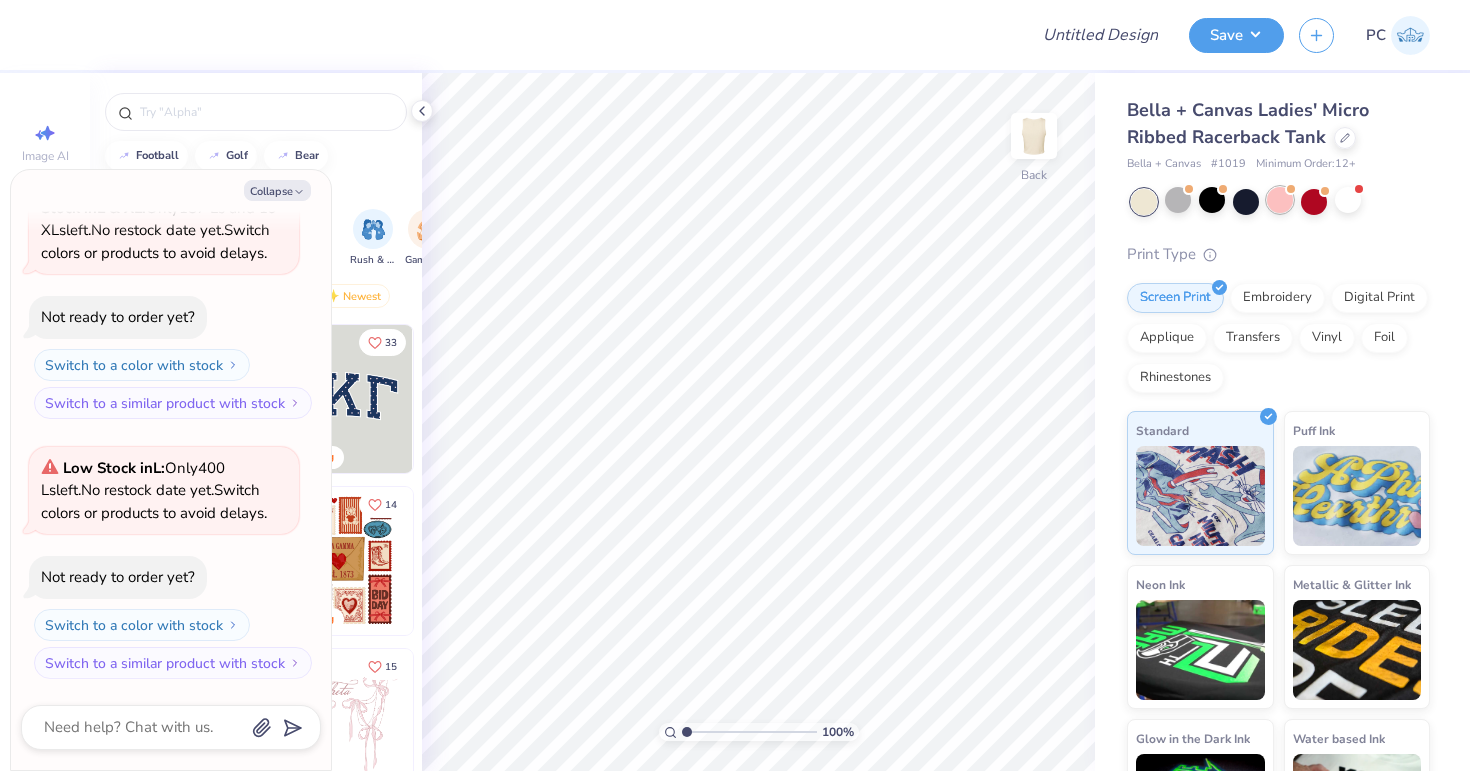 click at bounding box center [1280, 200] 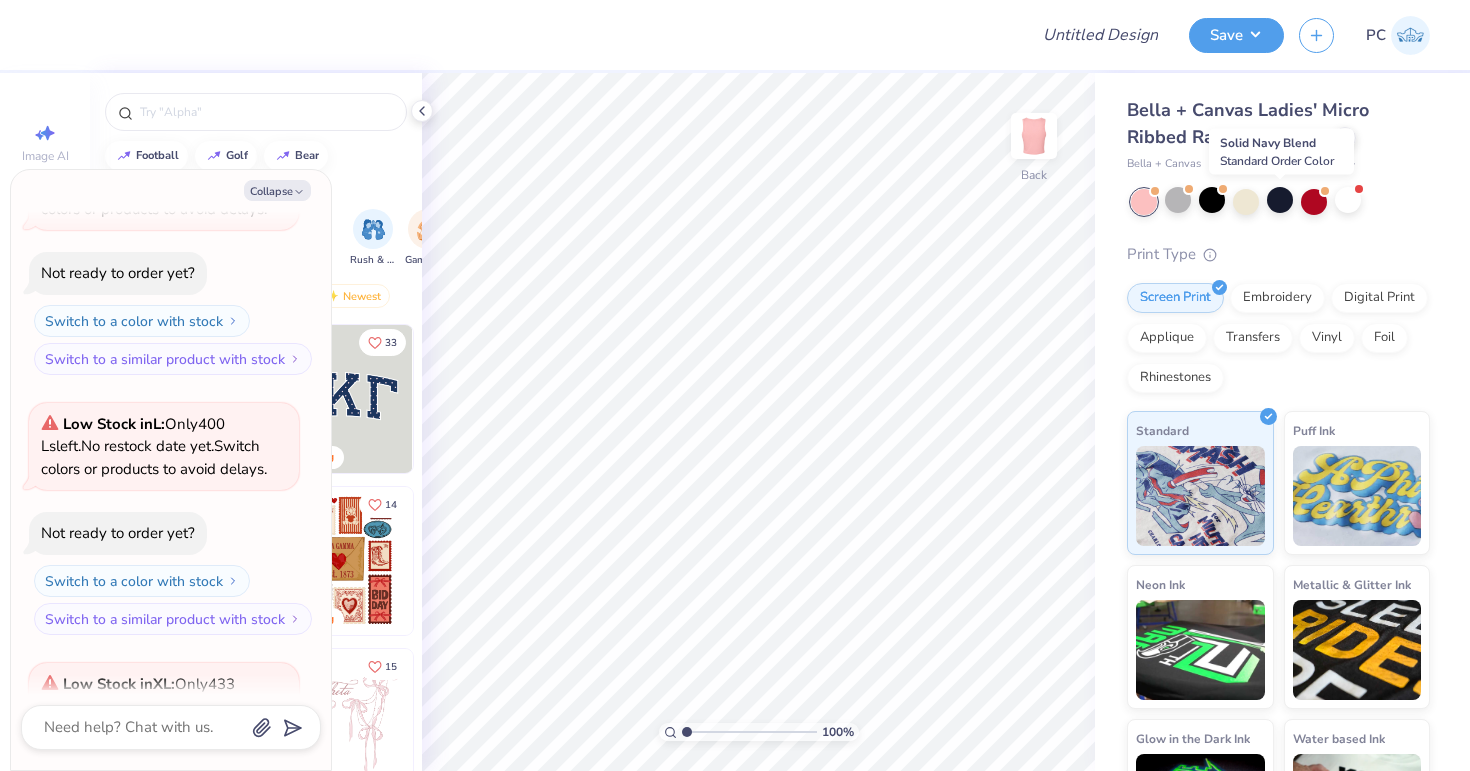 scroll, scrollTop: 720, scrollLeft: 0, axis: vertical 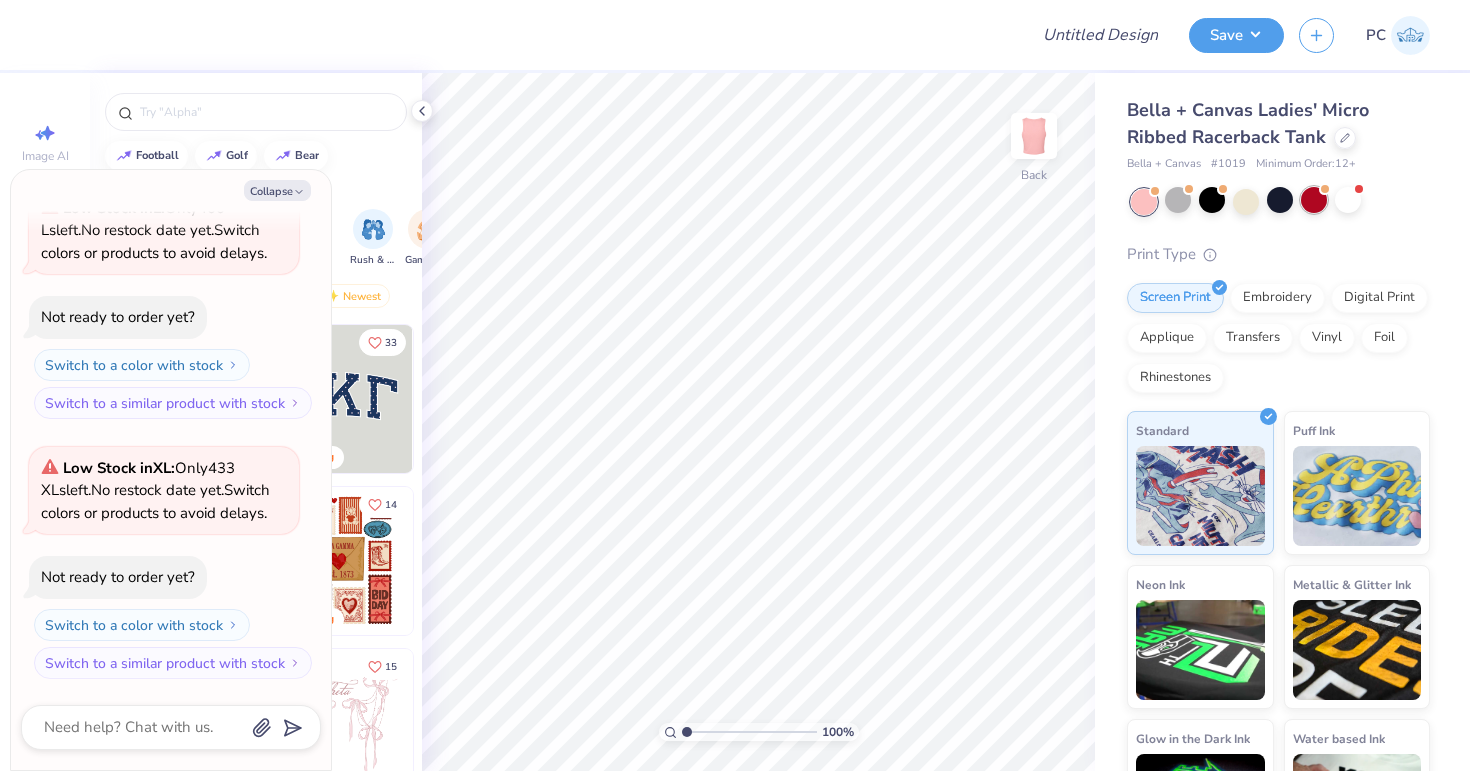 click at bounding box center [1314, 200] 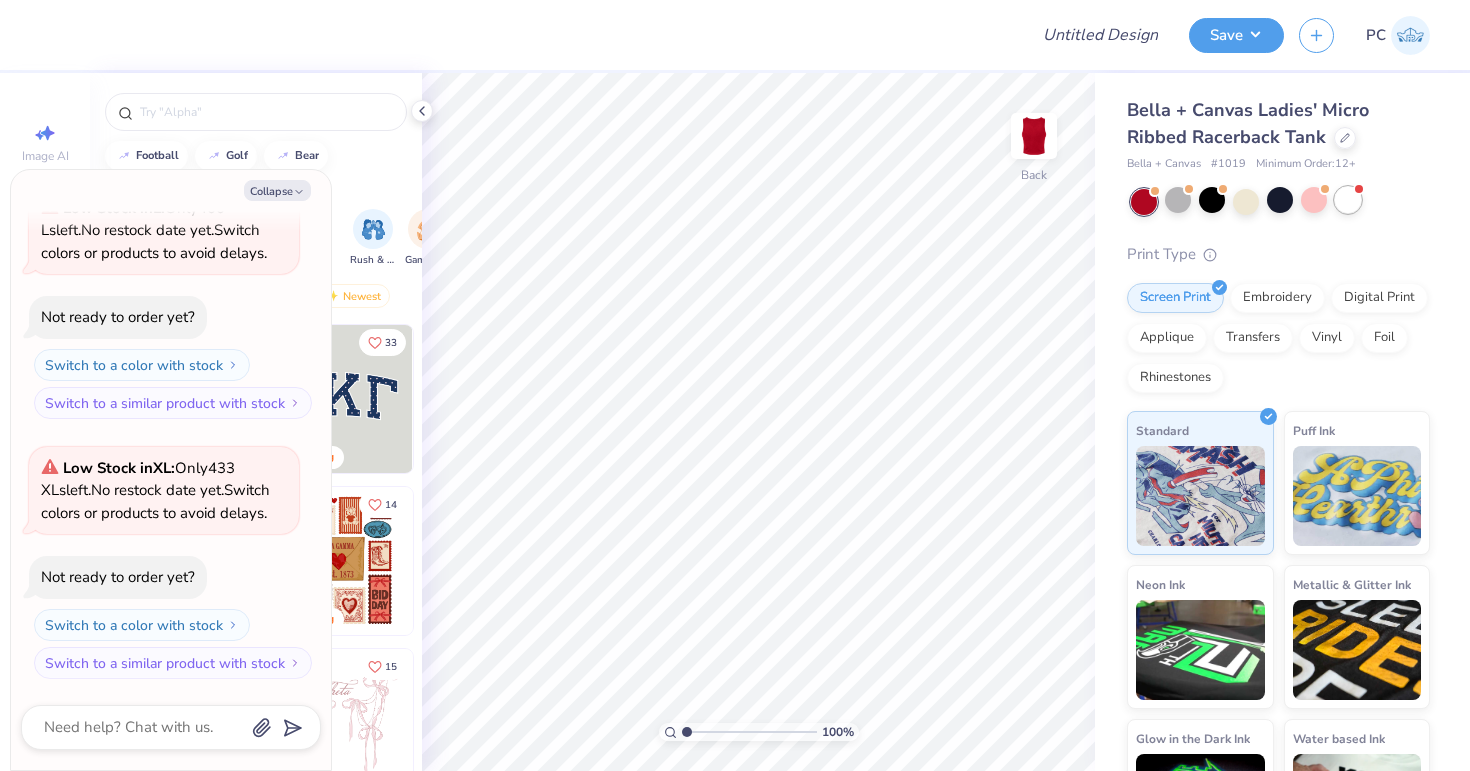 scroll, scrollTop: 980, scrollLeft: 0, axis: vertical 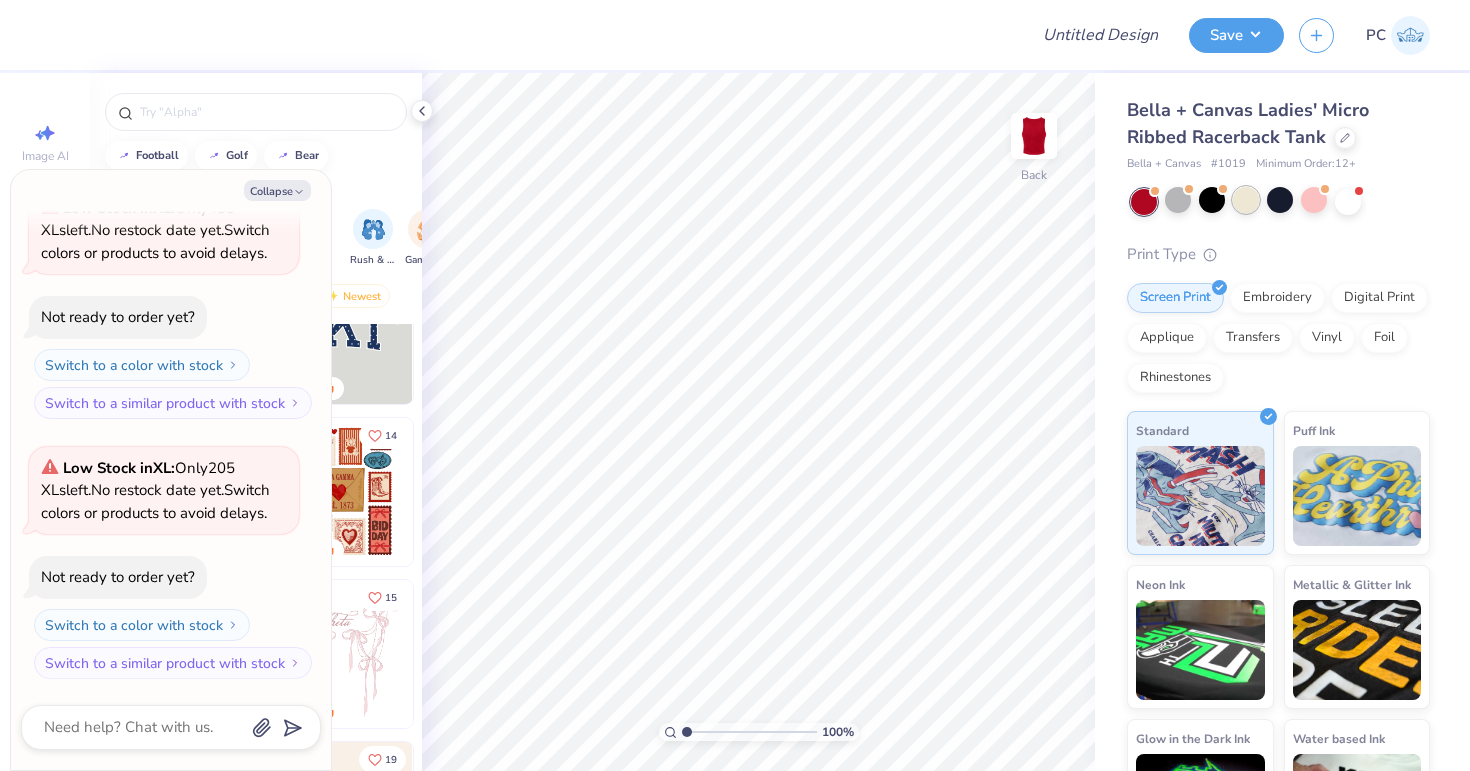 click at bounding box center (1246, 200) 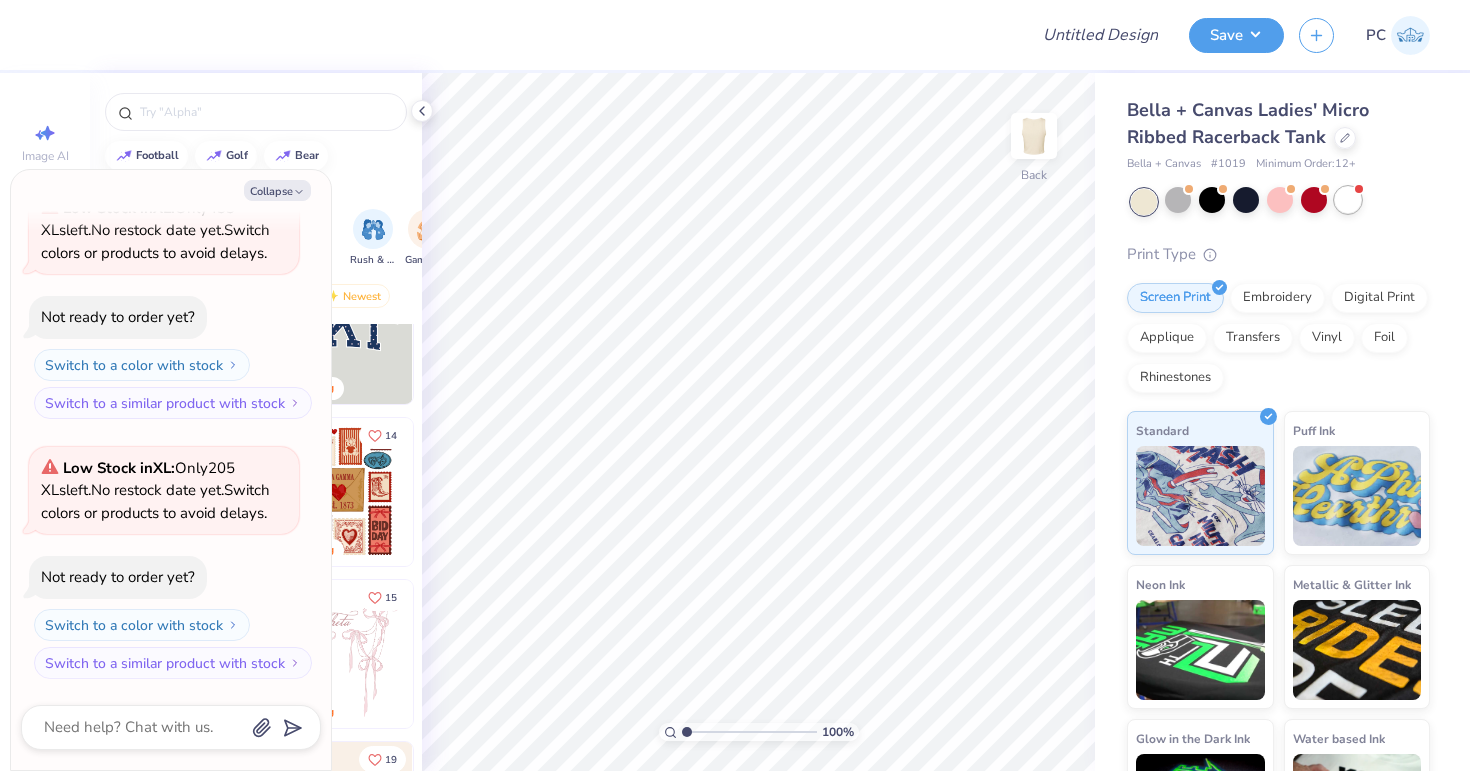 click at bounding box center [1348, 200] 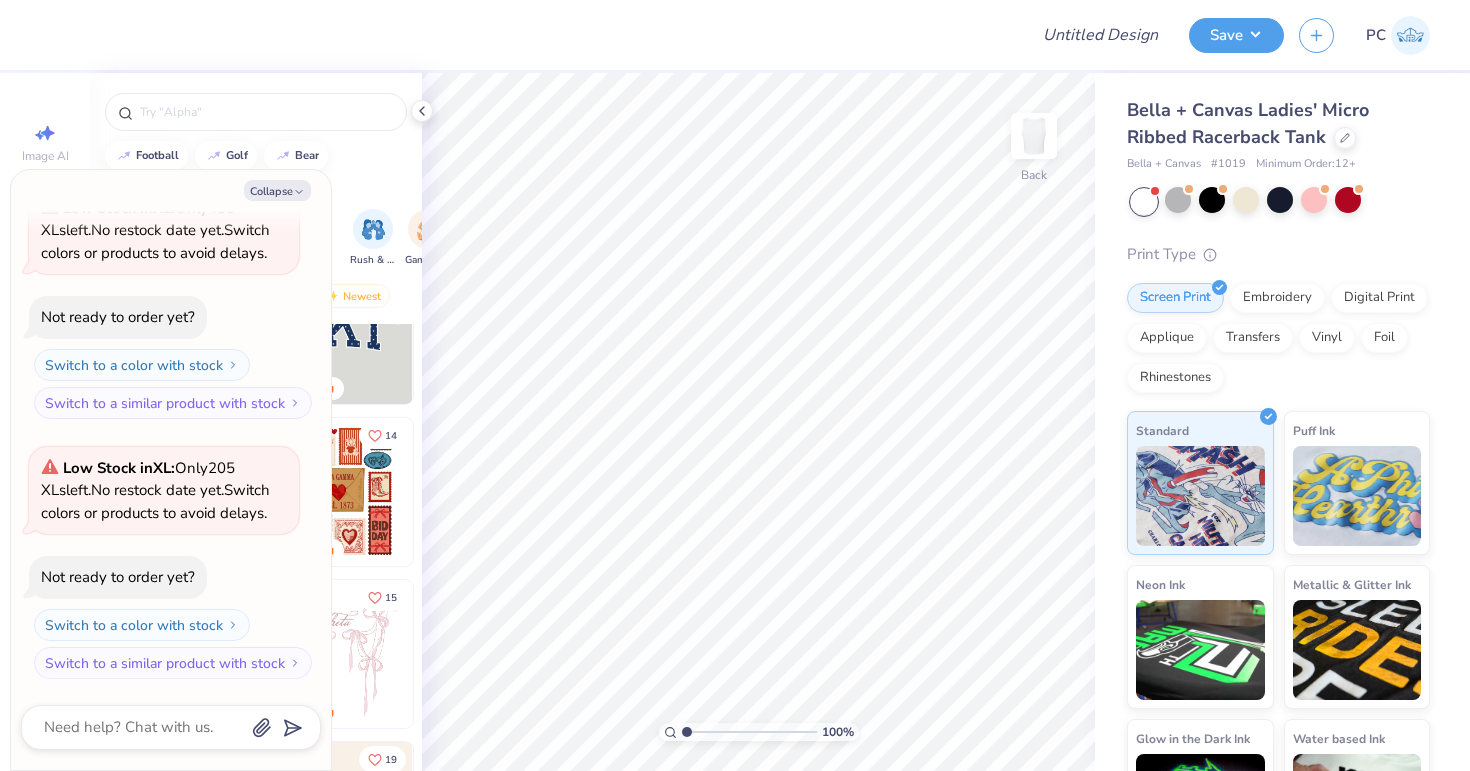 scroll, scrollTop: 1285, scrollLeft: 0, axis: vertical 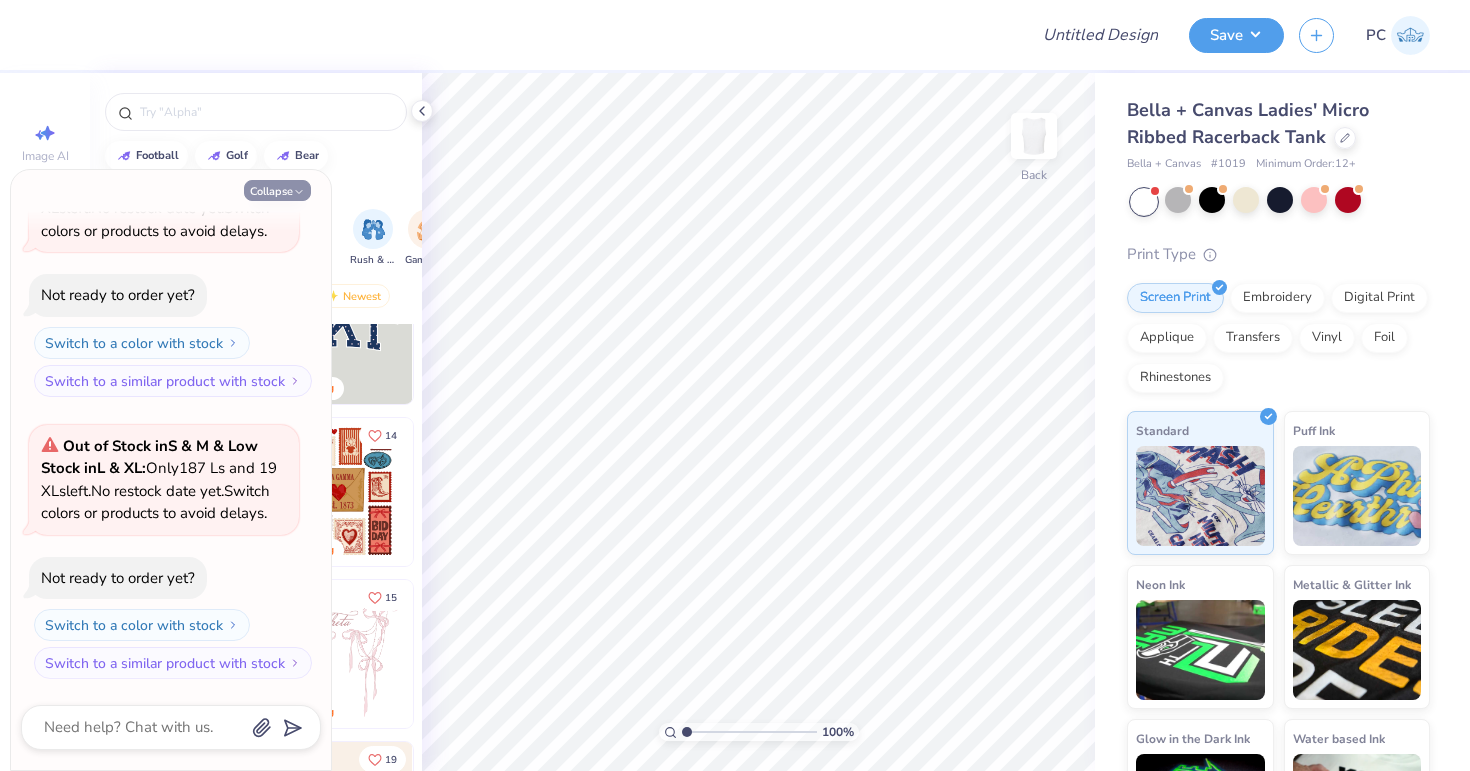 click on "Collapse" at bounding box center (277, 190) 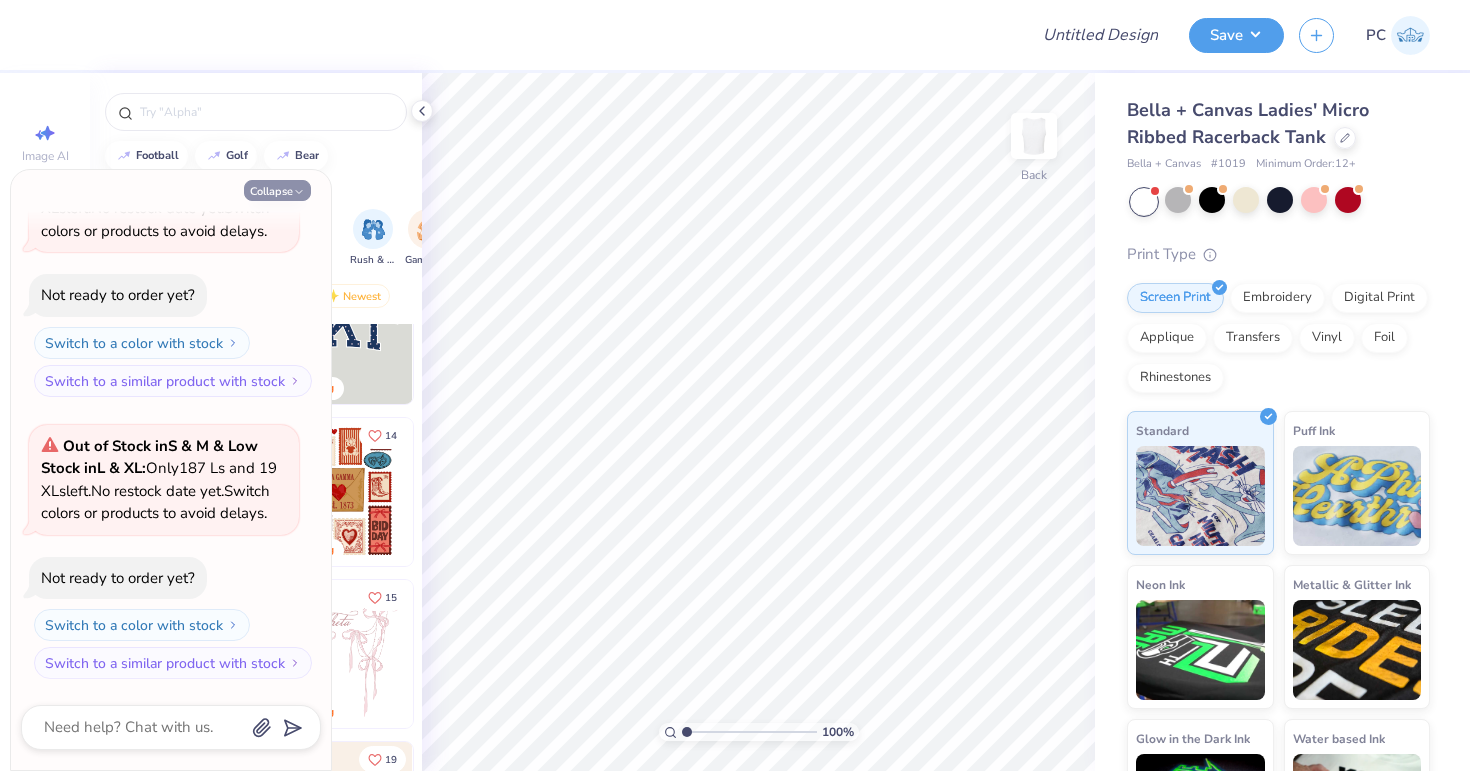 type on "x" 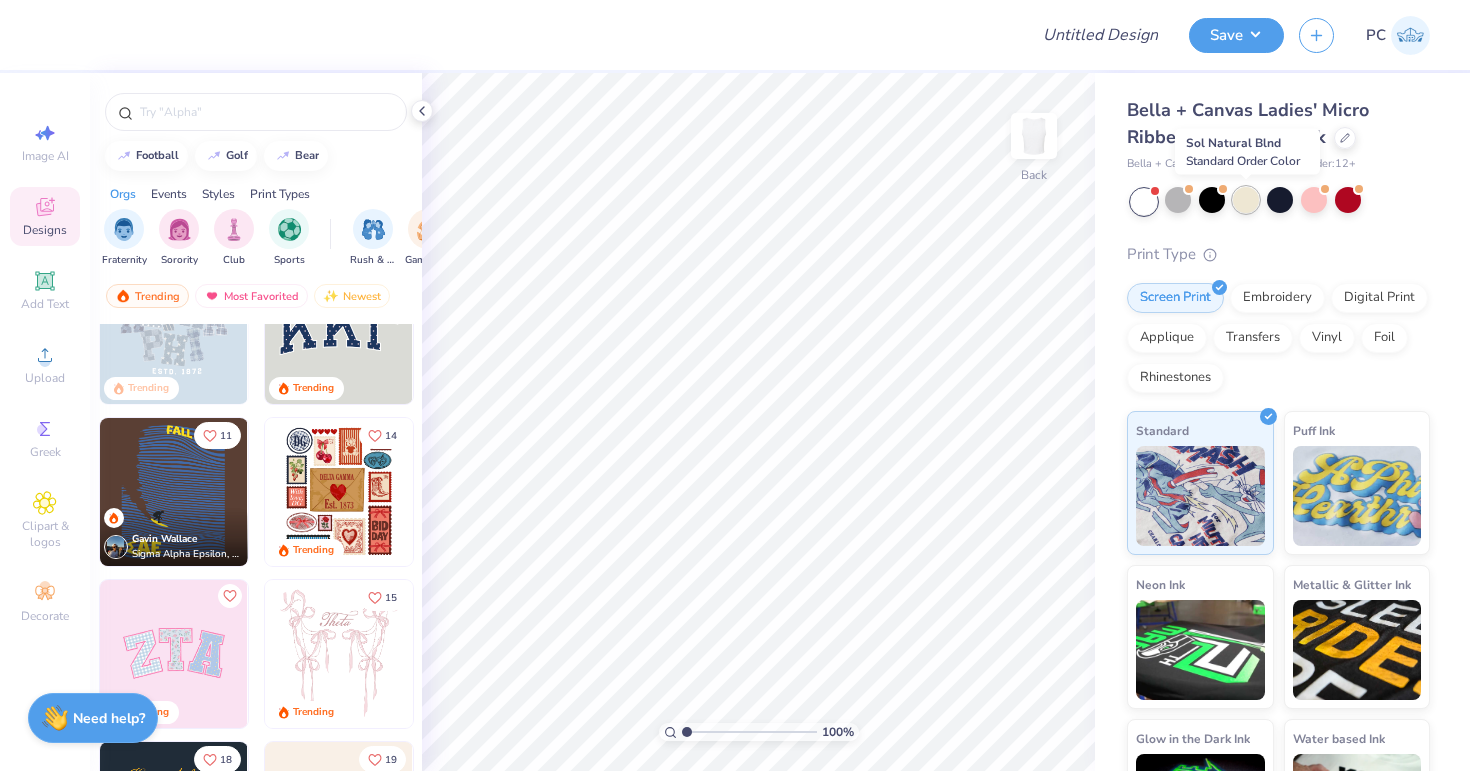 click at bounding box center [1246, 200] 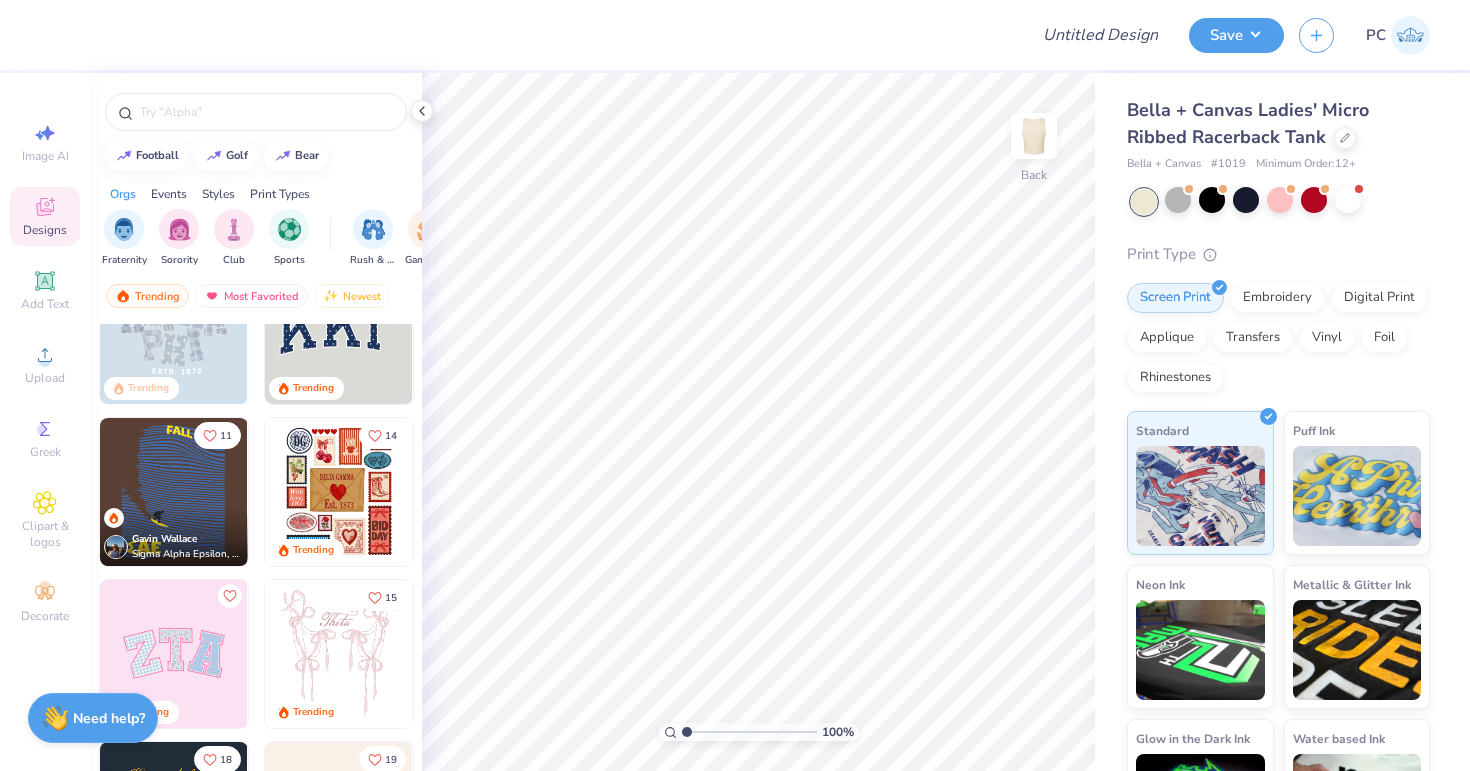 scroll, scrollTop: 0, scrollLeft: 0, axis: both 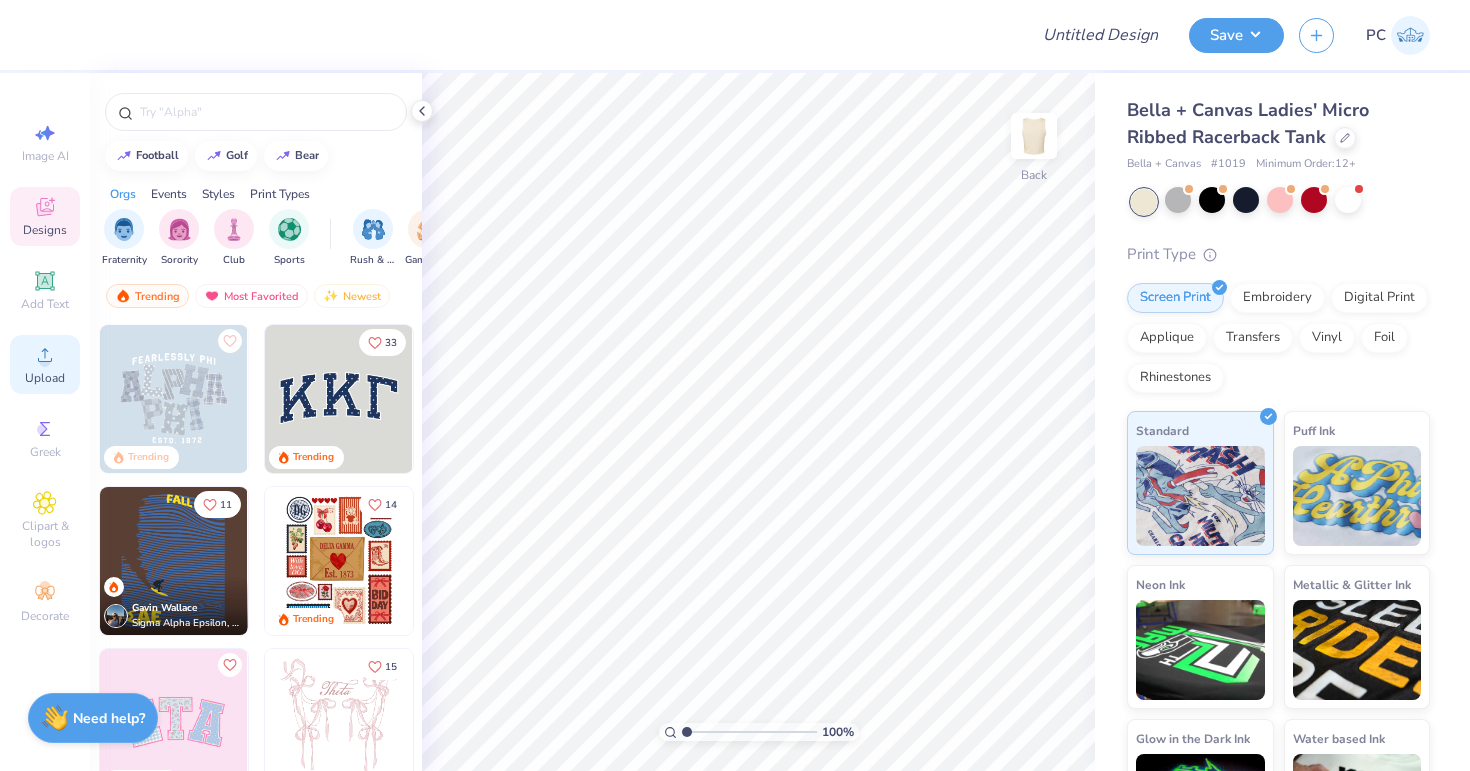 click 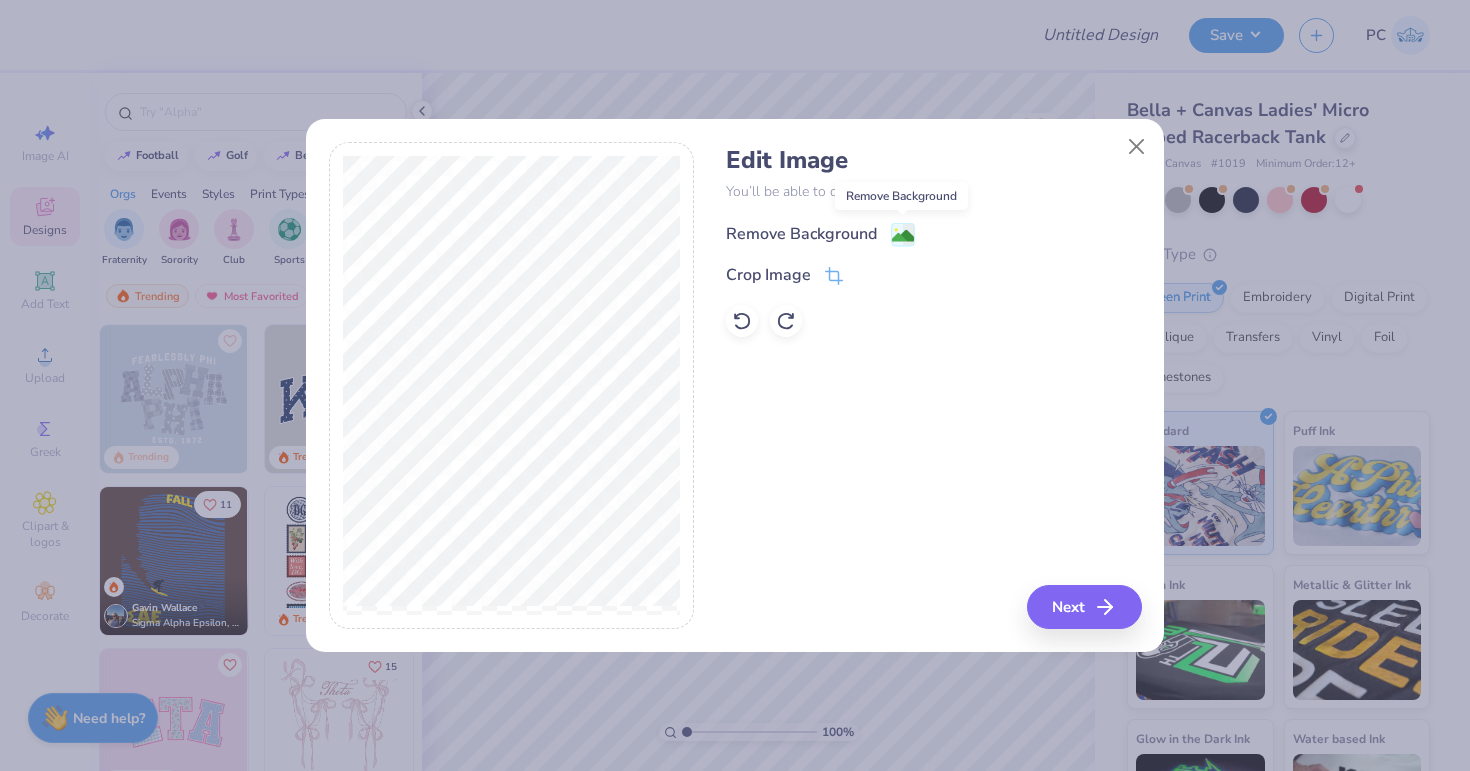 click 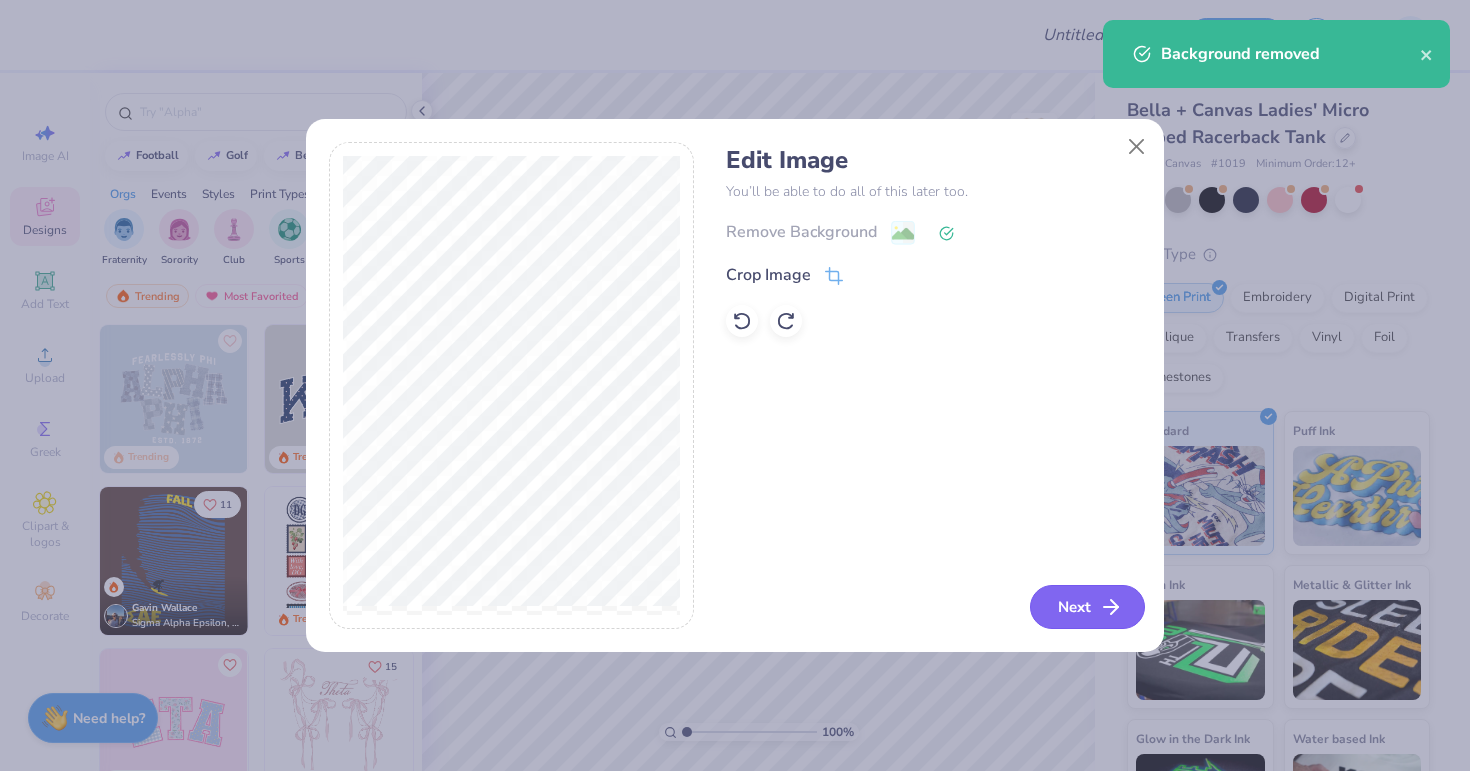 click on "Next" at bounding box center [1087, 607] 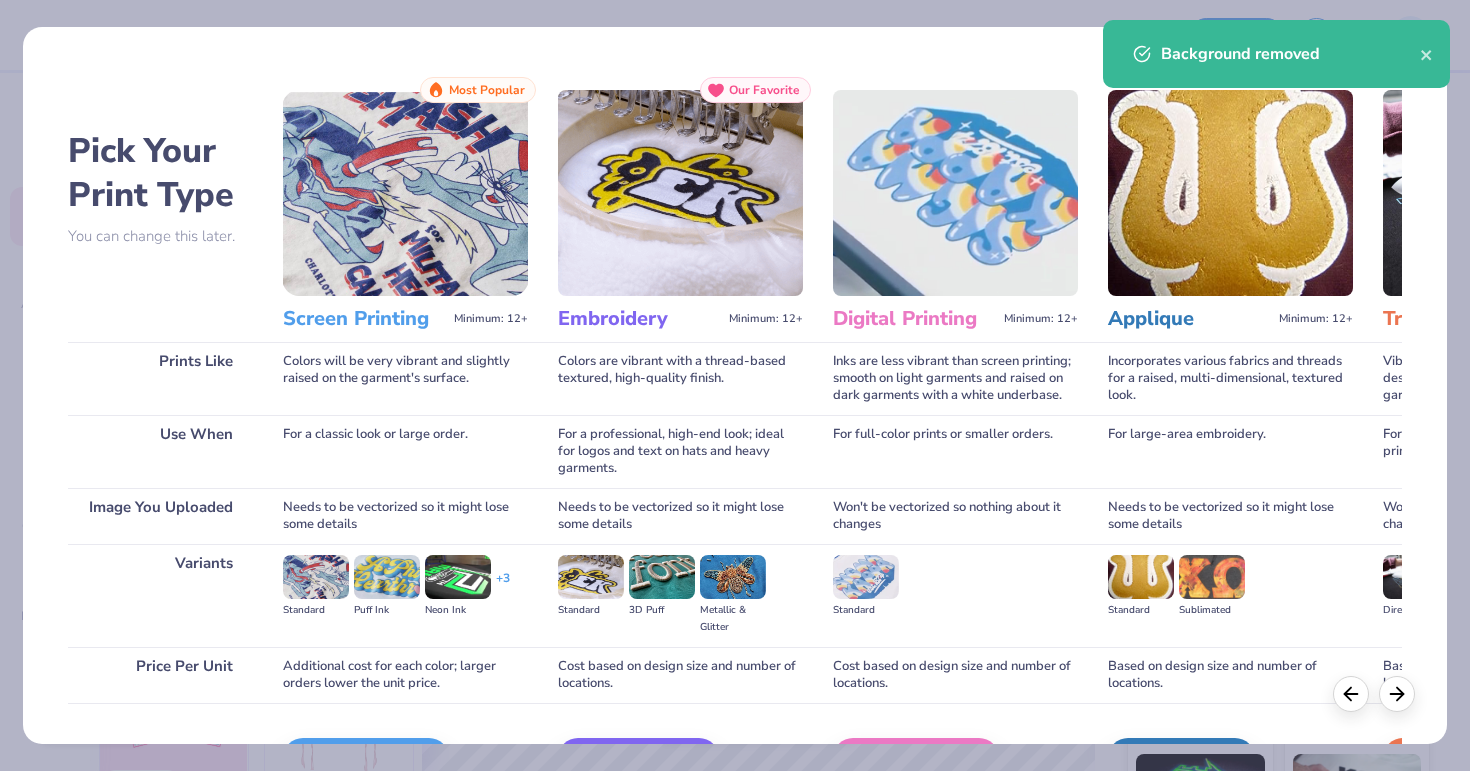 scroll, scrollTop: 126, scrollLeft: 0, axis: vertical 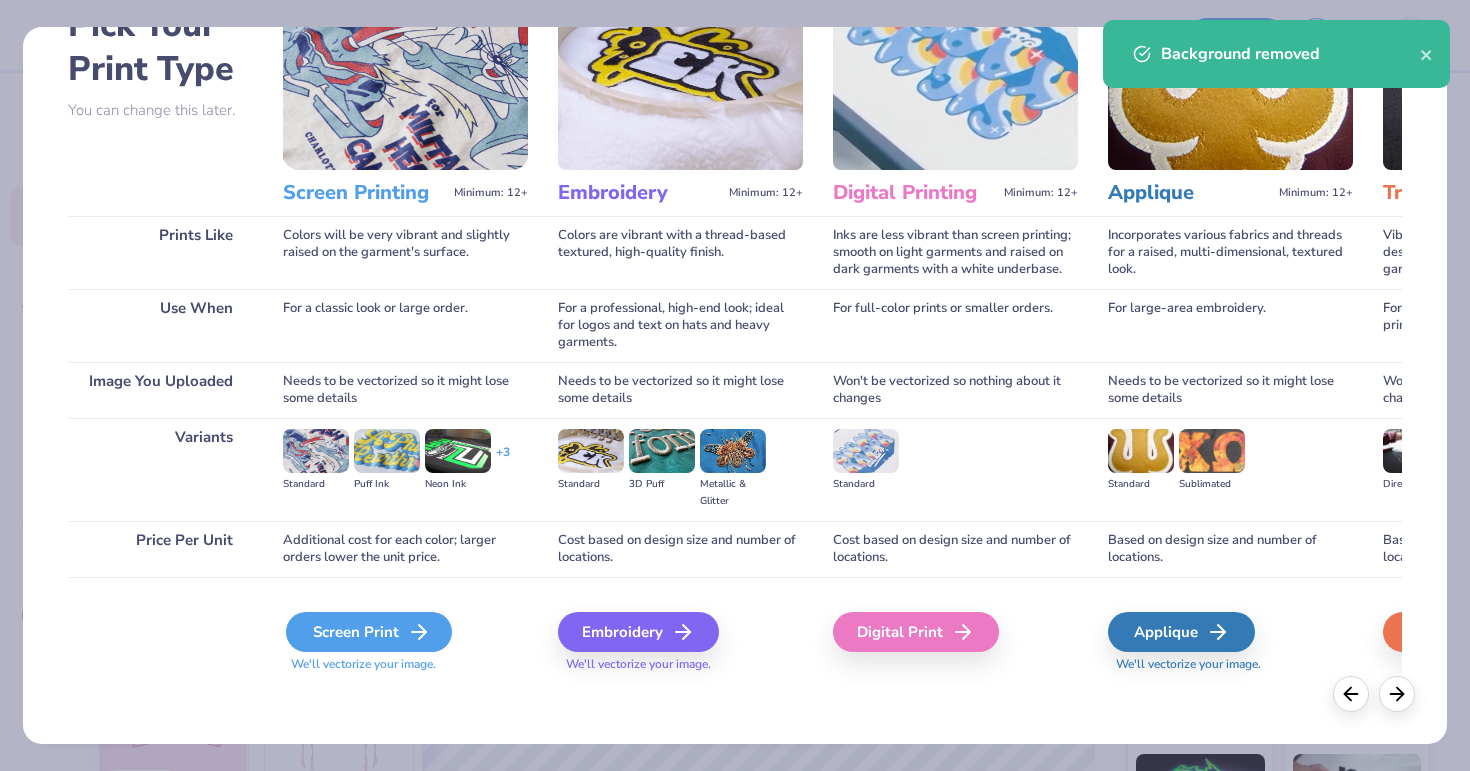 drag, startPoint x: 589, startPoint y: 634, endPoint x: 378, endPoint y: 638, distance: 211.03792 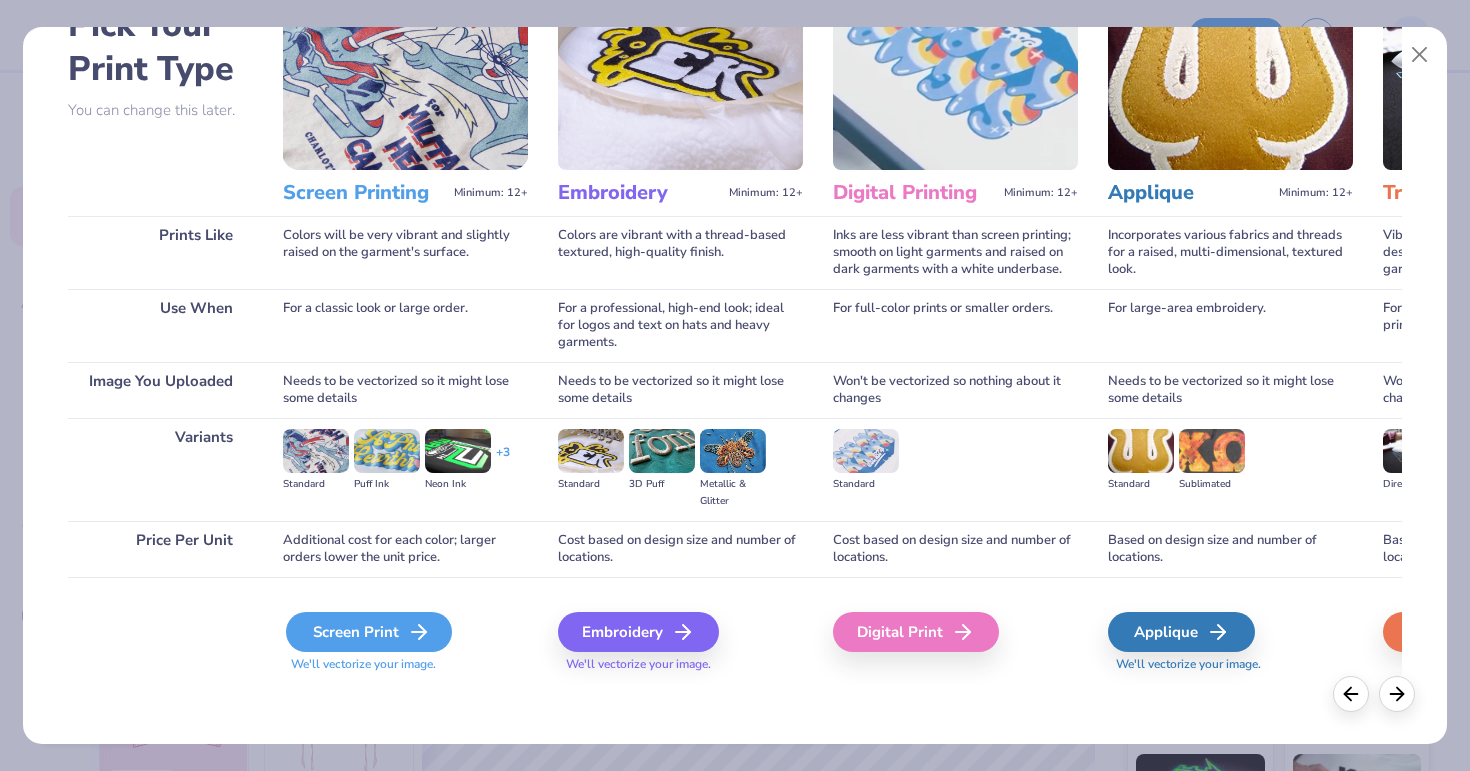 click on "Screen Print" at bounding box center (369, 632) 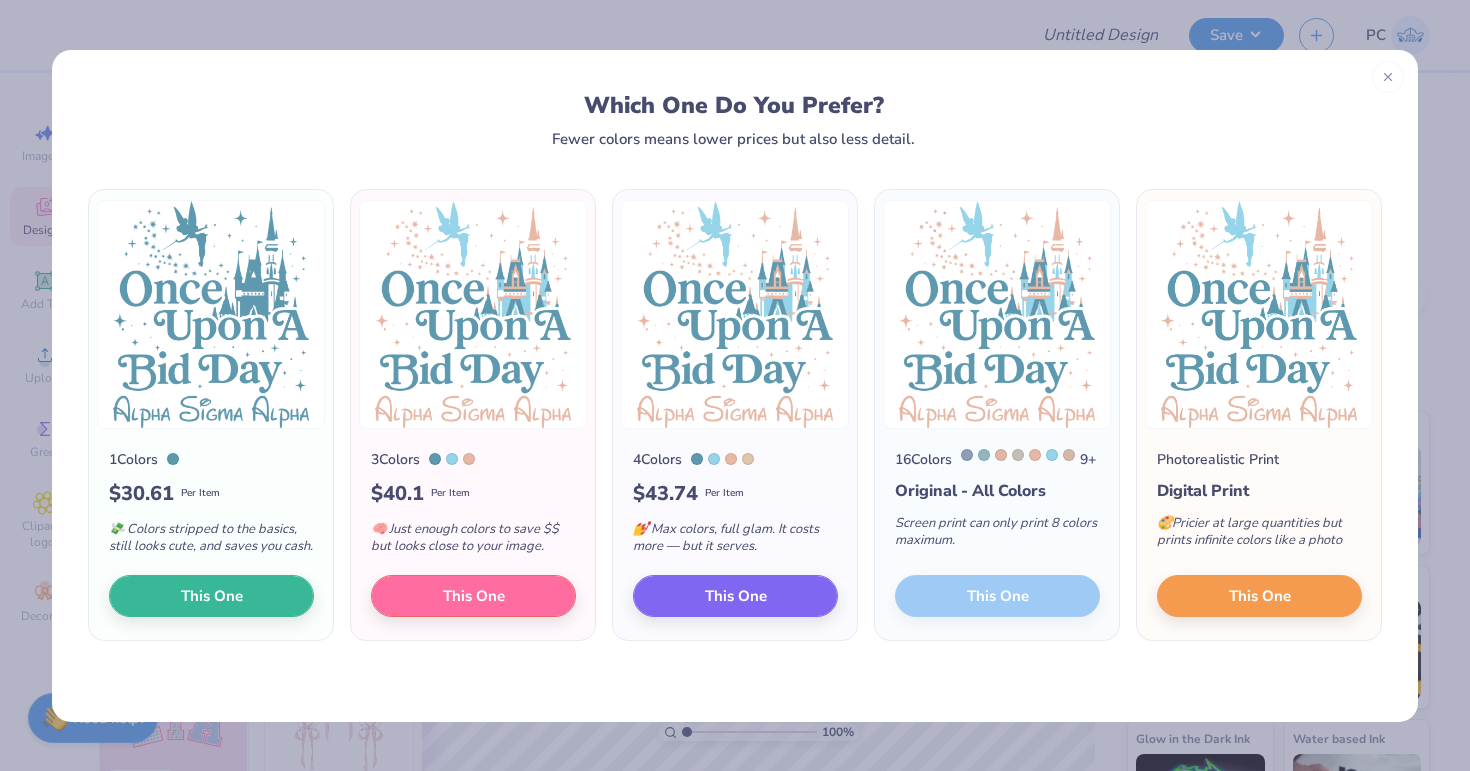 click on "16  Colors 9 + Original - All Colors Screen print can only print 8 colors maximum. This One" at bounding box center [997, 535] 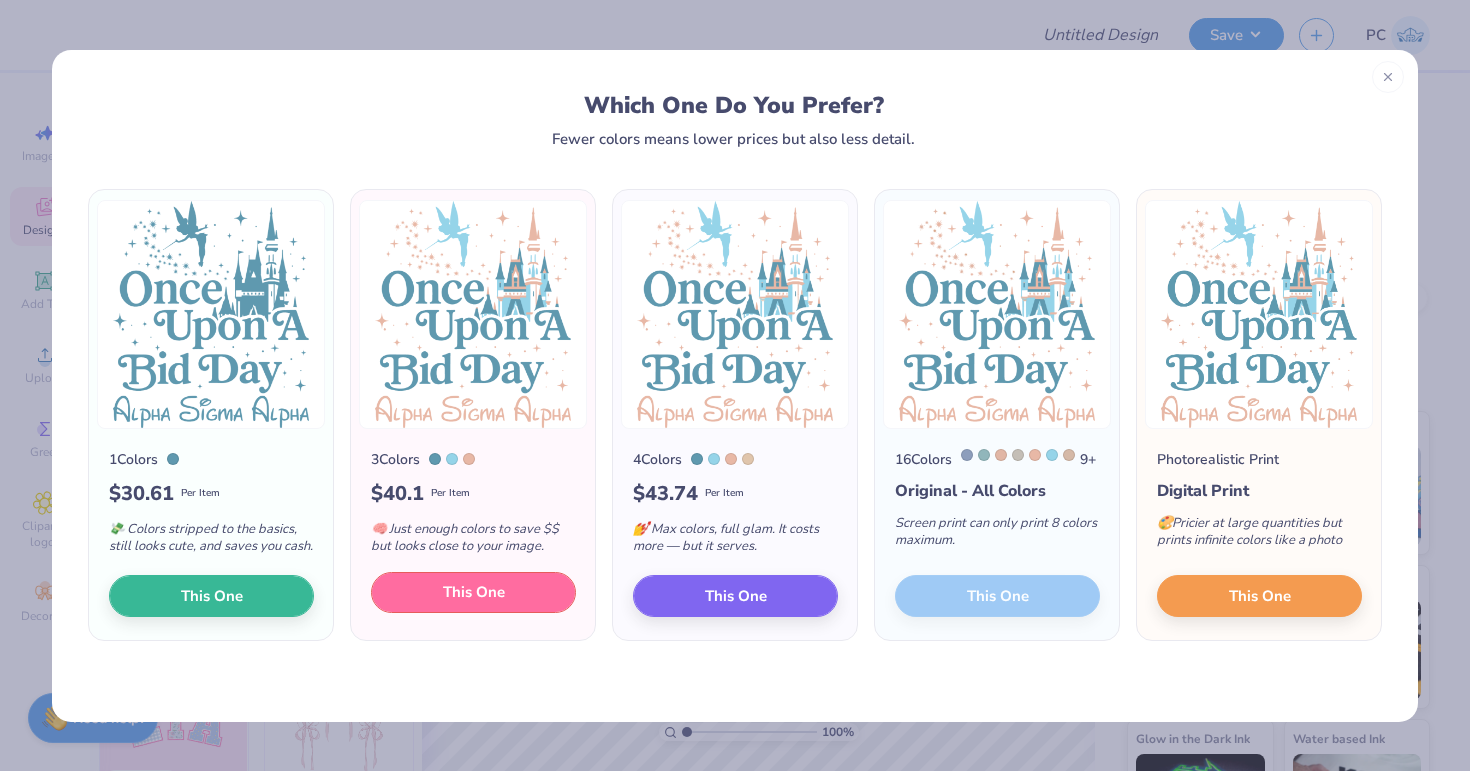 click on "This One" at bounding box center (474, 592) 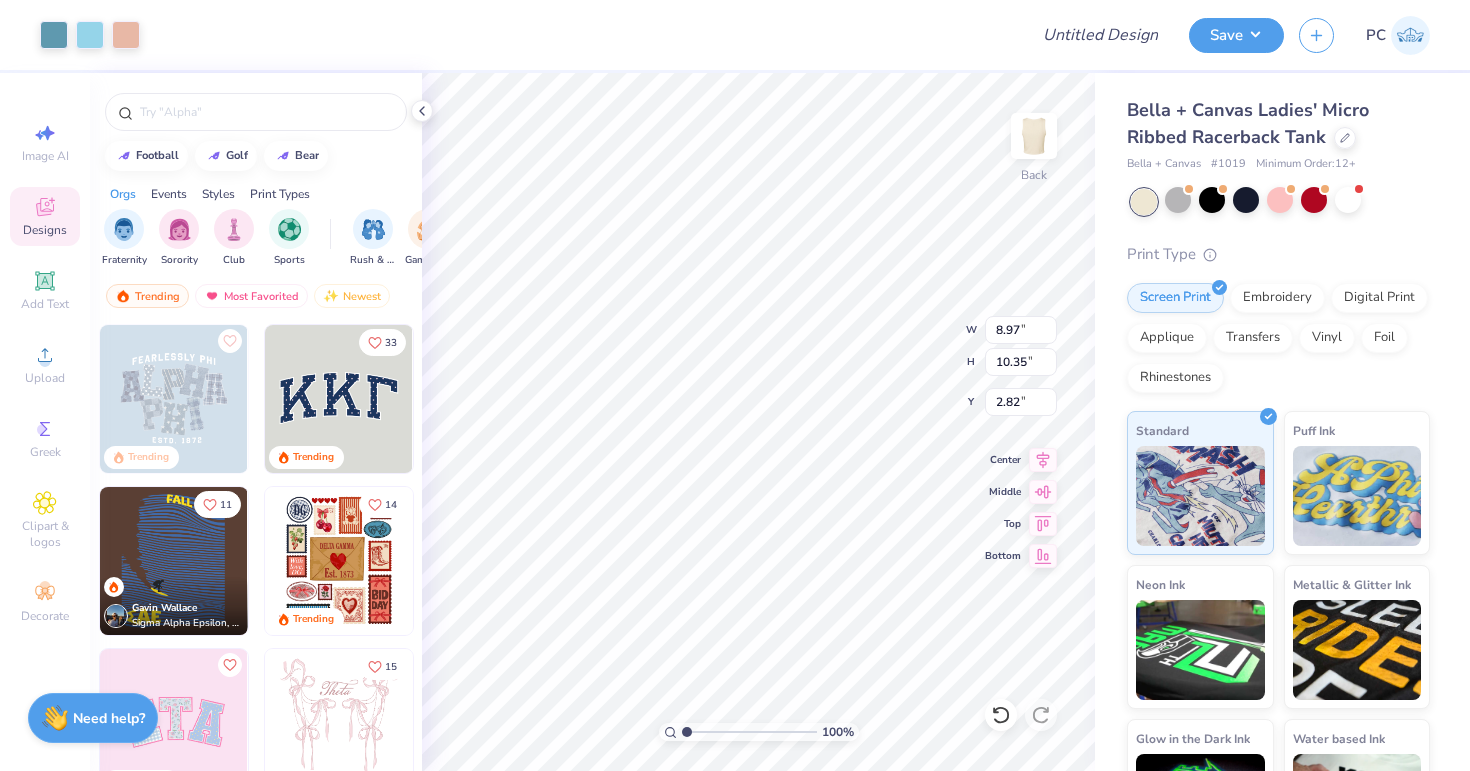 type on "0.98" 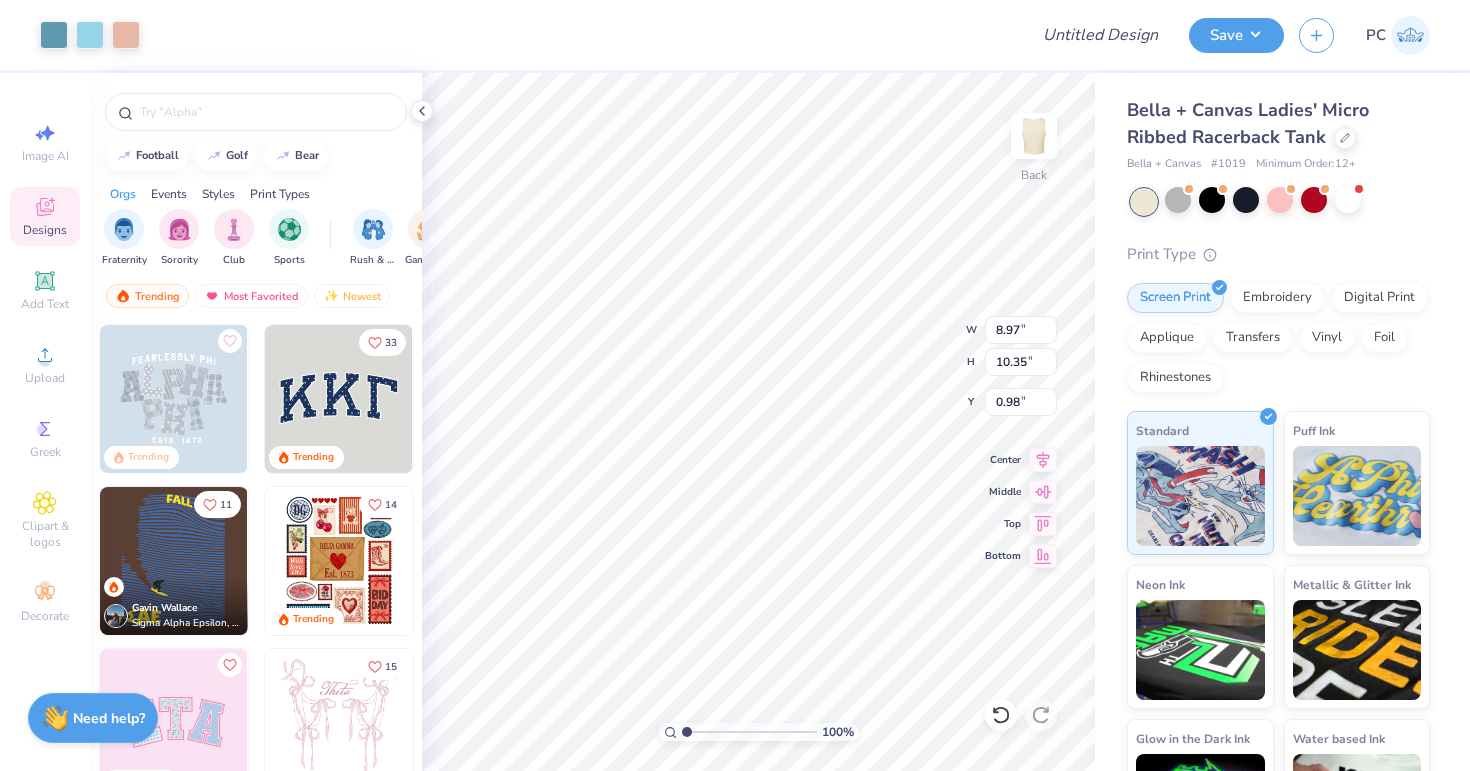 type on "6.54" 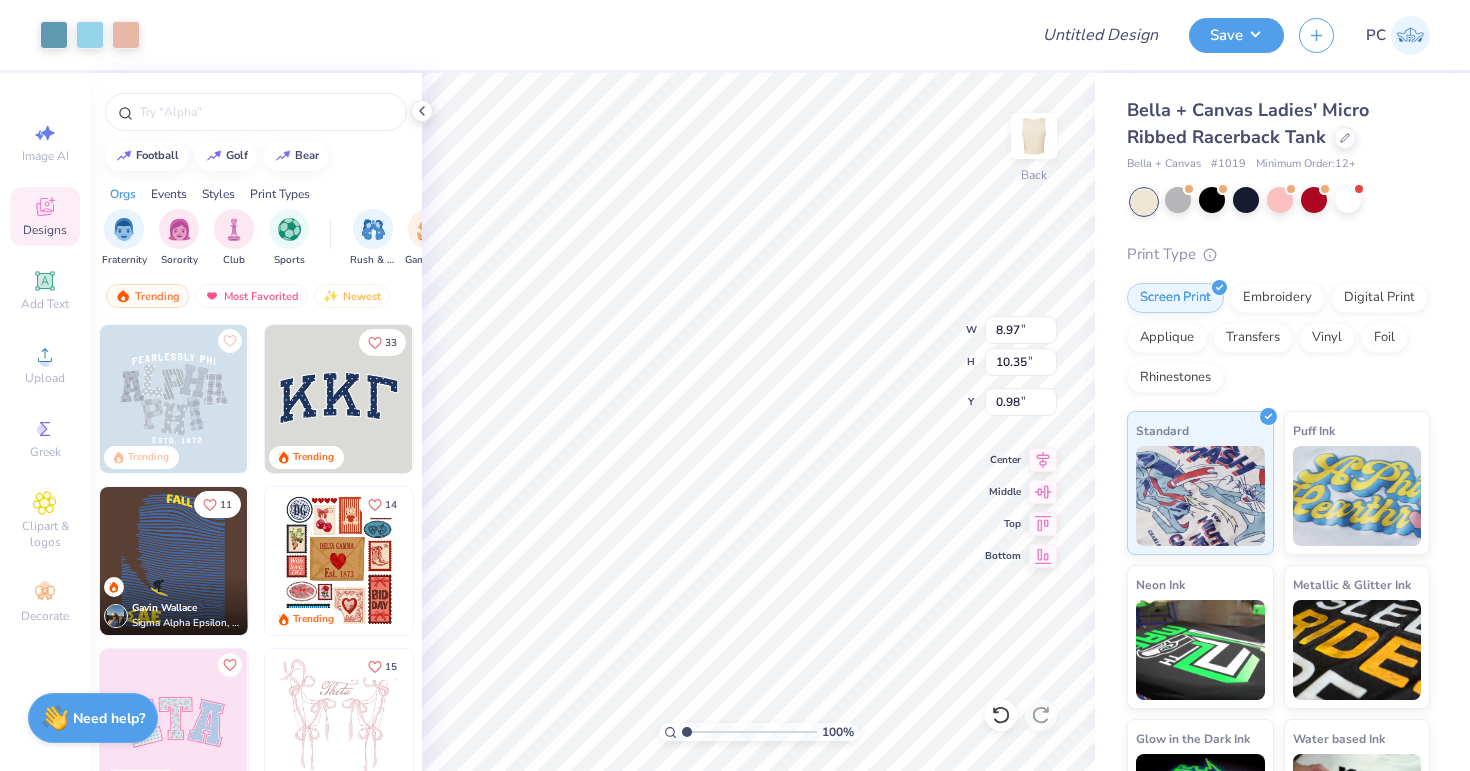 type on "7.54" 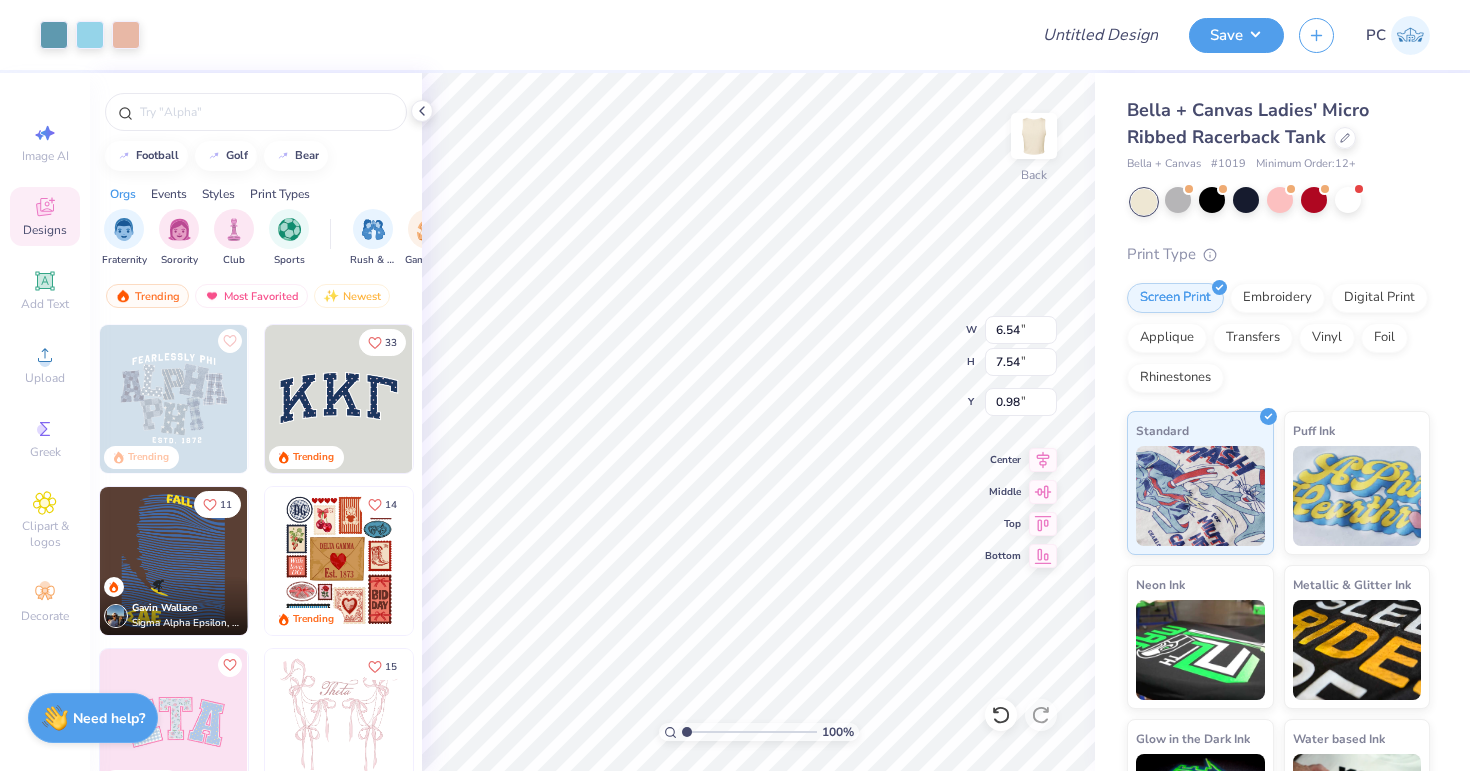 type on "1.68" 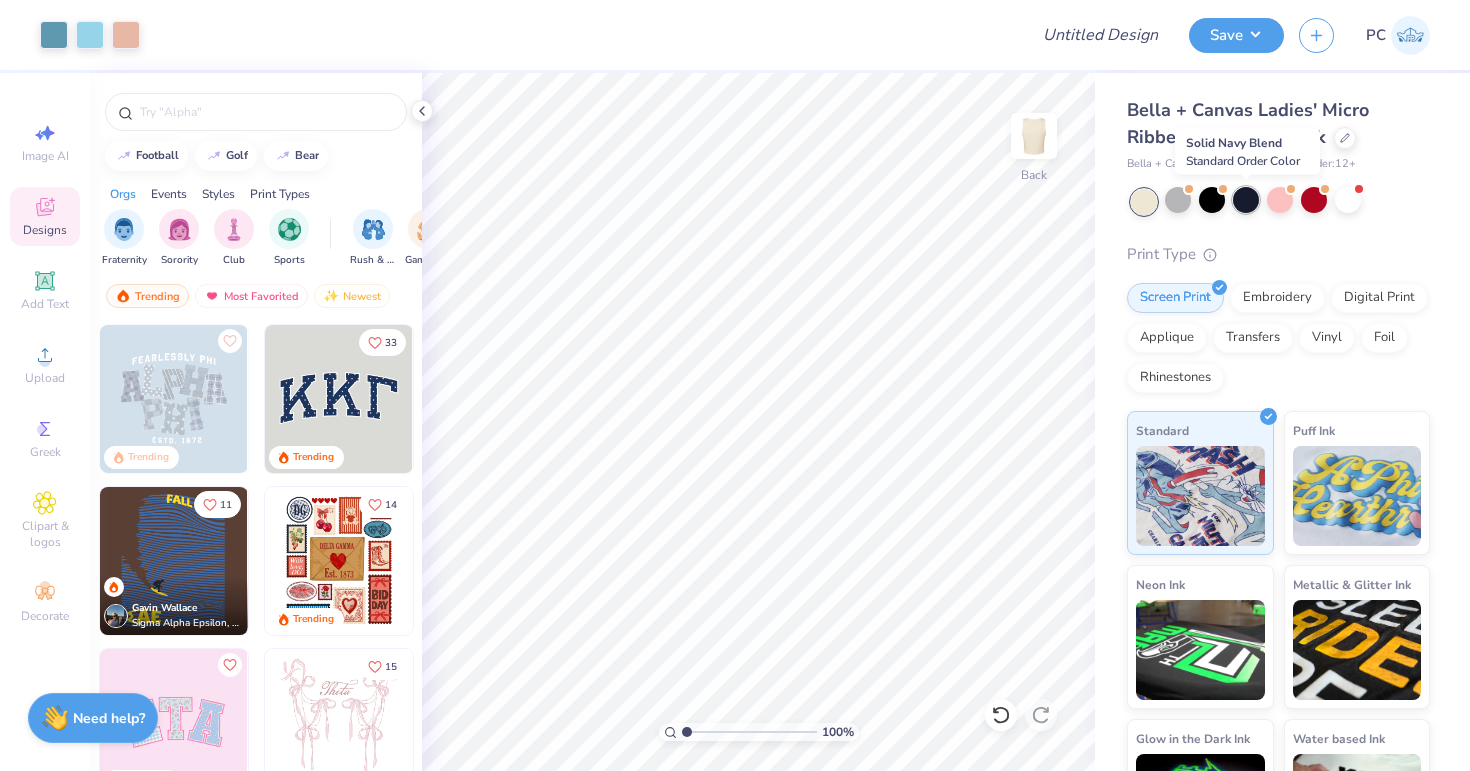 click at bounding box center [1246, 200] 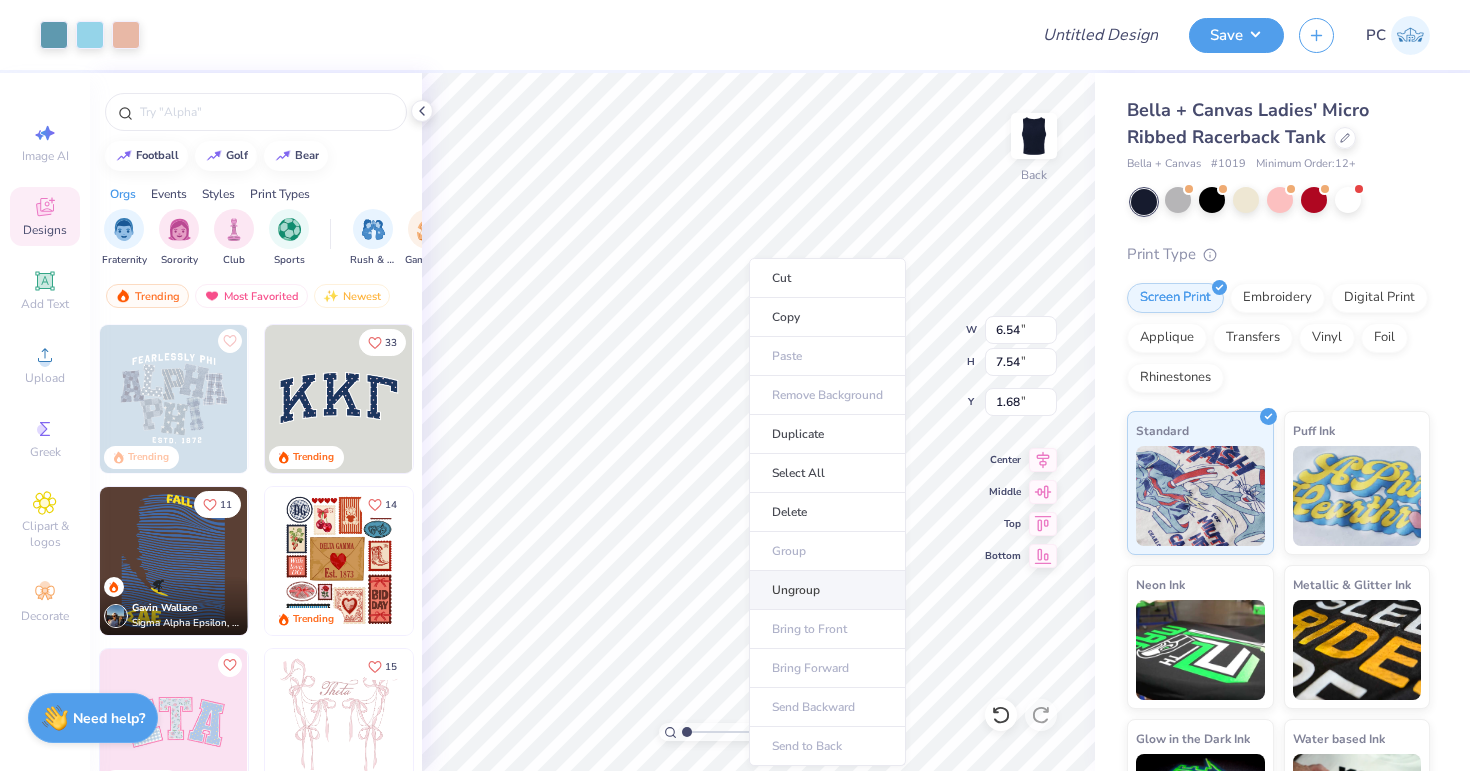 click on "Ungroup" at bounding box center (827, 590) 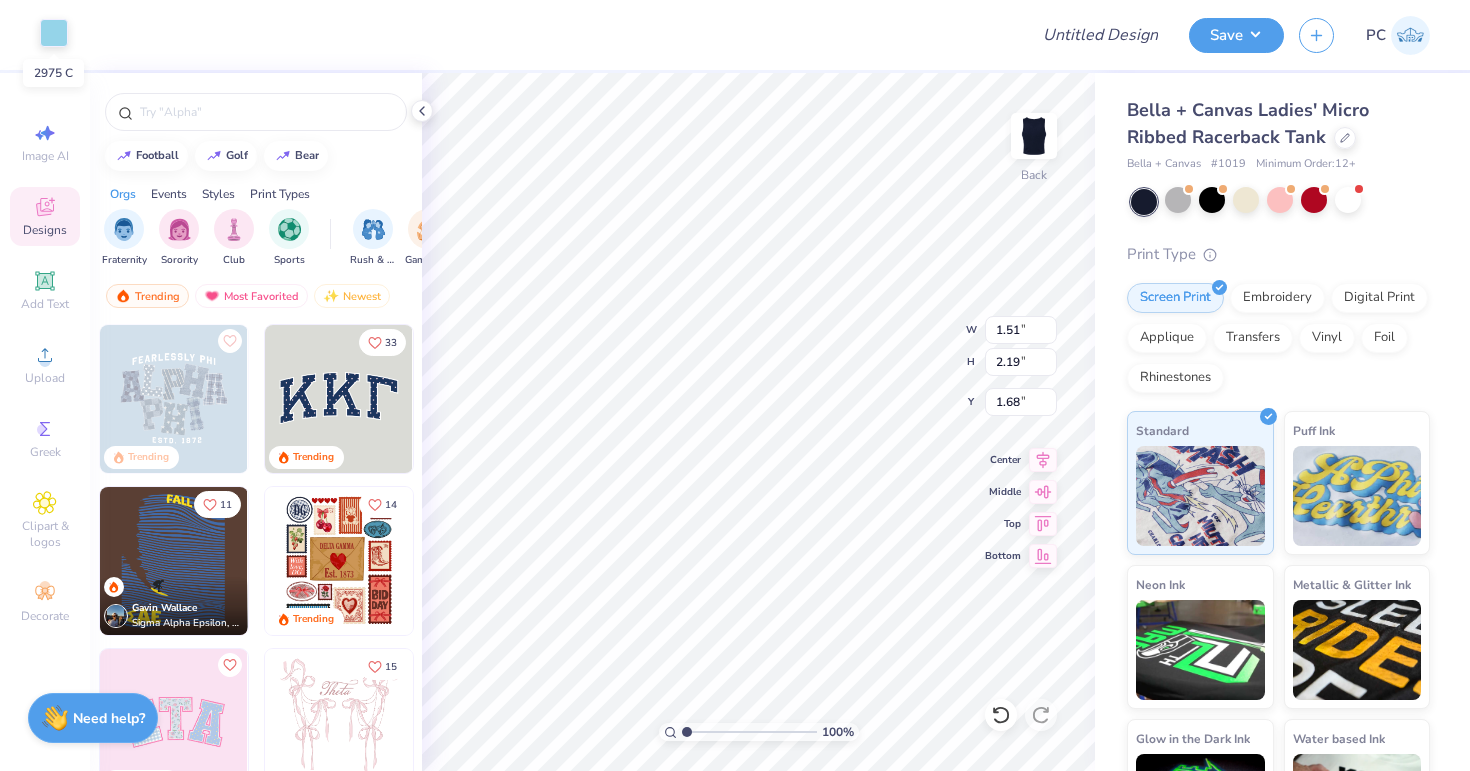 click at bounding box center (54, 33) 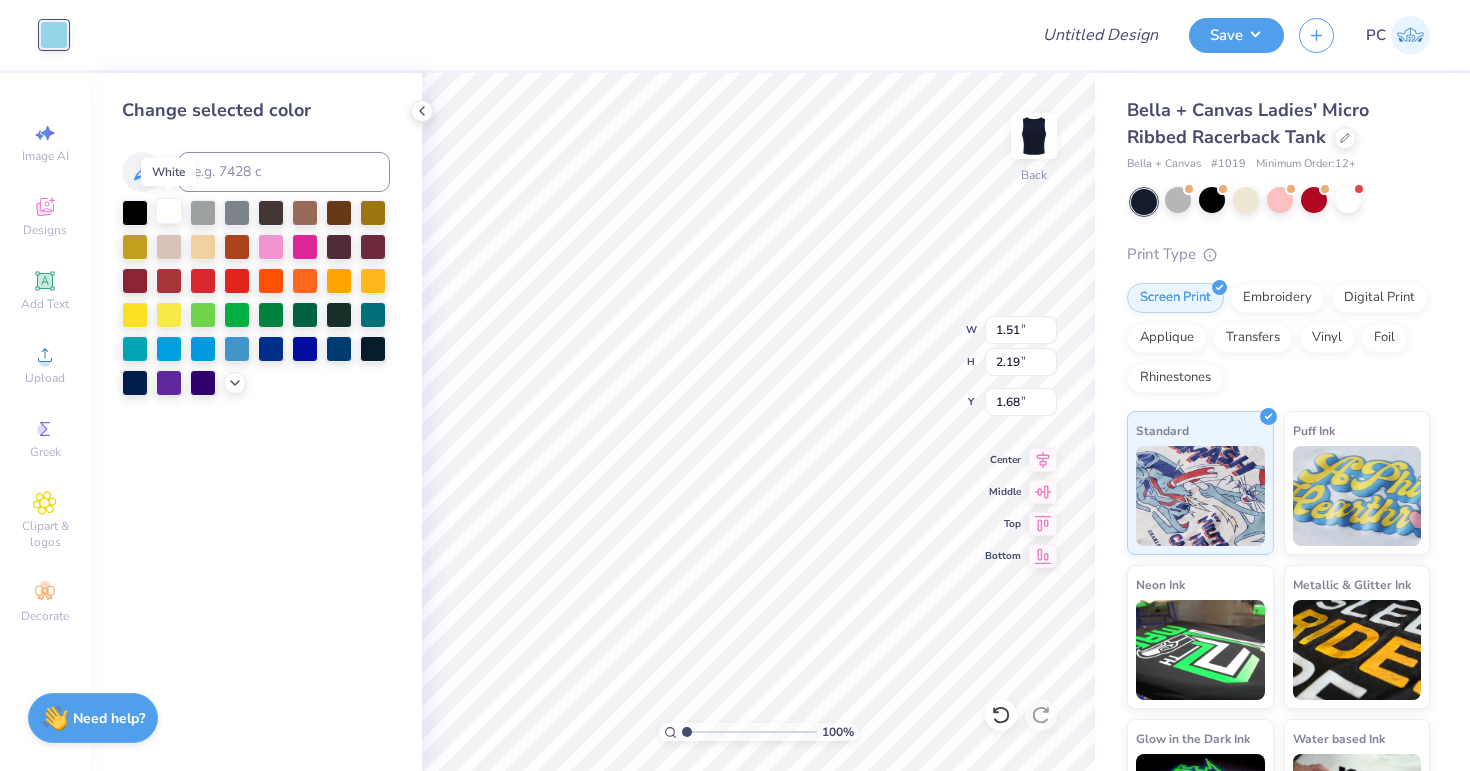 click at bounding box center (169, 211) 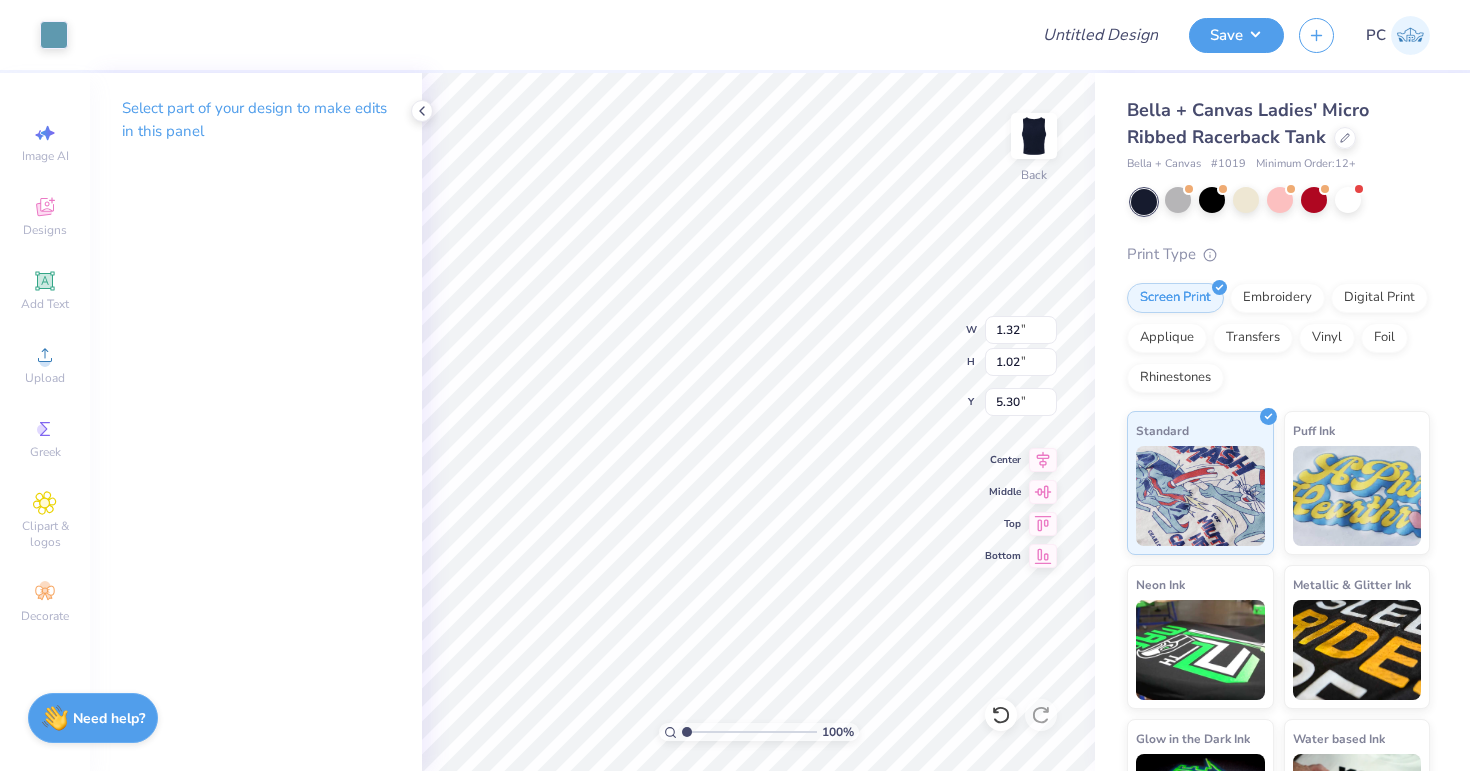 type on "5.19" 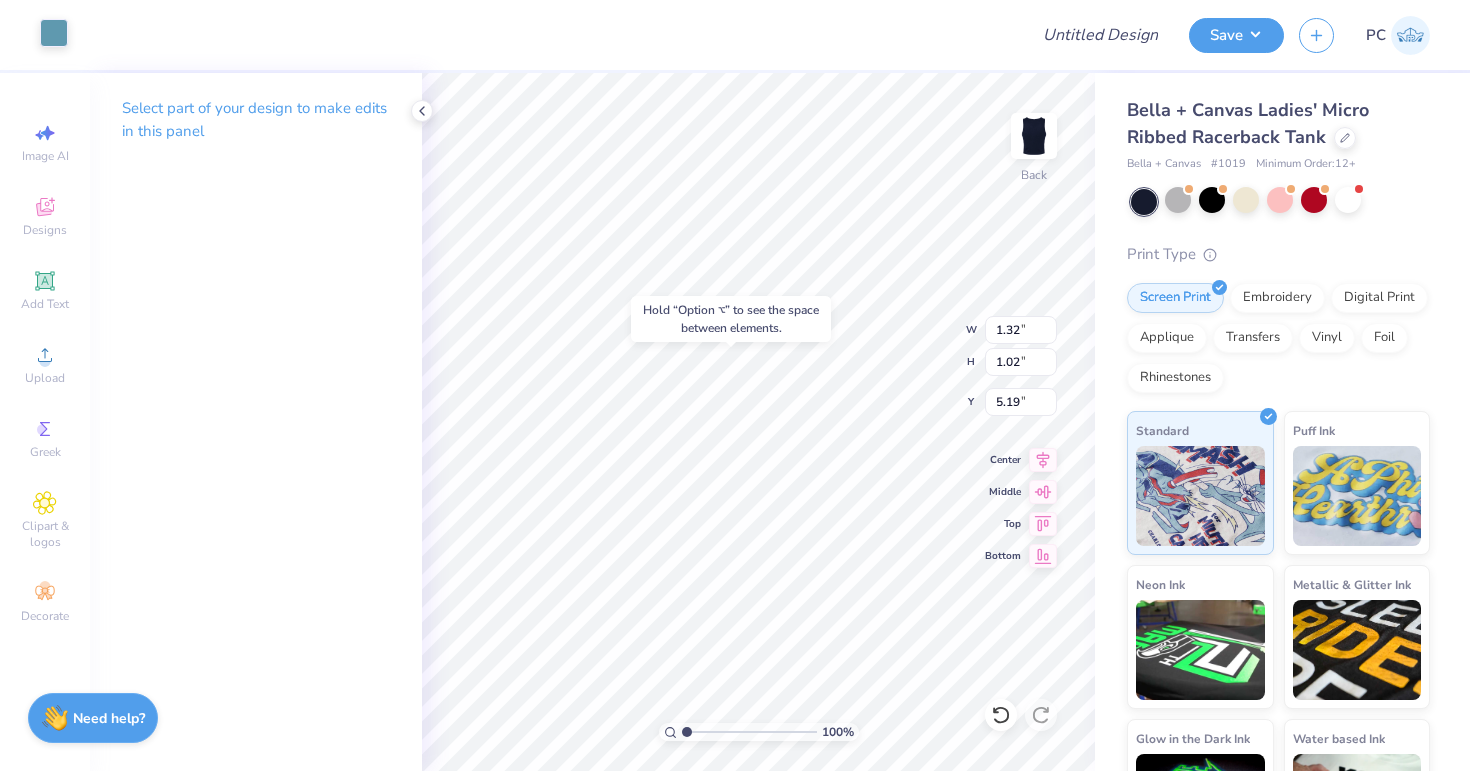 click at bounding box center [54, 33] 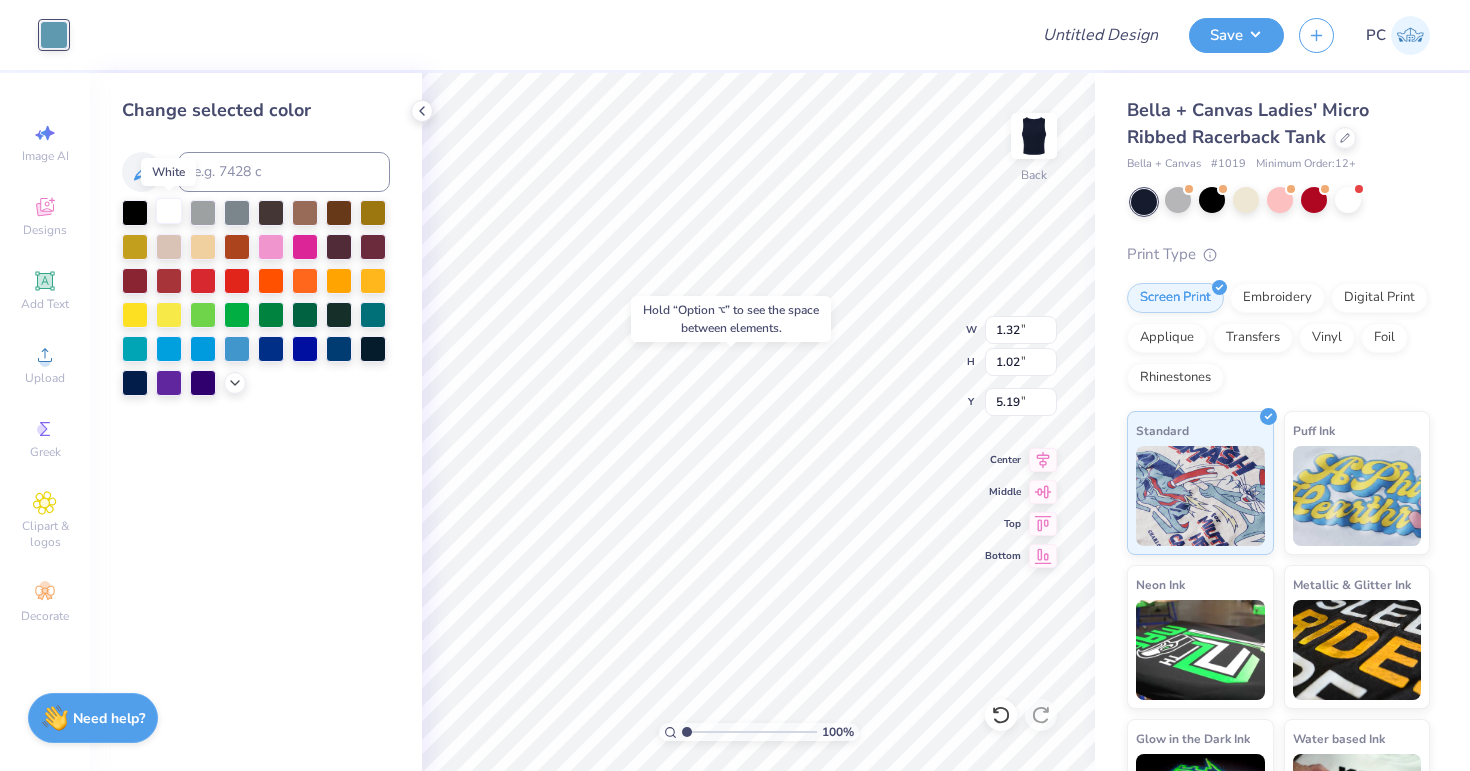 click at bounding box center [169, 211] 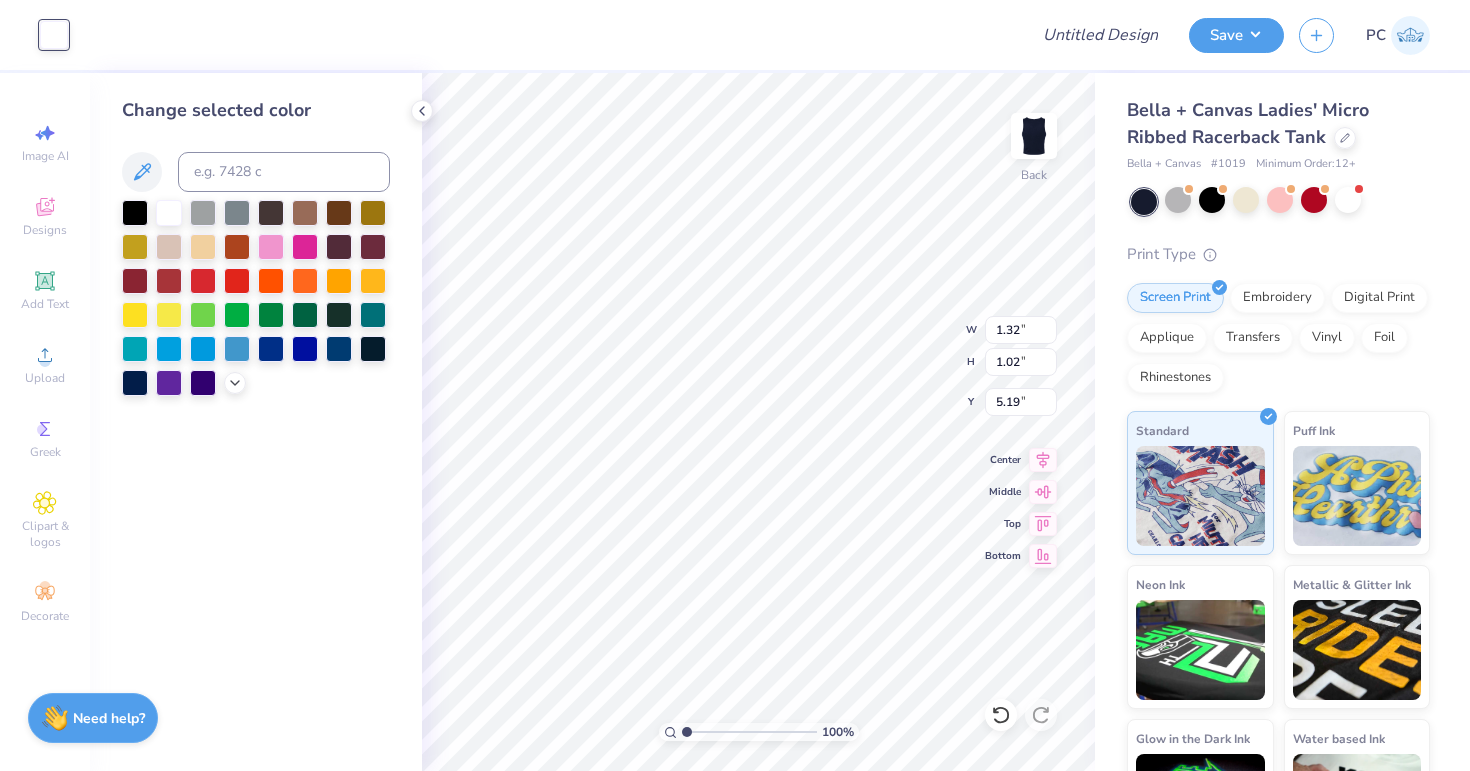 click on "Art colors Design Title Save PC Image AI Designs Add Text Upload Greek Clipart & logos Decorate Change selected color 100  % Back W 1.32 1.32 " H 1.02 1.02 " Y 5.19 5.19 " Center Middle Top Bottom Bella + Canvas Ladies' Micro Ribbed Racerback Tank Bella + Canvas # 1019 Minimum Order:  12 +   Print Type Screen Print Embroidery Digital Print Applique Transfers Vinyl Foil Rhinestones Standard Puff Ink Neon Ink Metallic & Glitter Ink Glow in the Dark Ink Water based Ink Need help?  Chat with us." at bounding box center (735, 385) 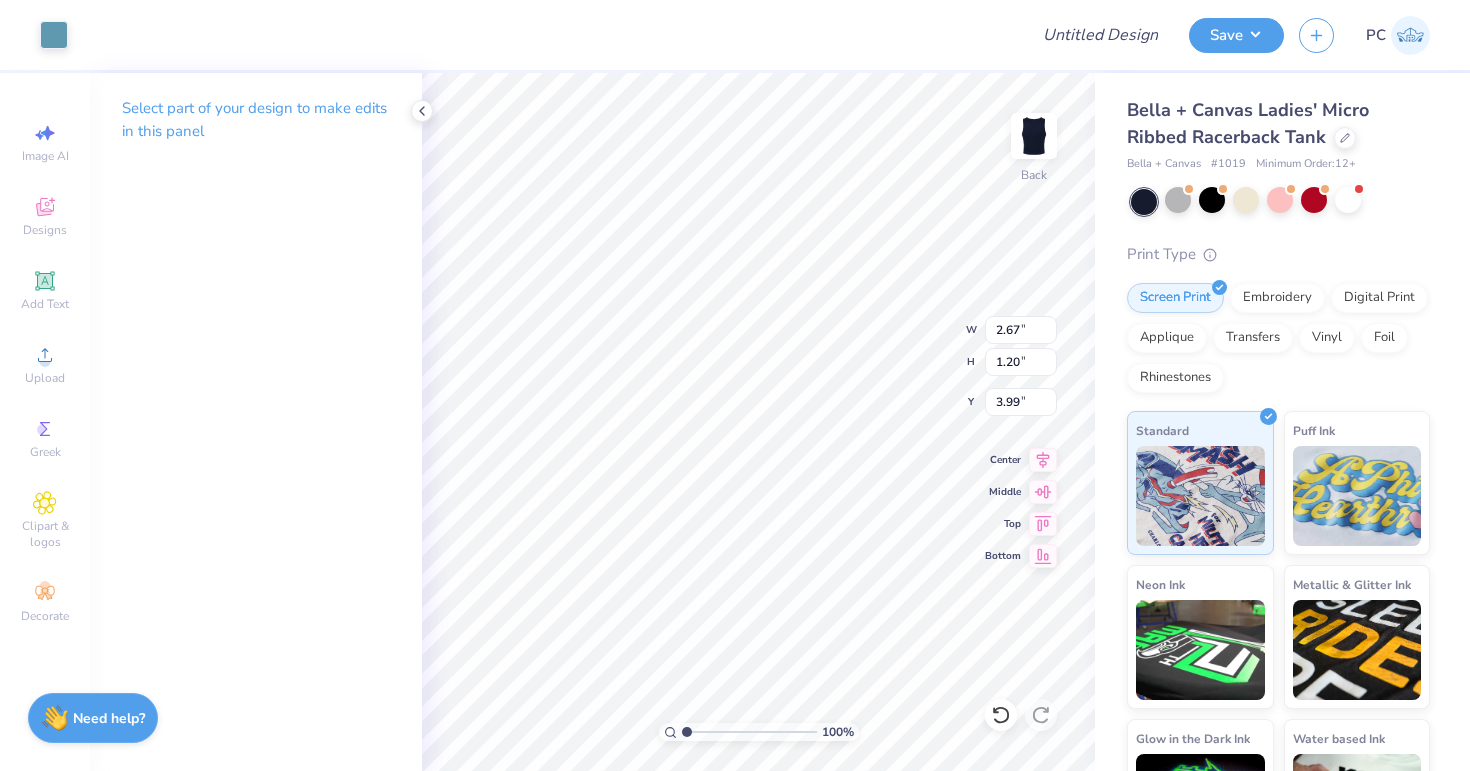 click on "Art colors" at bounding box center (34, 35) 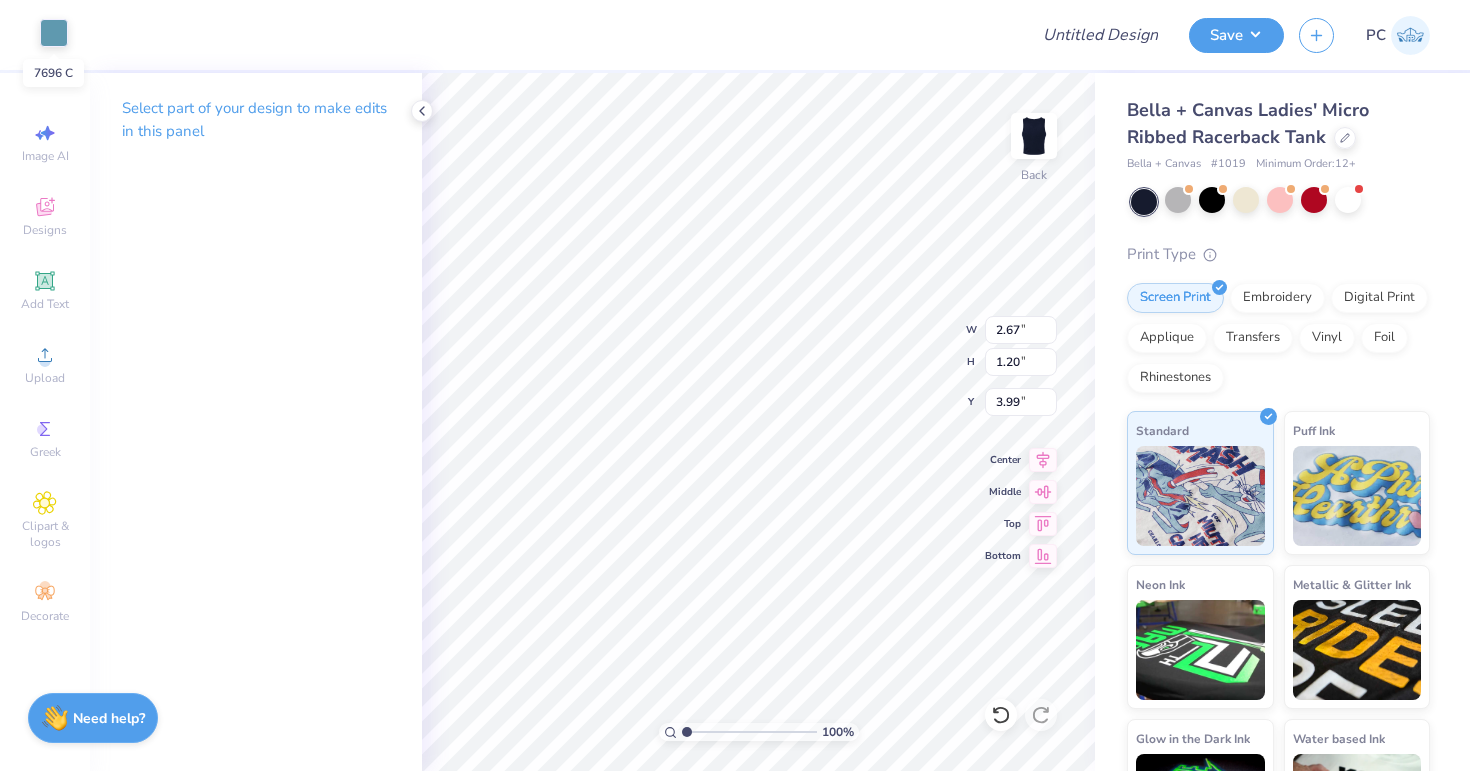click at bounding box center [54, 33] 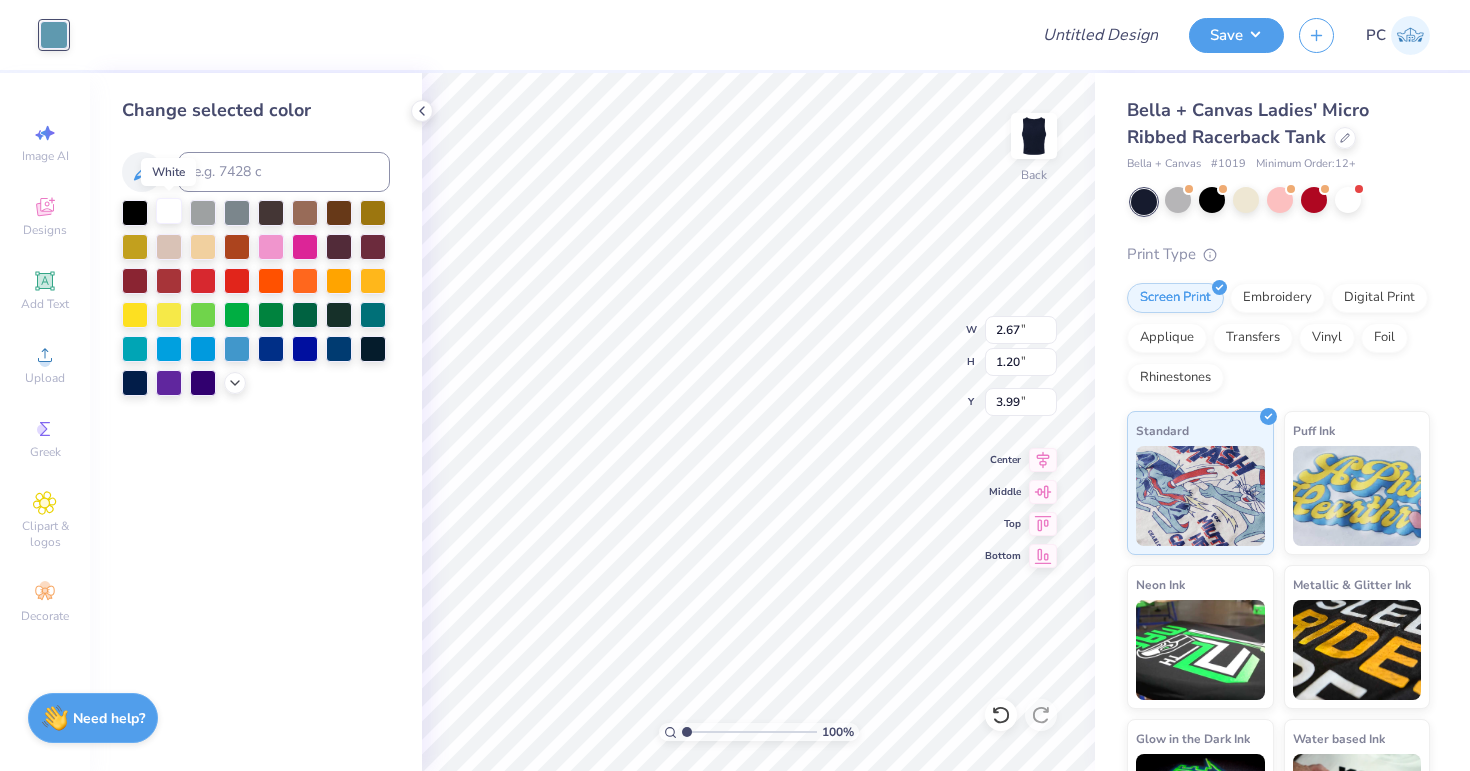 click at bounding box center [169, 211] 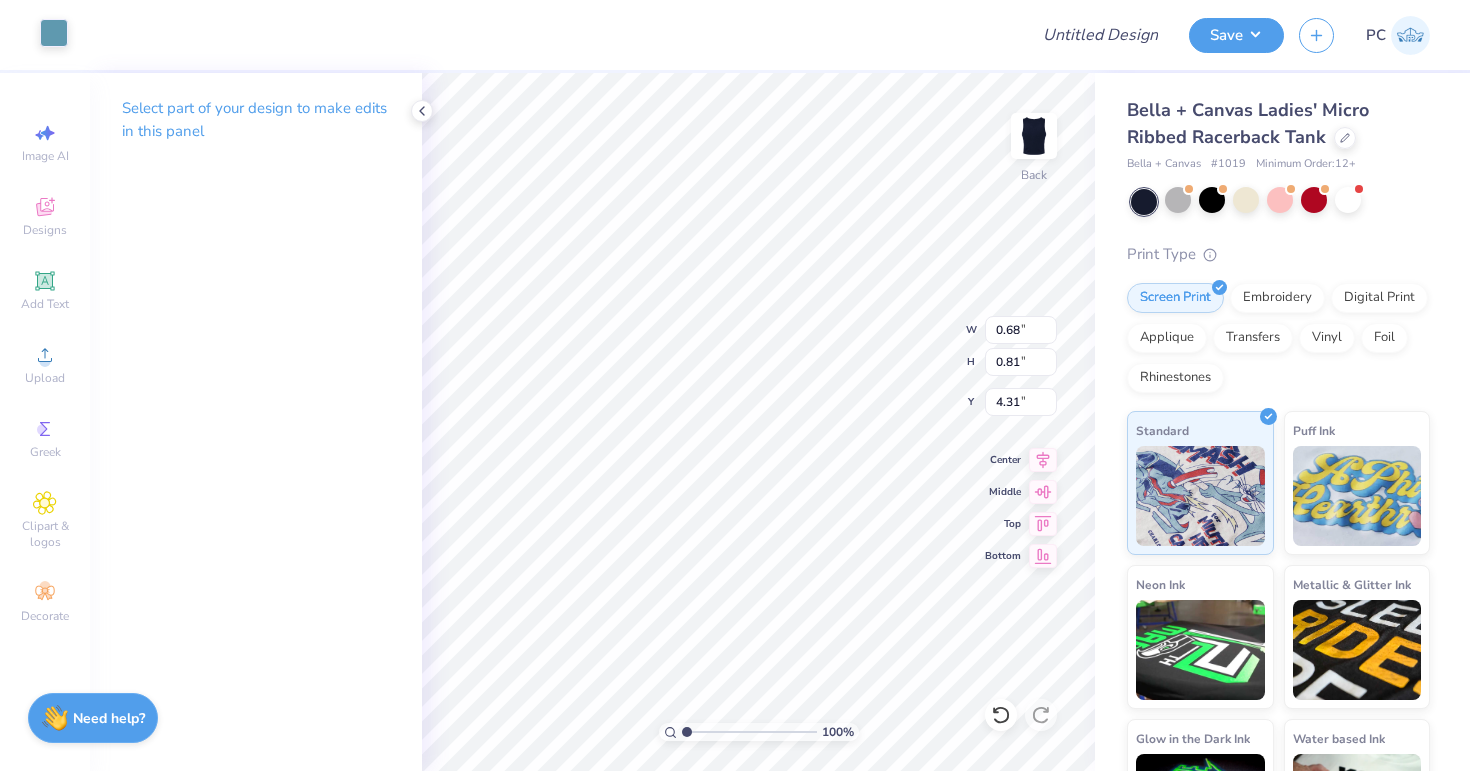 click at bounding box center (54, 33) 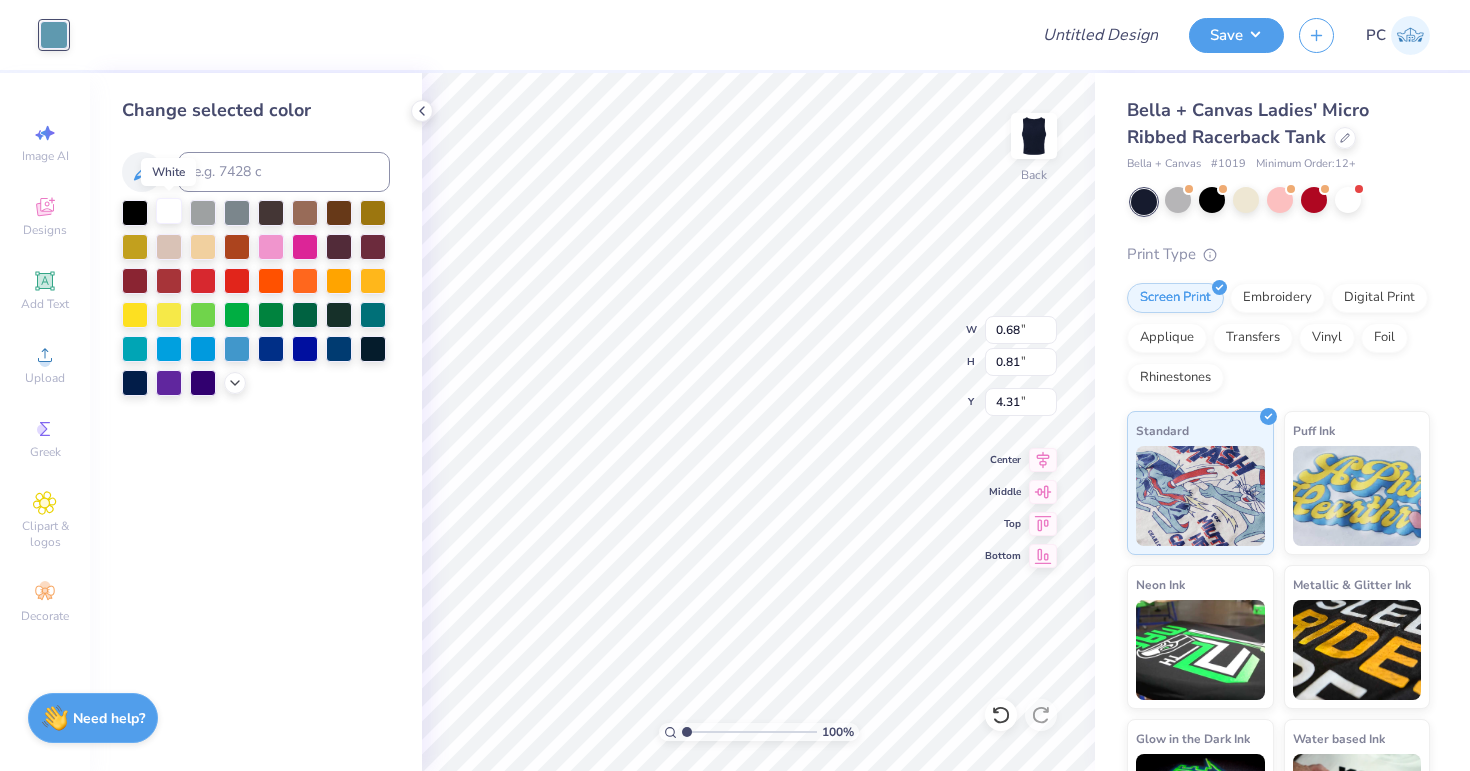 click at bounding box center (169, 211) 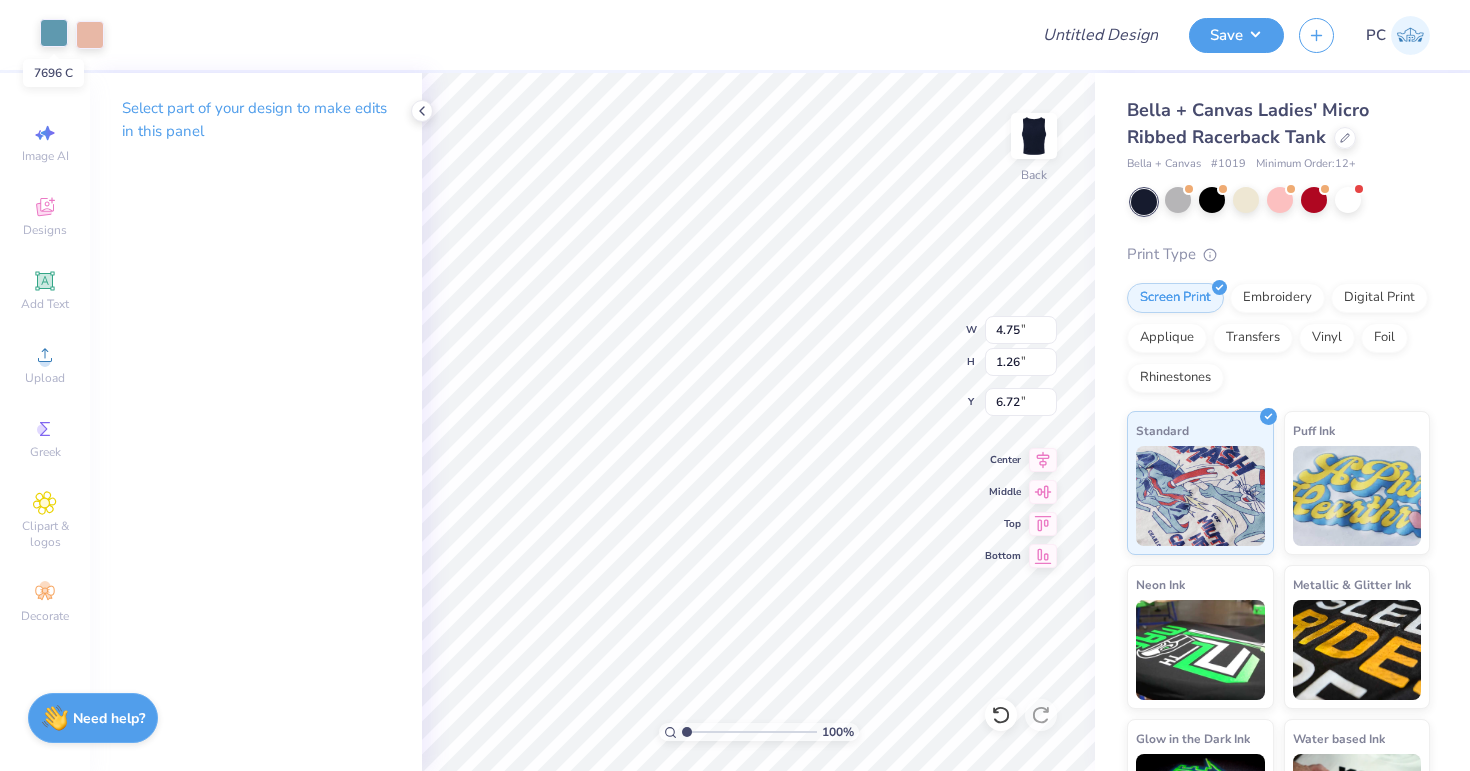 click at bounding box center (54, 33) 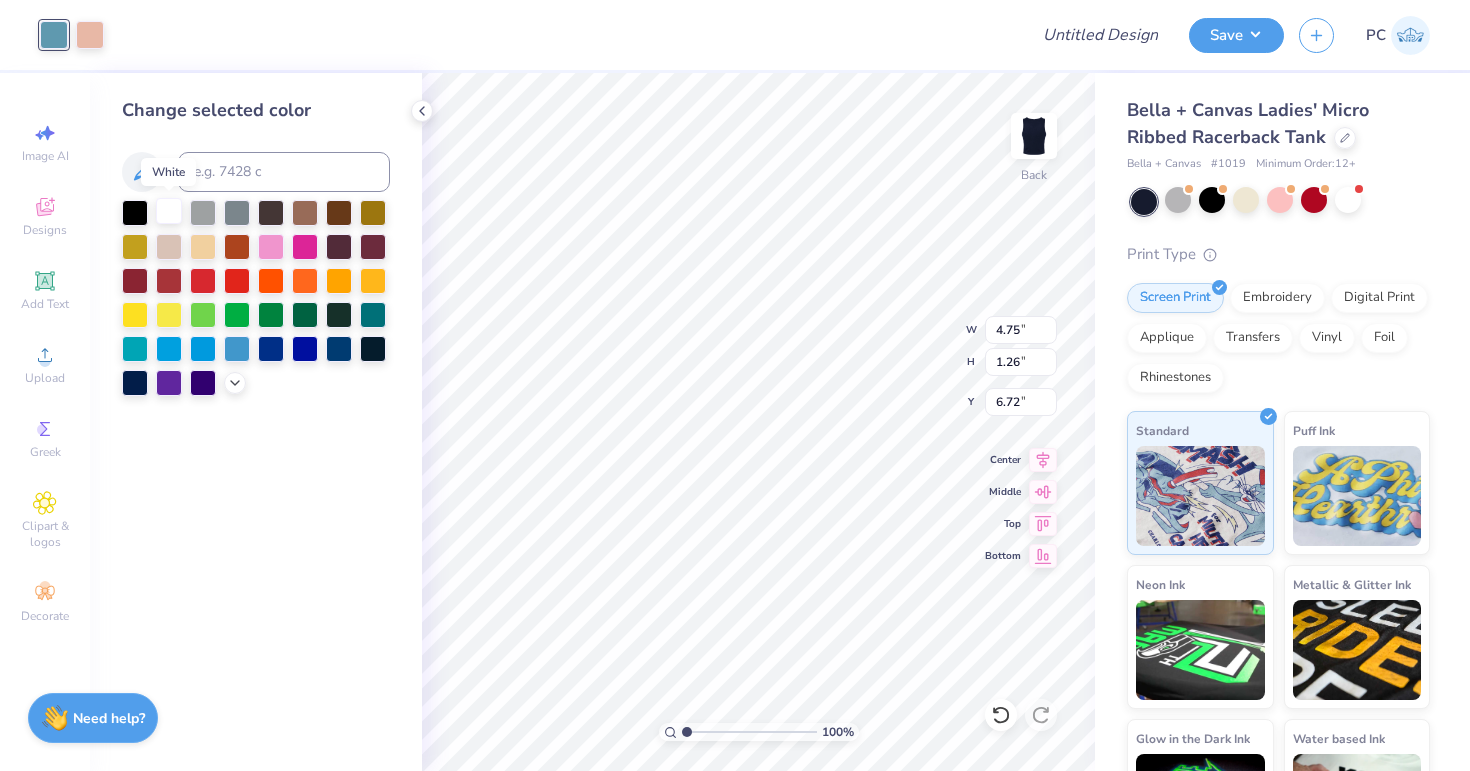 click at bounding box center (169, 211) 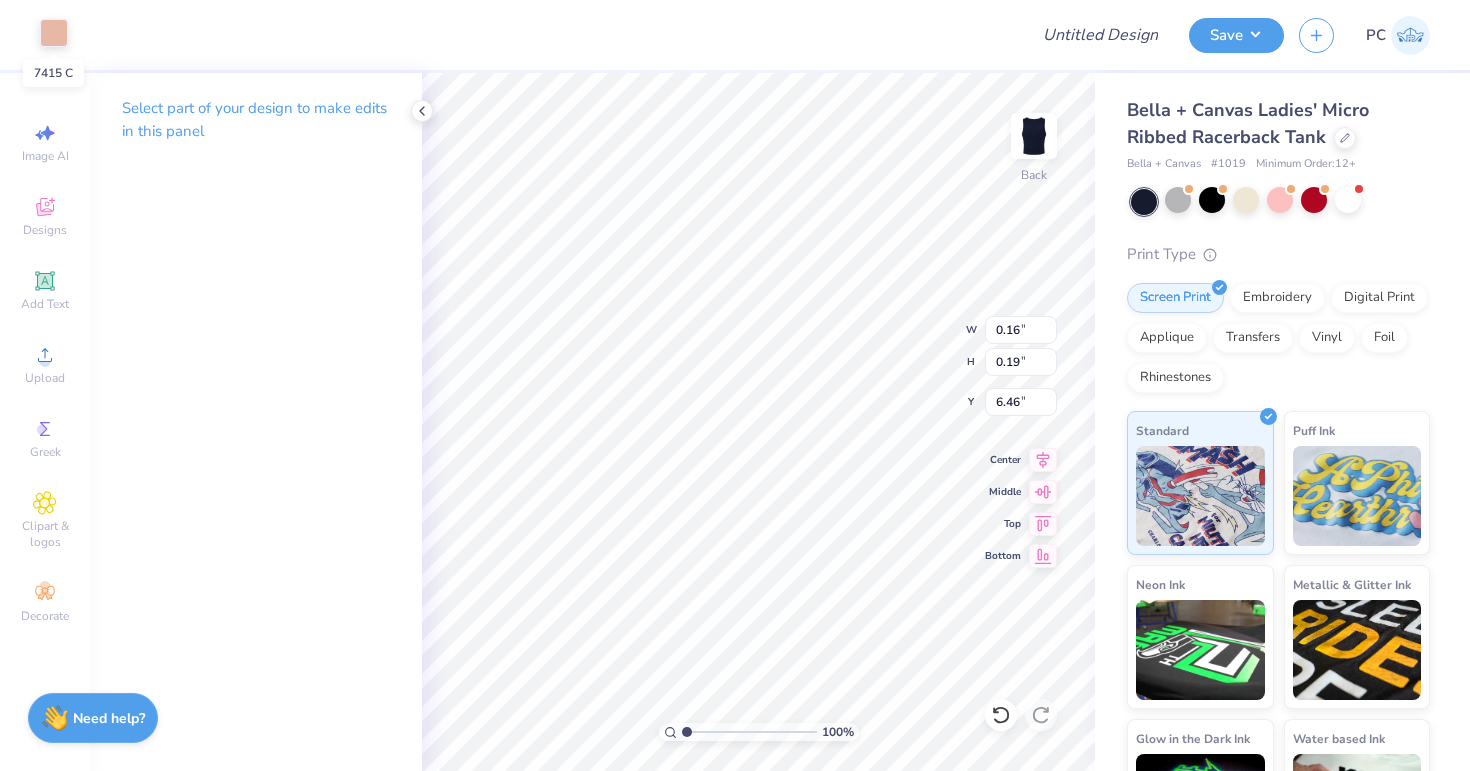 click at bounding box center [54, 33] 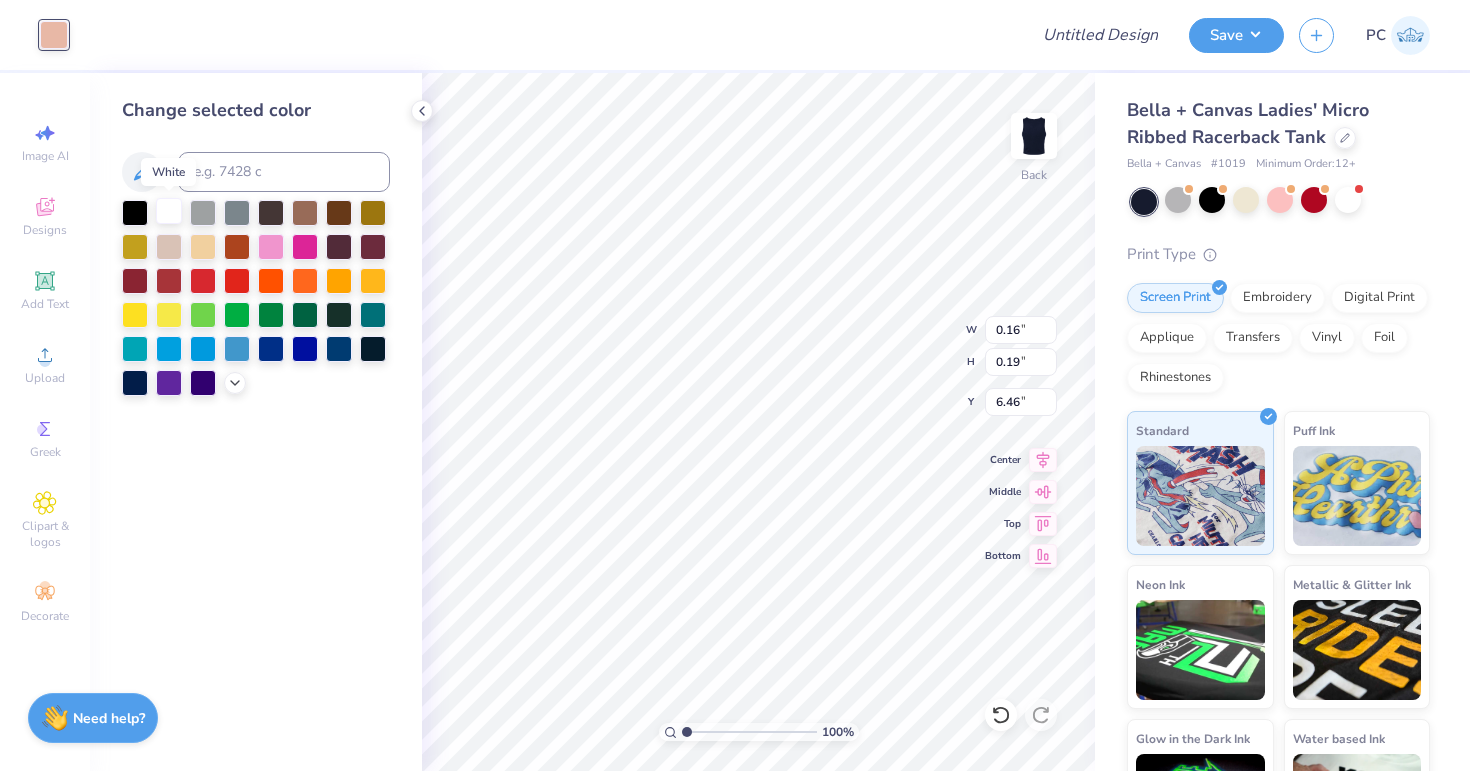 click at bounding box center (169, 211) 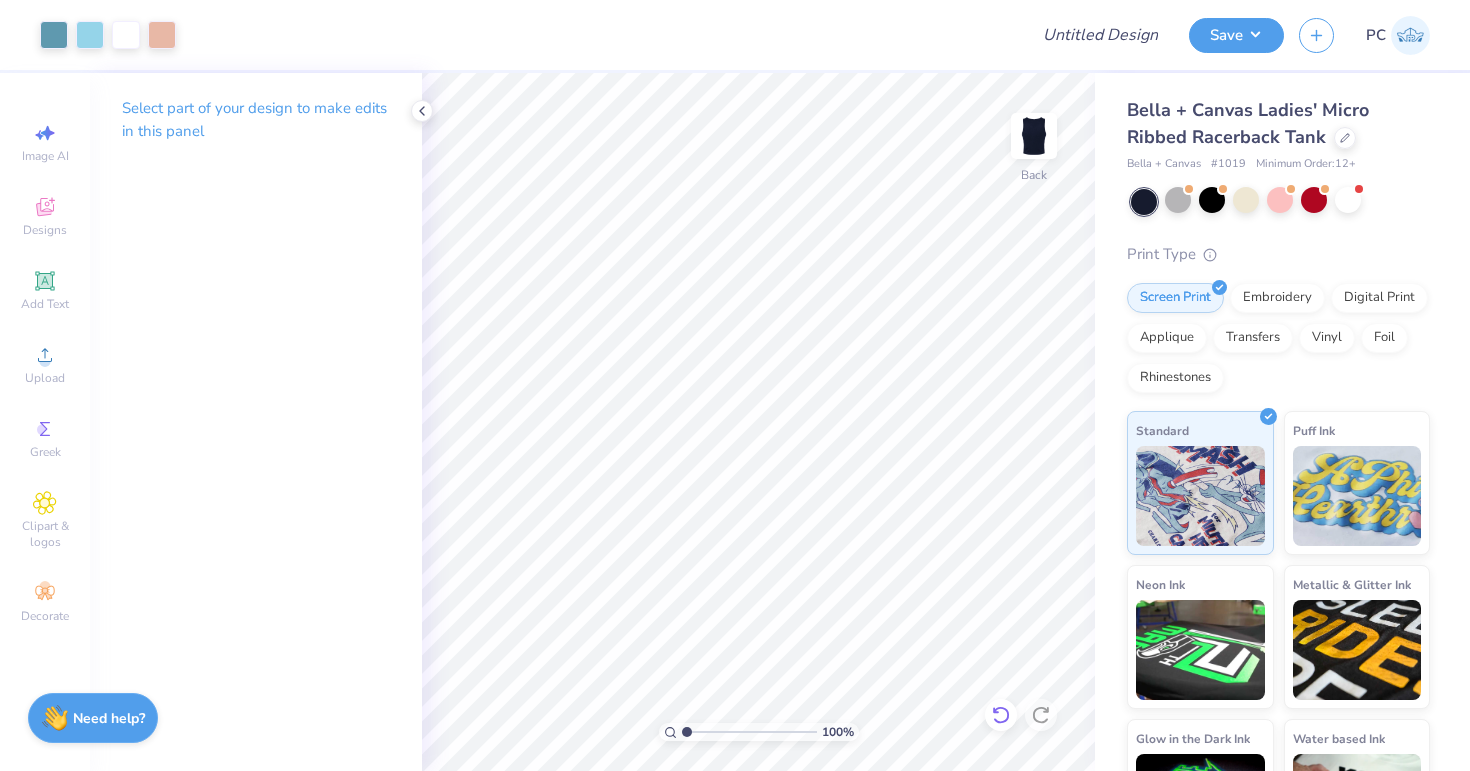 click 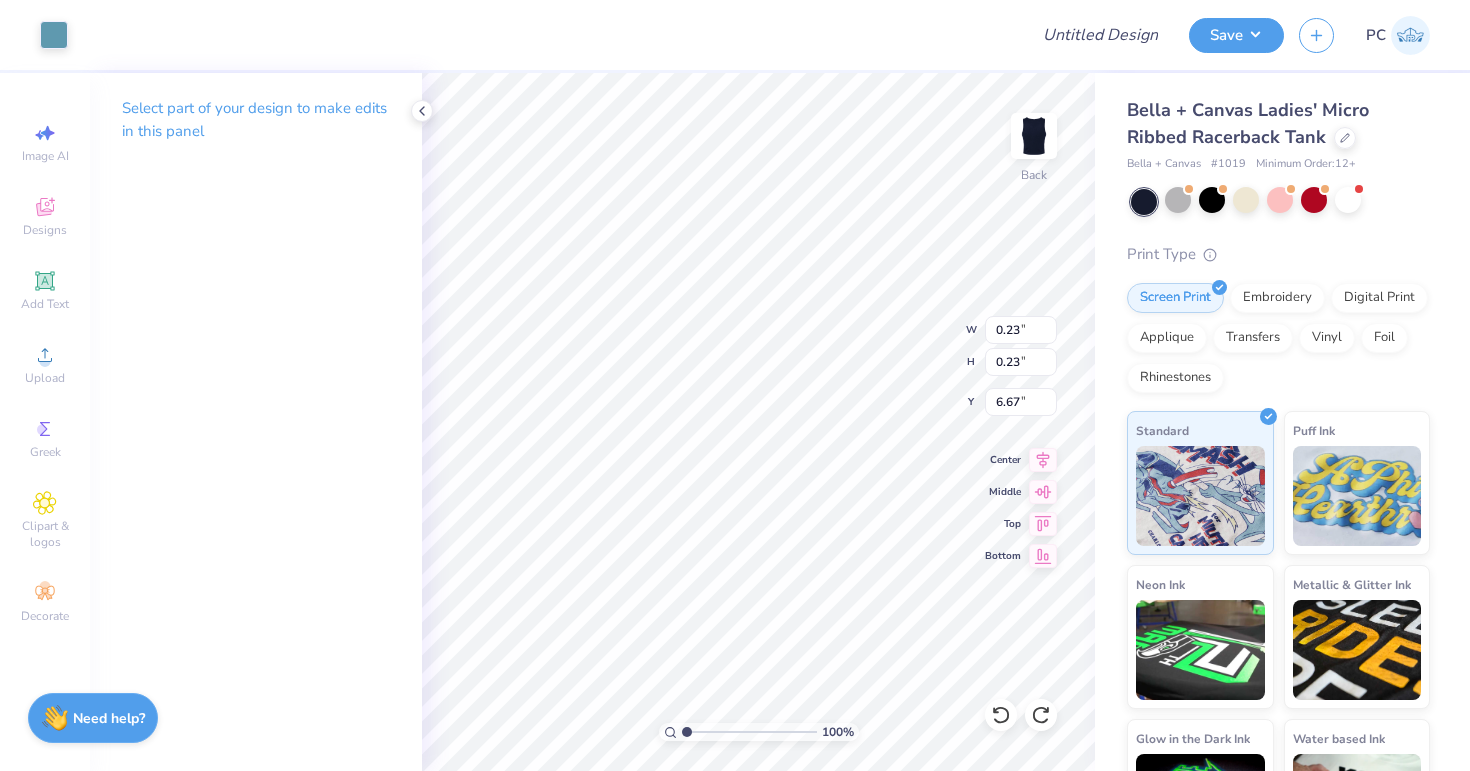 click on "Art colors Design Title Save PC" at bounding box center (735, 35) 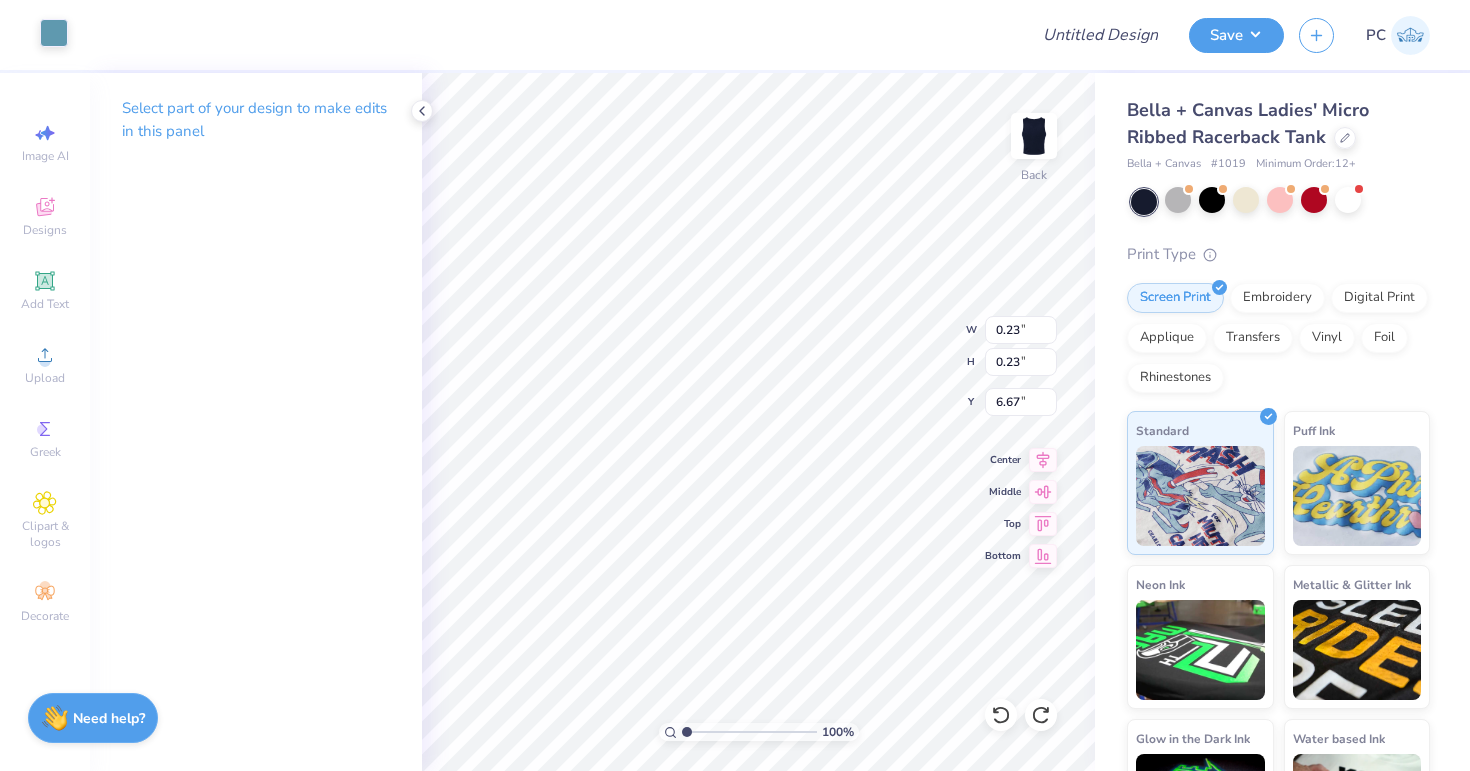 click at bounding box center (54, 33) 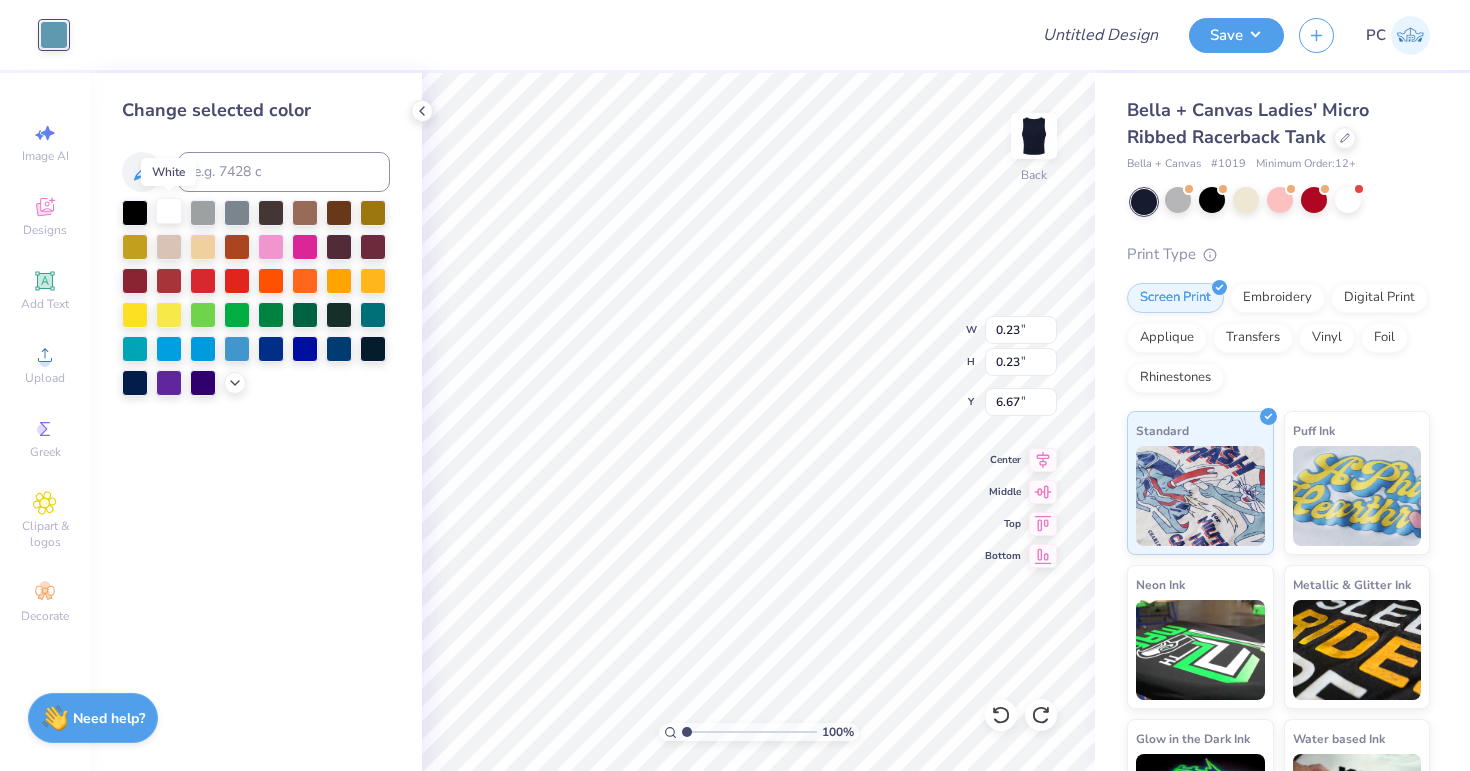 click at bounding box center [169, 211] 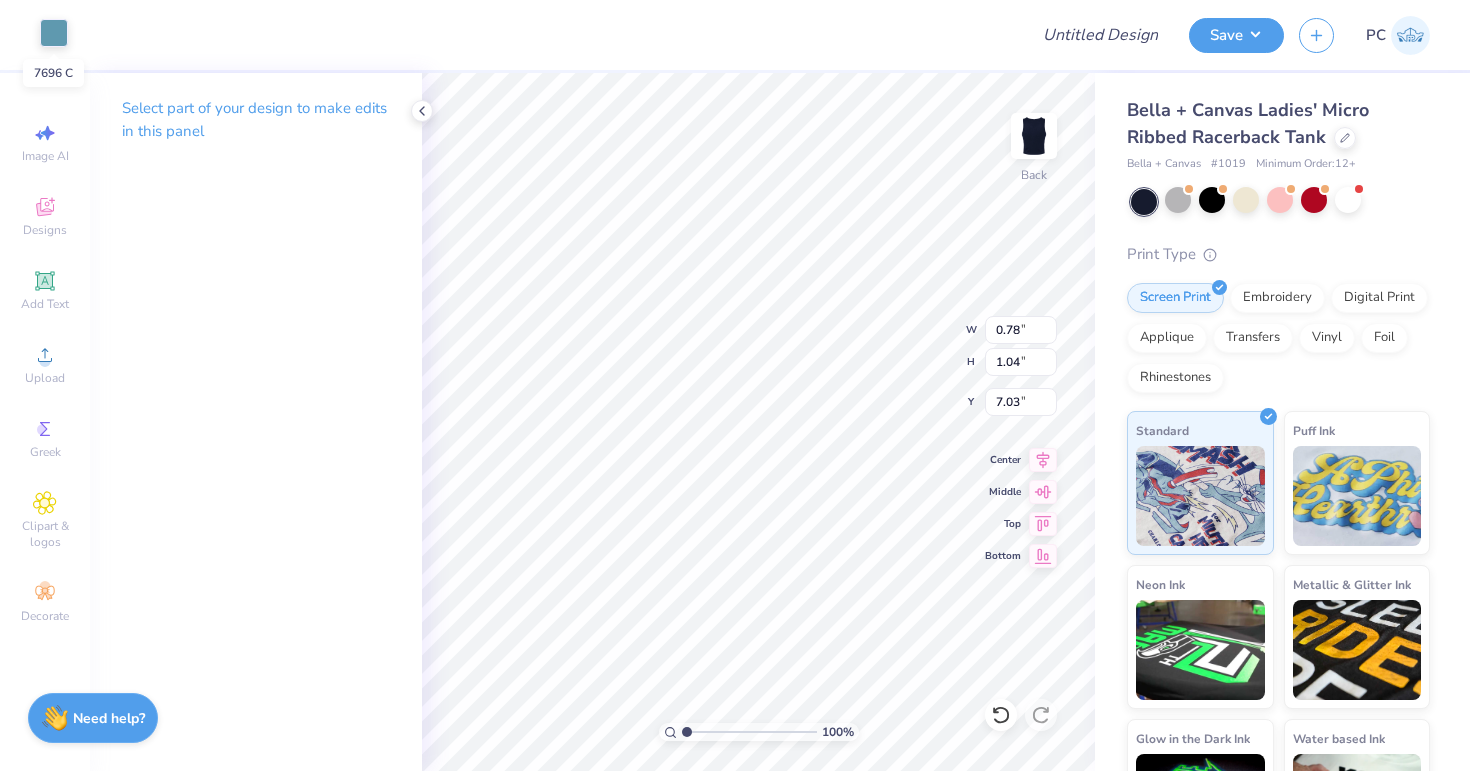 click at bounding box center (54, 33) 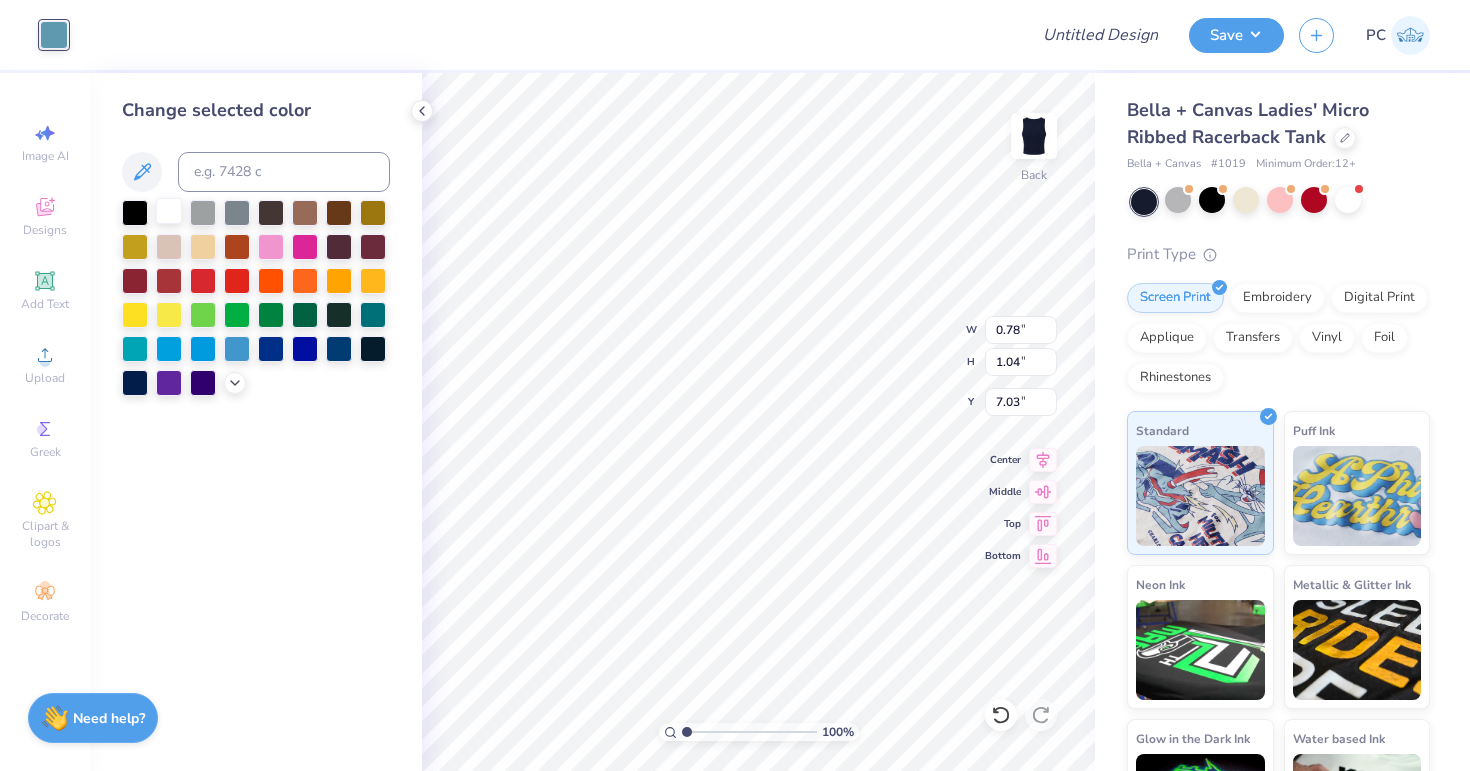 click at bounding box center [169, 211] 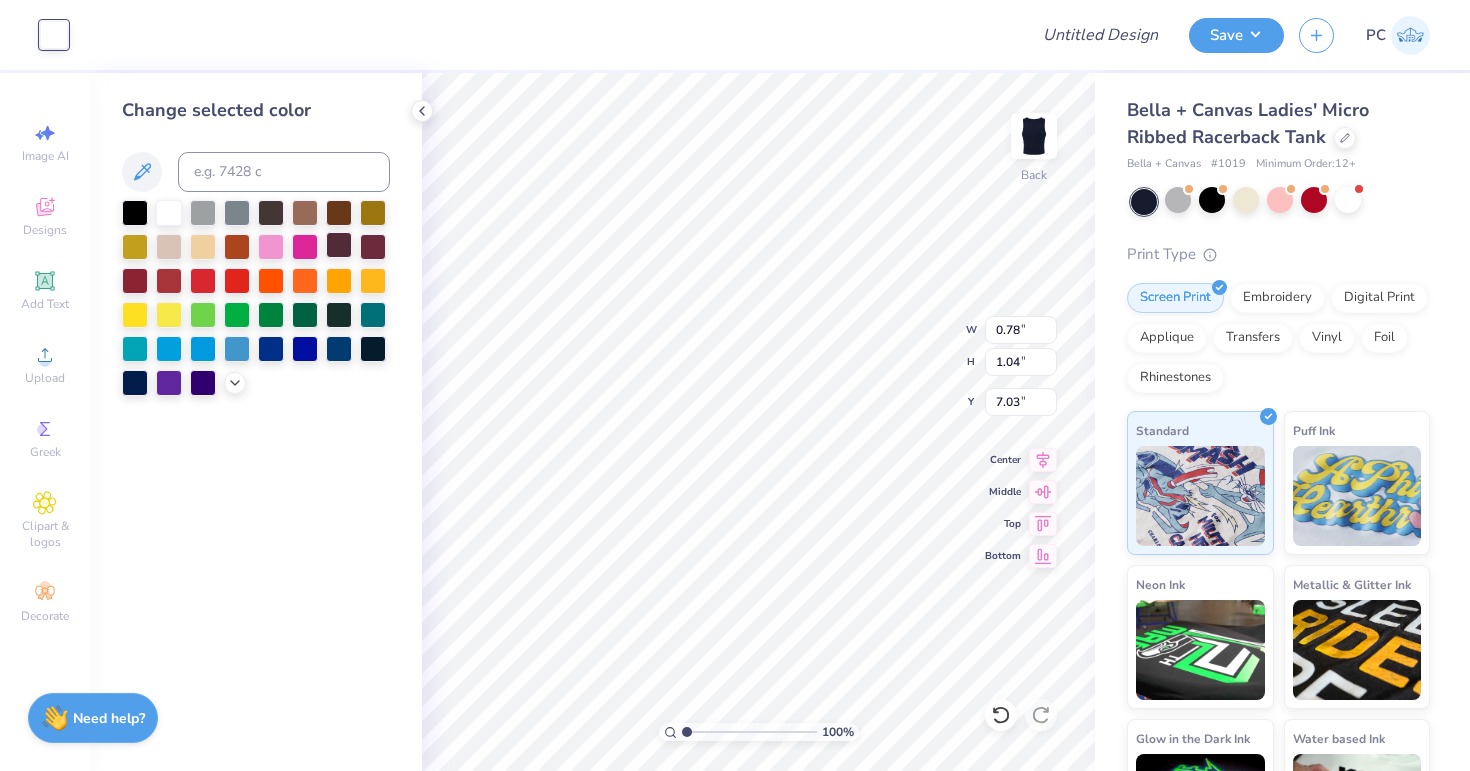 type on "0.81" 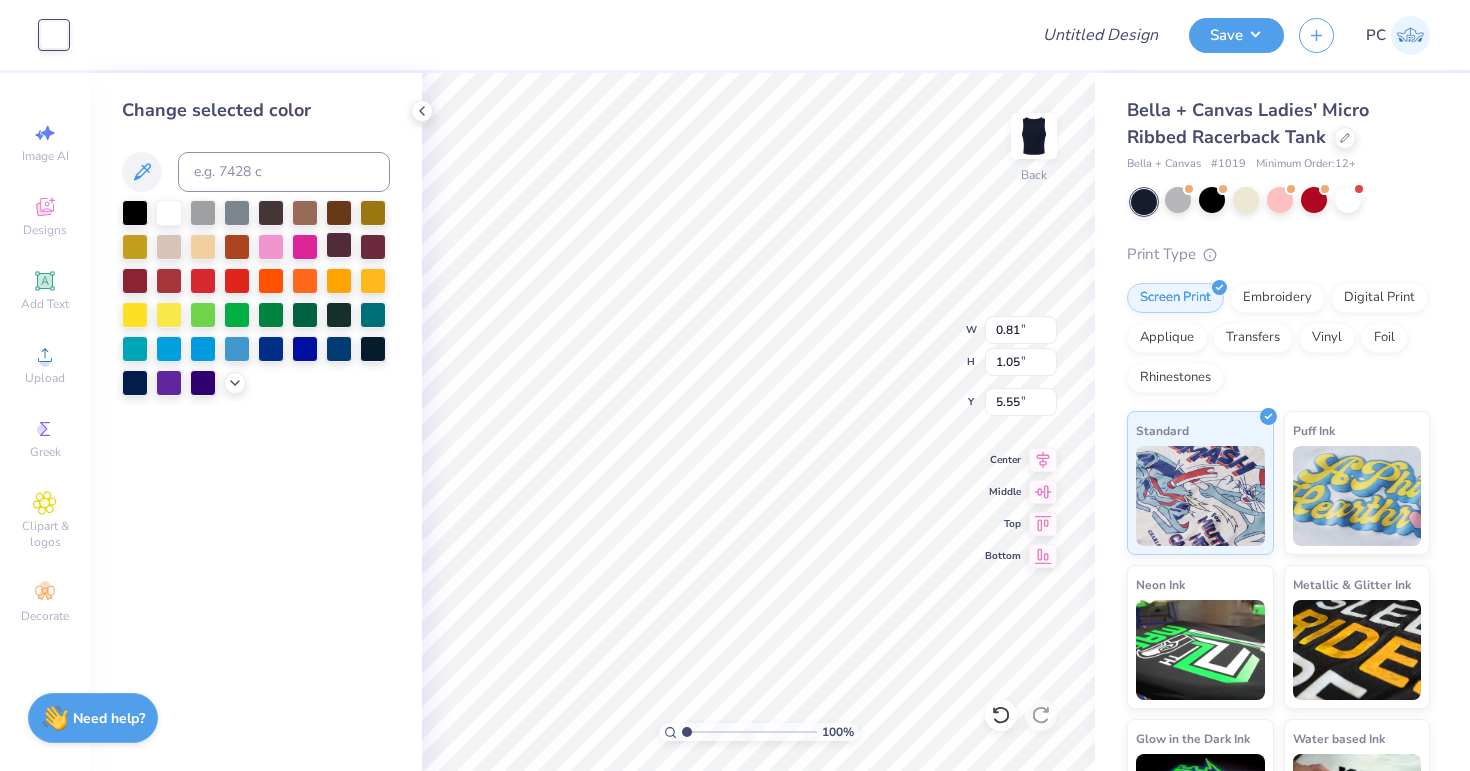 type on "5.57" 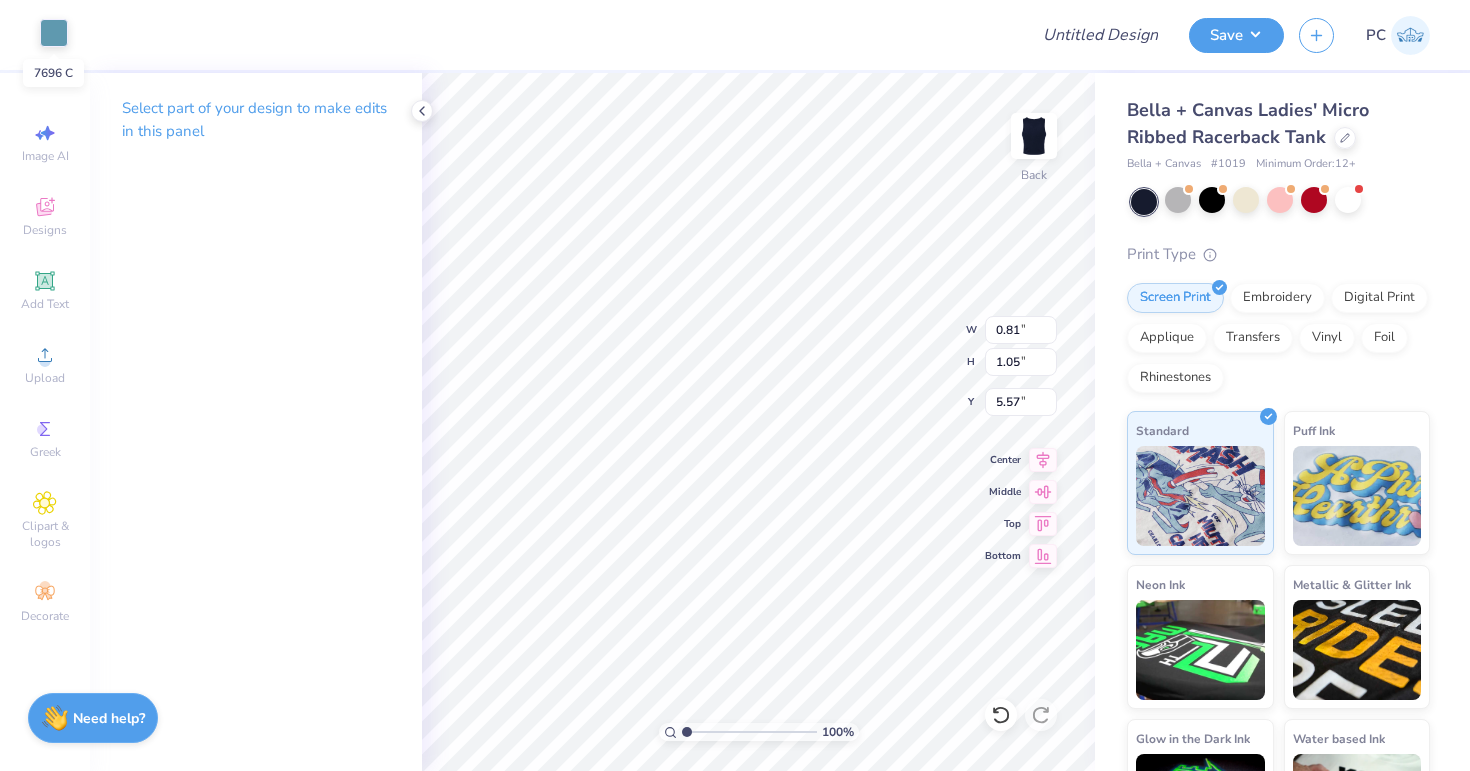 click at bounding box center (54, 33) 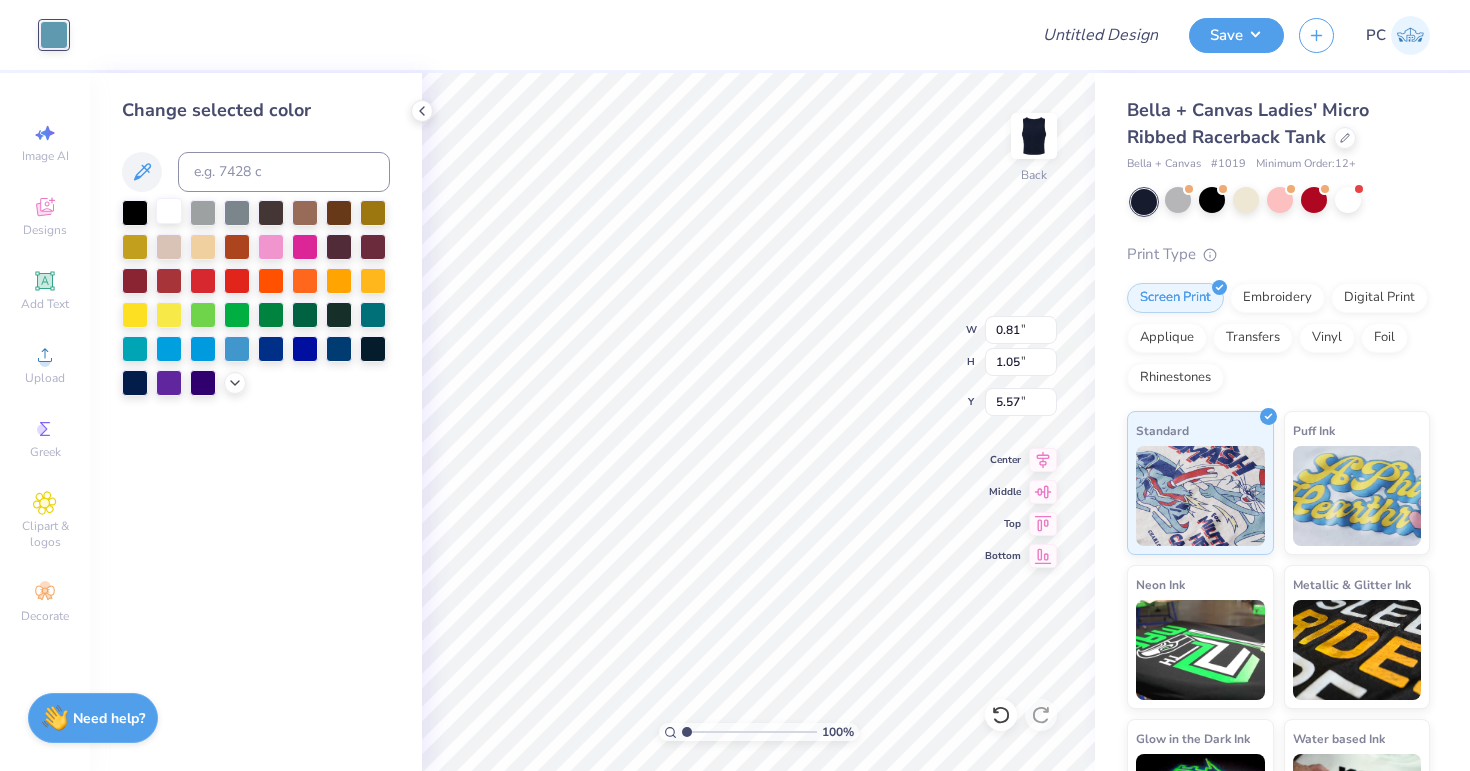 click at bounding box center (169, 211) 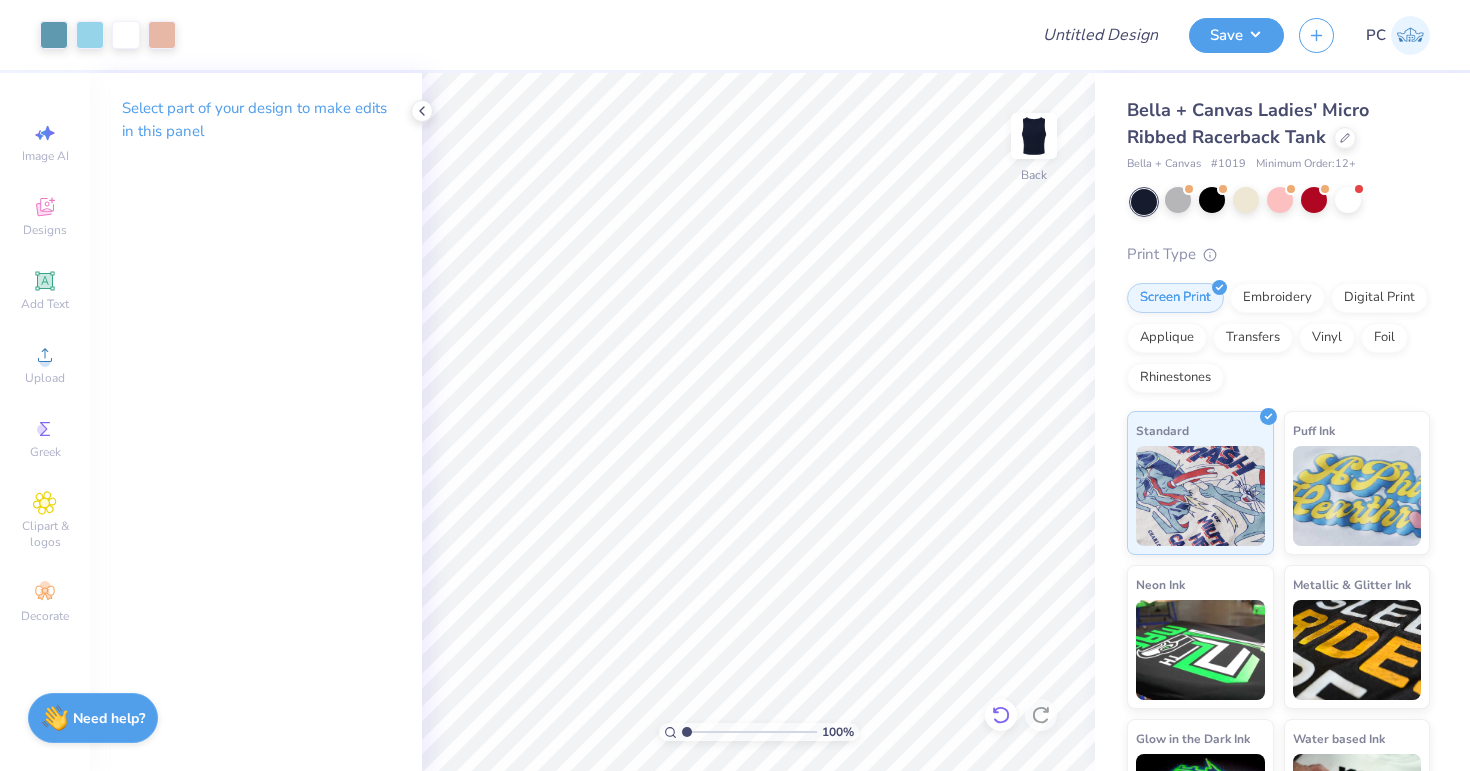 click 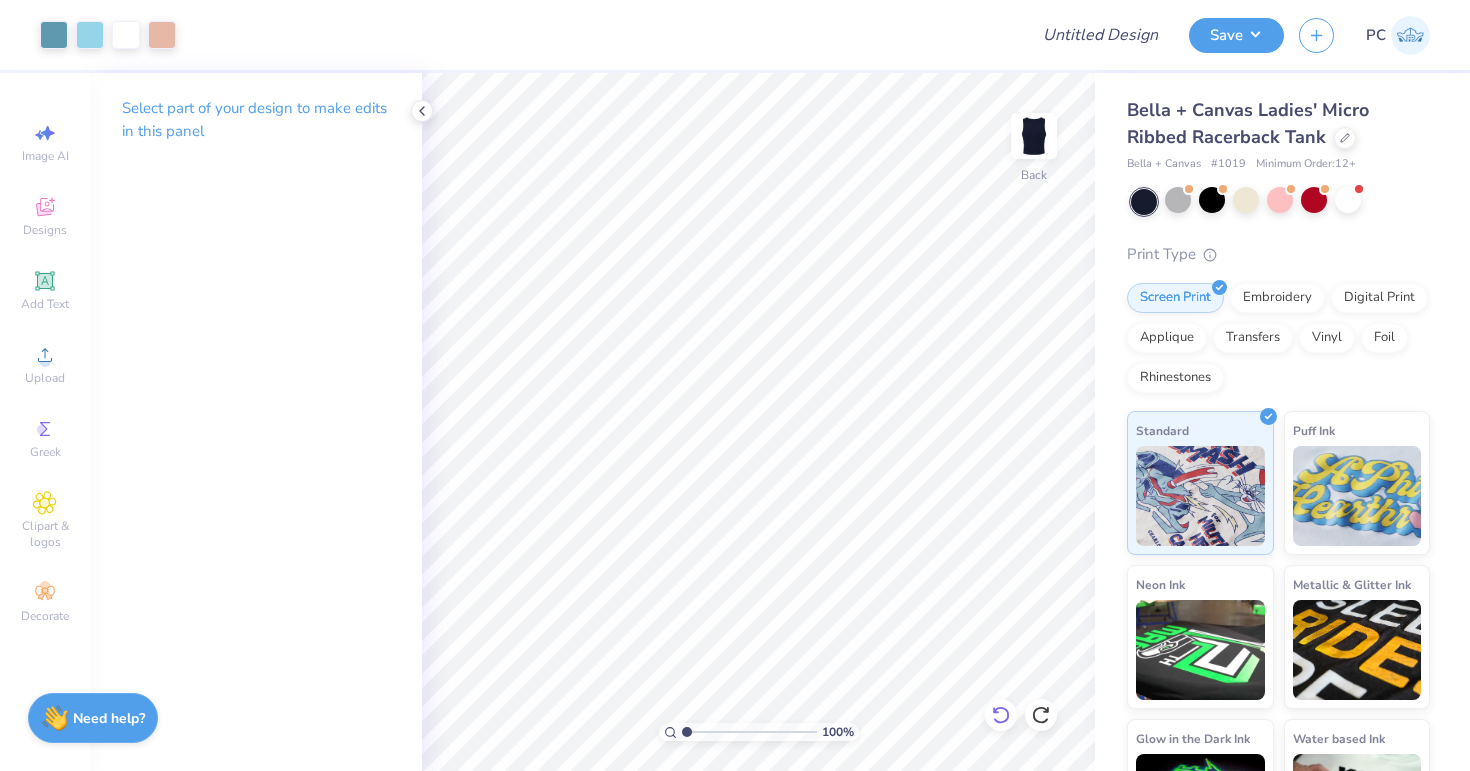 click 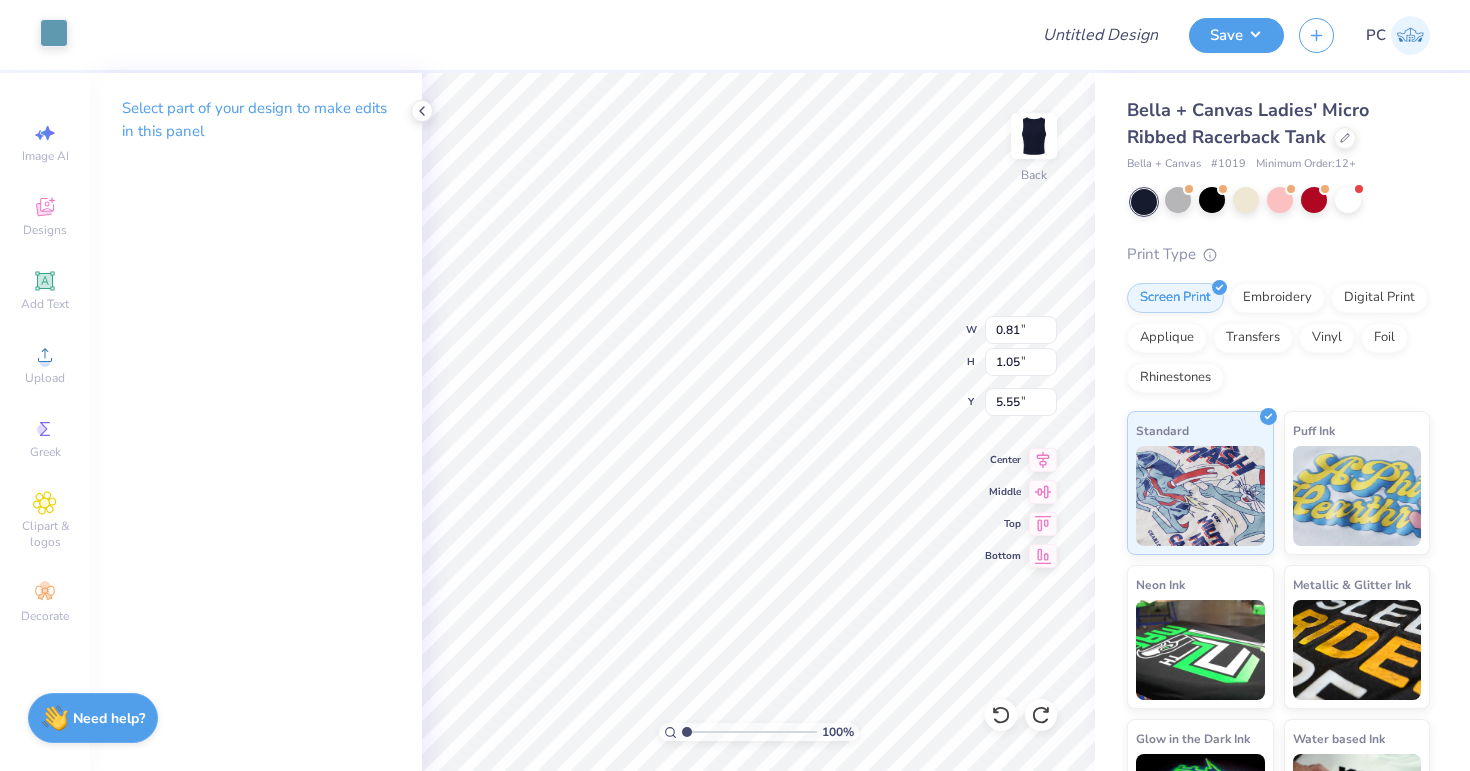click at bounding box center (54, 33) 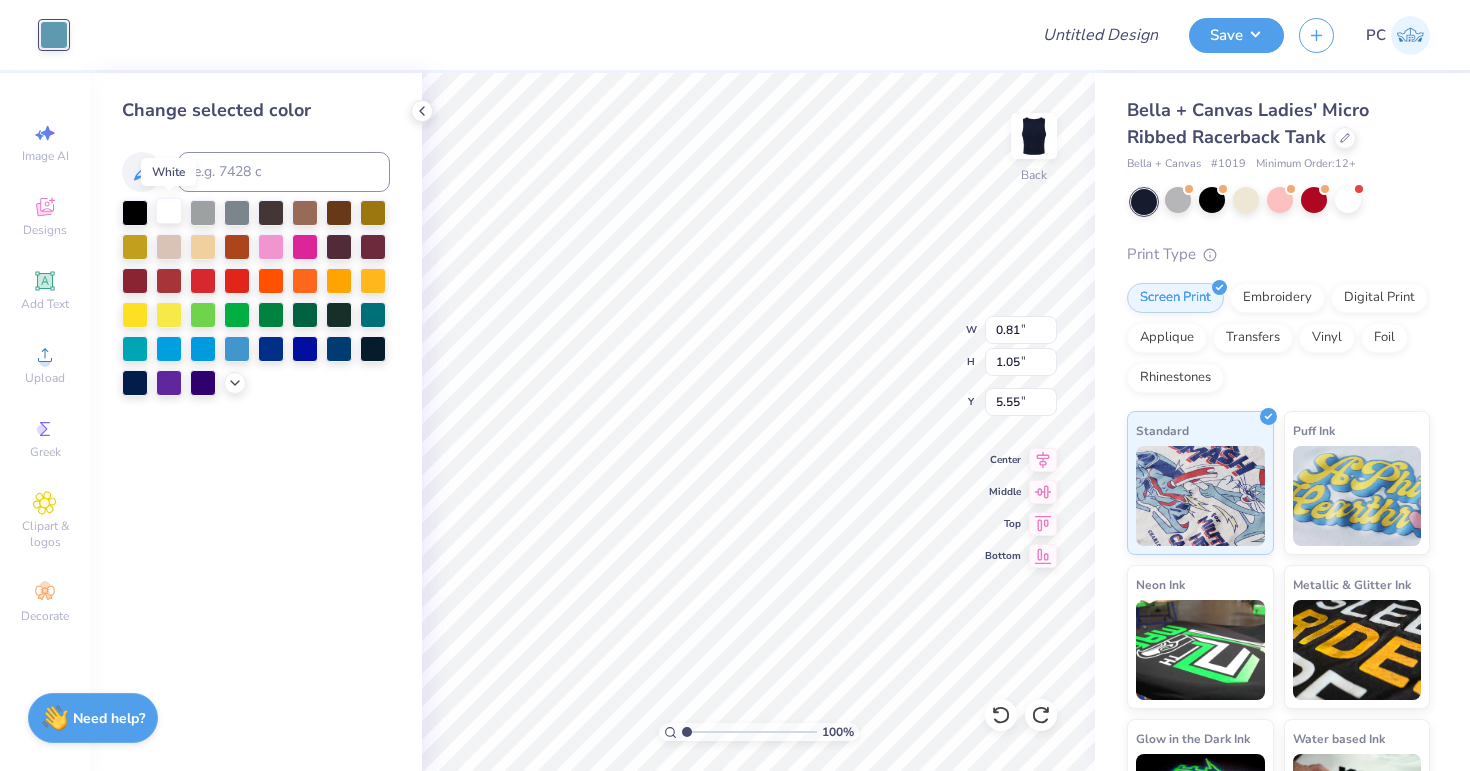 click at bounding box center (169, 211) 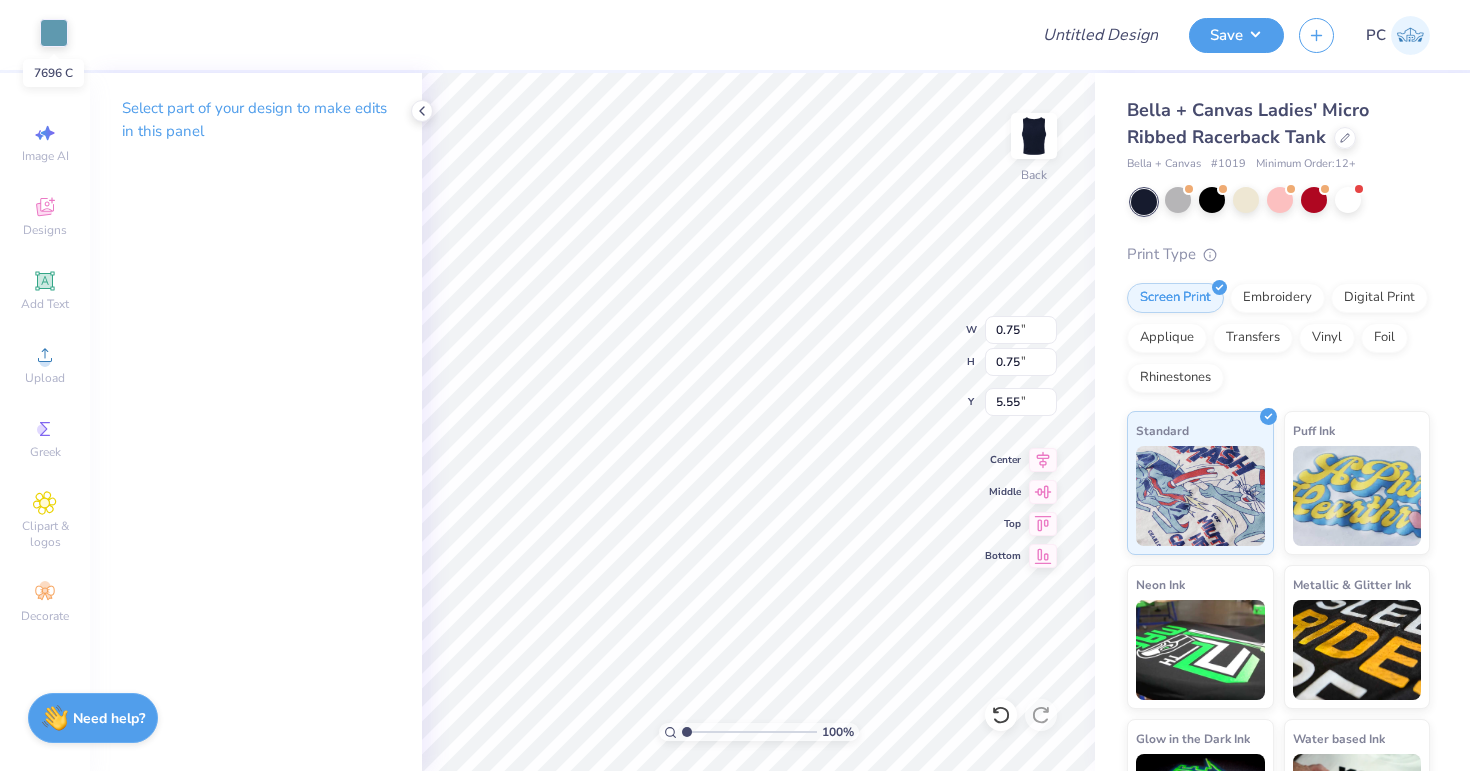click at bounding box center [54, 33] 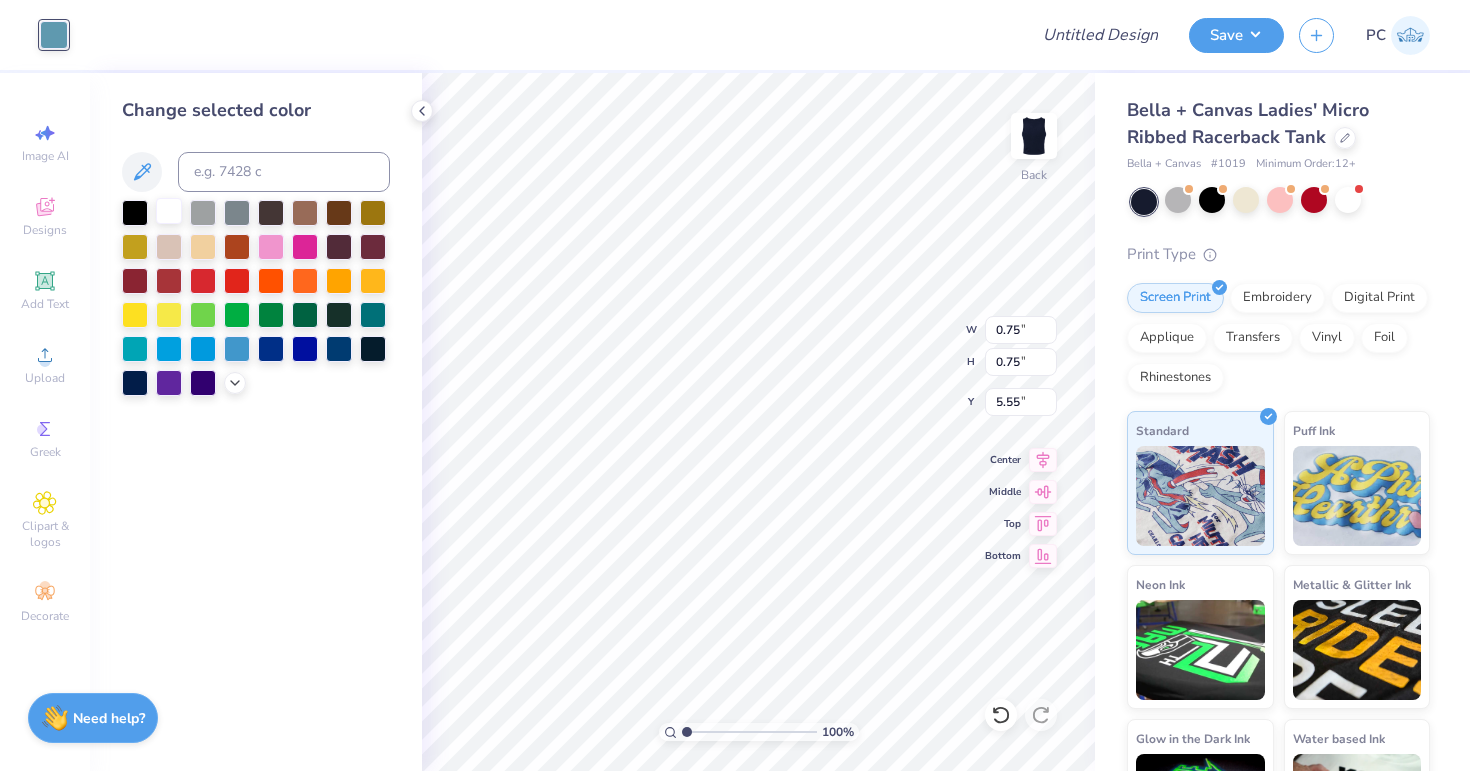 click at bounding box center (169, 211) 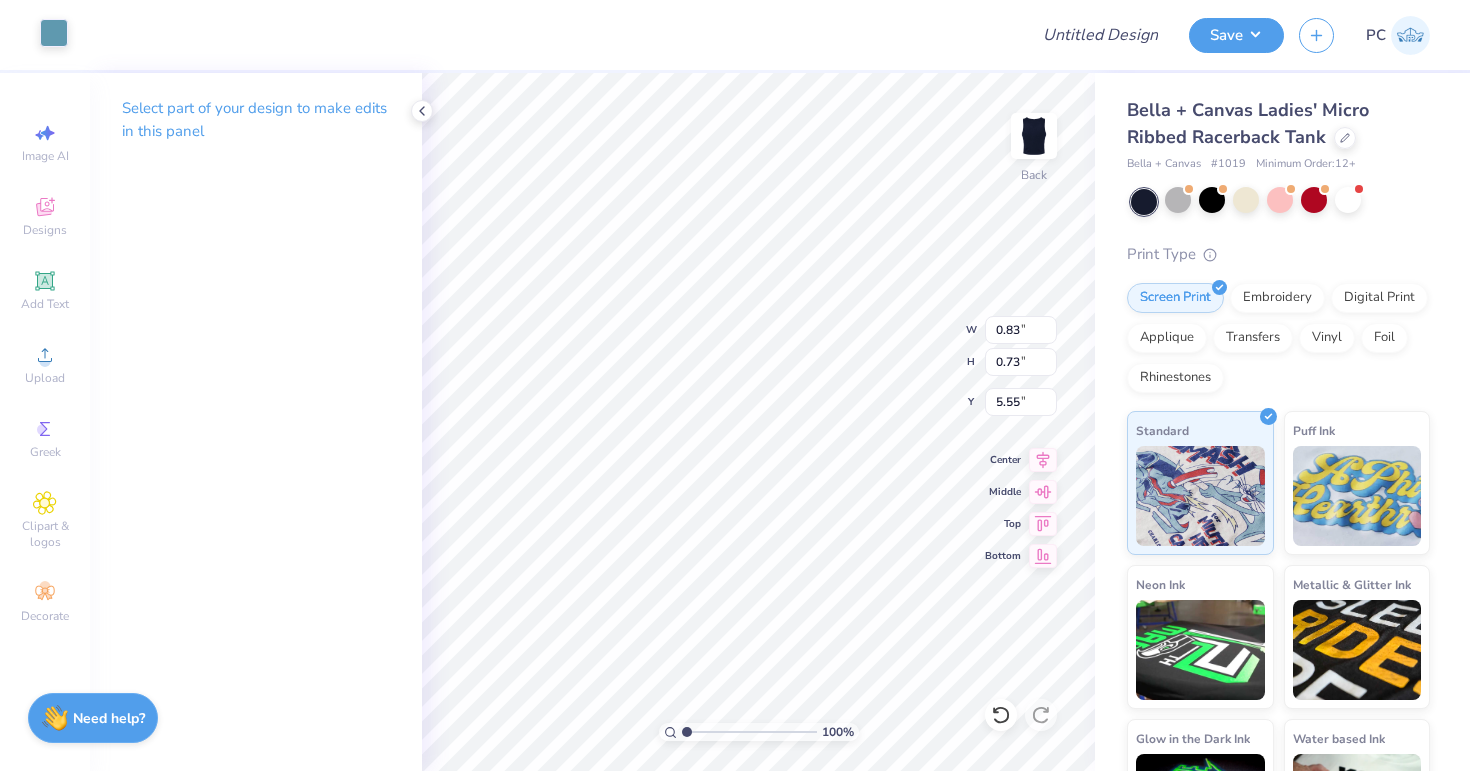click at bounding box center [54, 33] 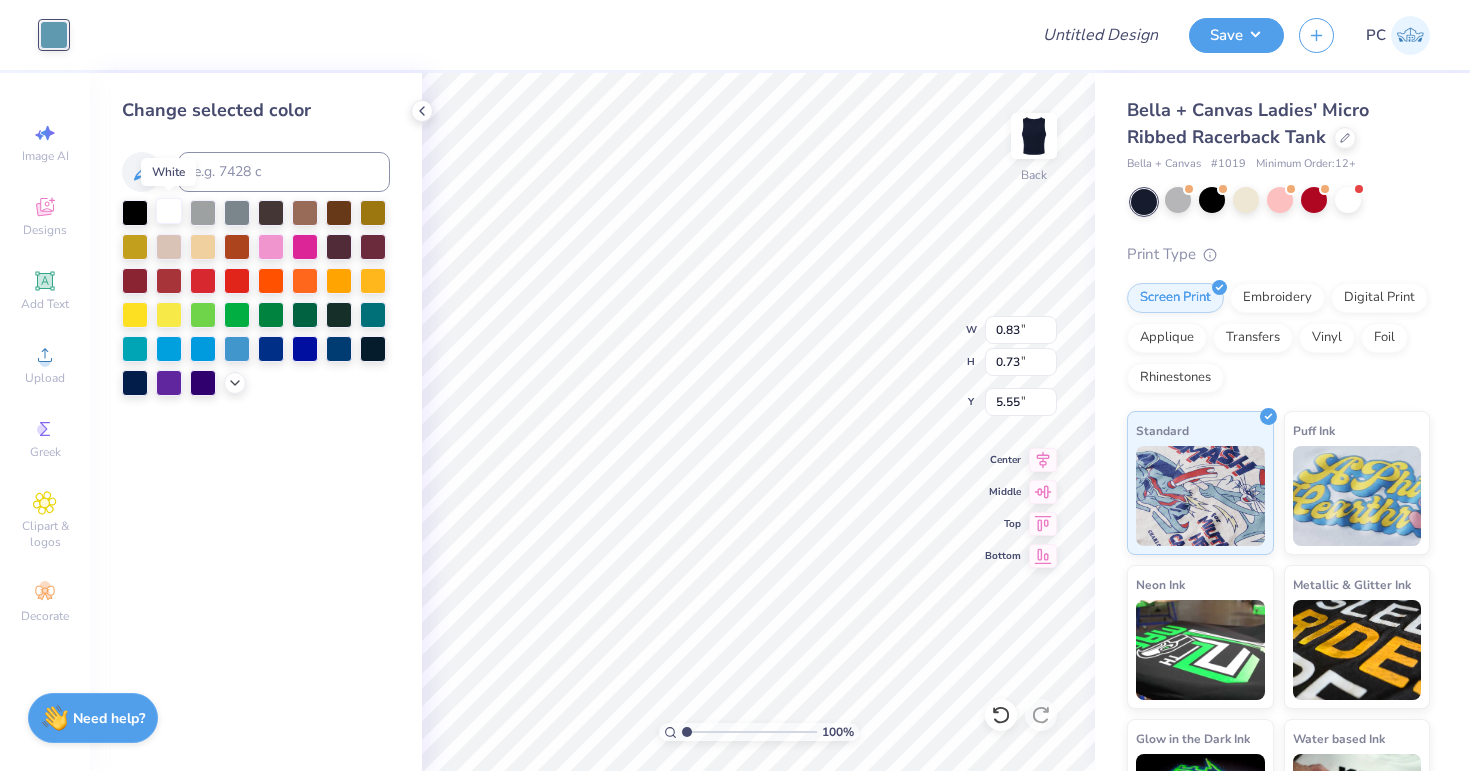 click at bounding box center (169, 211) 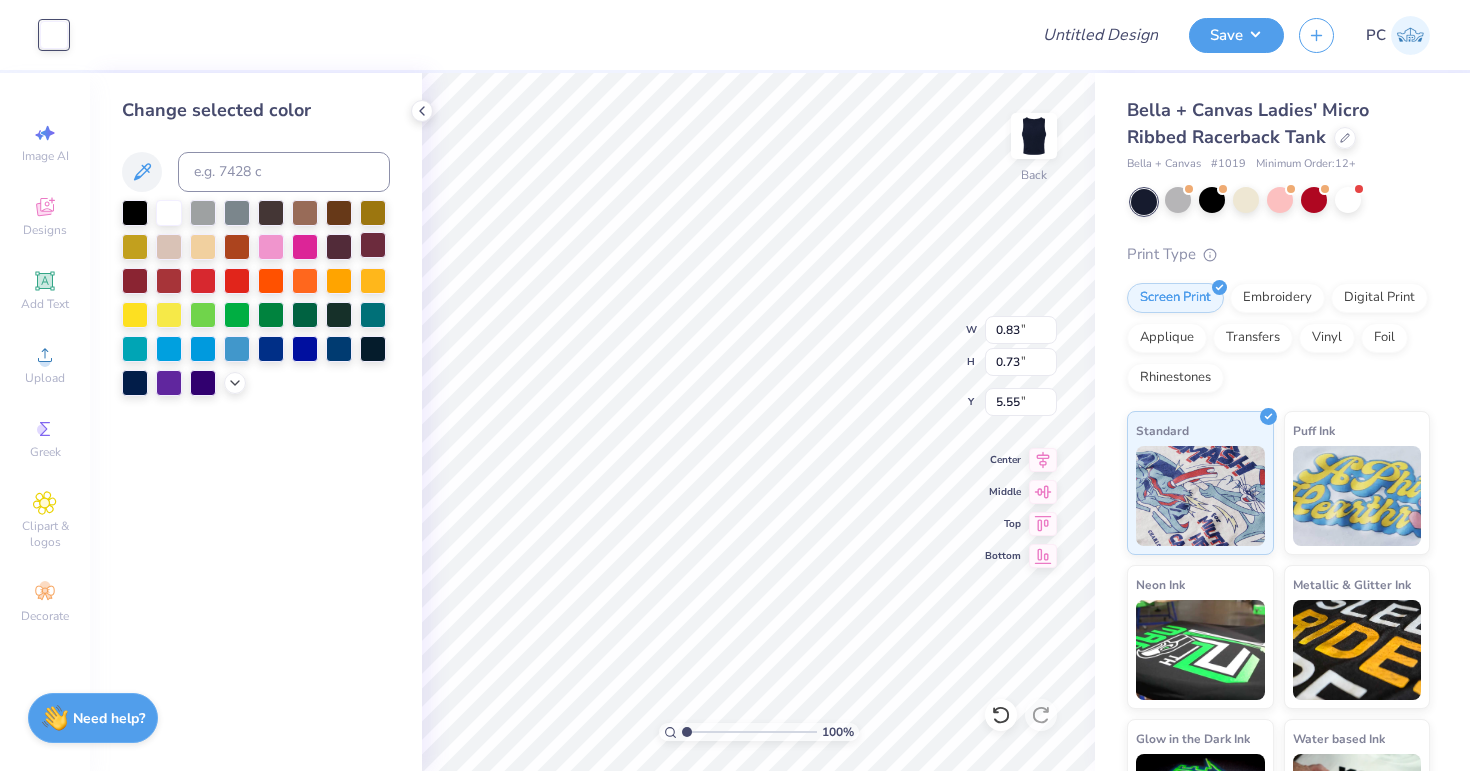 type on "1.21" 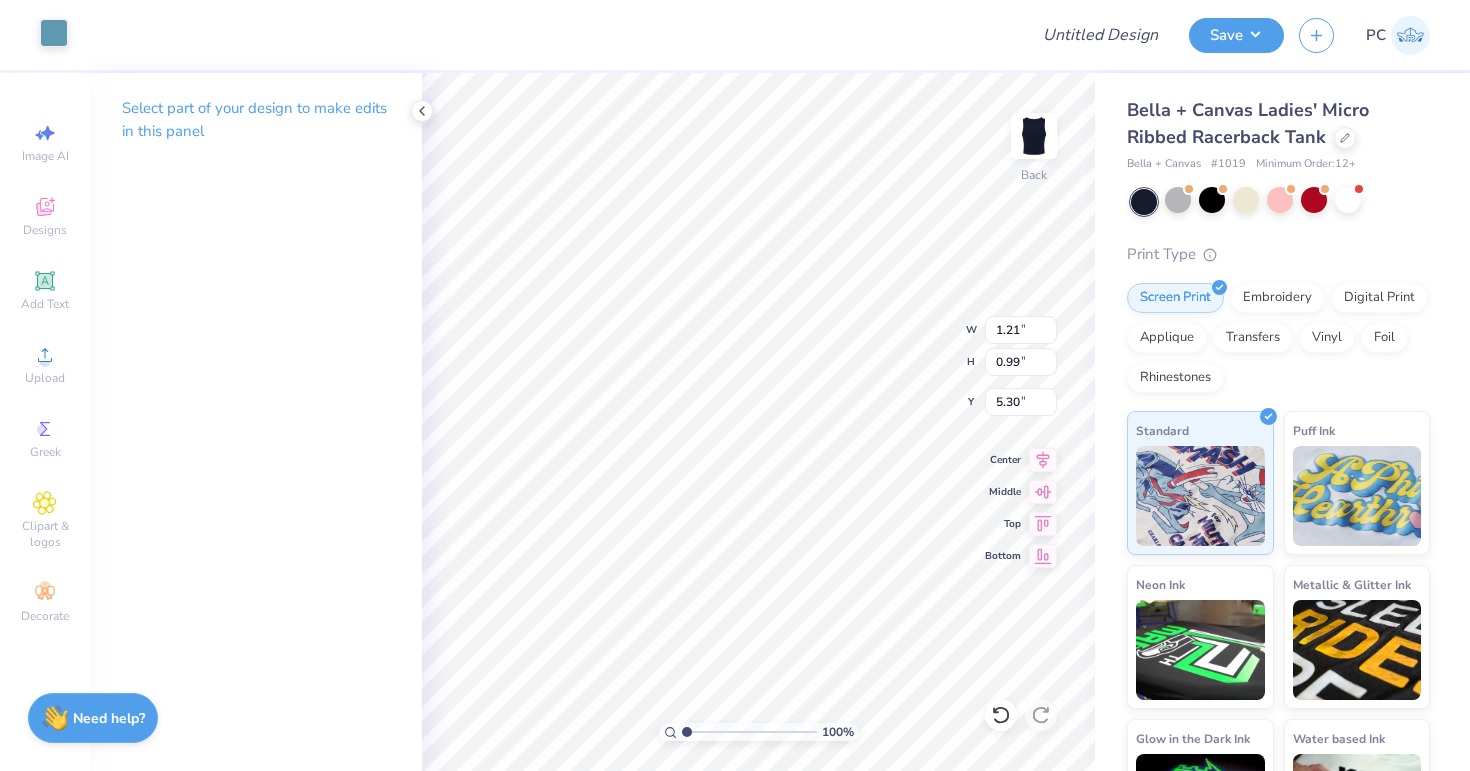click at bounding box center [54, 33] 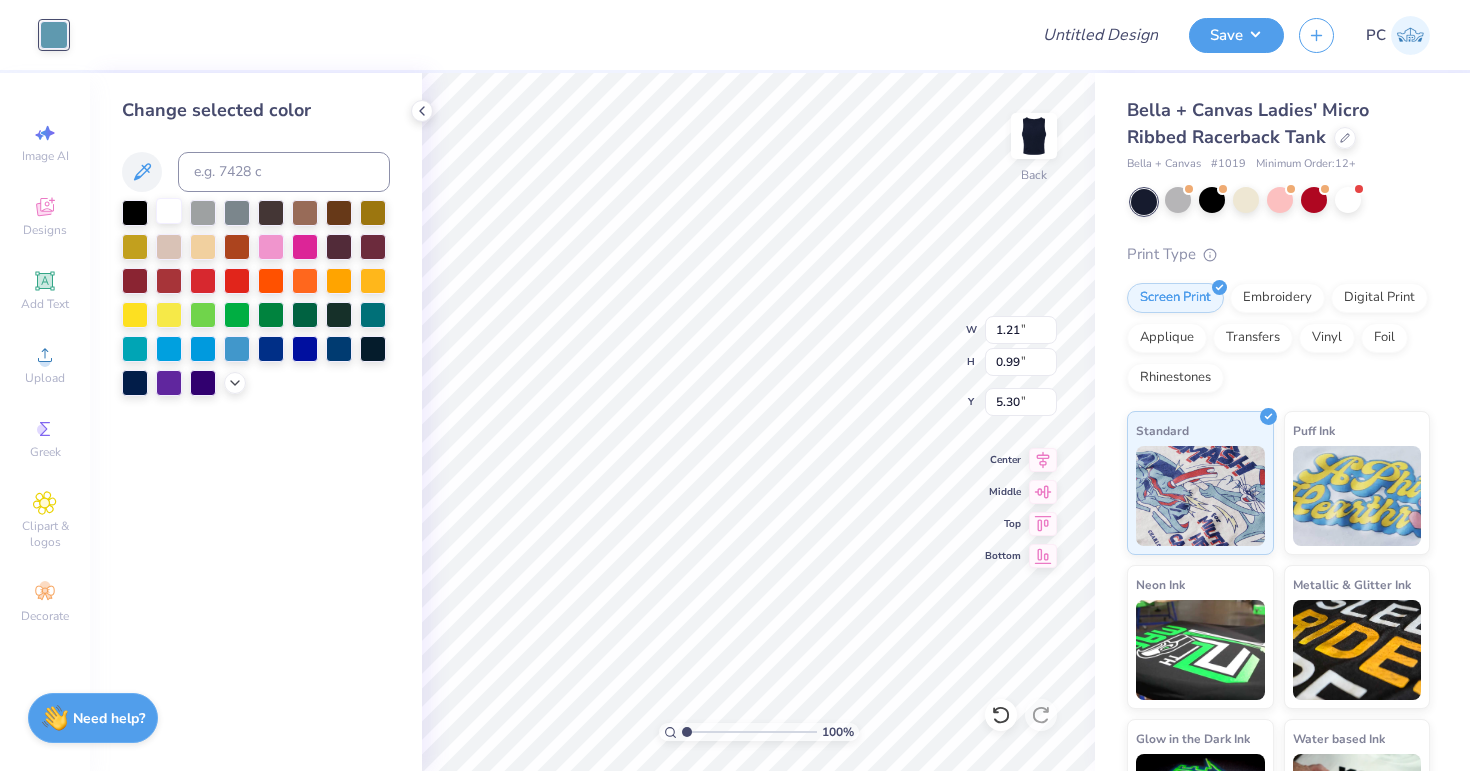 click at bounding box center [169, 211] 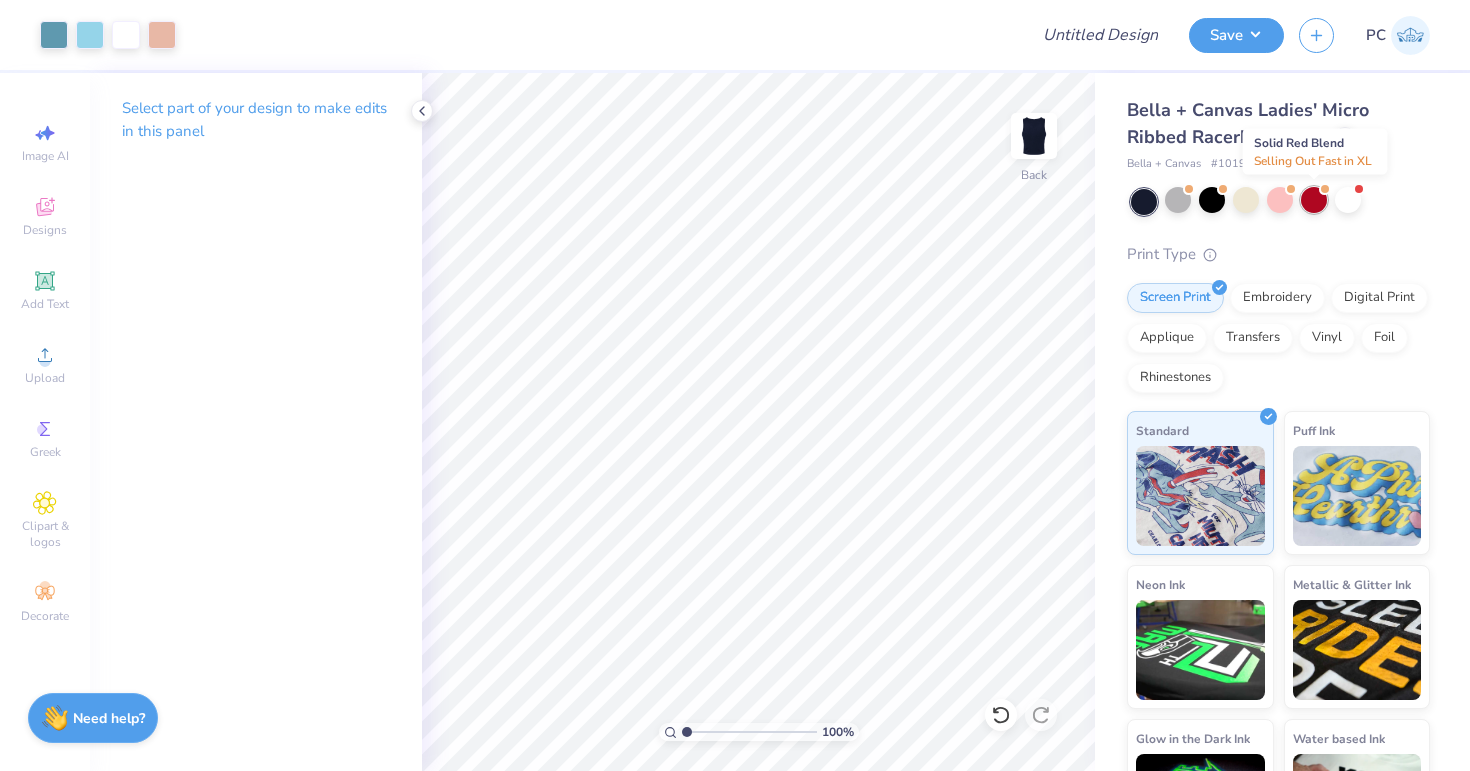 click at bounding box center [1314, 200] 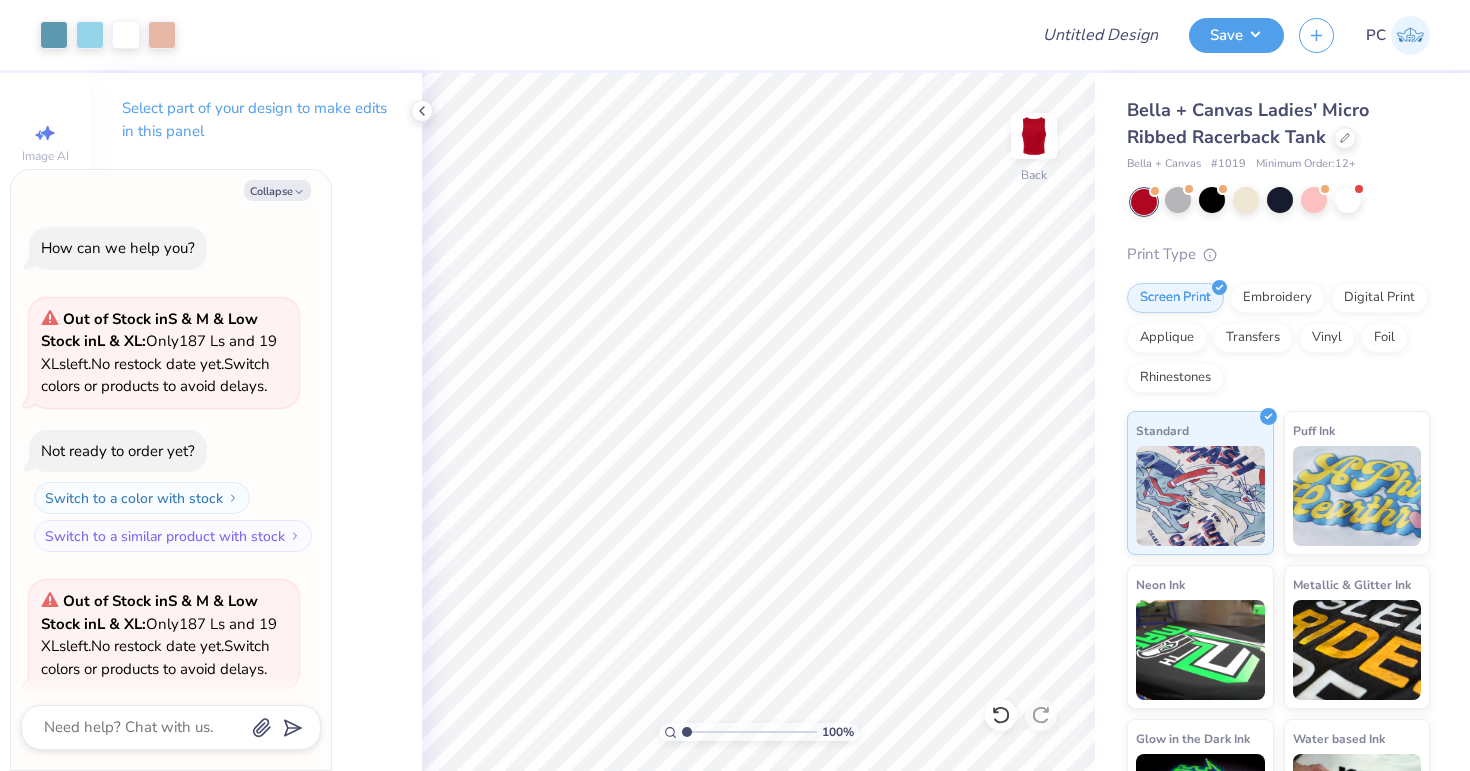 scroll, scrollTop: 1545, scrollLeft: 0, axis: vertical 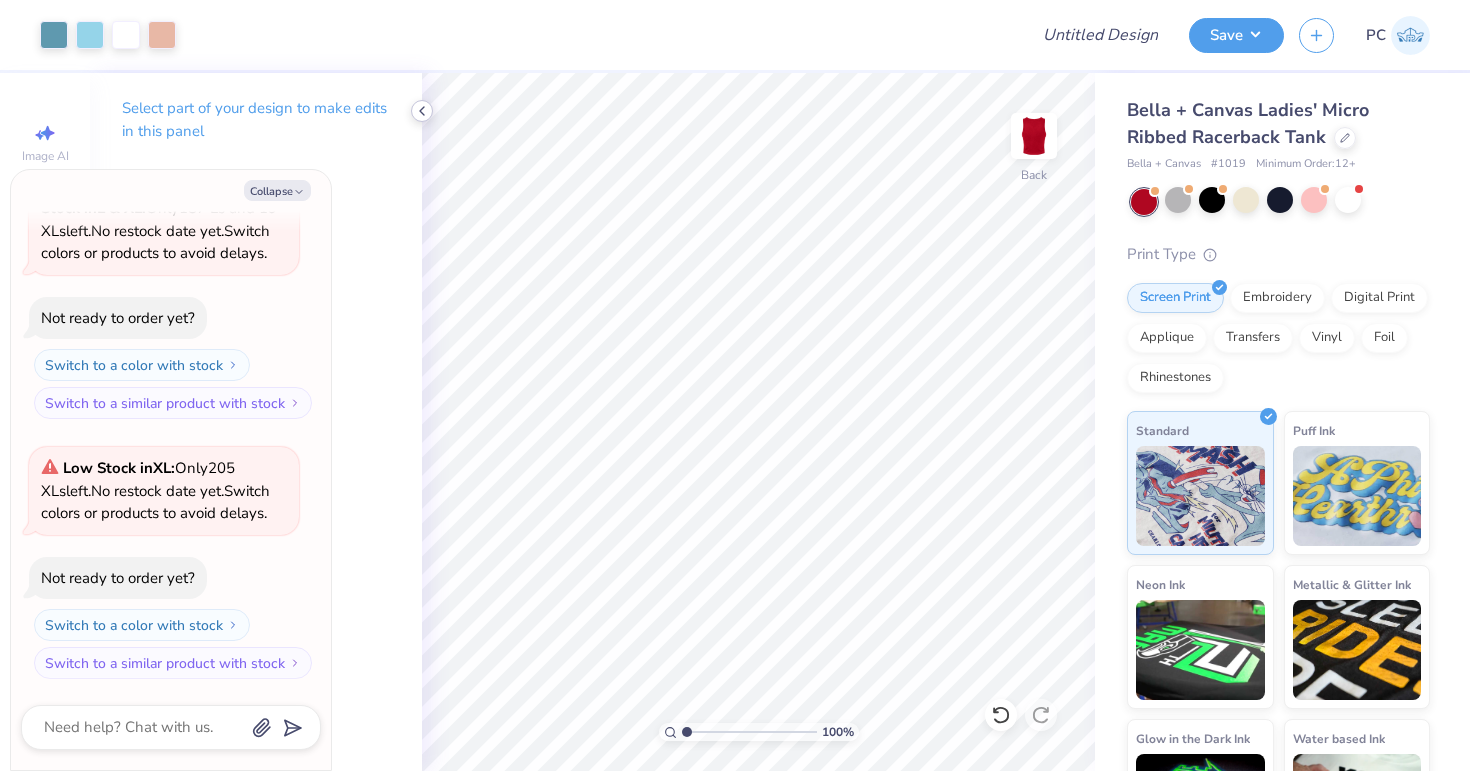 click 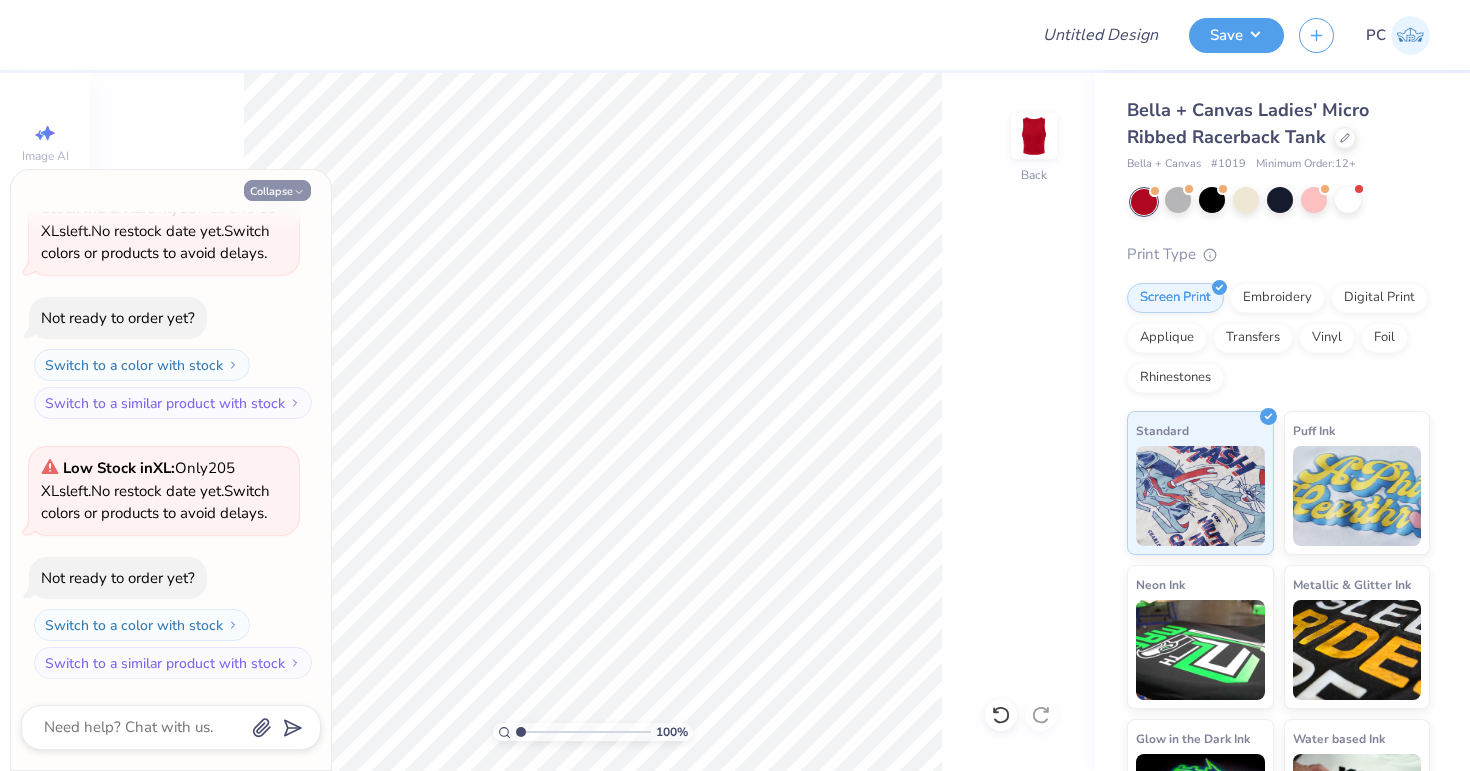 click on "Collapse" at bounding box center [277, 190] 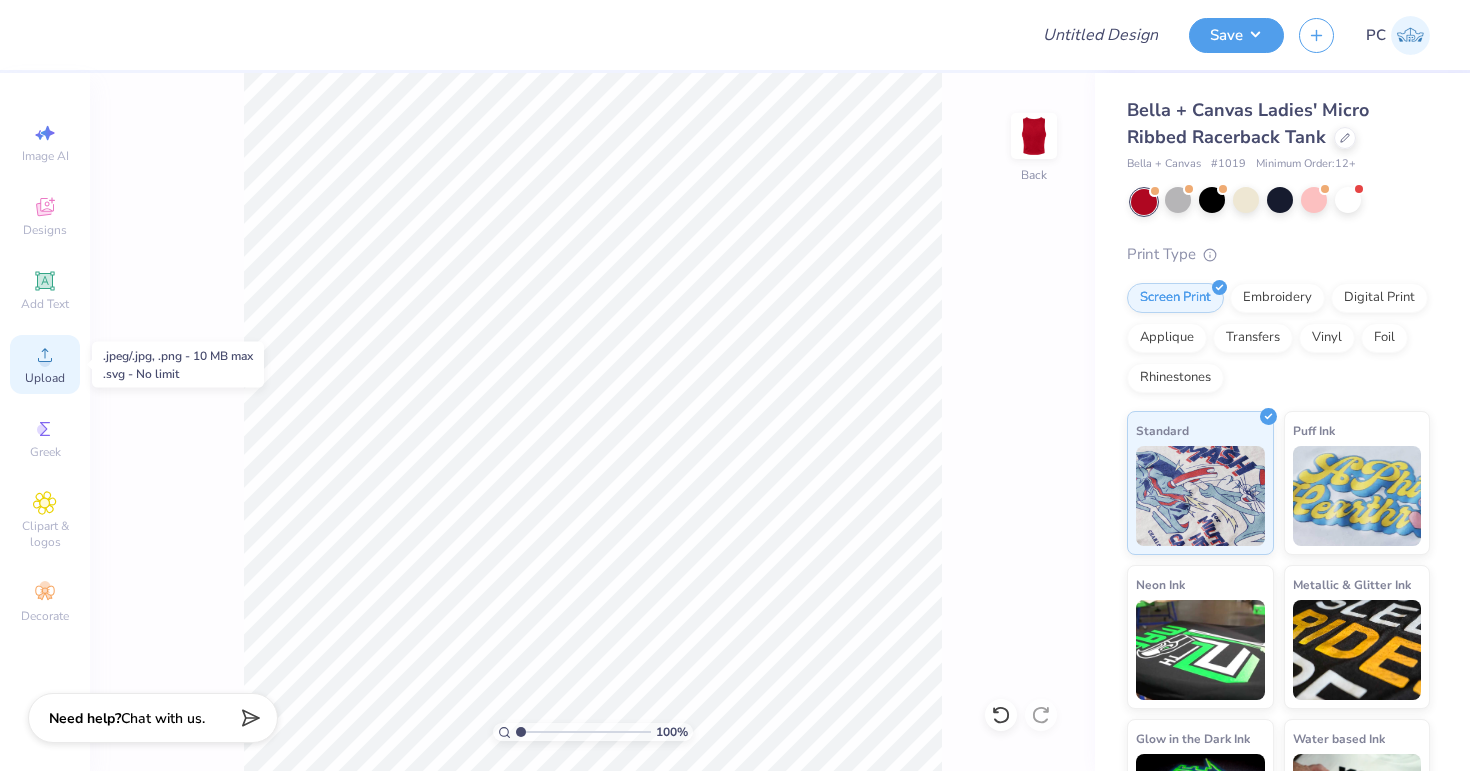 click on "Upload" at bounding box center [45, 378] 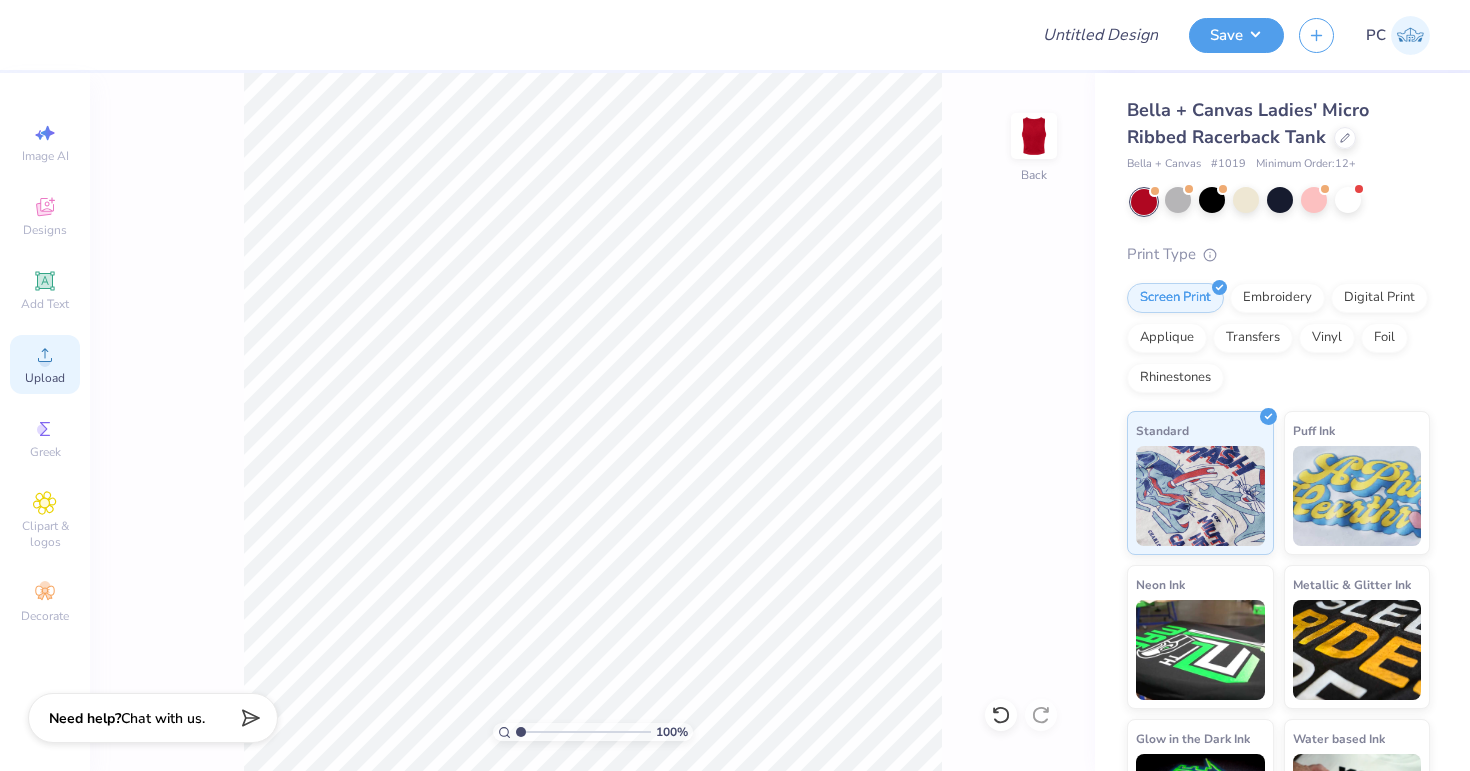click on "Upload" at bounding box center [45, 378] 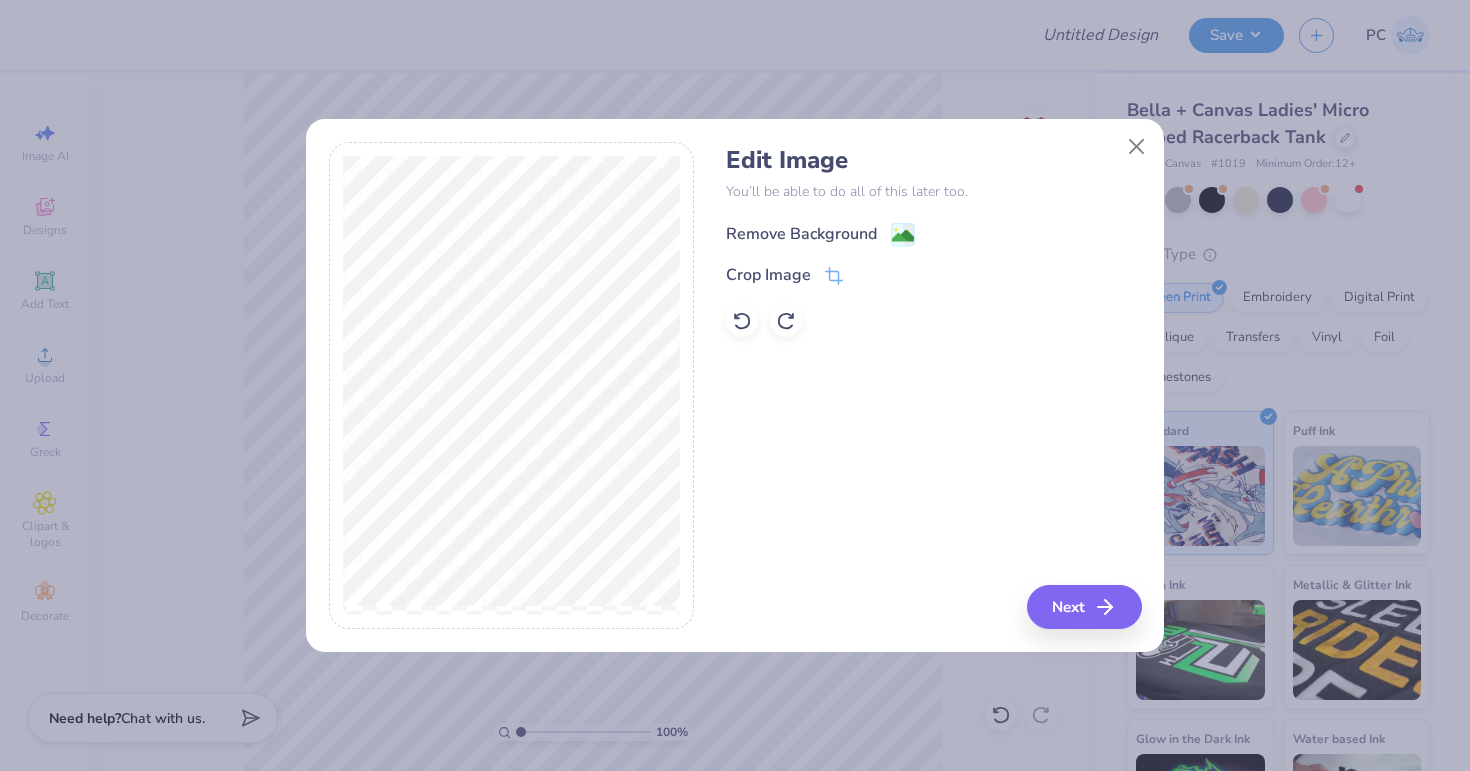 click on "Remove Background" at bounding box center (820, 234) 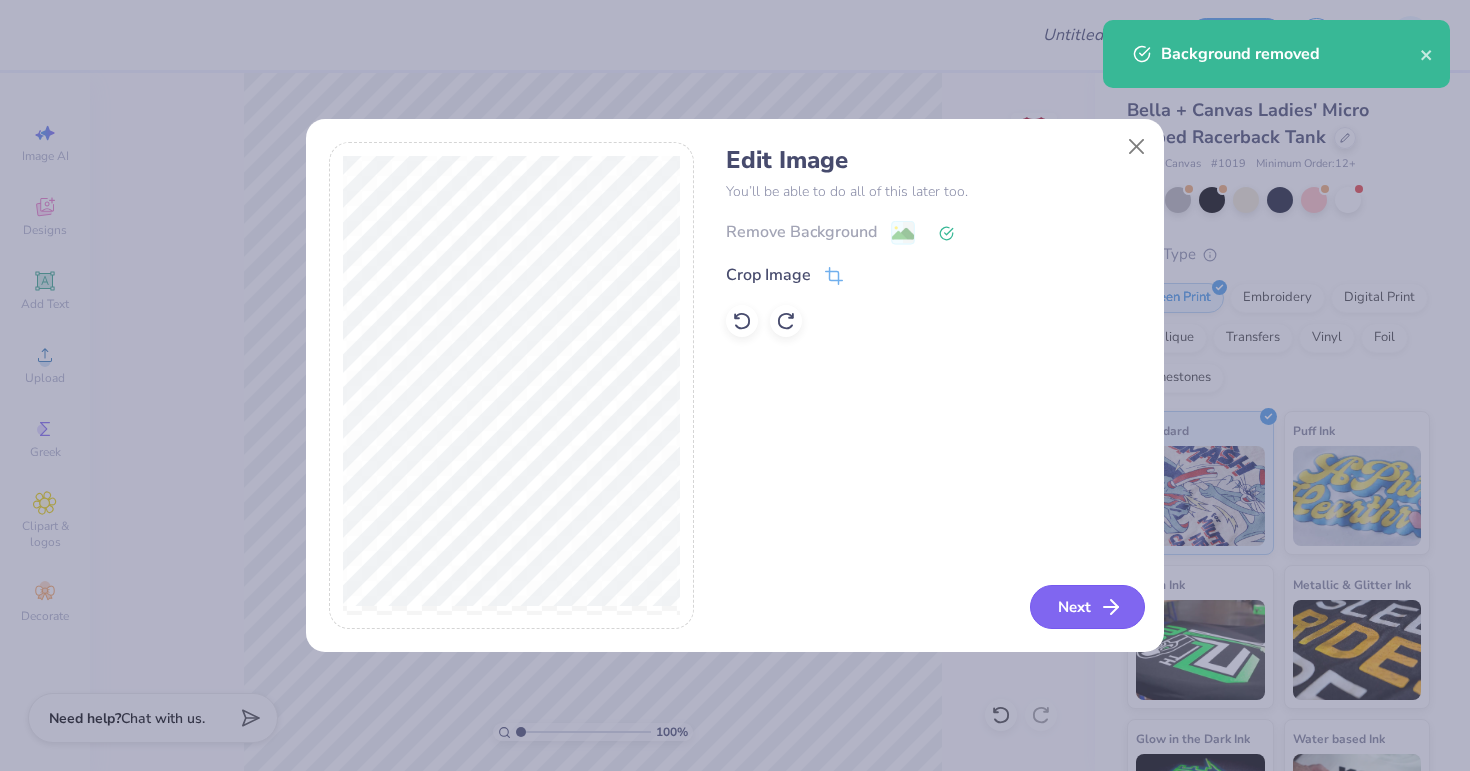click on "Next" at bounding box center [1087, 607] 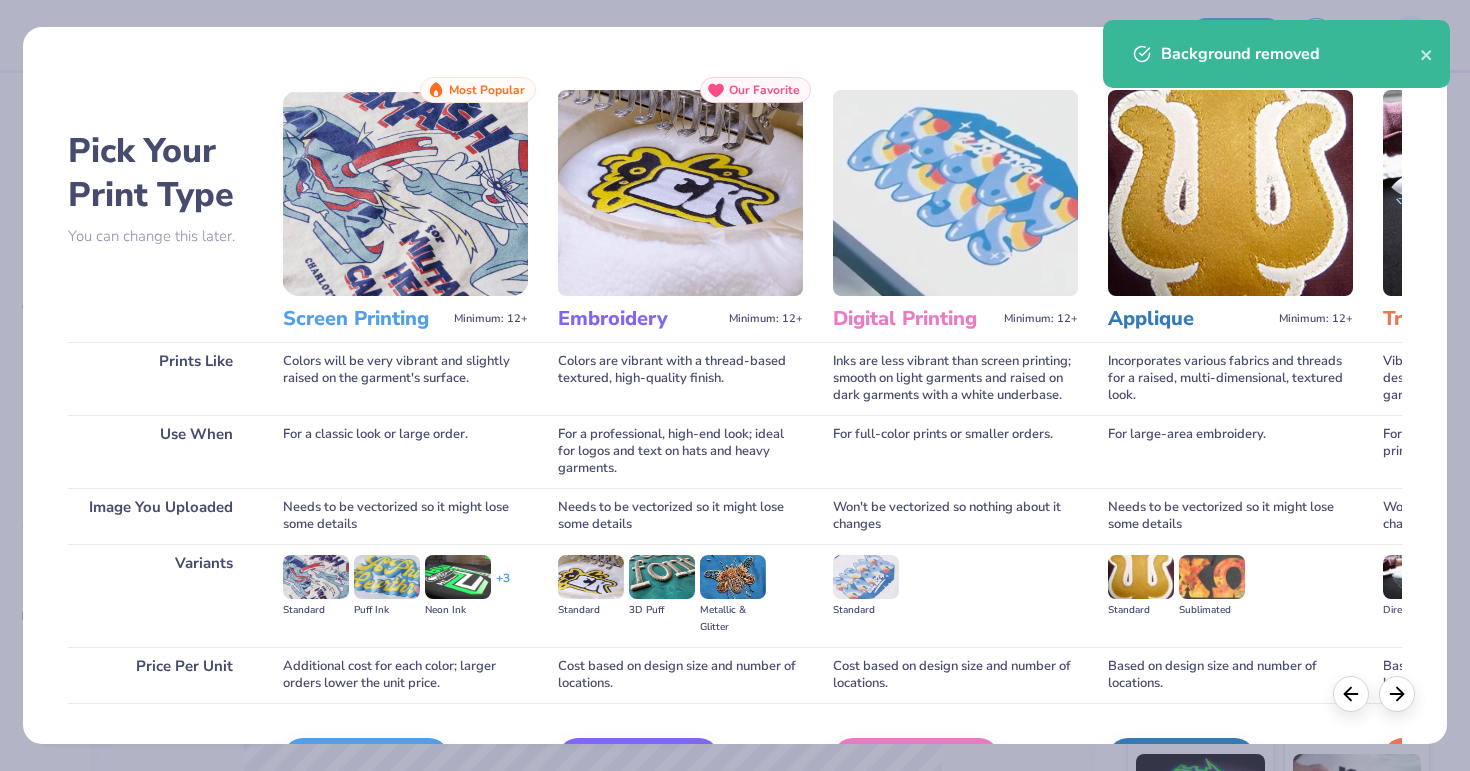 scroll, scrollTop: 126, scrollLeft: 0, axis: vertical 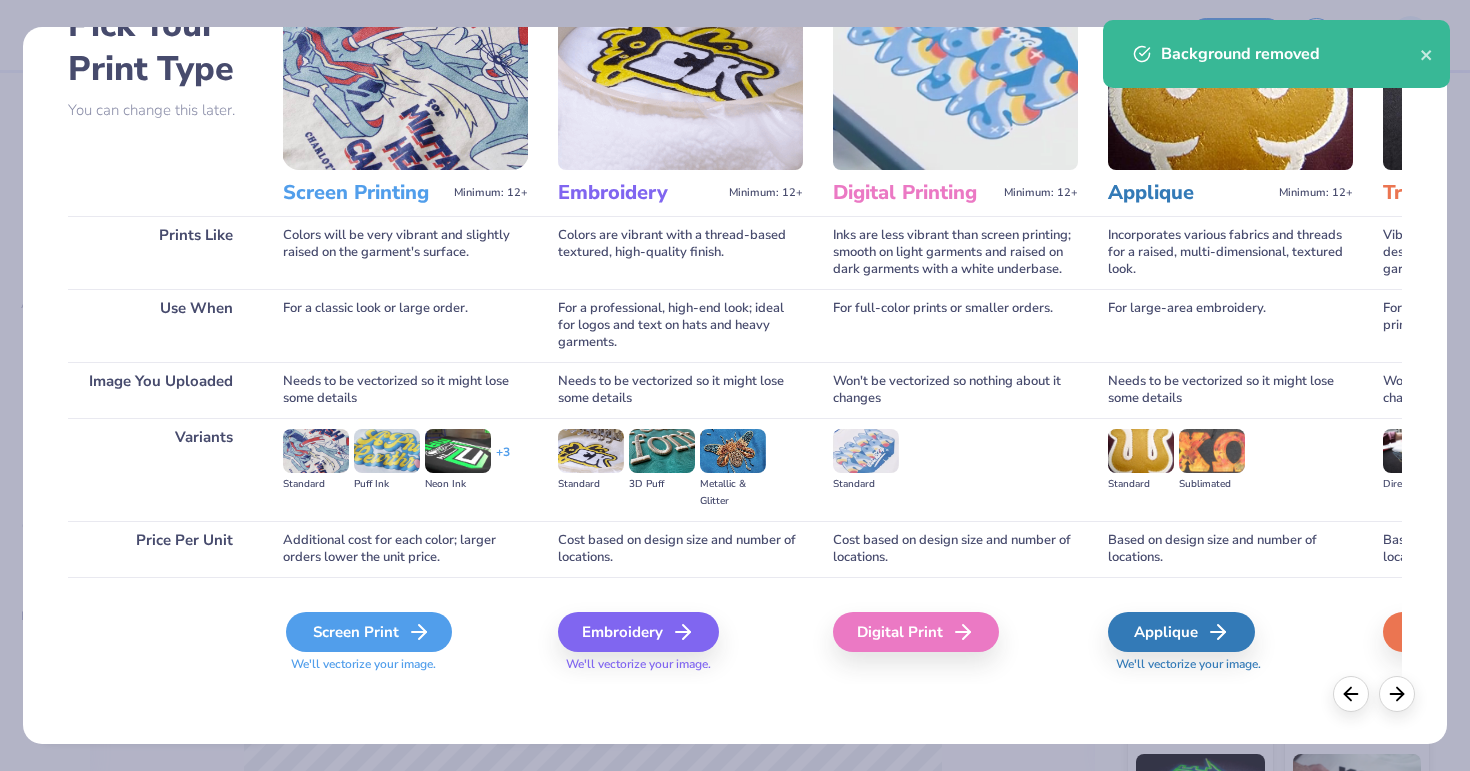 click on "Screen Print" at bounding box center [369, 632] 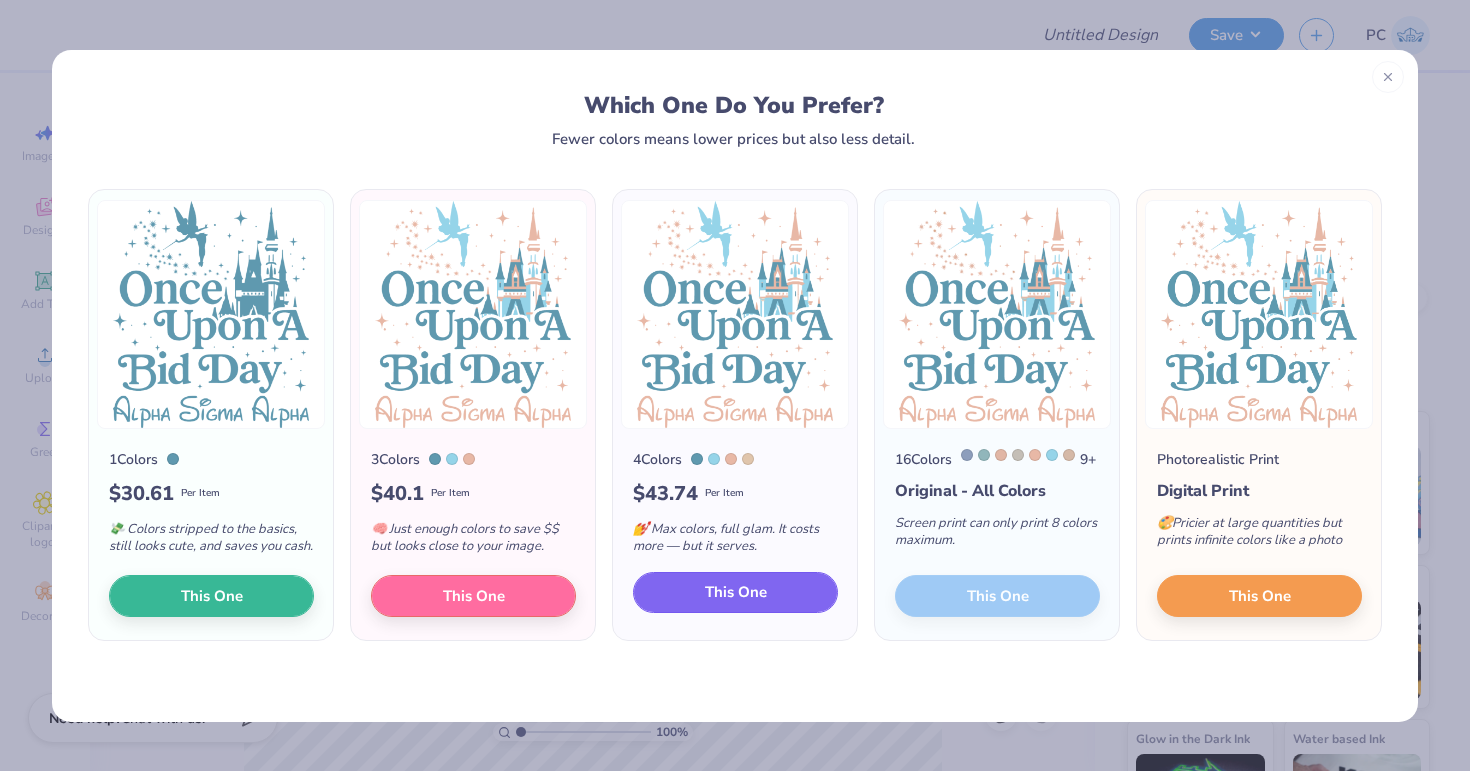 click on "This One" at bounding box center [736, 592] 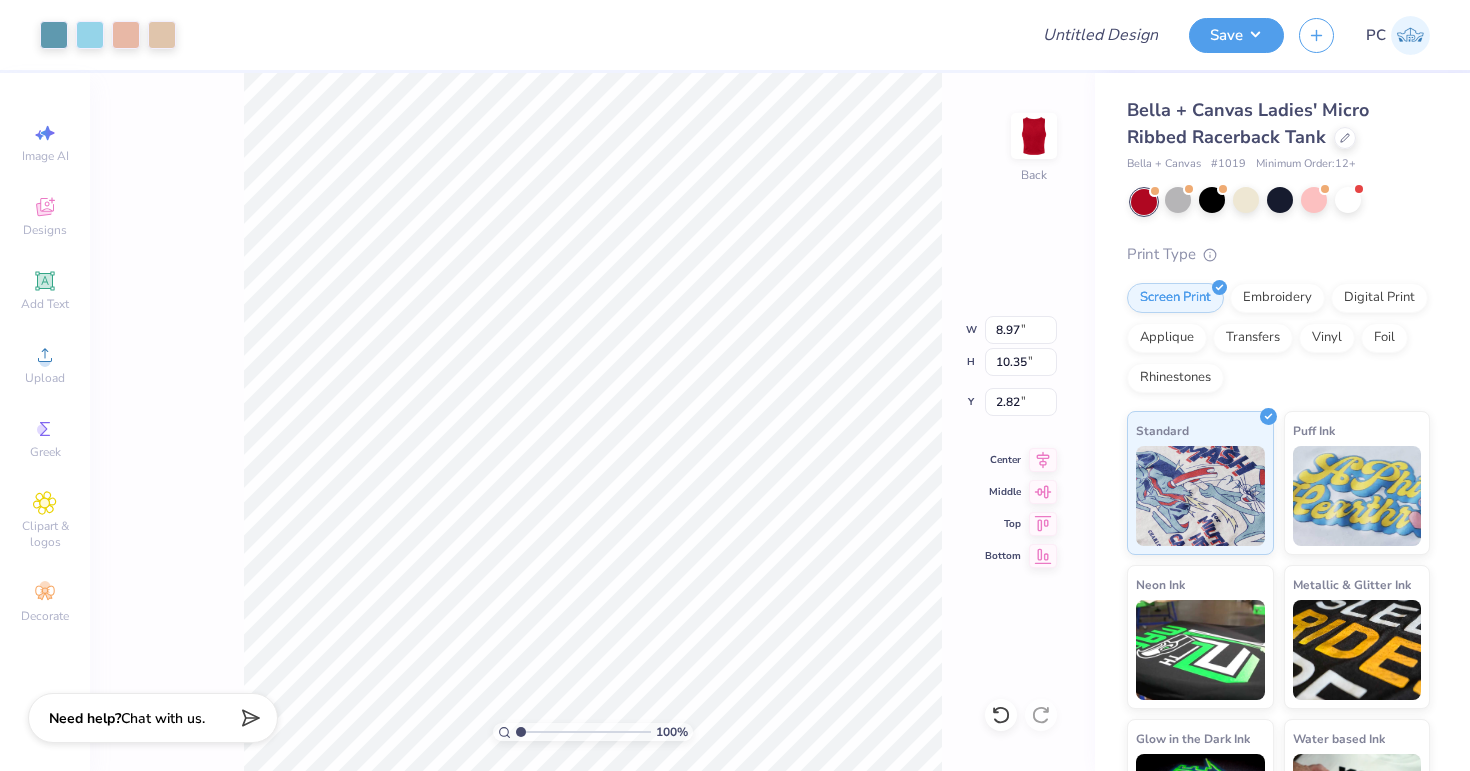type on "6.27" 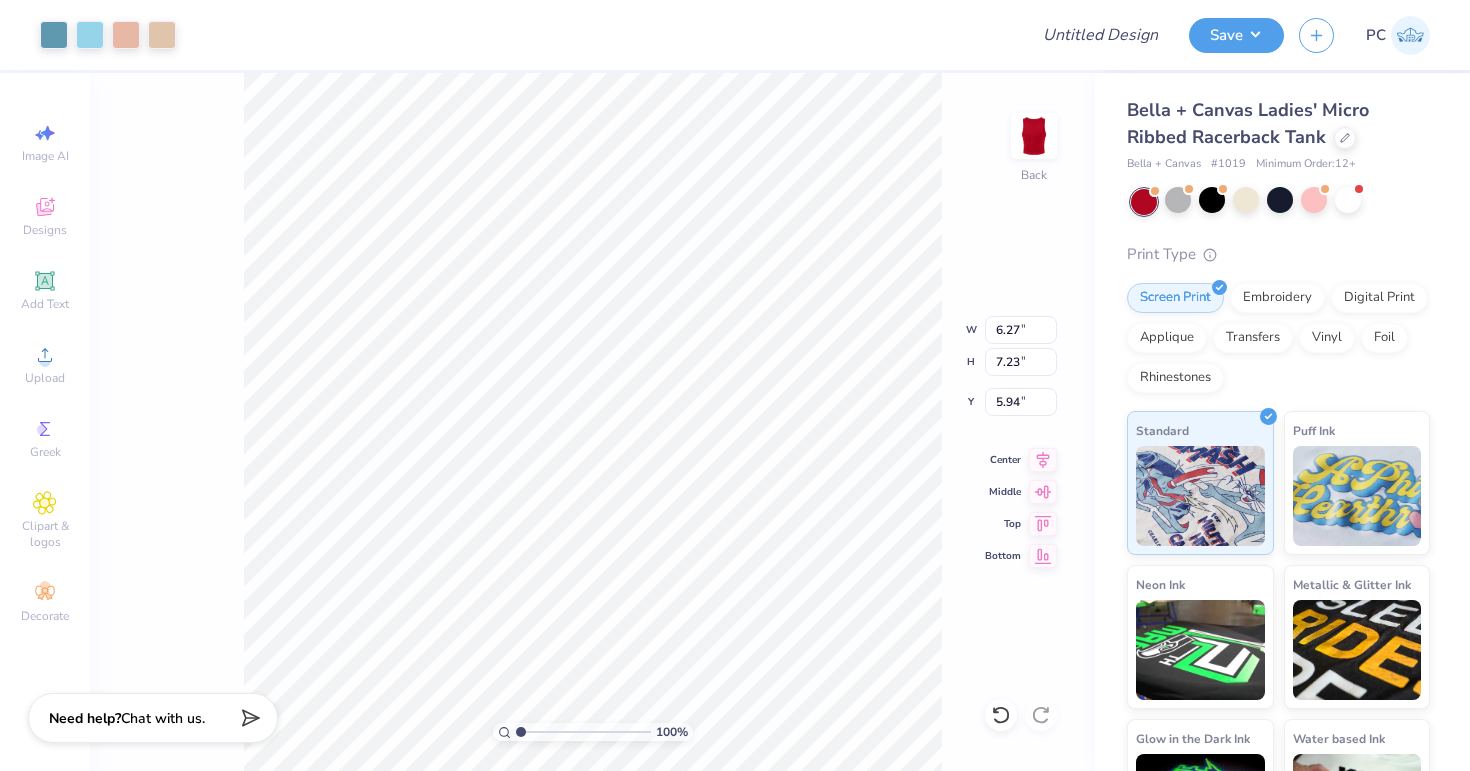 type on "2.12" 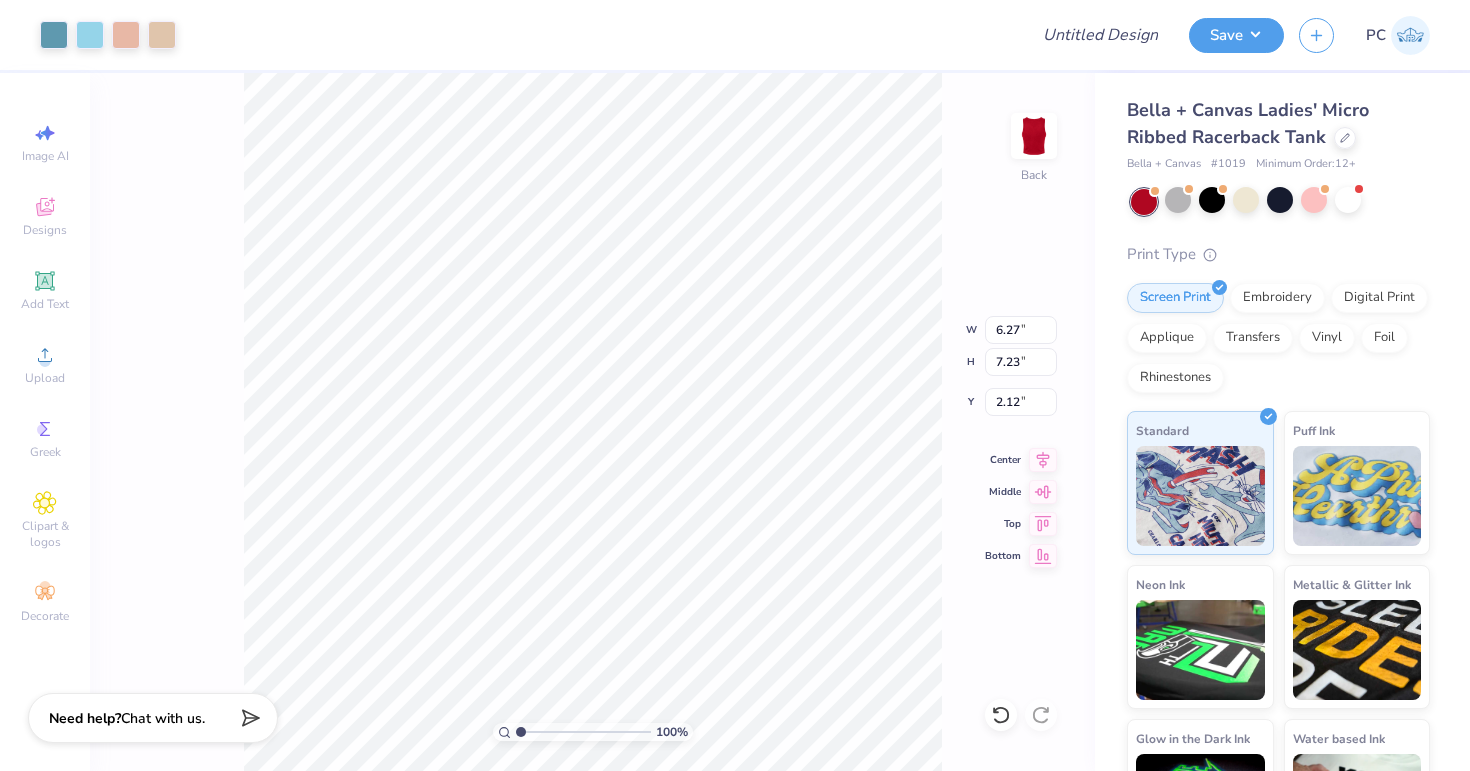 click on "100  % Back W 6.27 6.27 " H 7.23 7.23 " Y 2.12 2.12 " Center Middle Top Bottom" at bounding box center [592, 422] 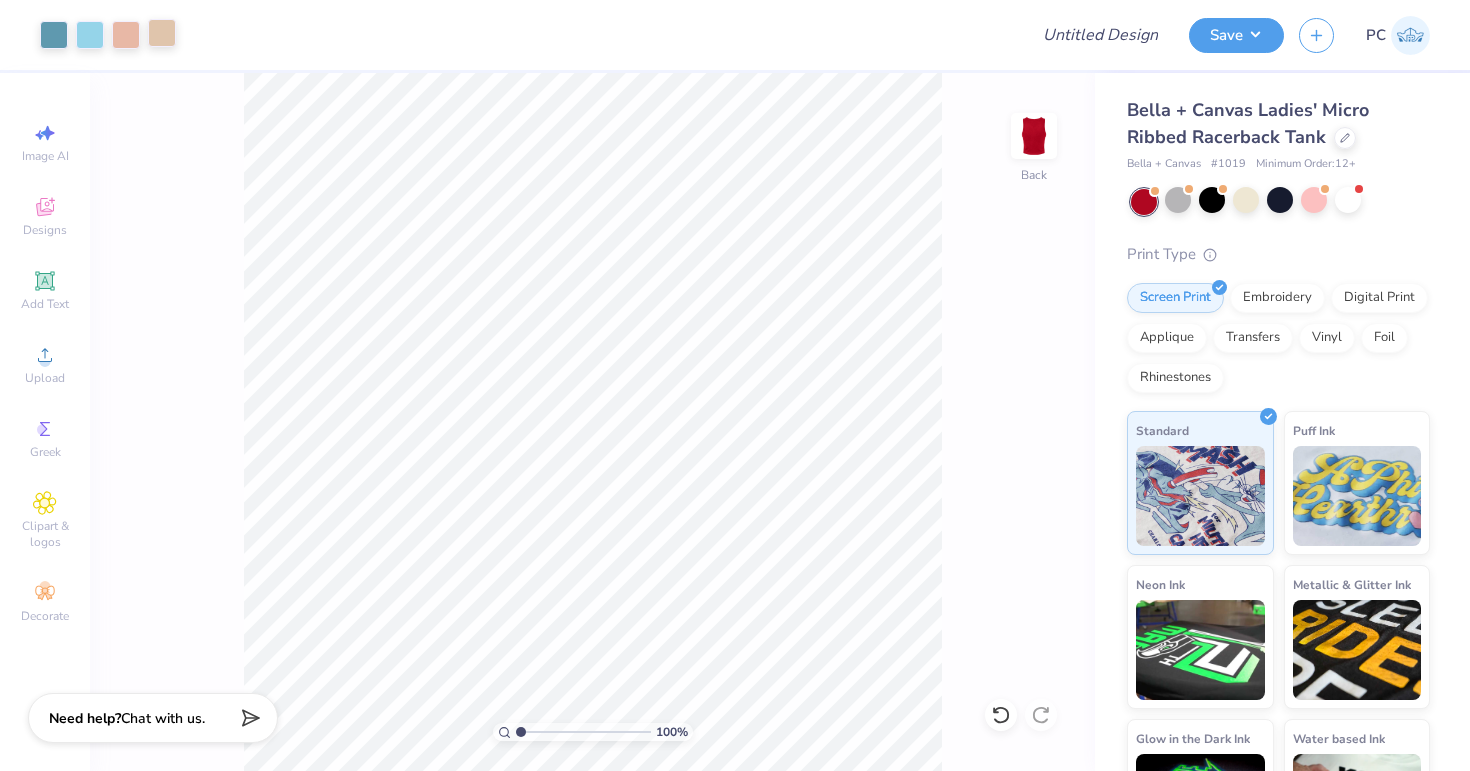 click at bounding box center (162, 33) 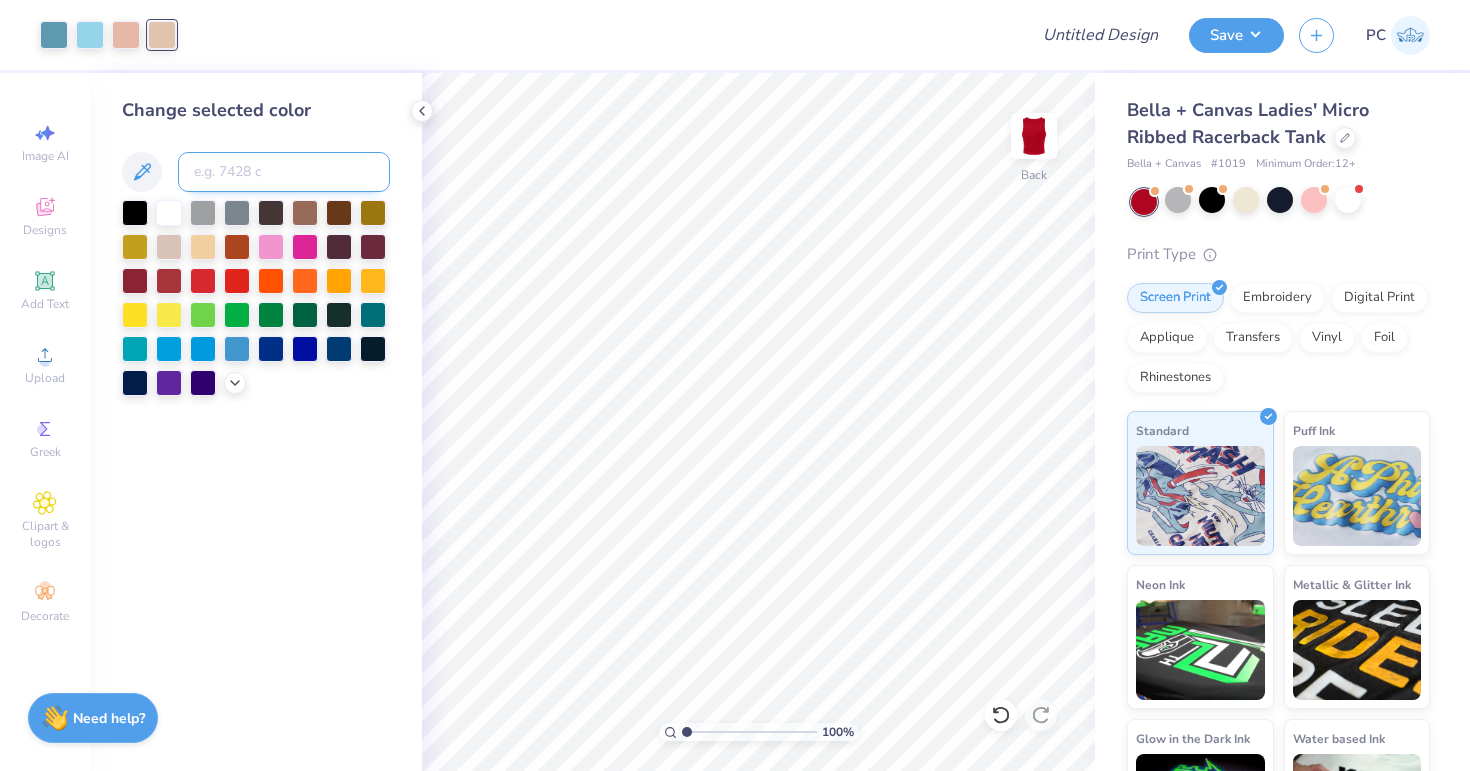 click at bounding box center [284, 172] 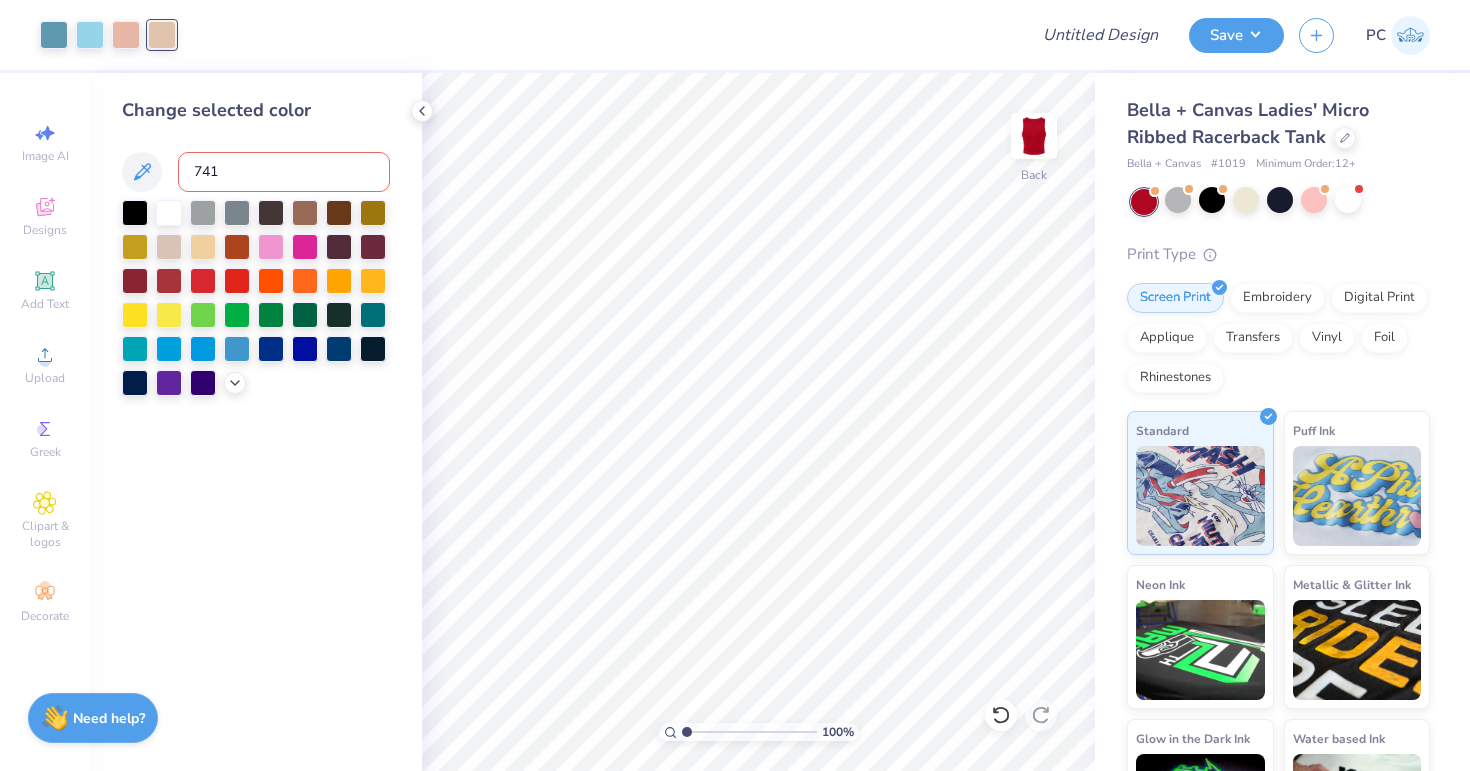 type on "7415" 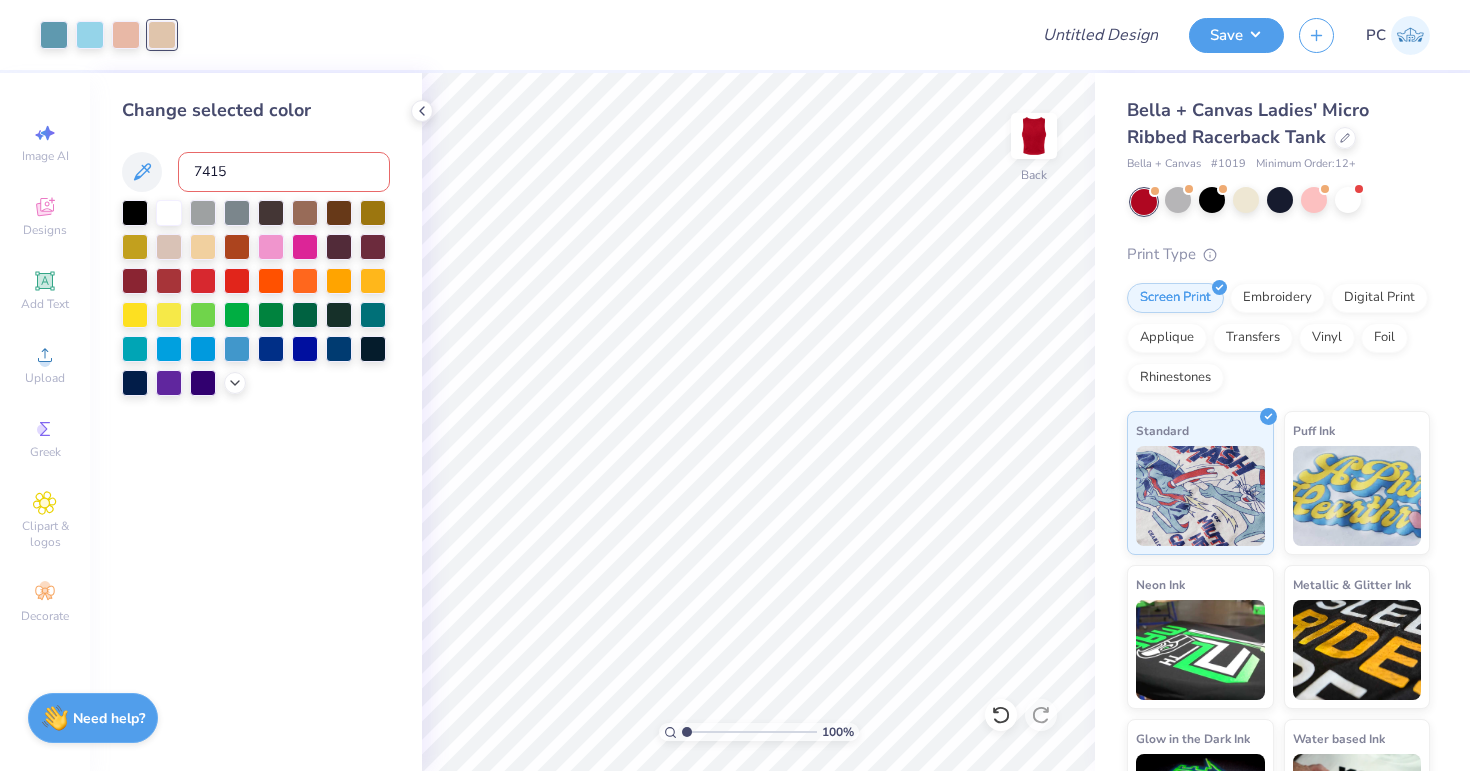 type 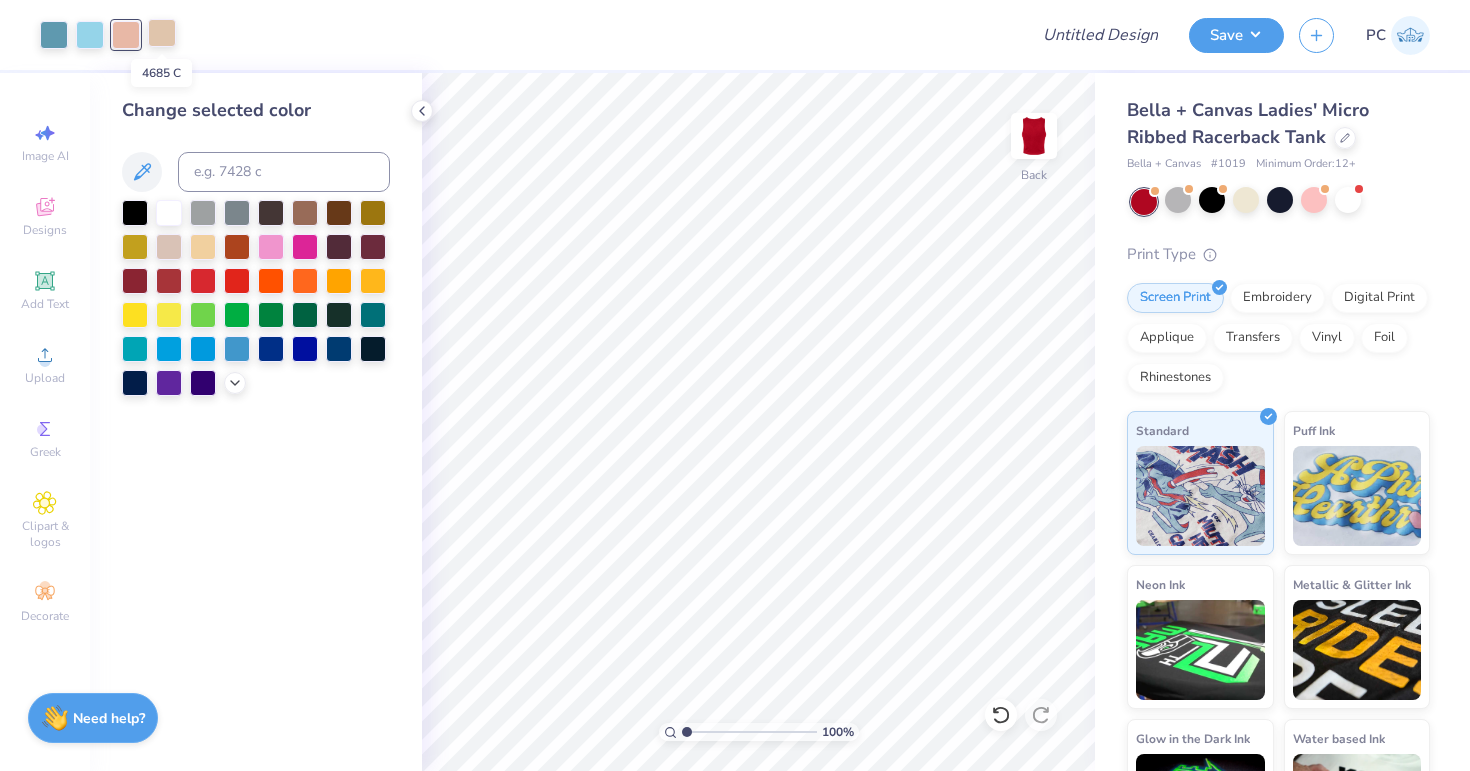 click at bounding box center (162, 33) 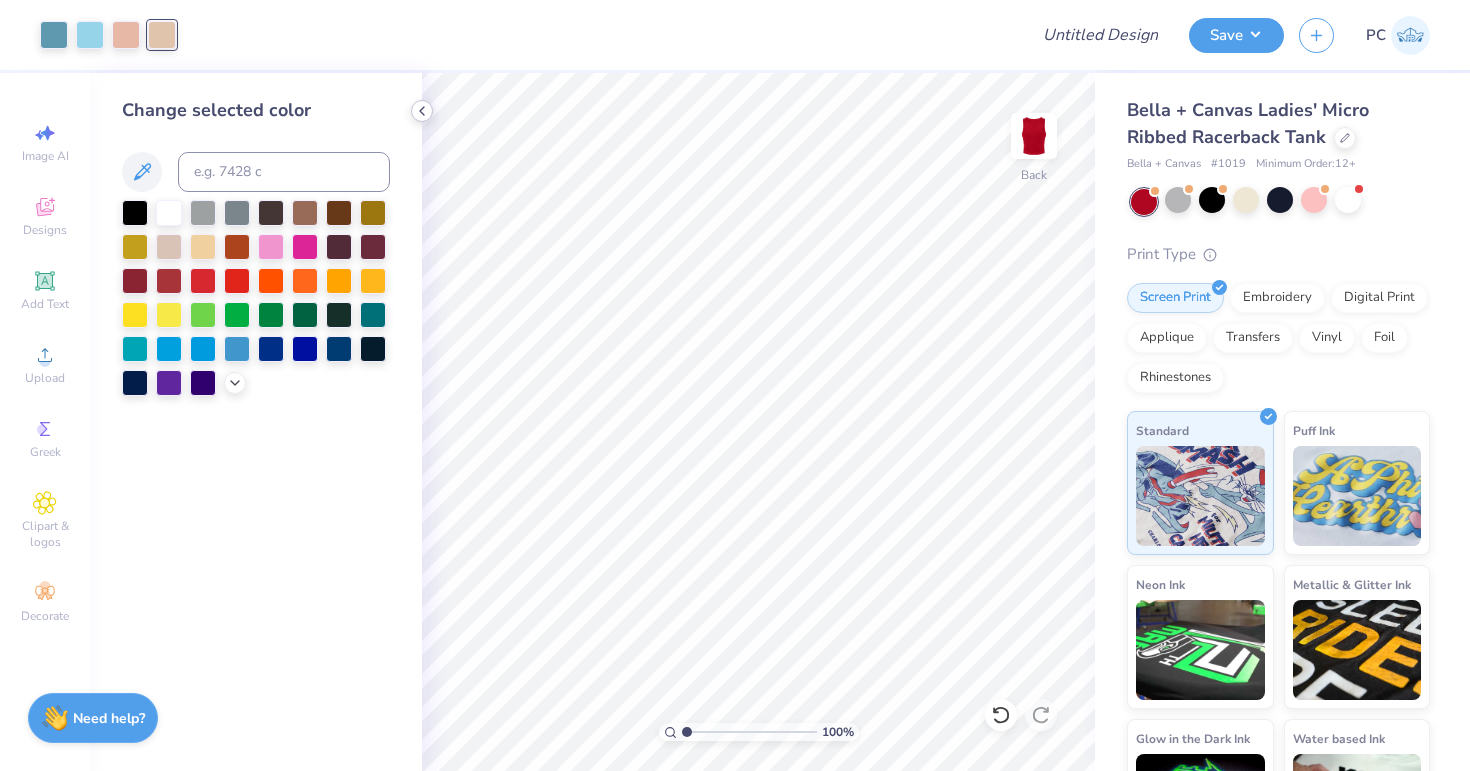 click 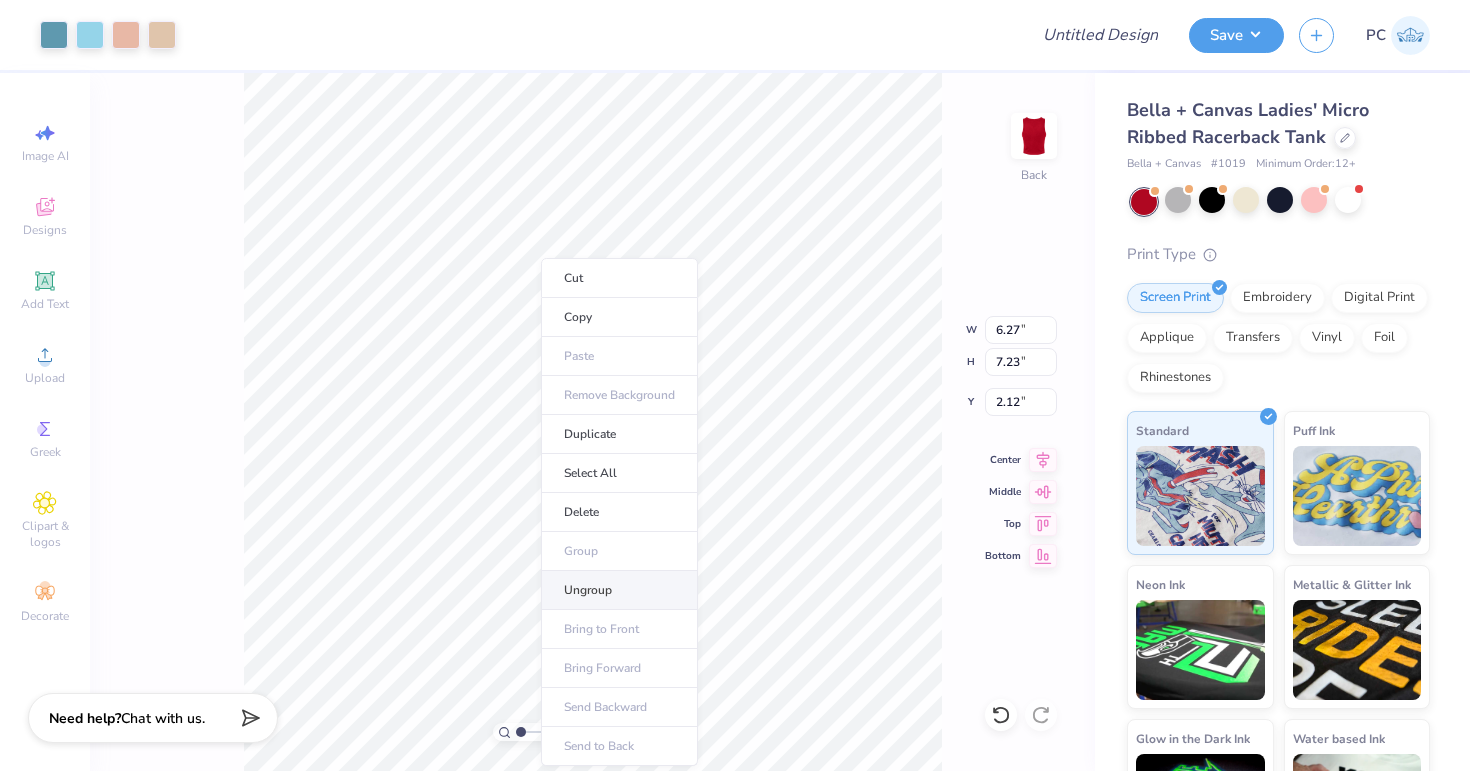 click on "Ungroup" at bounding box center [619, 590] 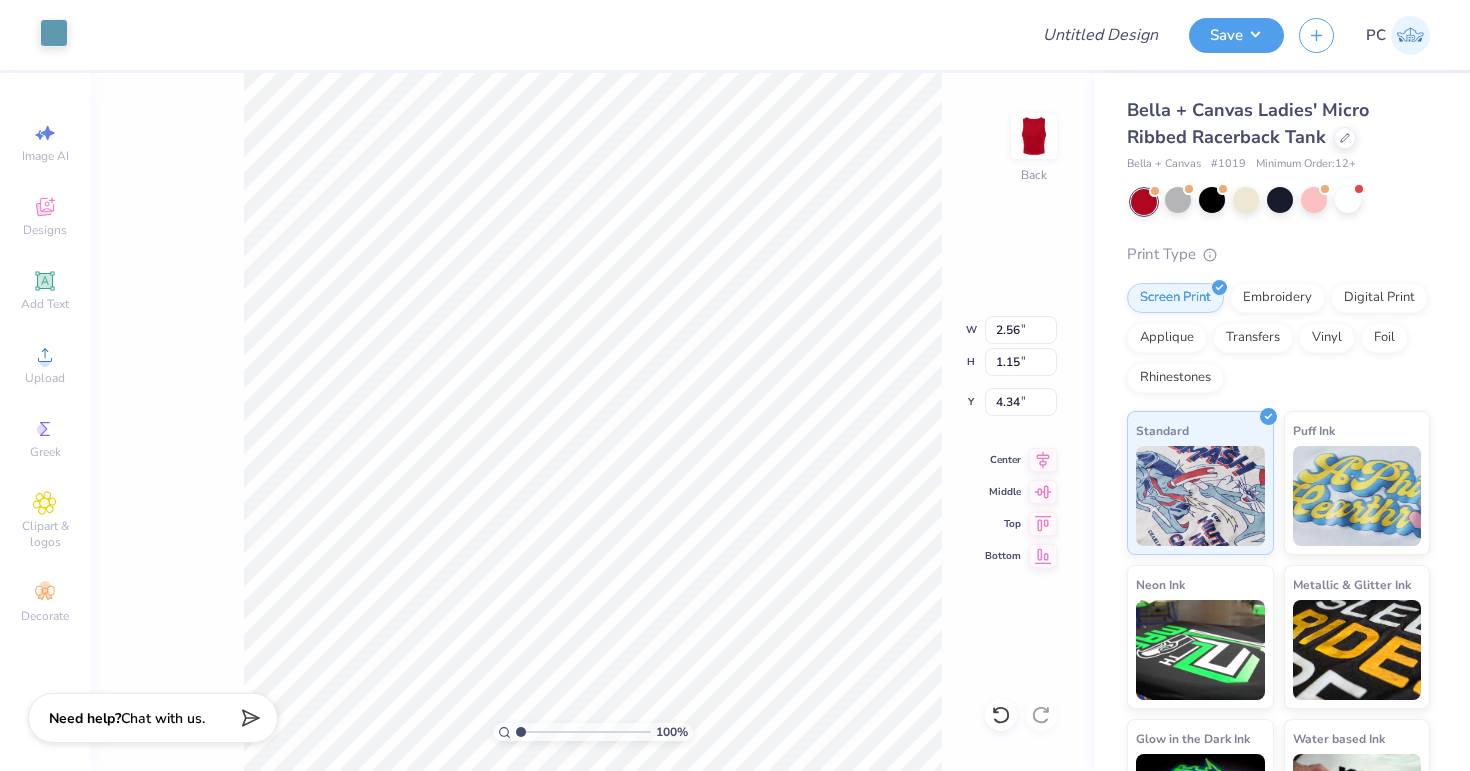 click at bounding box center [54, 33] 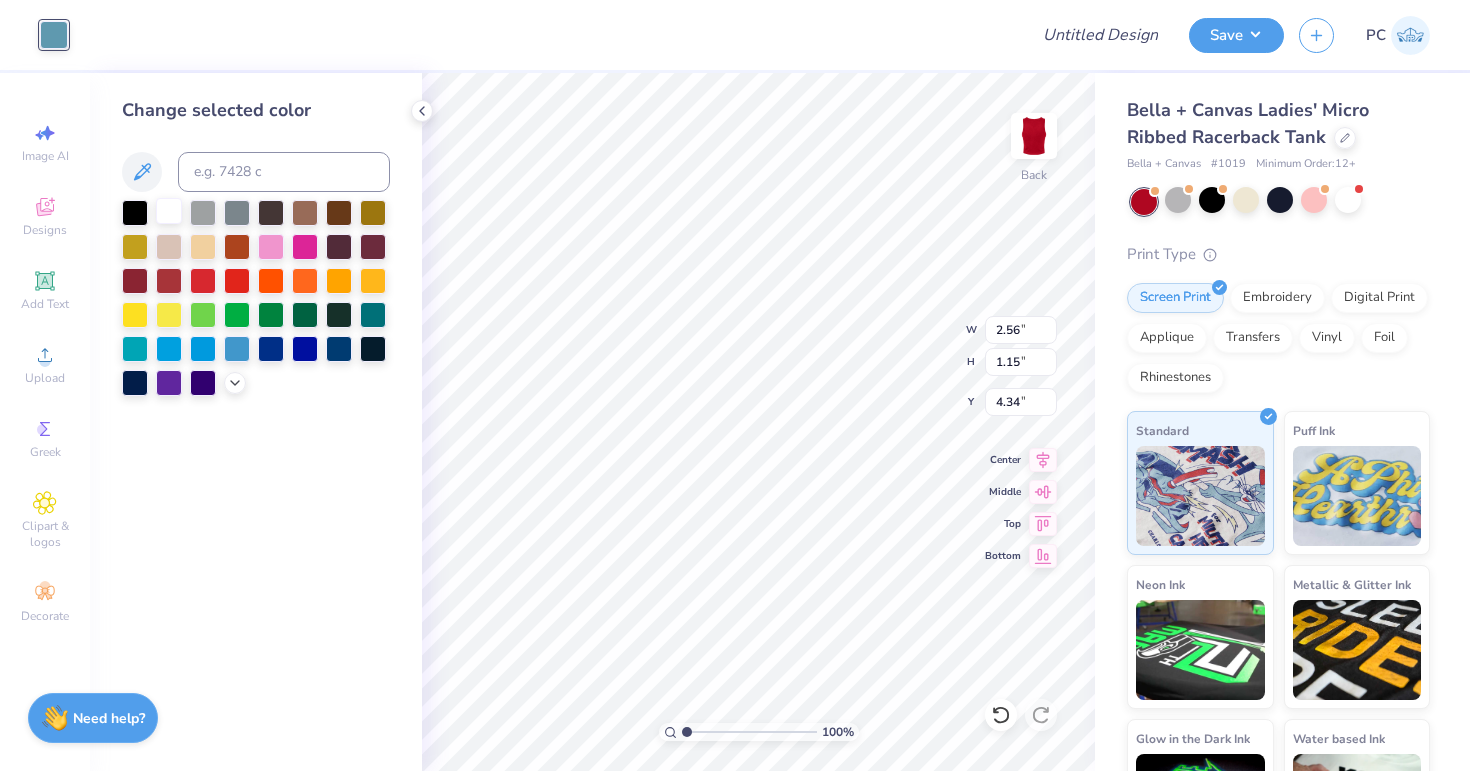 click at bounding box center [169, 211] 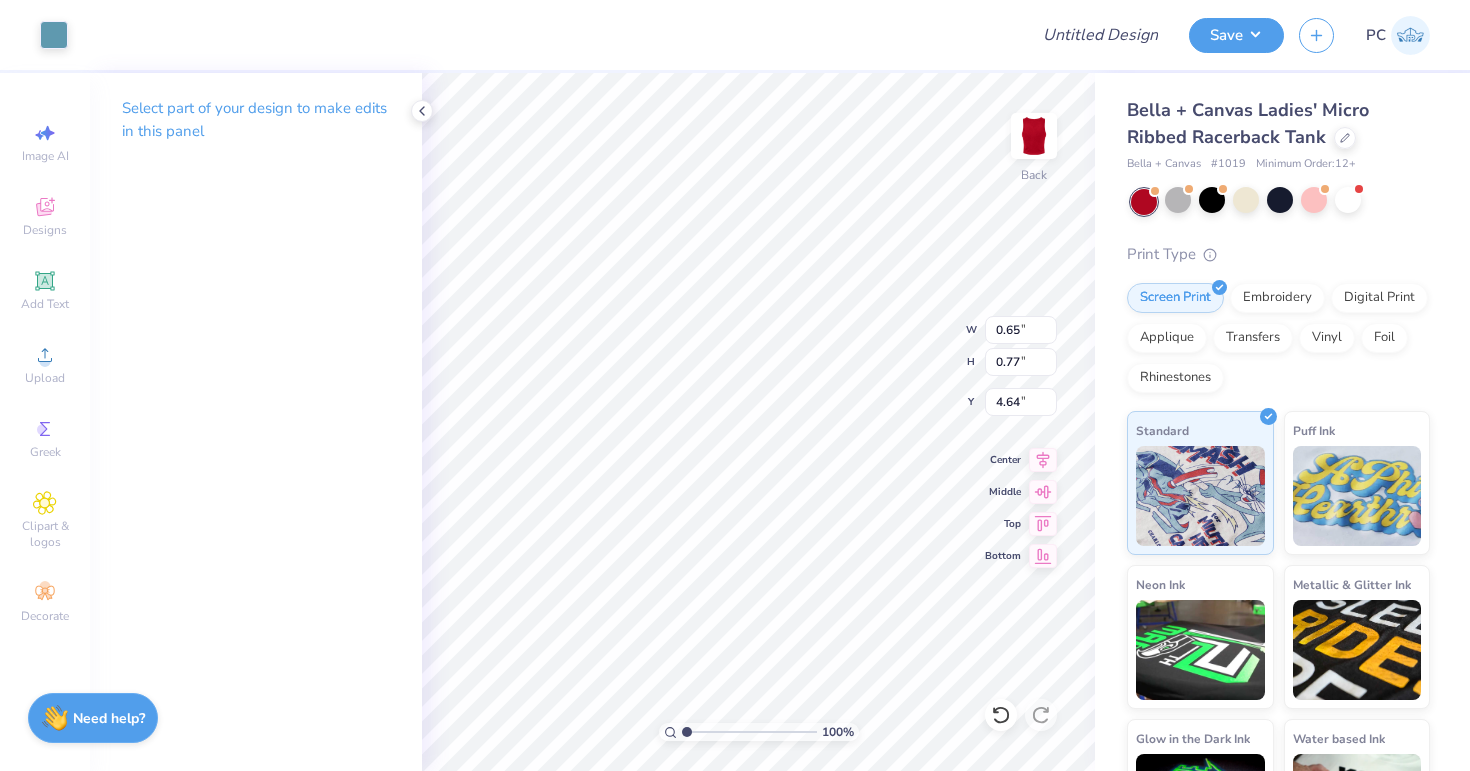 click at bounding box center [547, 35] 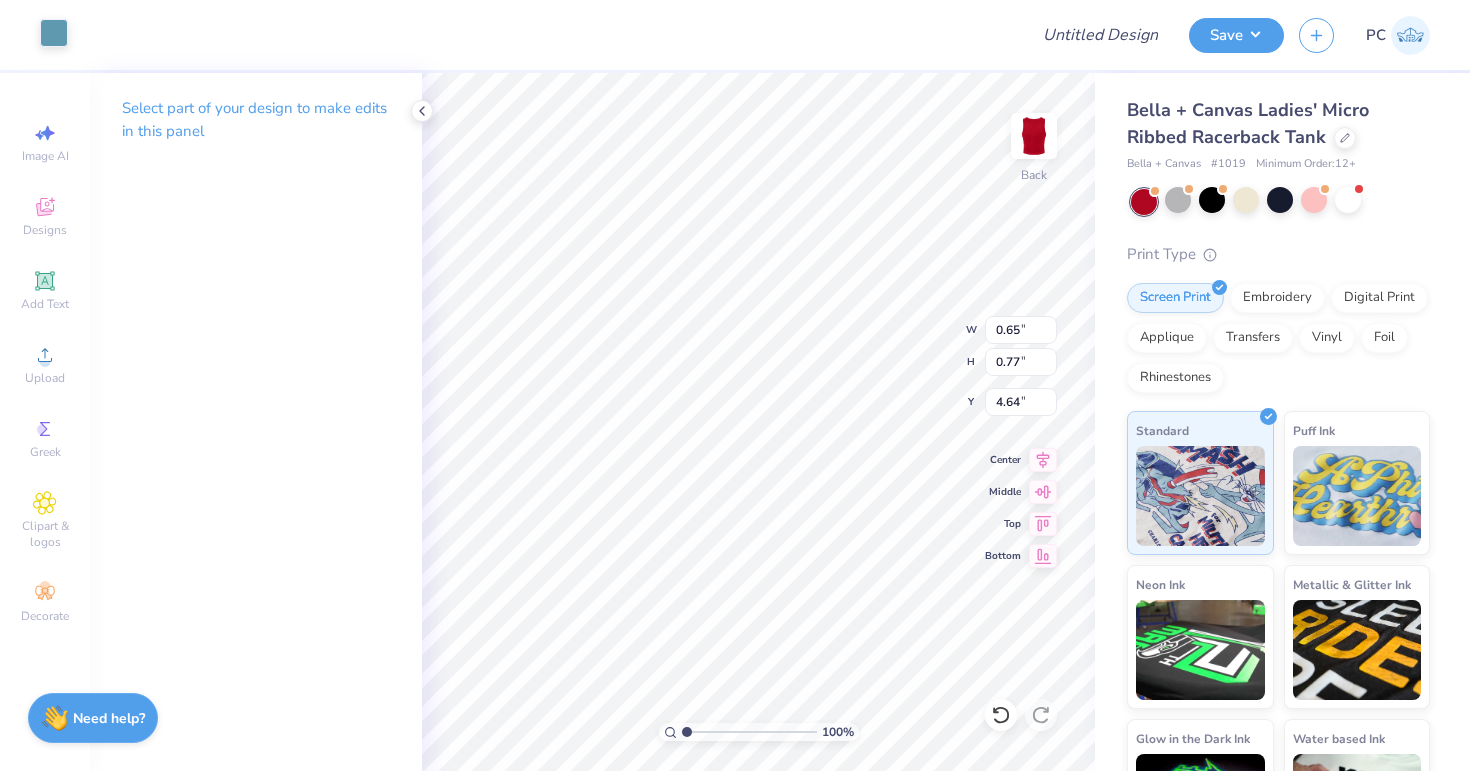 click at bounding box center [54, 33] 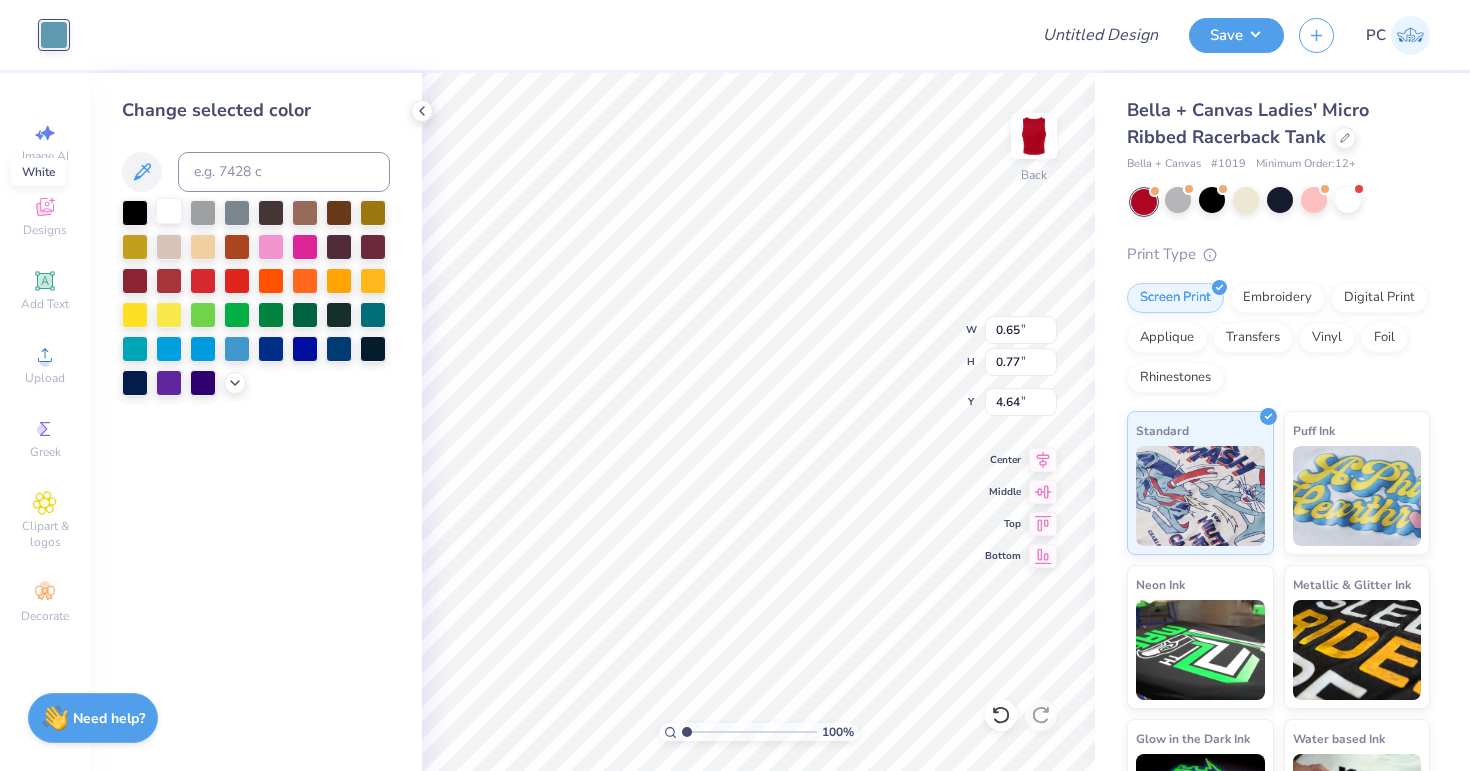 click at bounding box center [169, 211] 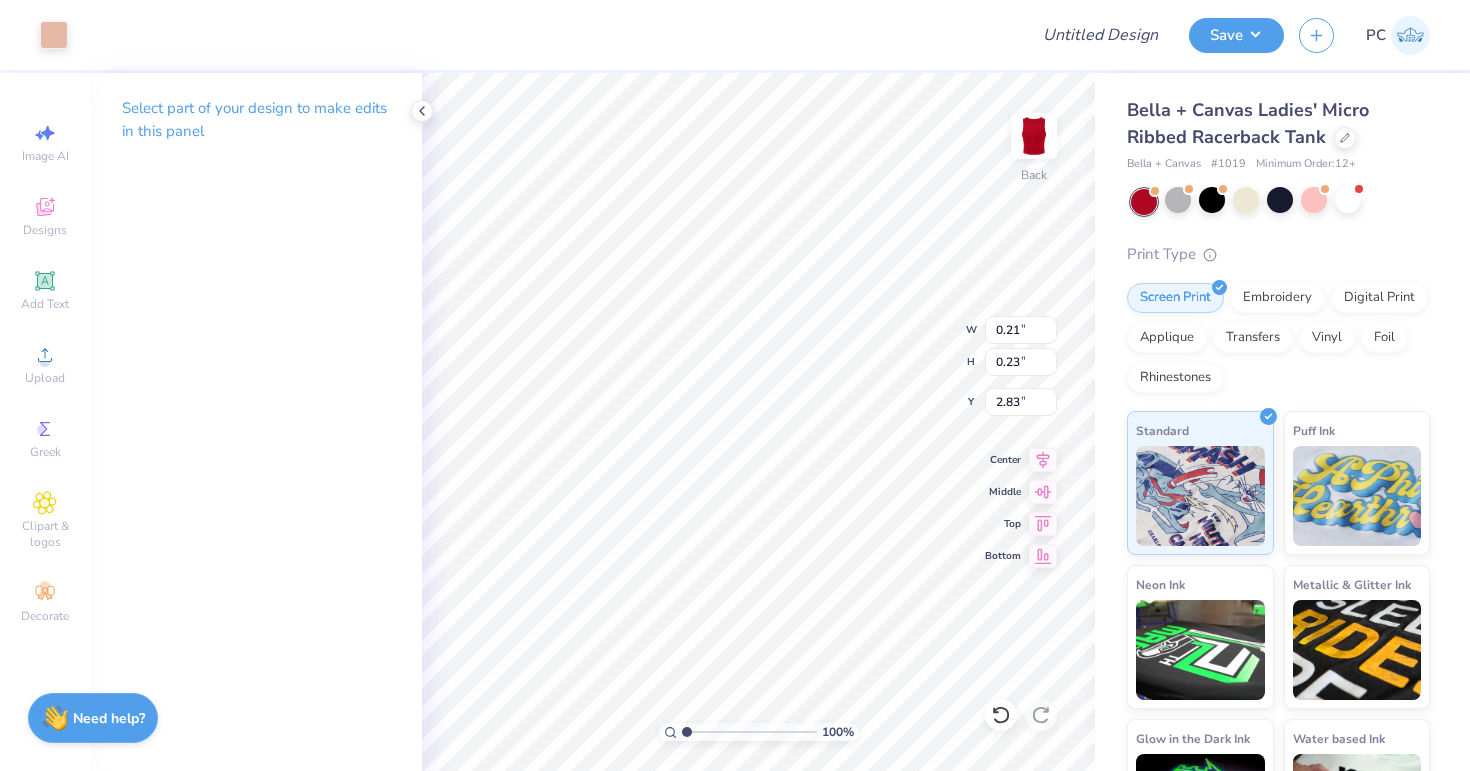 type on "2.94" 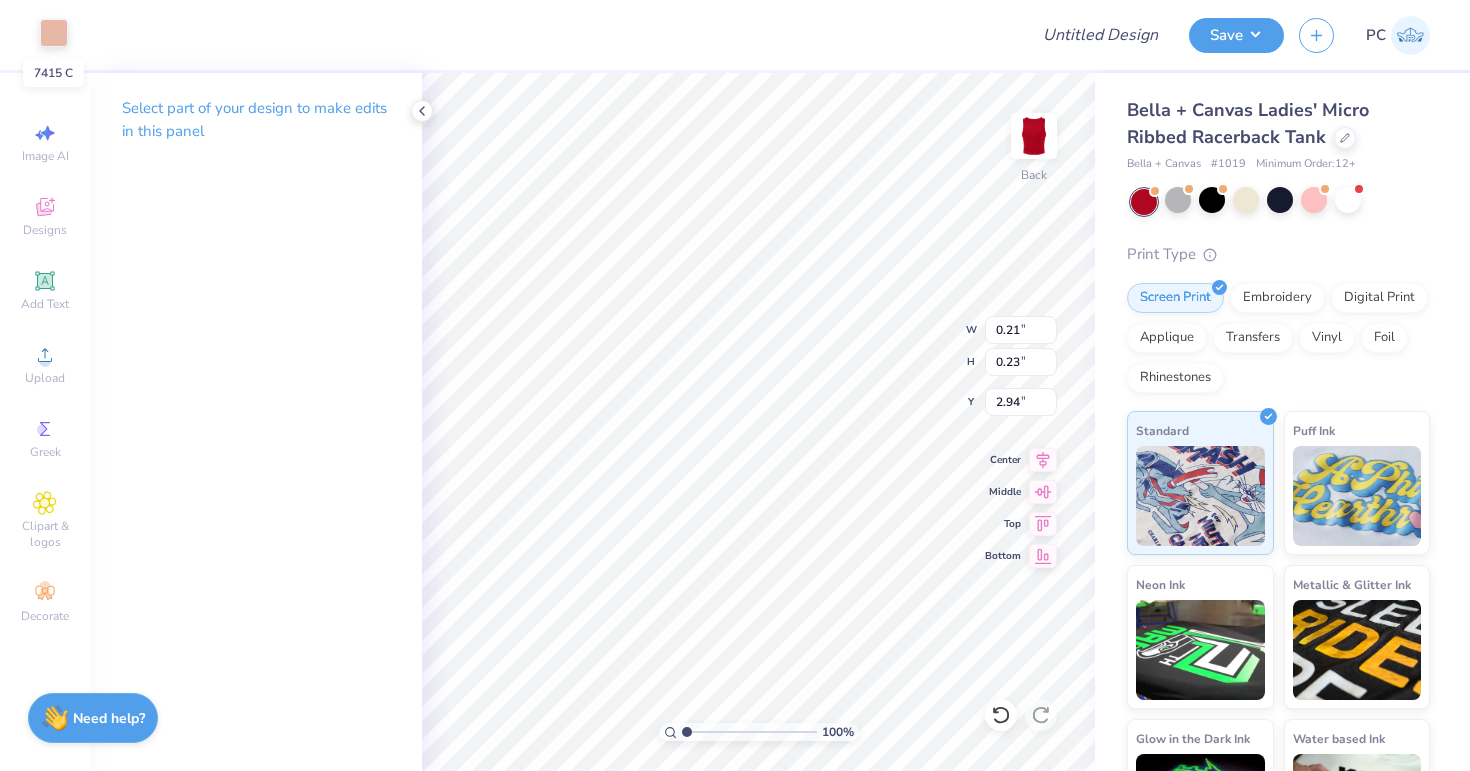 click at bounding box center [54, 33] 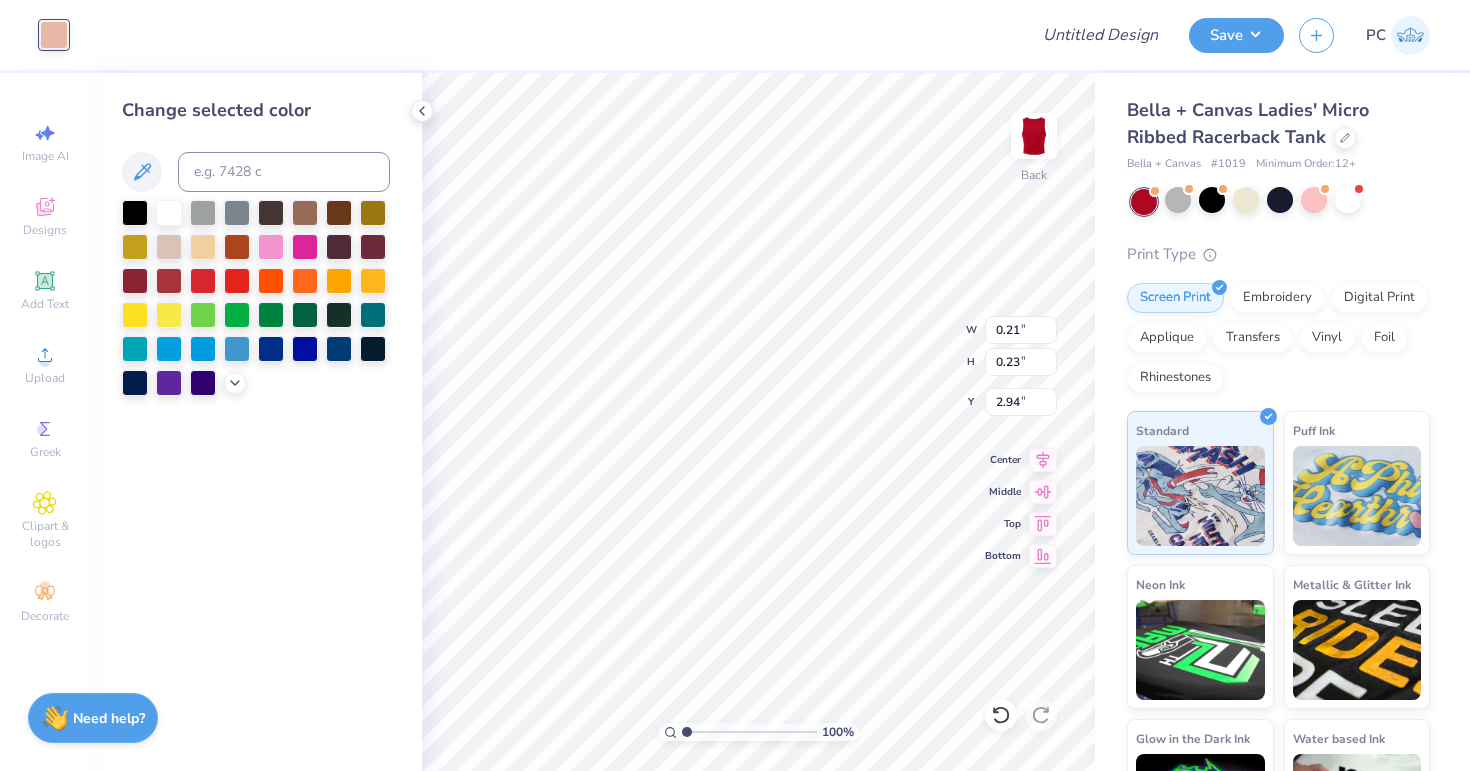 click on "Change selected color" at bounding box center (256, 422) 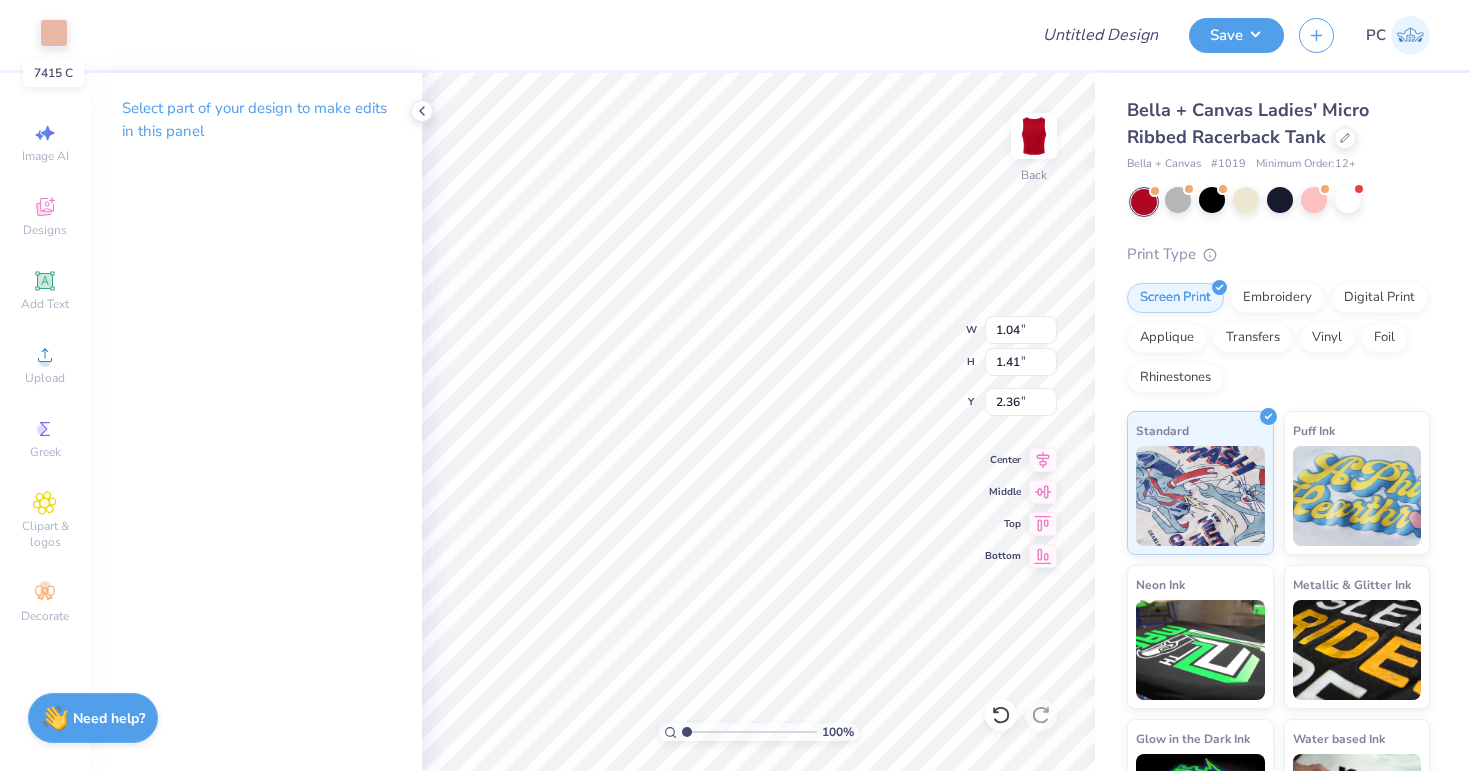 click at bounding box center (54, 33) 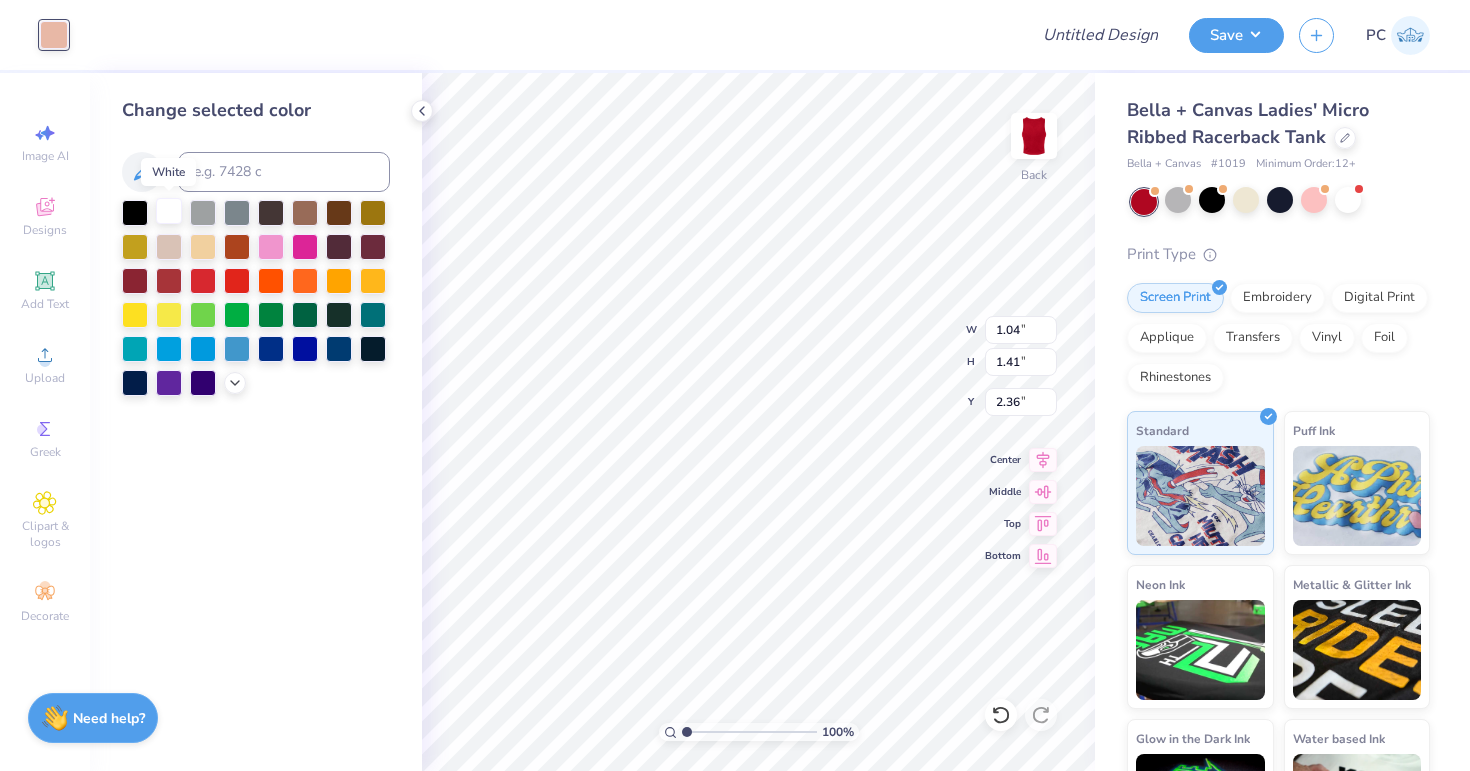 click at bounding box center (169, 211) 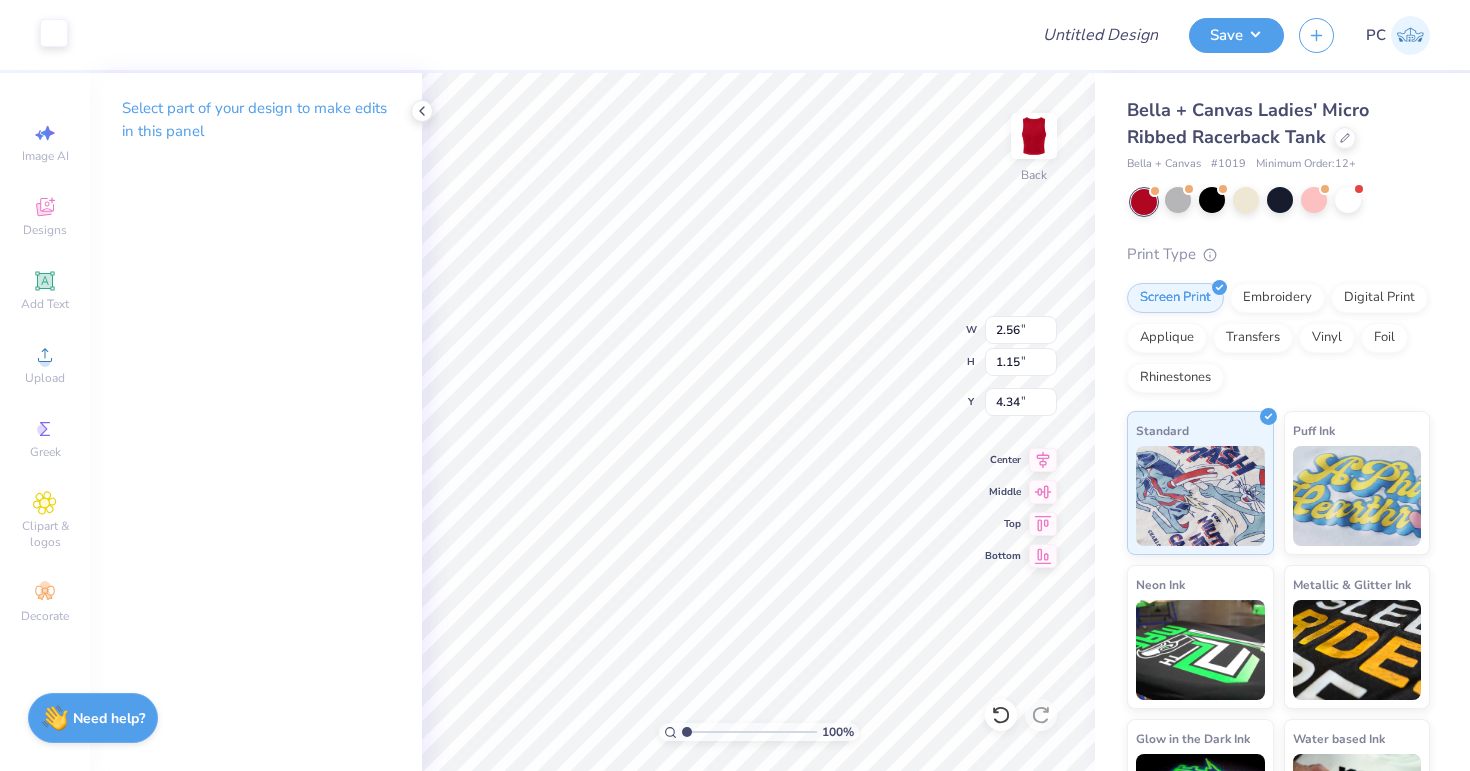 click at bounding box center [54, 33] 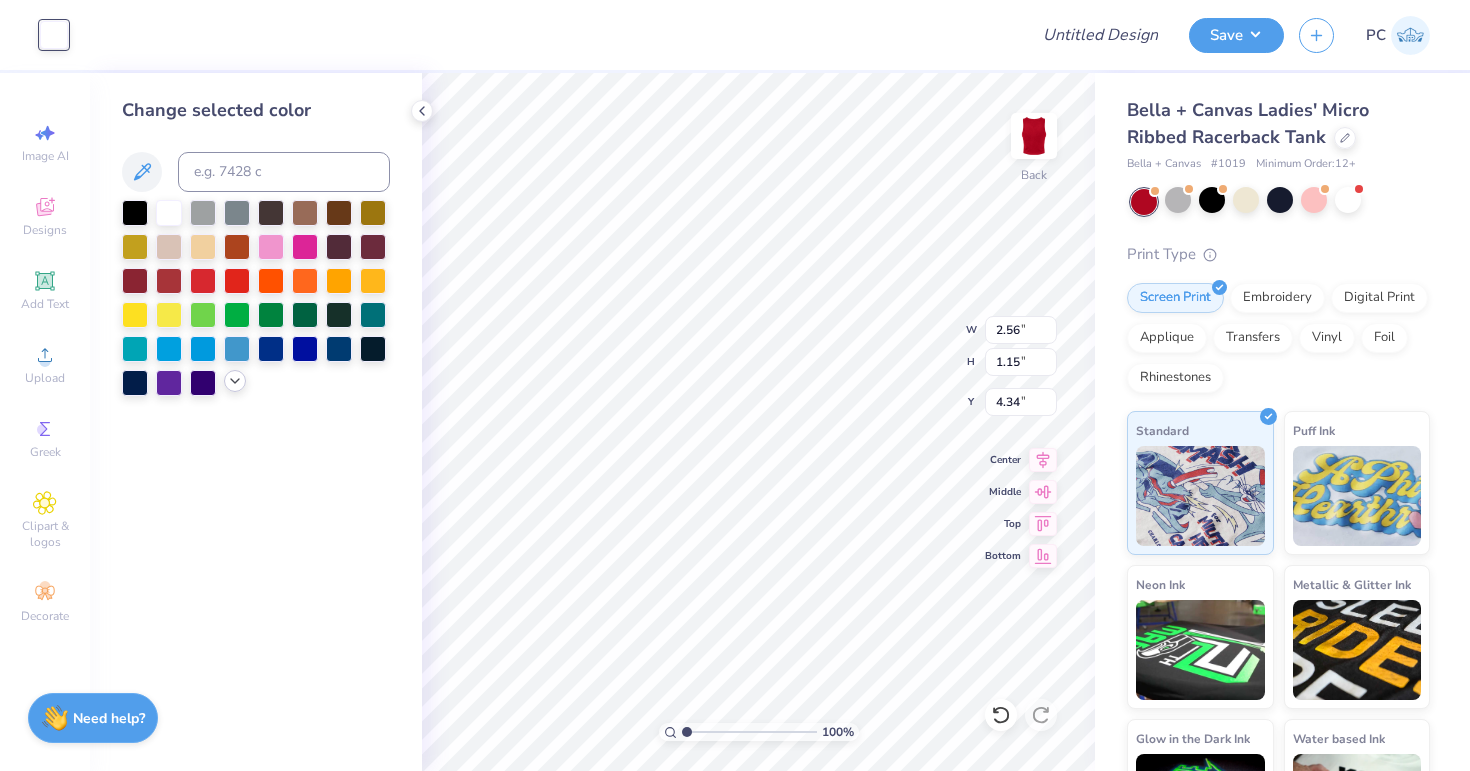 click 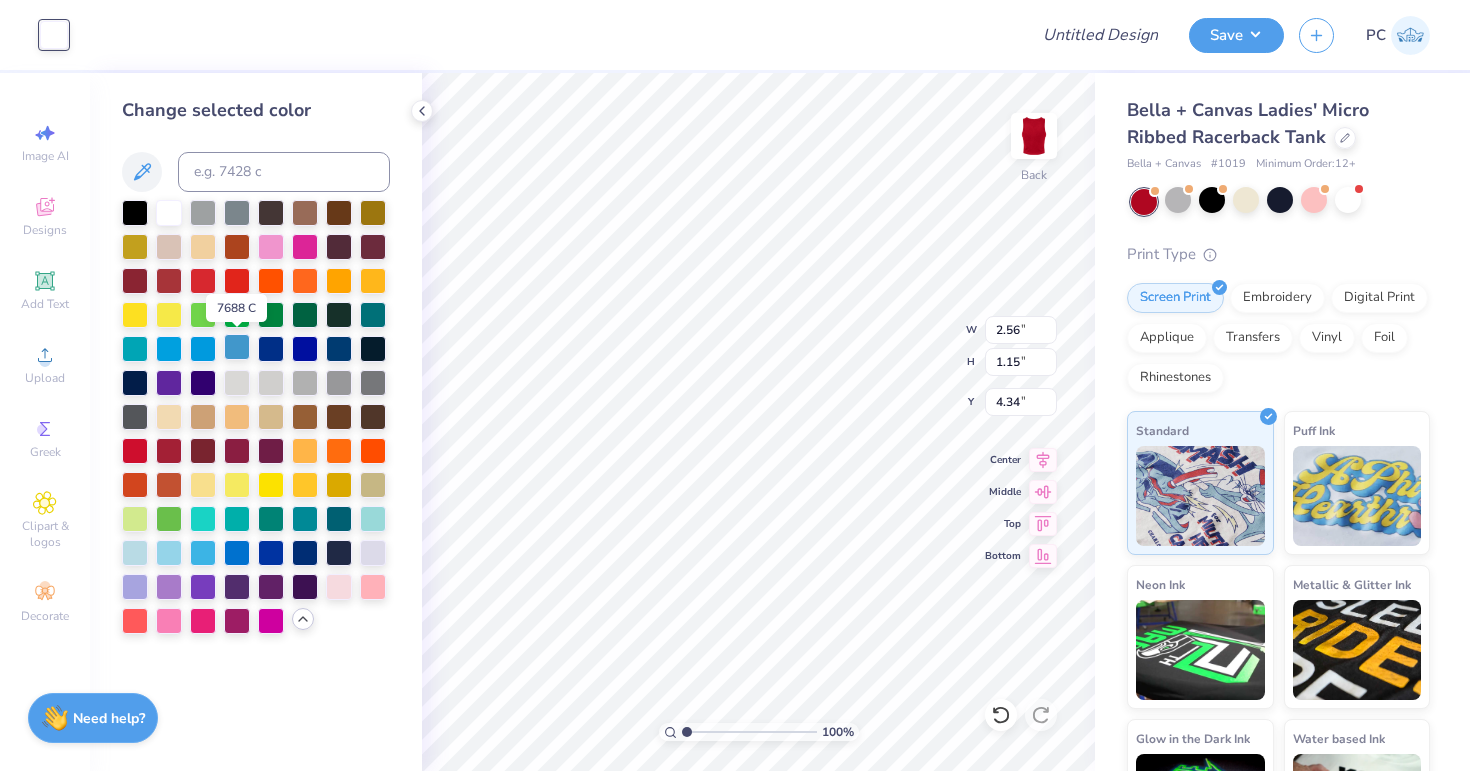 click at bounding box center [237, 347] 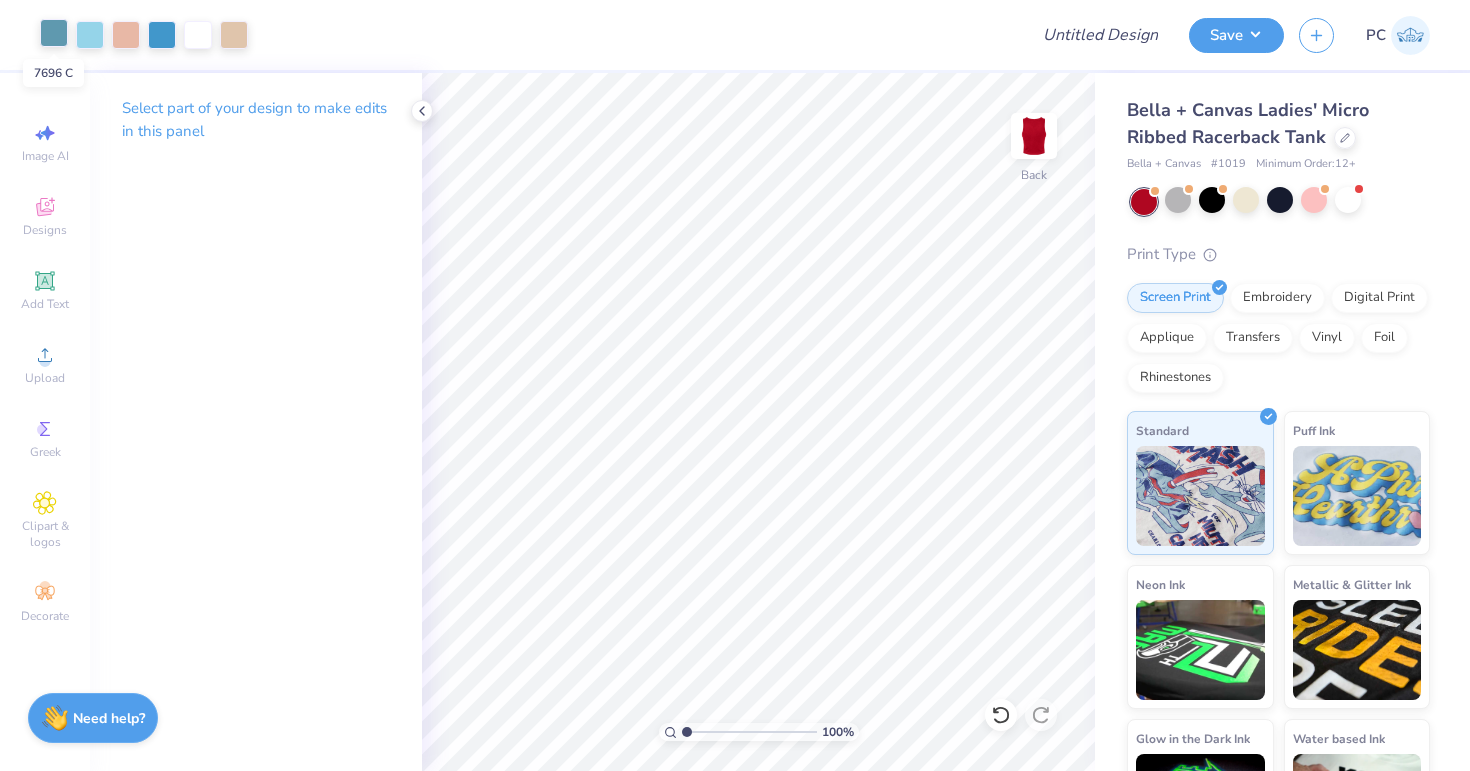 click at bounding box center (54, 33) 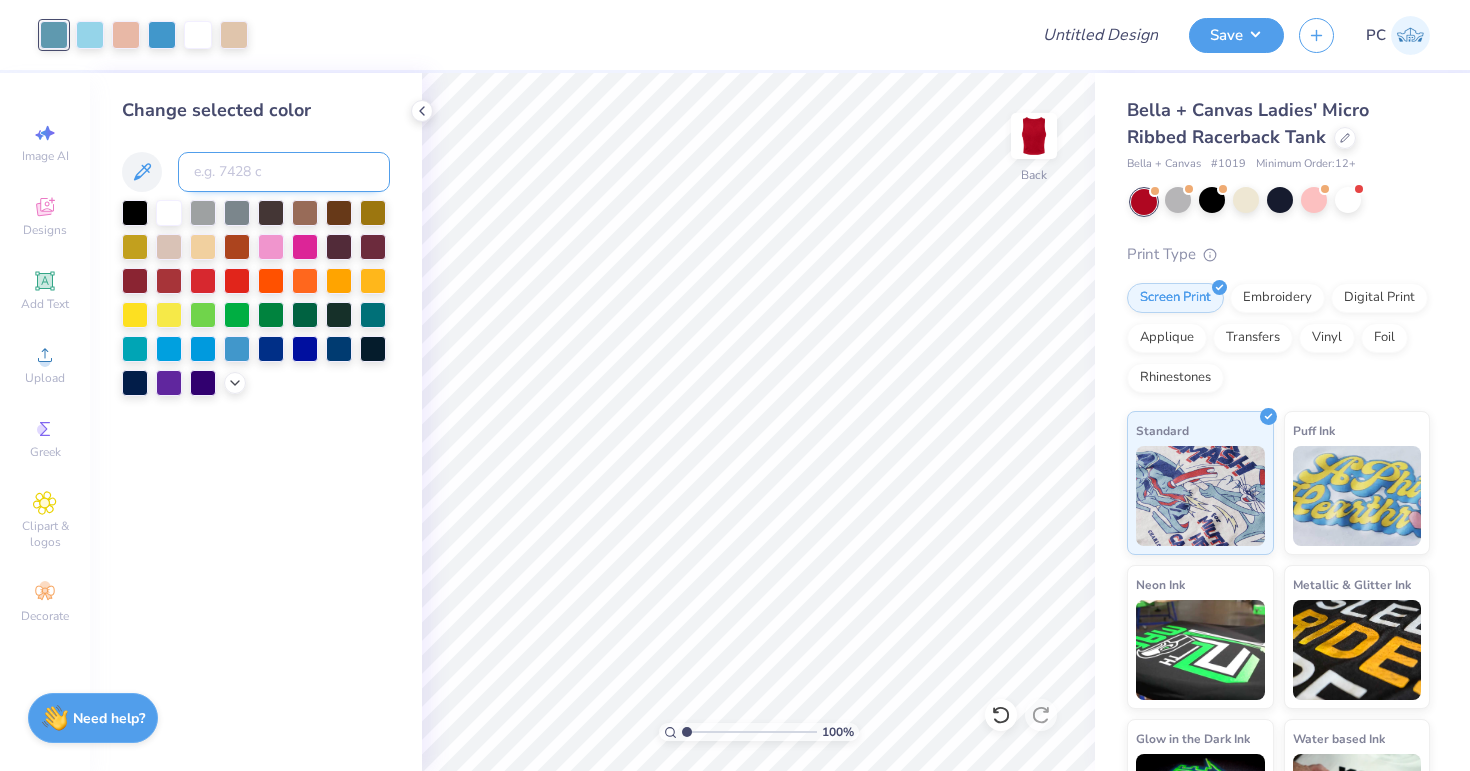 click at bounding box center (284, 172) 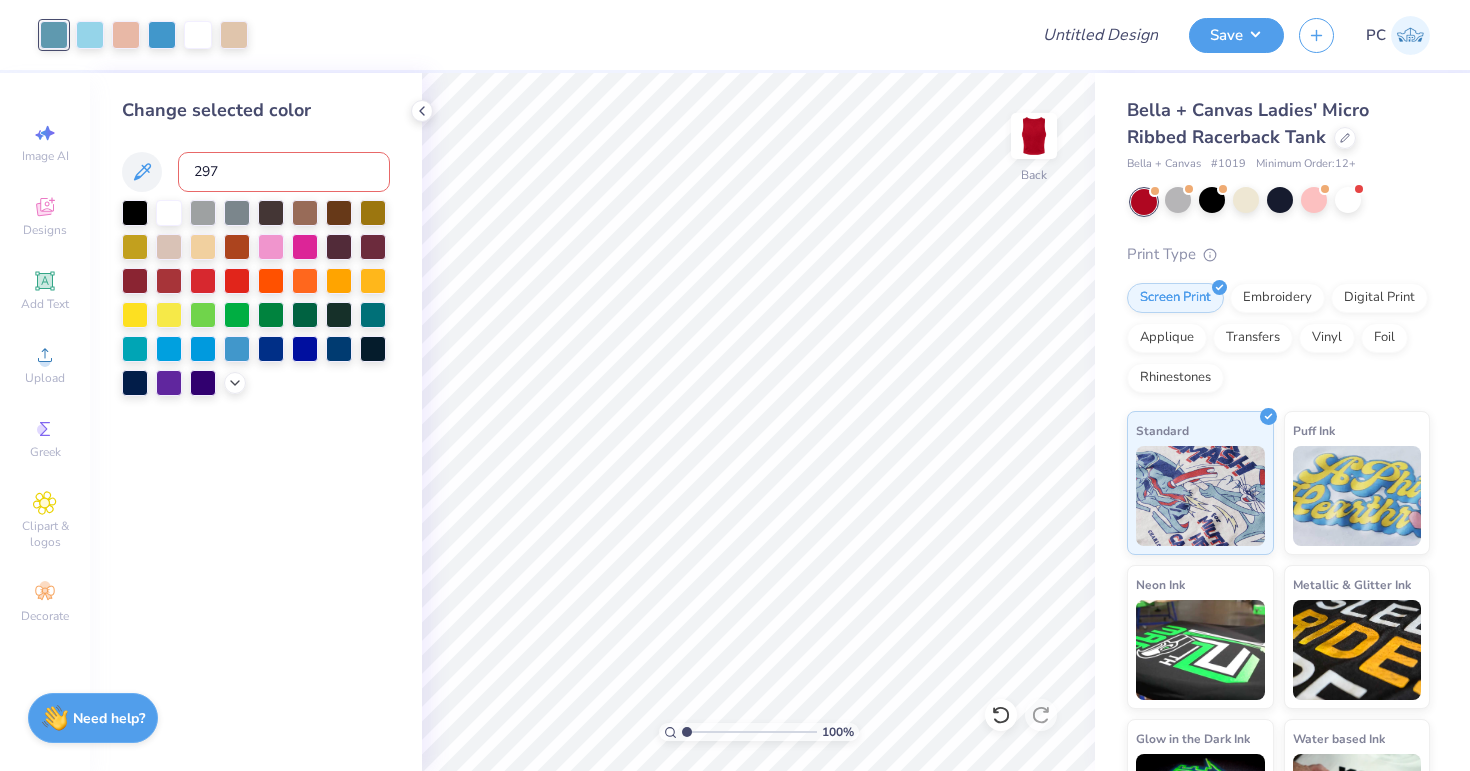 type on "2975" 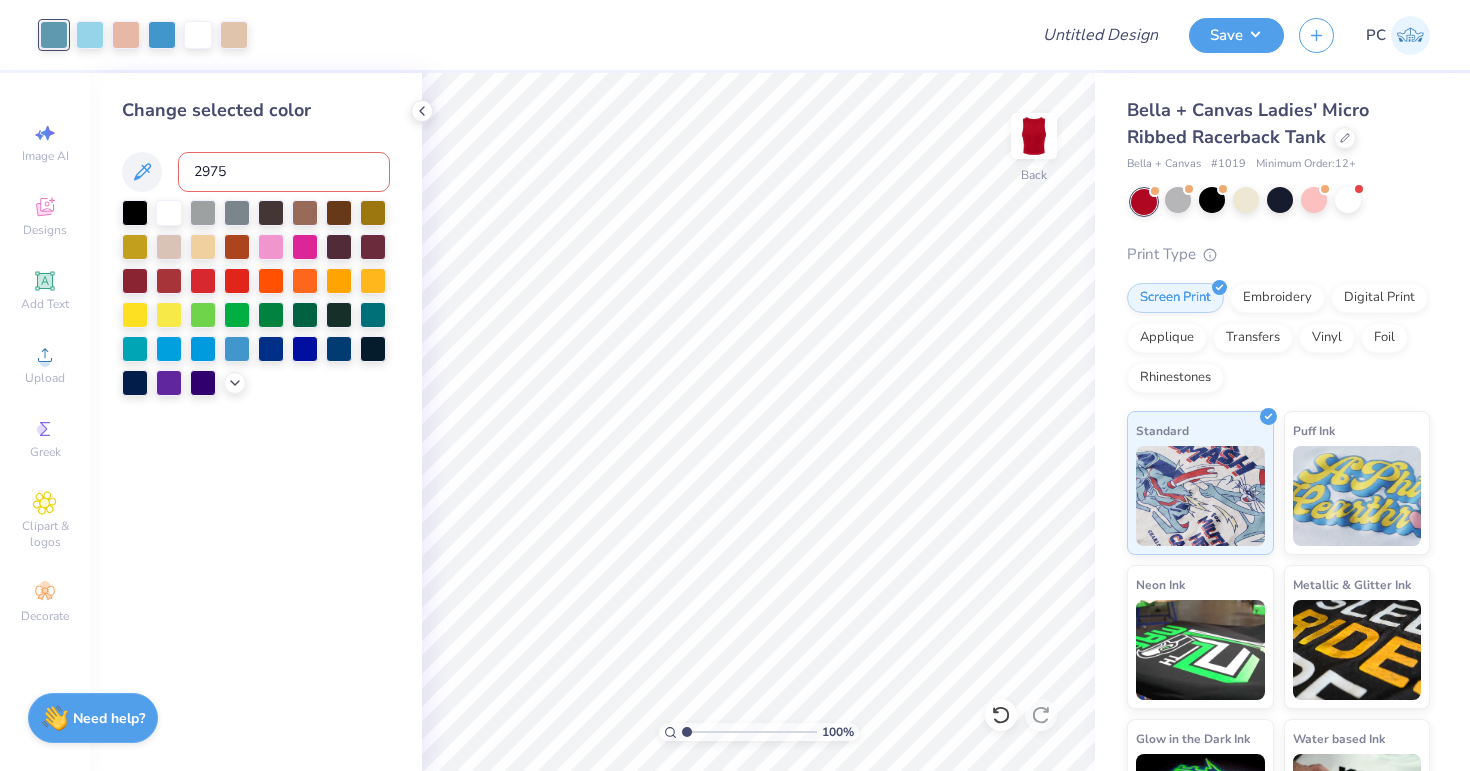 type 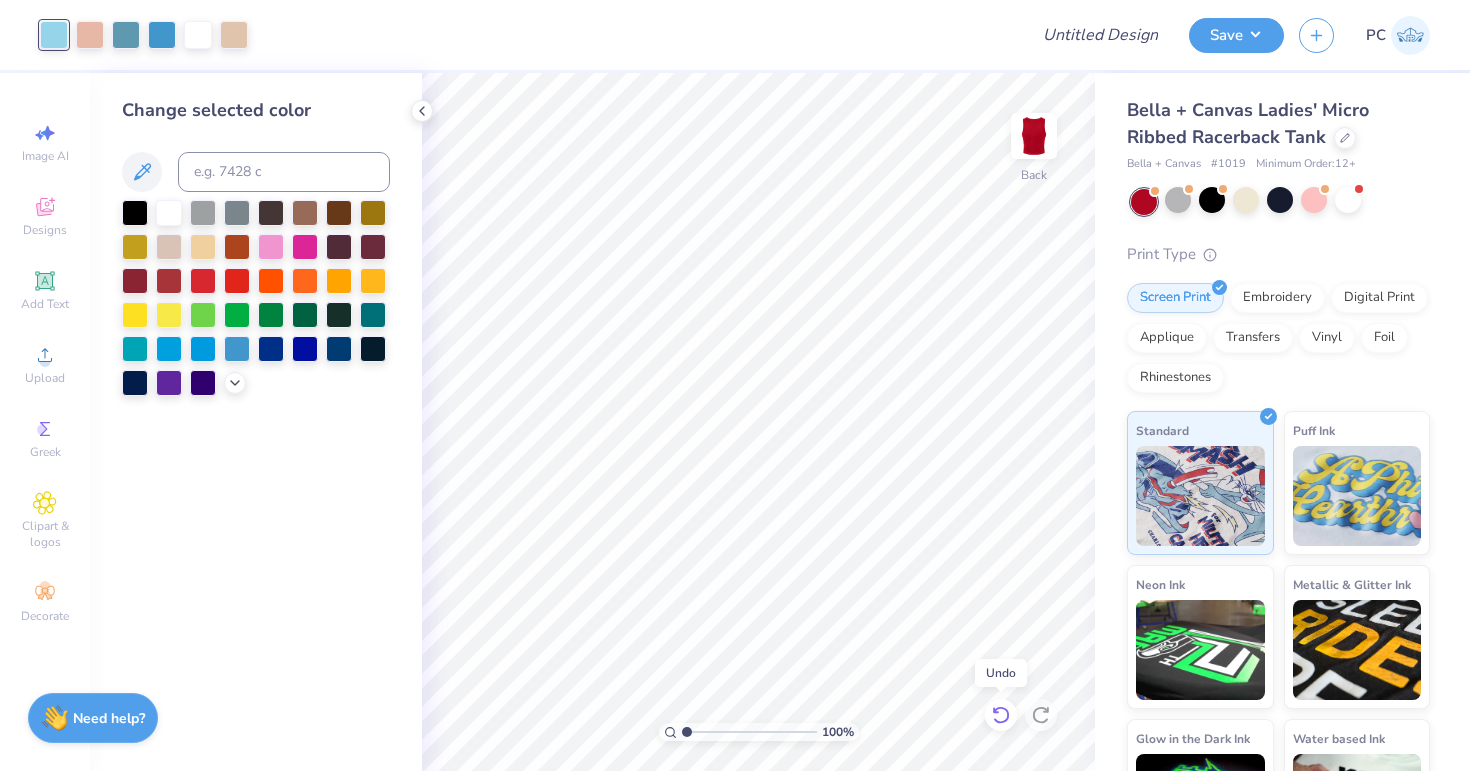 click 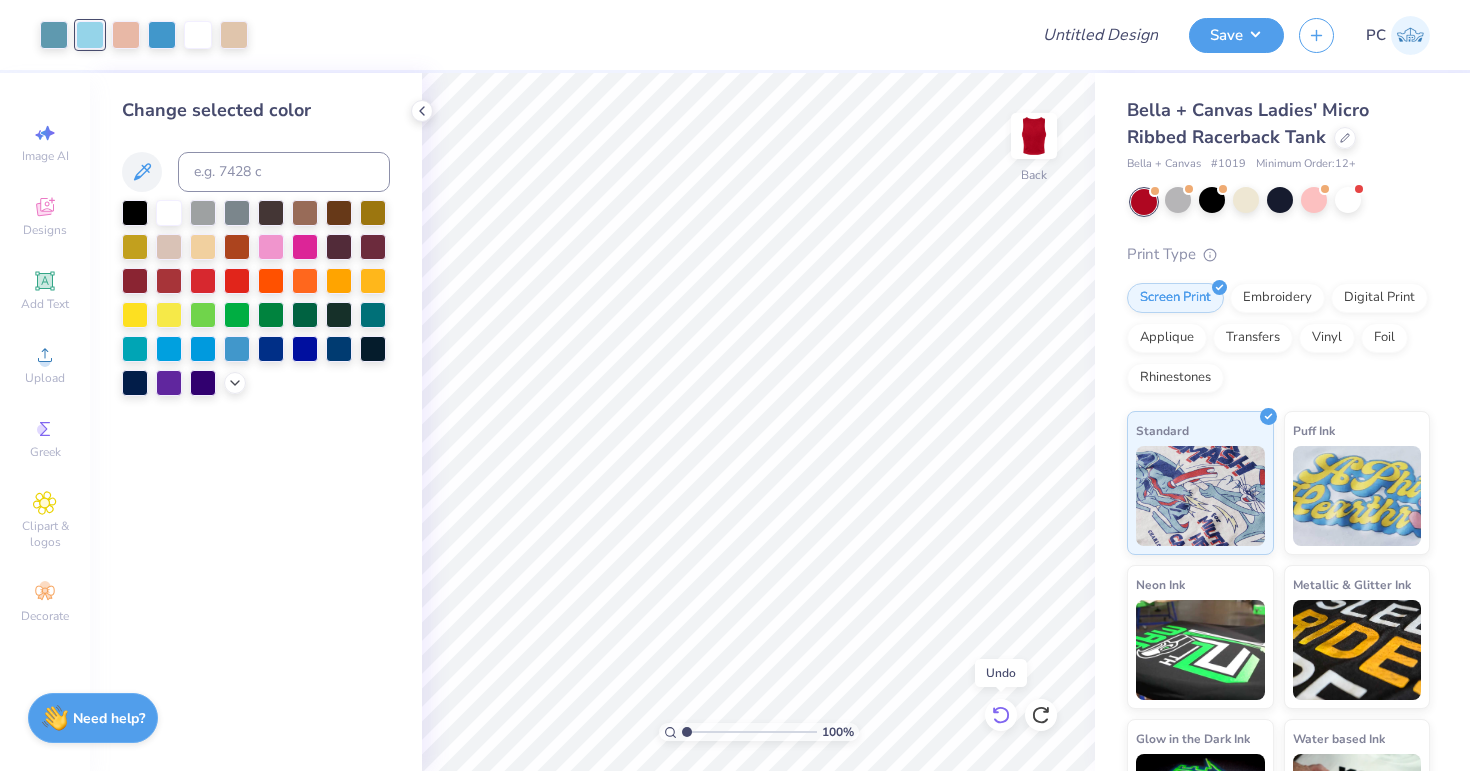 click 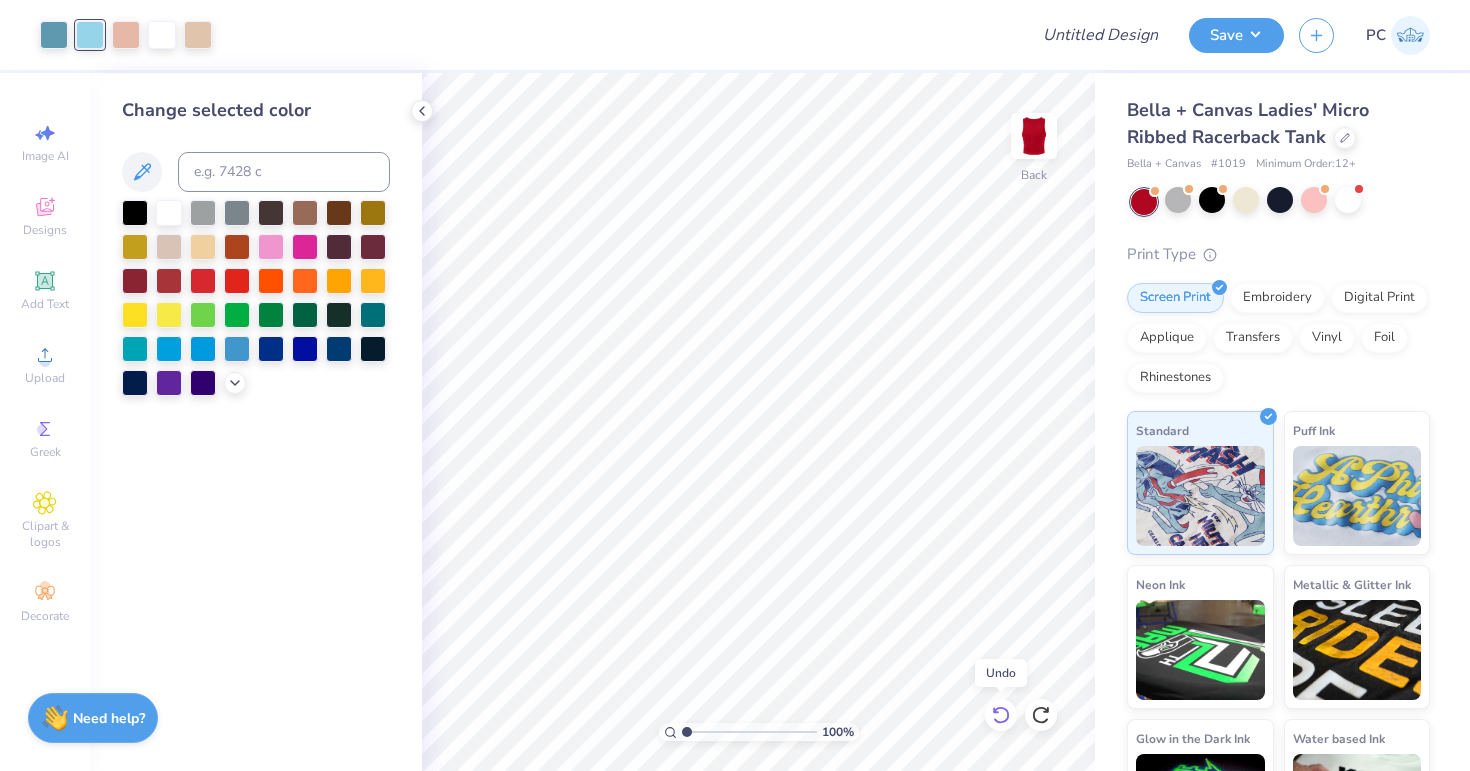 click 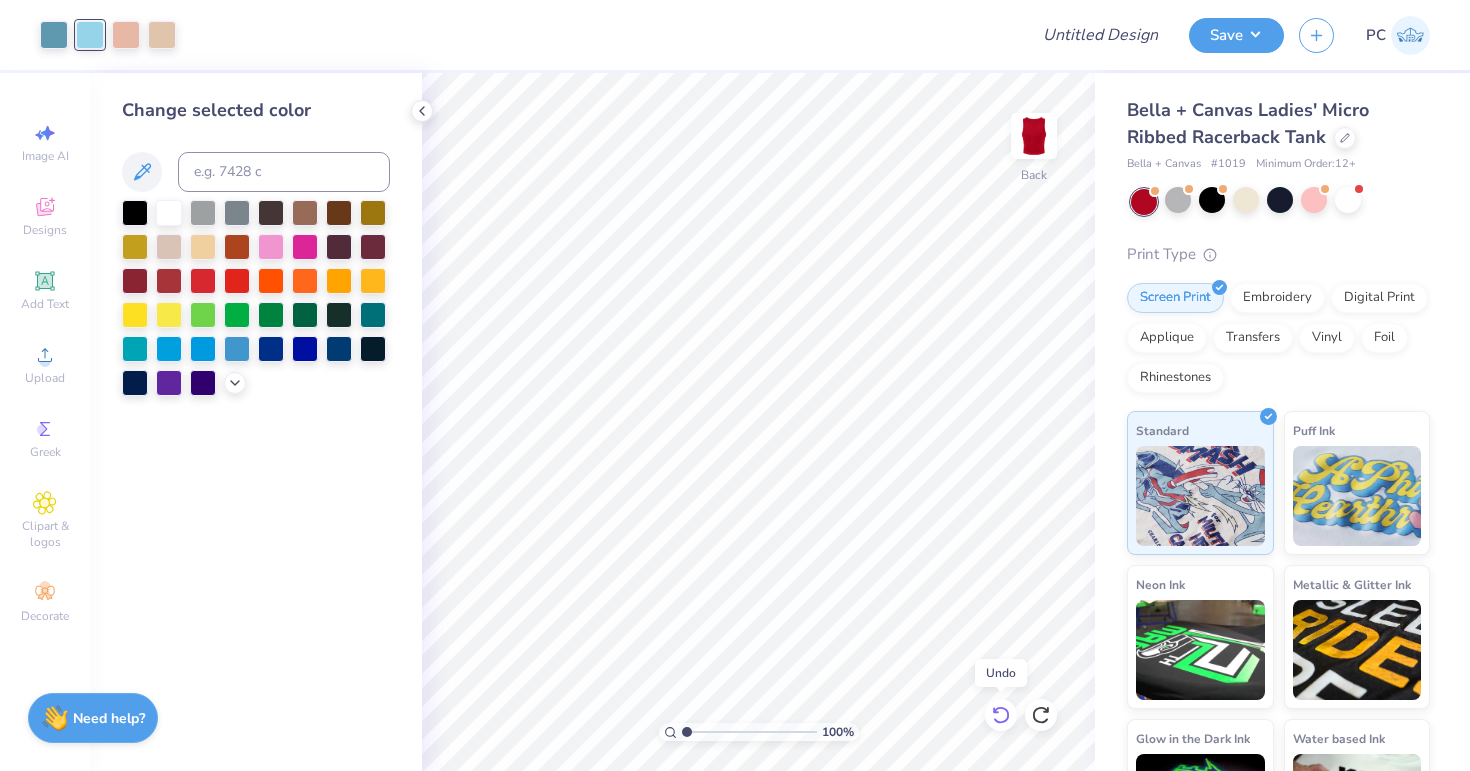 click 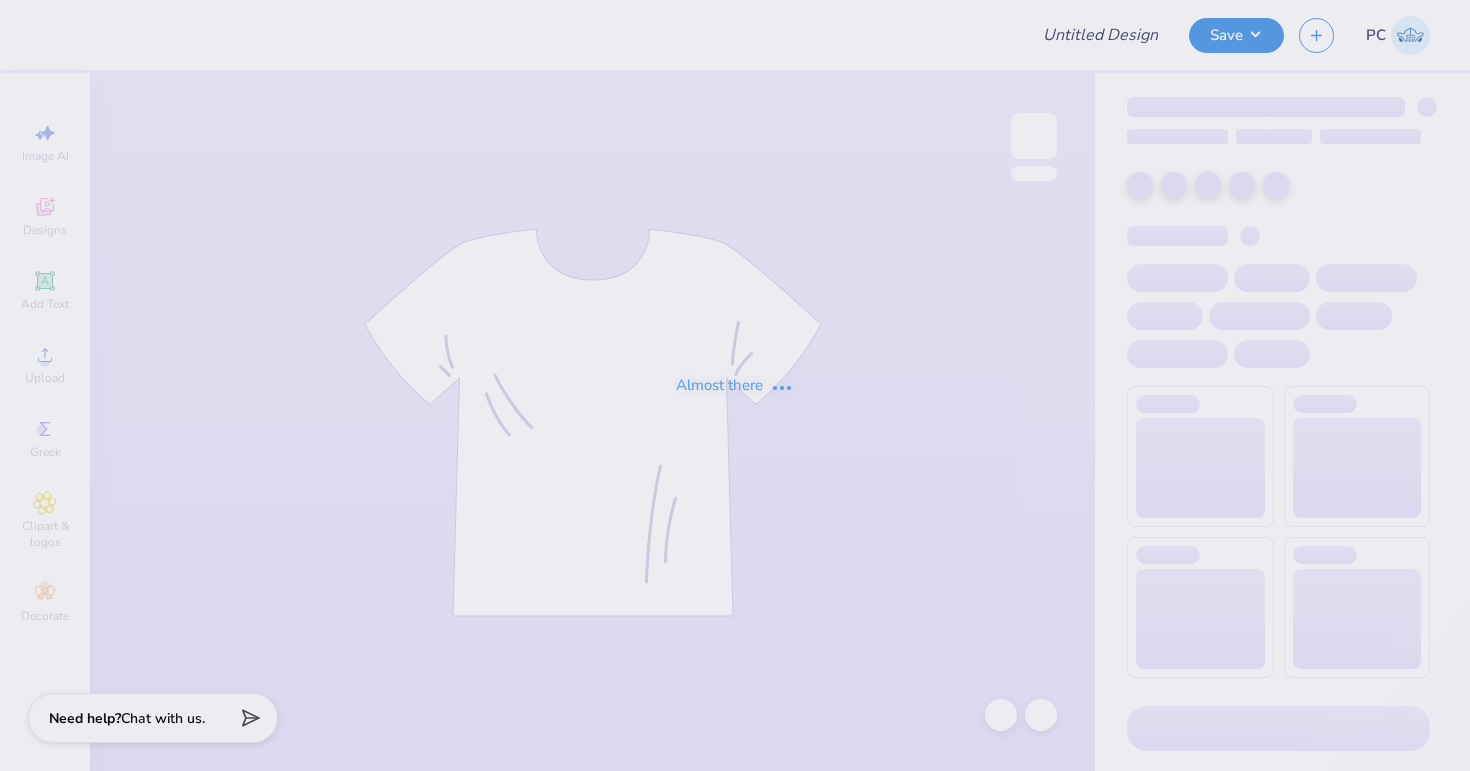 scroll, scrollTop: 0, scrollLeft: 0, axis: both 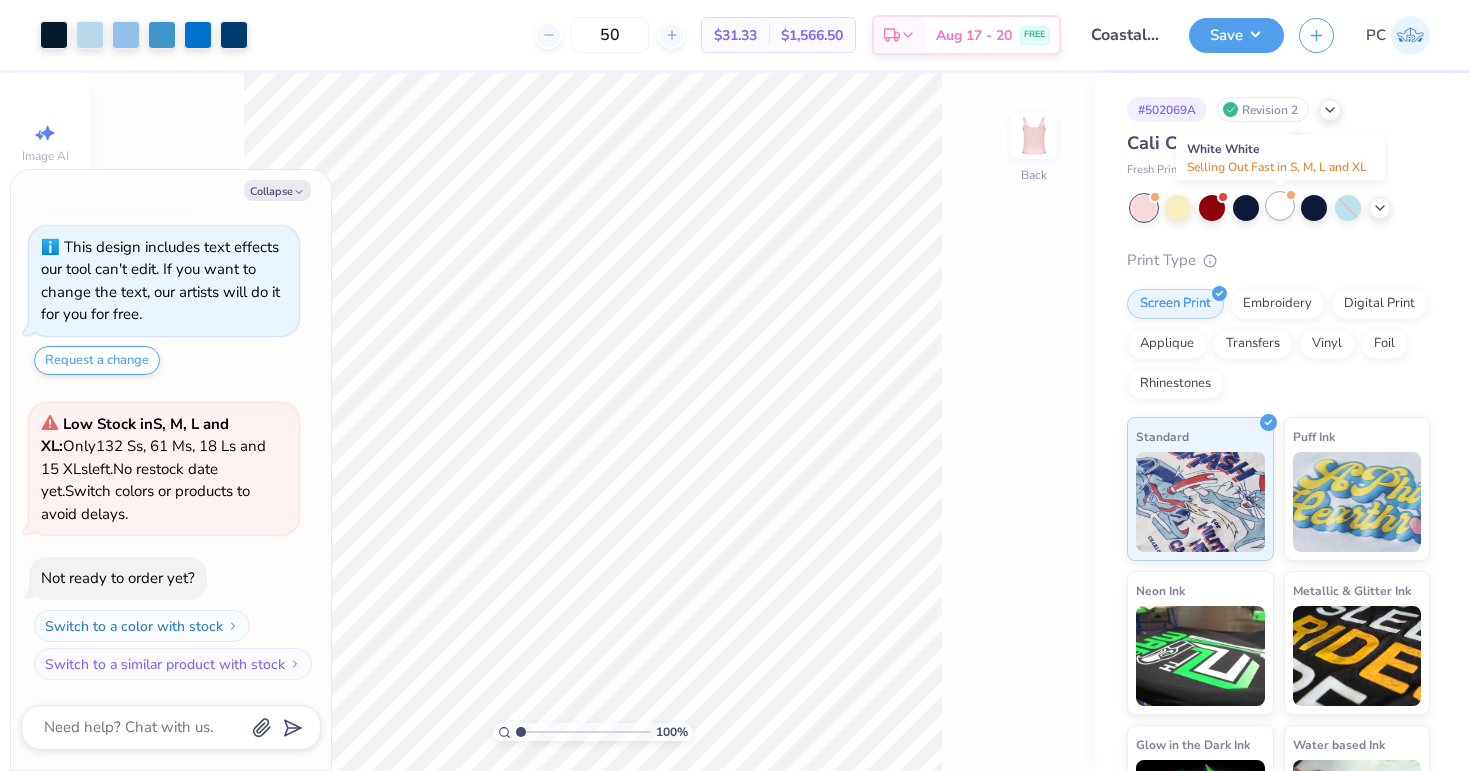 click at bounding box center [1280, 206] 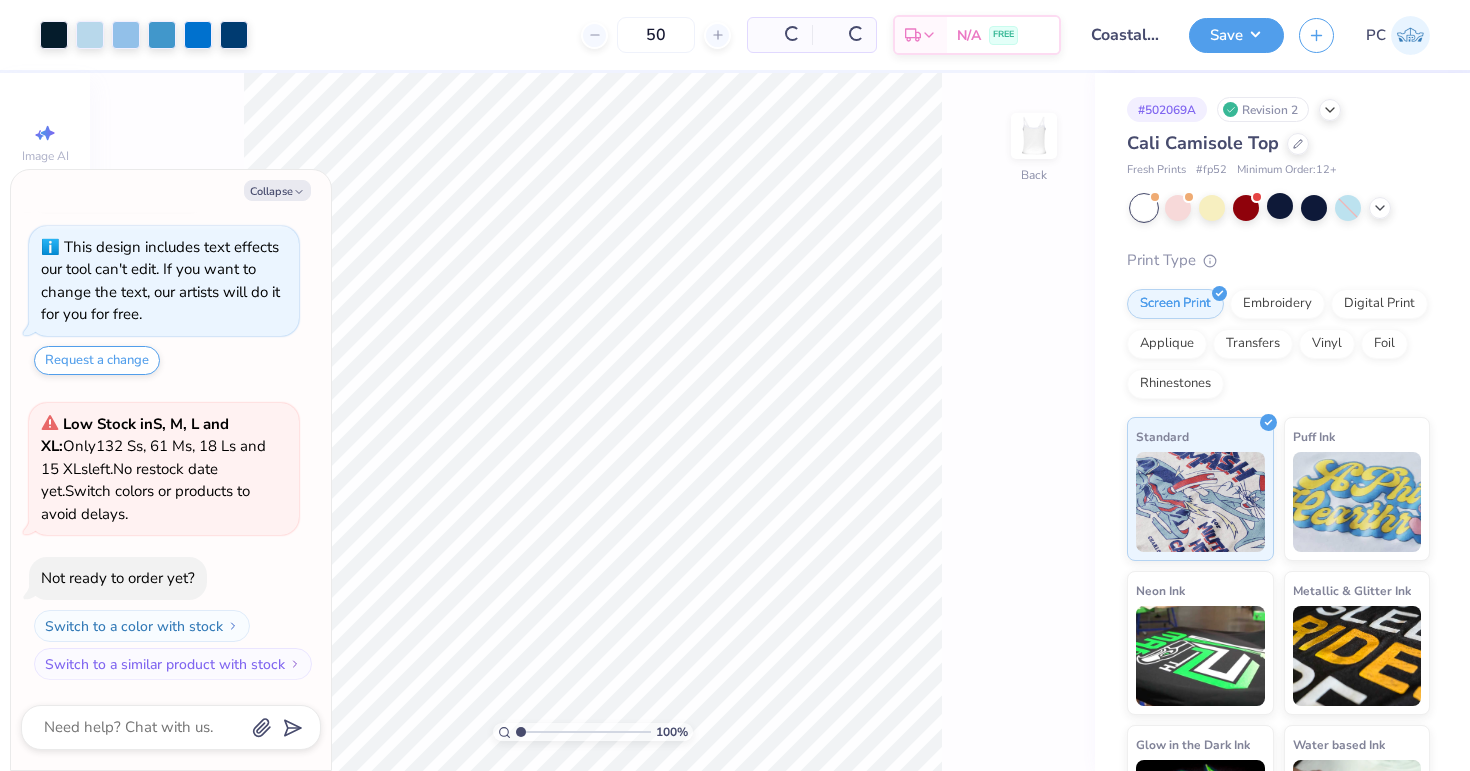 scroll, scrollTop: 361, scrollLeft: 0, axis: vertical 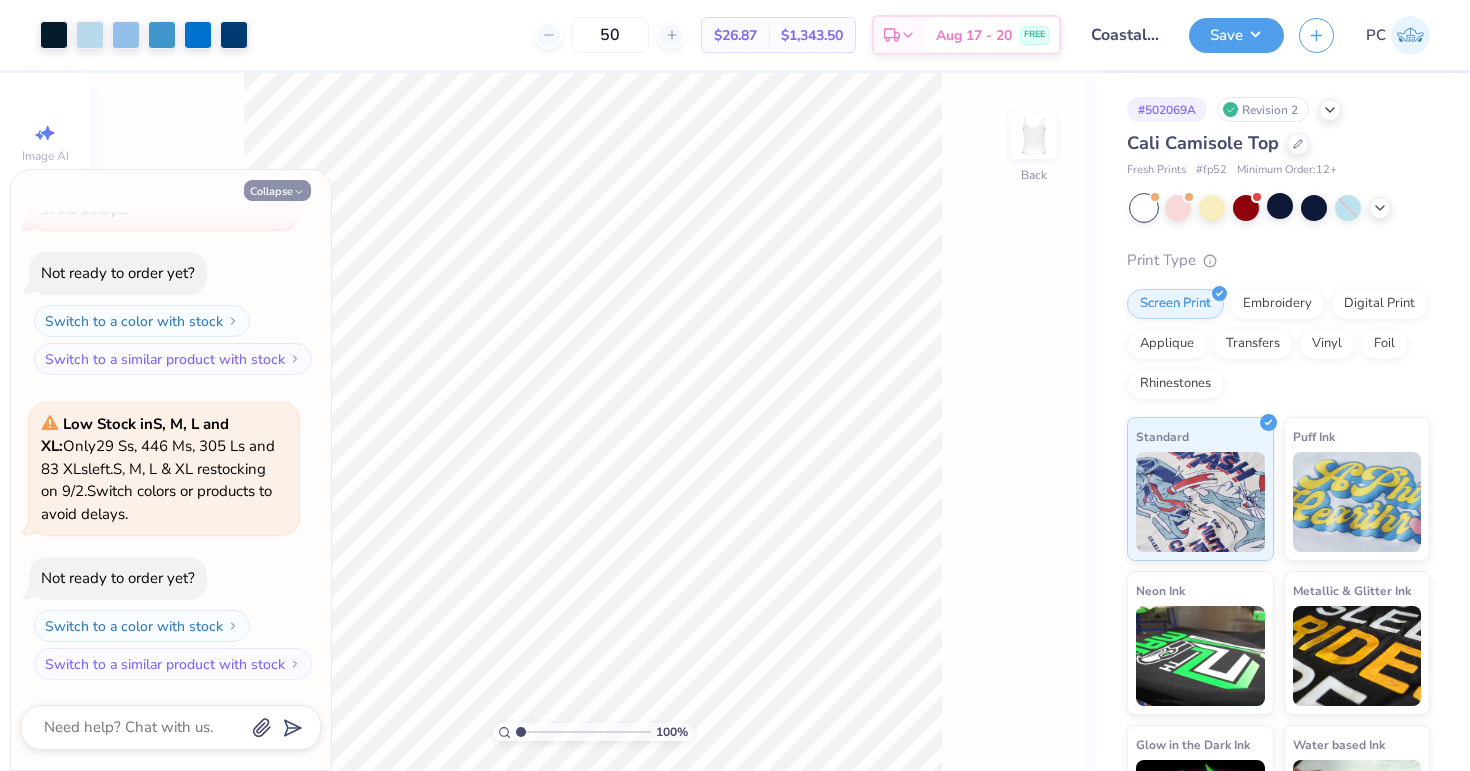 click on "Collapse" at bounding box center [277, 190] 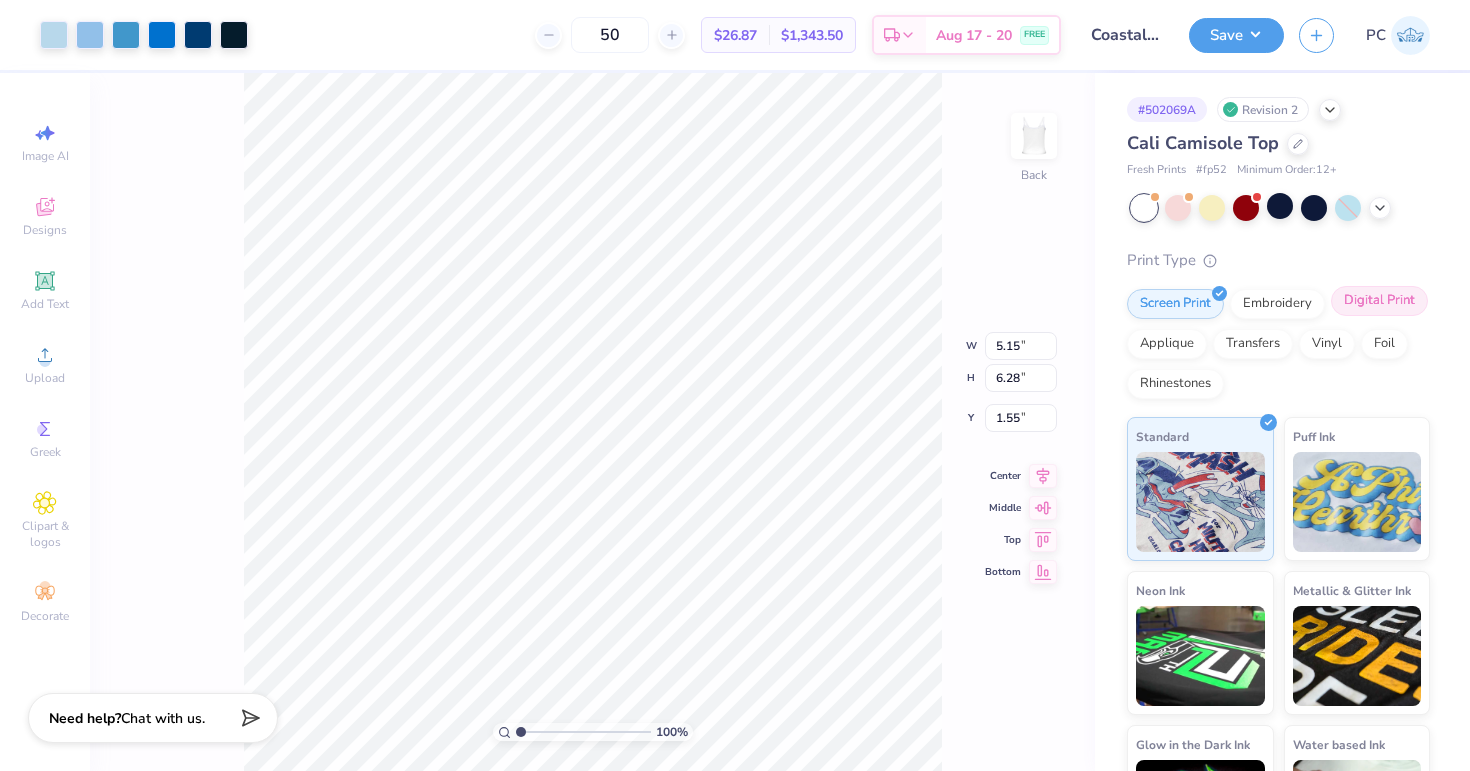 click on "Digital Print" at bounding box center [1379, 301] 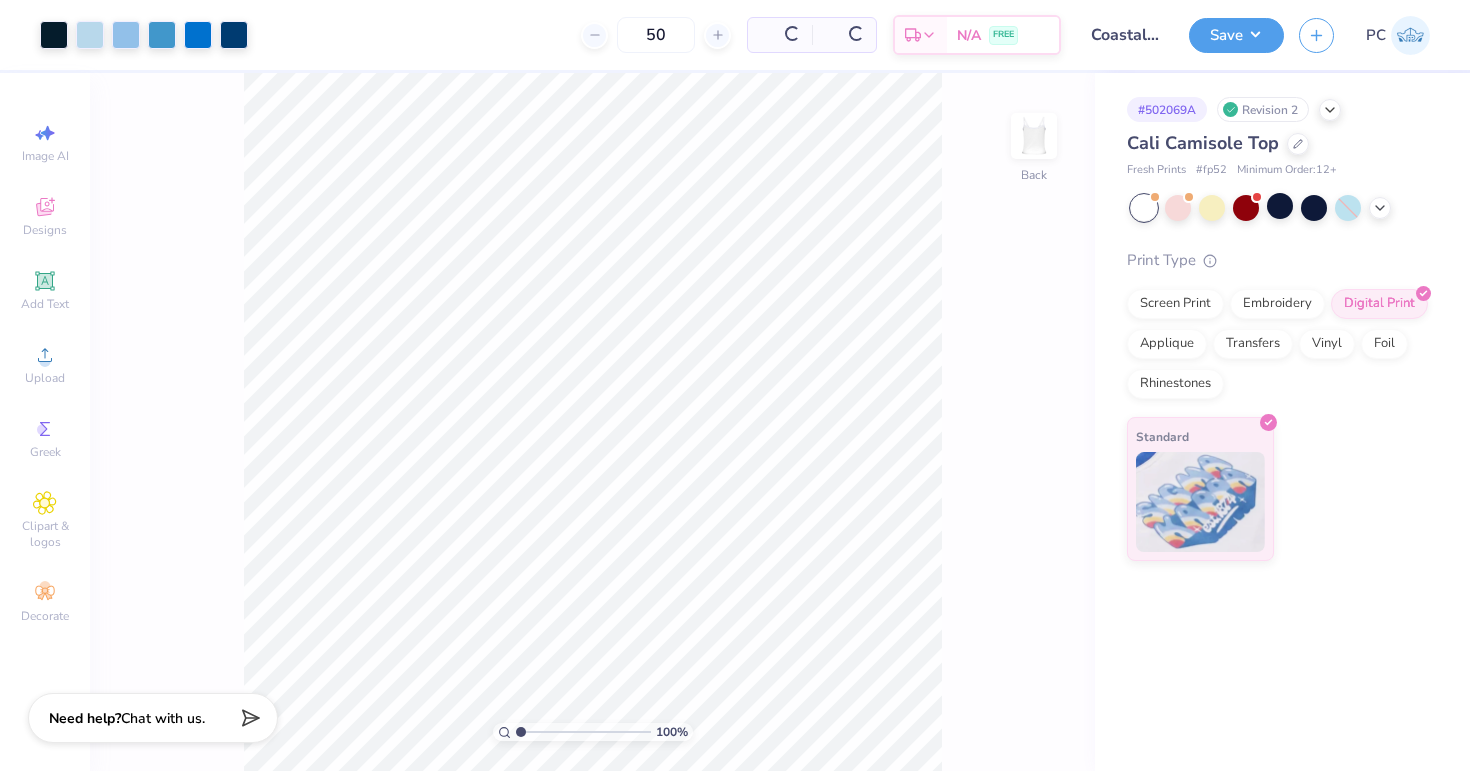 click on "100  % Back" at bounding box center (592, 422) 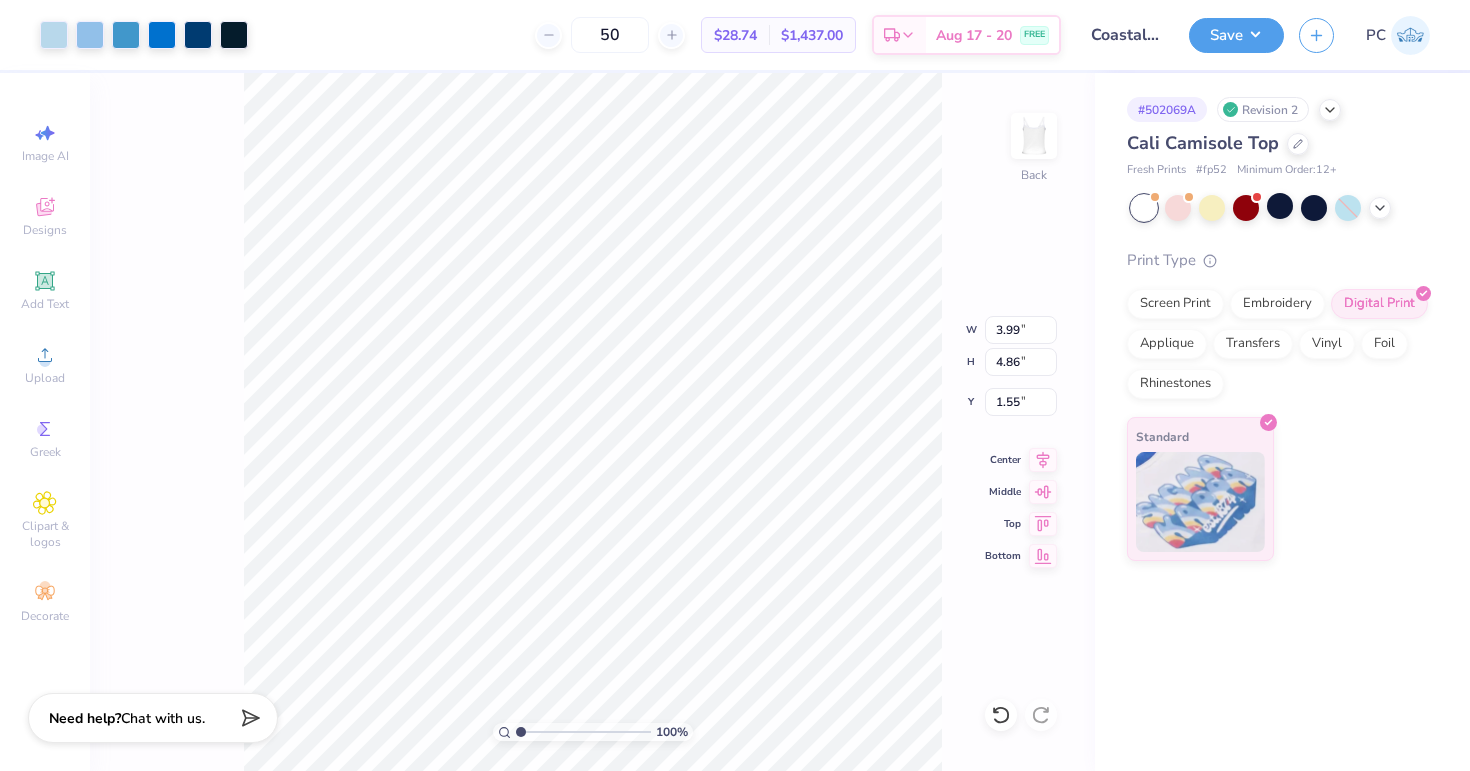 type on "3.99" 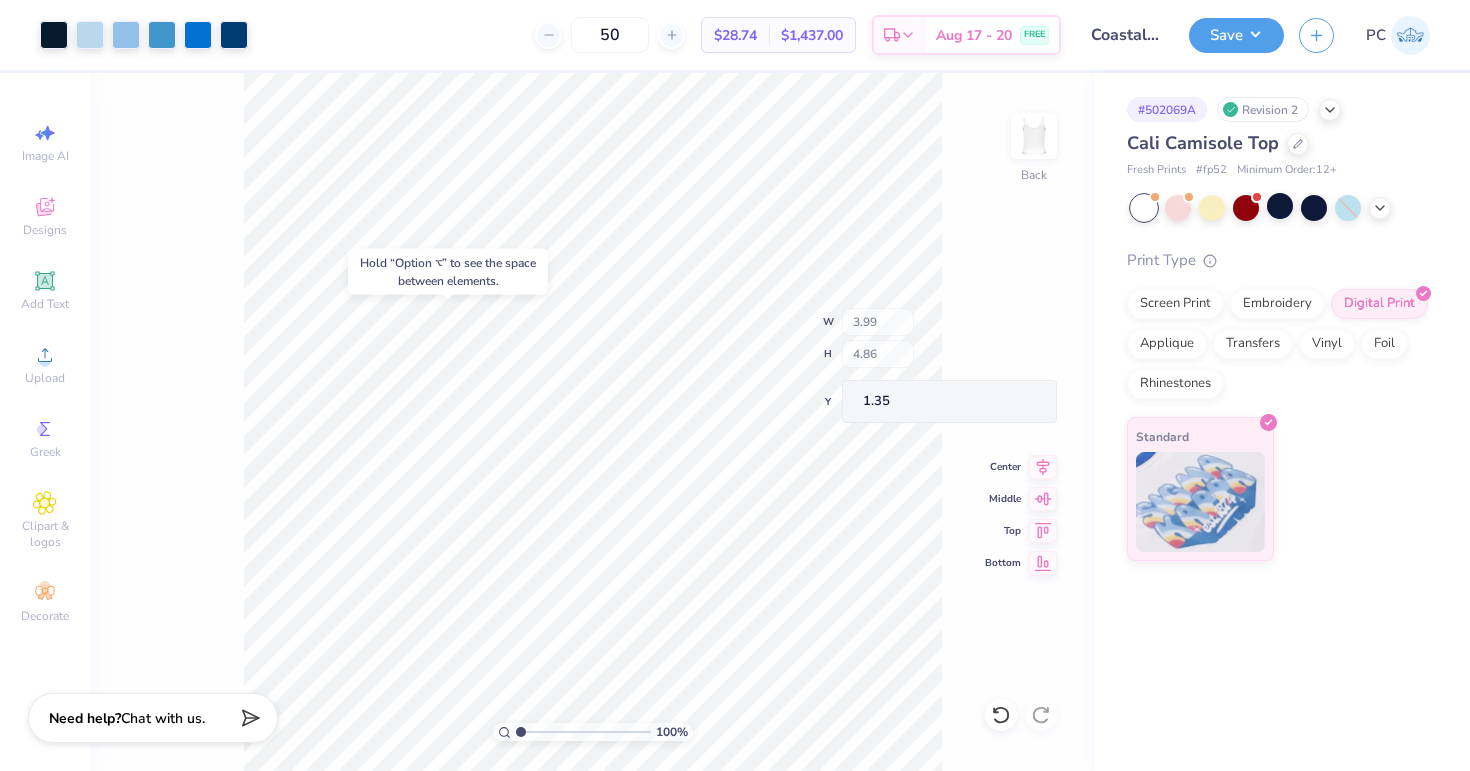 type on "1.35" 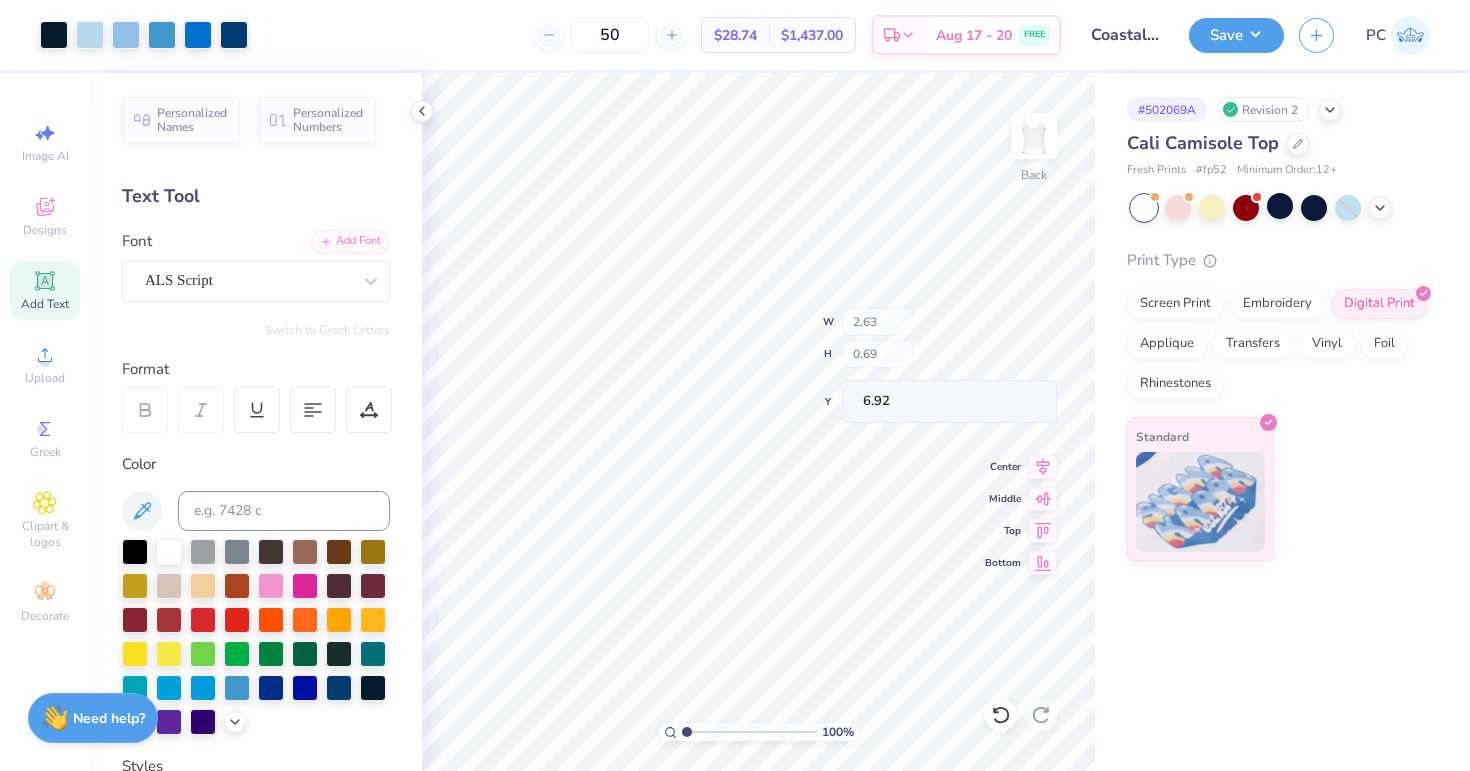 scroll, scrollTop: 391, scrollLeft: 0, axis: vertical 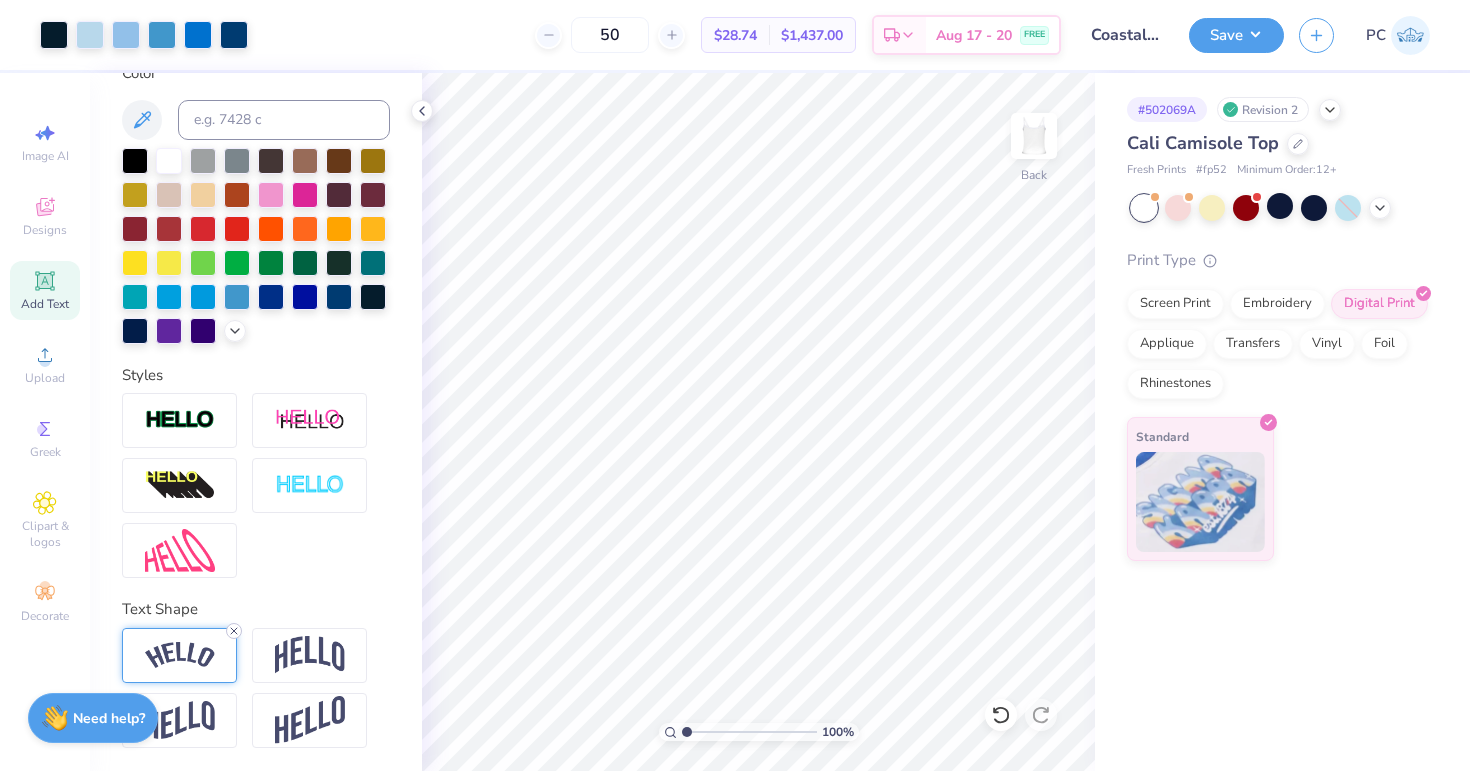 click 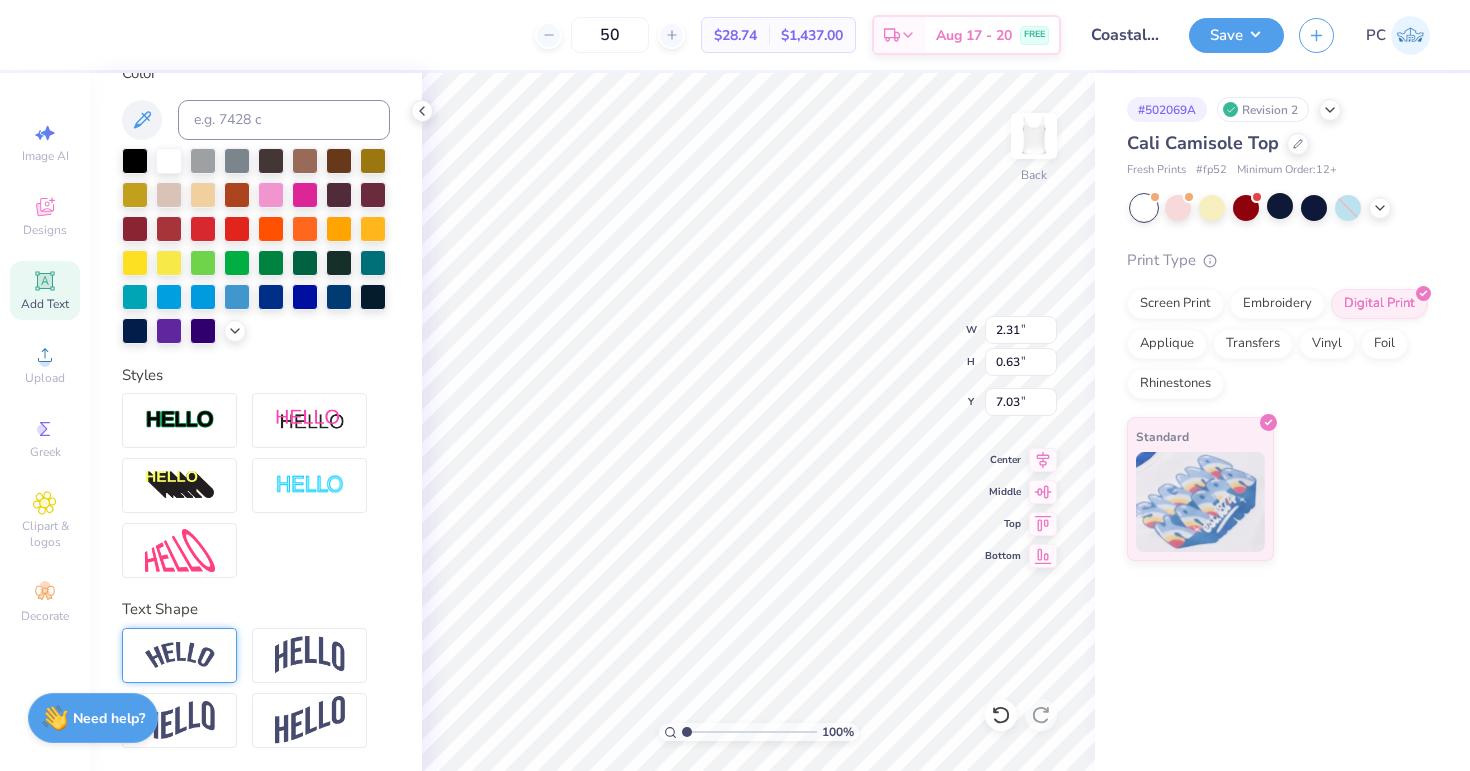 scroll, scrollTop: 1, scrollLeft: 3, axis: both 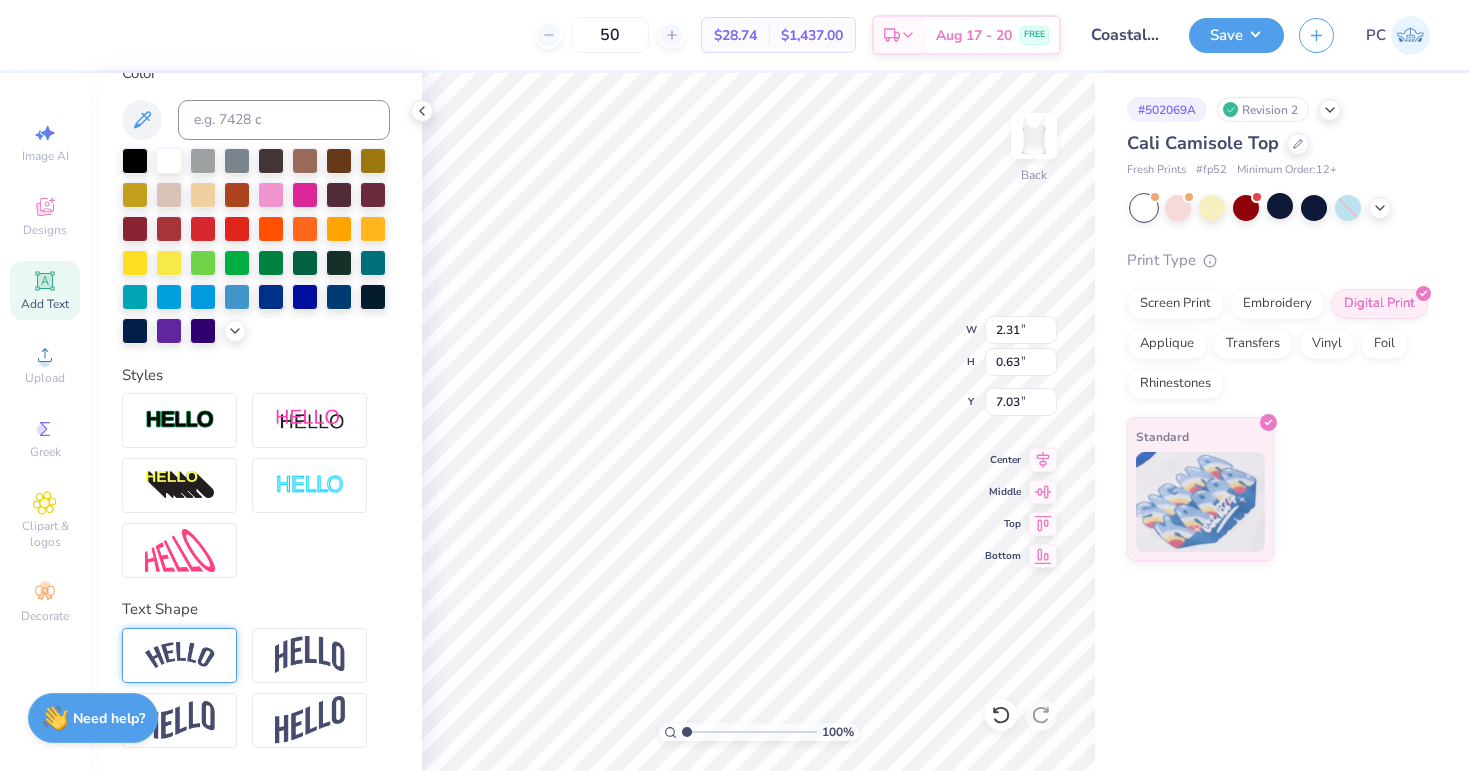 paste on "• Rush • Fall 2025" 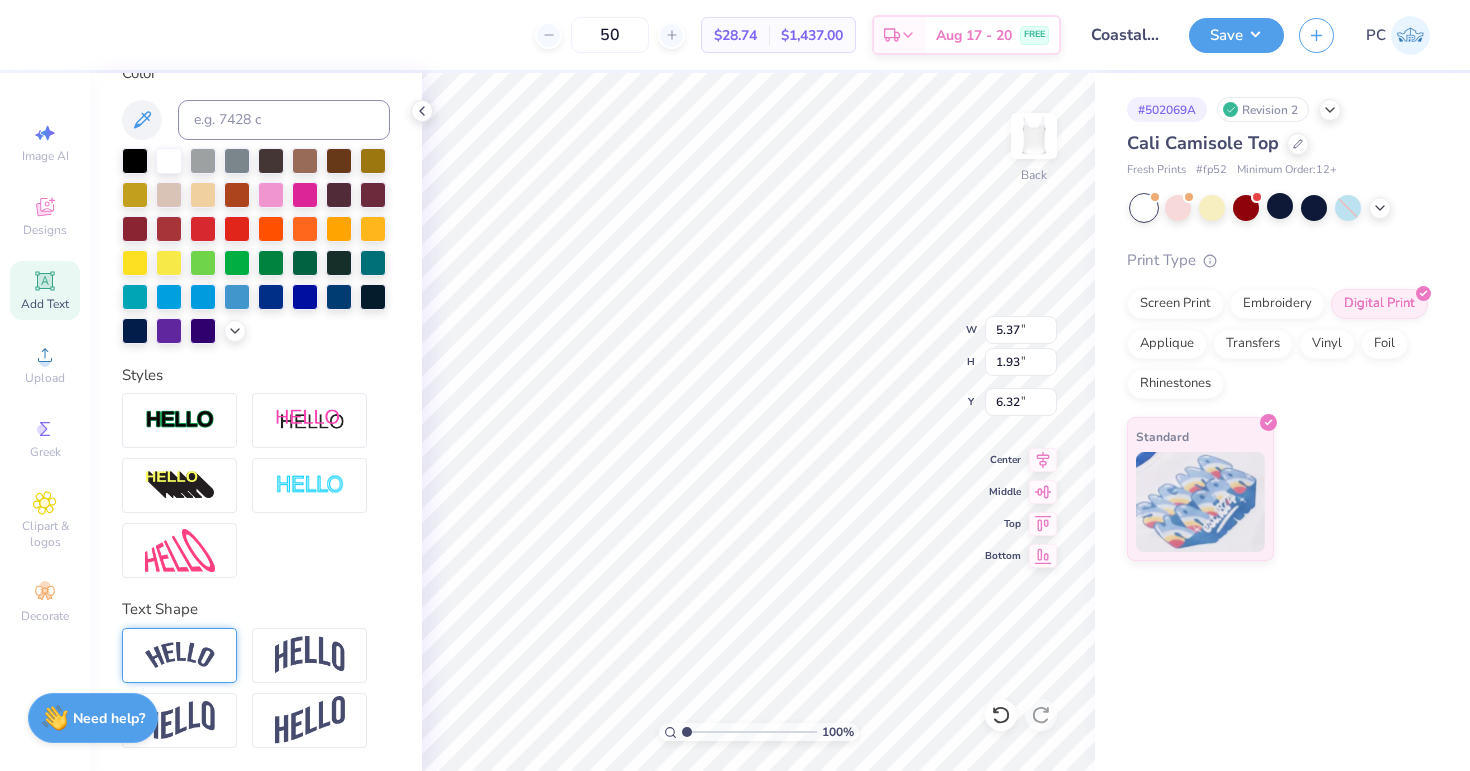 scroll, scrollTop: 1, scrollLeft: 0, axis: vertical 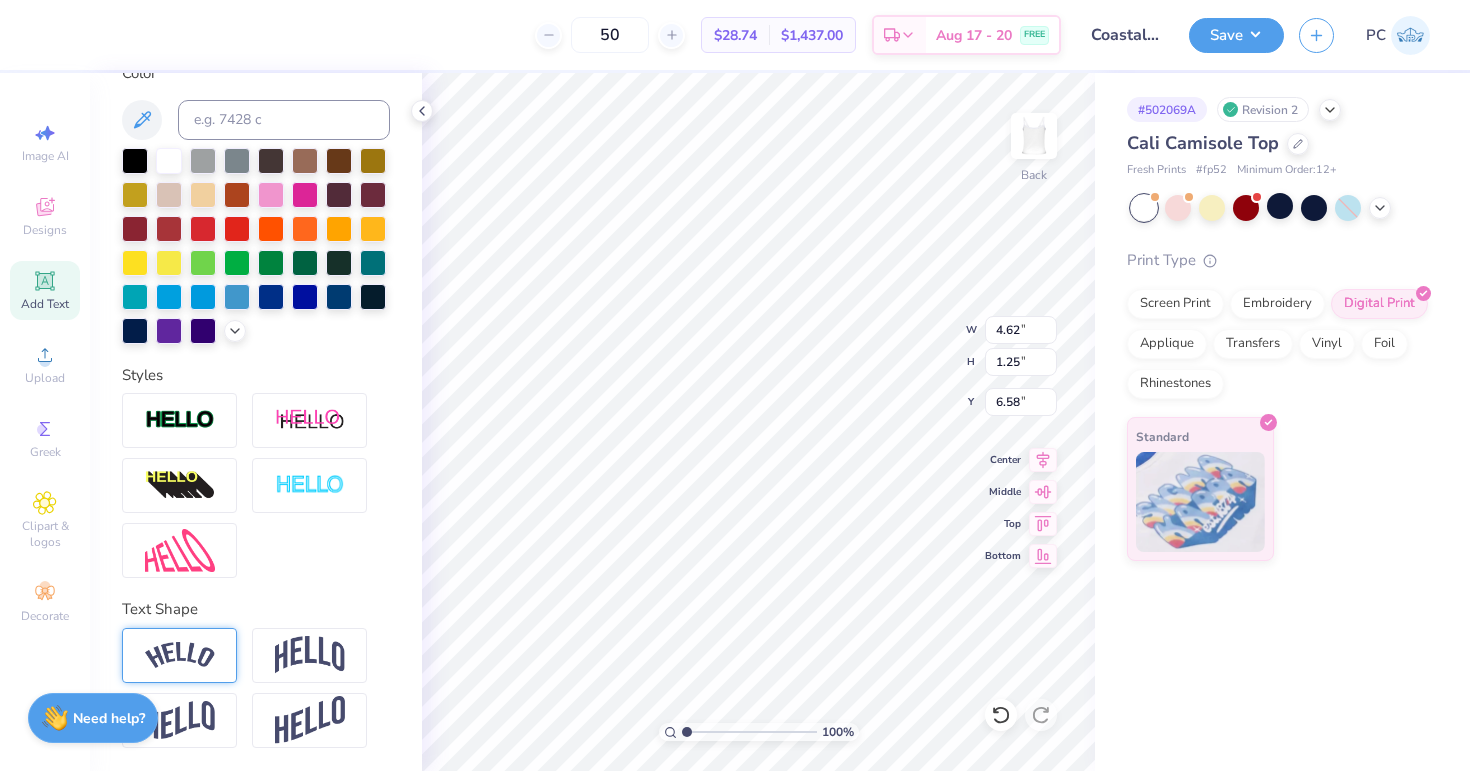 type on "4.71" 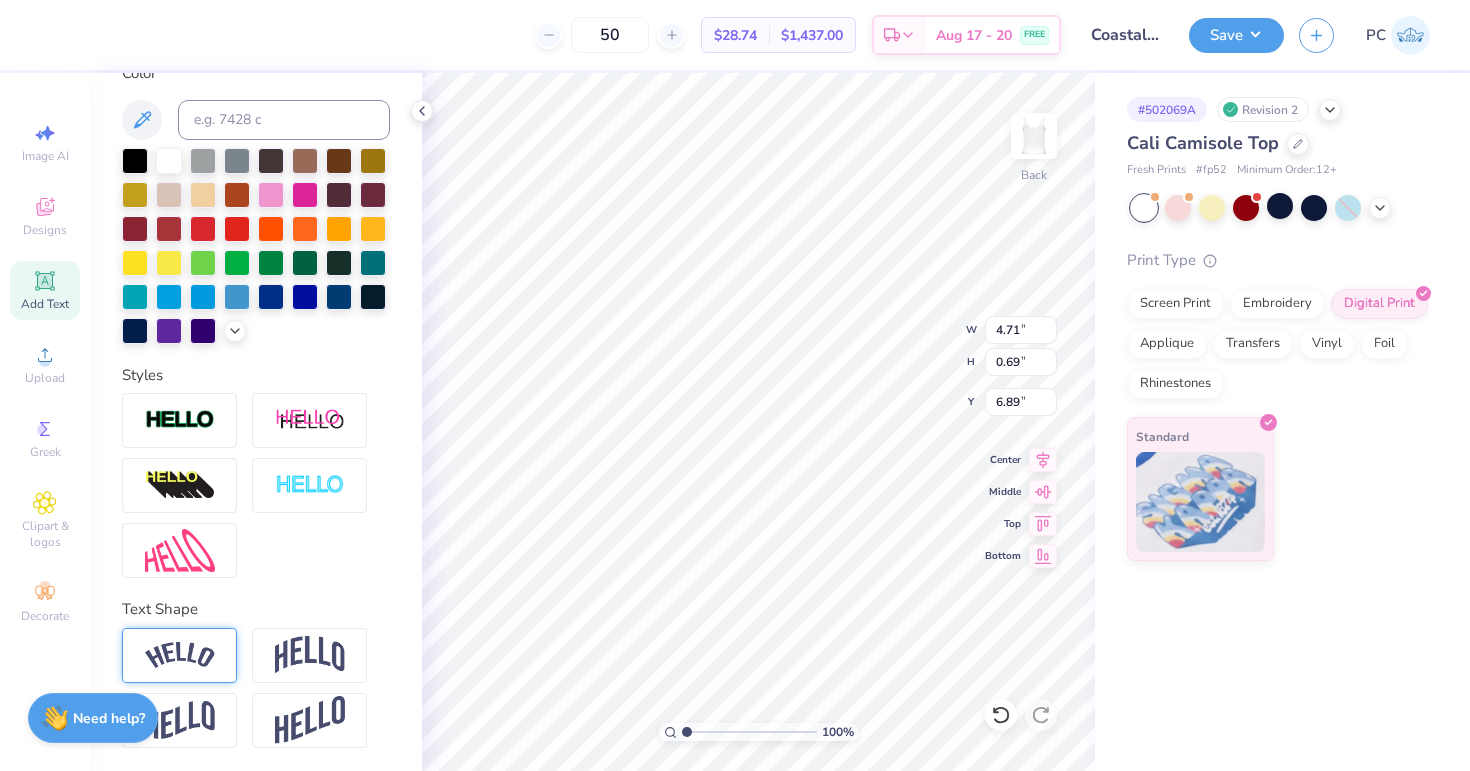 type on "3.99" 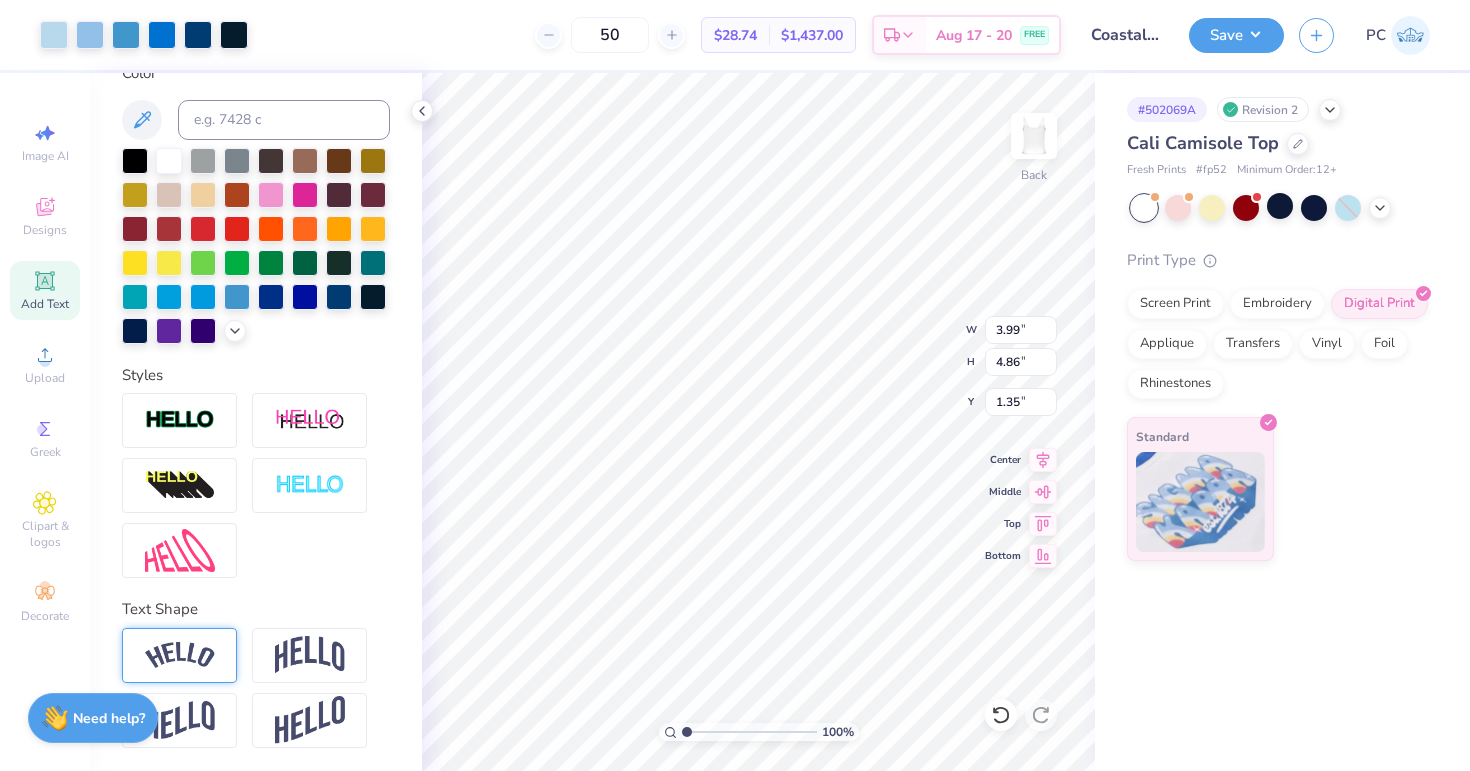 type on "4.71" 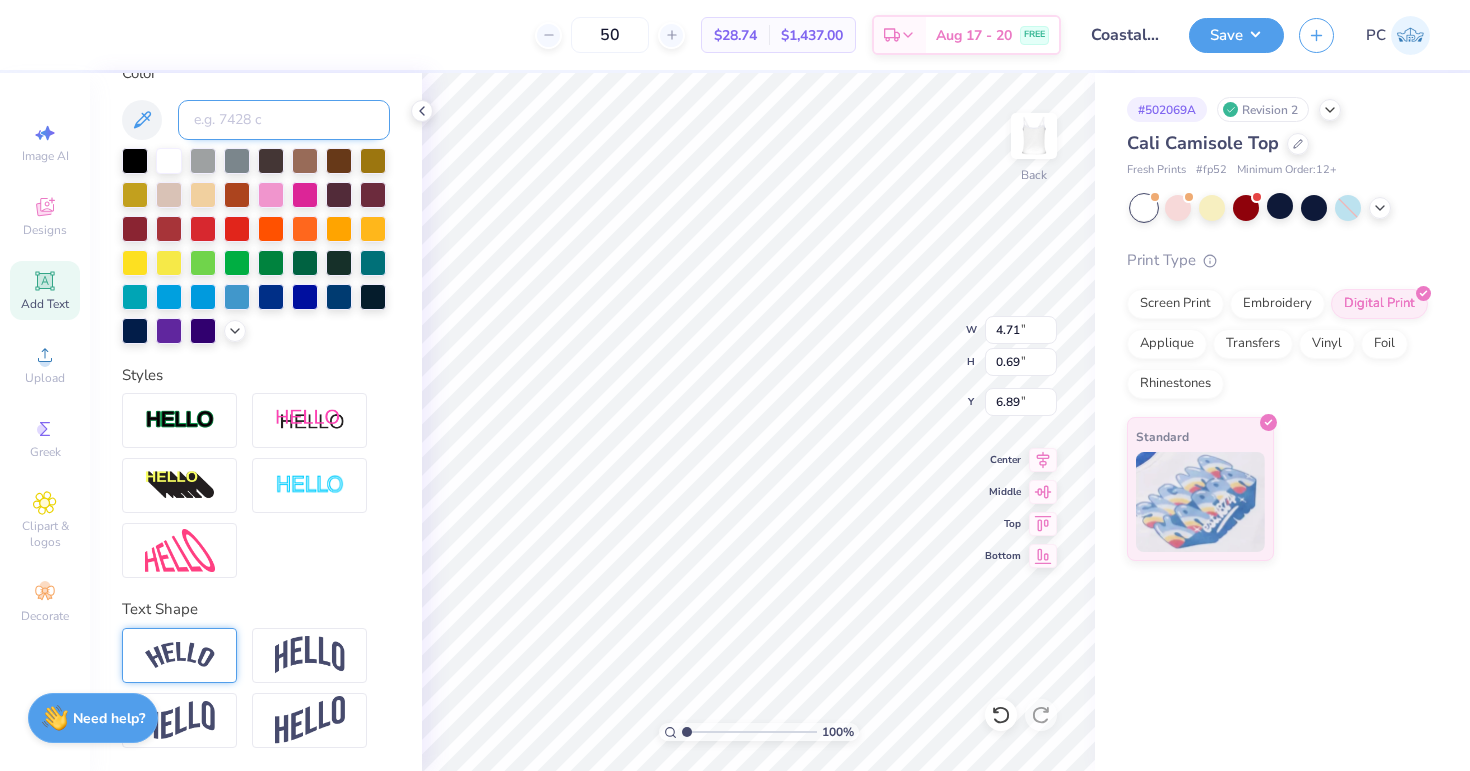 click at bounding box center (284, 120) 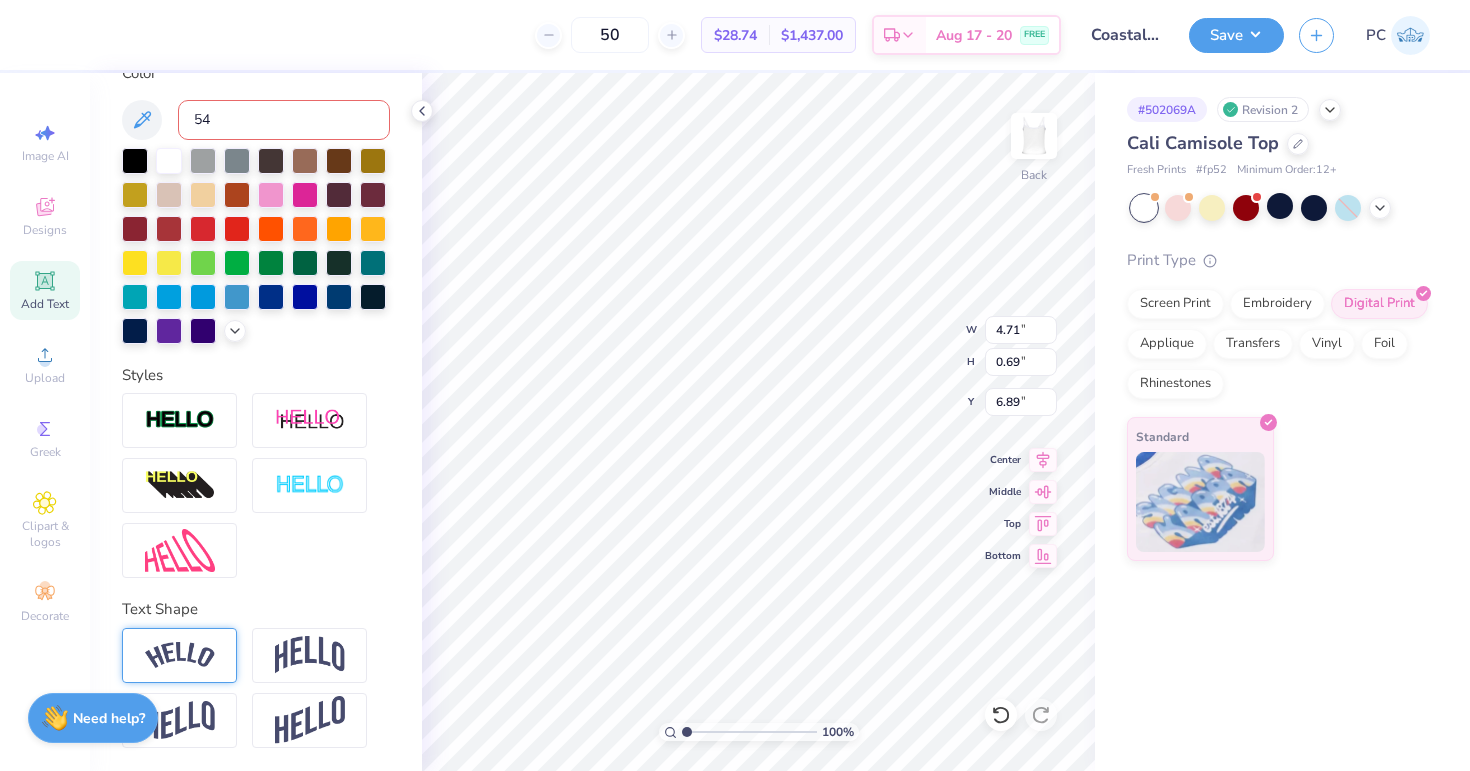 type on "541" 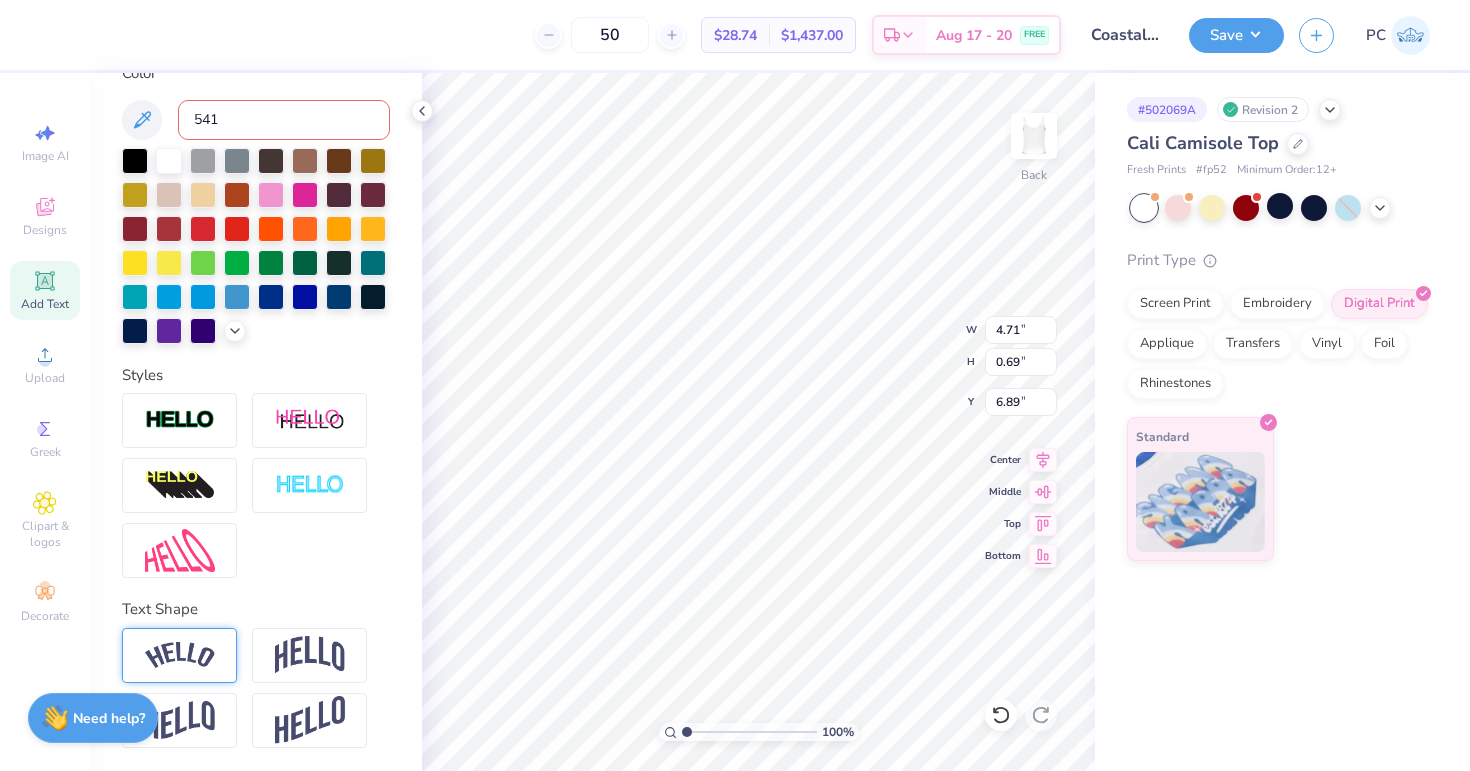 type 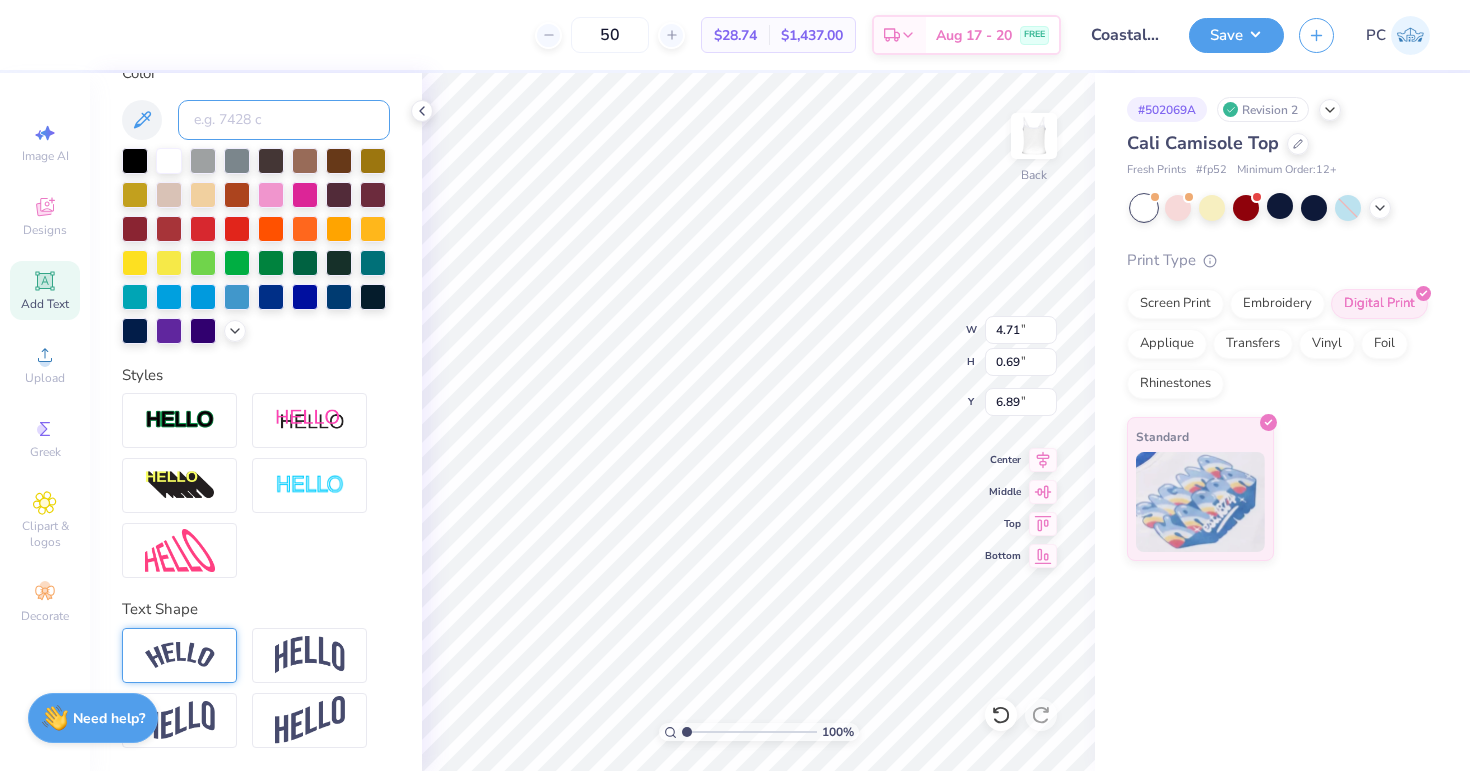 scroll, scrollTop: 0, scrollLeft: 0, axis: both 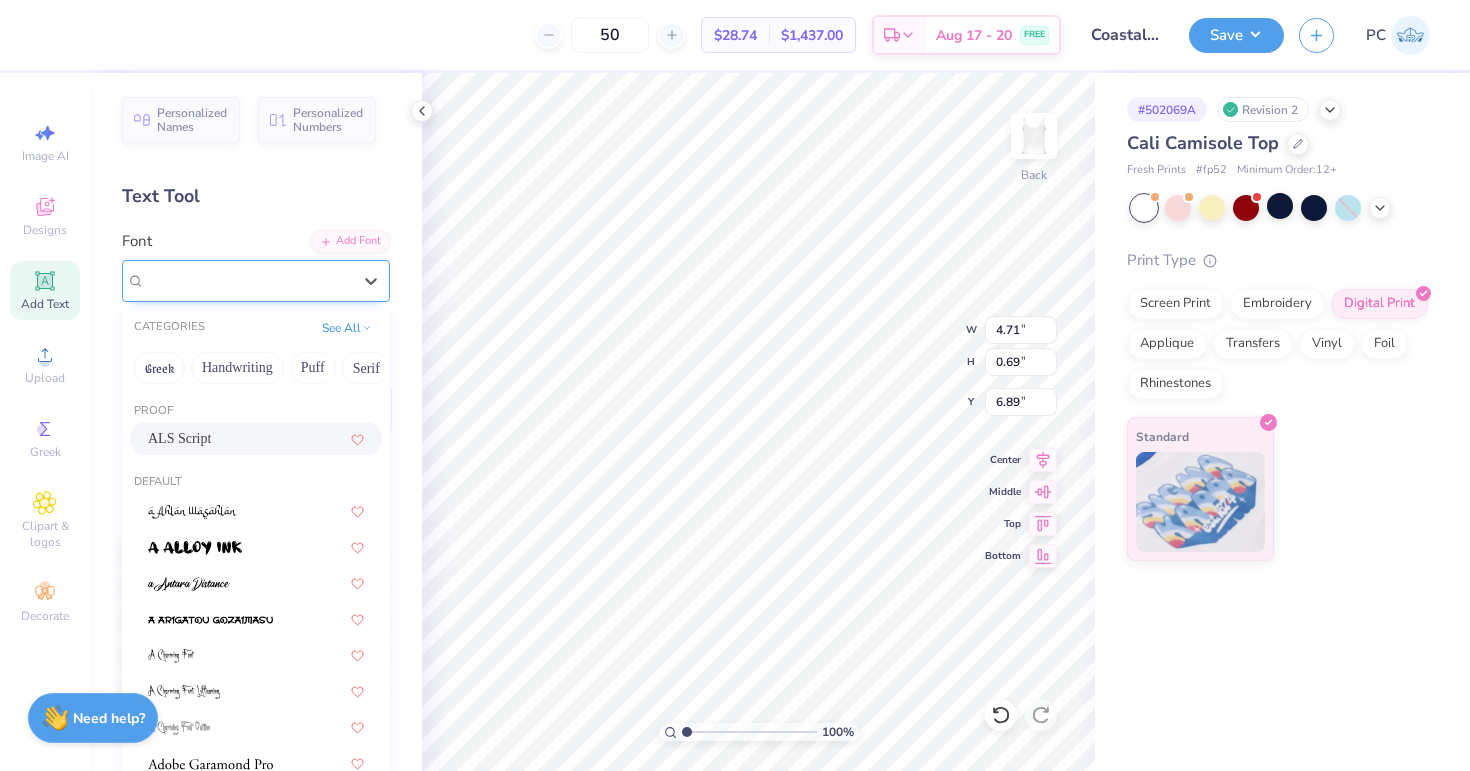 click on "ALS Script" at bounding box center [248, 280] 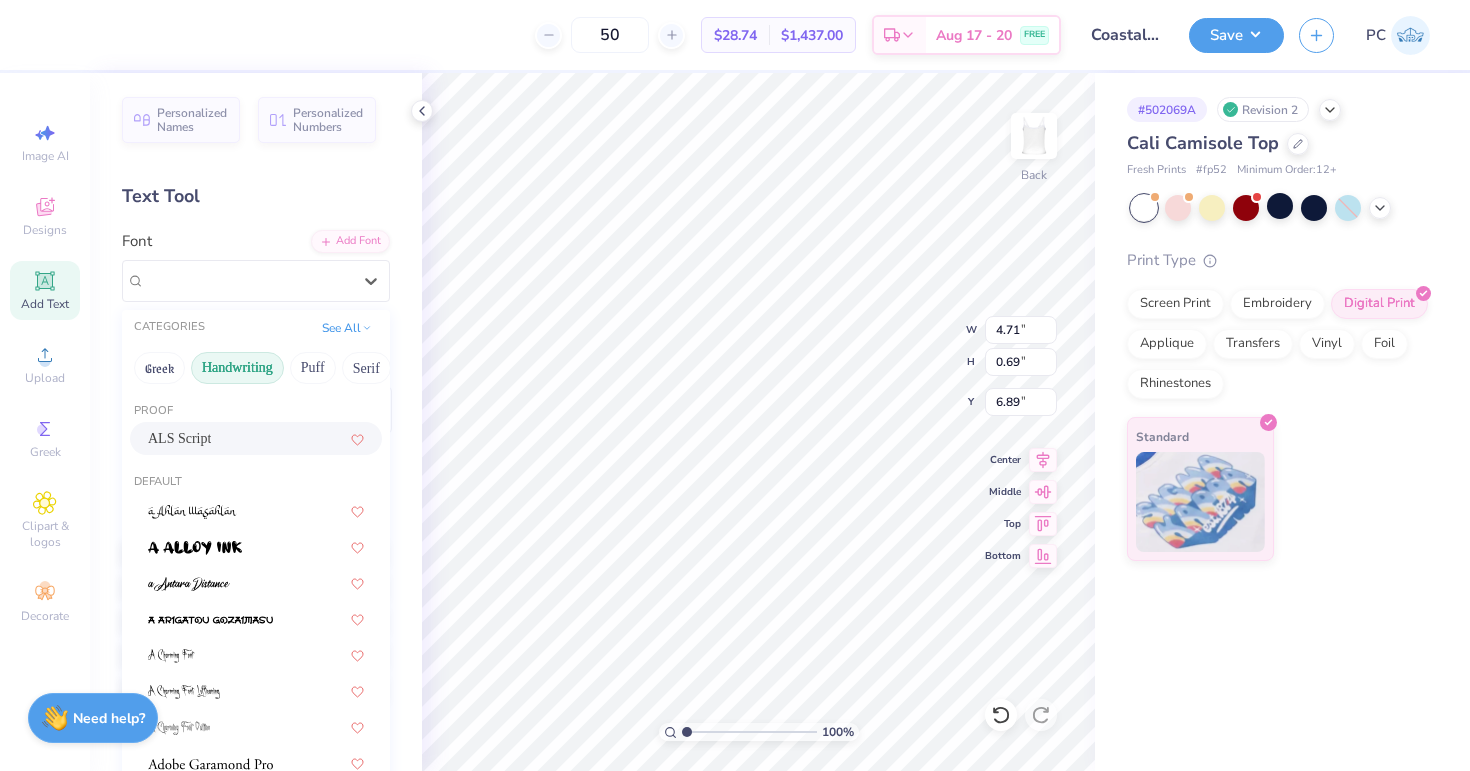 click on "Handwriting" at bounding box center [237, 368] 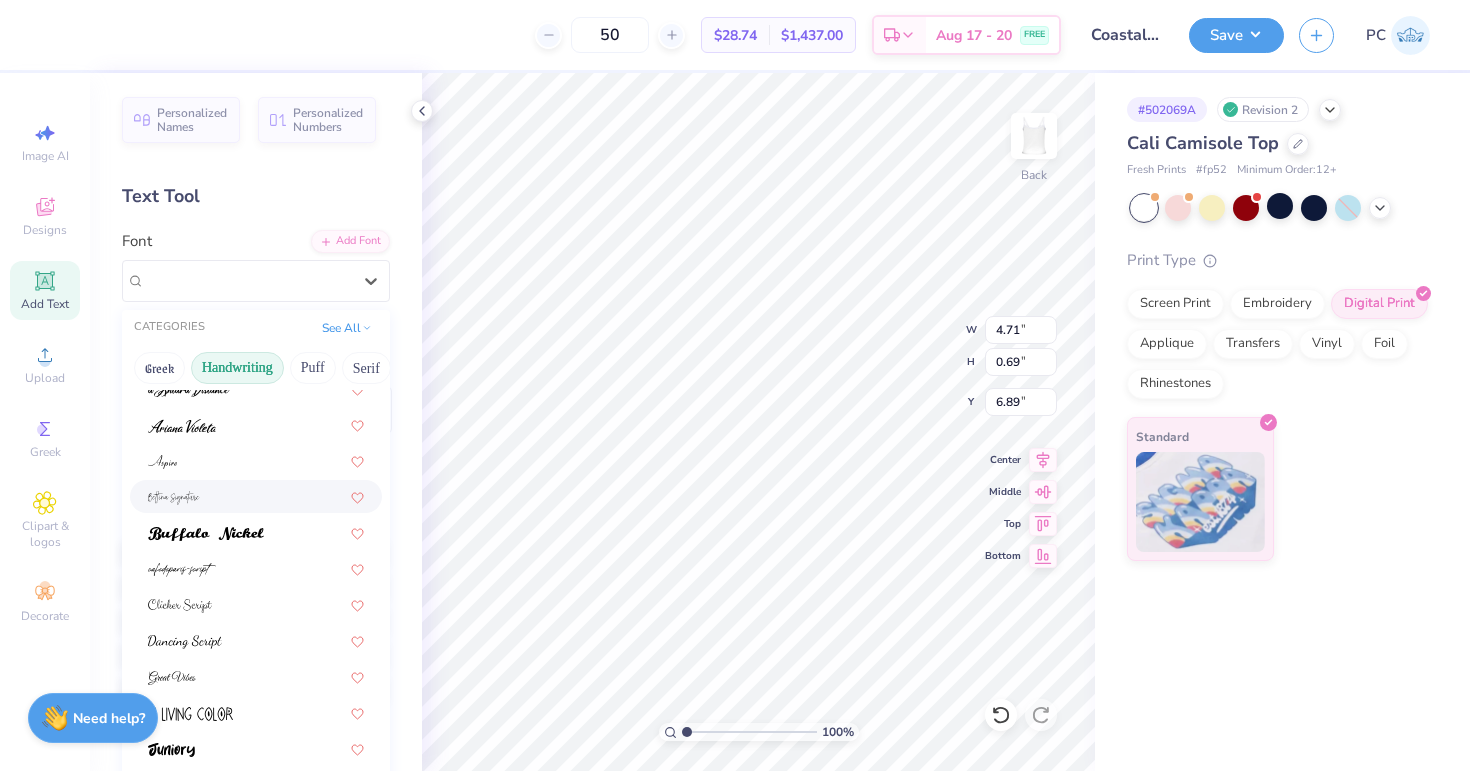 scroll, scrollTop: 62, scrollLeft: 0, axis: vertical 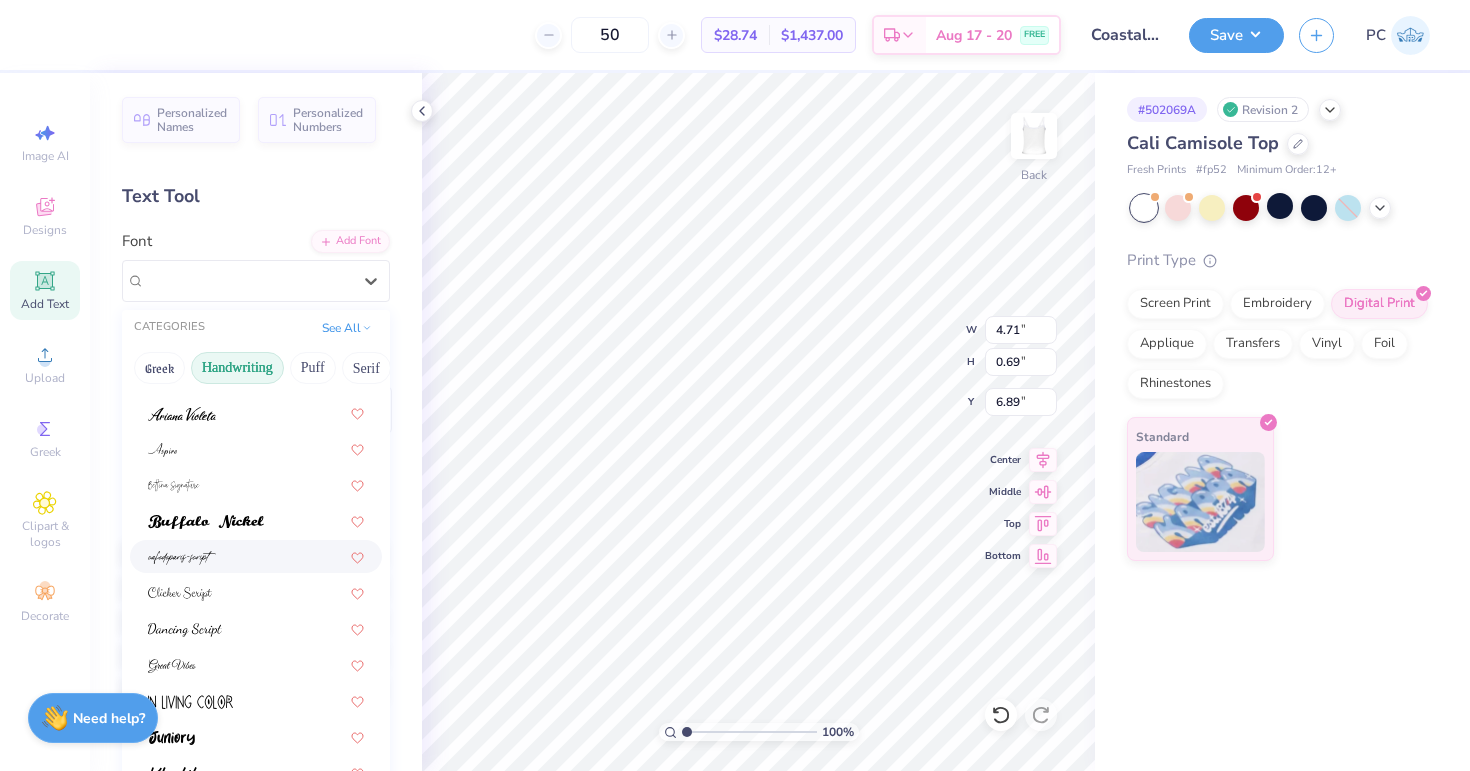 click at bounding box center [256, 556] 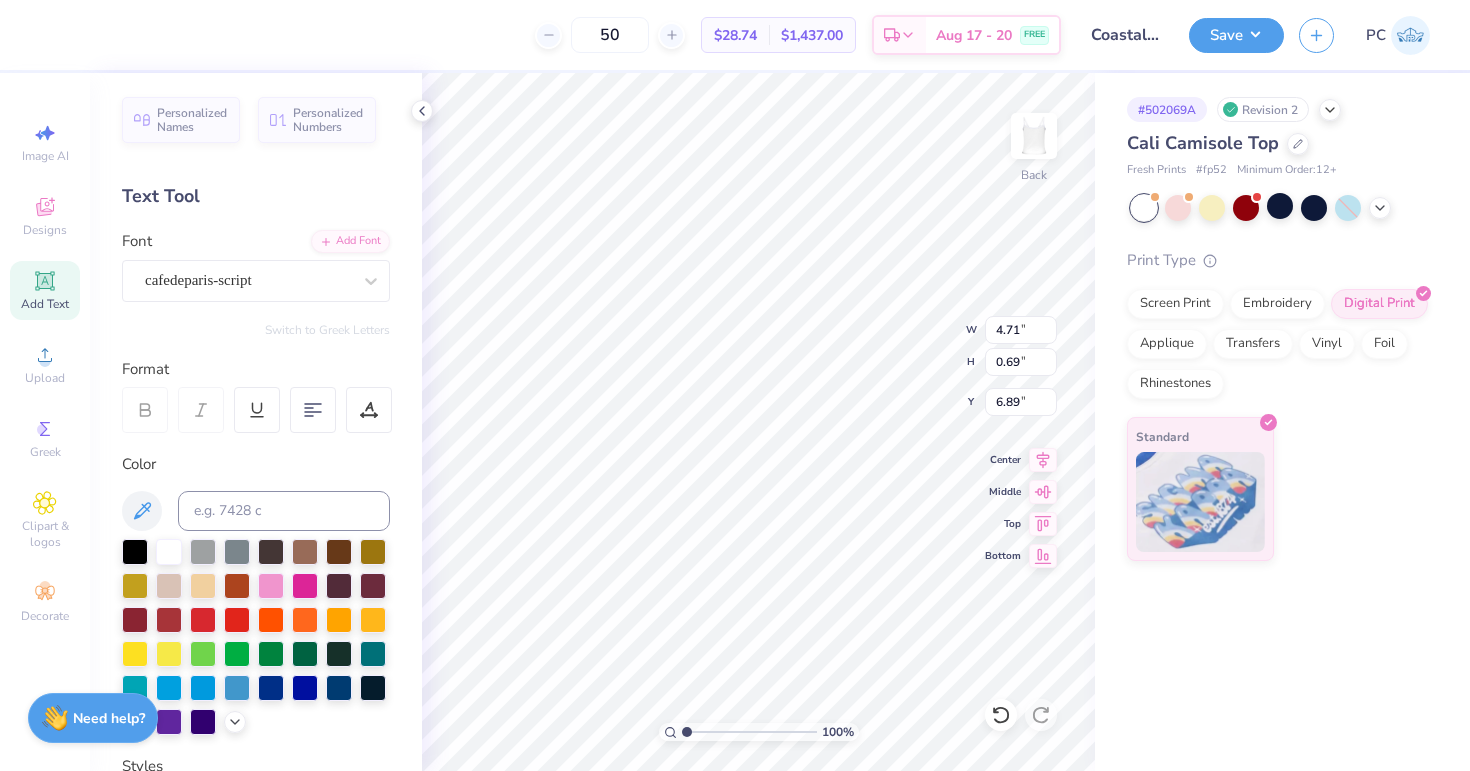 type on "2.95" 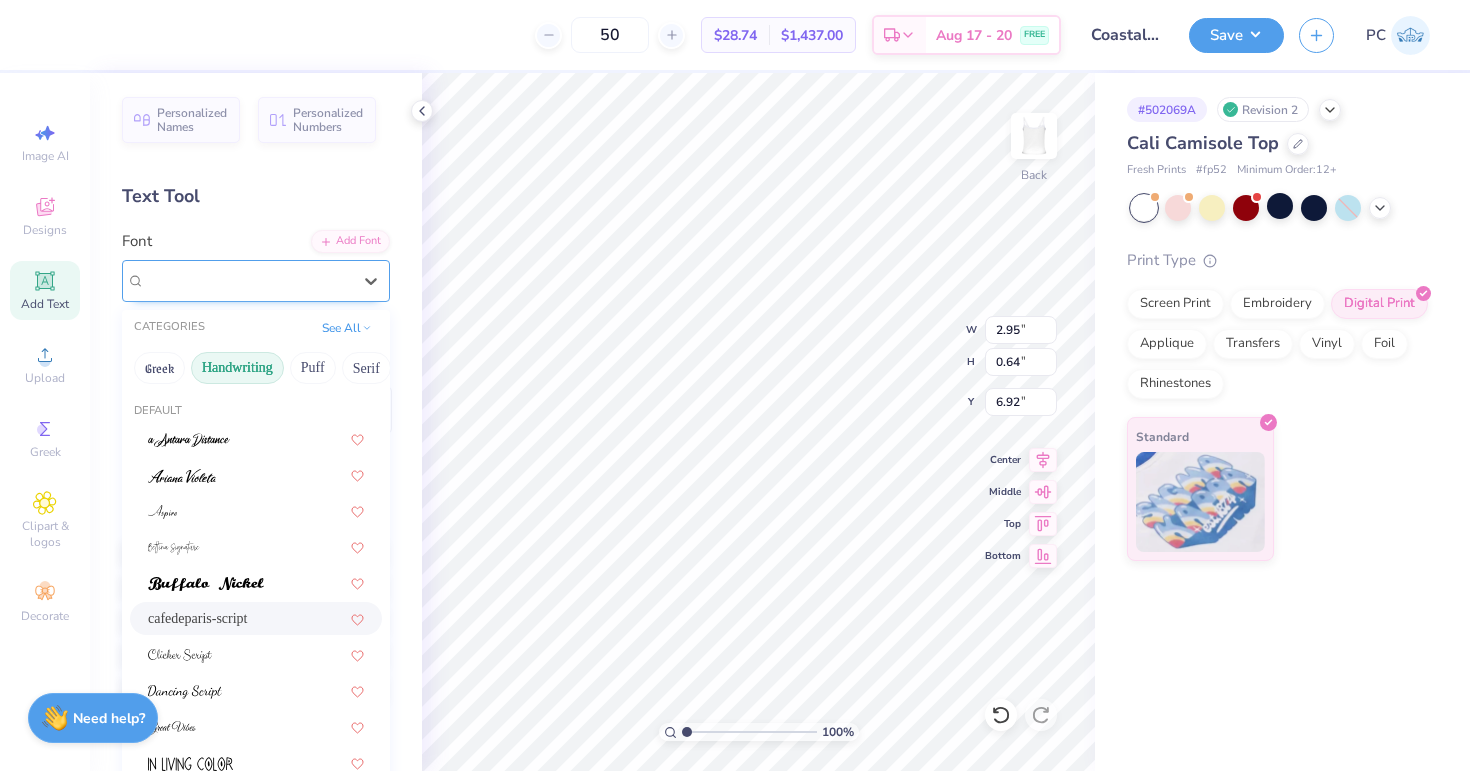 click on "cafedeparis-script" at bounding box center [248, 280] 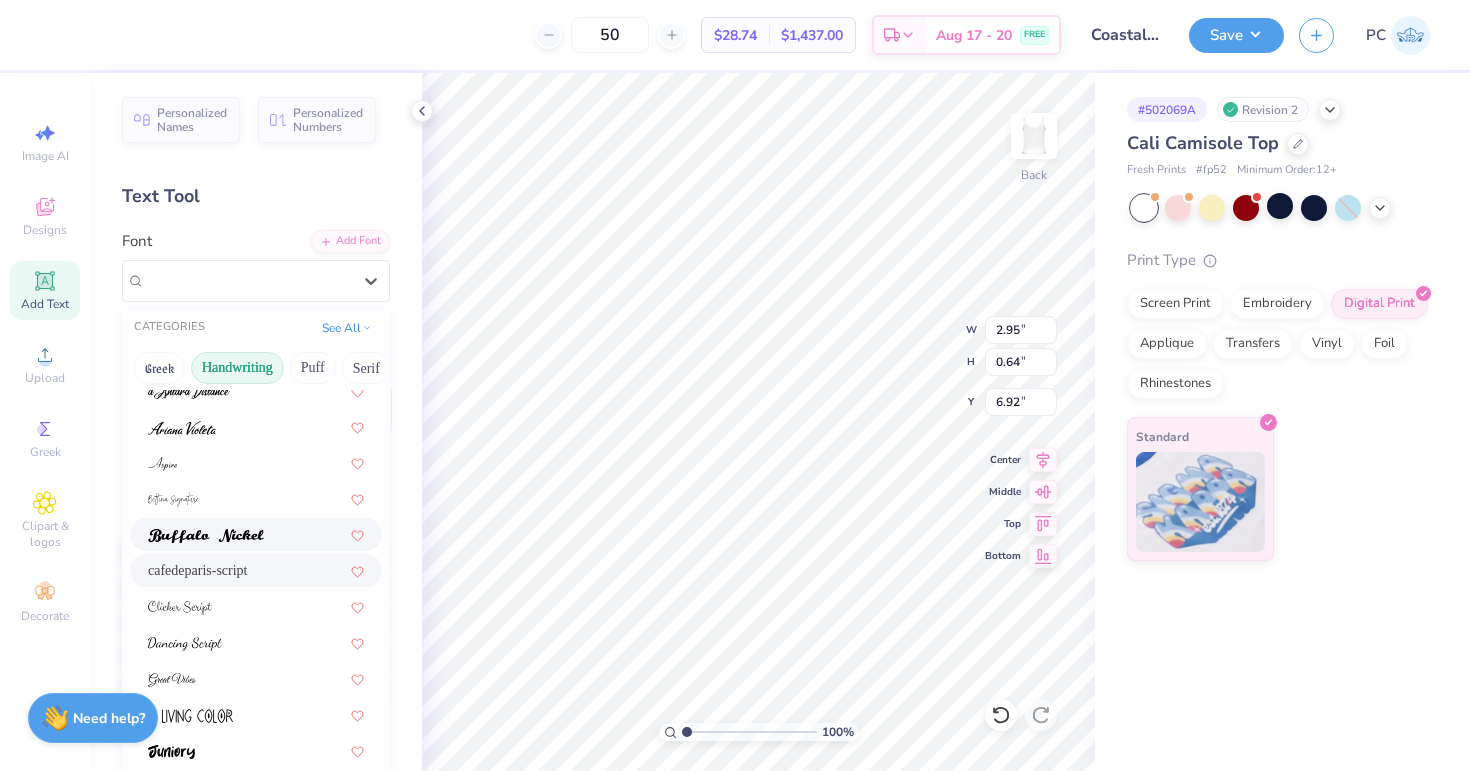scroll, scrollTop: 66, scrollLeft: 0, axis: vertical 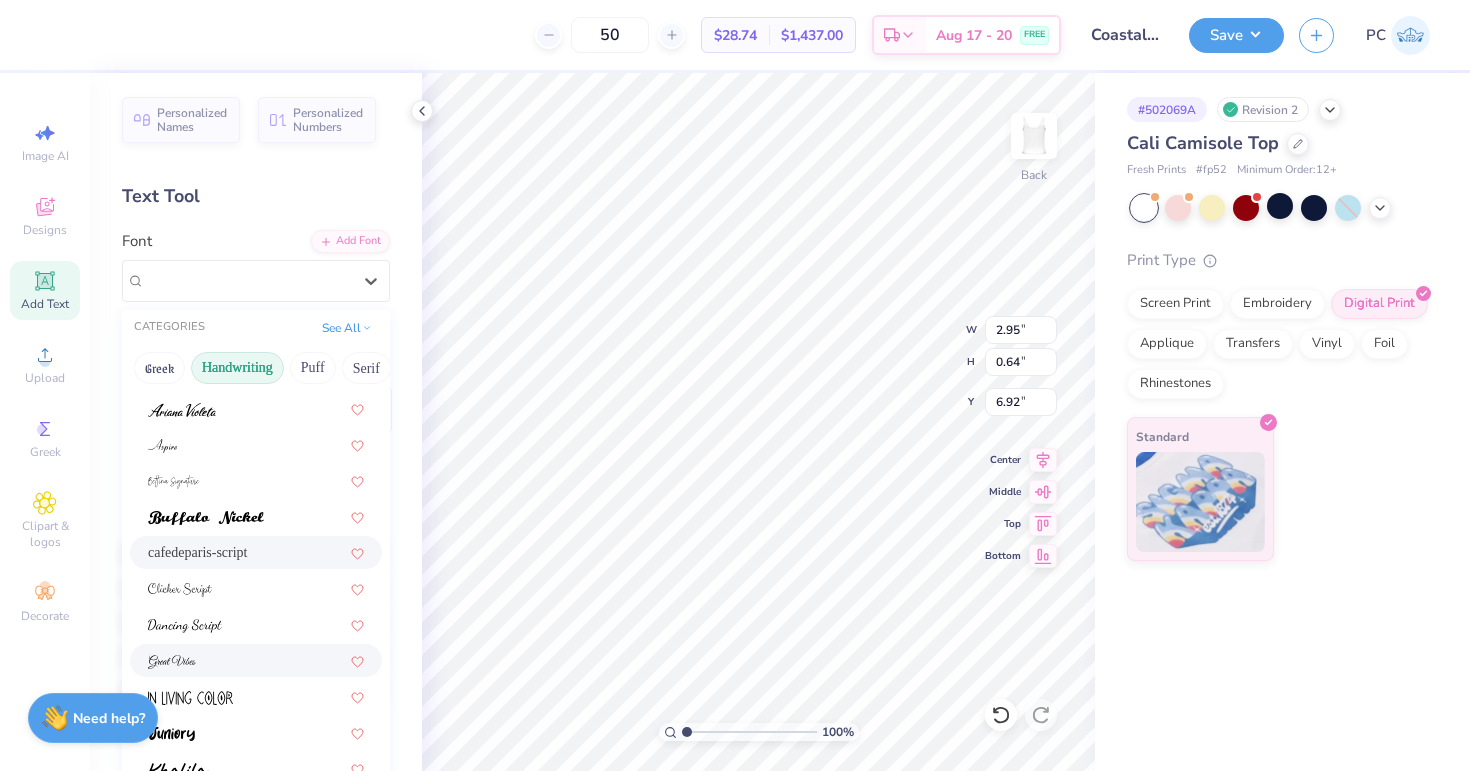 click at bounding box center [172, 662] 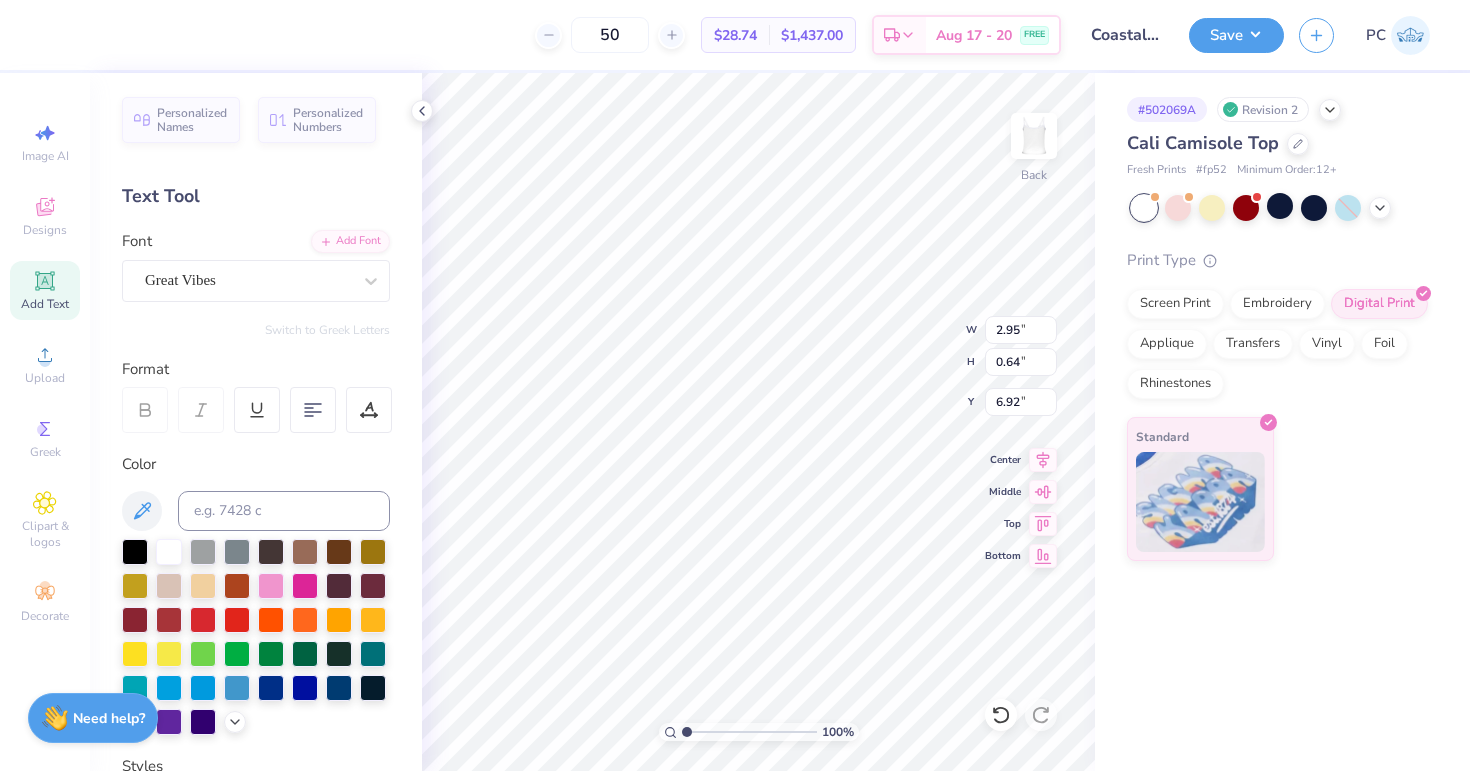 type on "4.33" 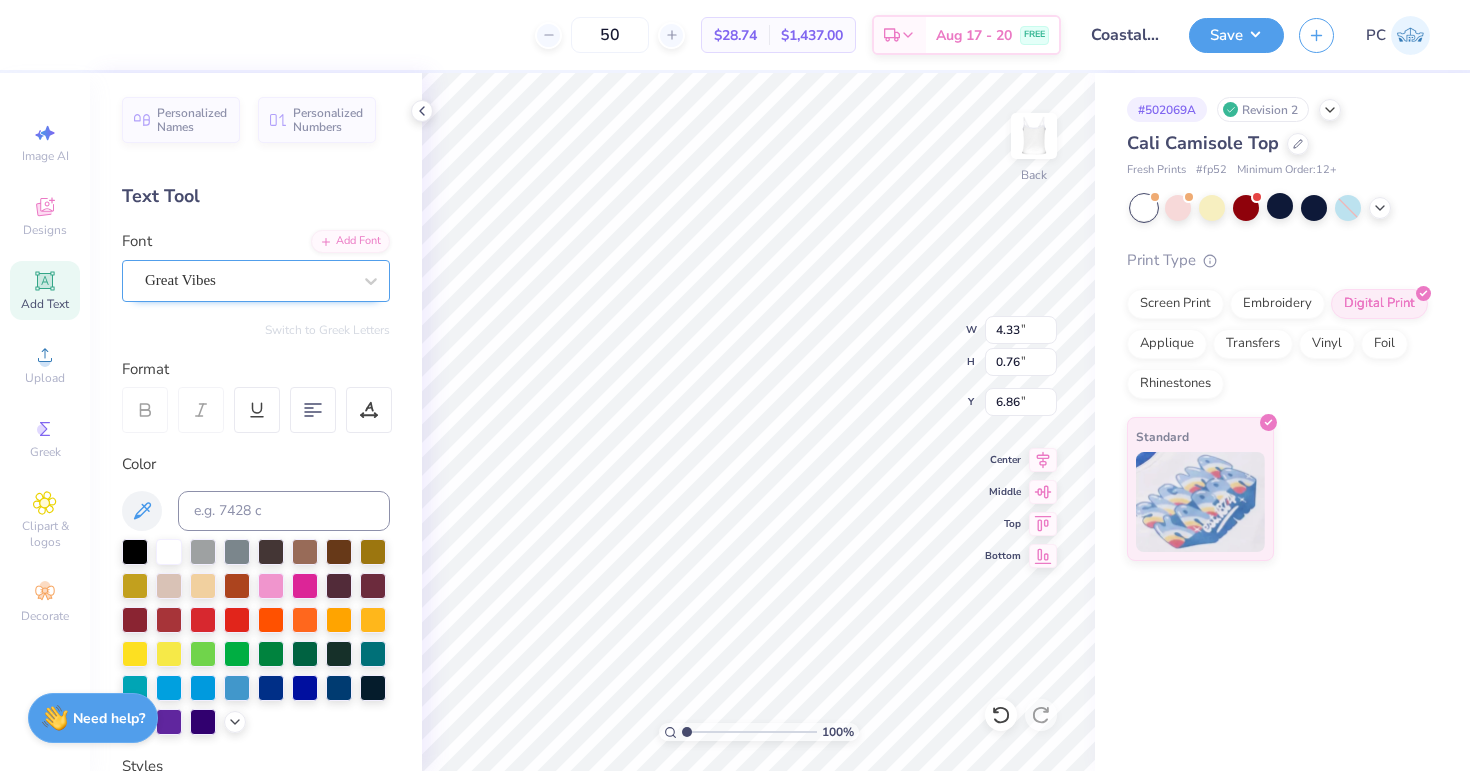 click on "Great Vibes" at bounding box center [248, 280] 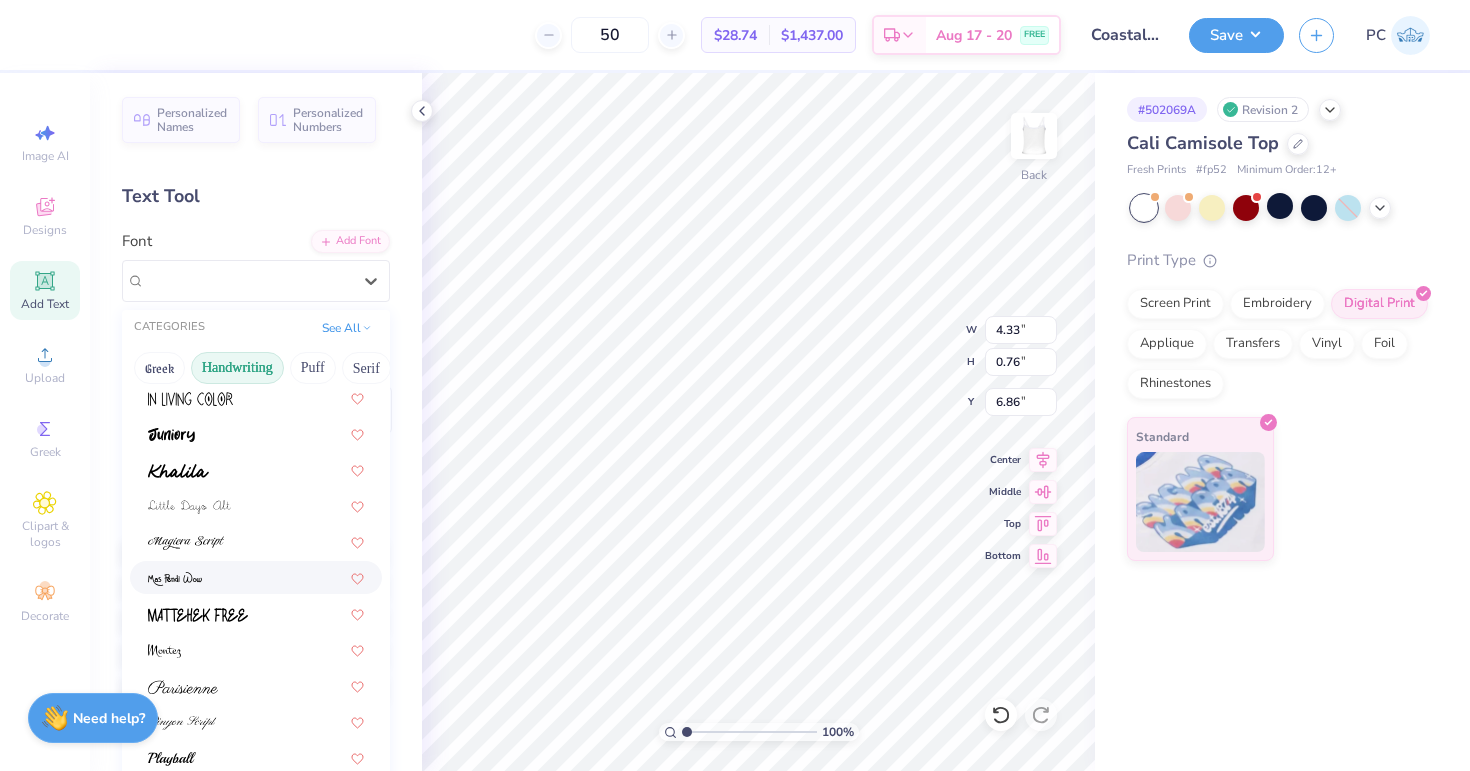 scroll, scrollTop: 388, scrollLeft: 0, axis: vertical 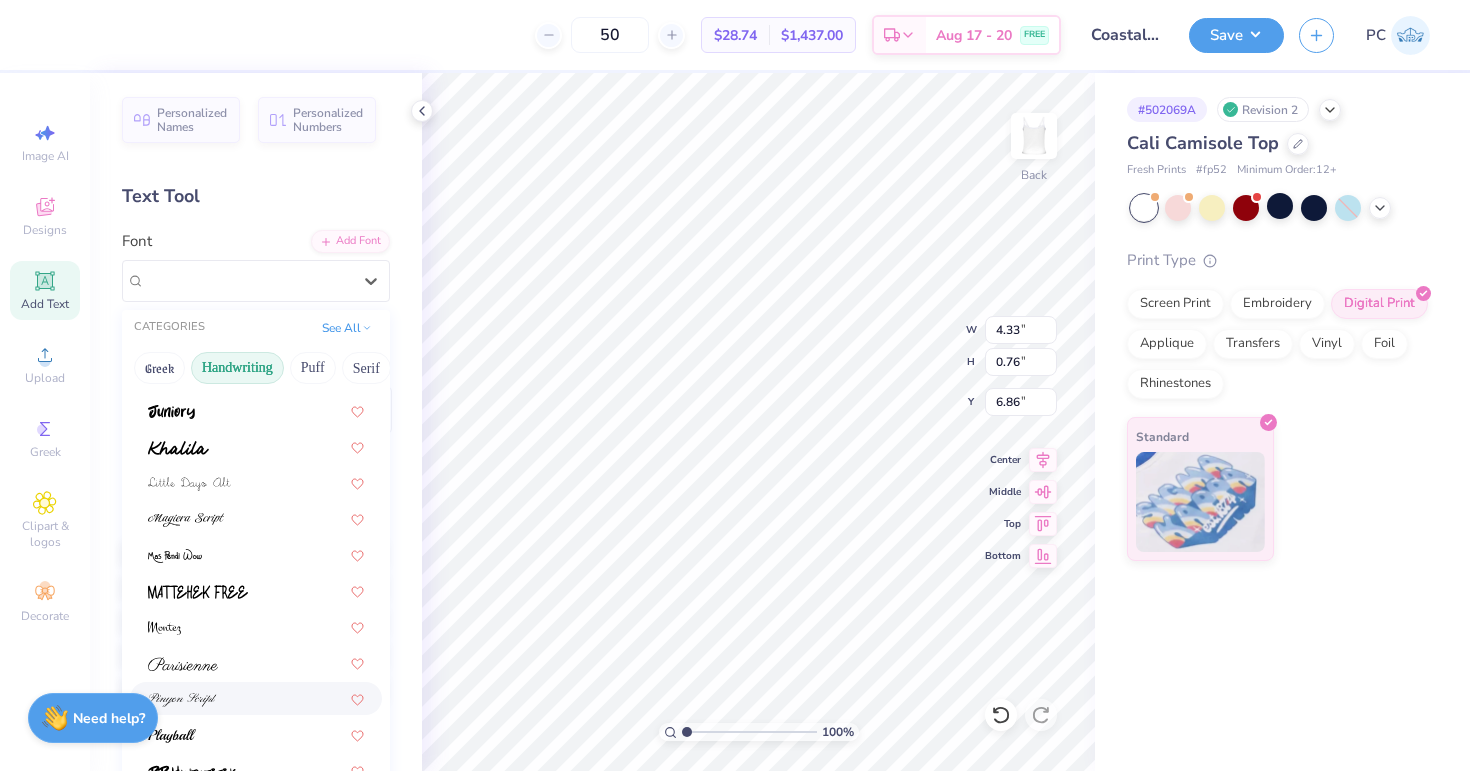 click at bounding box center (256, 698) 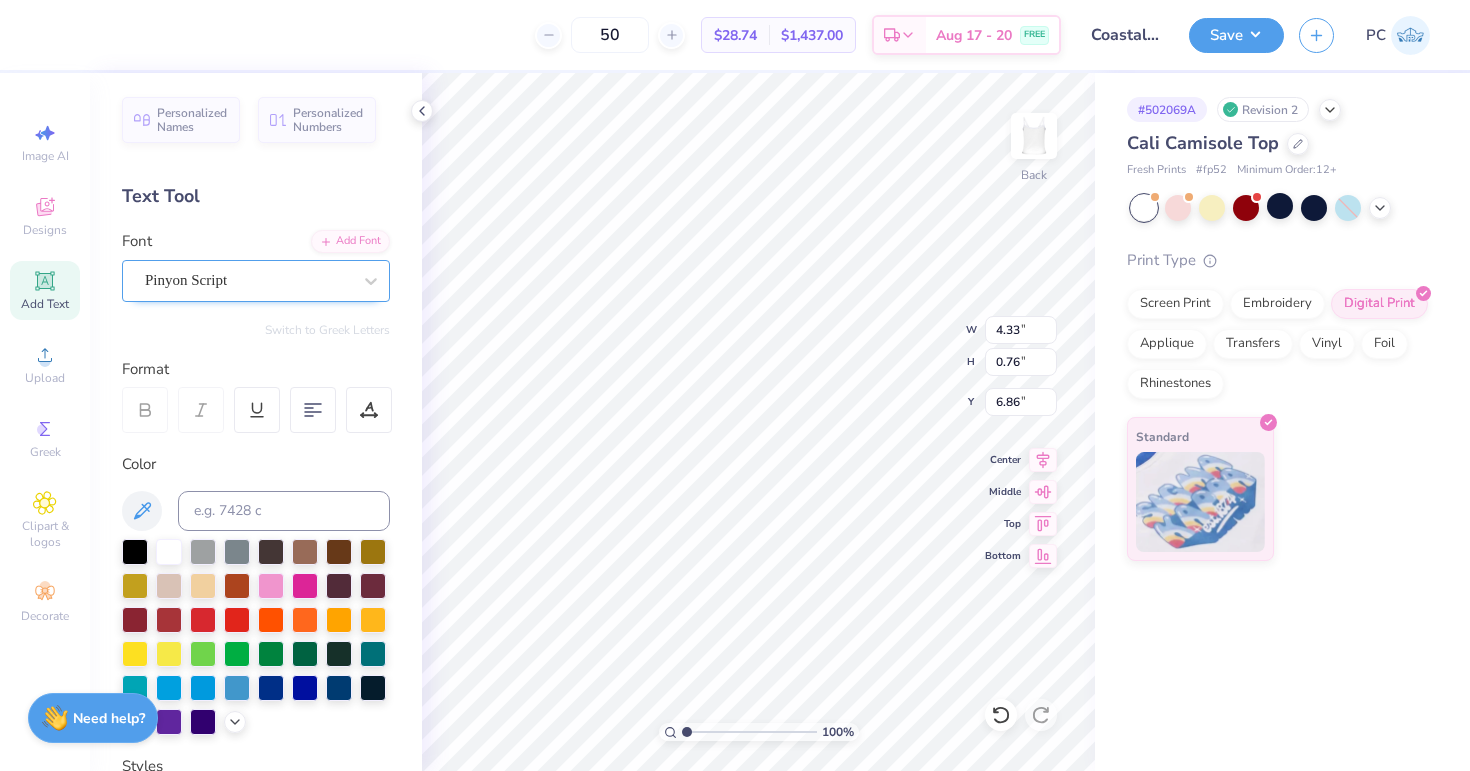 type on "4.59" 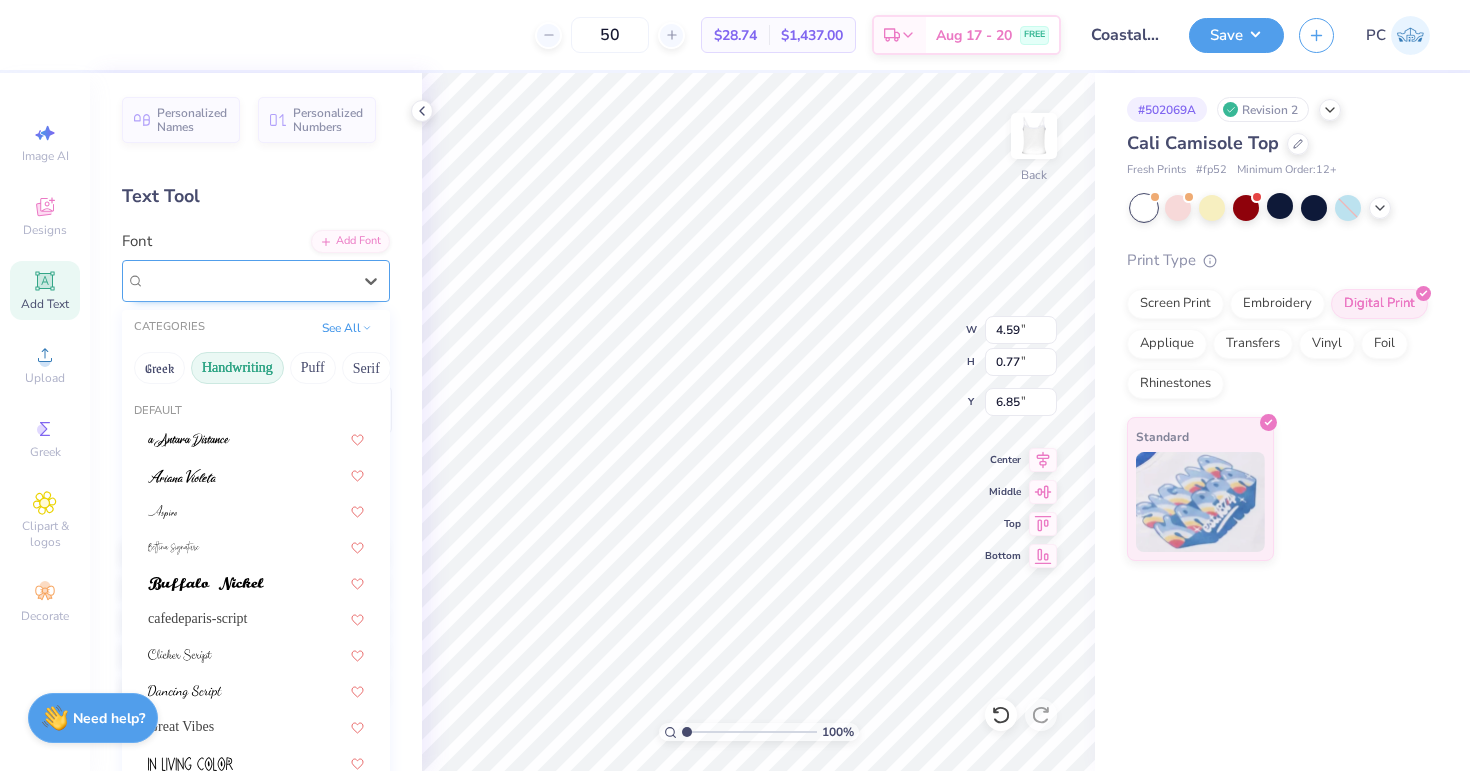 click on "Pinyon Script" at bounding box center [248, 280] 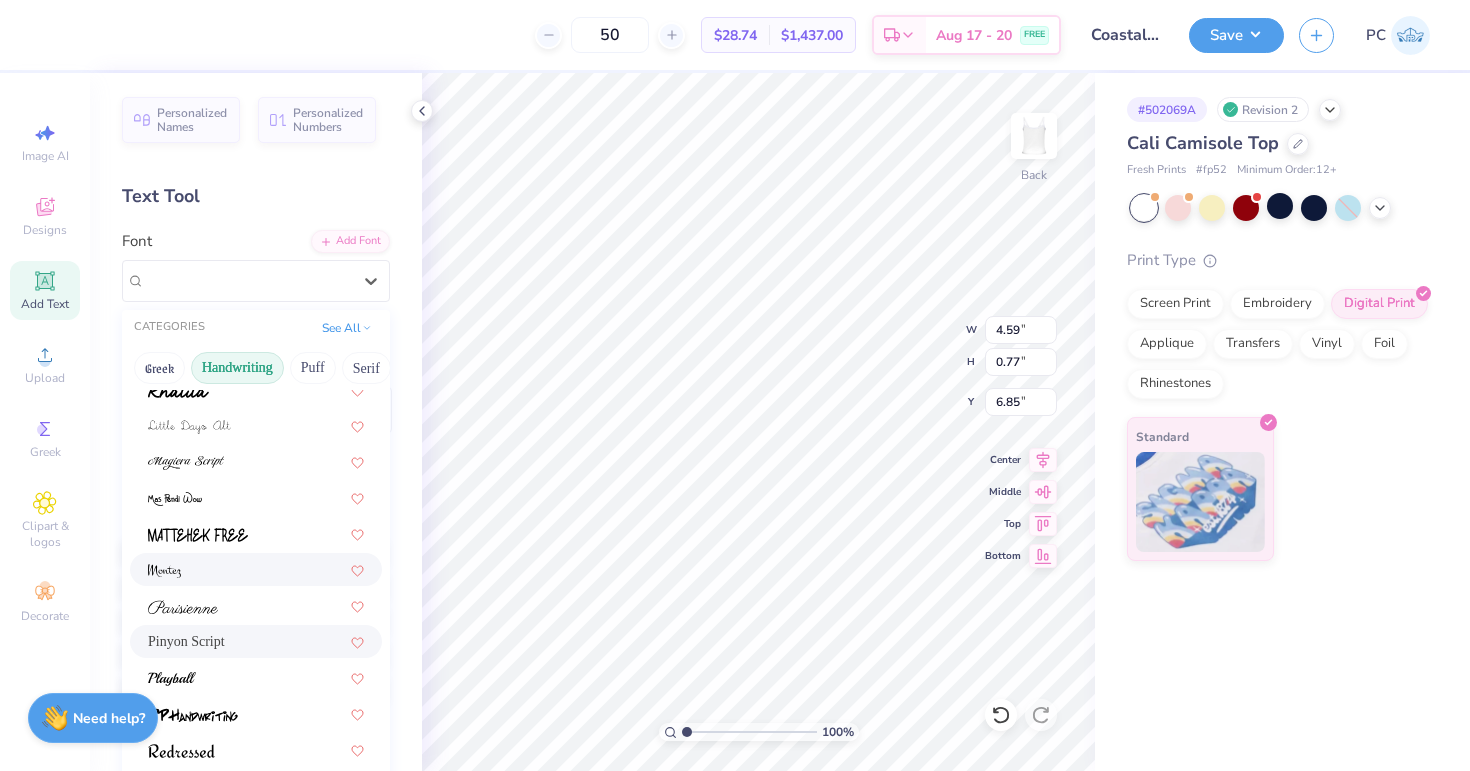 scroll, scrollTop: 454, scrollLeft: 0, axis: vertical 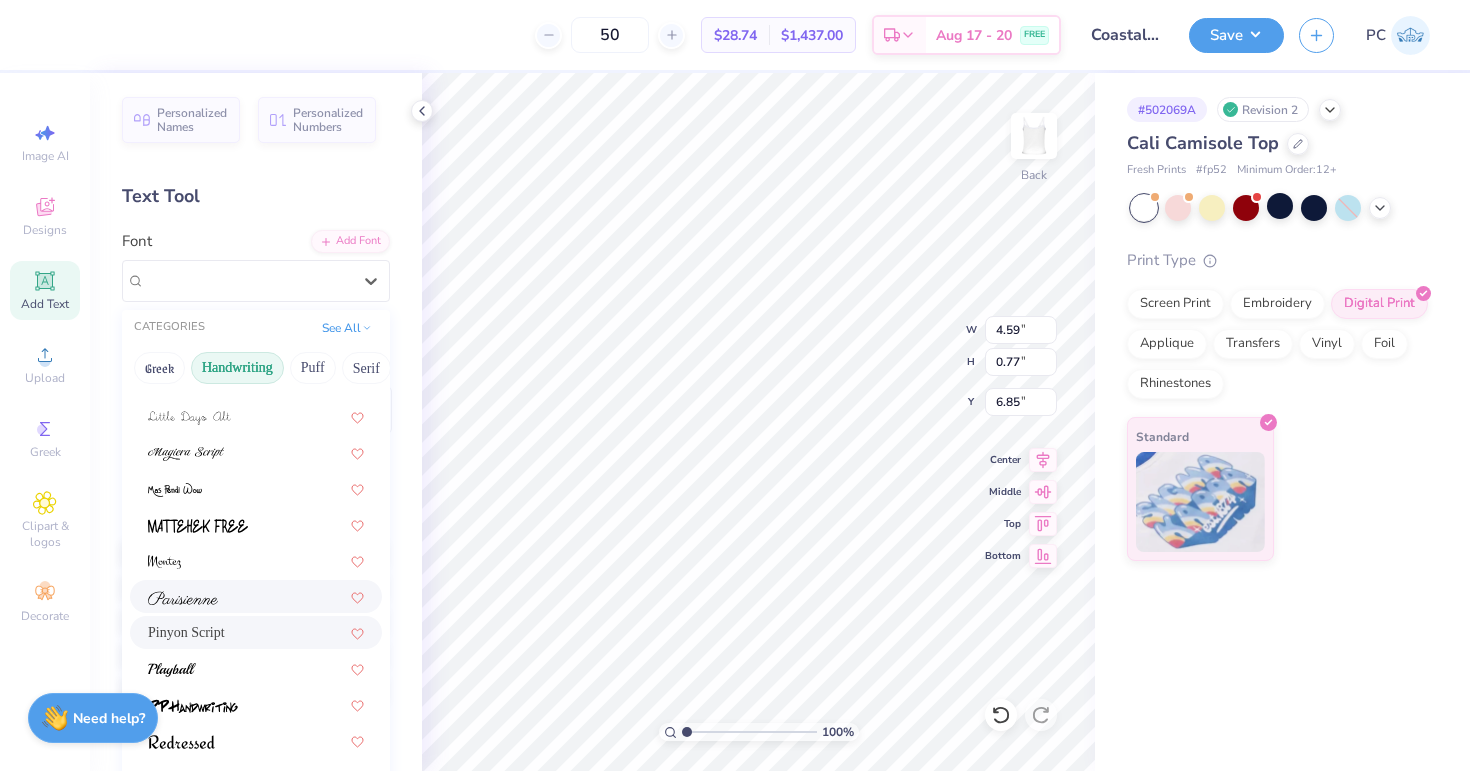 click at bounding box center (183, 598) 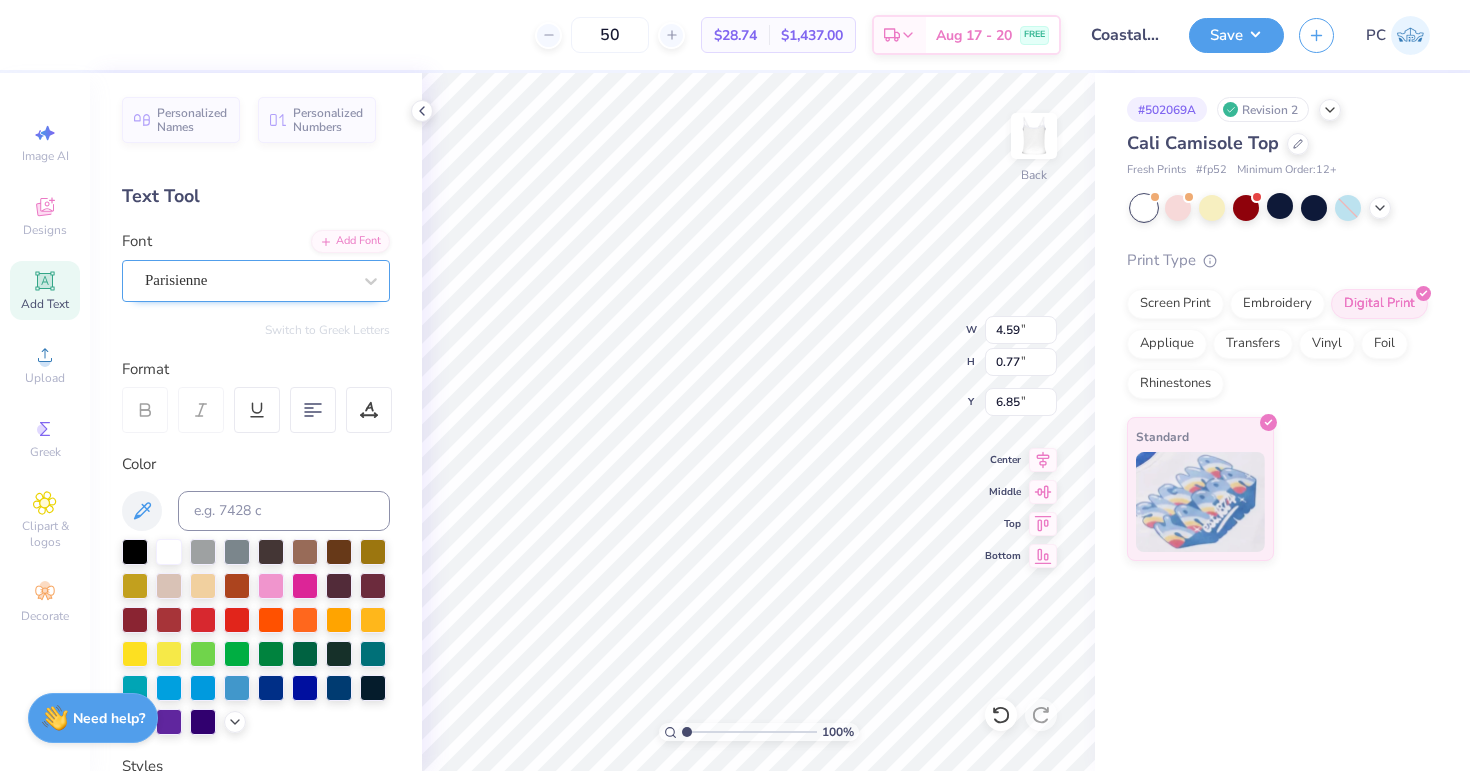 type on "4.79" 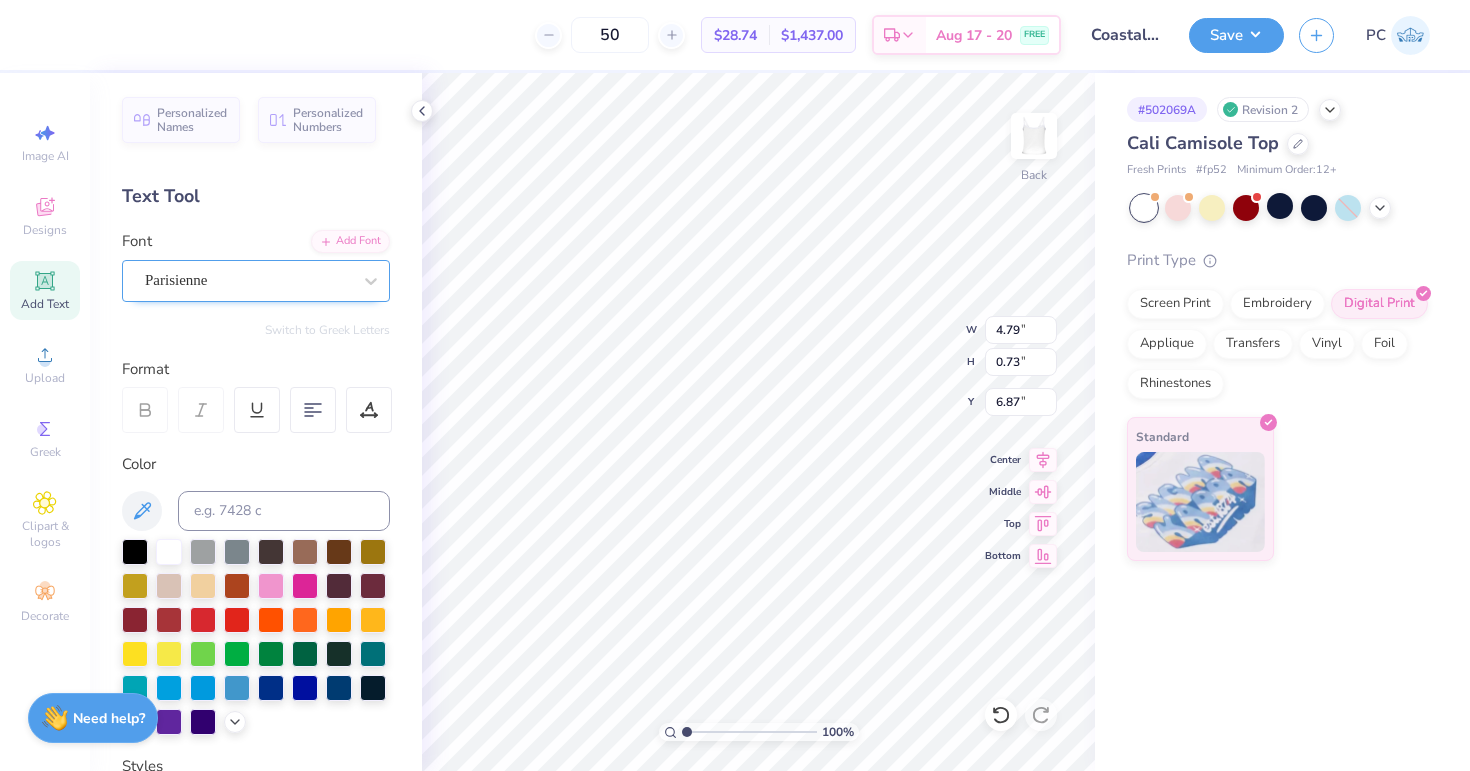 click on "Parisienne" at bounding box center (248, 280) 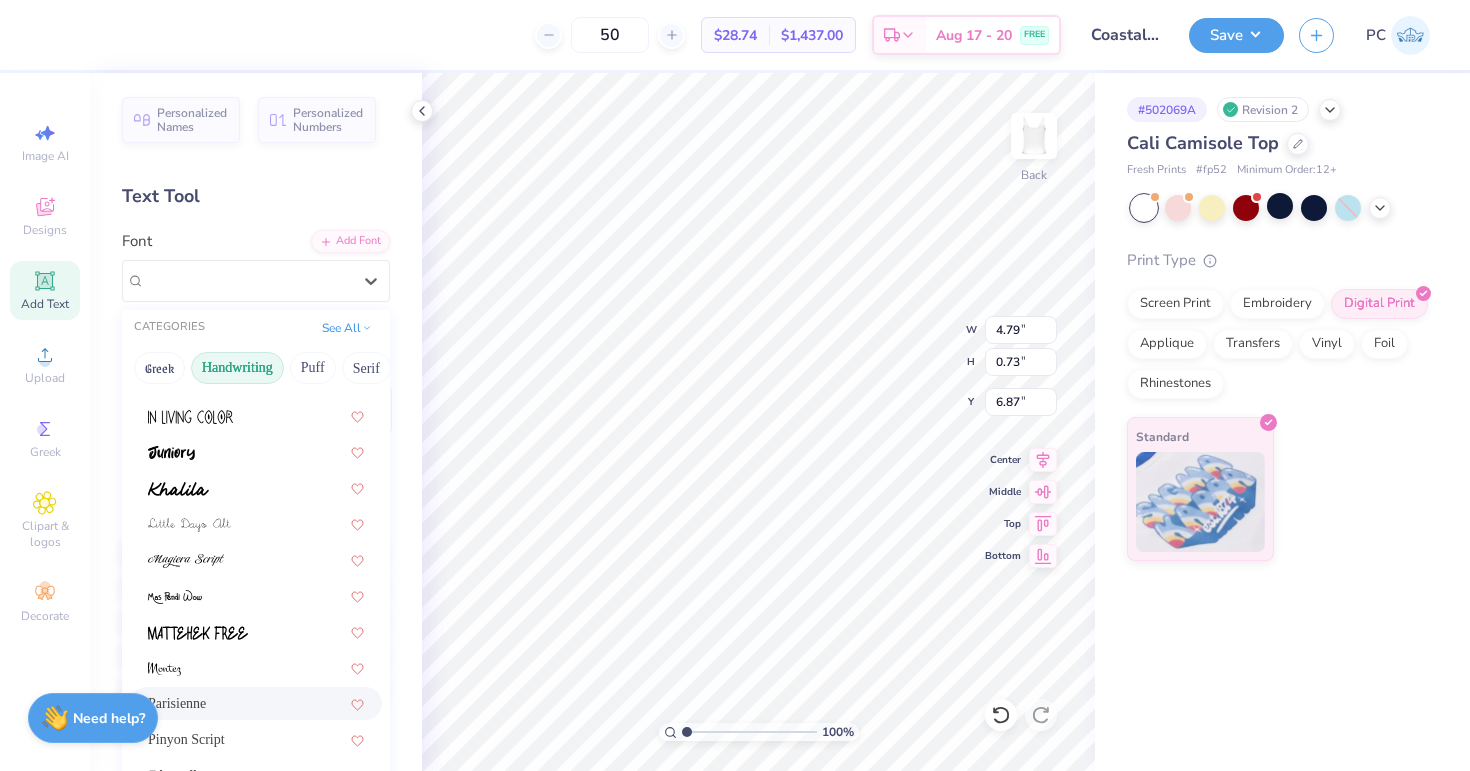 scroll, scrollTop: 454, scrollLeft: 0, axis: vertical 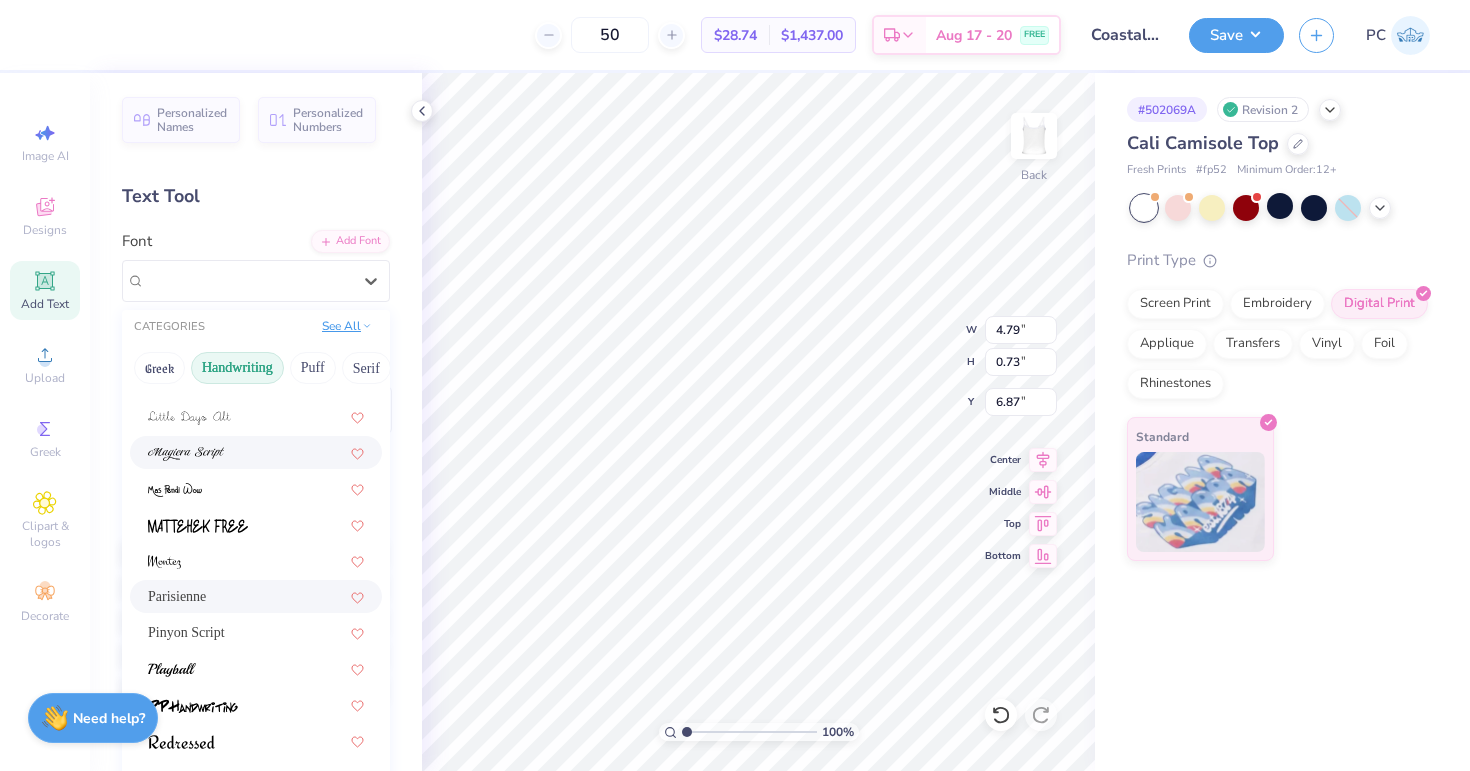 click on "See All" at bounding box center (347, 326) 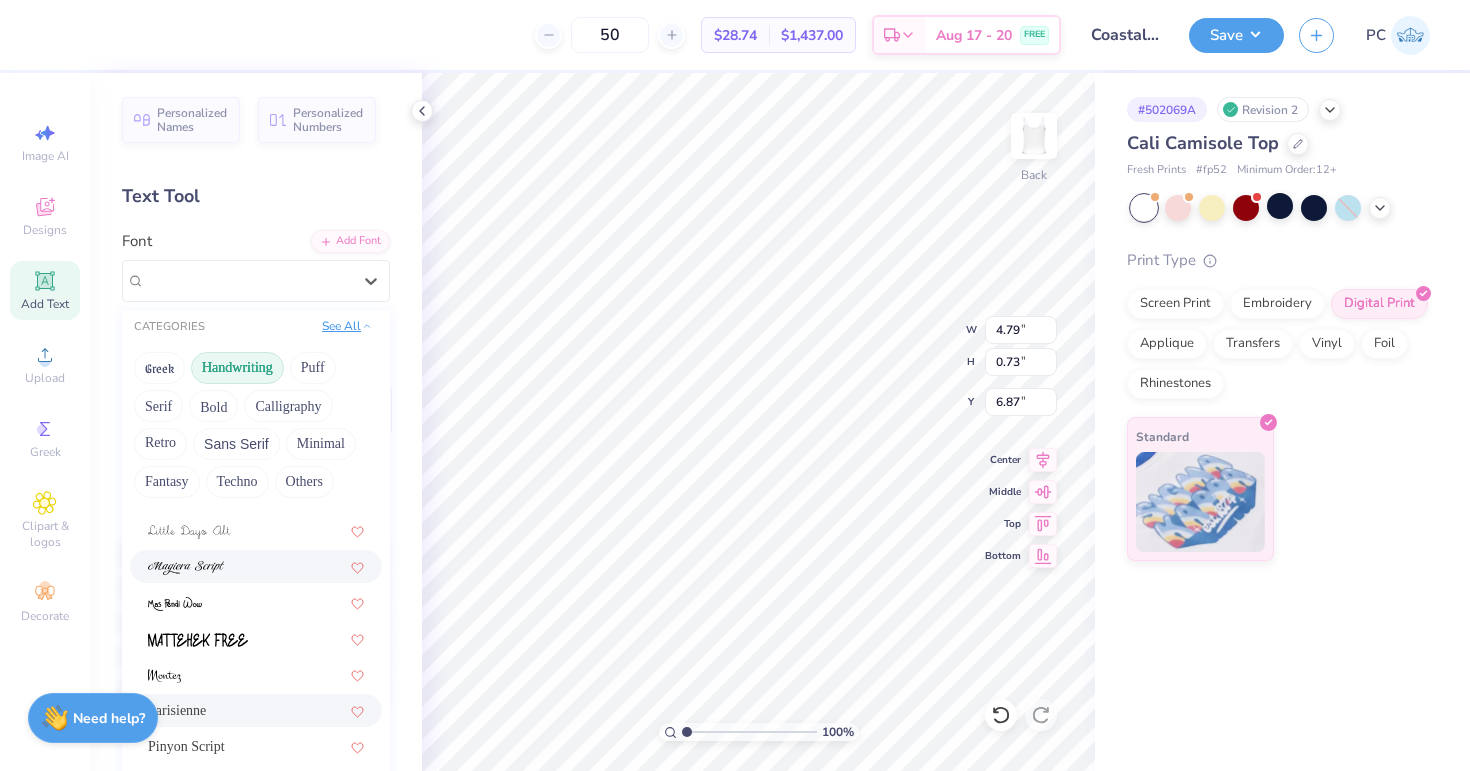 click on "See All" at bounding box center [347, 326] 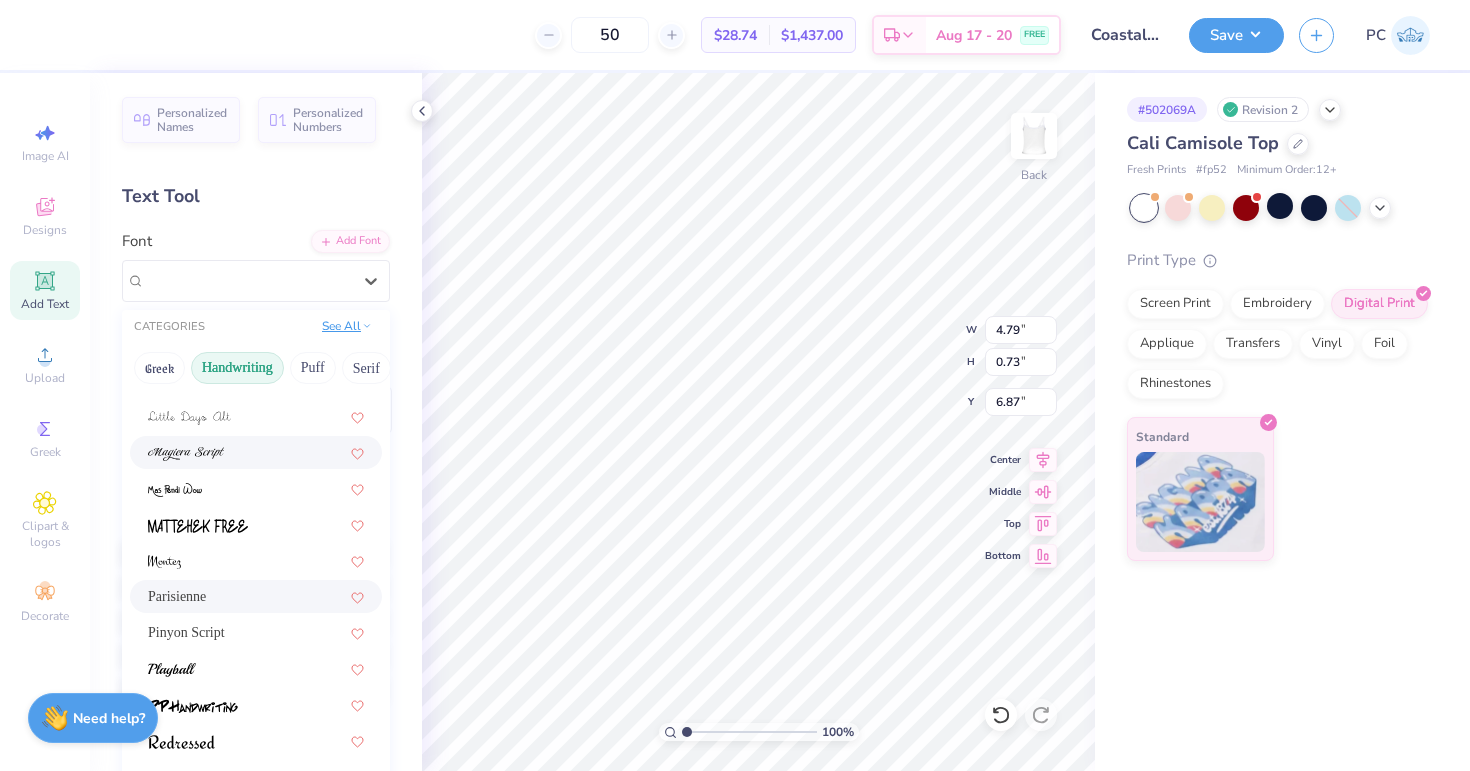 click on "See All" at bounding box center (347, 326) 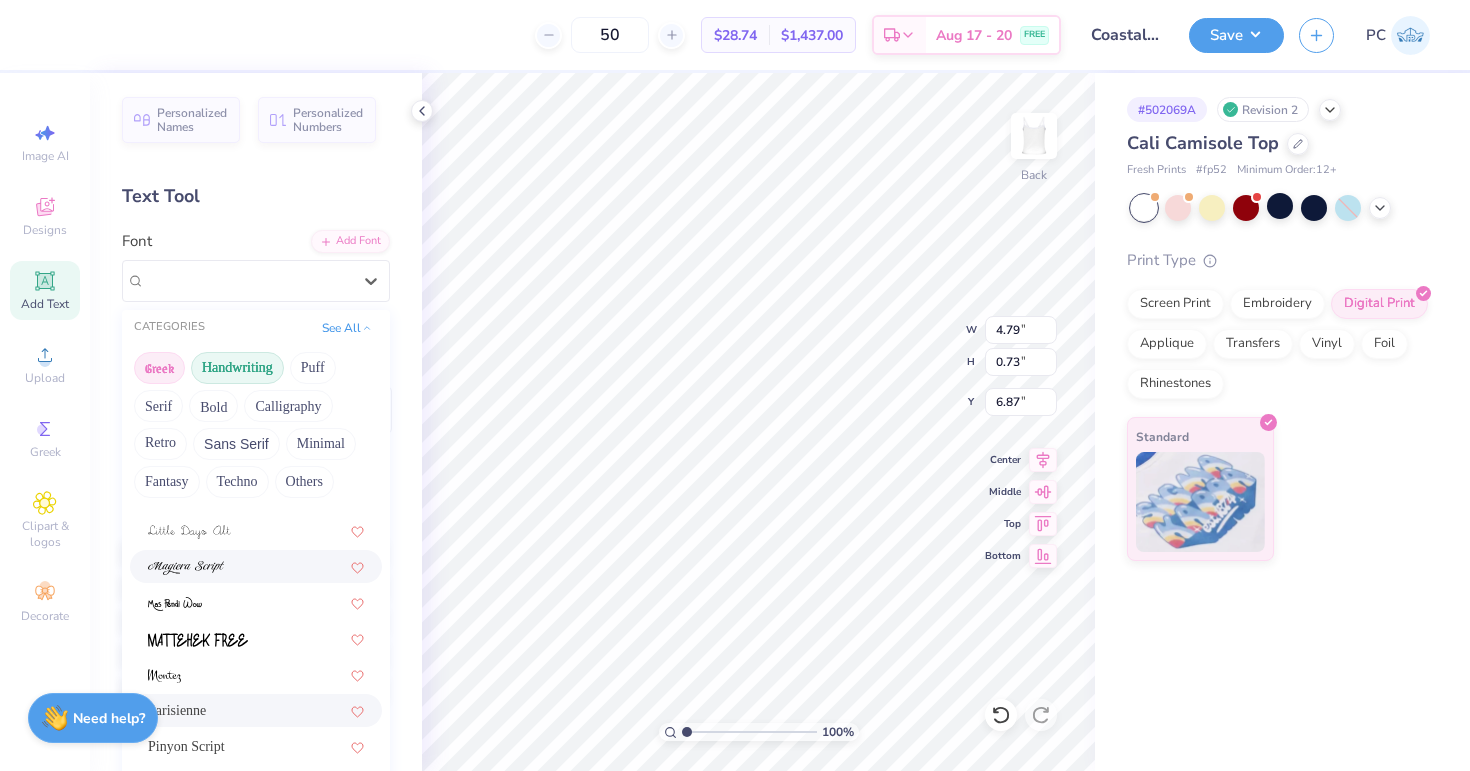 click on "Greek" at bounding box center (159, 368) 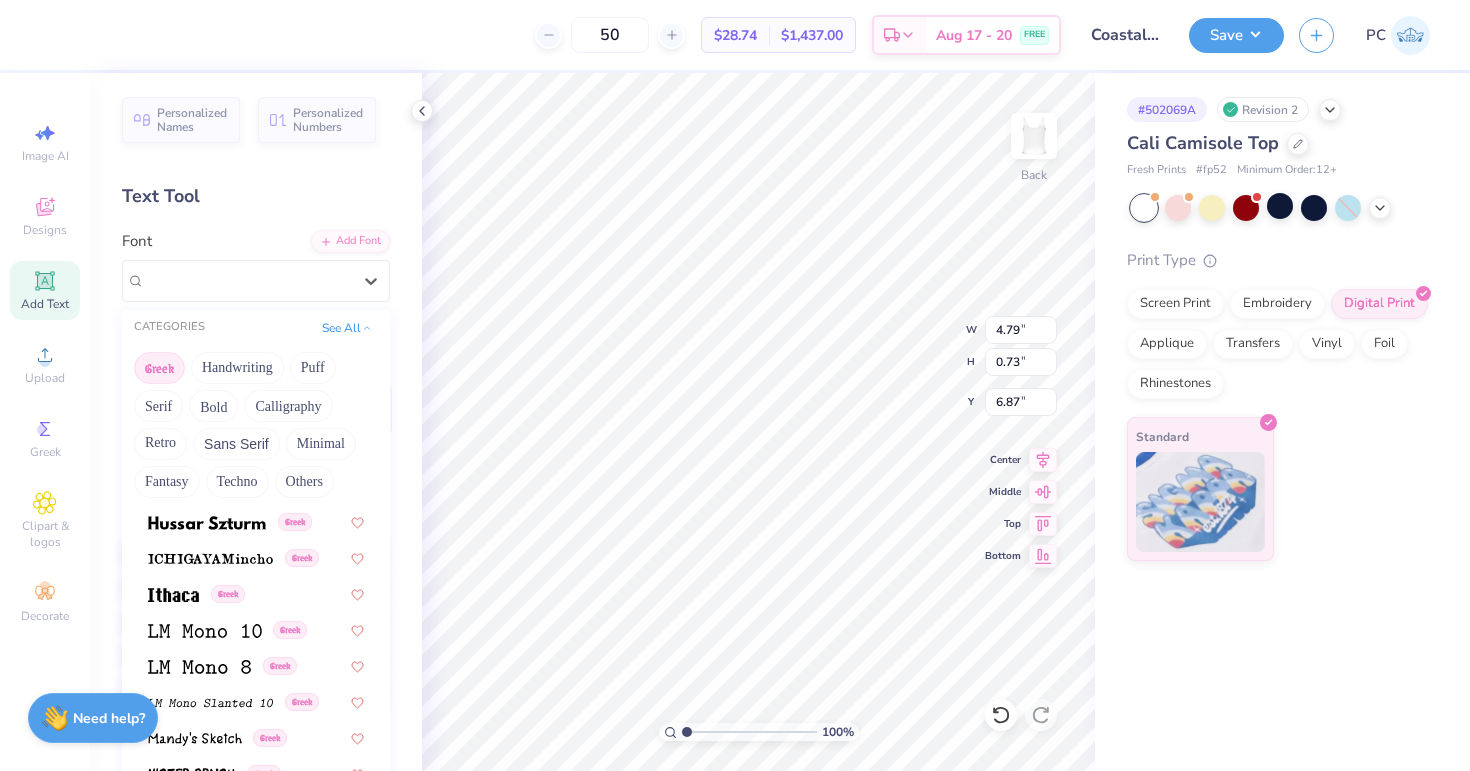 scroll, scrollTop: 1210, scrollLeft: 0, axis: vertical 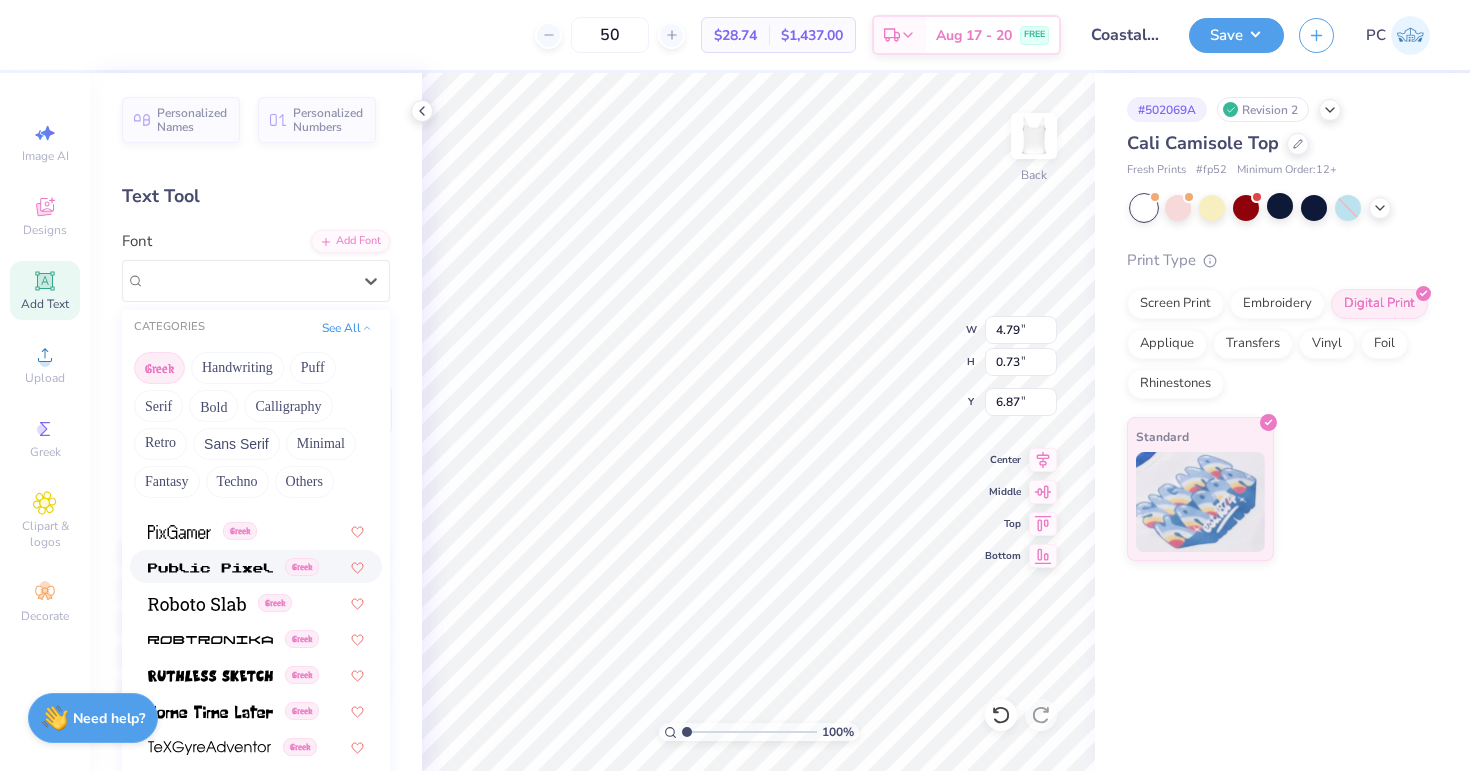 click on "Font option Public Pixel focused, 35 of 49. 49 results available. Use Up and Down to choose options, press Enter to select the currently focused option, press Escape to exit the menu, press Tab to select the option and exit the menu. Parisienne CATEGORIES See All Greek Handwriting Puff Serif Bold Calligraphy Retro Sans Serif Minimal Fantasy Techno Others Default Greek Greek Greek Greek Greek Greek Greek Greek Greek Greek Greek Greek Greek Greek Greek Greek Greek Greek Greek Greek Greek Greek Greek Greek Greek Greek Greek Greek Greek Greek Greek Greek Greek Greek Greek Greek Greek Greek Greek Greek Greek Greek Greek Greek Greek Greek Greek Greek Greek" at bounding box center (256, 266) 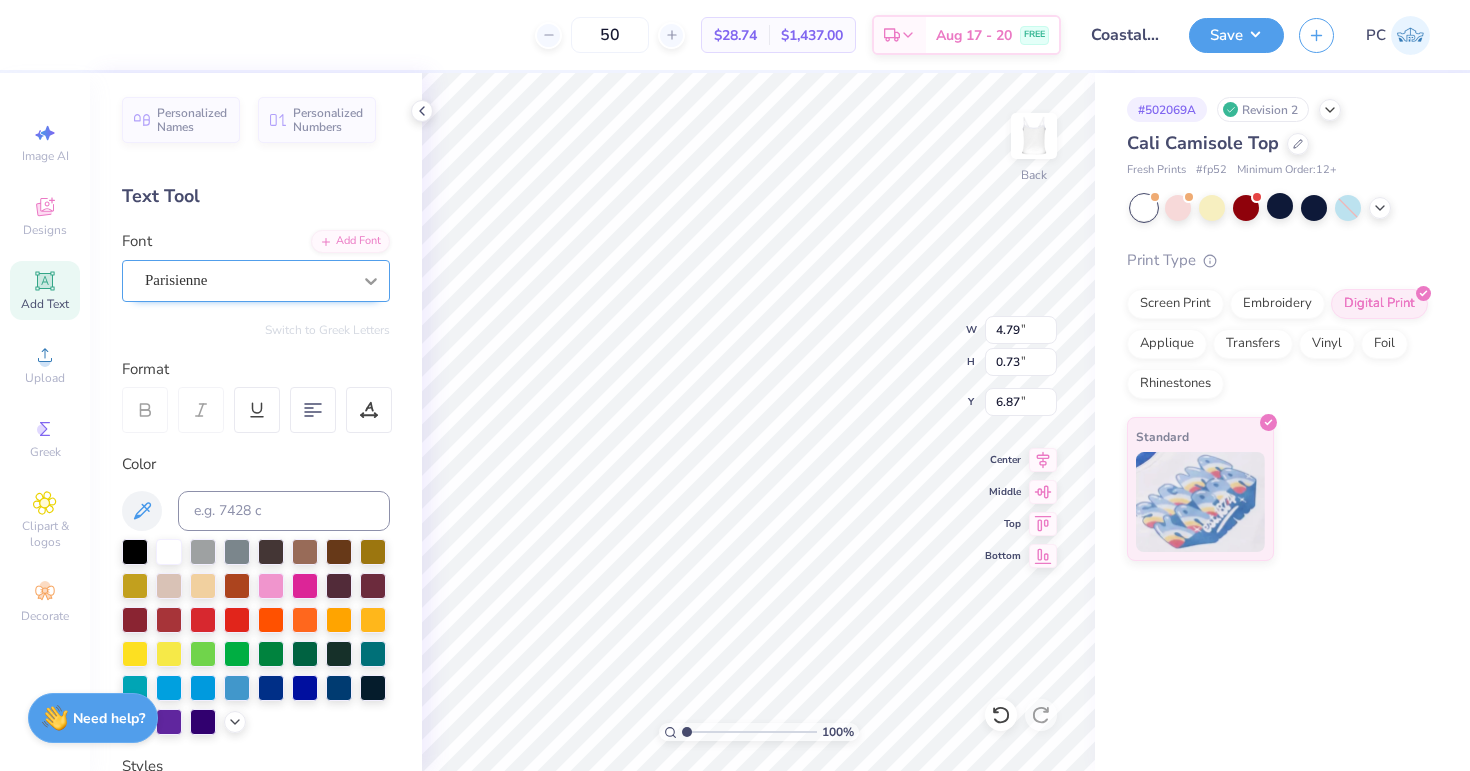 click at bounding box center (371, 281) 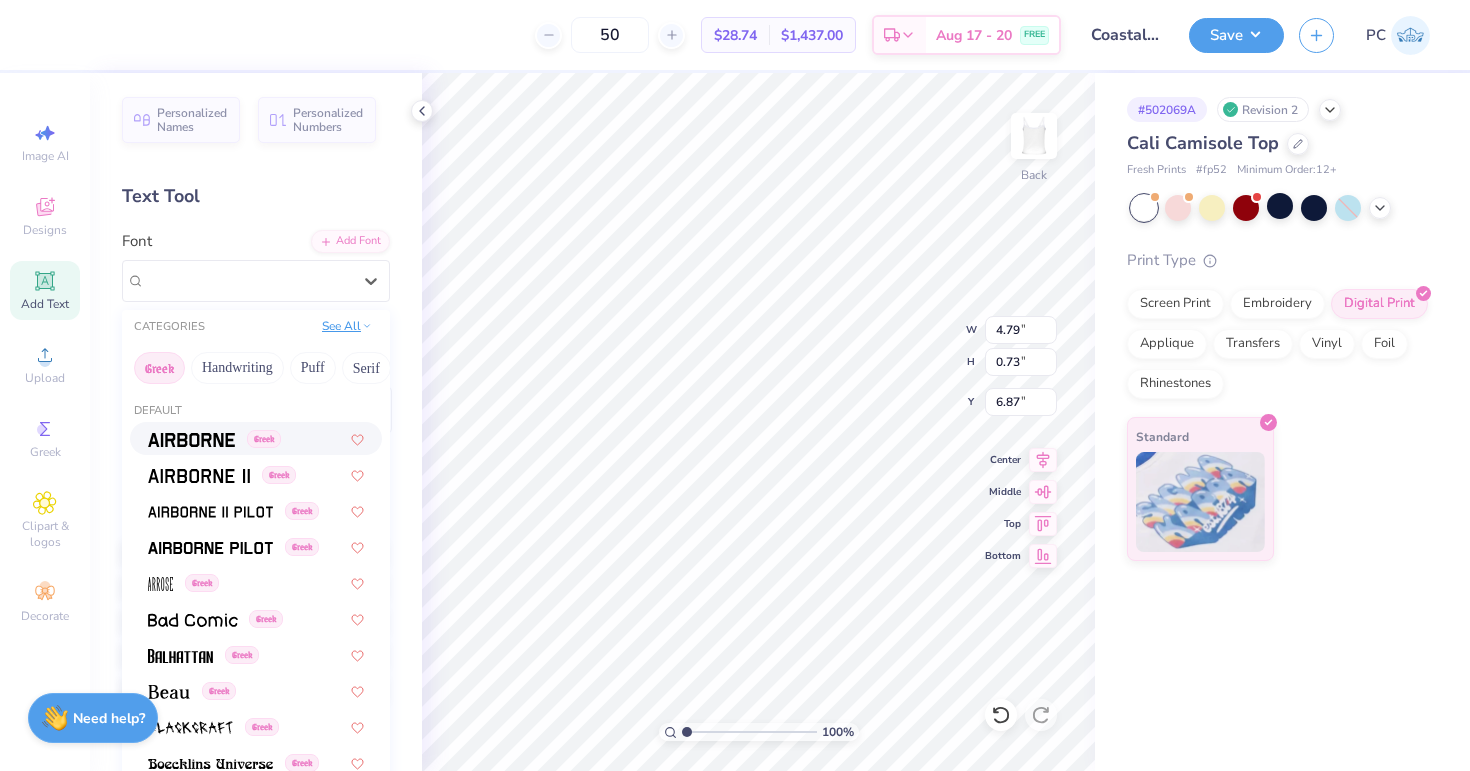 click on "See All" at bounding box center [347, 326] 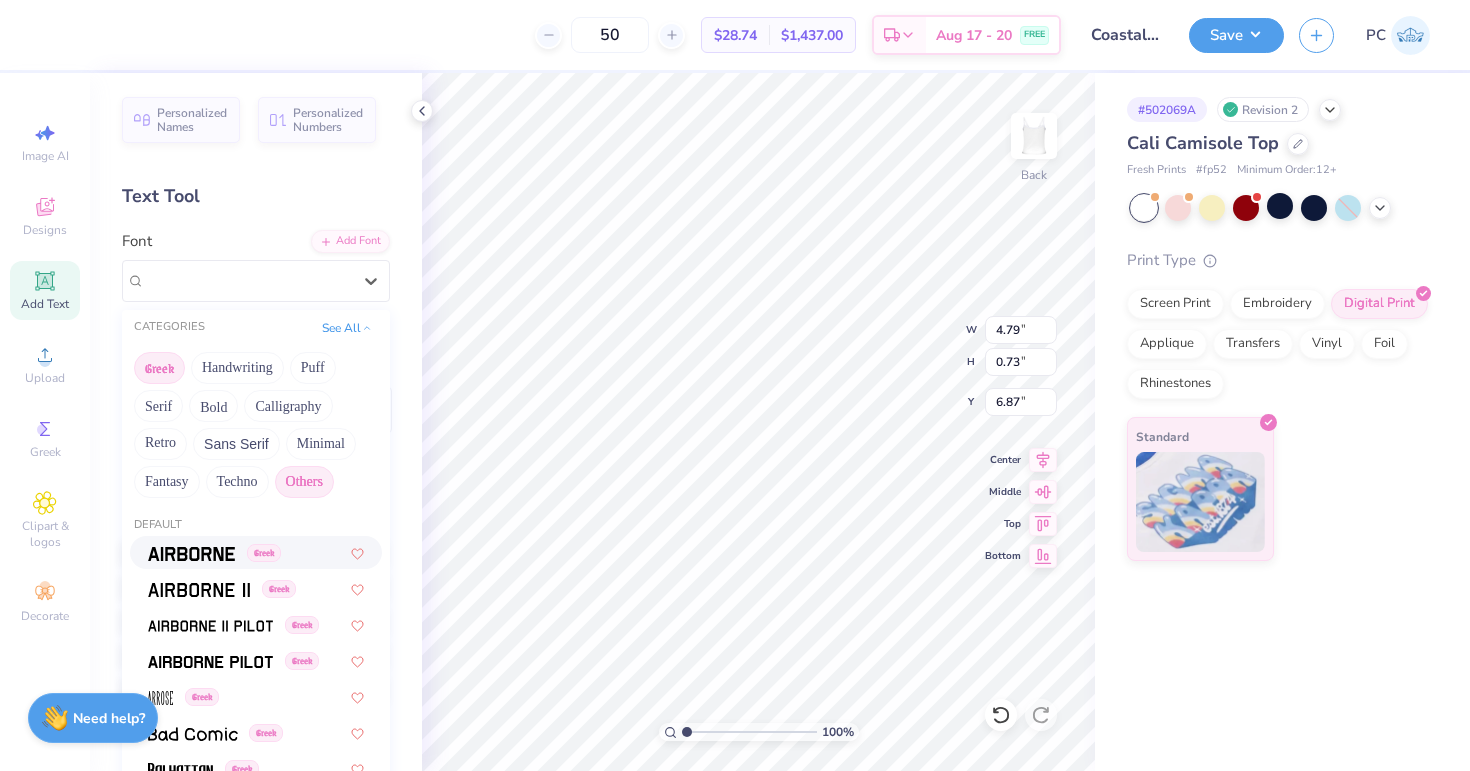 click on "Others" at bounding box center [304, 482] 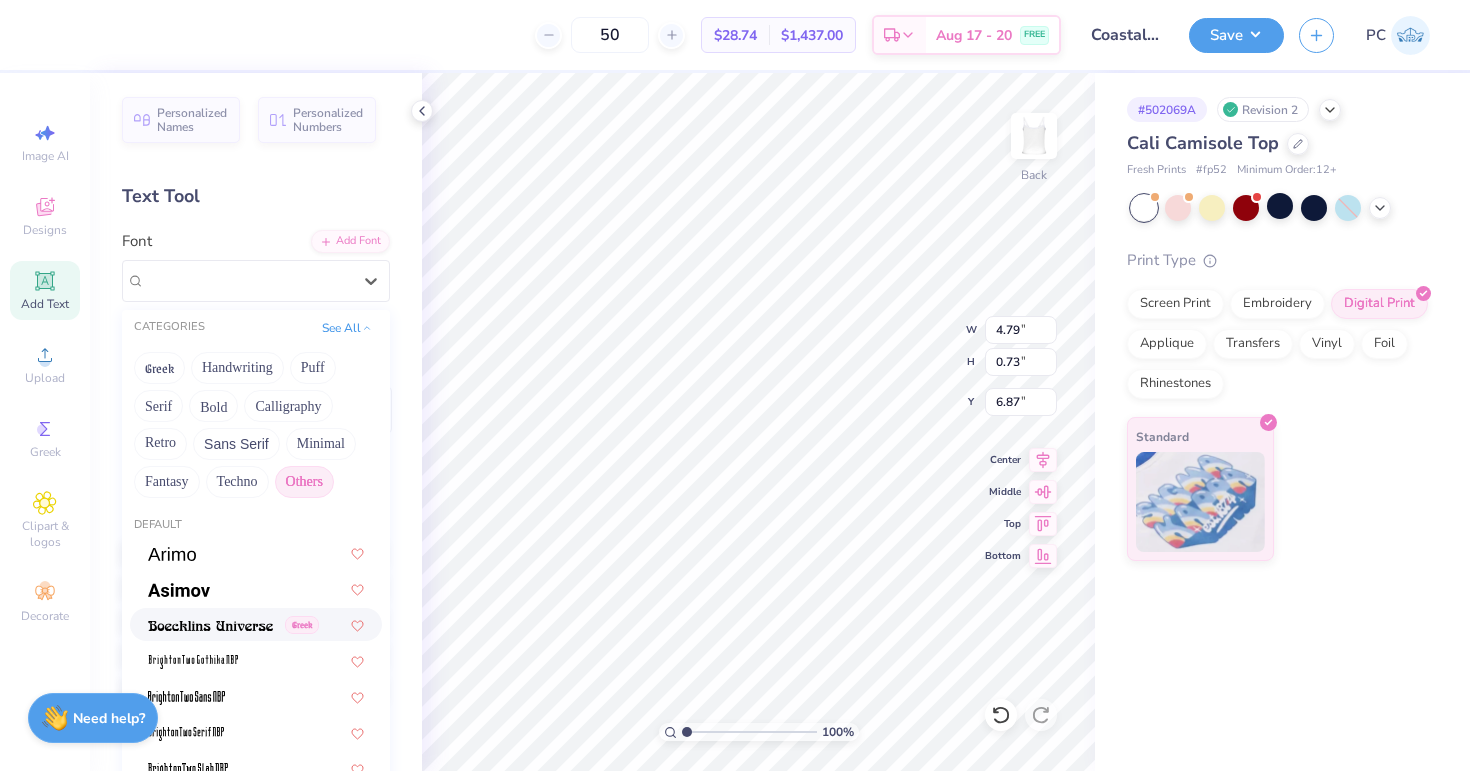 scroll, scrollTop: 130, scrollLeft: 0, axis: vertical 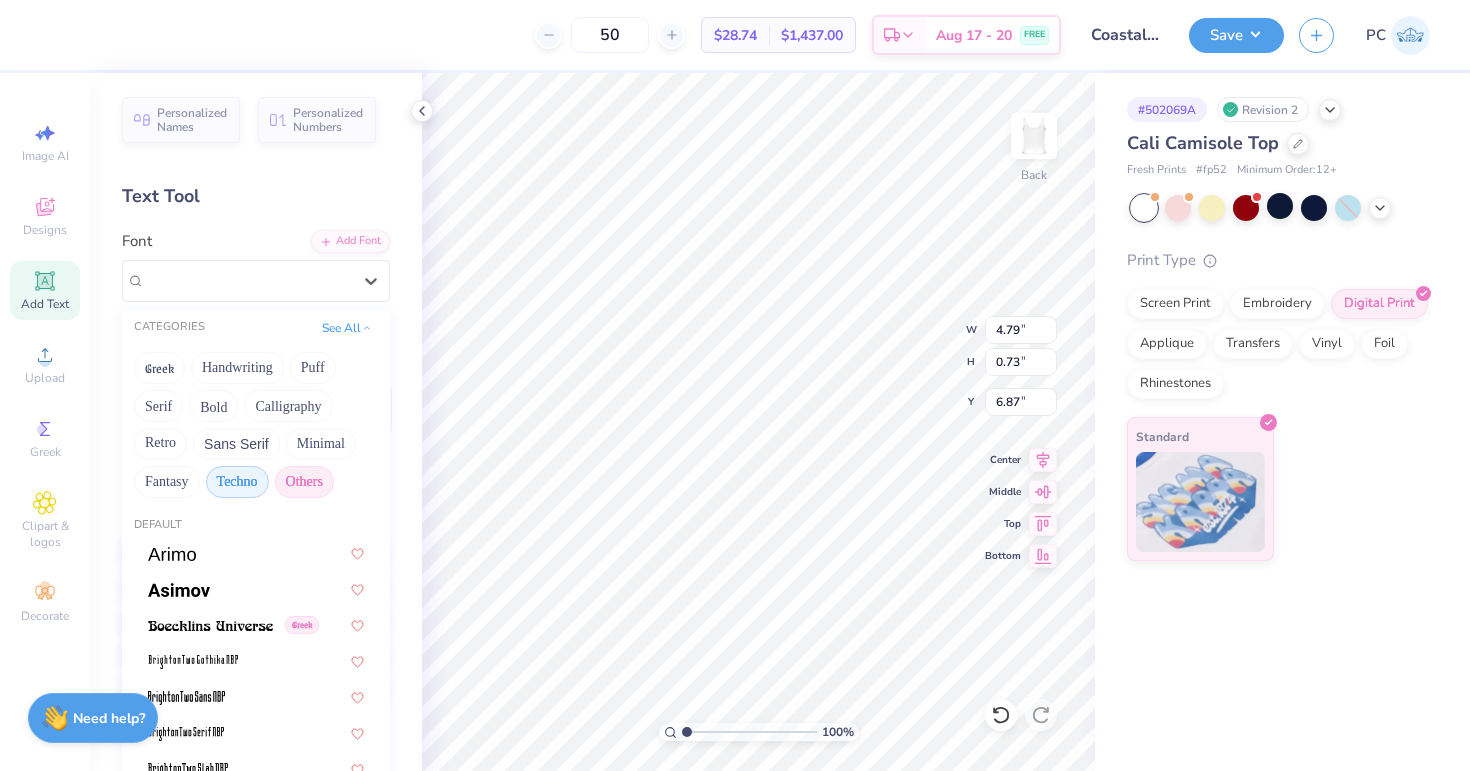 click on "Techno" at bounding box center (237, 482) 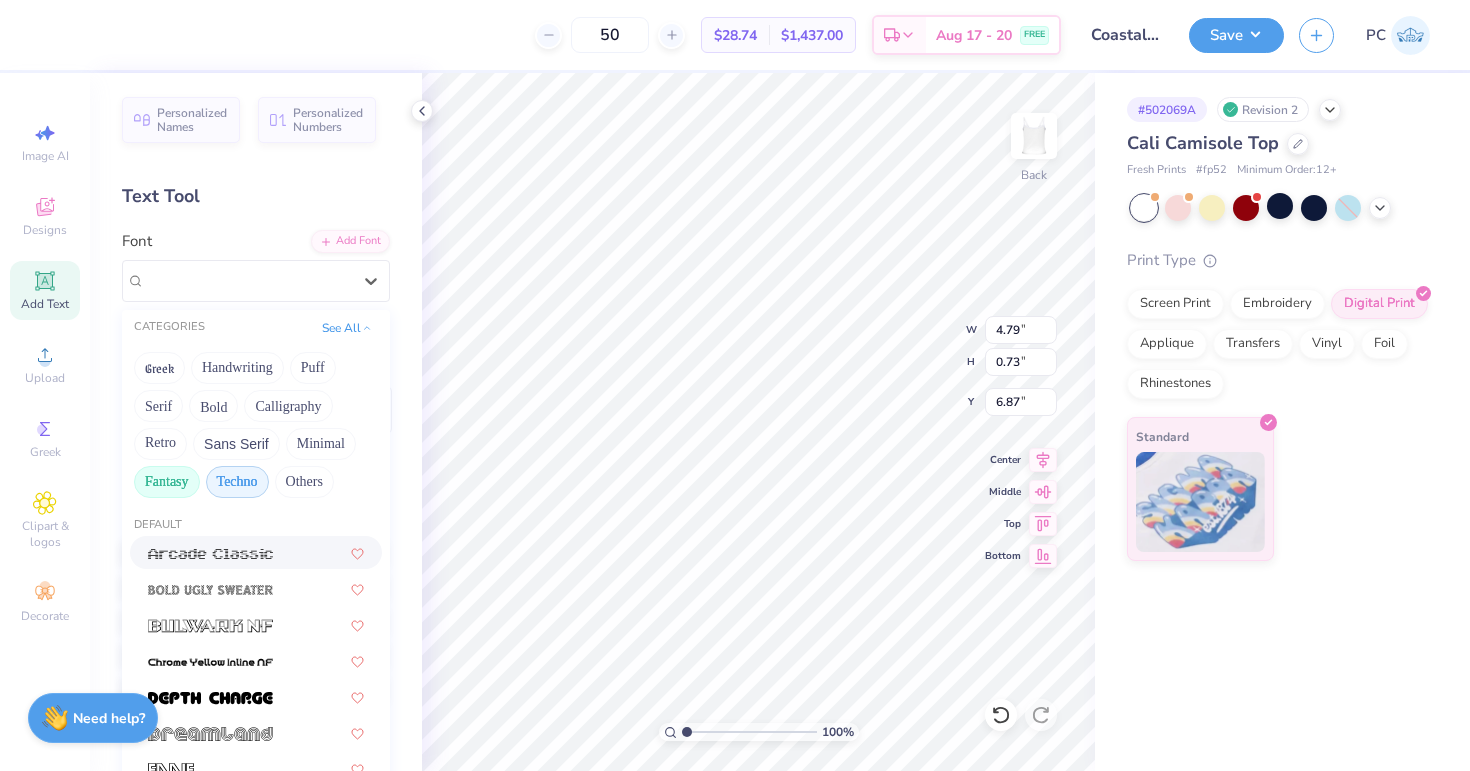 click on "Fantasy" at bounding box center [167, 482] 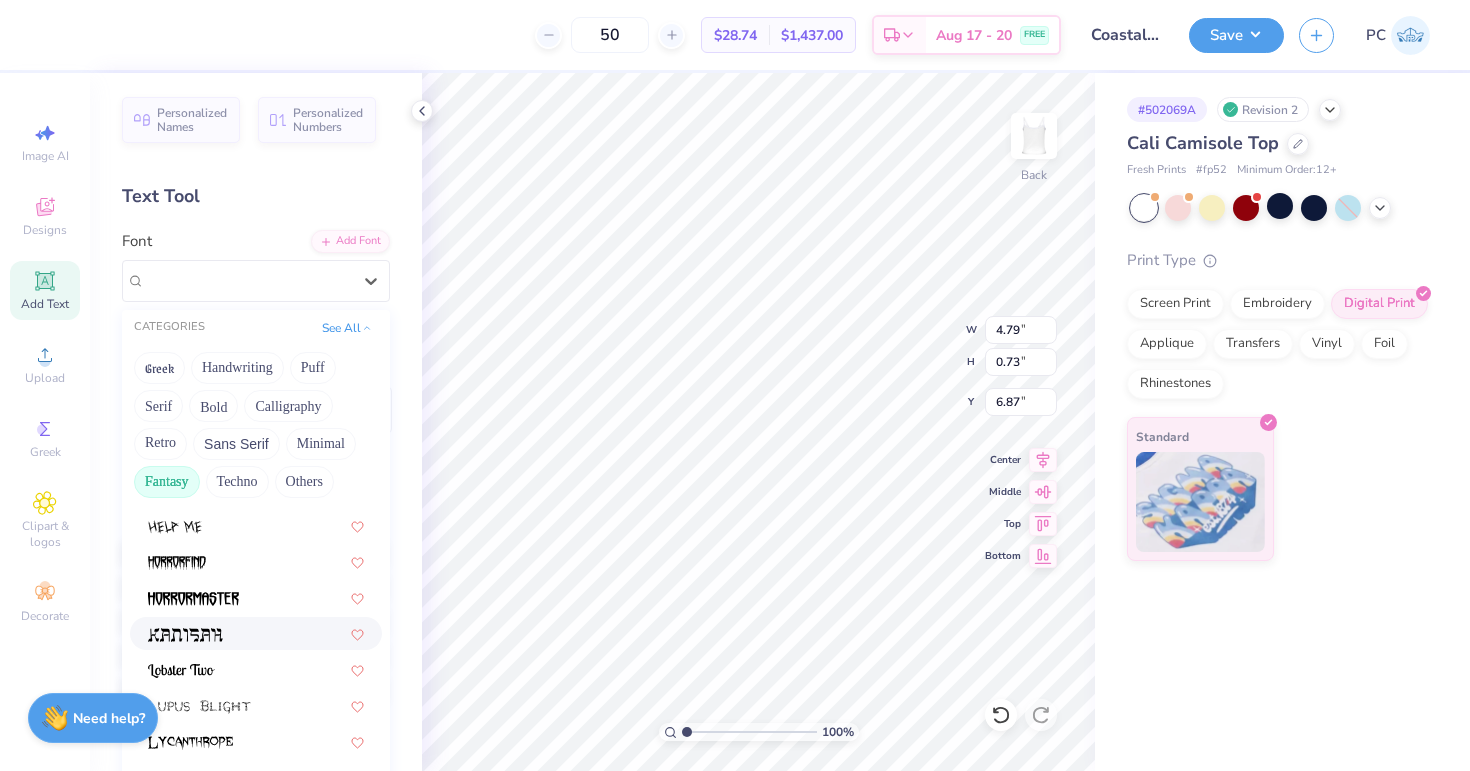 scroll, scrollTop: 0, scrollLeft: 0, axis: both 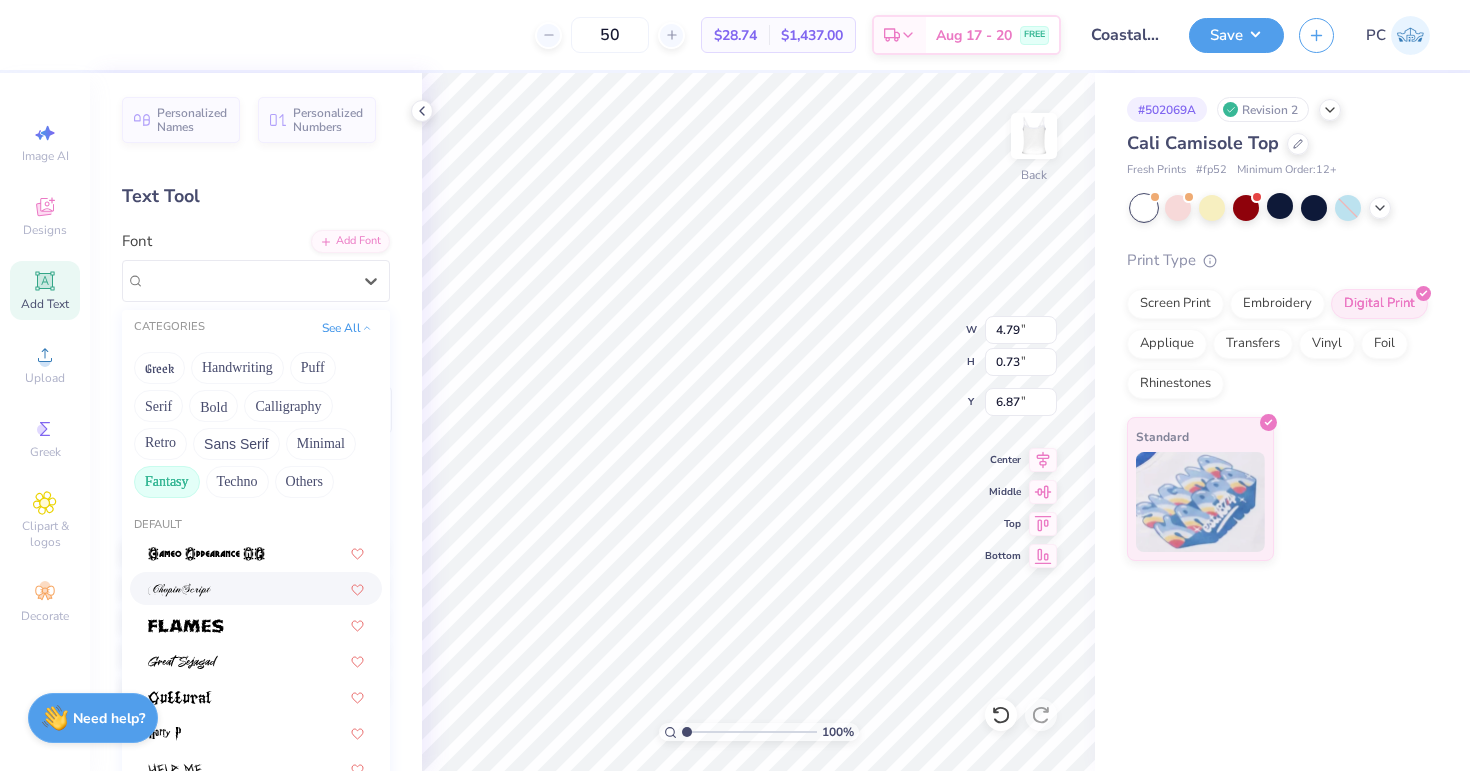 click at bounding box center [256, 588] 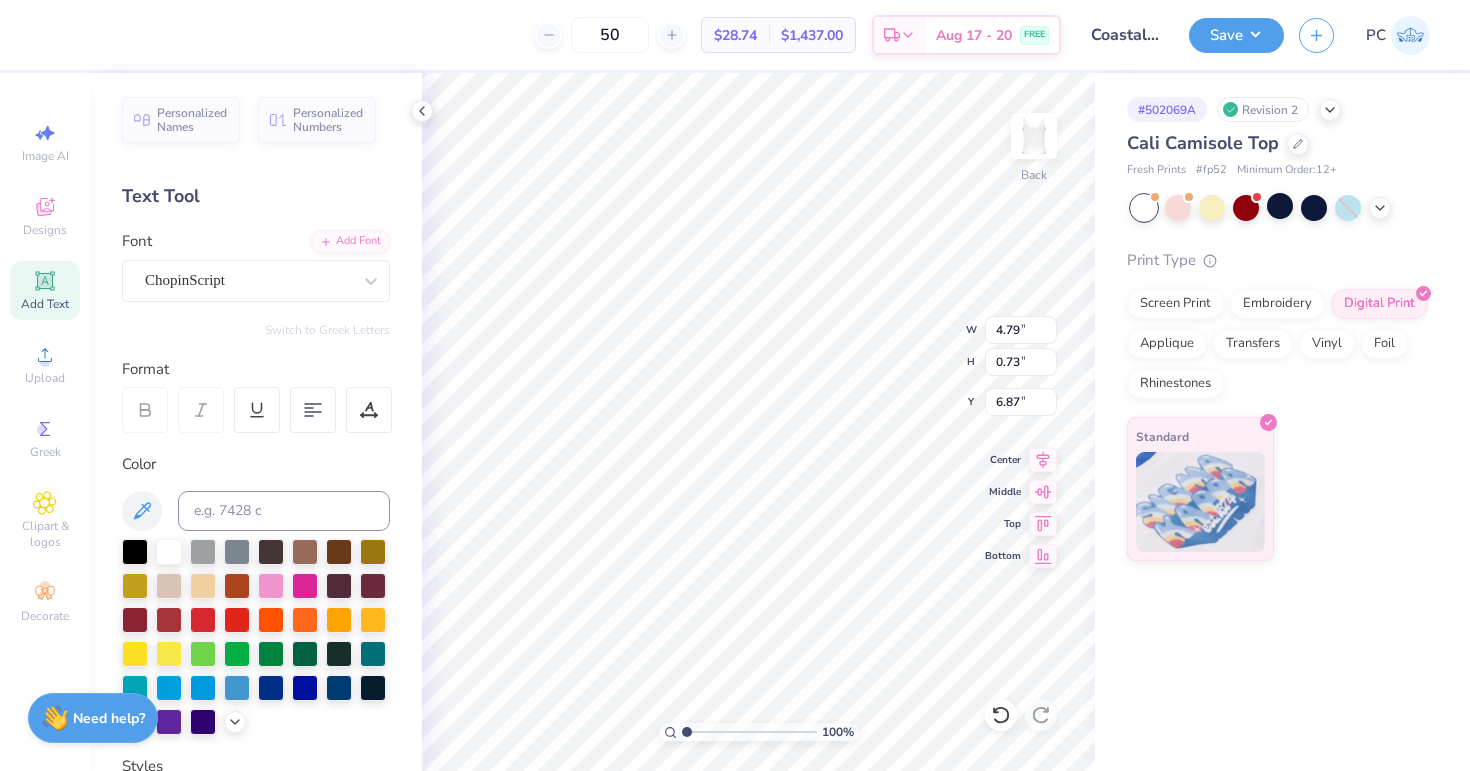type on "4.62" 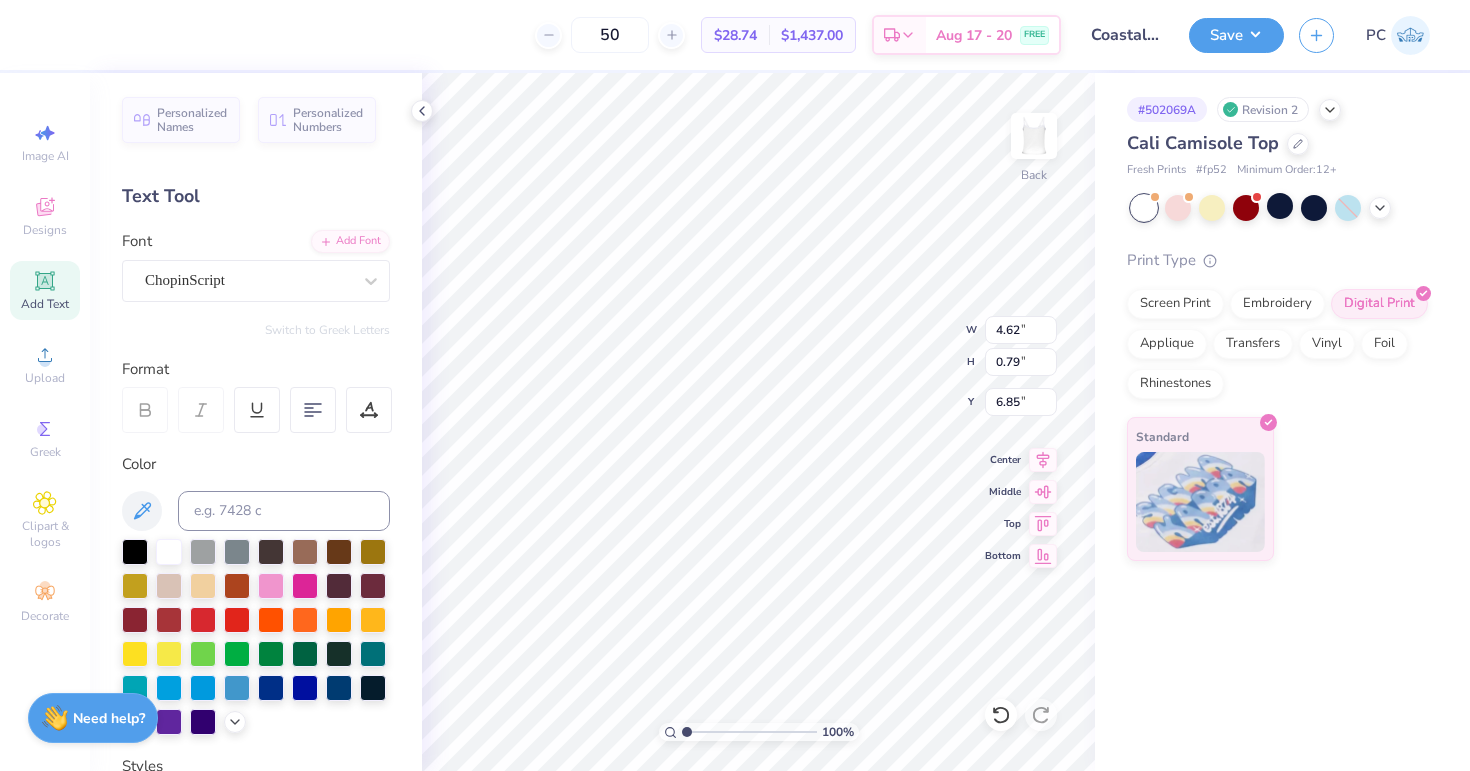 type on "6.11" 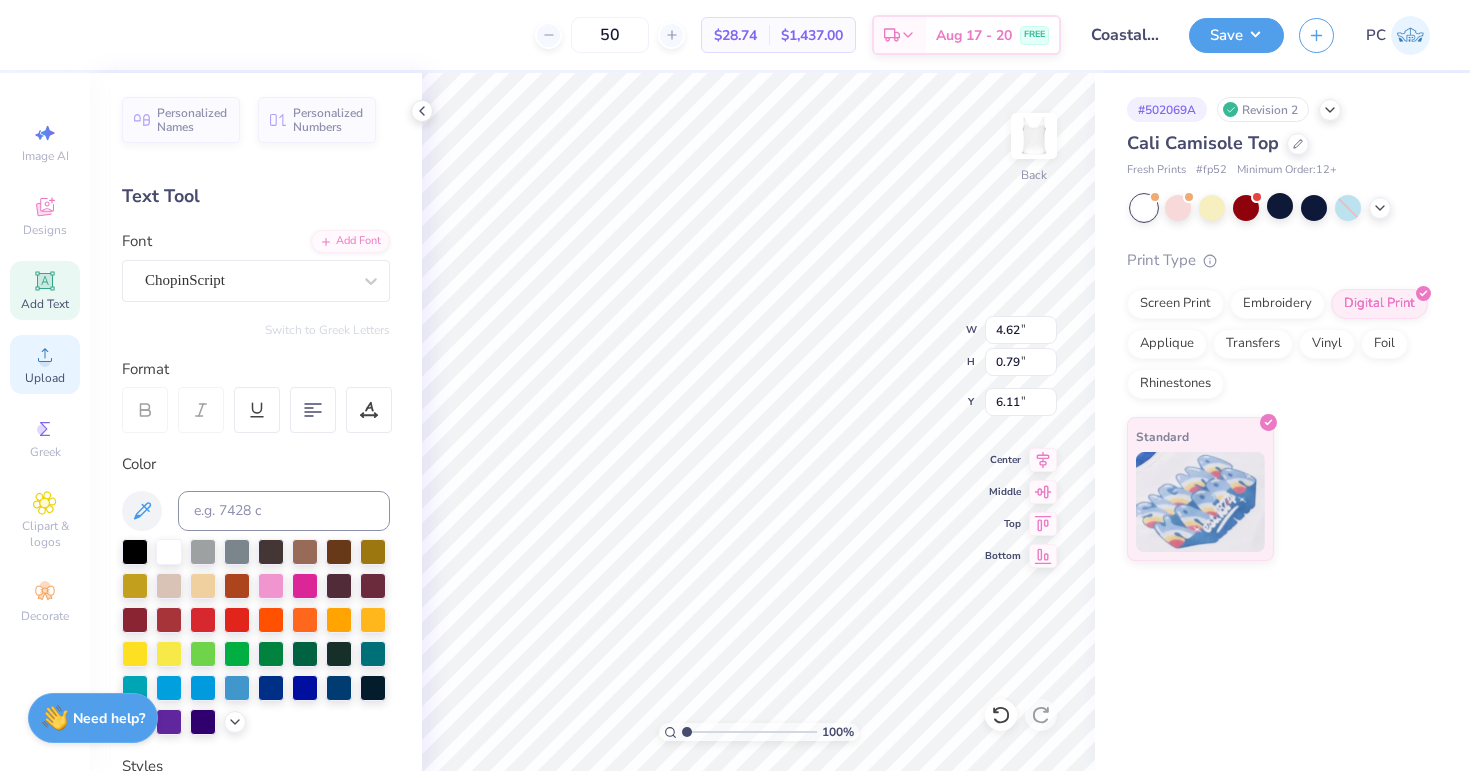 click 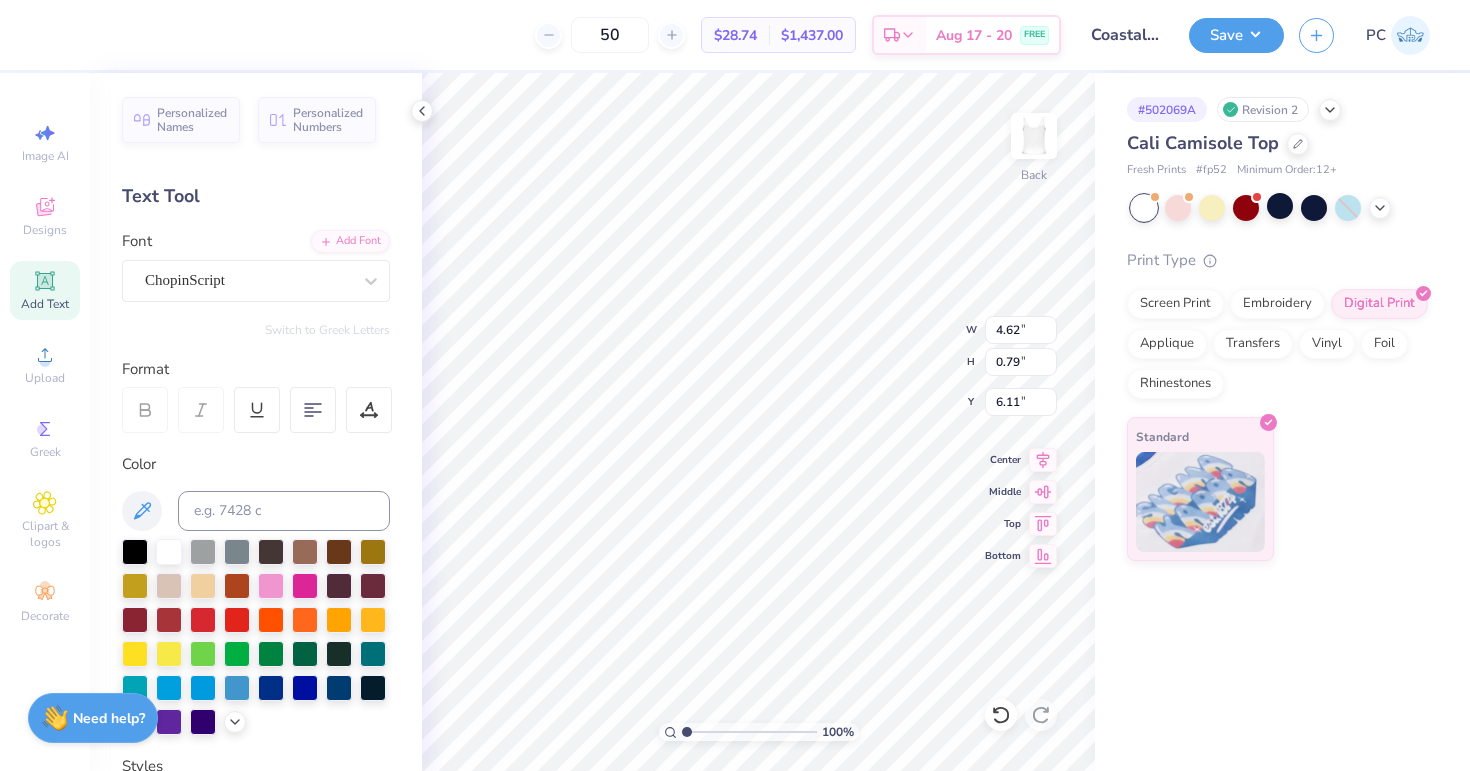 click on "Add Text" at bounding box center (45, 290) 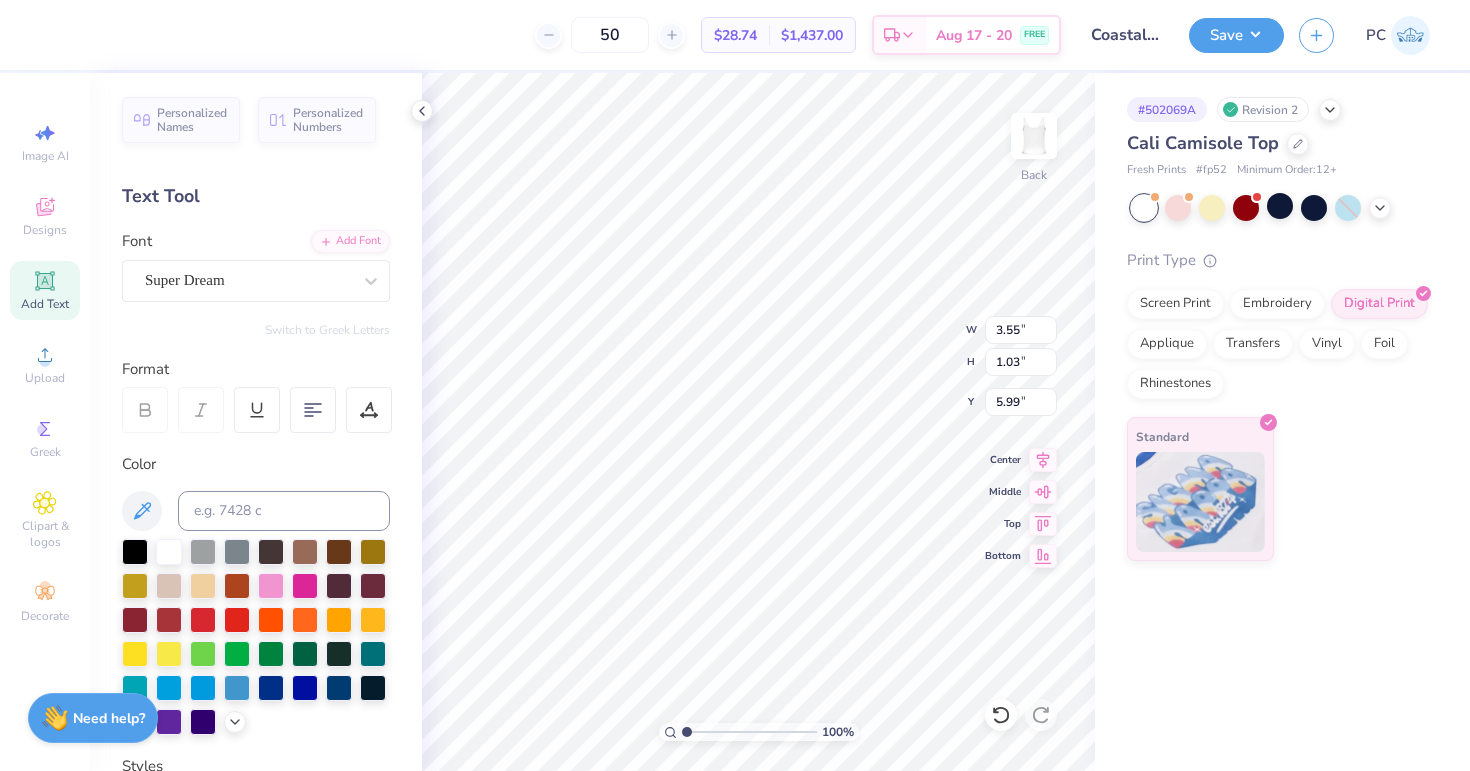 scroll, scrollTop: 0, scrollLeft: 6, axis: horizontal 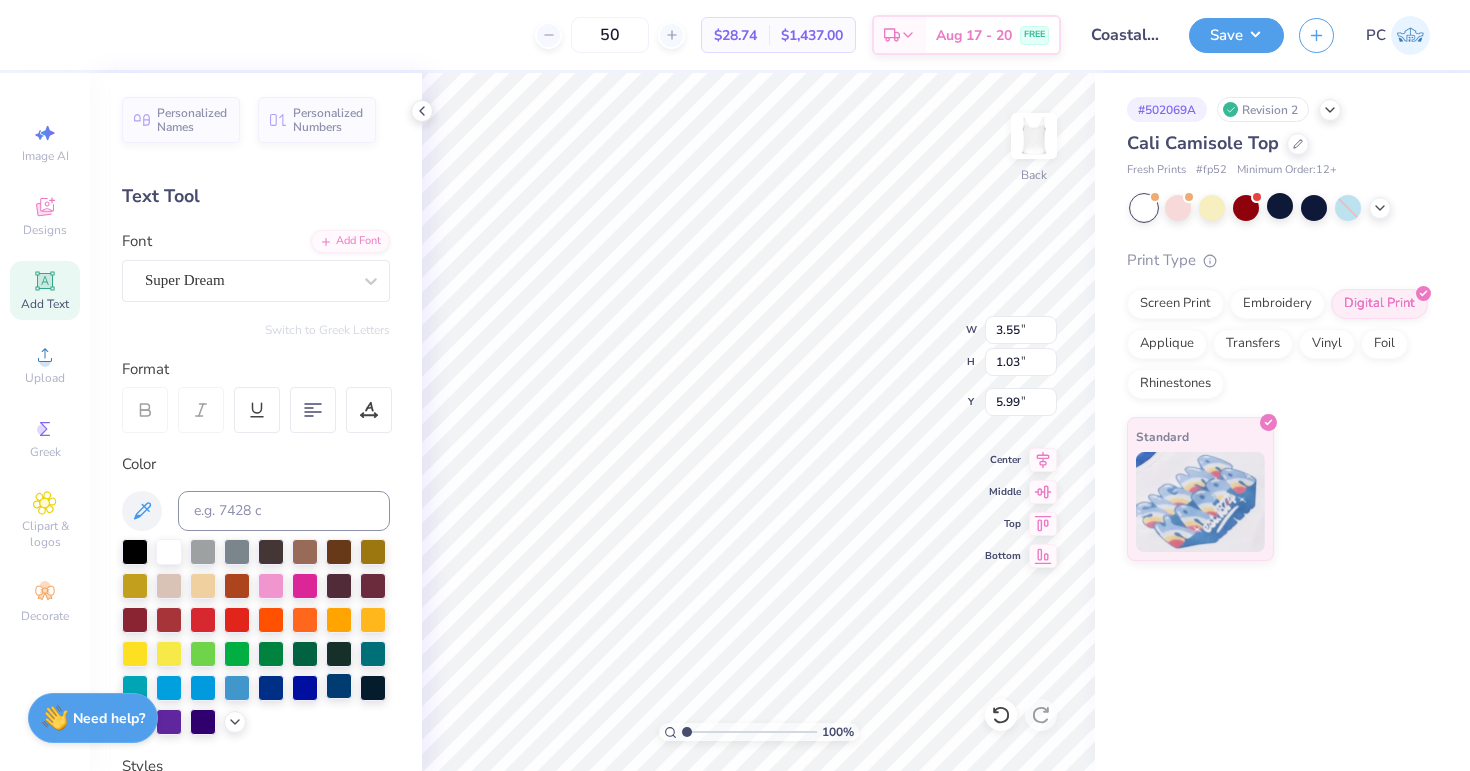 type on "• Rush • Fall 2025" 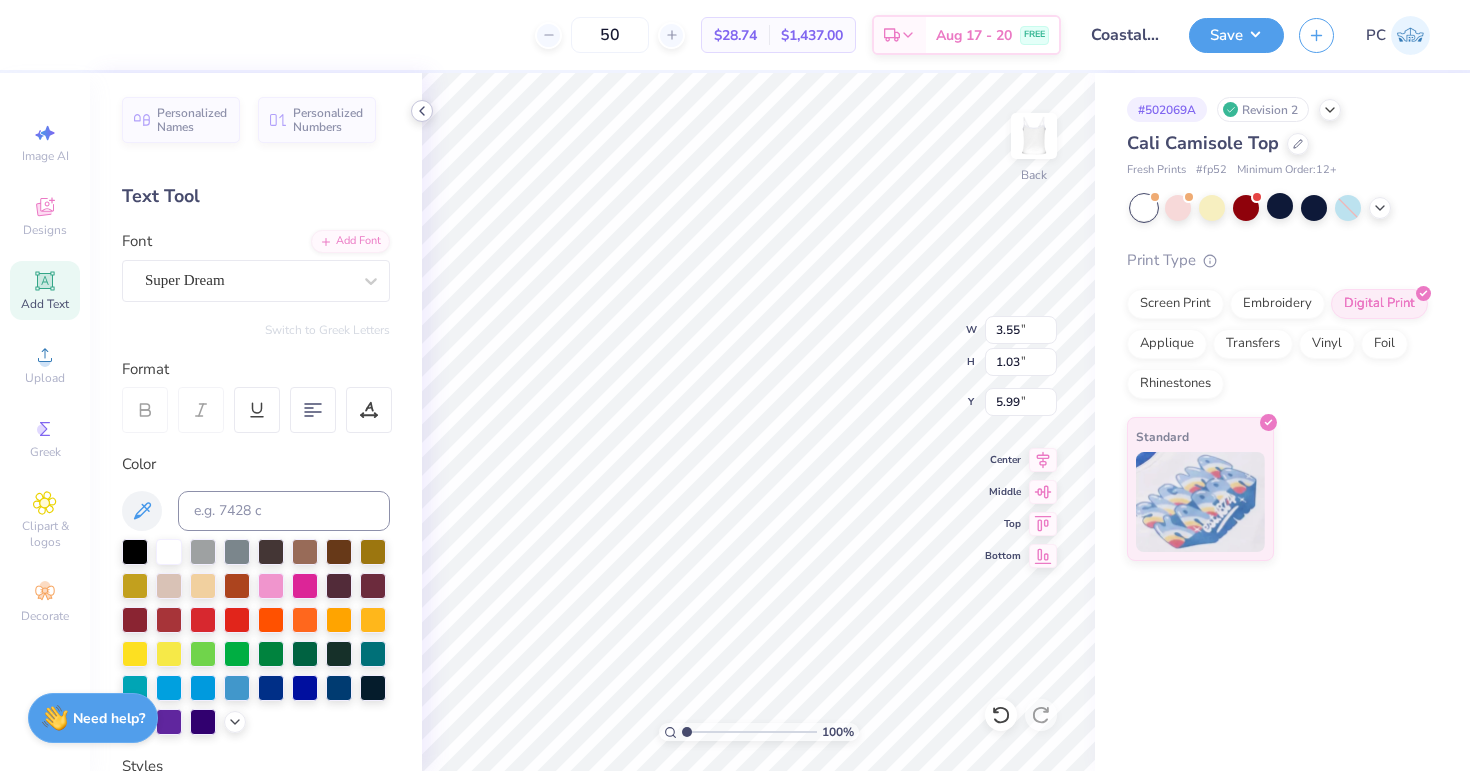 click 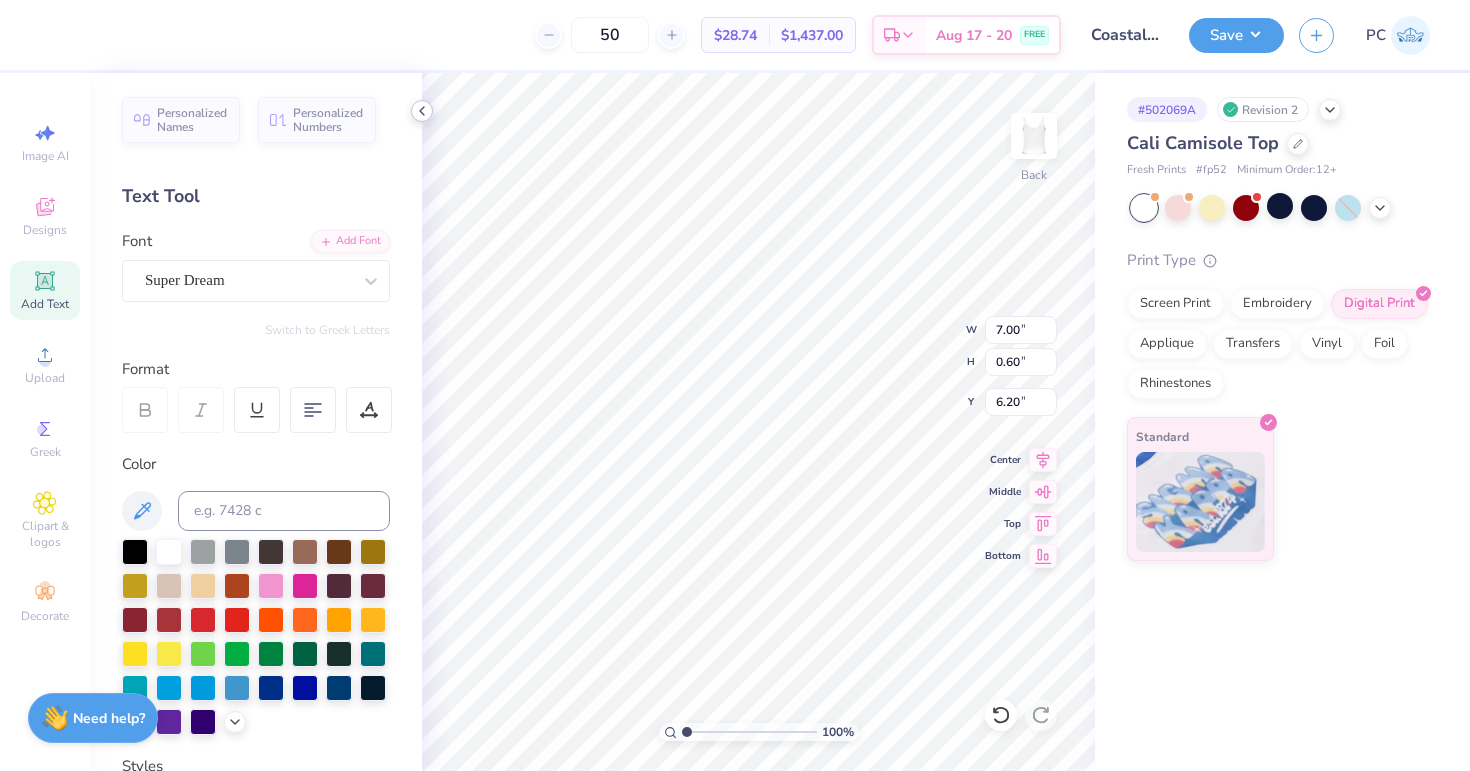 scroll, scrollTop: 0, scrollLeft: 4, axis: horizontal 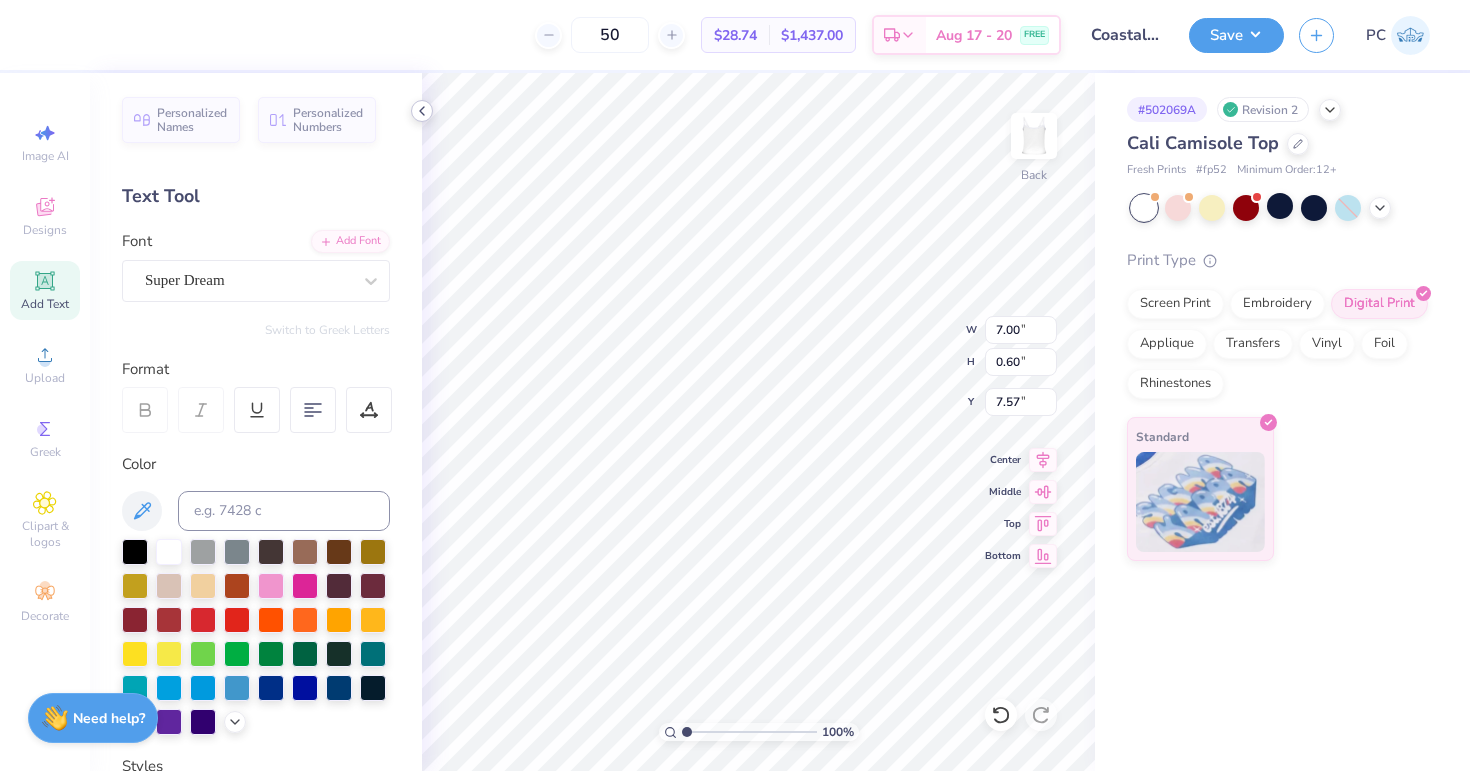 type on "4.62" 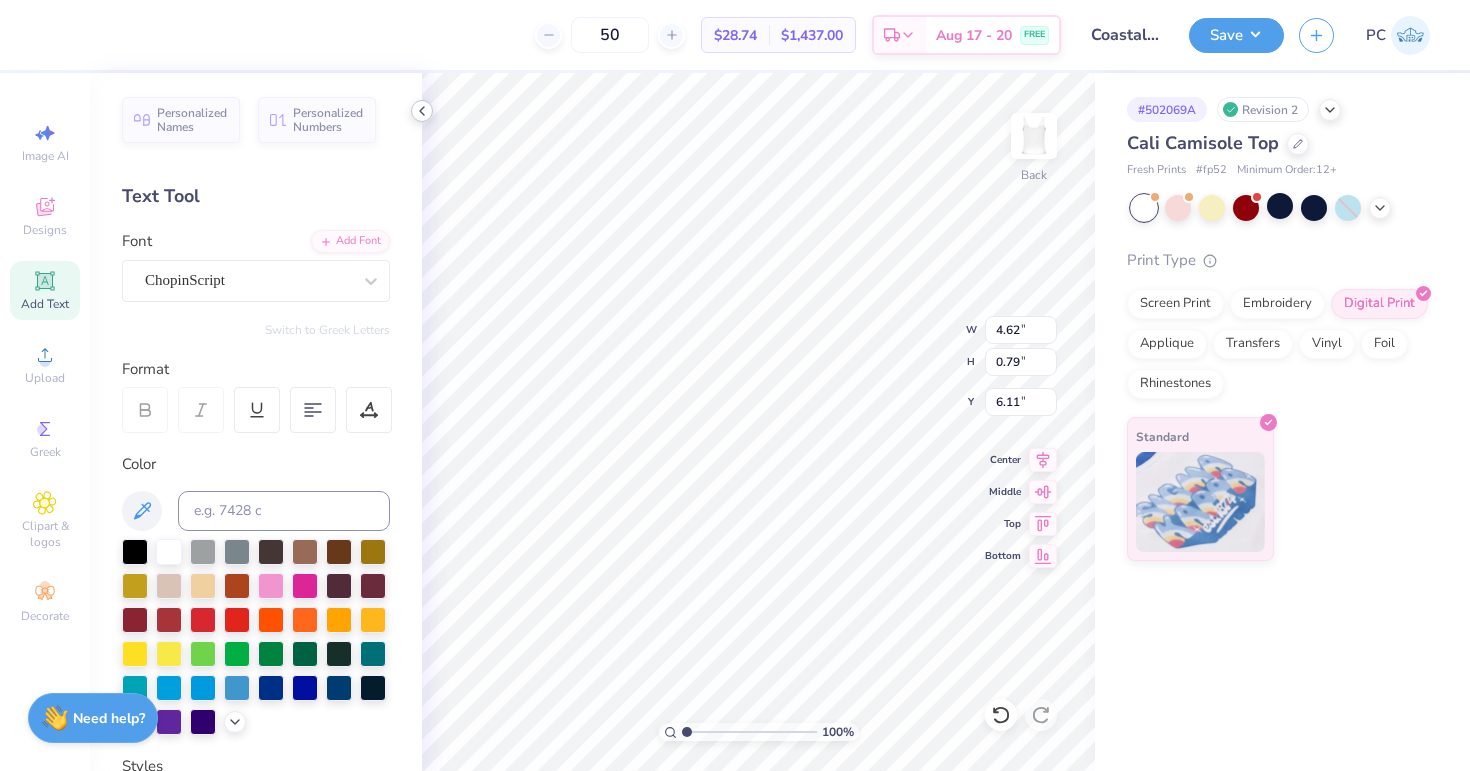 click 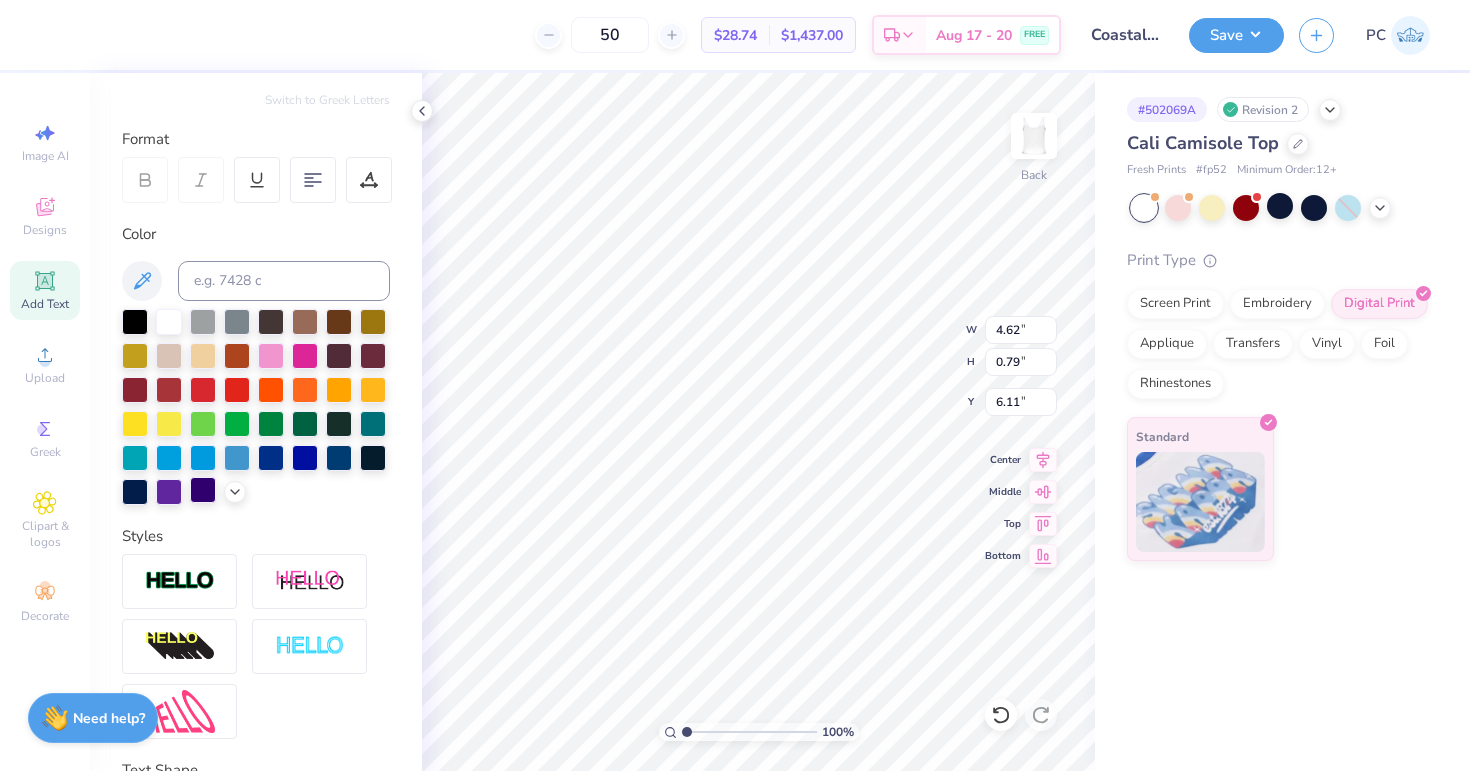 scroll, scrollTop: 391, scrollLeft: 0, axis: vertical 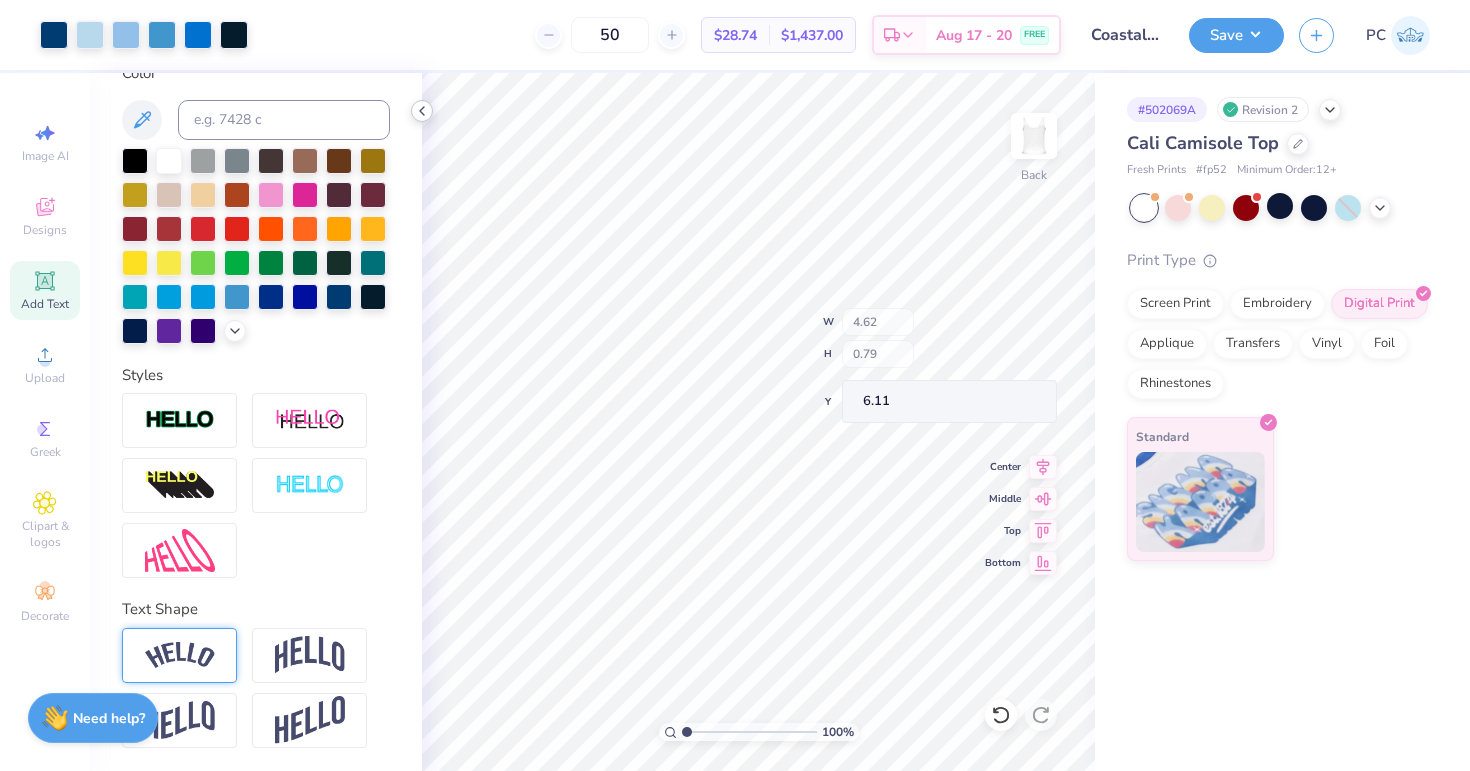 click 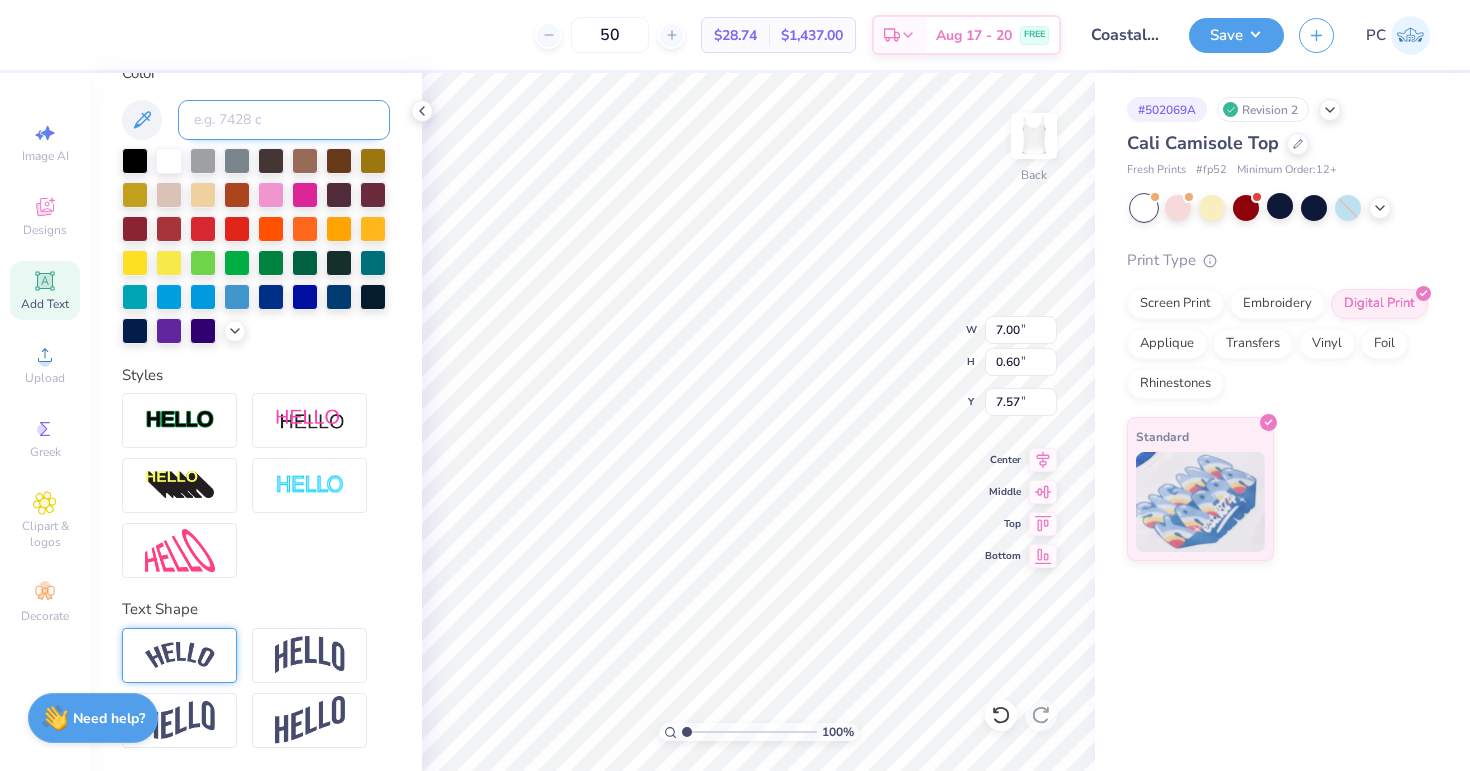 click at bounding box center (284, 120) 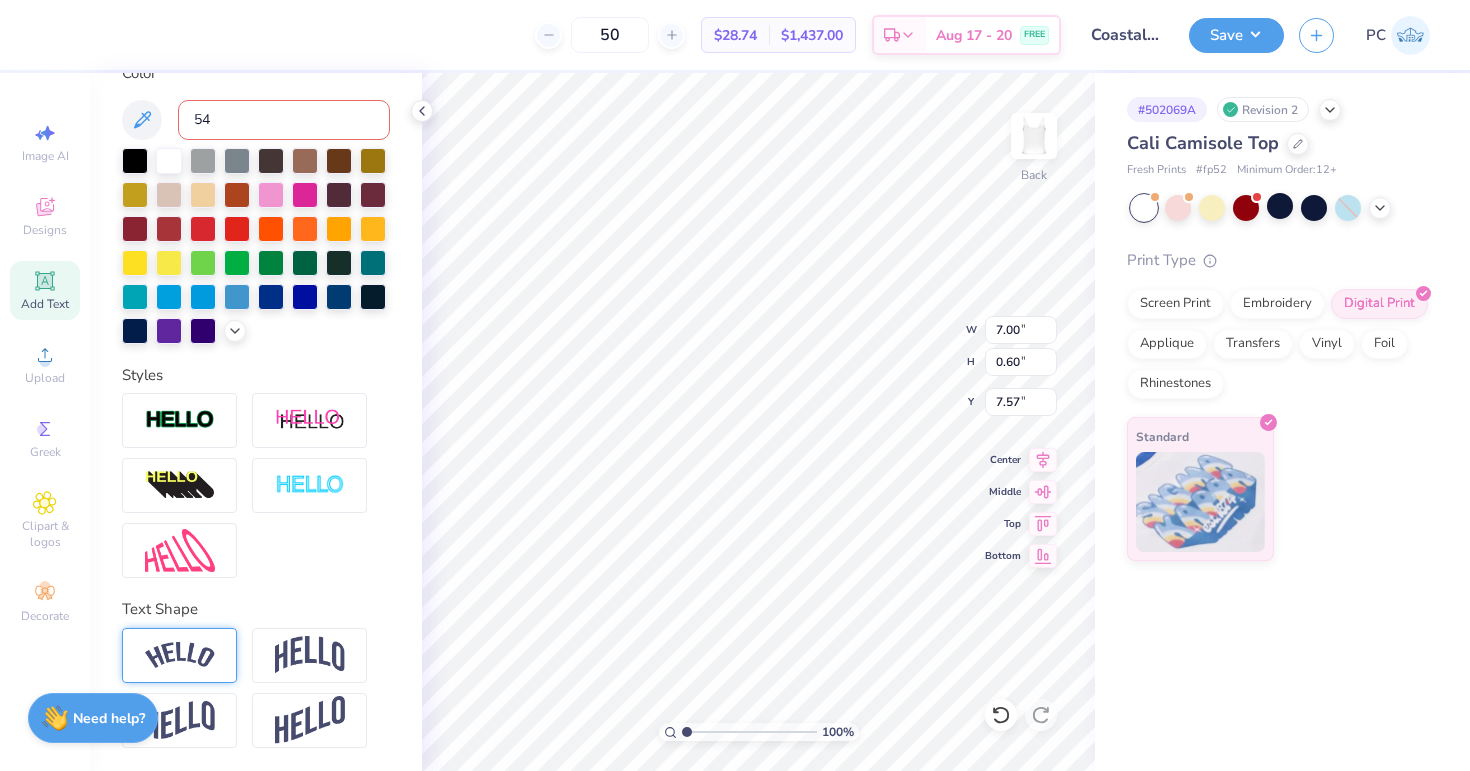 type on "541" 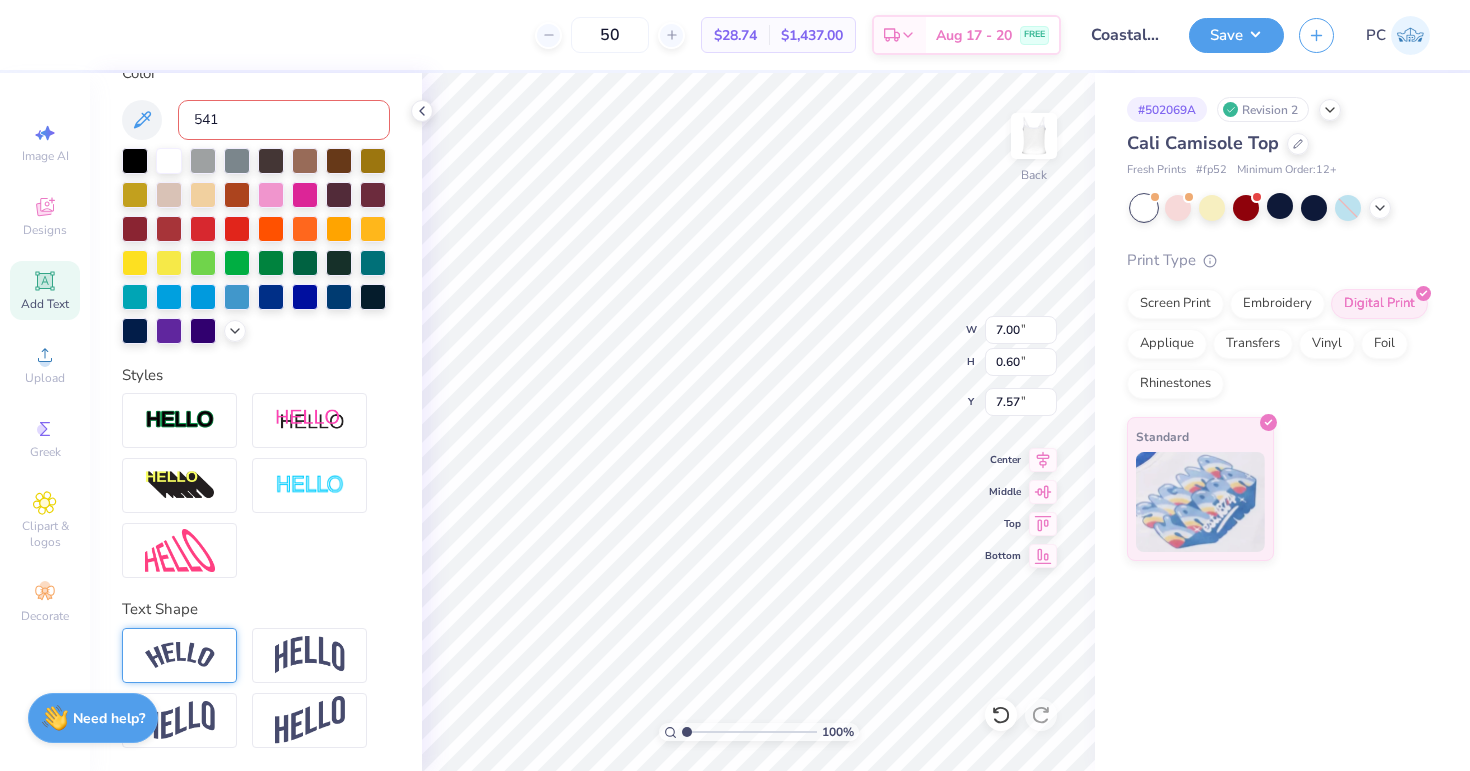 type 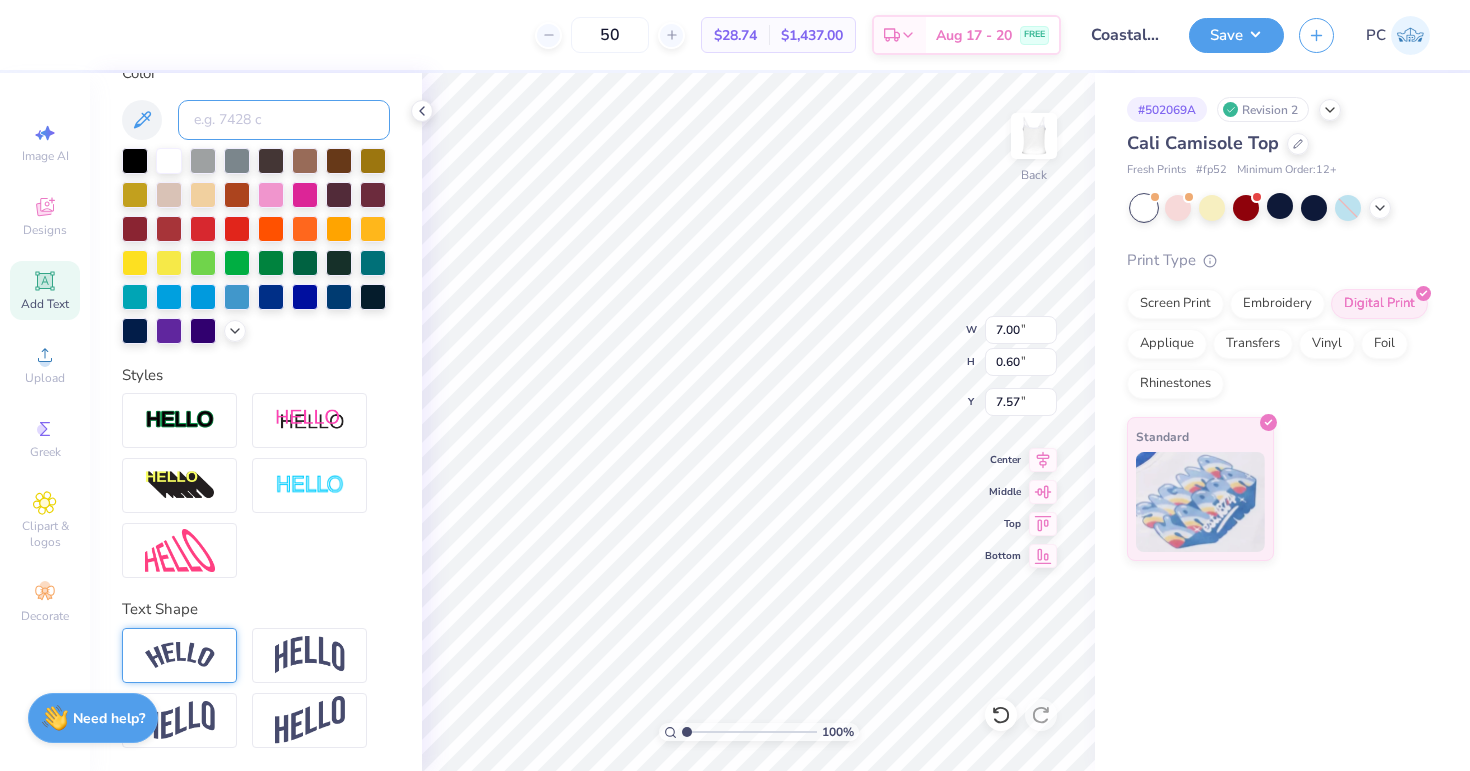 scroll, scrollTop: 0, scrollLeft: 0, axis: both 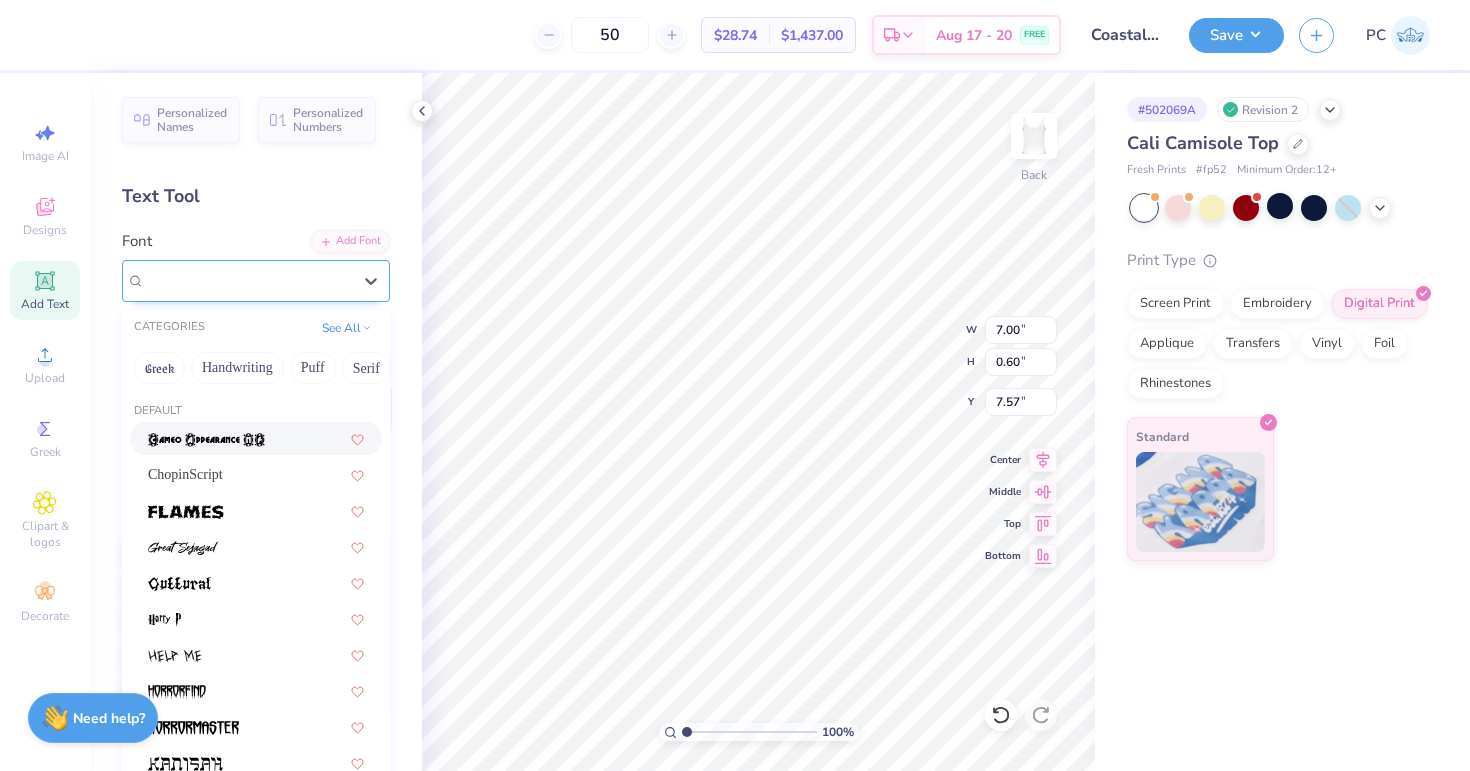 click on "Super Dream" at bounding box center [256, 281] 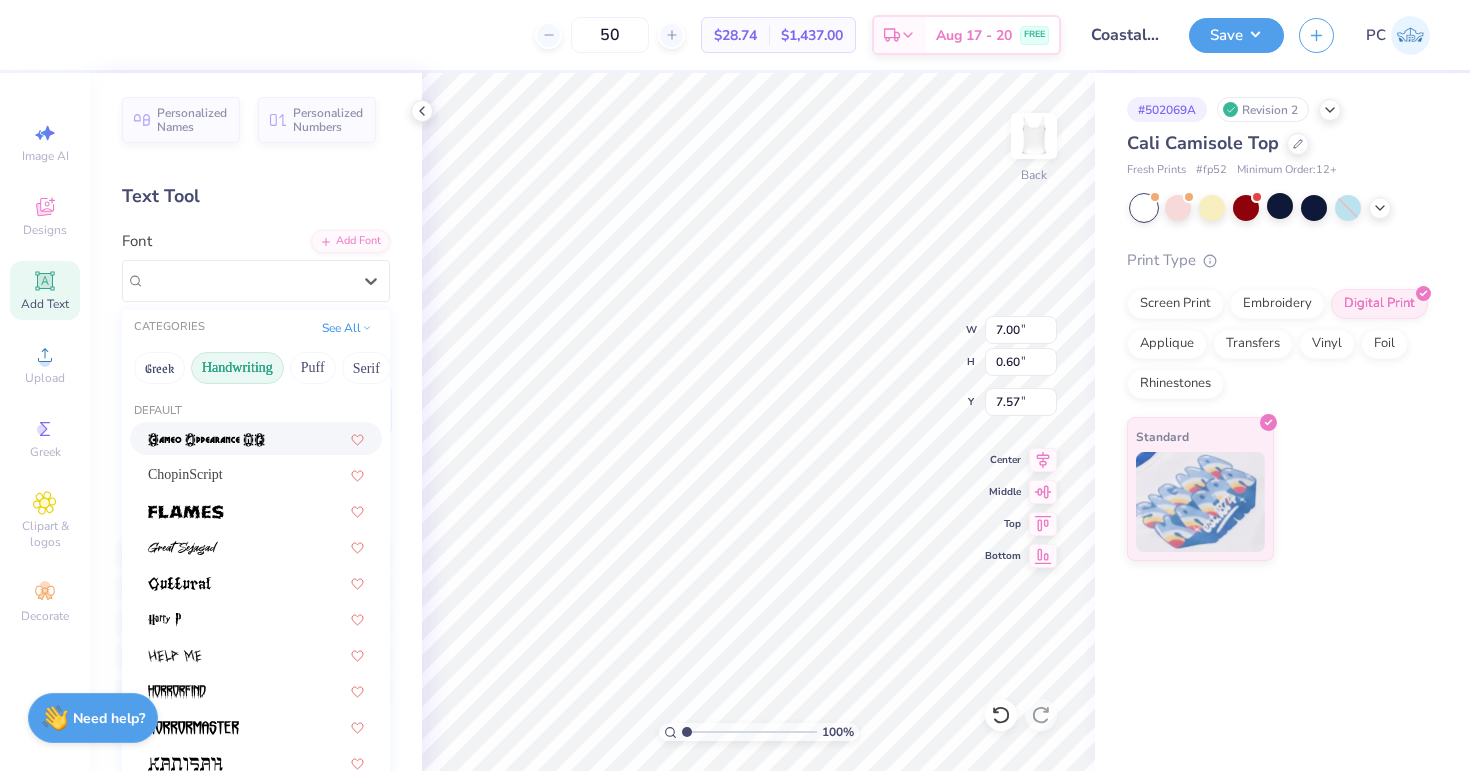 click on "Handwriting" at bounding box center (237, 368) 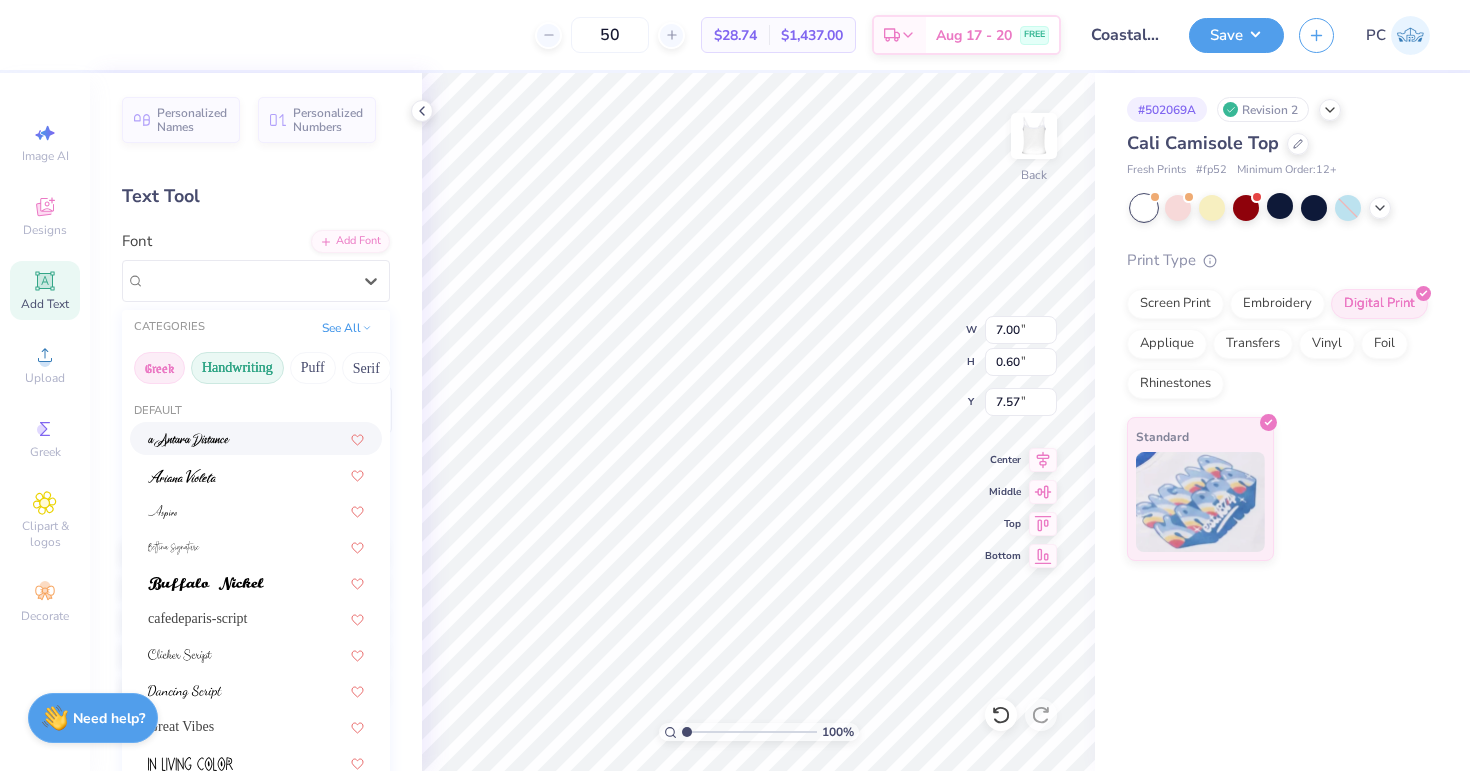 click on "Greek" at bounding box center (159, 368) 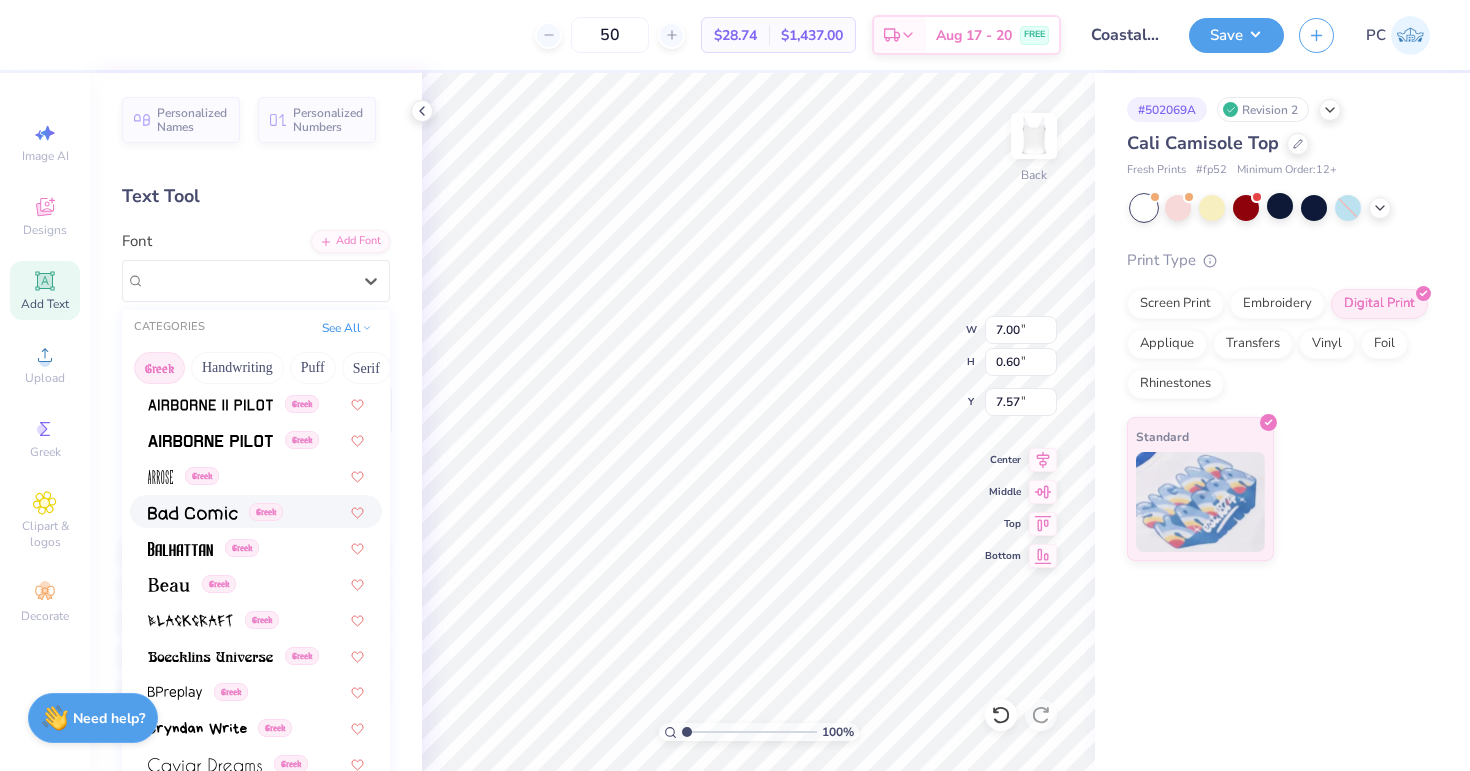 scroll, scrollTop: 110, scrollLeft: 0, axis: vertical 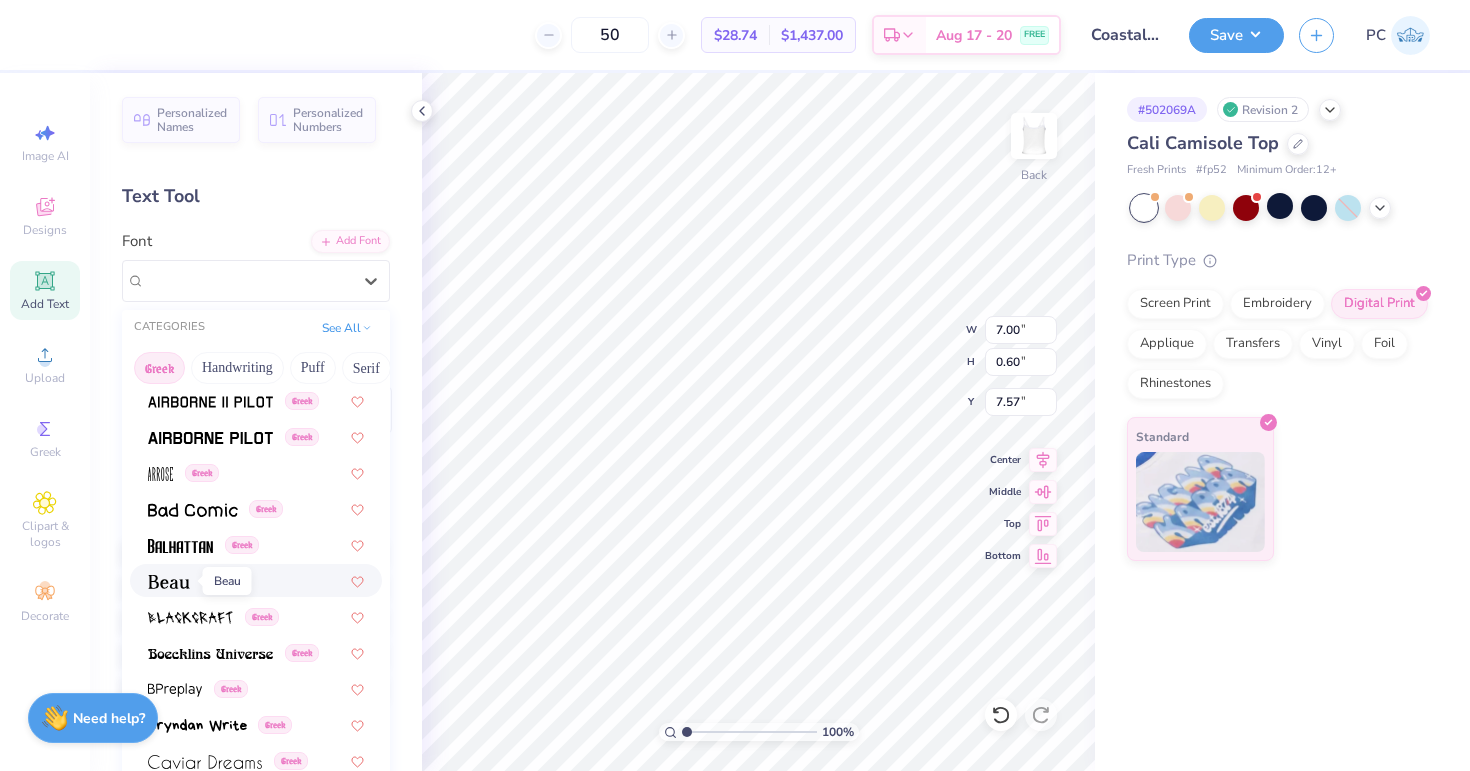 click at bounding box center (169, 582) 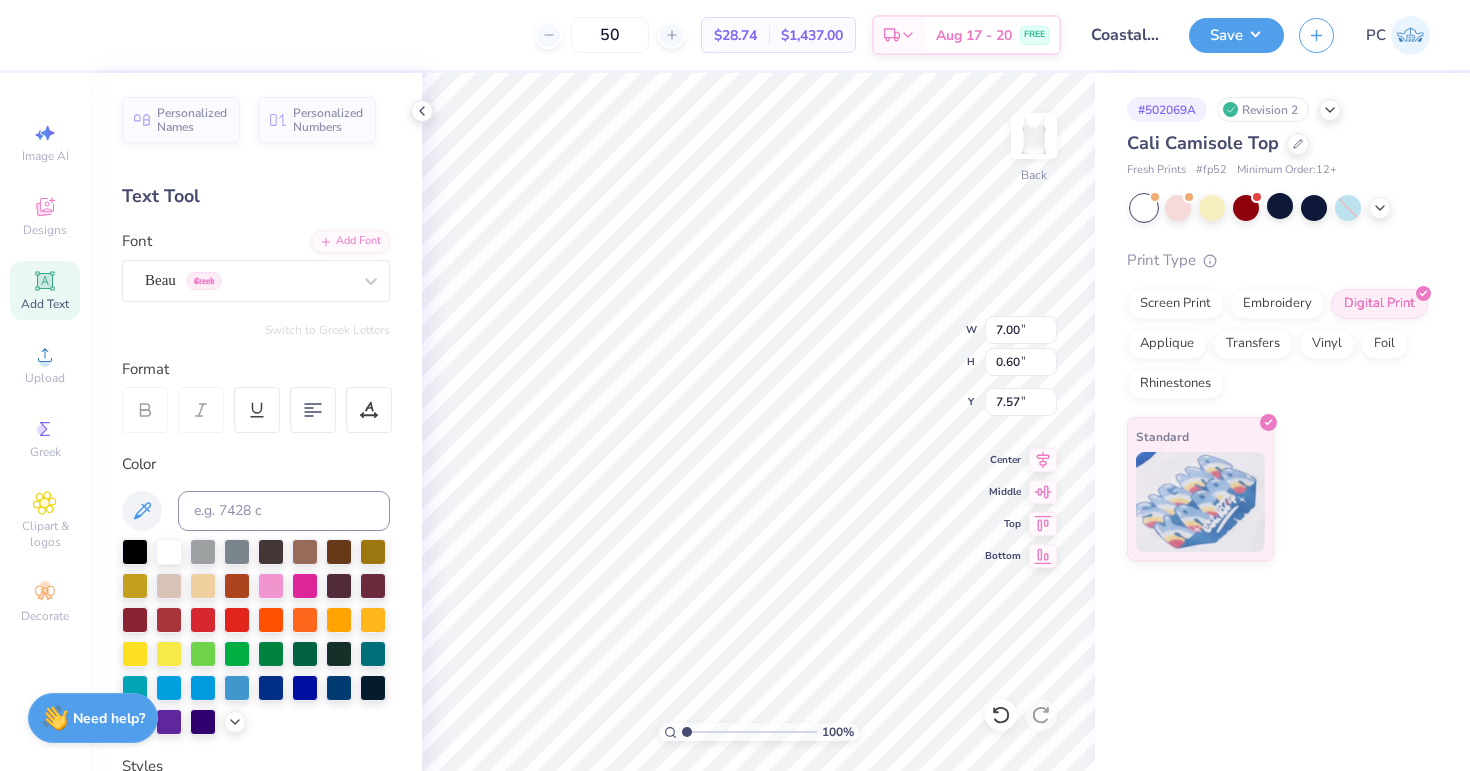type on "6.09" 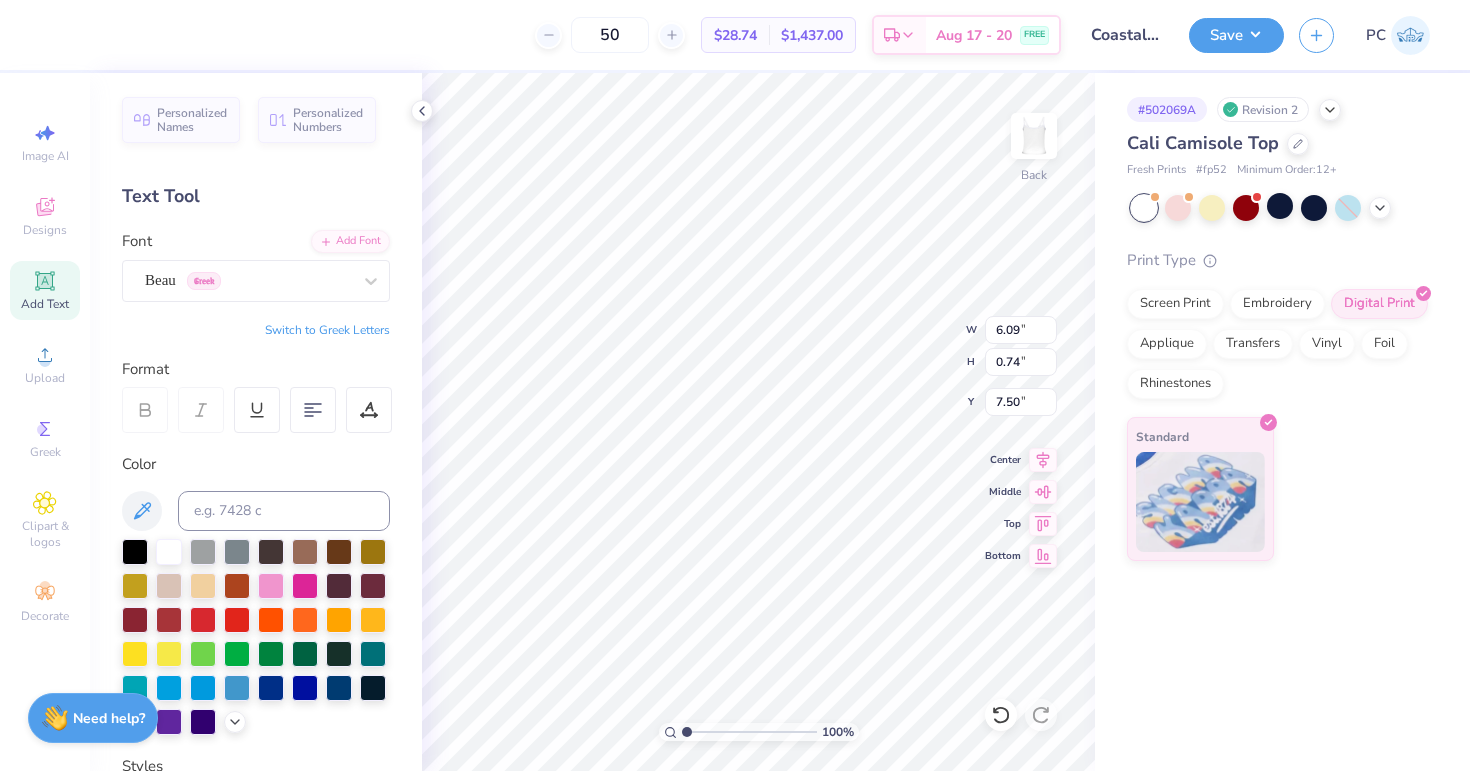 click on "Font Beau Greek" at bounding box center (256, 266) 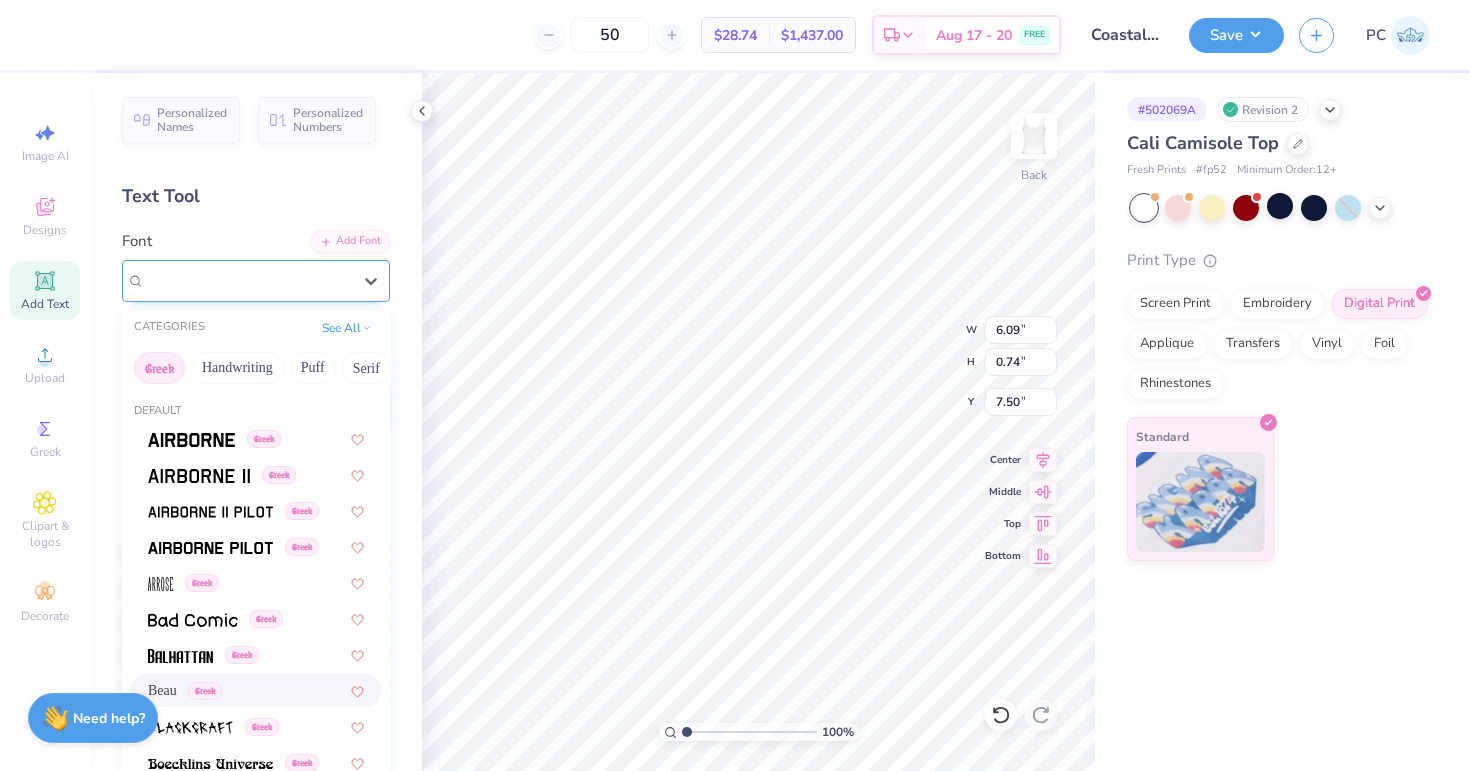 click on "Beau Greek" at bounding box center [256, 281] 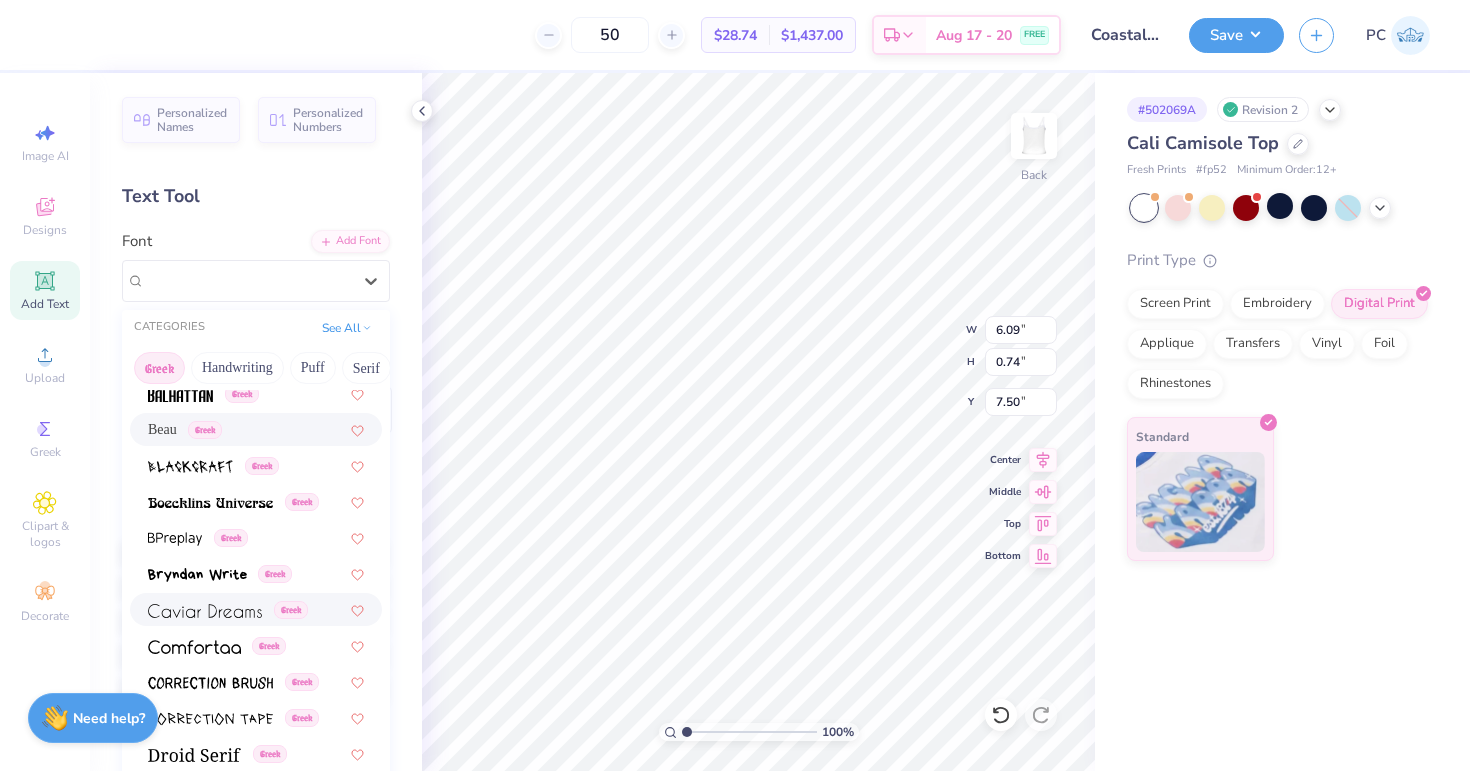 scroll, scrollTop: 271, scrollLeft: 0, axis: vertical 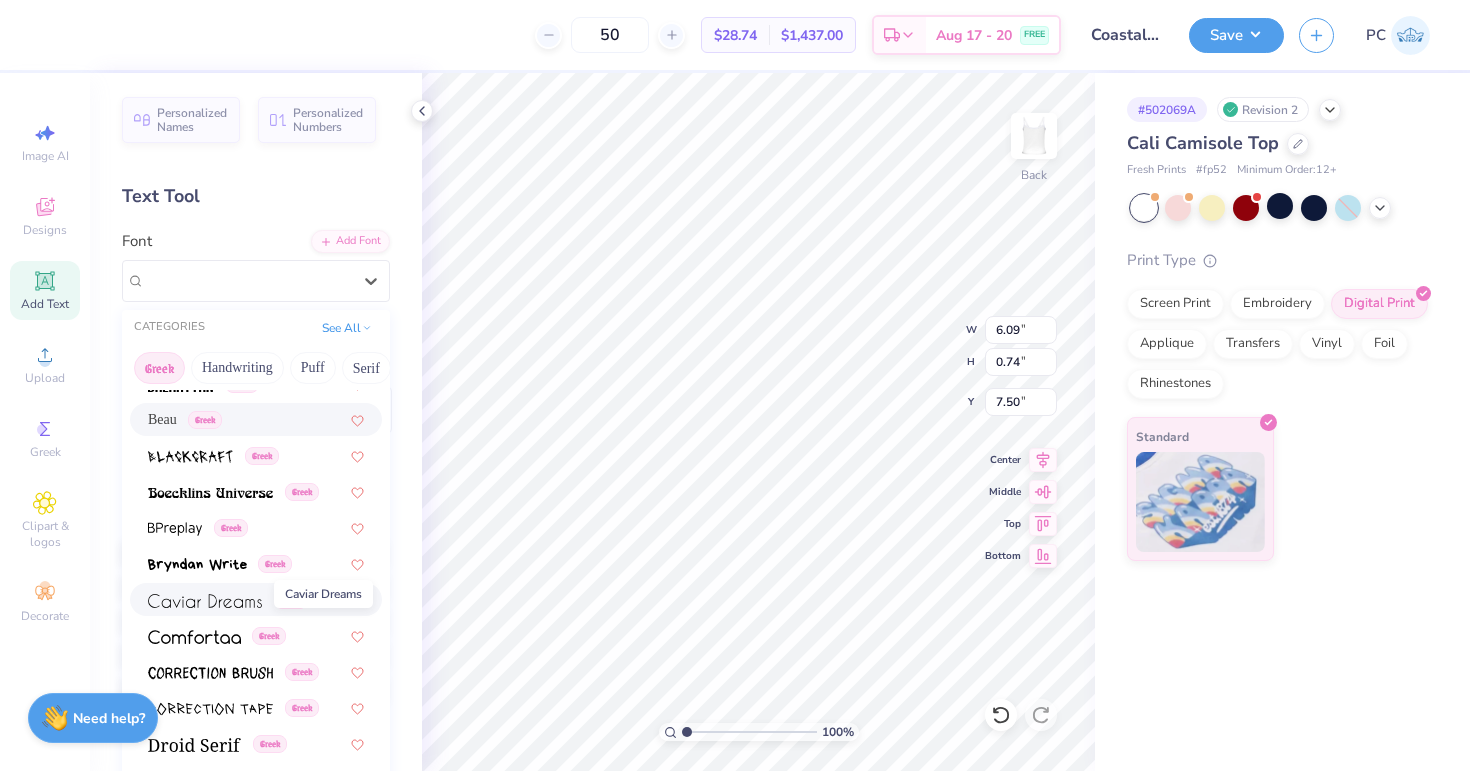 click at bounding box center (205, 601) 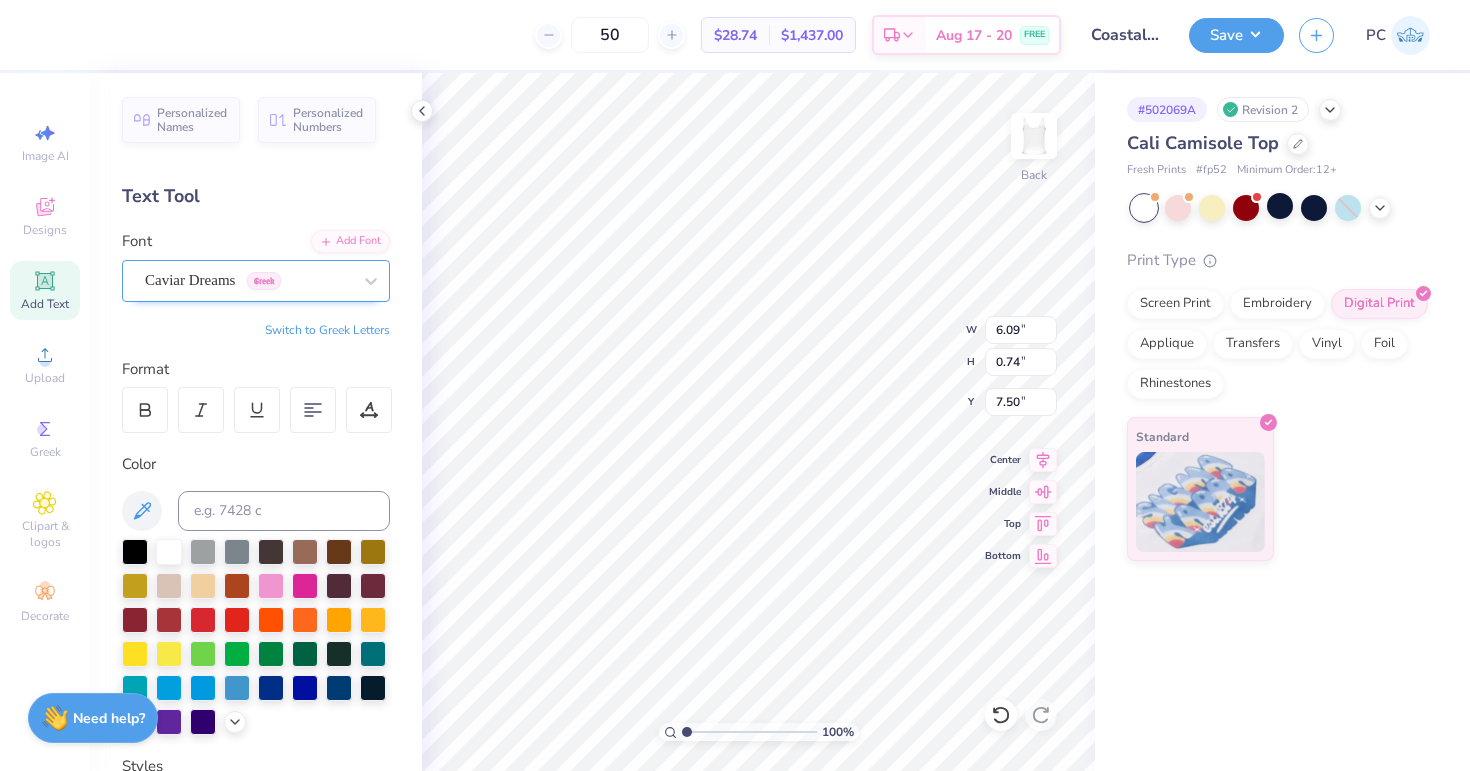 type on "6.72" 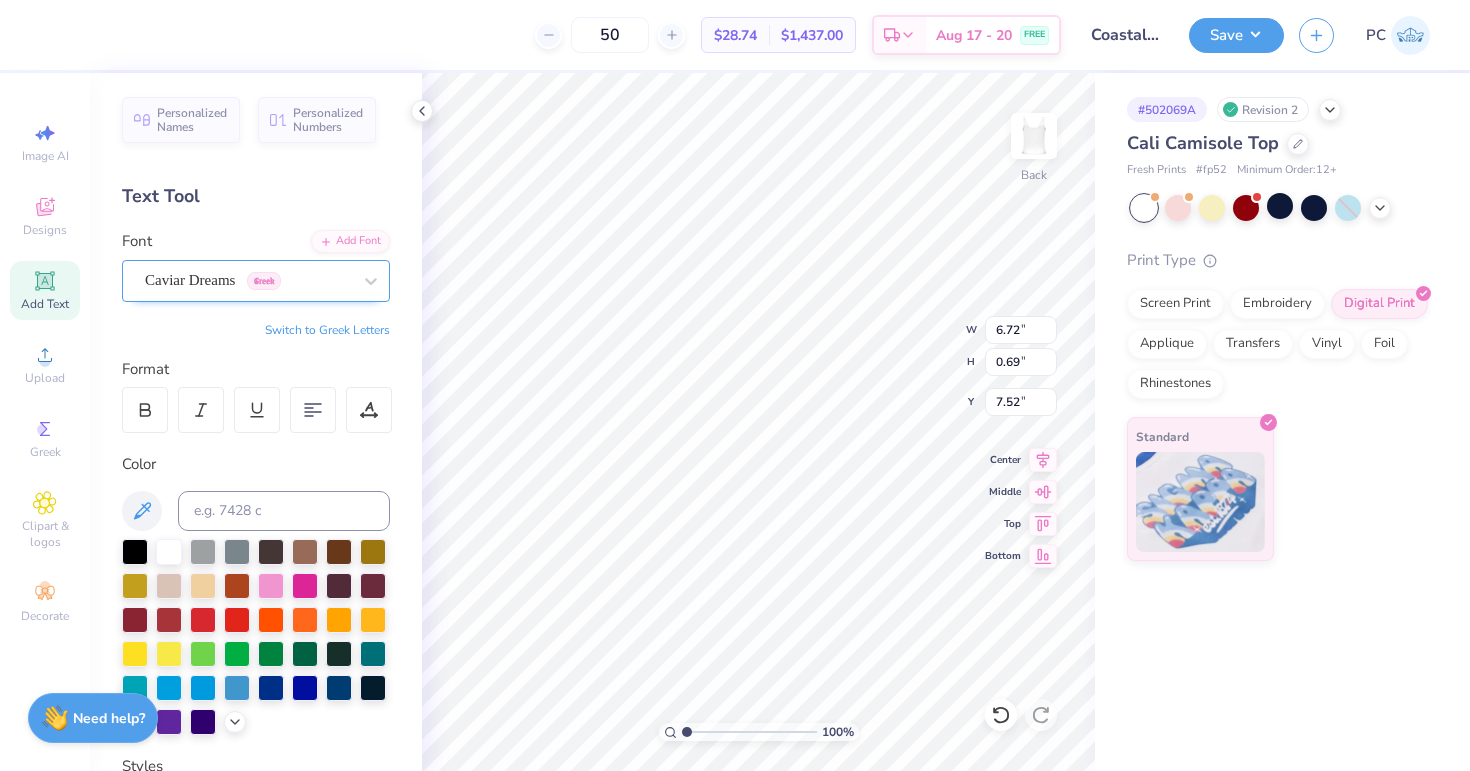 click on "Caviar Dreams Greek" at bounding box center (248, 280) 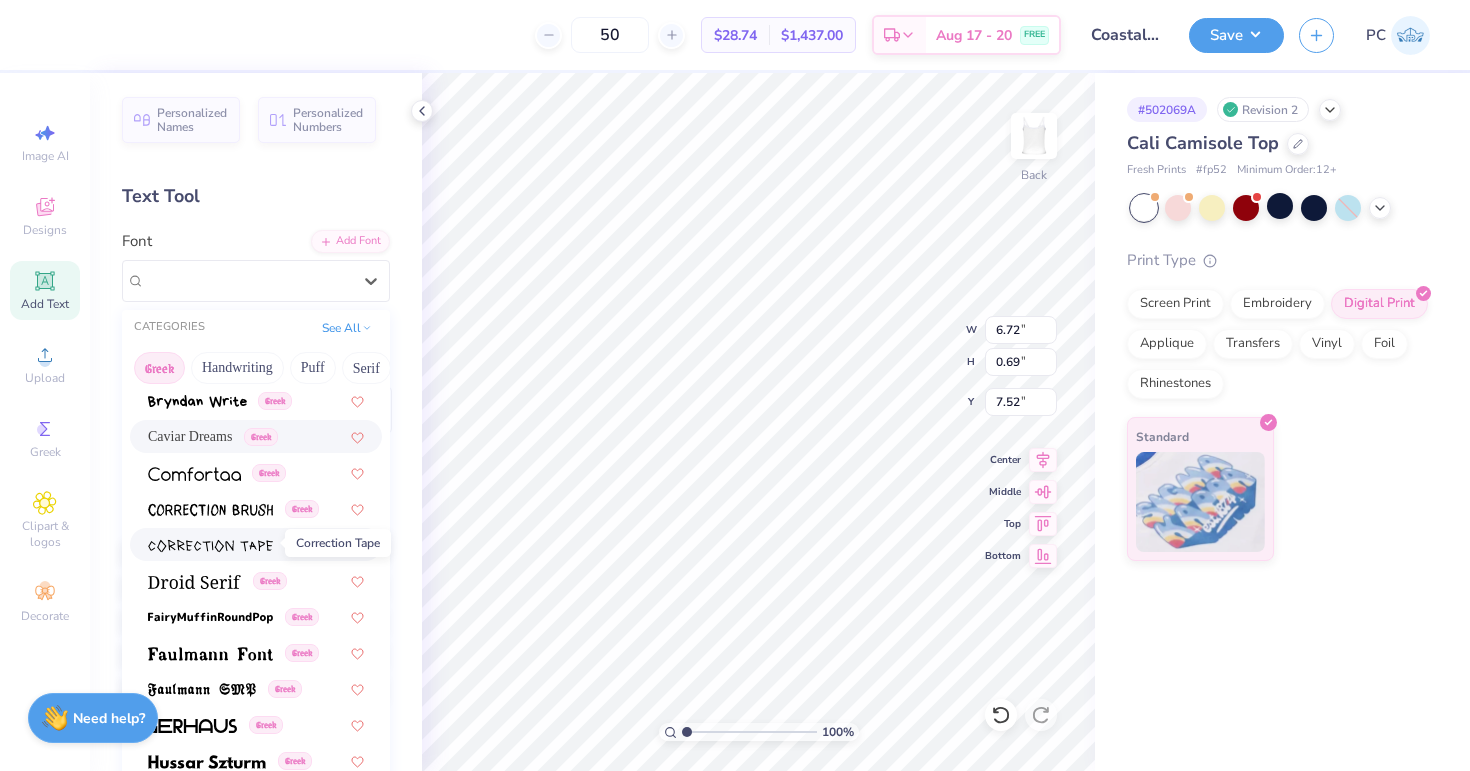 scroll, scrollTop: 436, scrollLeft: 0, axis: vertical 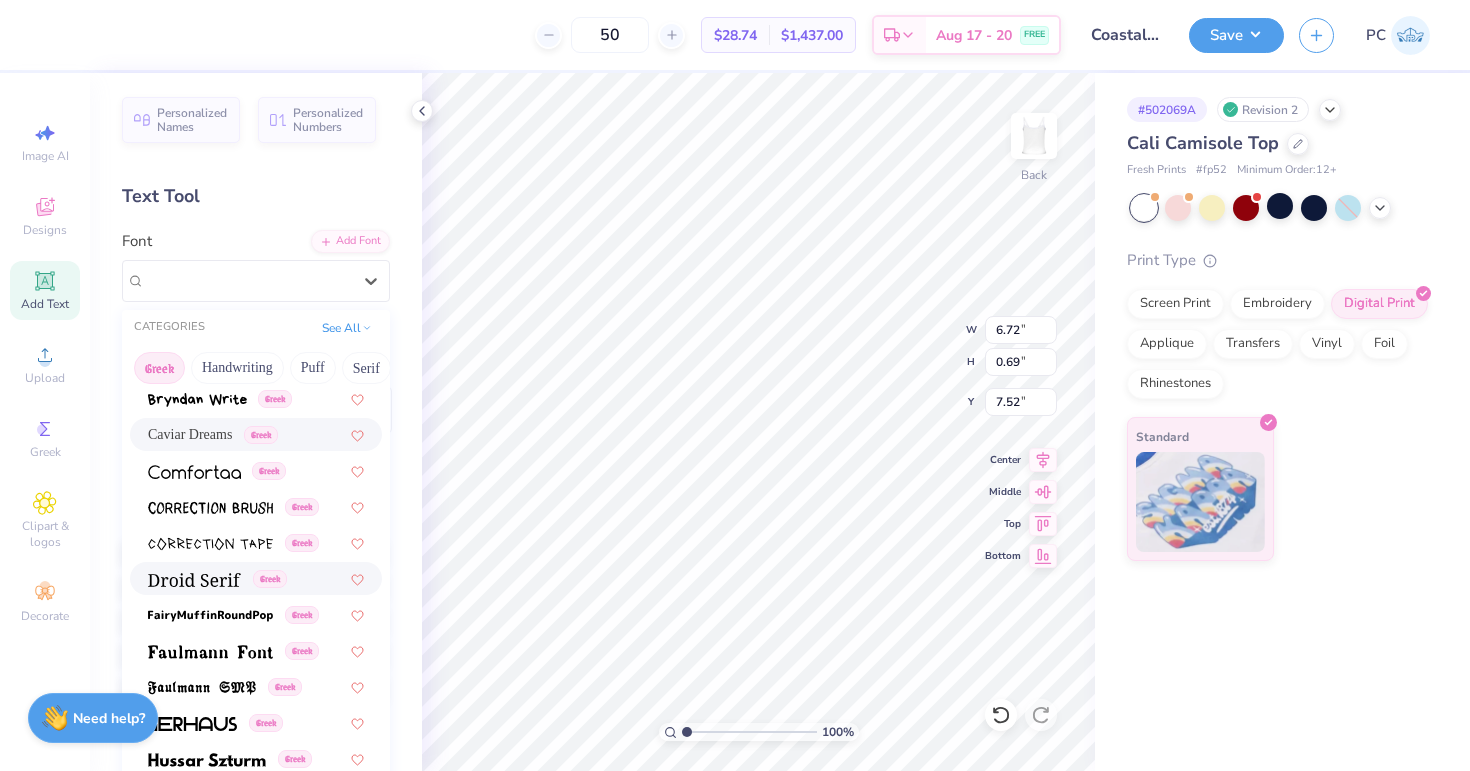 click at bounding box center (194, 578) 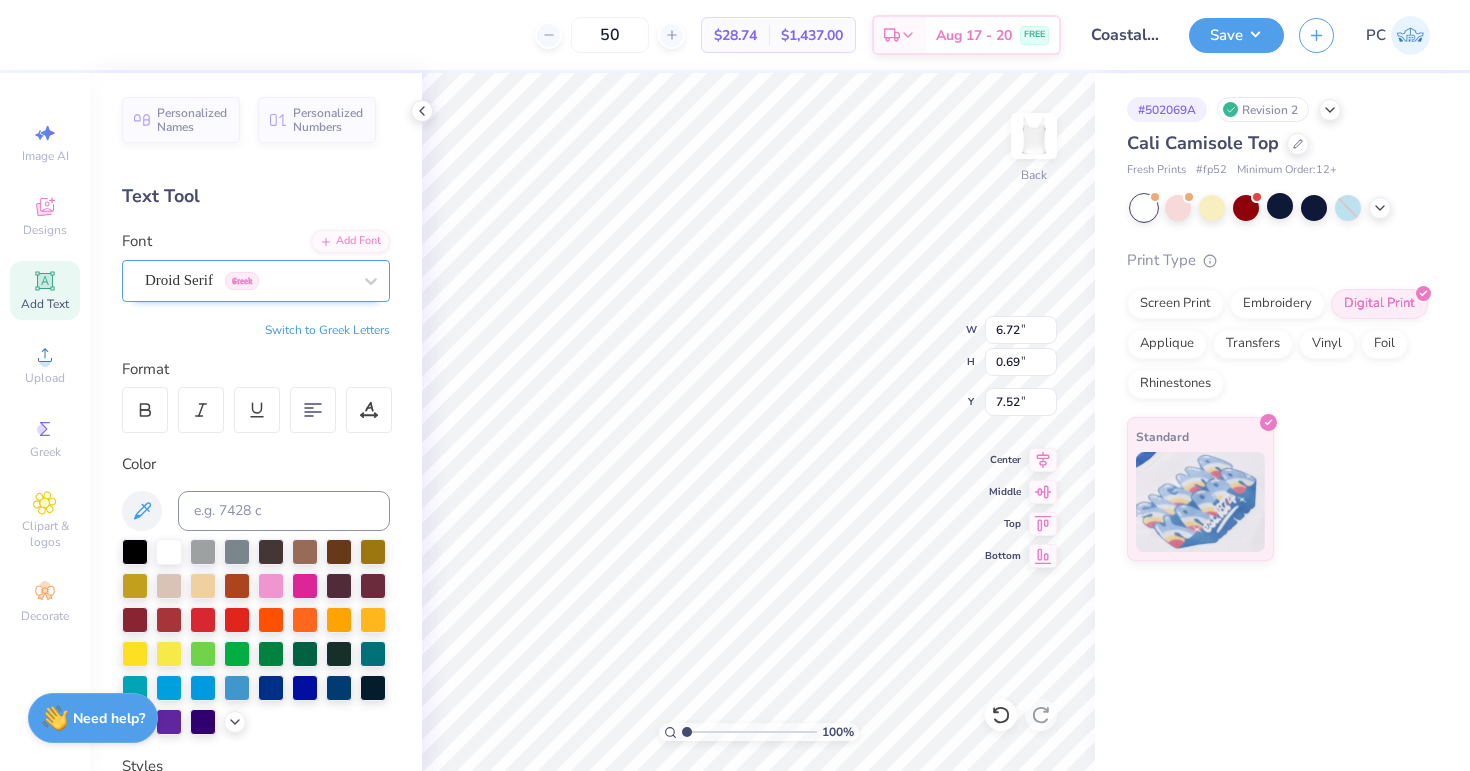 type on "6.82" 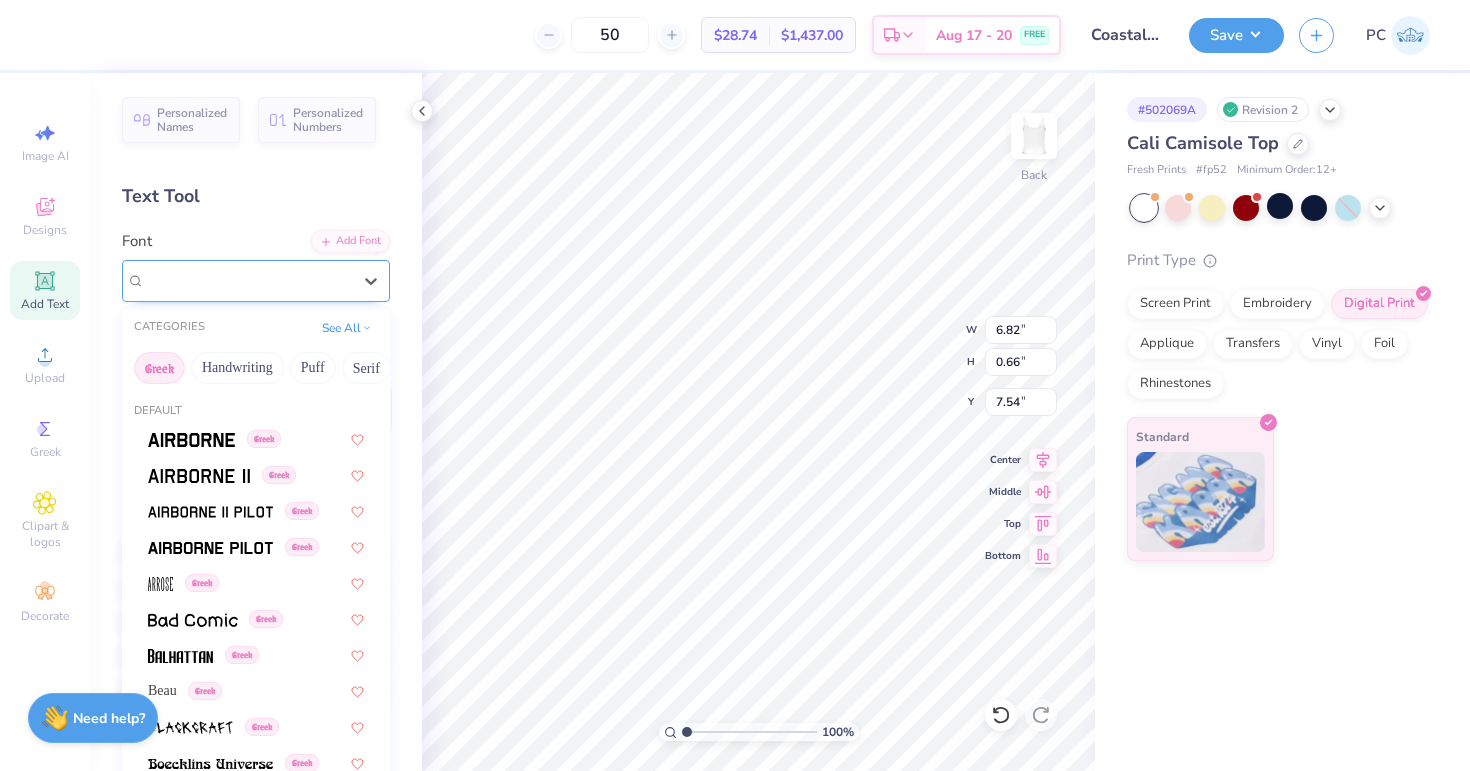click on "Droid Serif Greek" at bounding box center (248, 280) 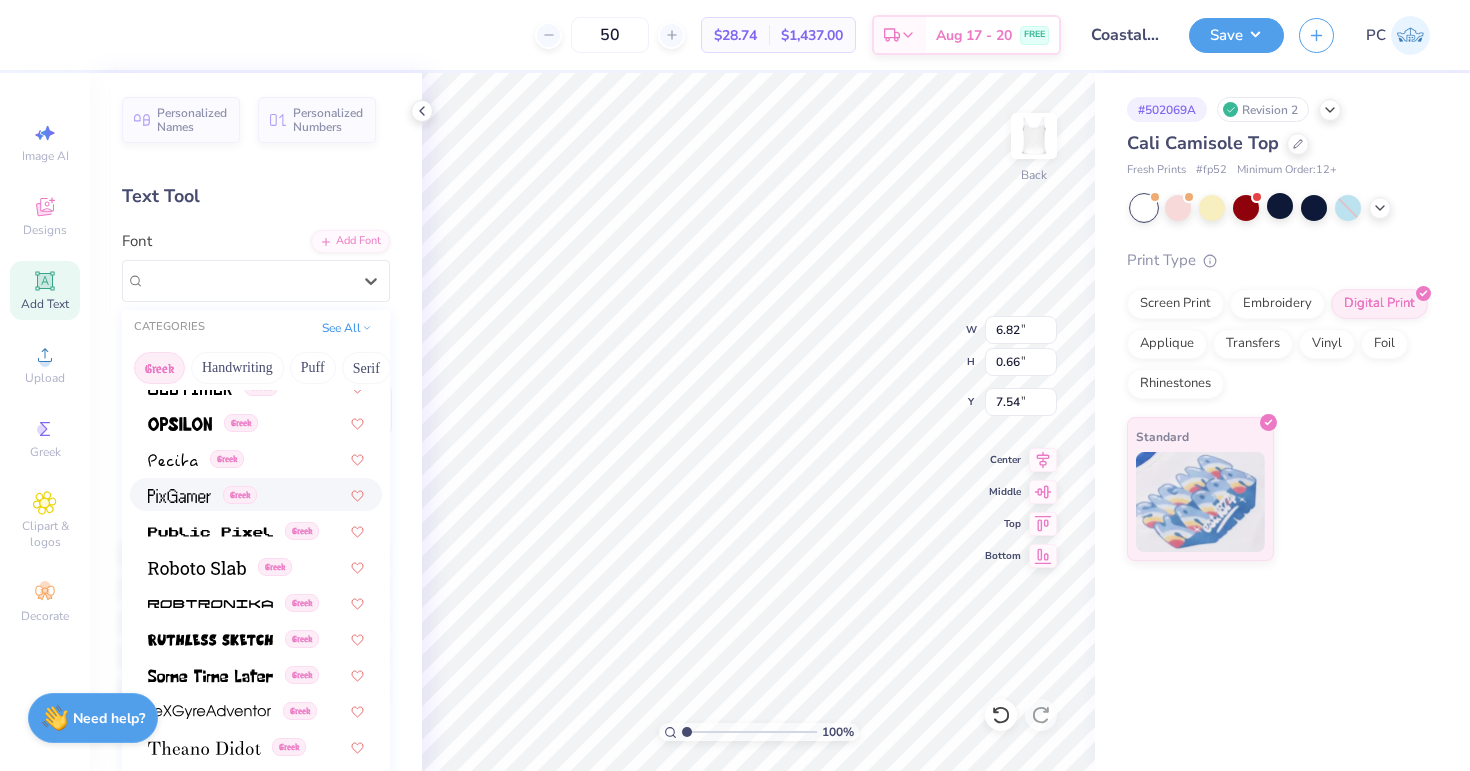 scroll, scrollTop: 1210, scrollLeft: 0, axis: vertical 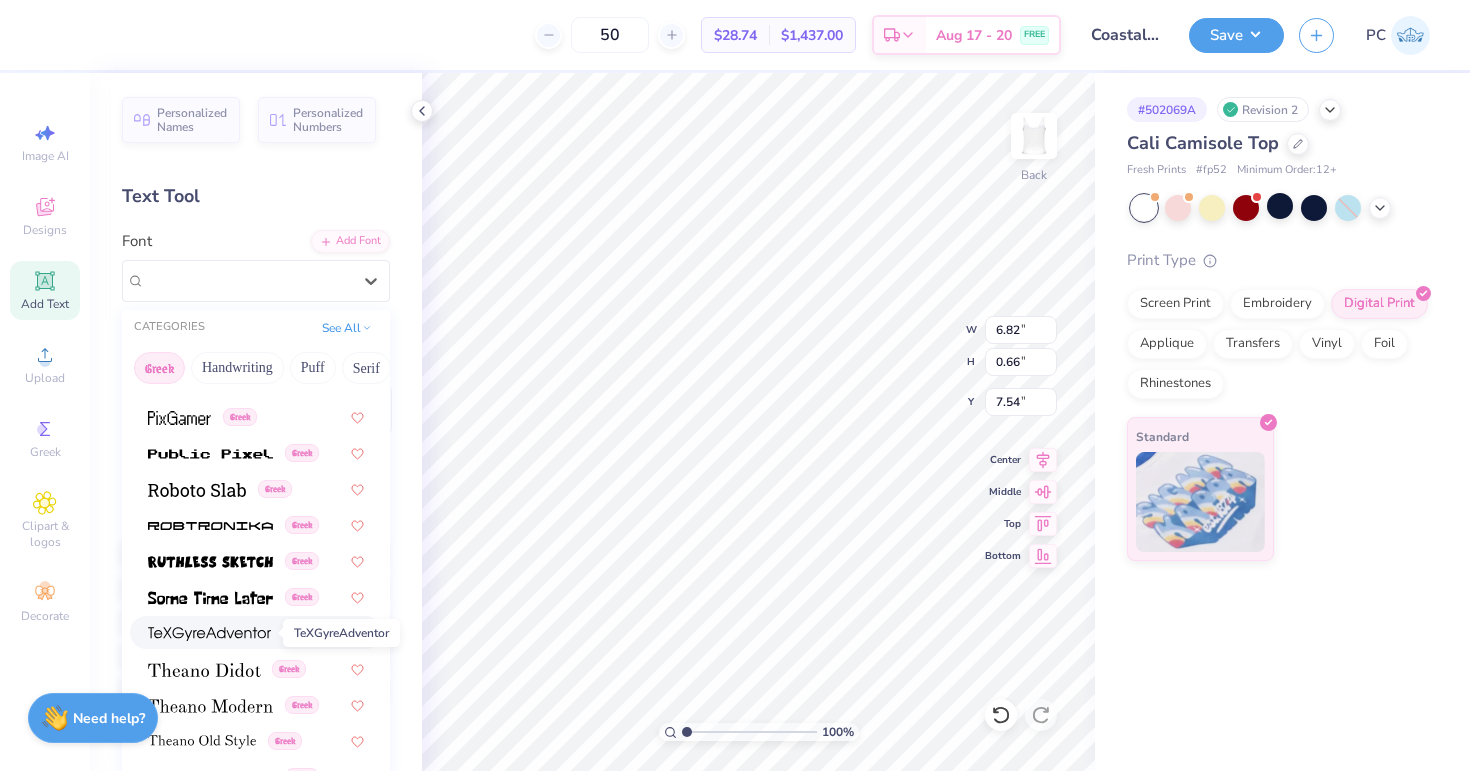 click at bounding box center (209, 634) 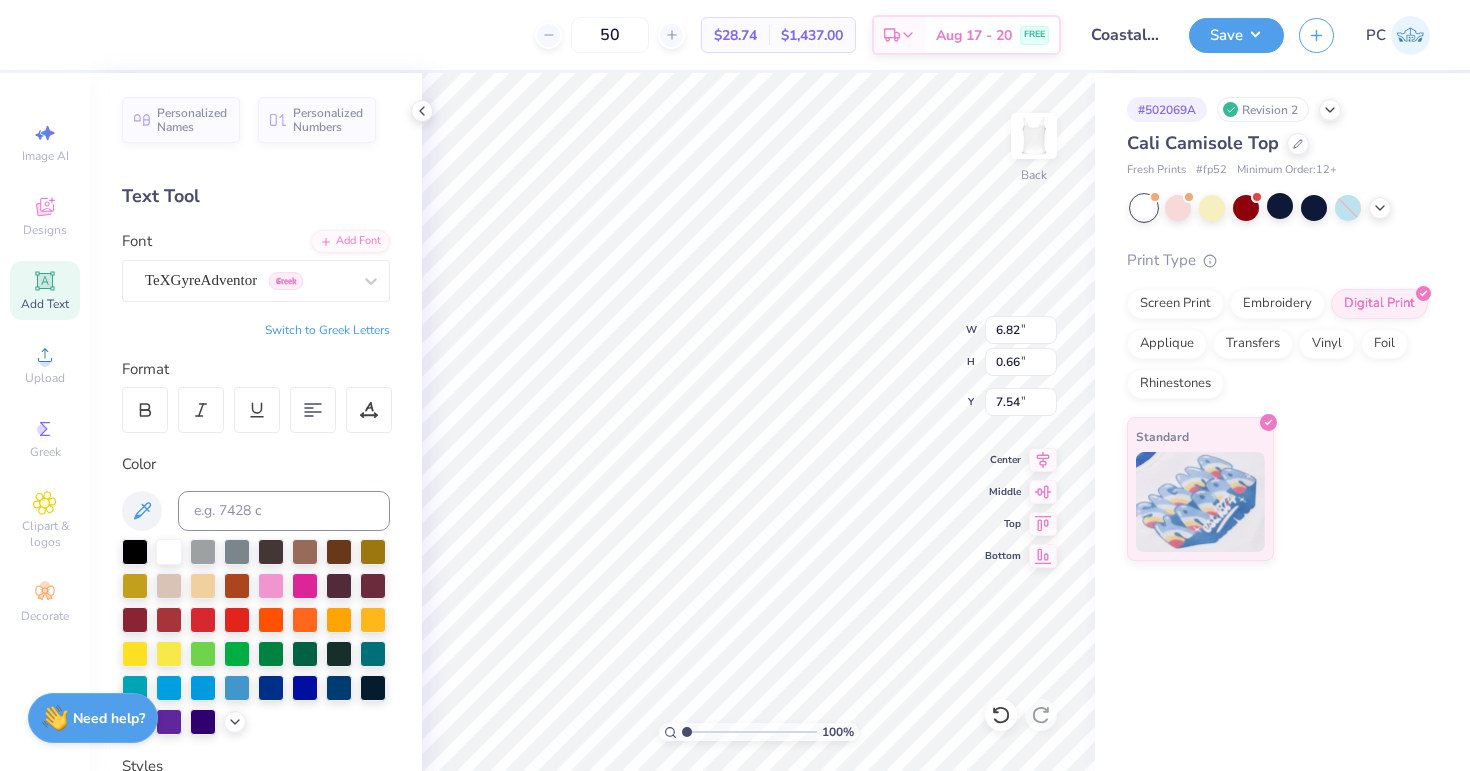 type on "6.98" 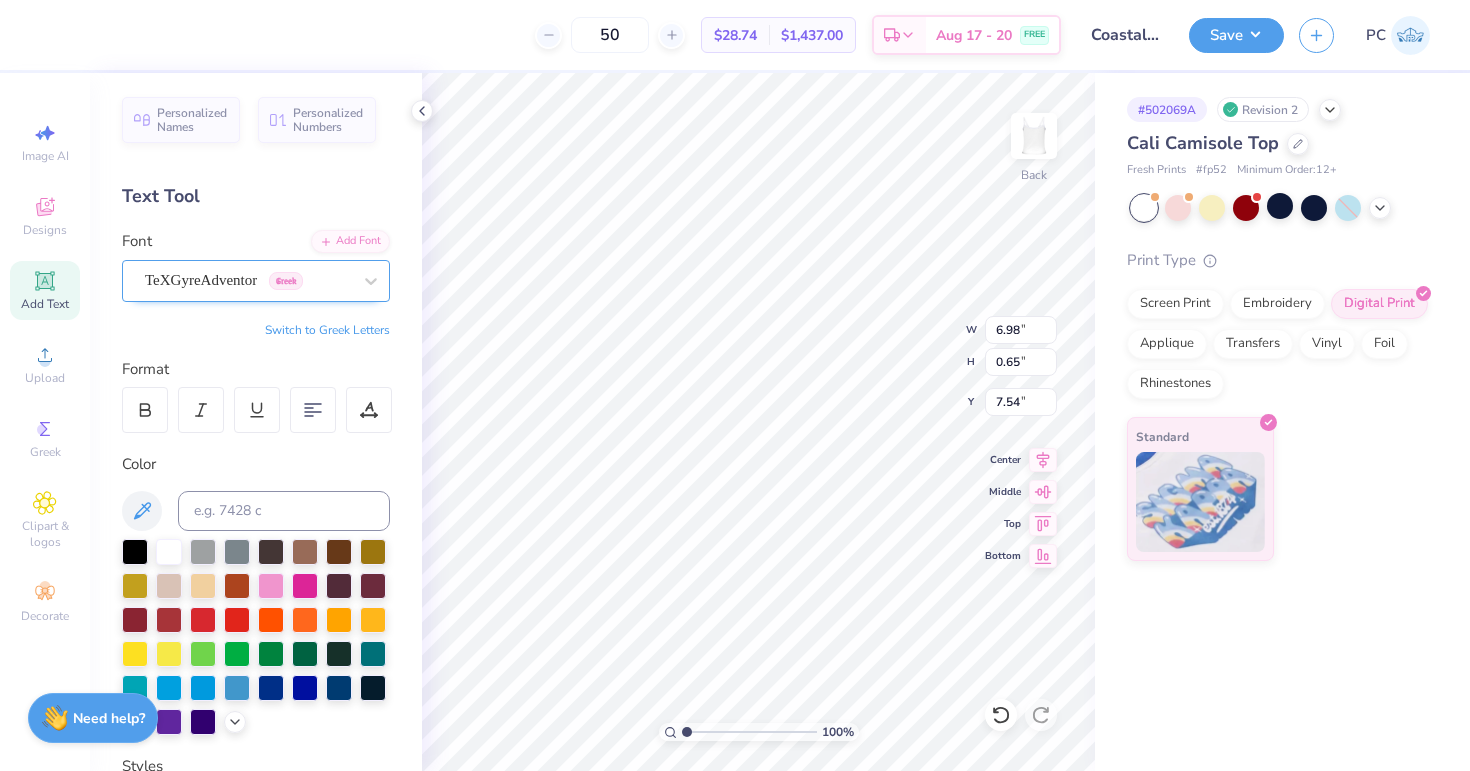 click on "TeXGyreAdventor Greek" at bounding box center [248, 280] 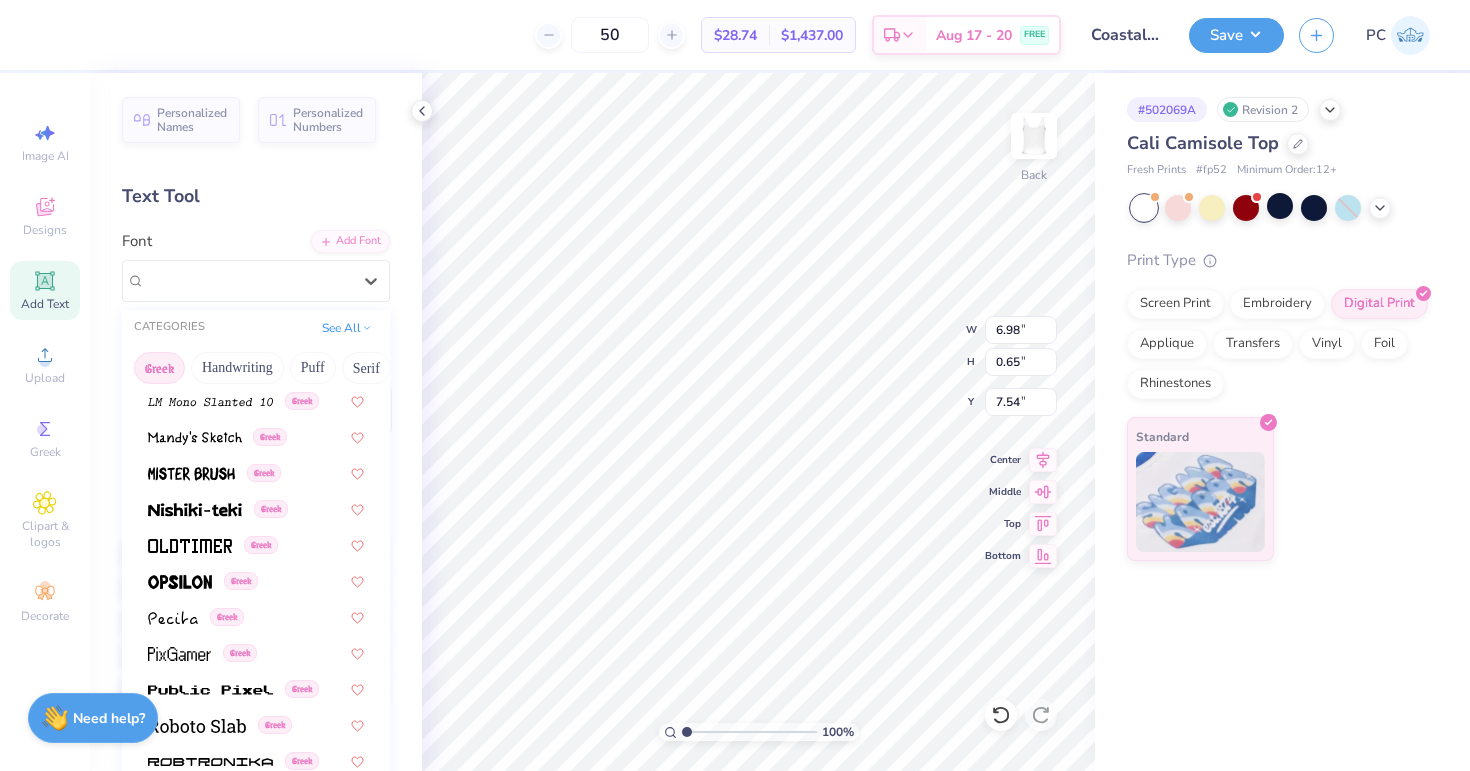 scroll, scrollTop: 1210, scrollLeft: 0, axis: vertical 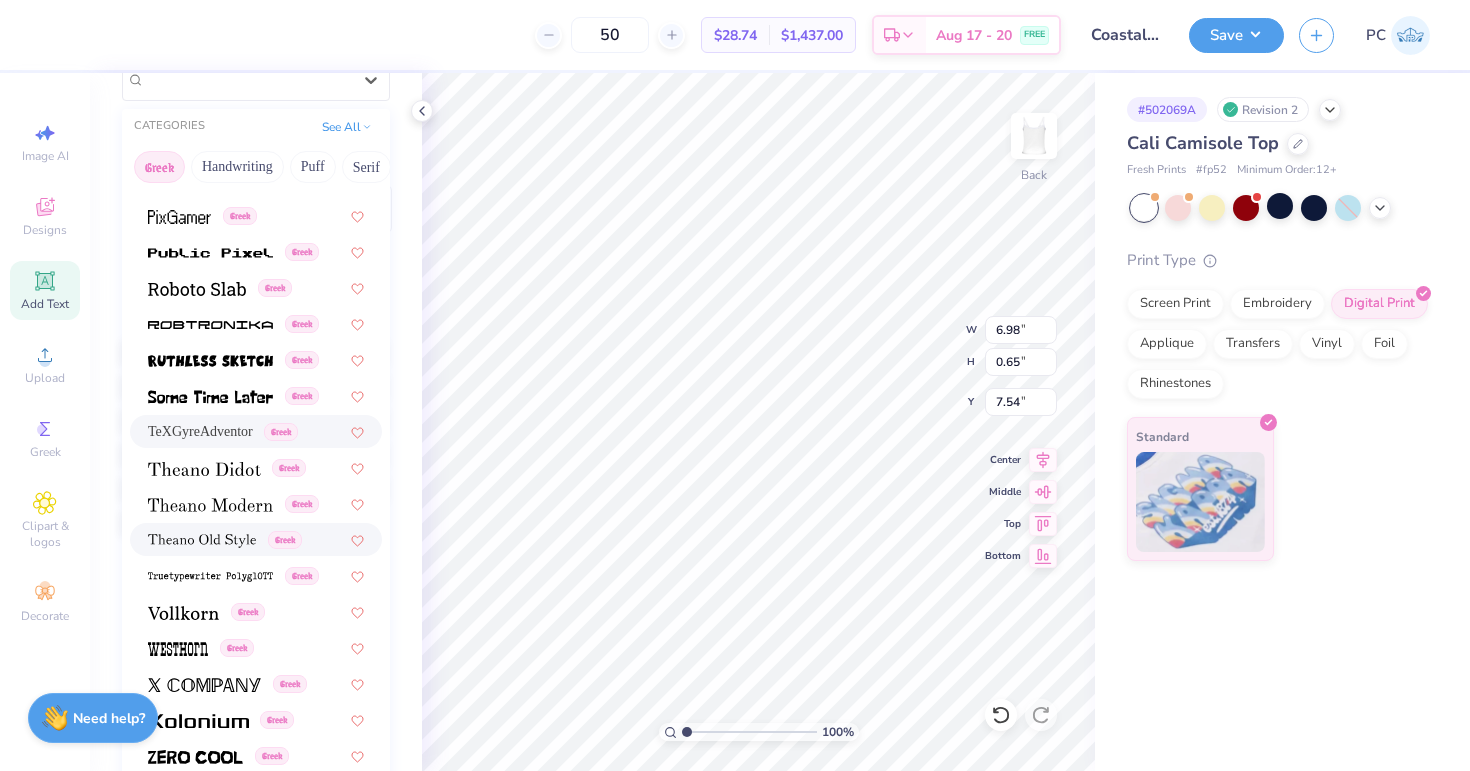 click on "Greek" at bounding box center [256, 539] 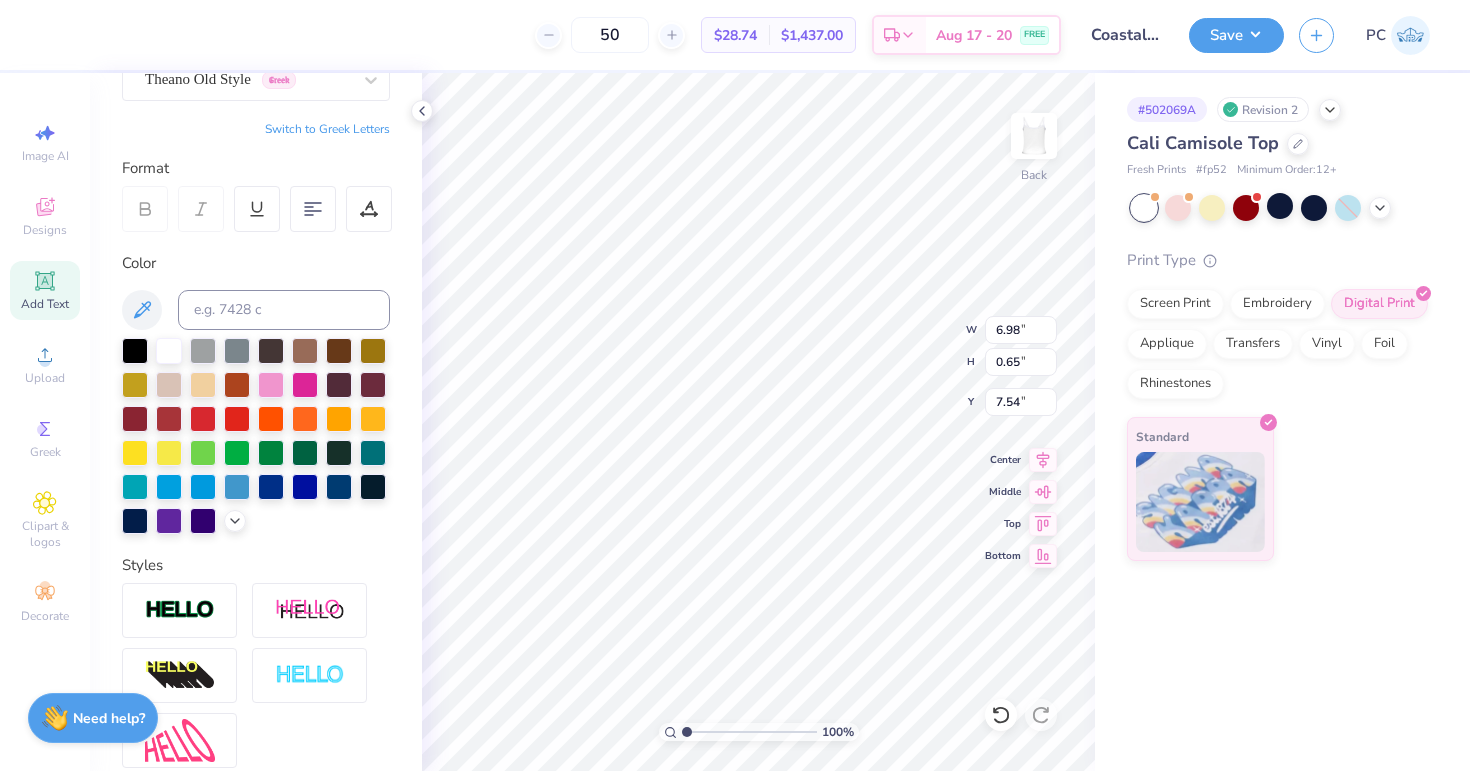 type on "6.96" 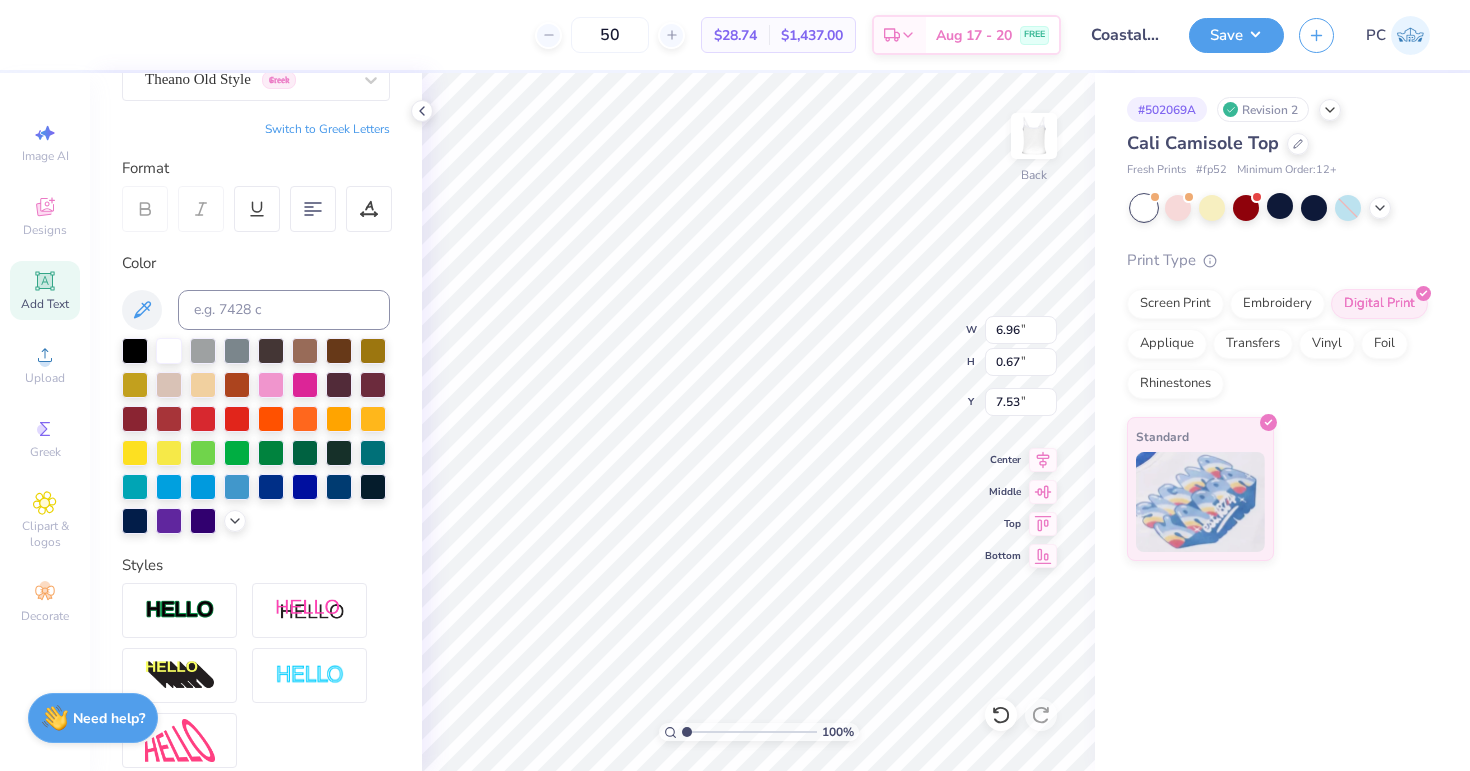 scroll, scrollTop: 202, scrollLeft: 0, axis: vertical 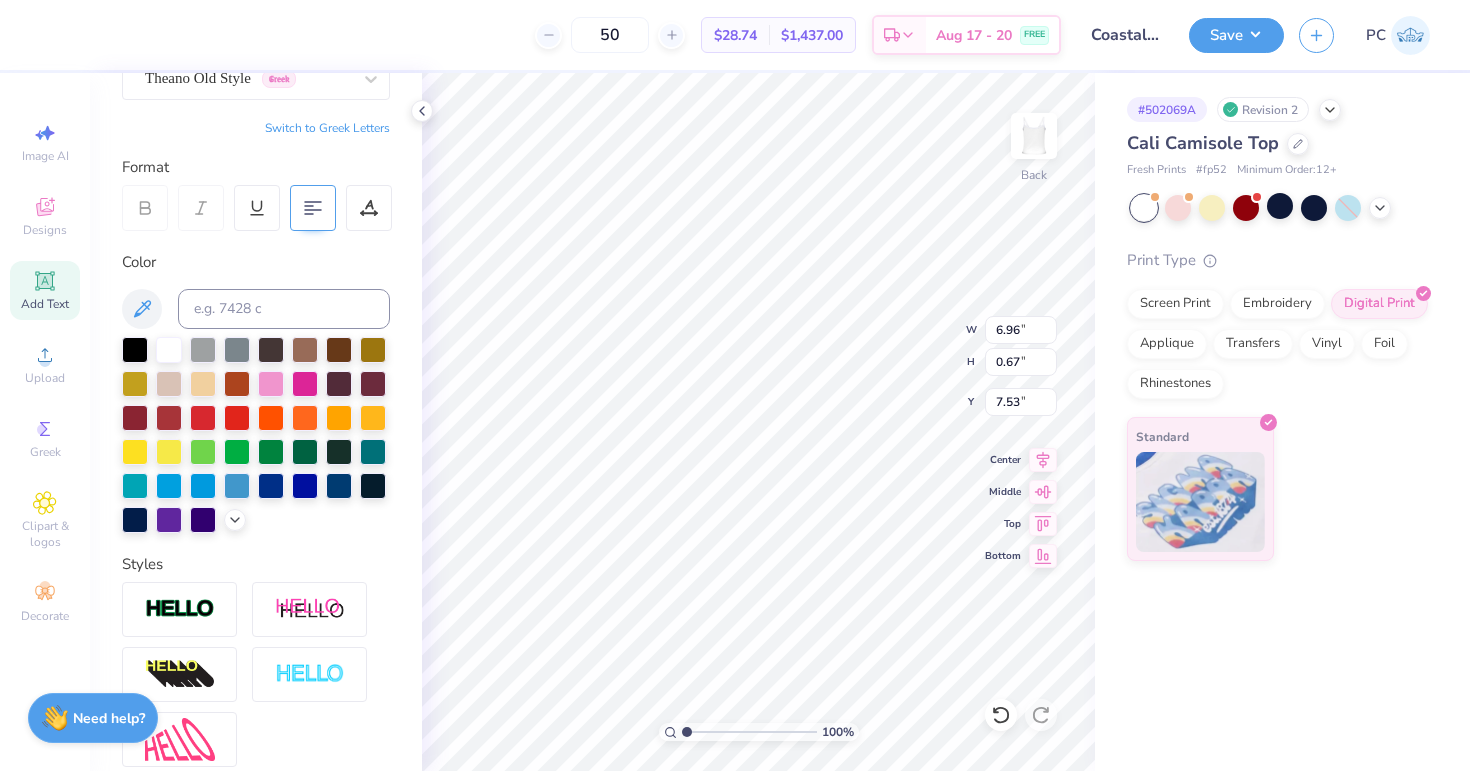 type on "• Rush • Fall
[YEAR]" 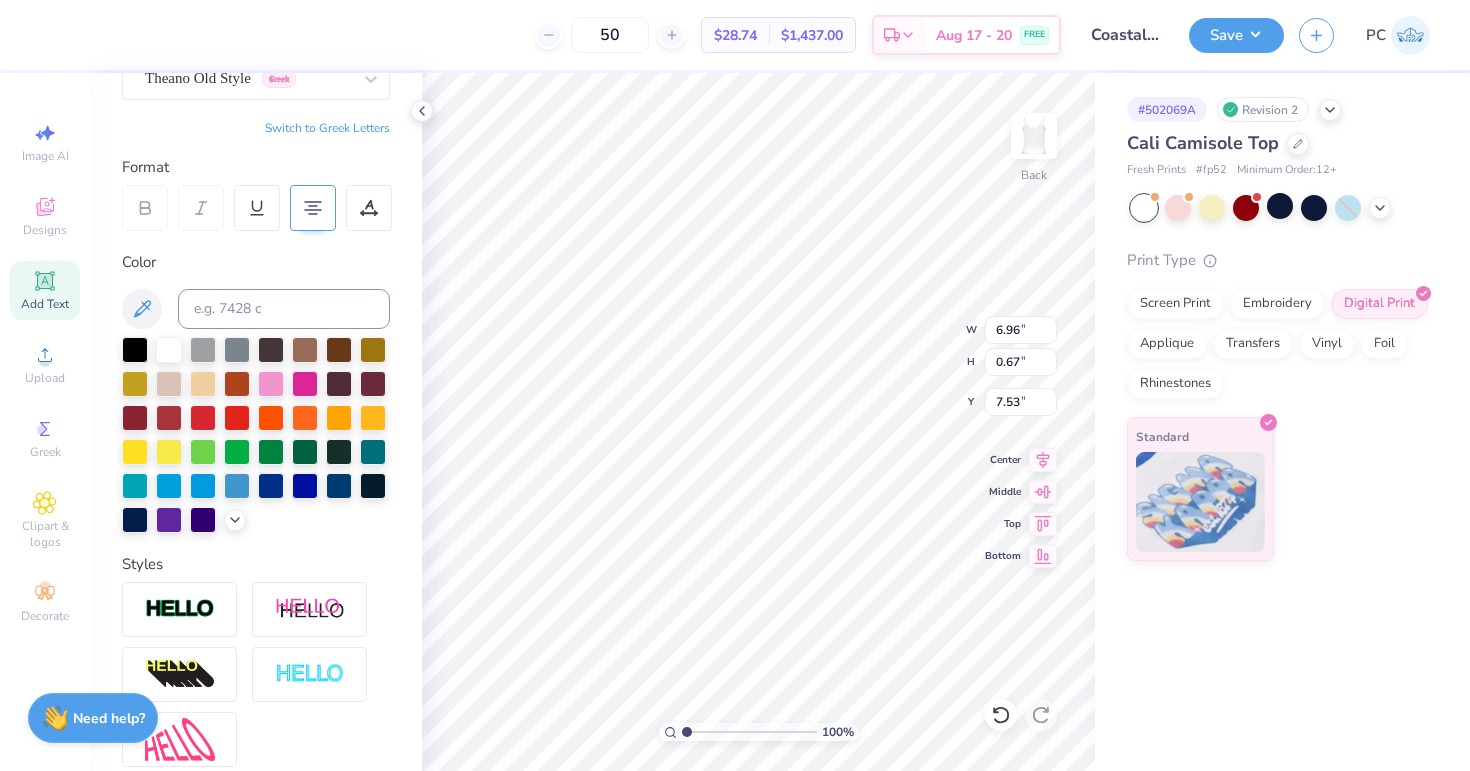 click 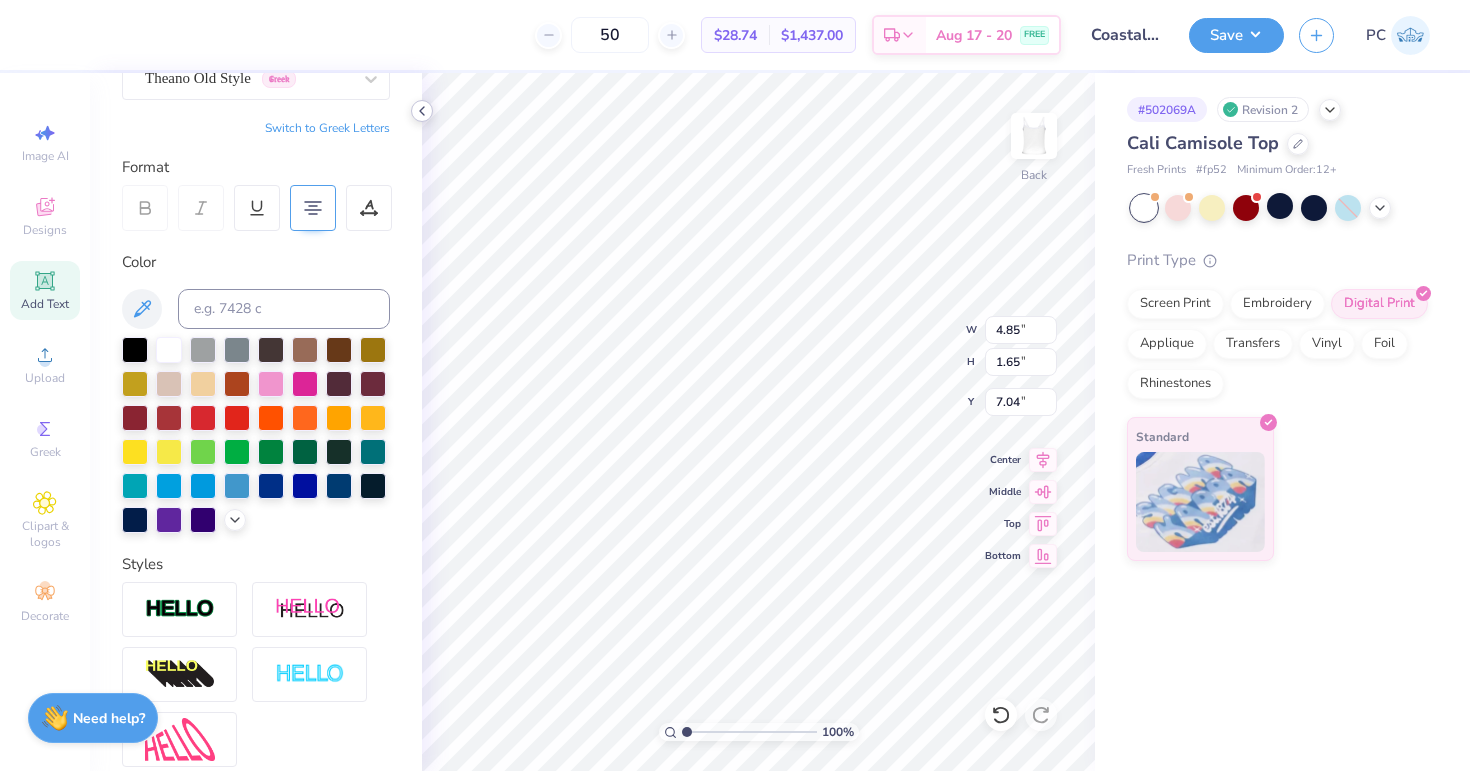 type on "2.06" 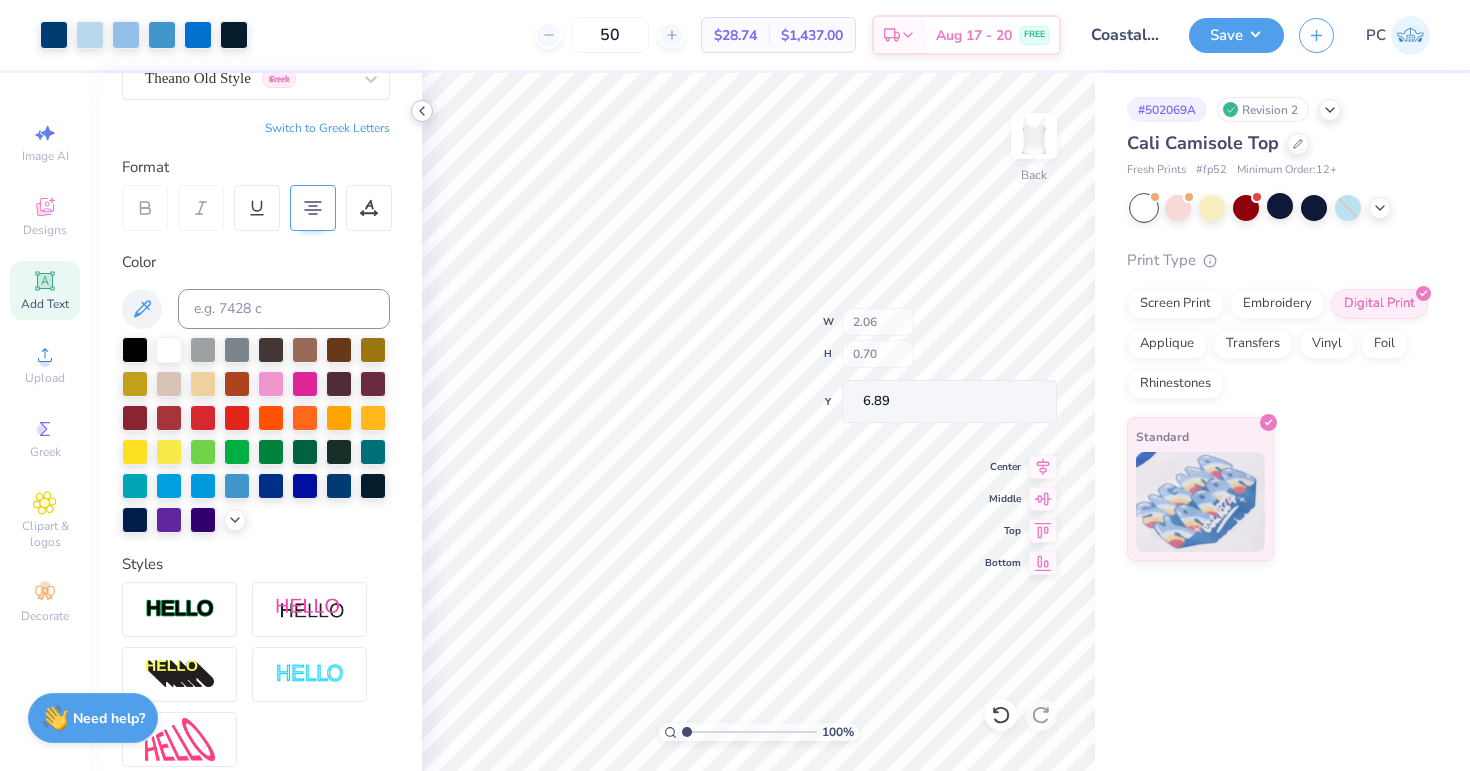 type on "6.89" 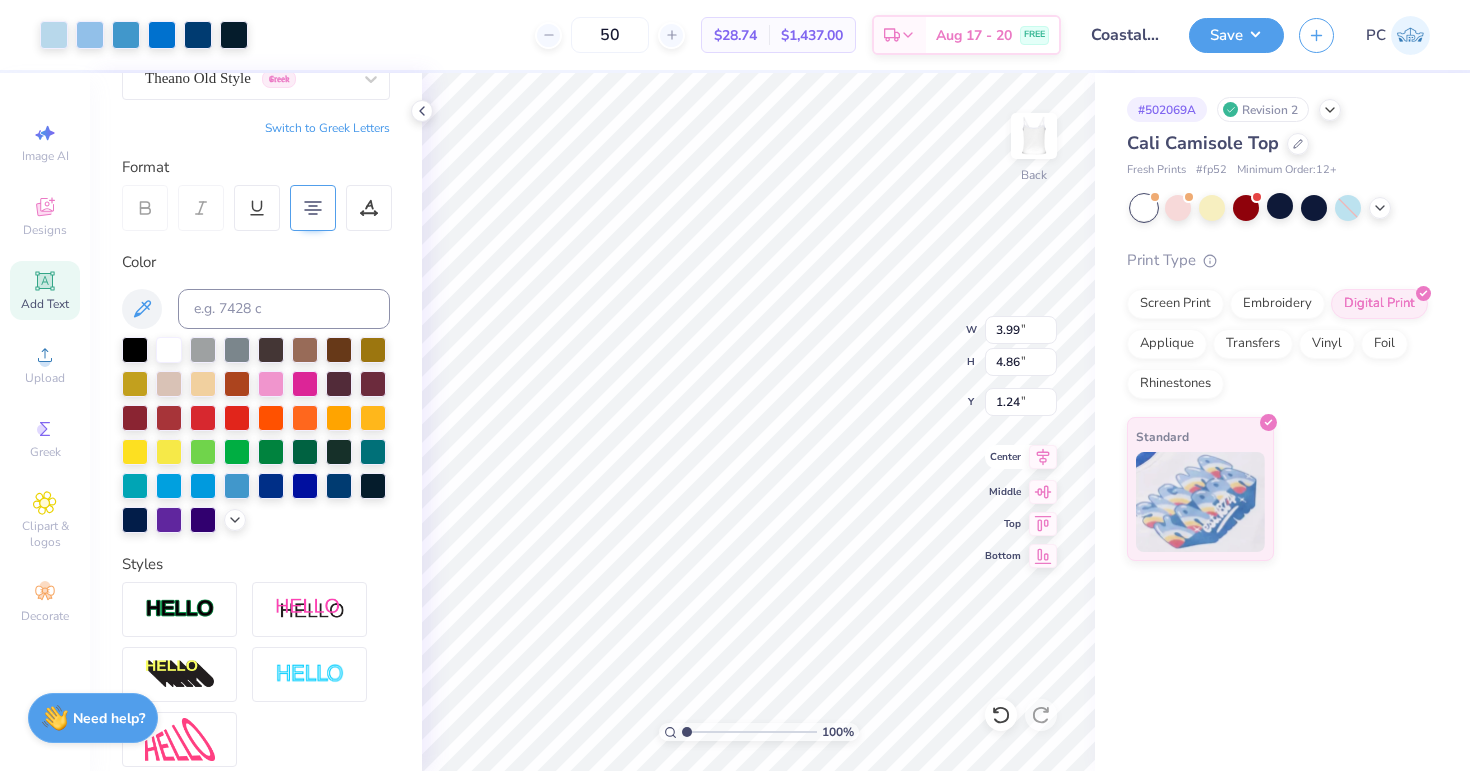 type on "3.65" 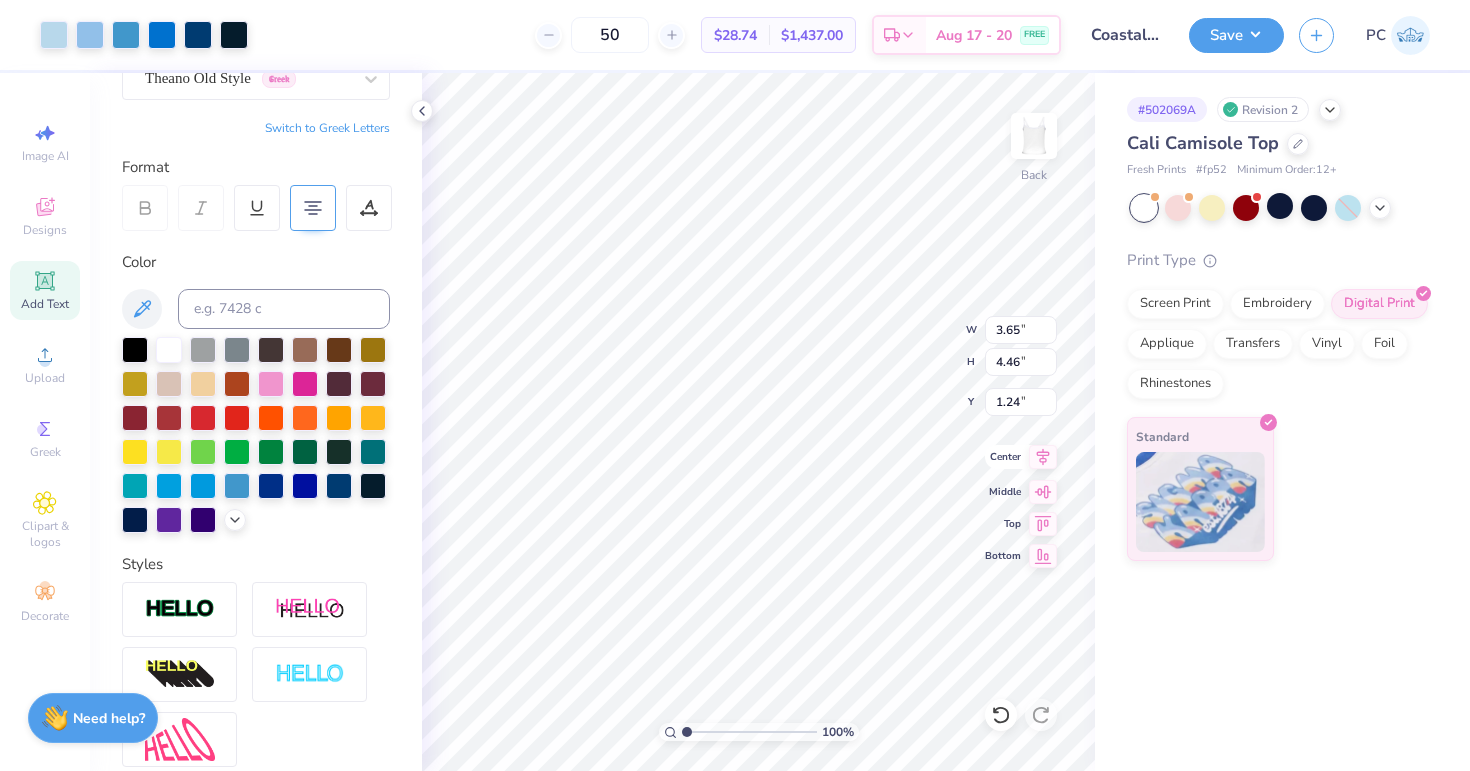 click 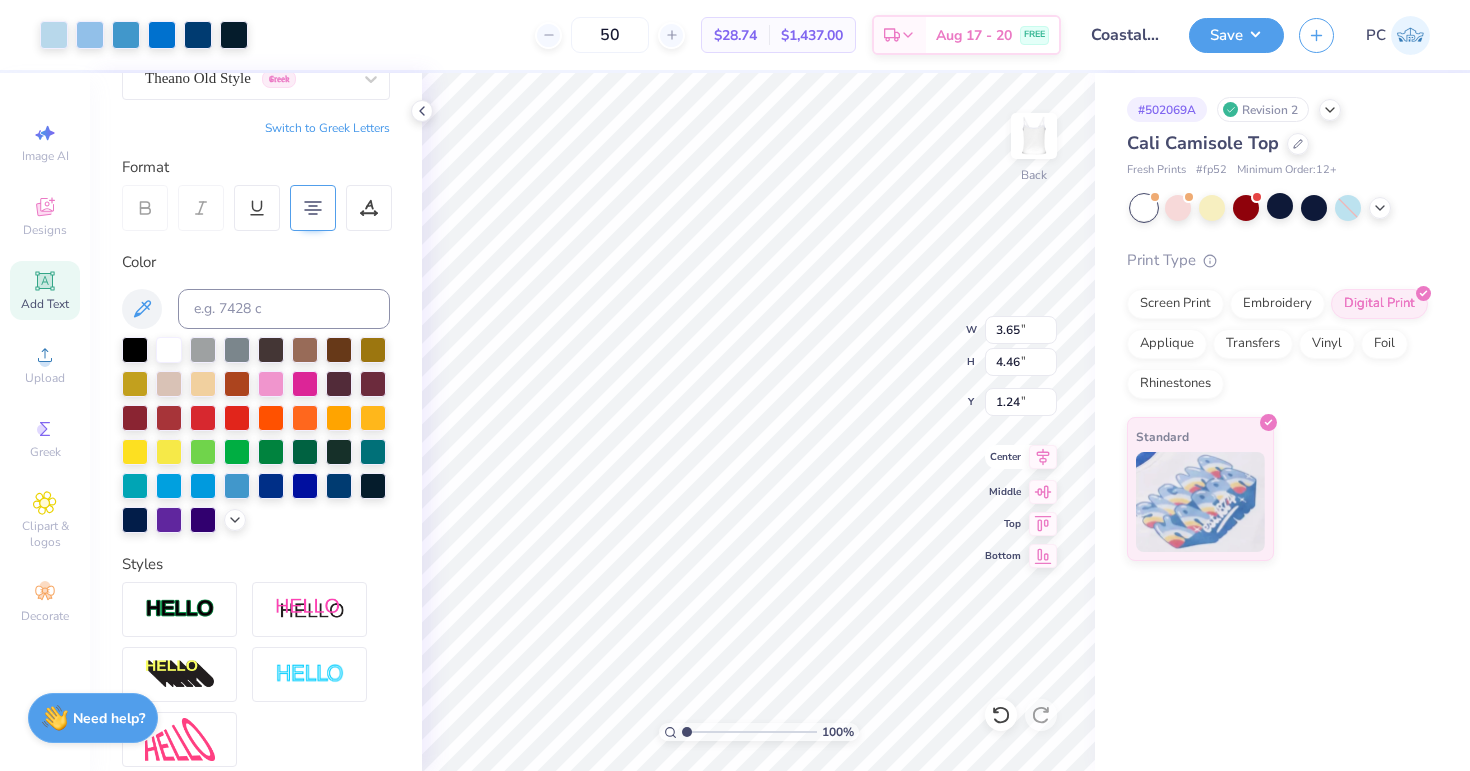 click 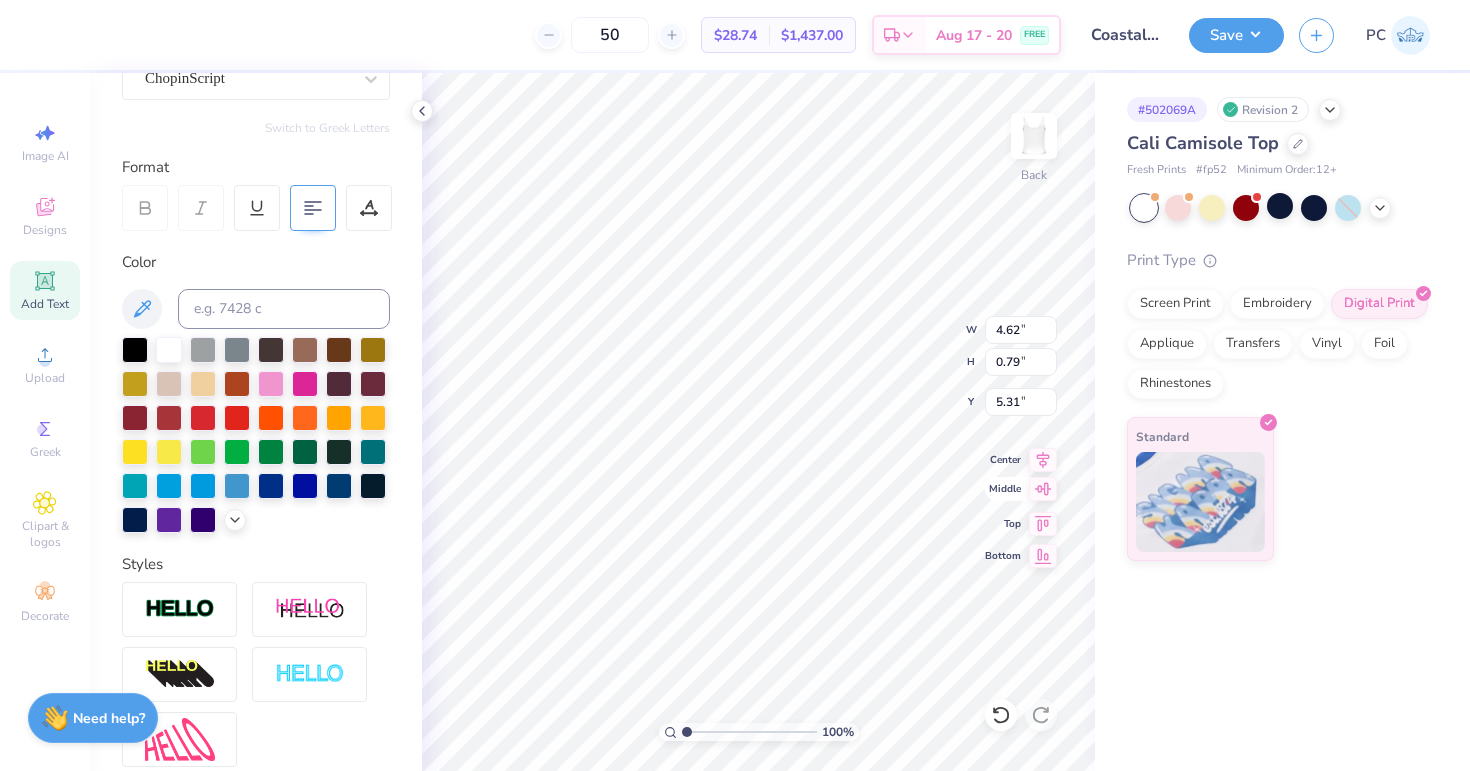 type on "5.31" 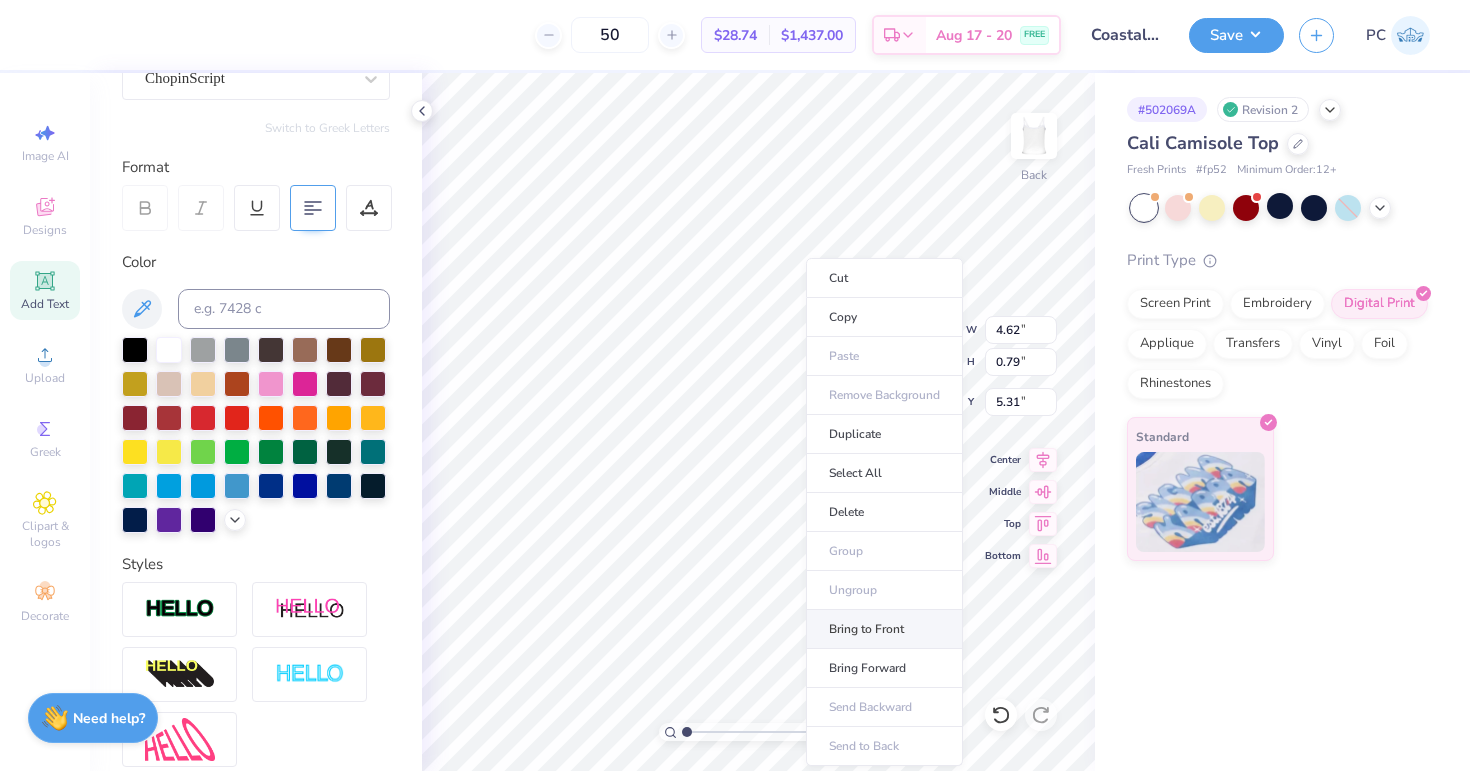 click on "Bring to Front" at bounding box center [884, 629] 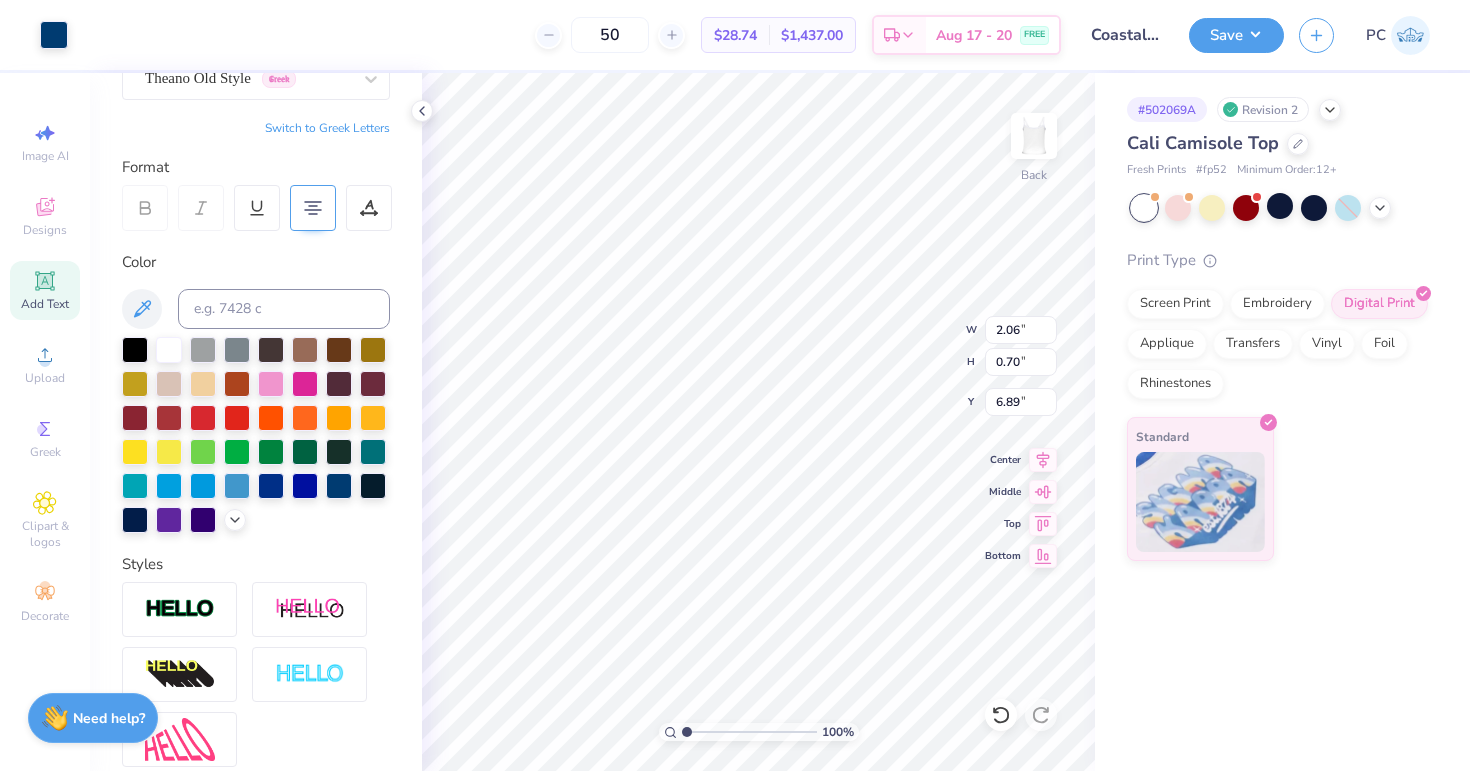 scroll, scrollTop: 203, scrollLeft: 0, axis: vertical 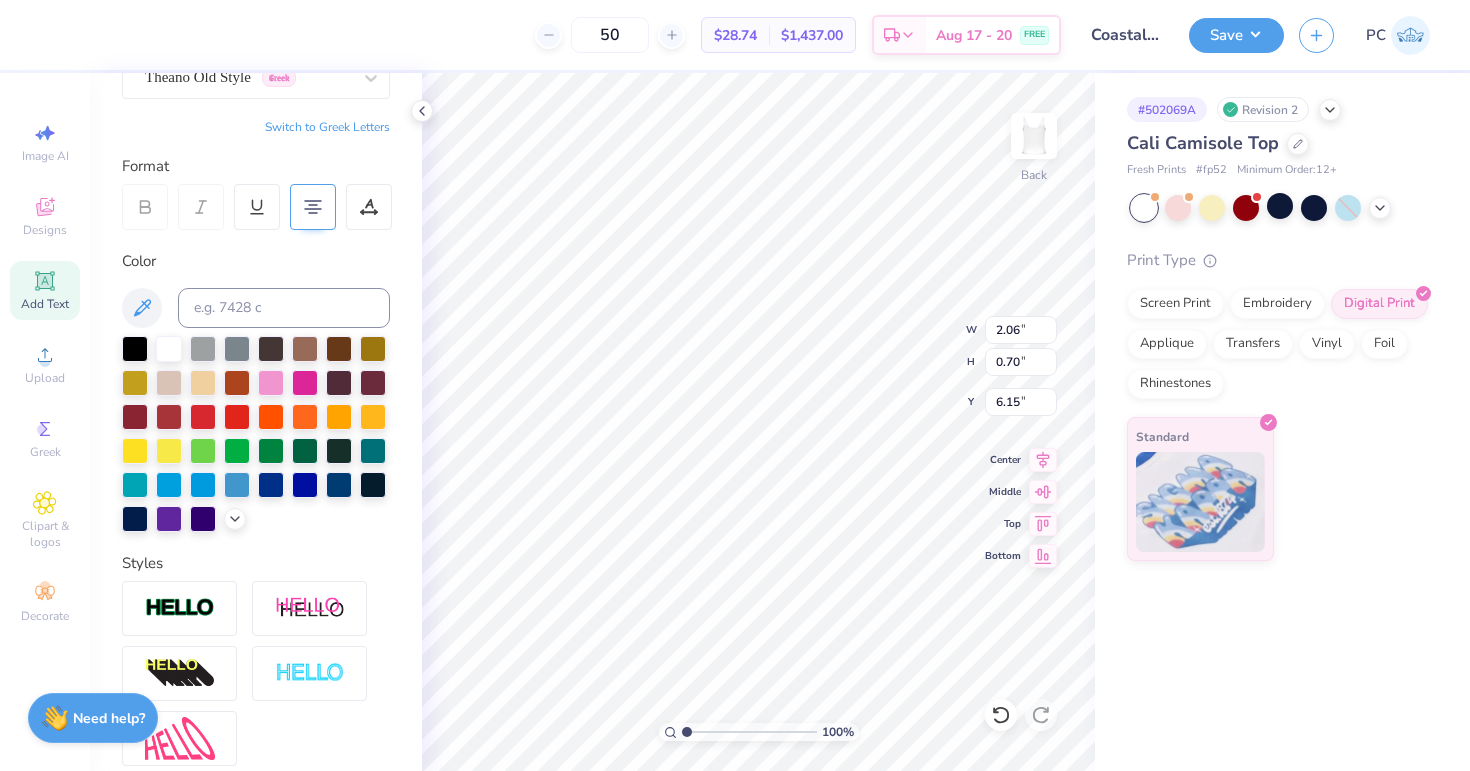 type on "6.15" 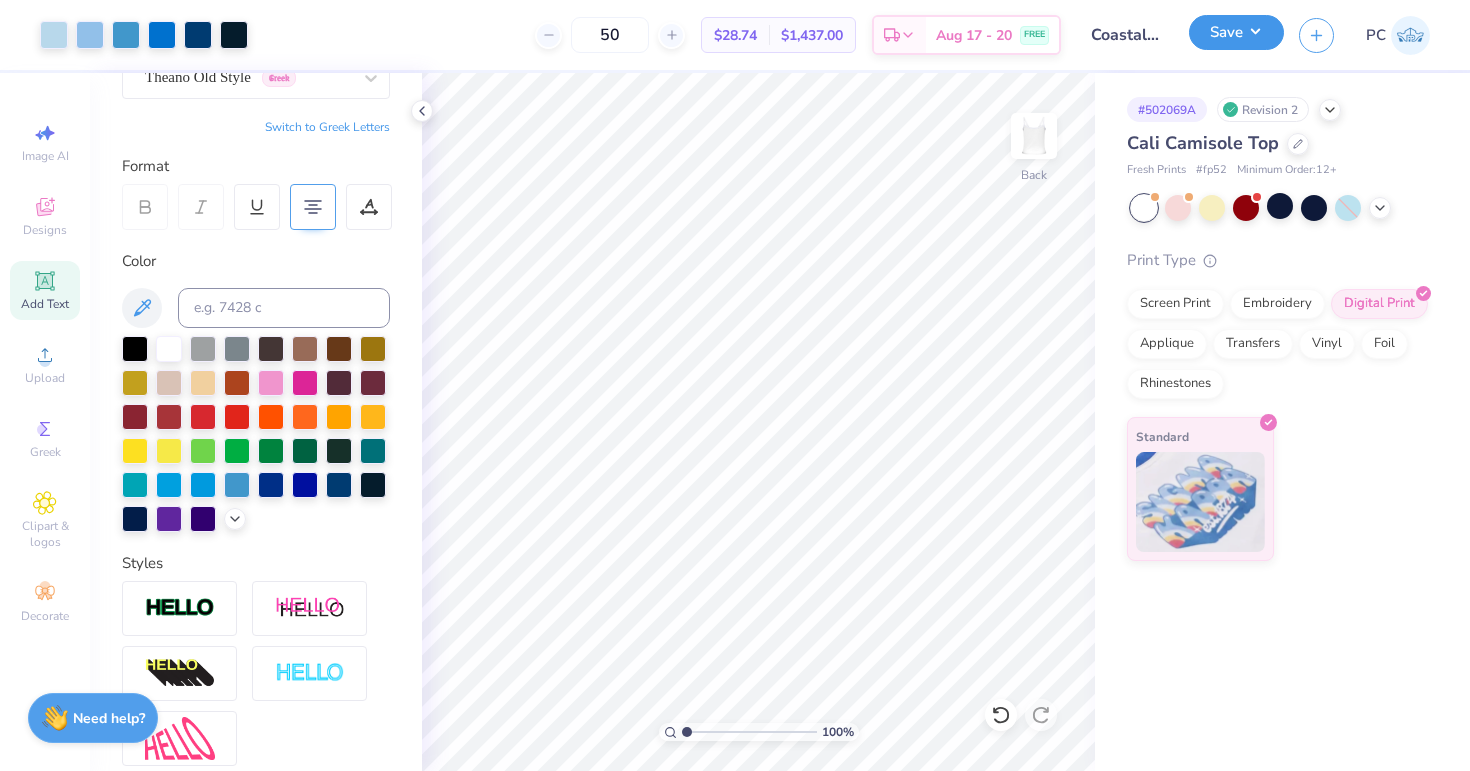 click on "Save" at bounding box center [1236, 32] 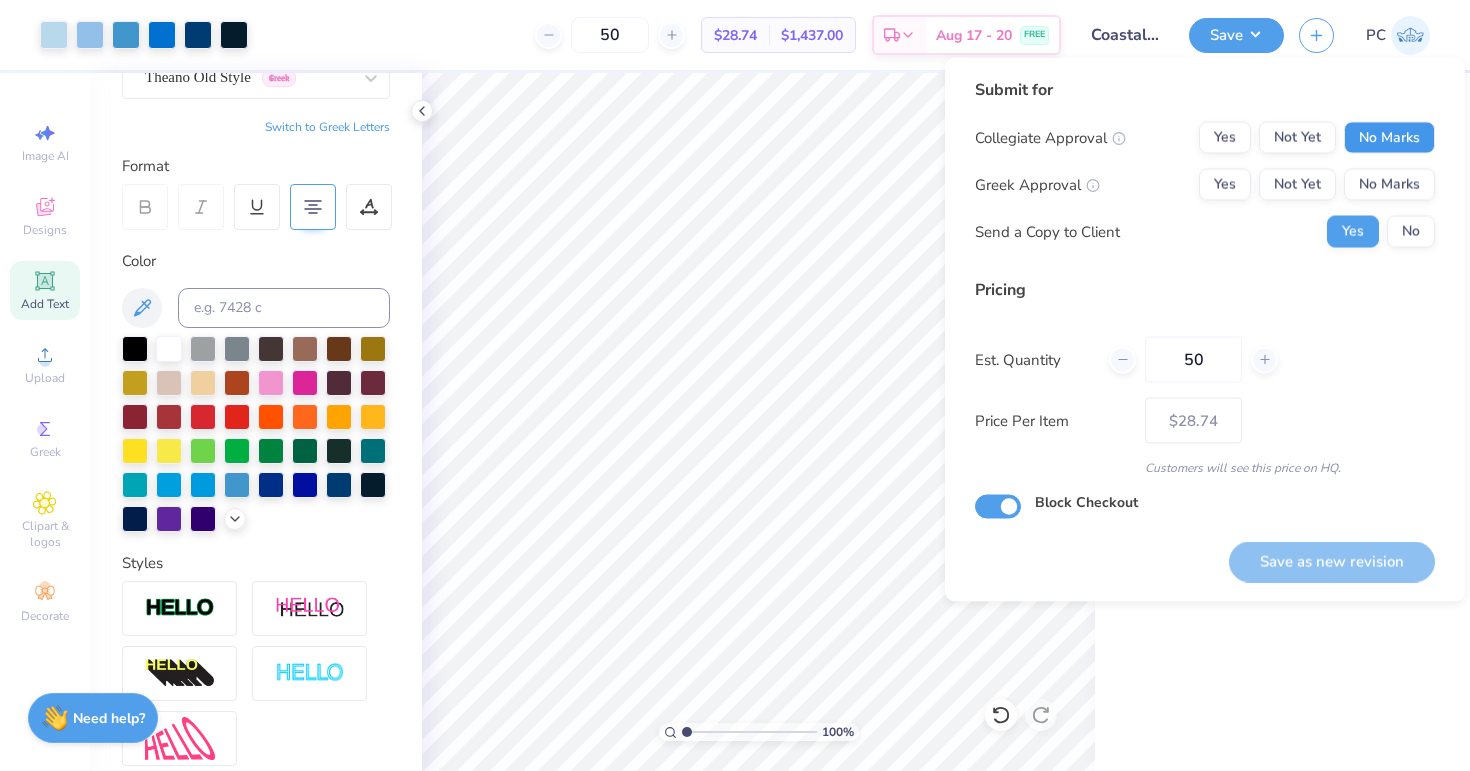 click on "No Marks" at bounding box center [1389, 138] 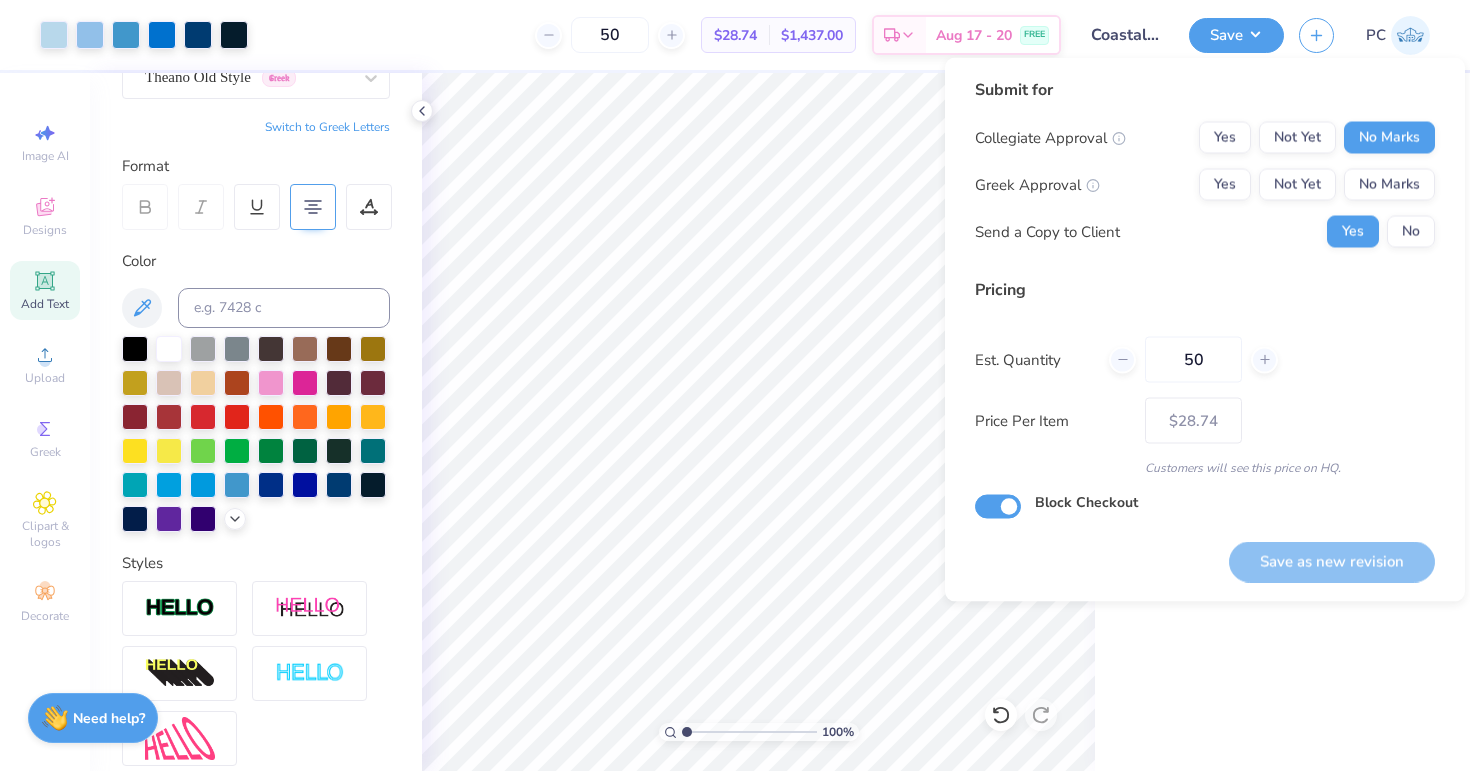 click on "Collegiate Approval Yes Not Yet No Marks Greek Approval Yes Not Yet No Marks Send a Copy to Client Yes No" at bounding box center [1205, 185] 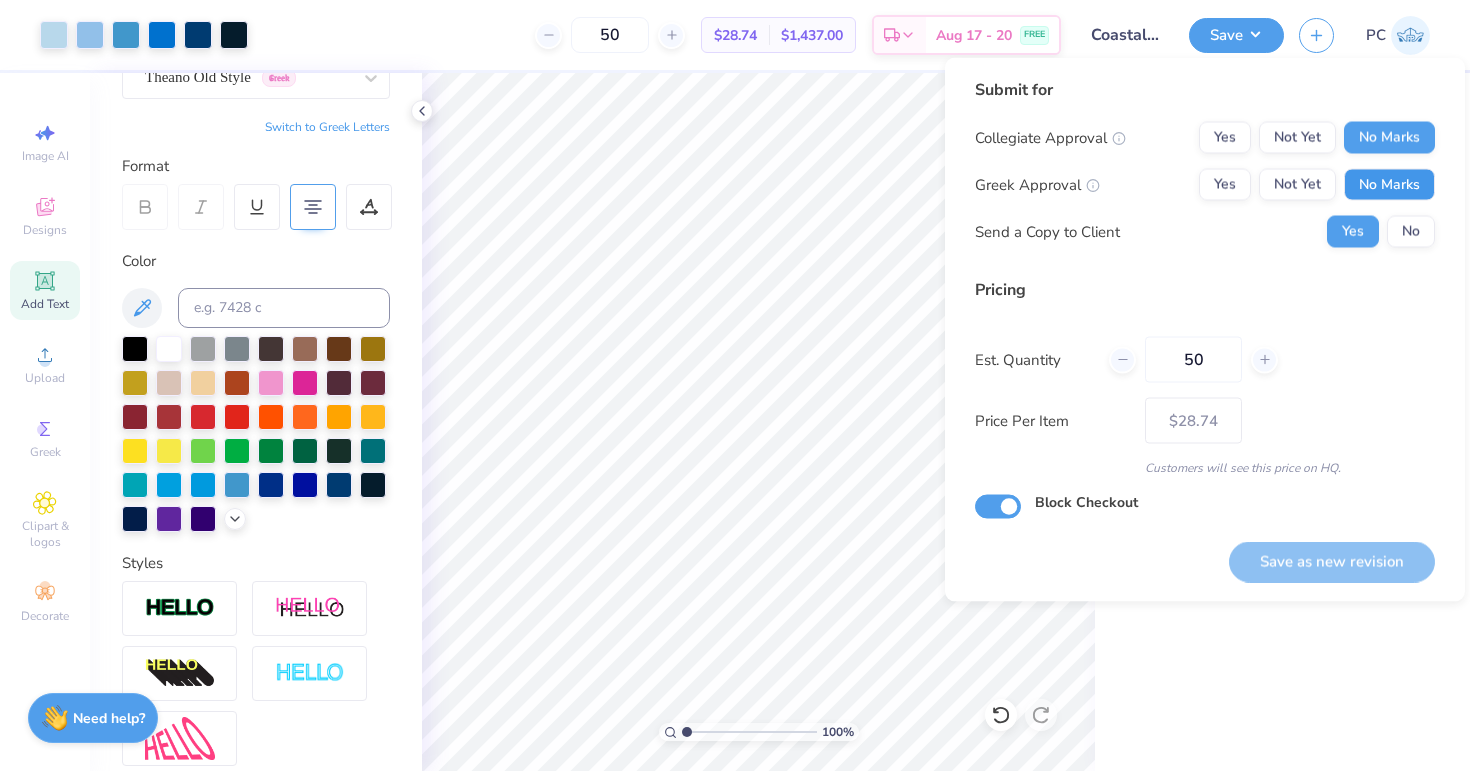 click on "No Marks" at bounding box center [1389, 185] 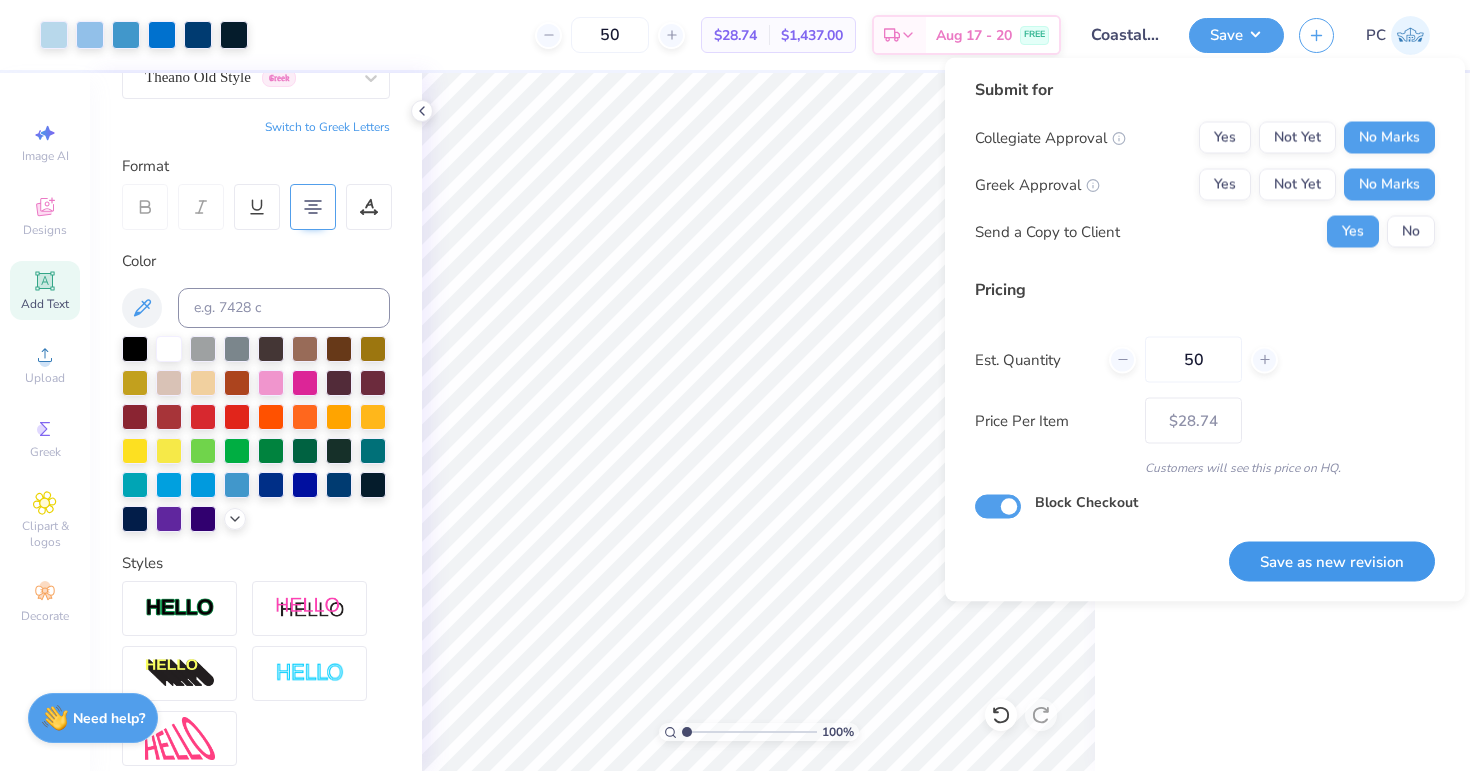 click on "Save as new revision" at bounding box center [1332, 561] 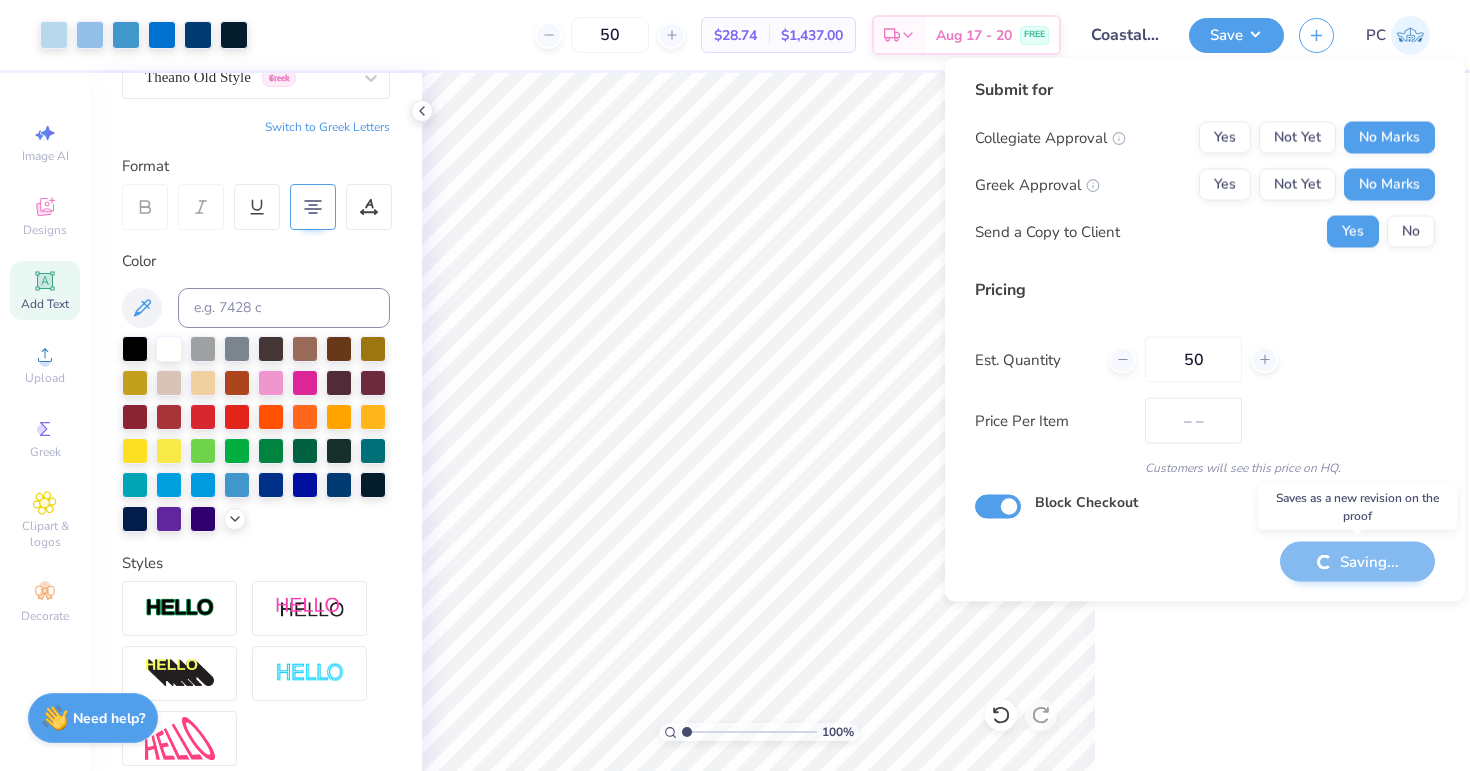 type on "$28.74" 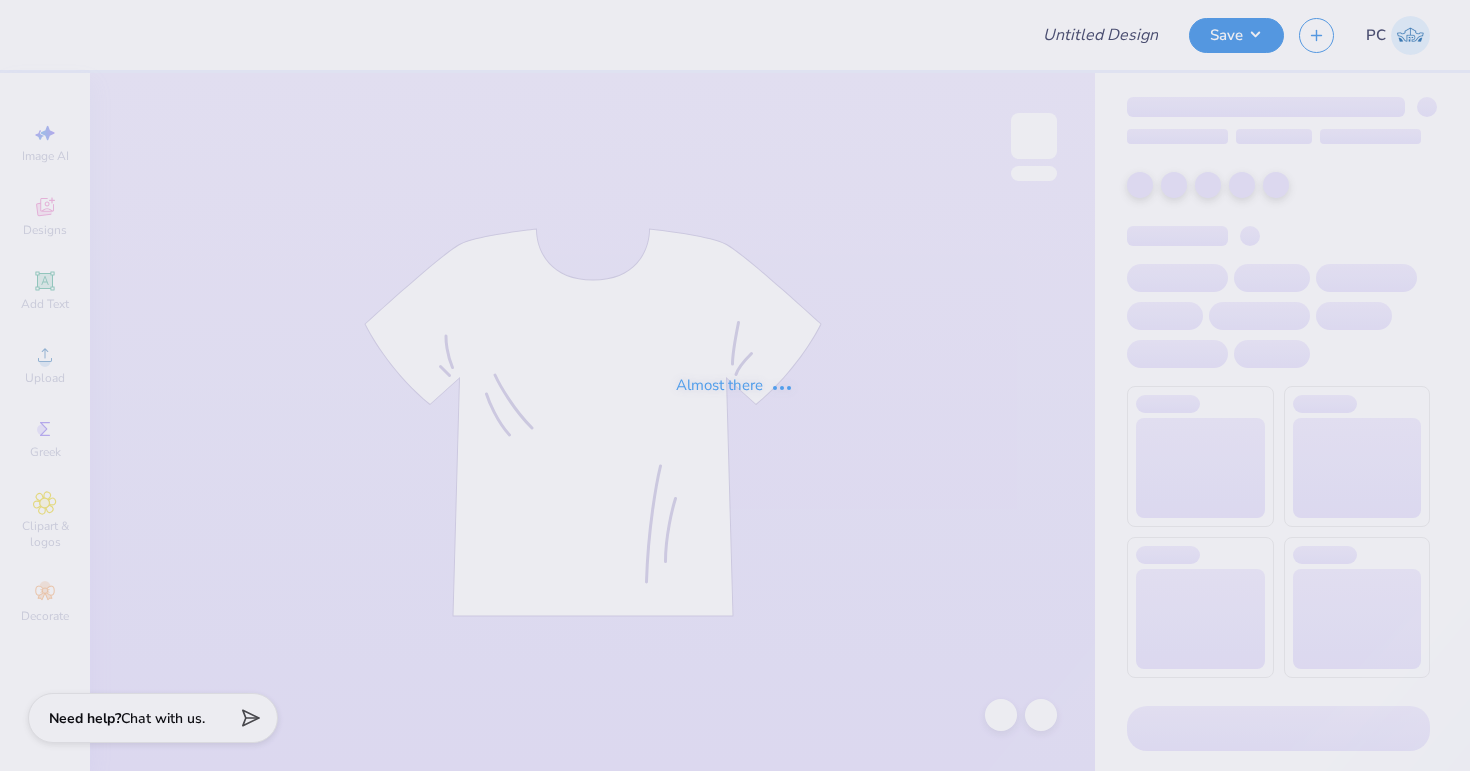 scroll, scrollTop: 0, scrollLeft: 0, axis: both 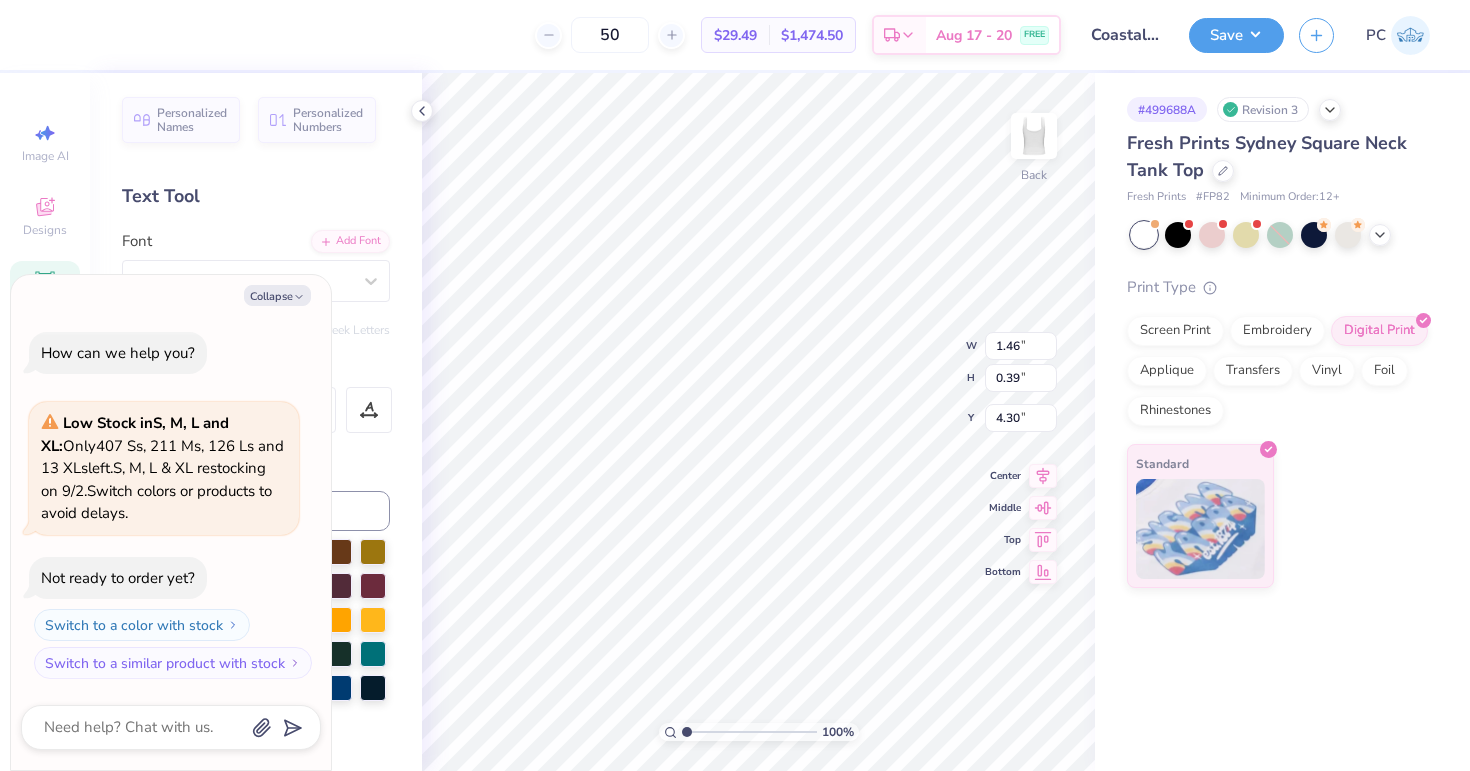 type on "x" 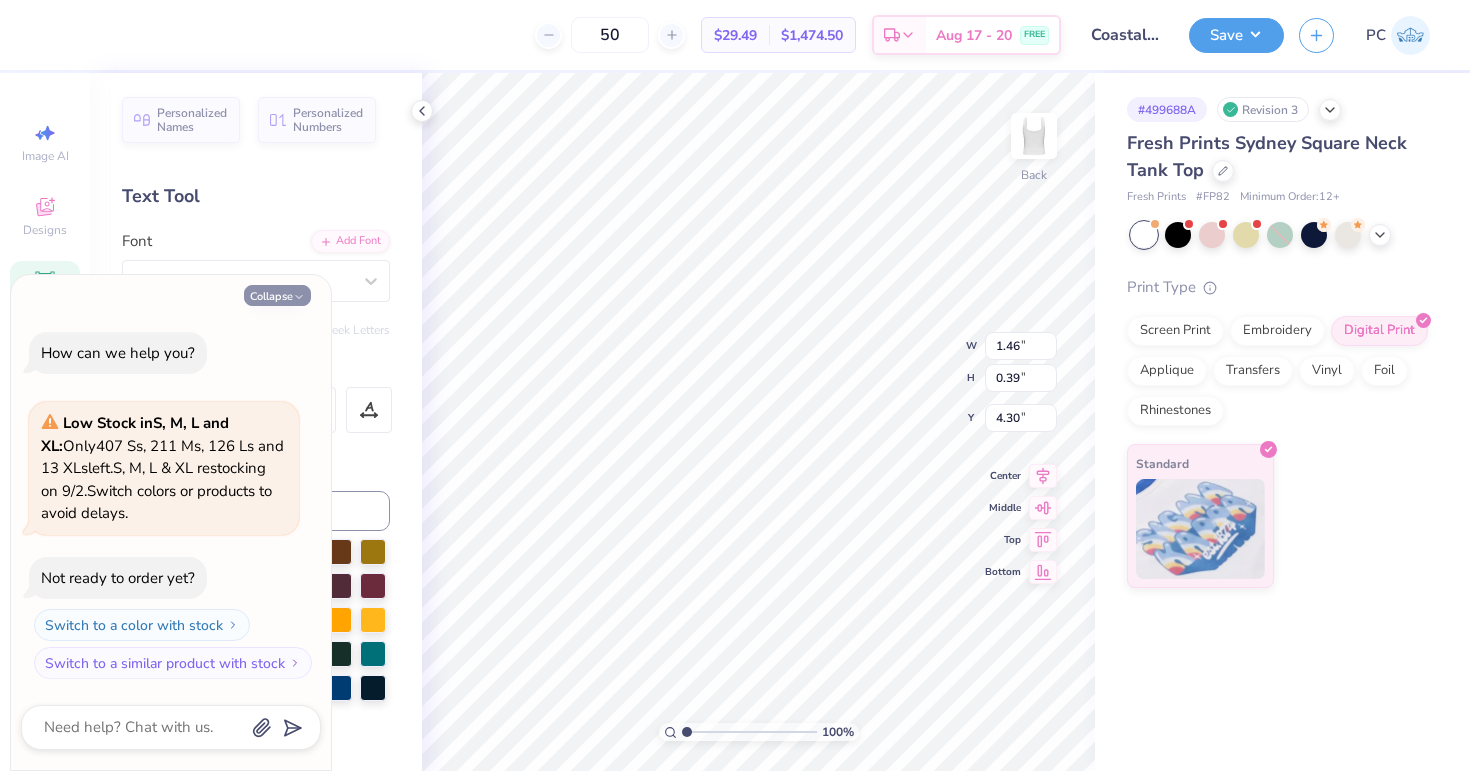 click on "Collapse" at bounding box center [277, 295] 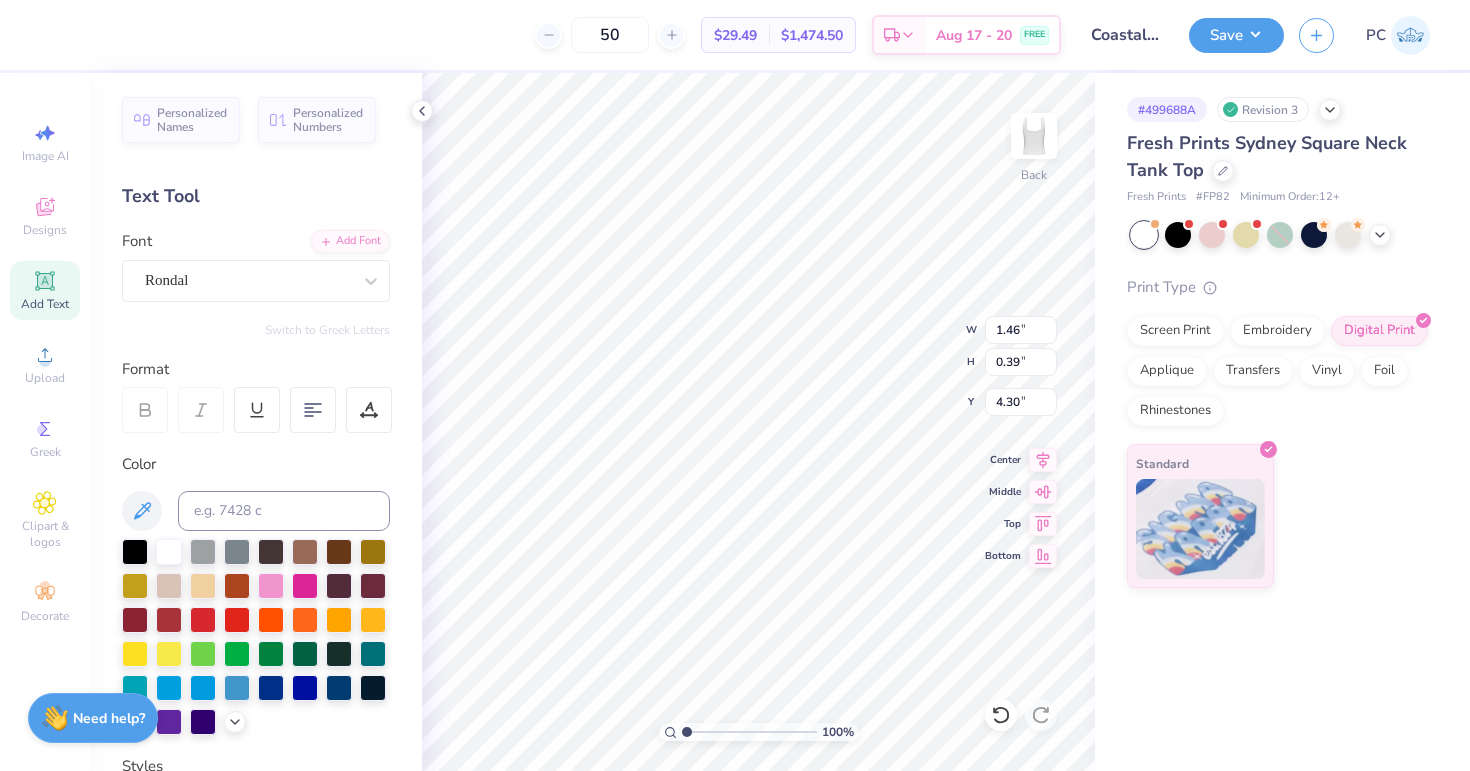 type on "x" 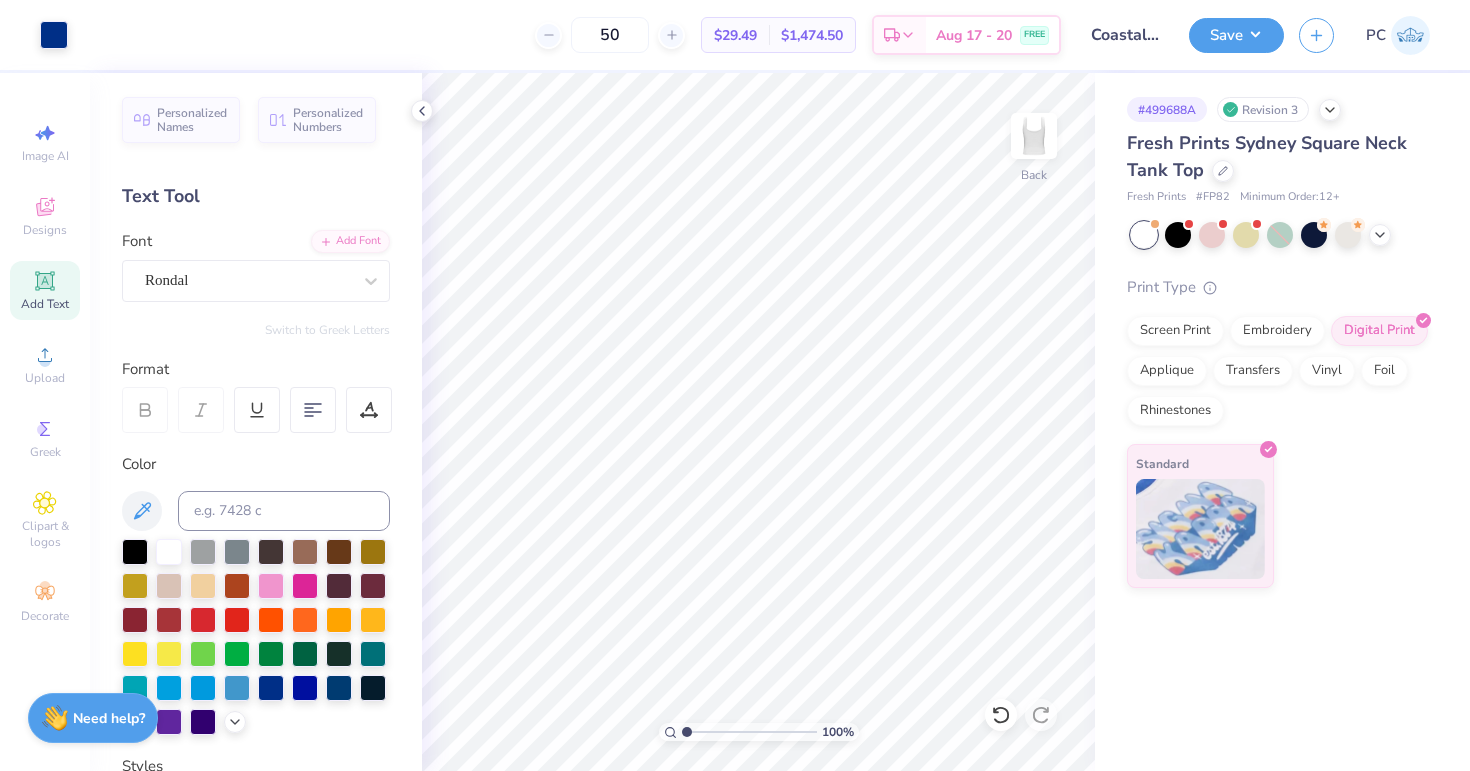 click on "Save PC" at bounding box center (1329, 35) 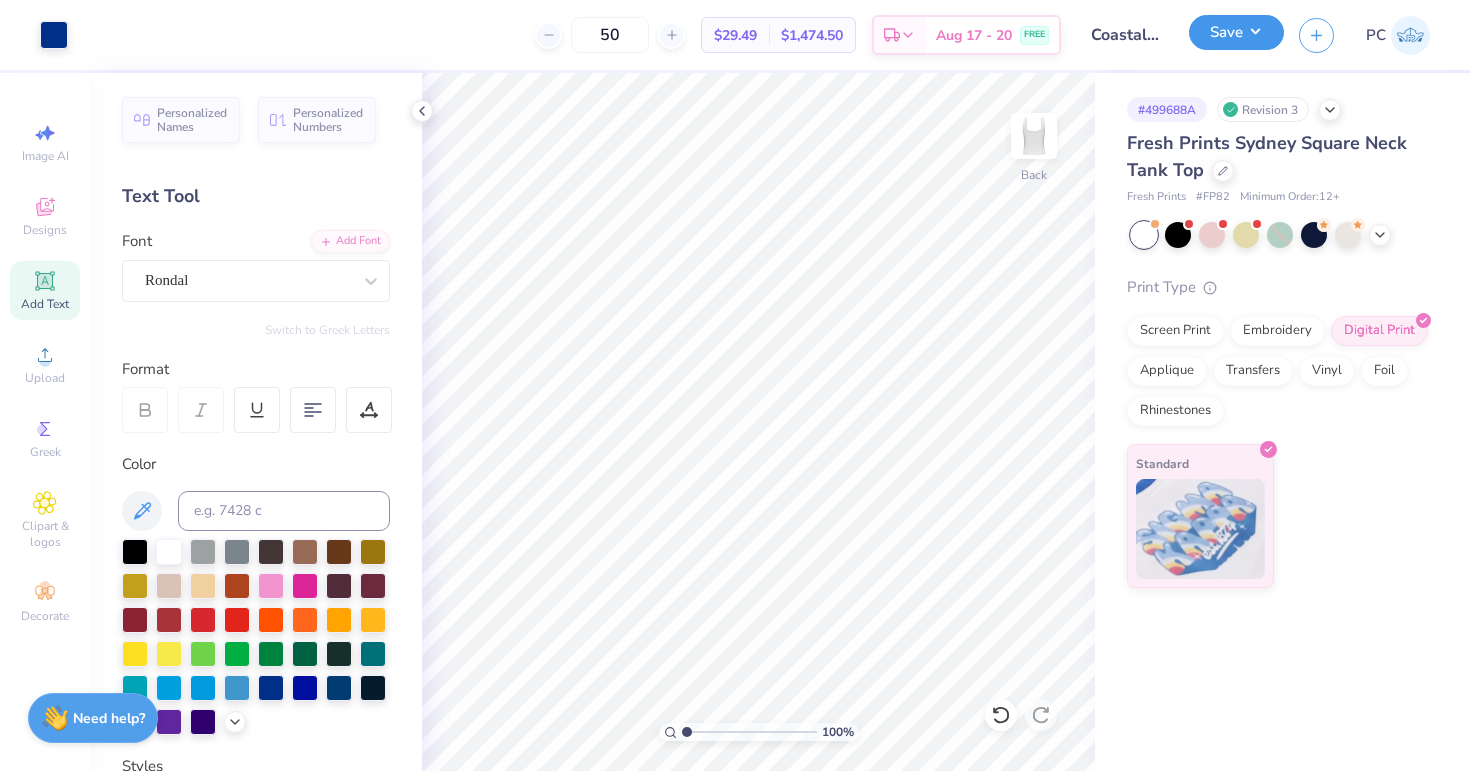 click on "Save" at bounding box center (1236, 32) 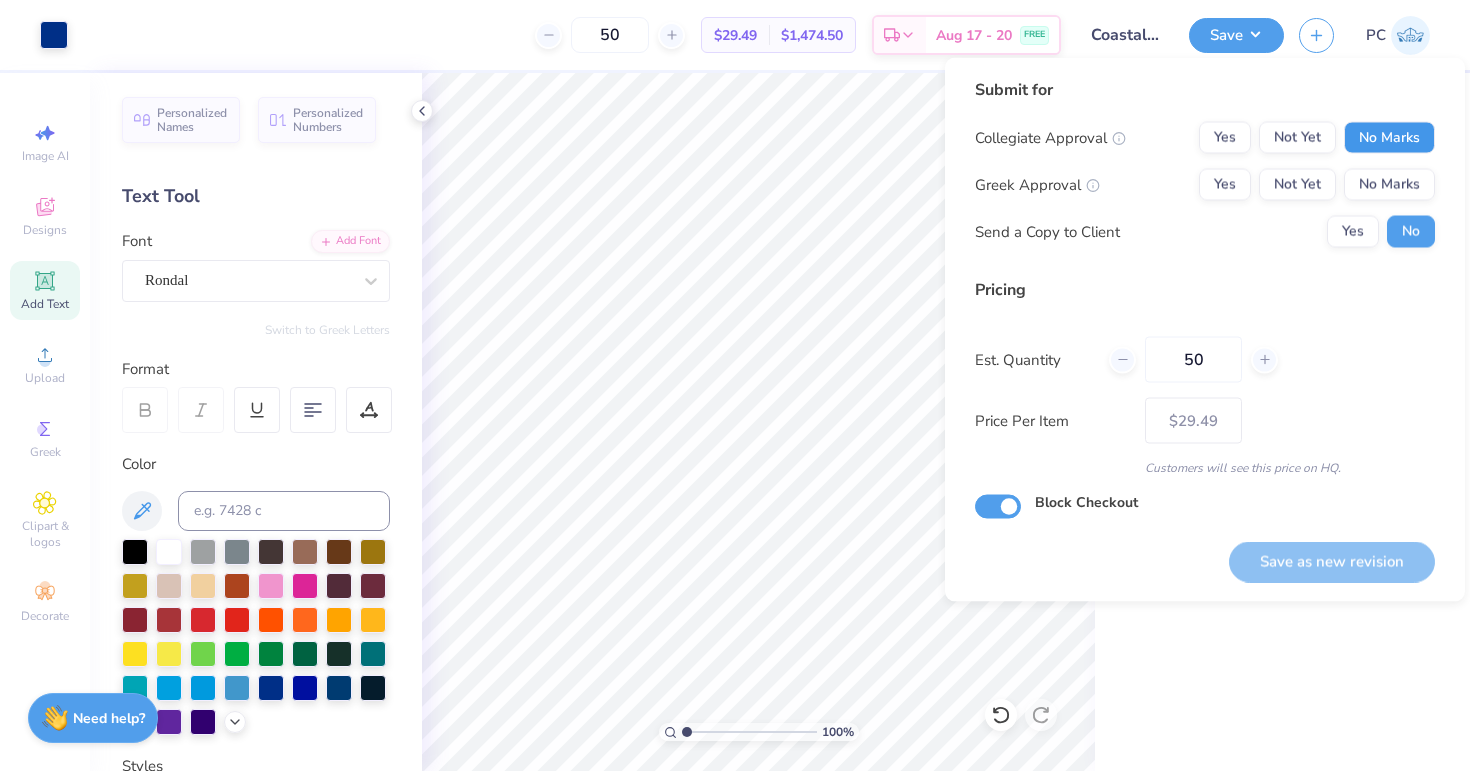 click on "No Marks" at bounding box center (1389, 138) 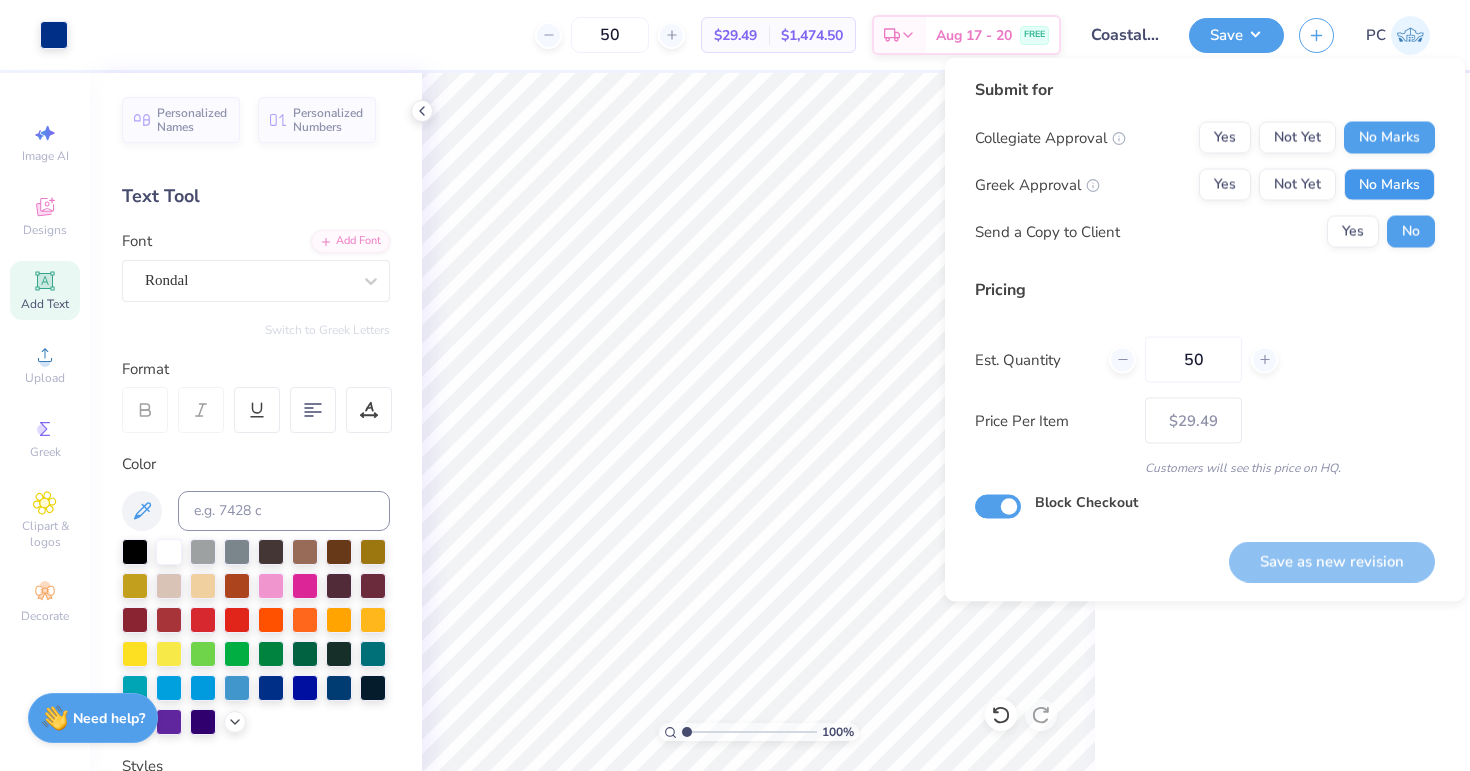 click on "No Marks" at bounding box center (1389, 185) 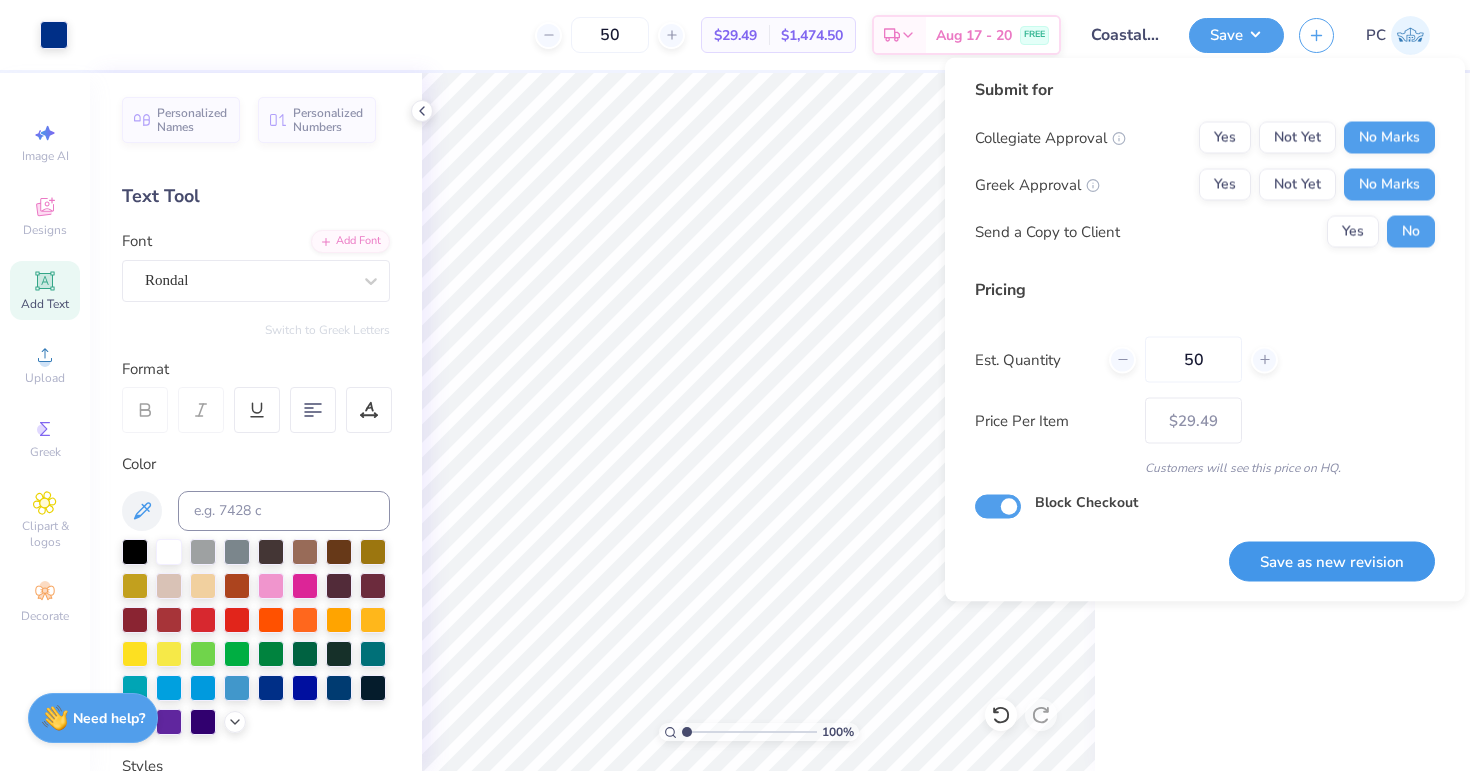 click on "Save as new revision" at bounding box center [1332, 561] 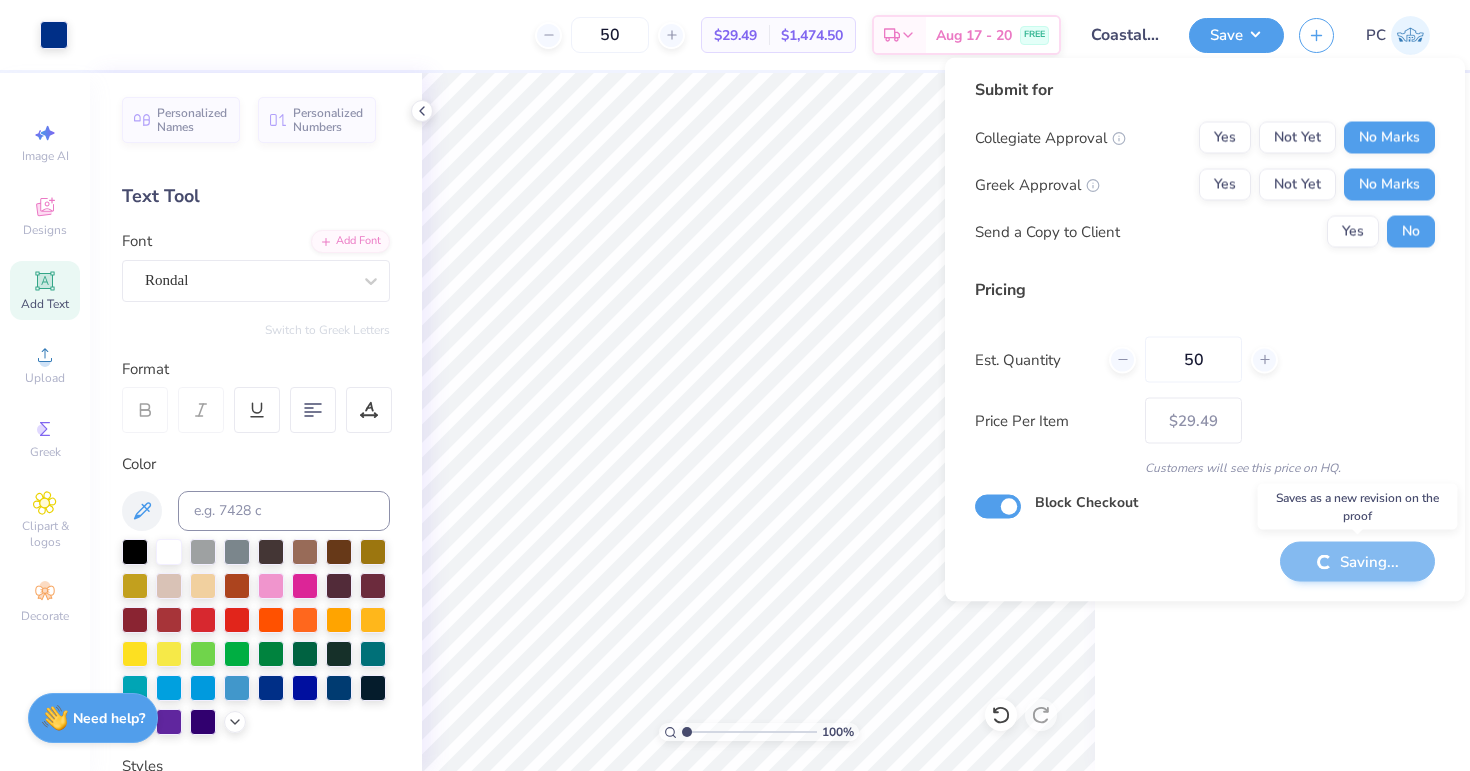 type on "– –" 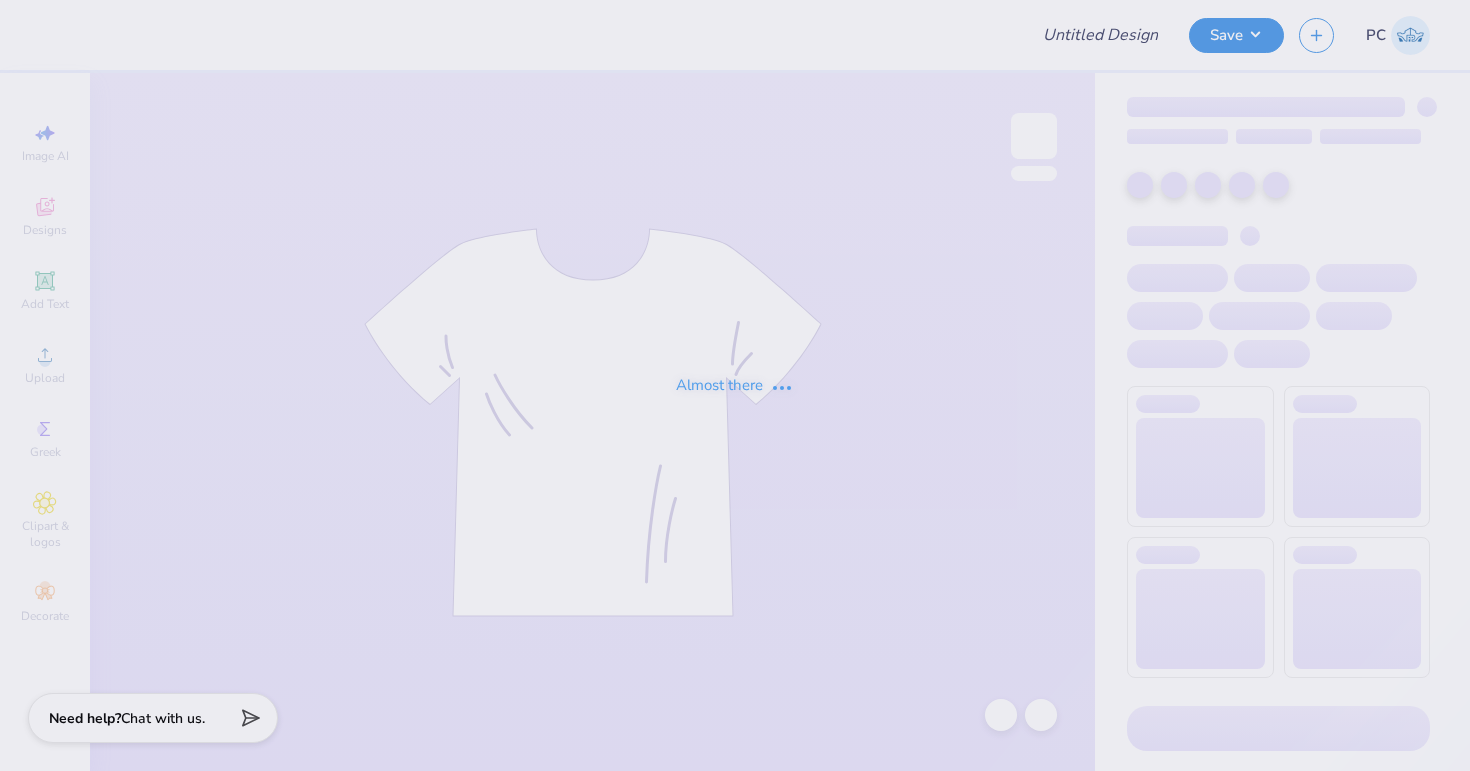 scroll, scrollTop: 0, scrollLeft: 0, axis: both 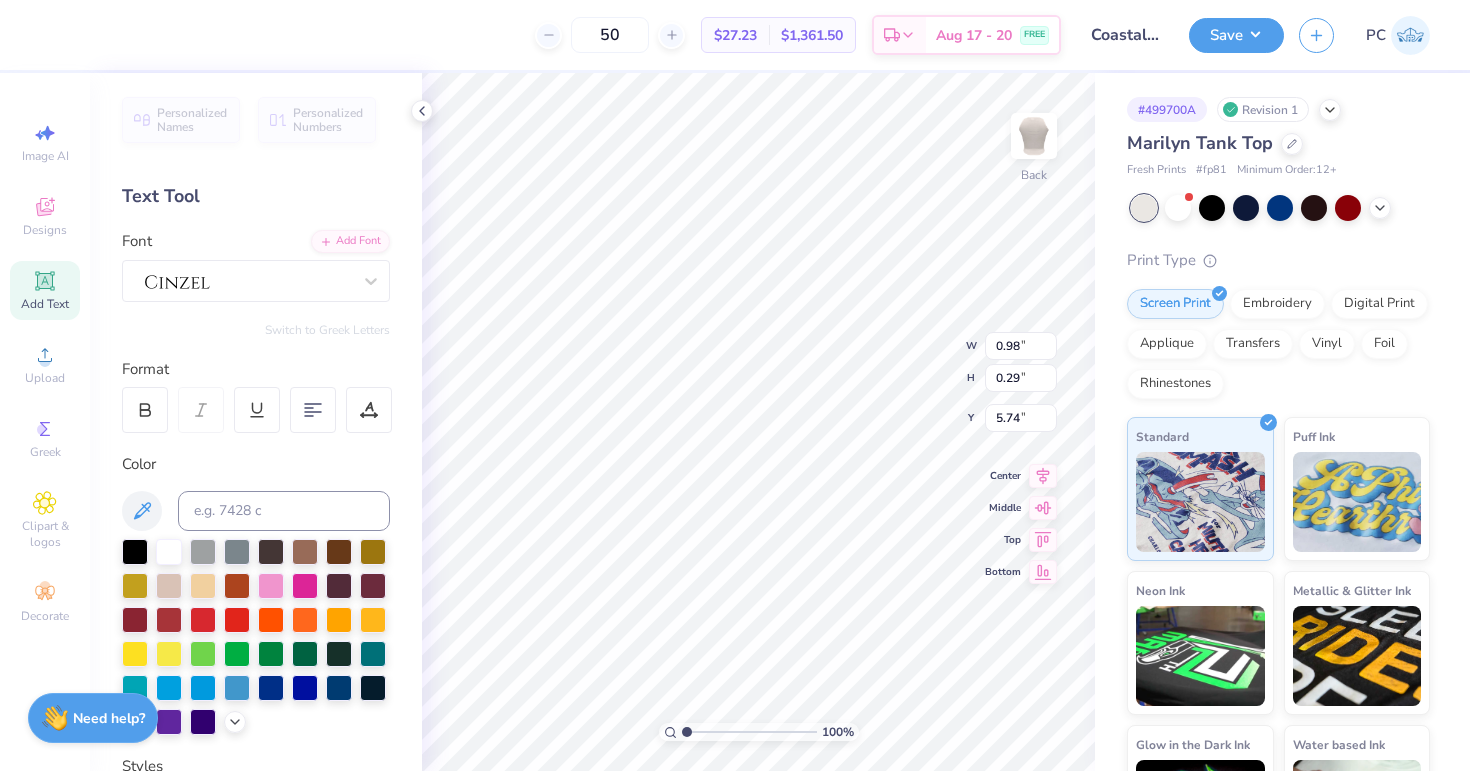type on "FAll Rush" 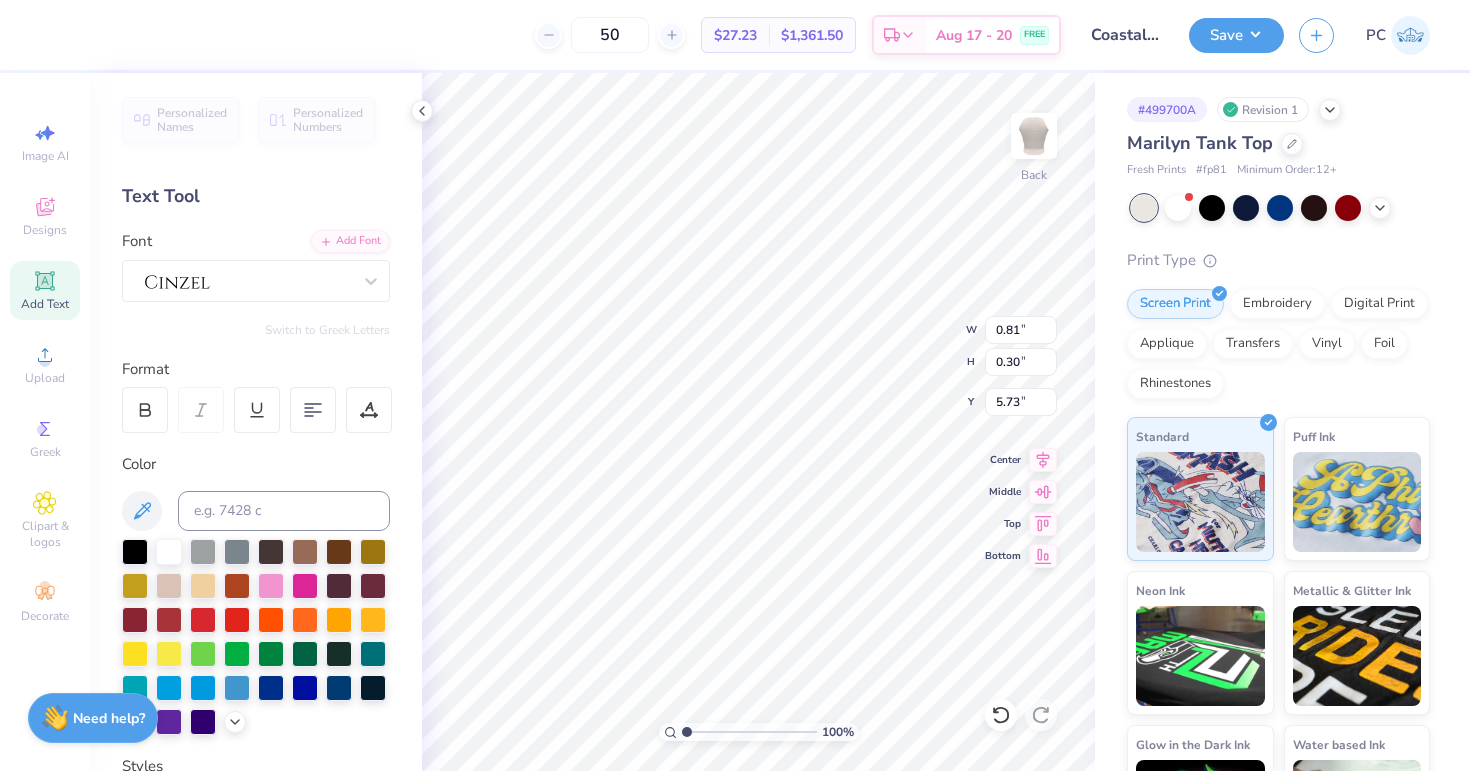 type on "5.74" 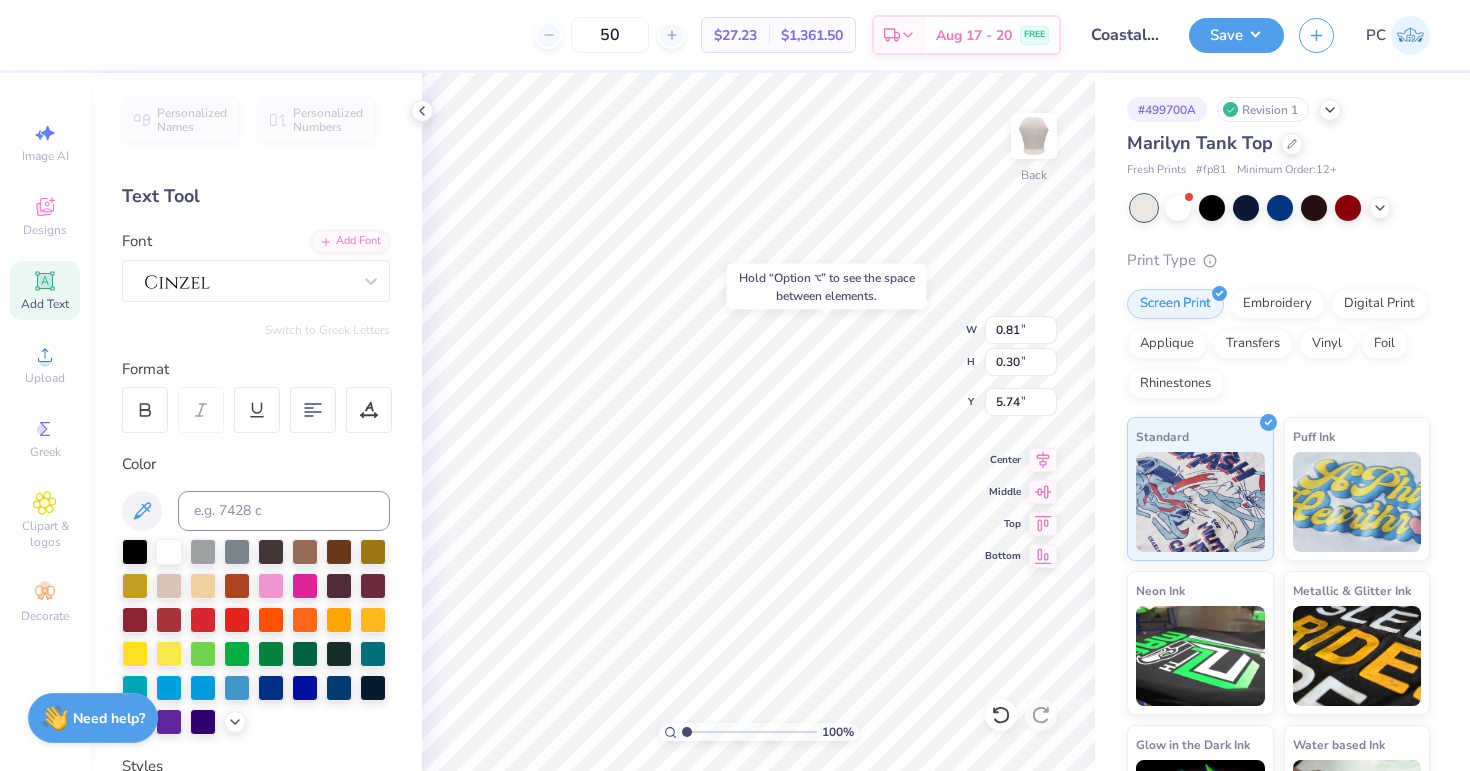 type on "1.98" 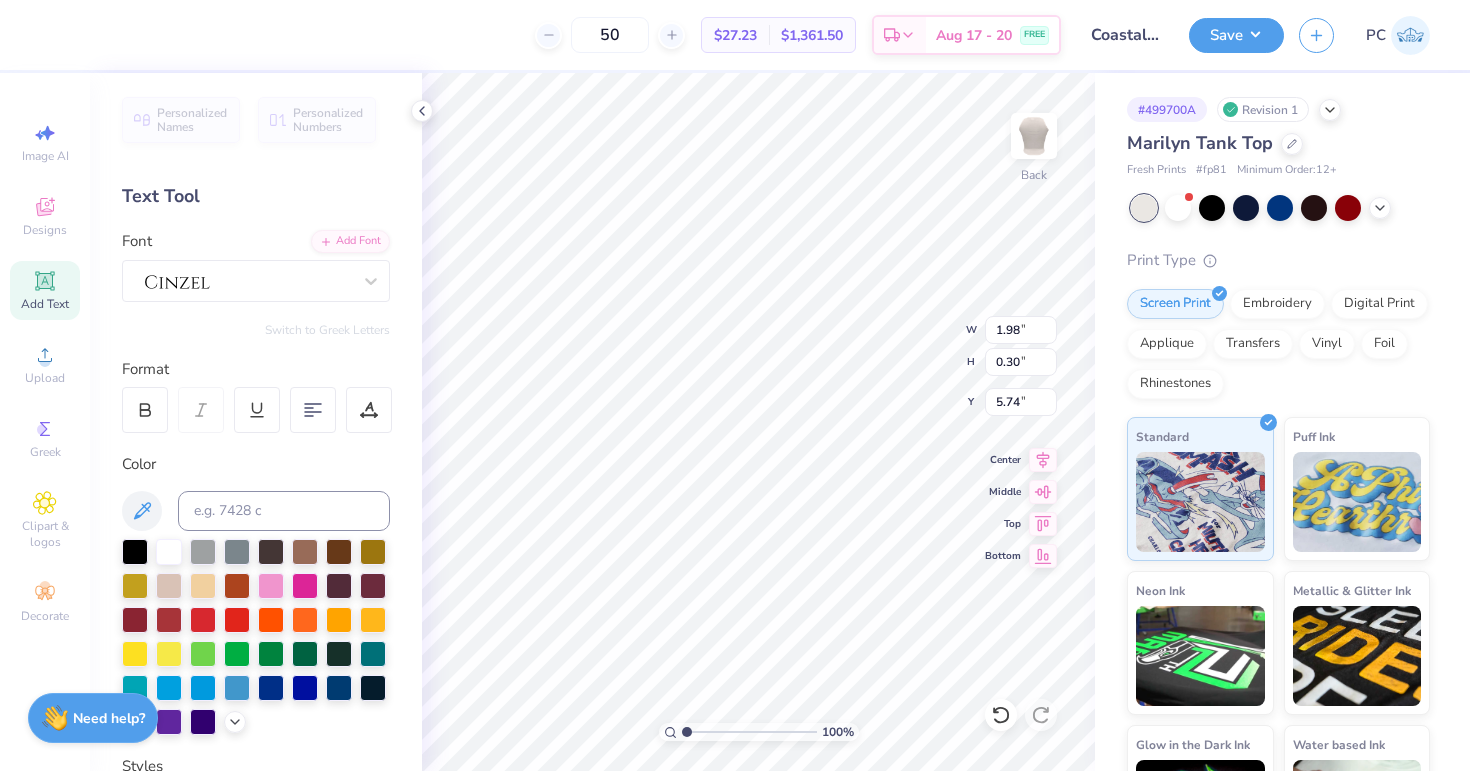 type on "7.02" 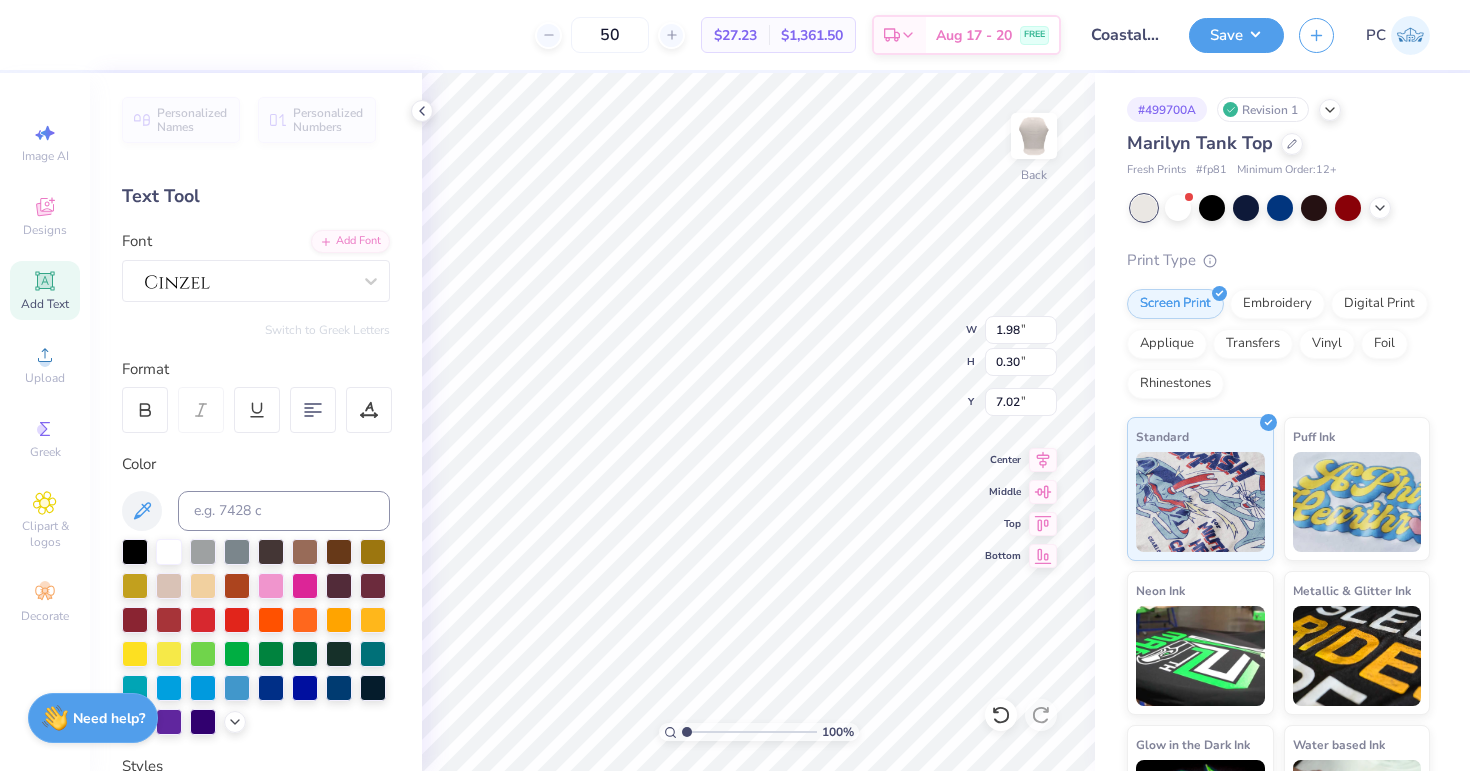 type on "0.81" 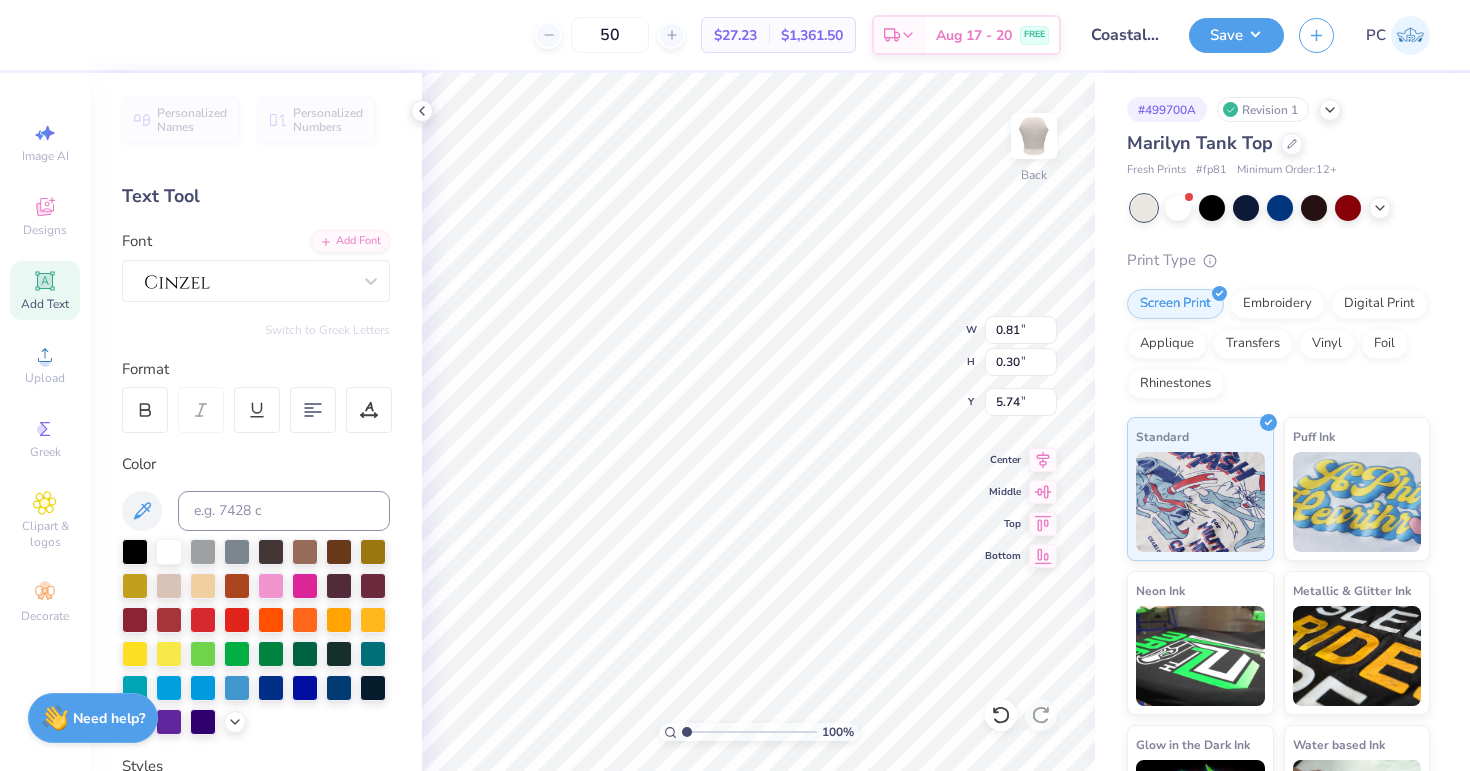 type on "7.01" 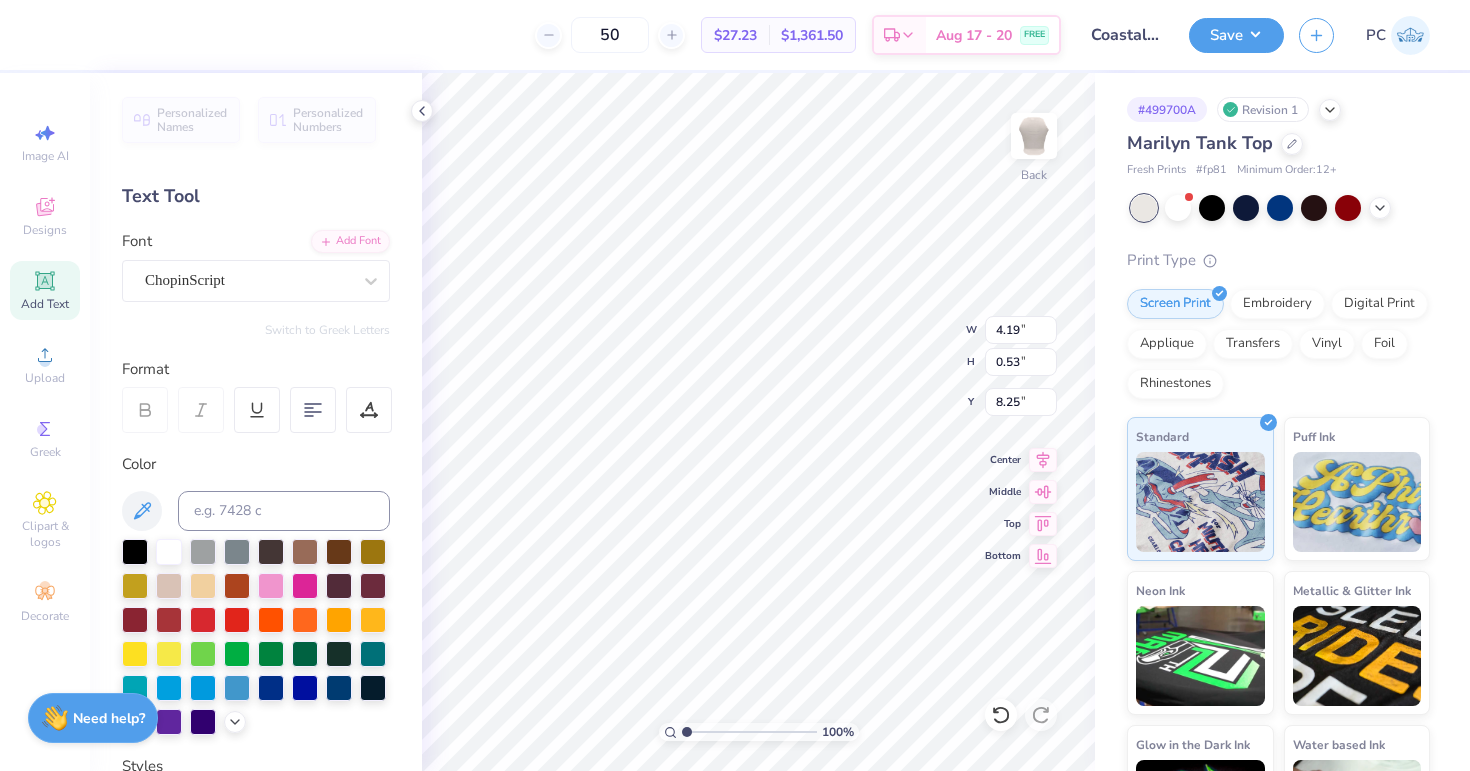 type on "8.25" 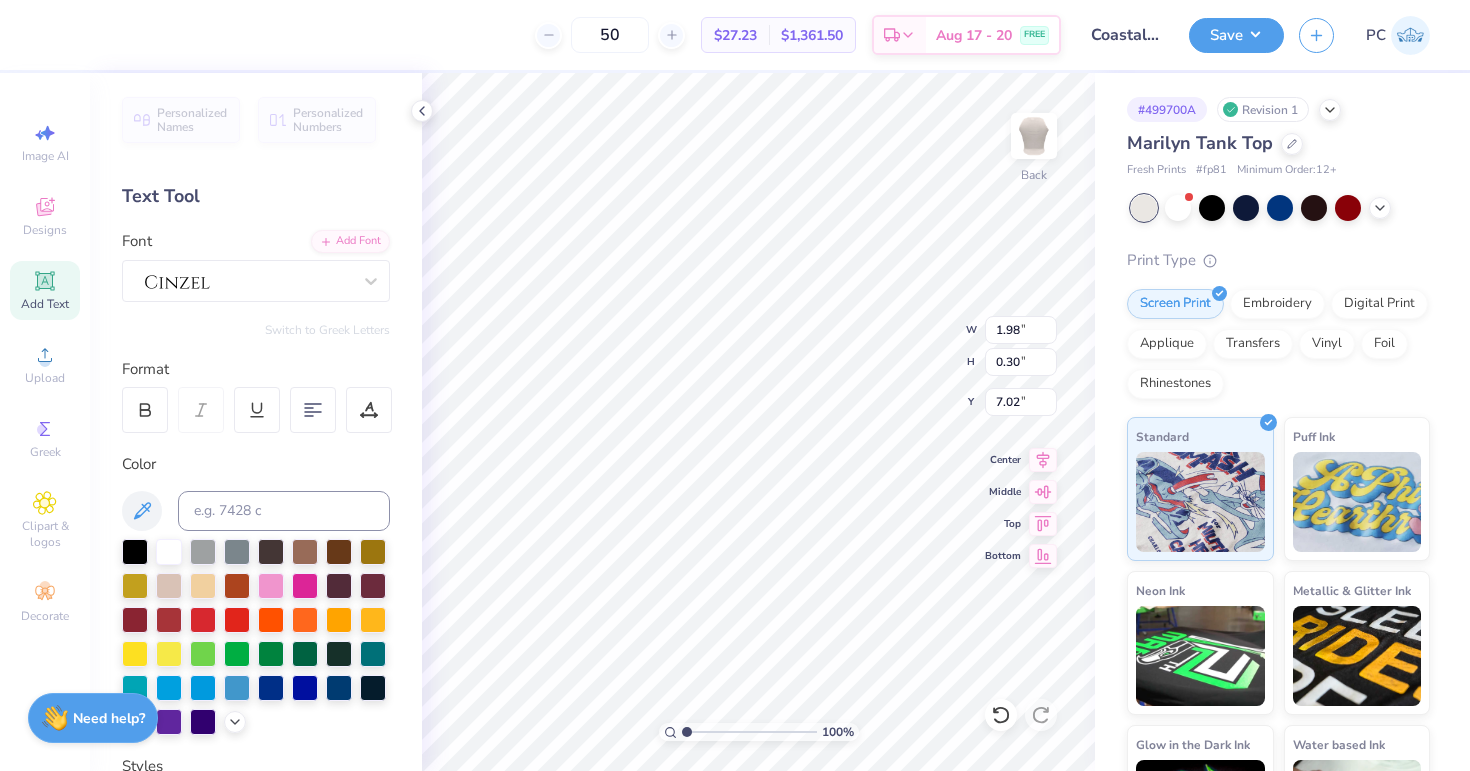 type on "FAll Rush 2025" 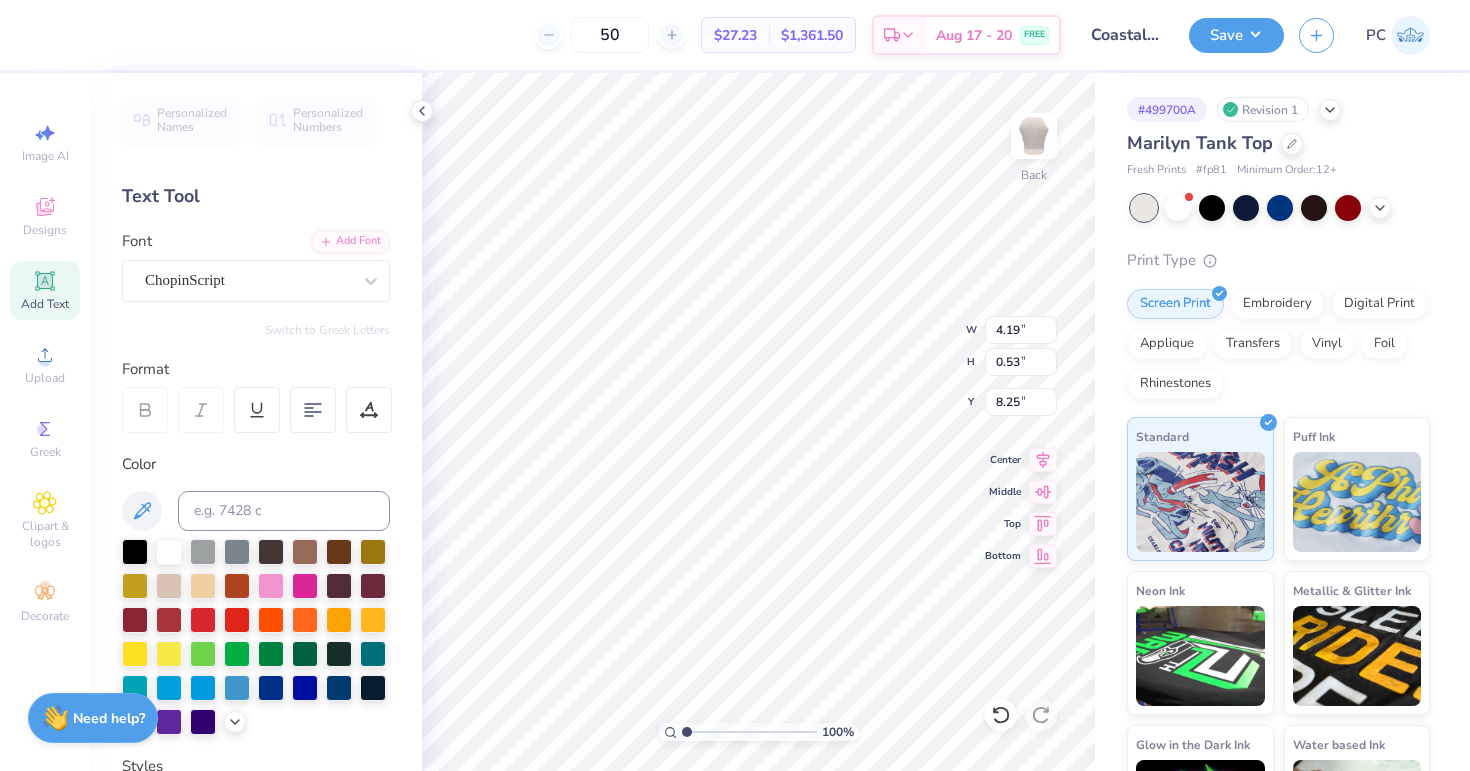 type on "4.01" 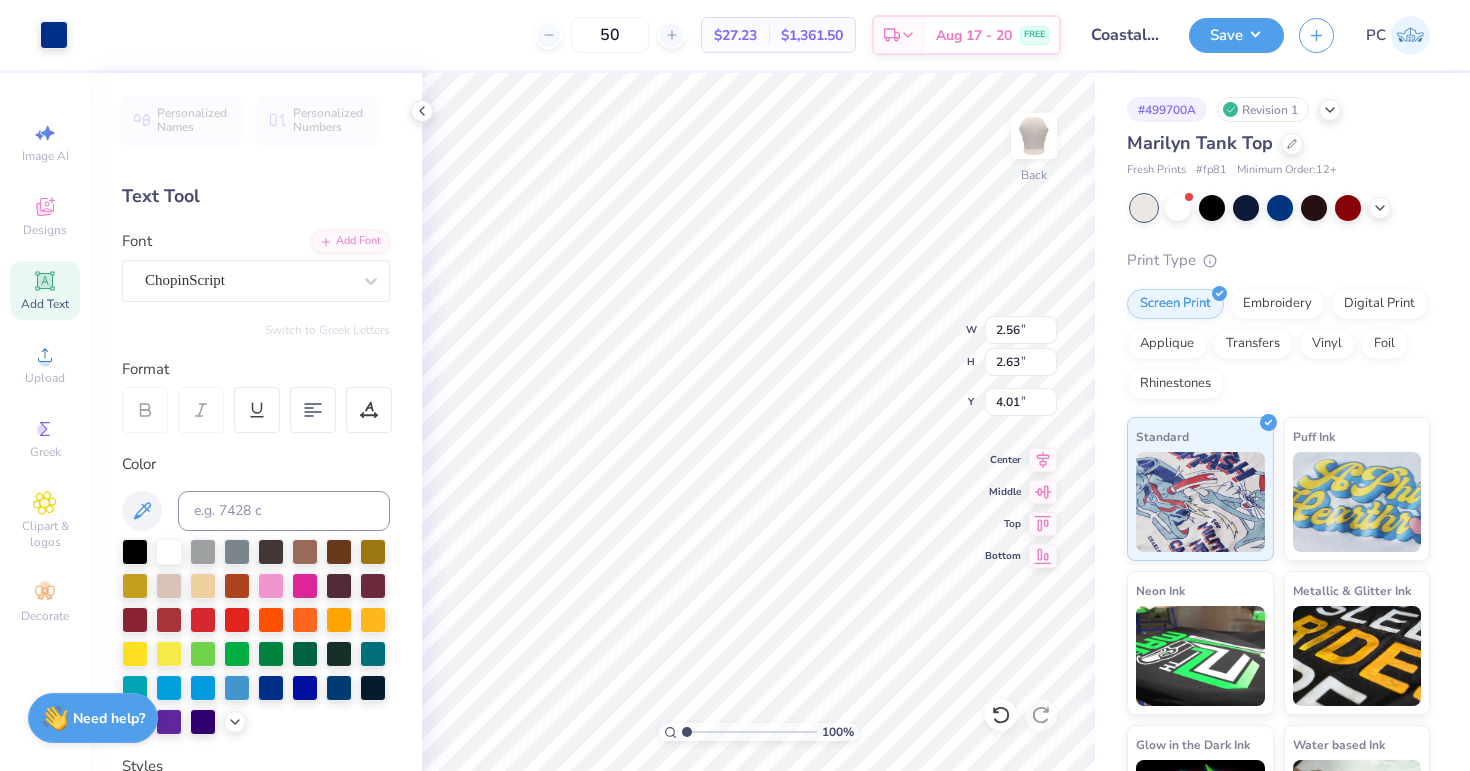 type on "2.56" 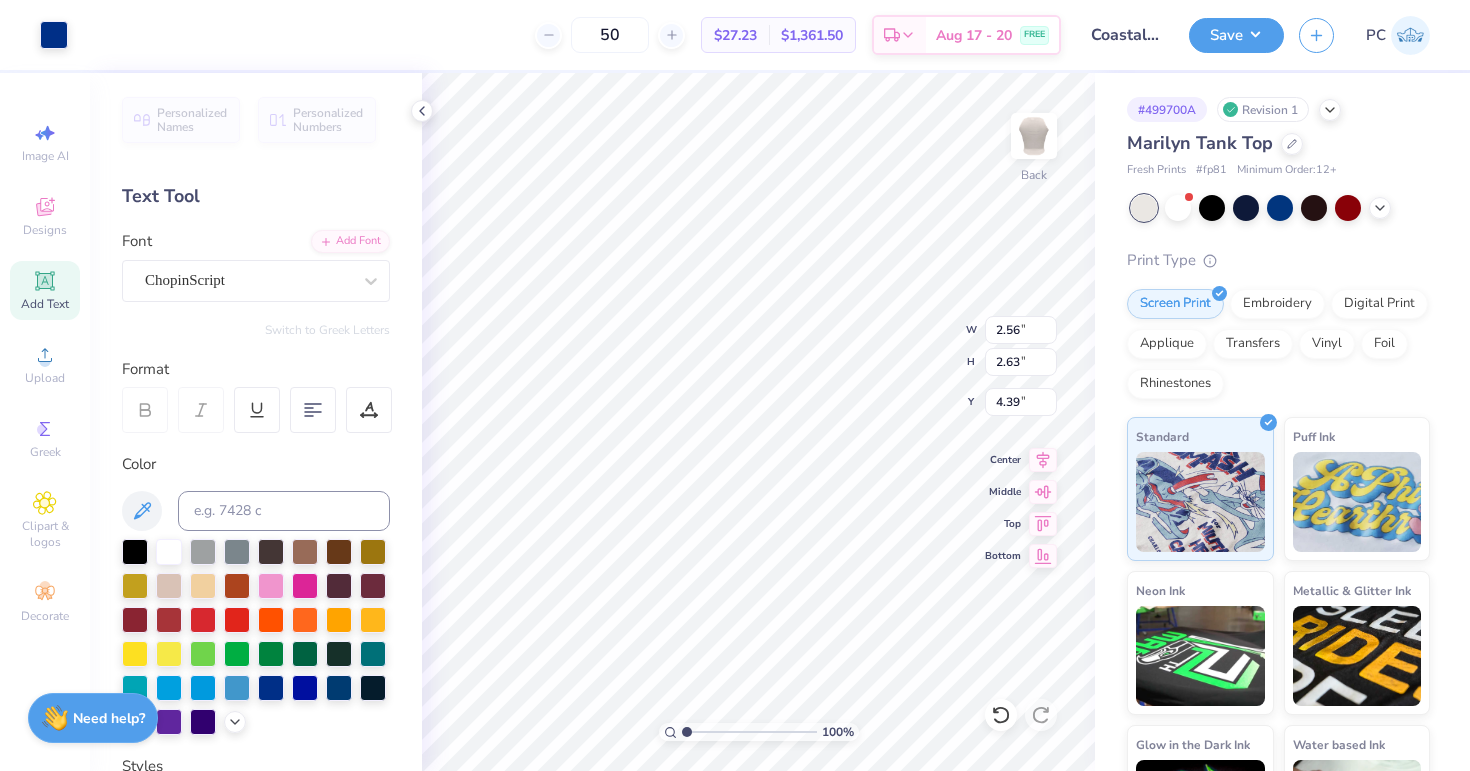 type on "5.21" 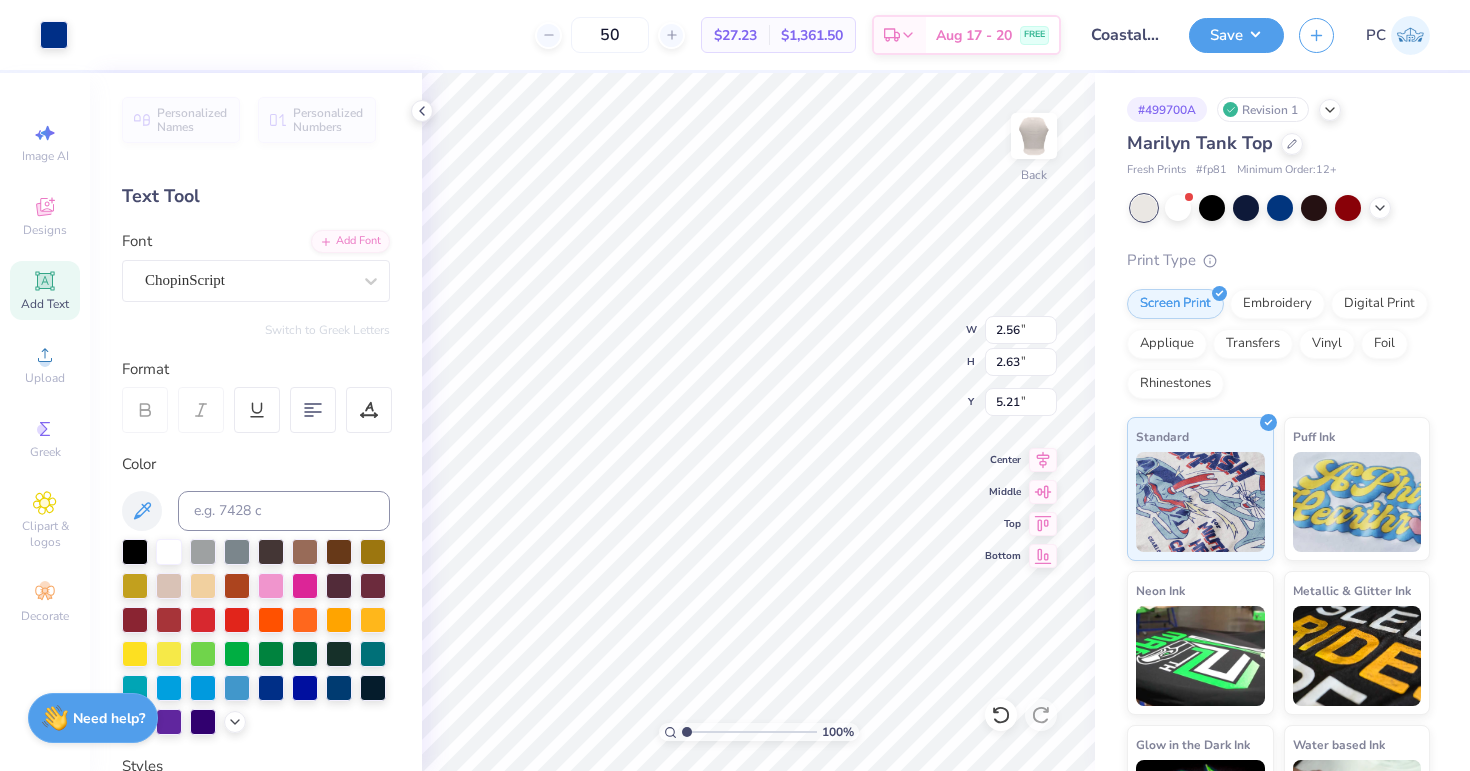 type on "4.19" 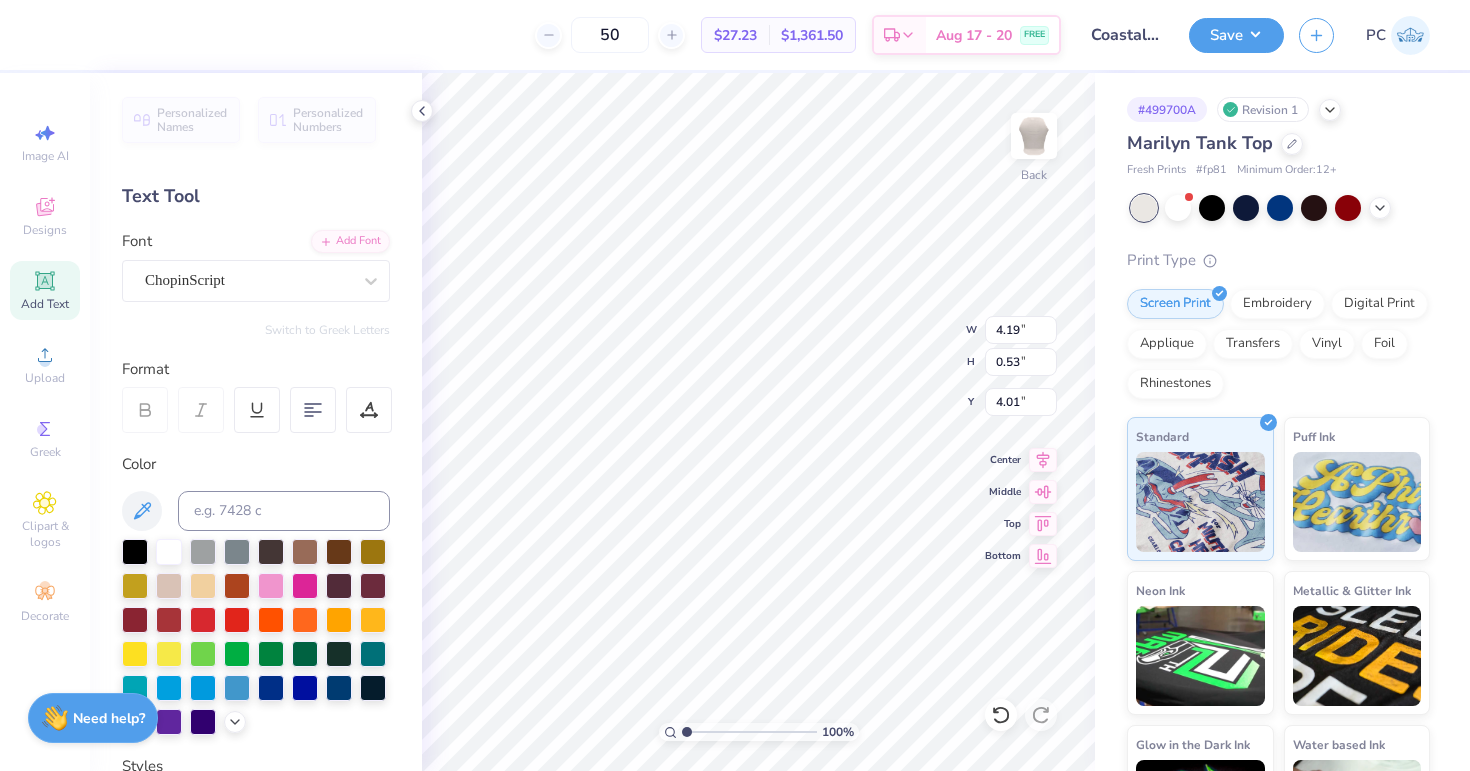 type on "4.37" 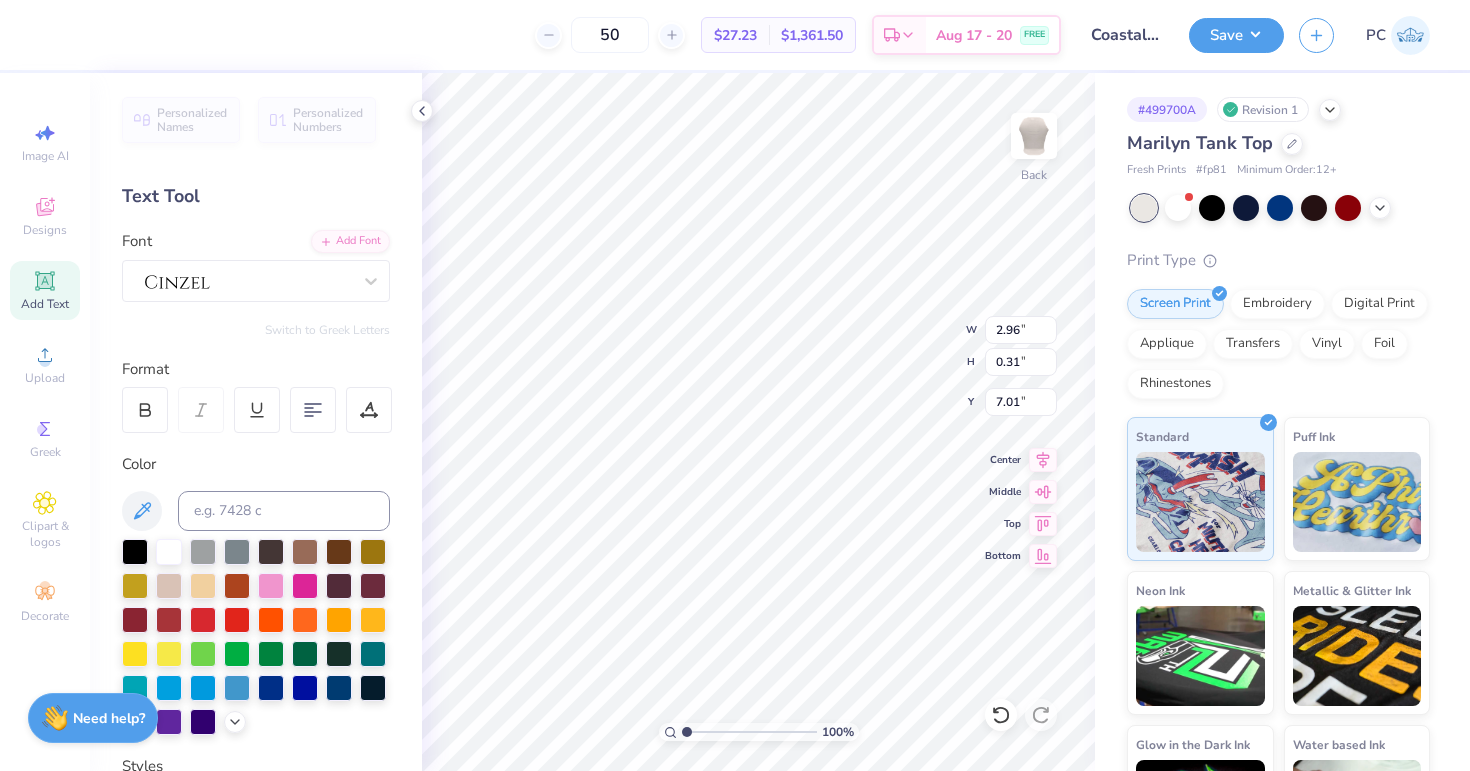 type on "8.24" 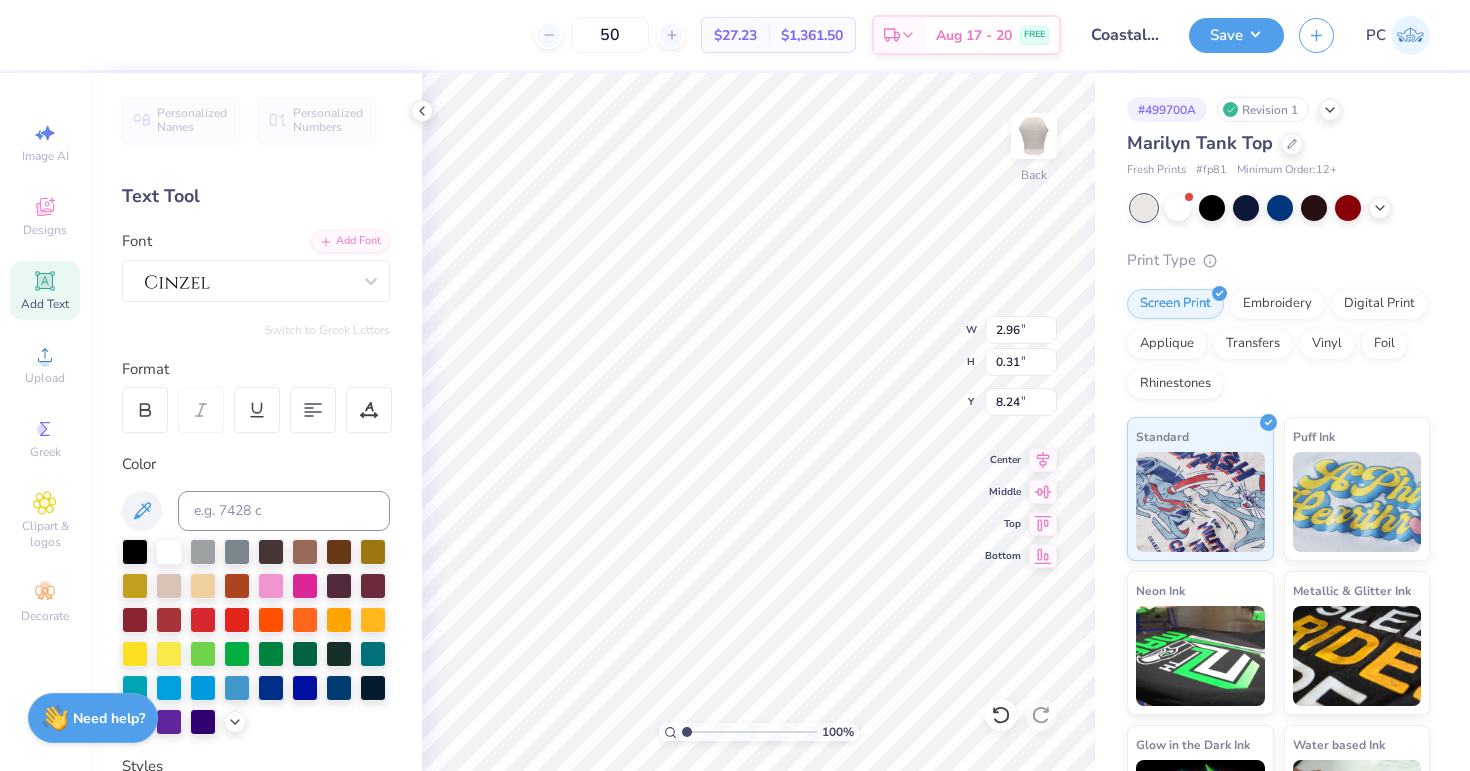 type on "2.56" 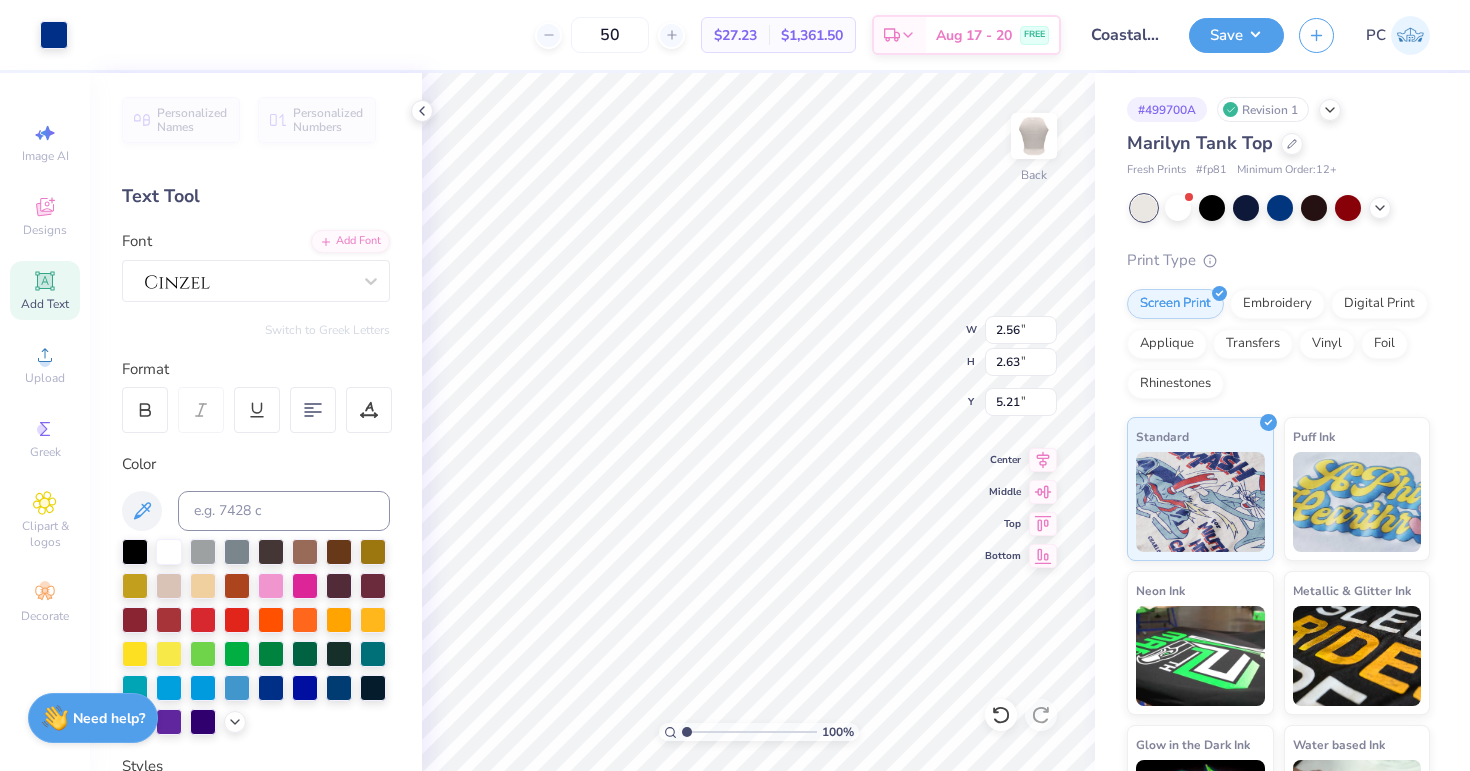 type on "5.10" 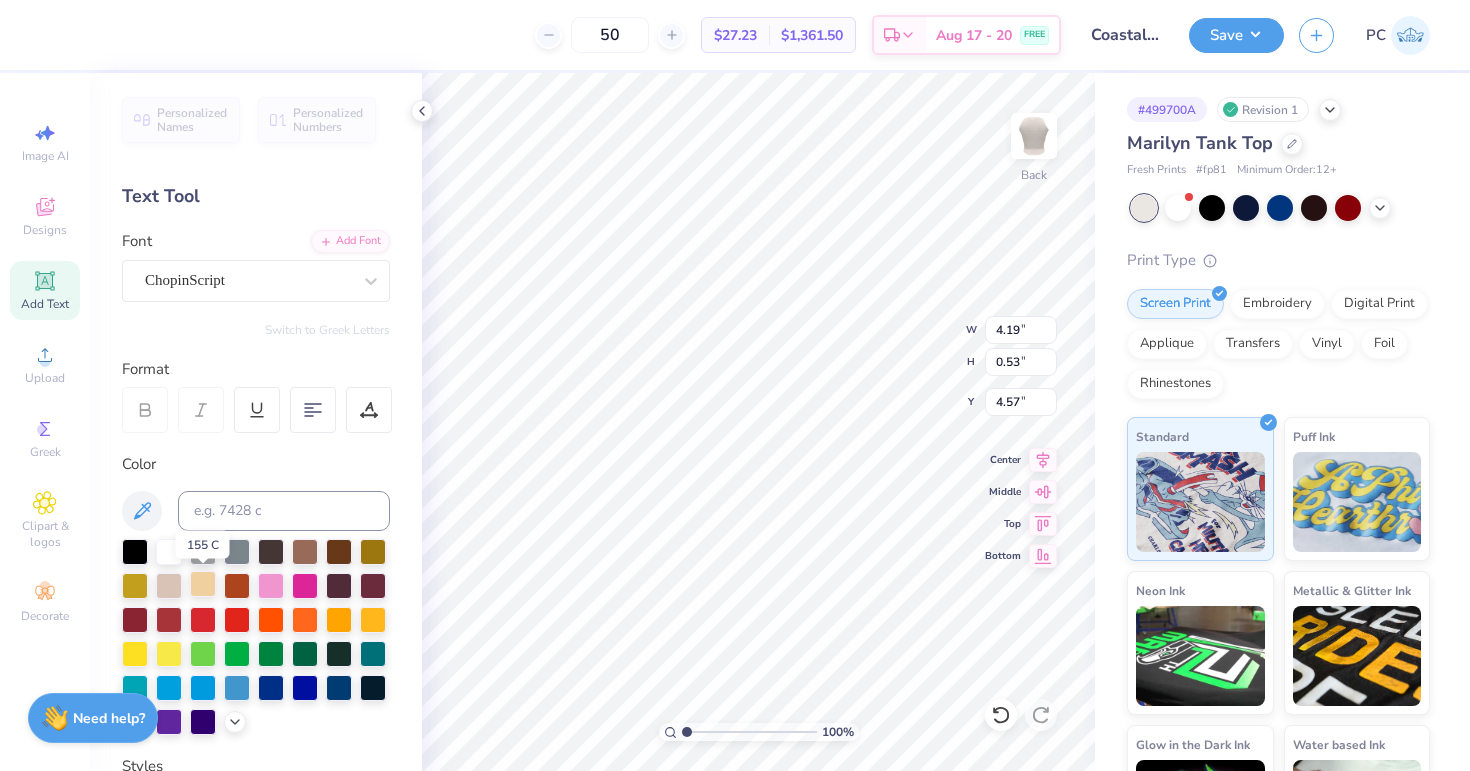 scroll, scrollTop: 391, scrollLeft: 0, axis: vertical 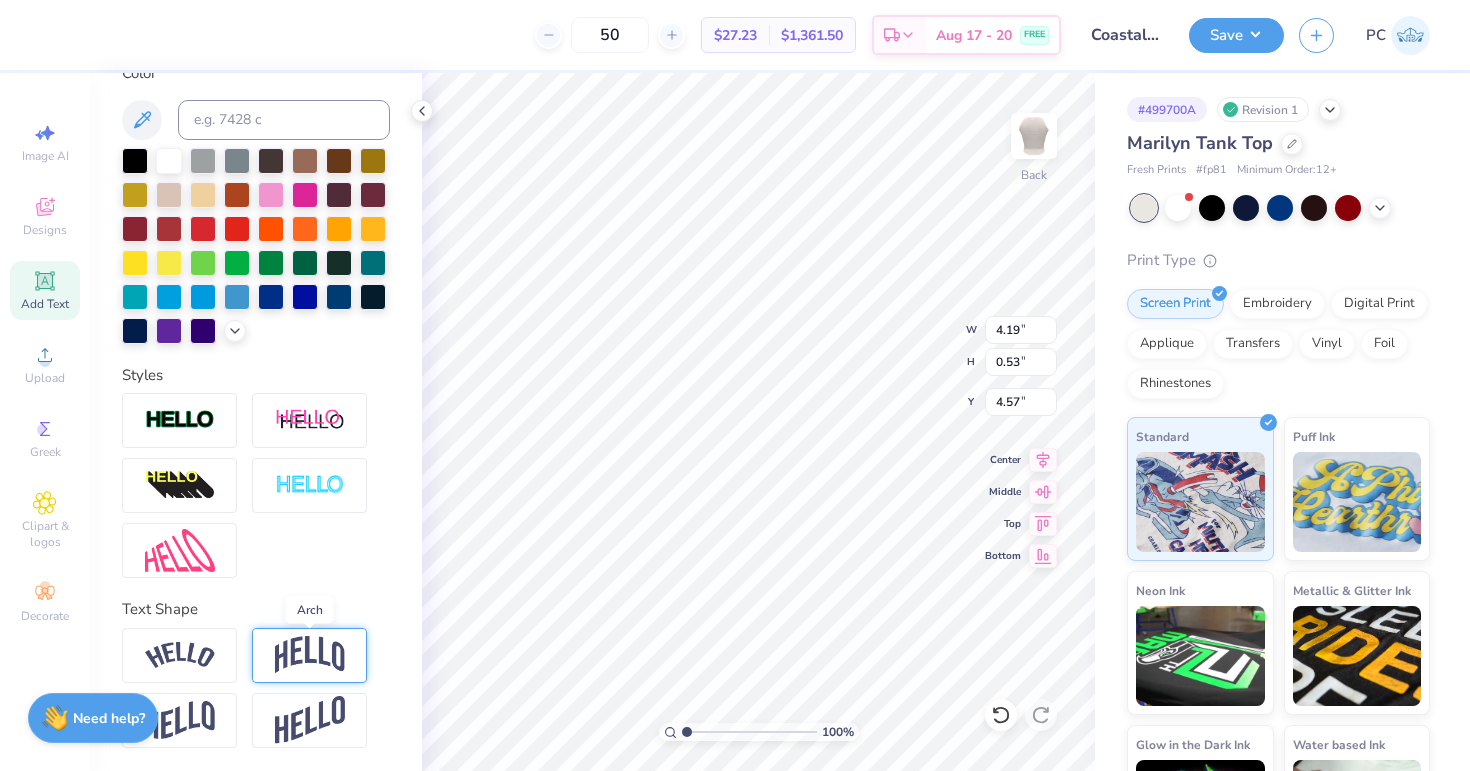 click at bounding box center (310, 655) 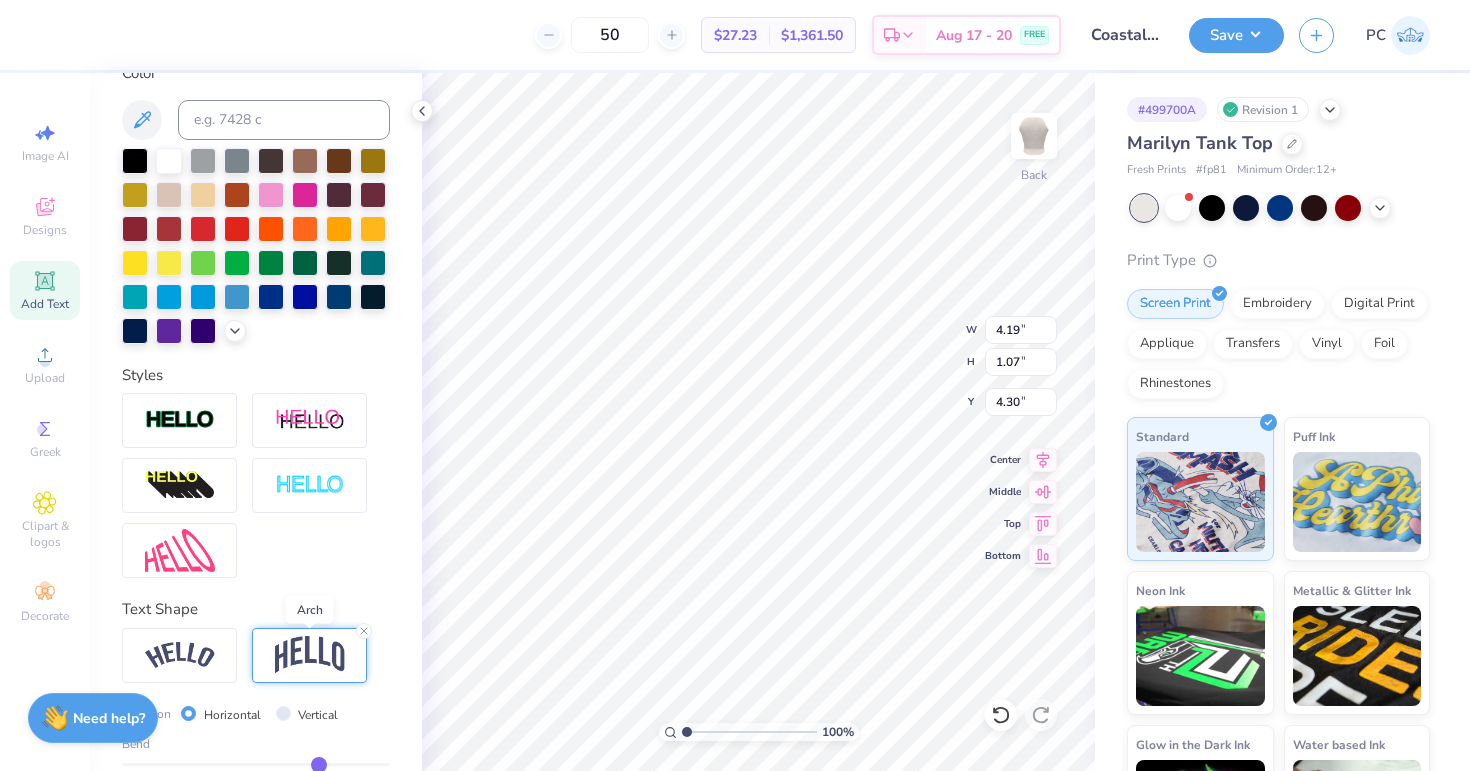 type on "1.07" 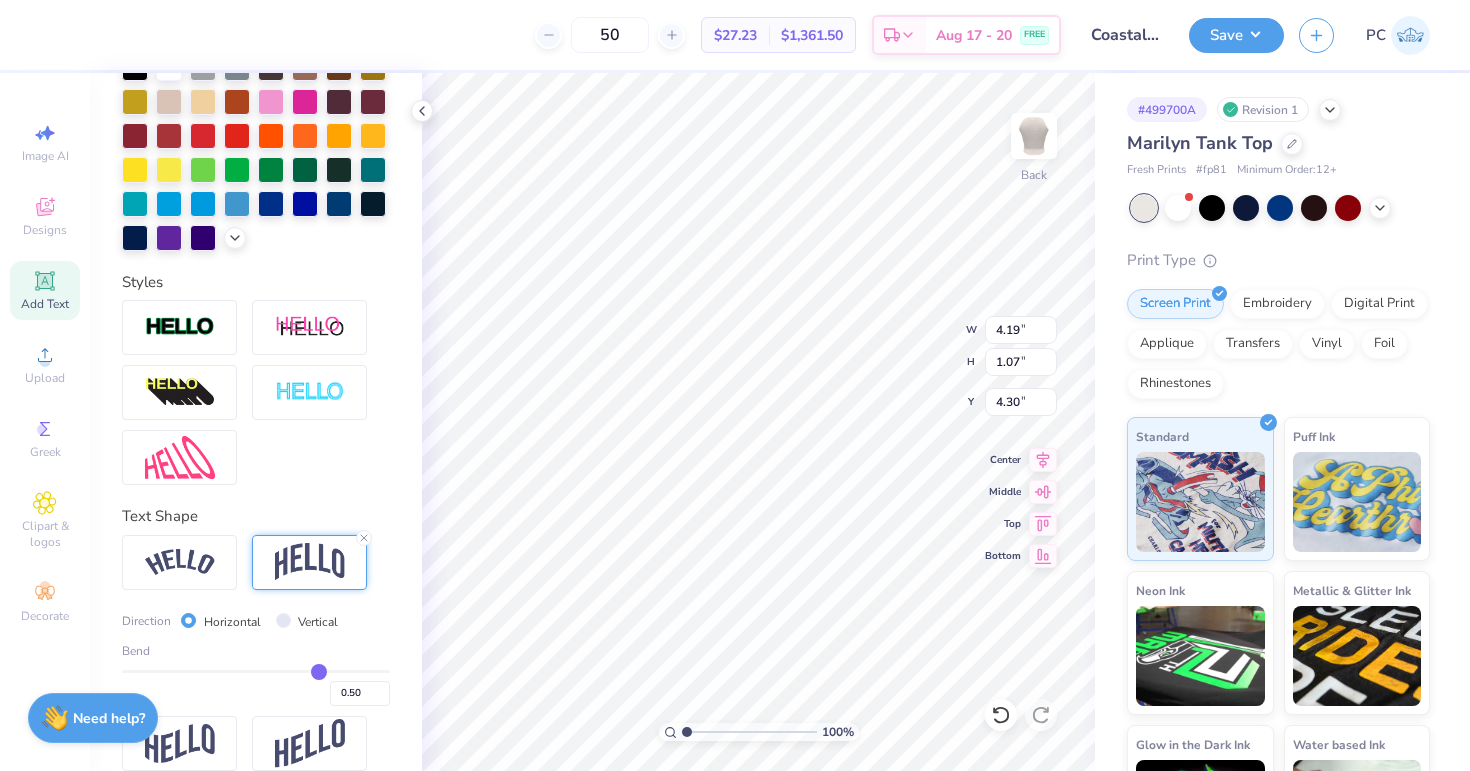 scroll, scrollTop: 498, scrollLeft: 0, axis: vertical 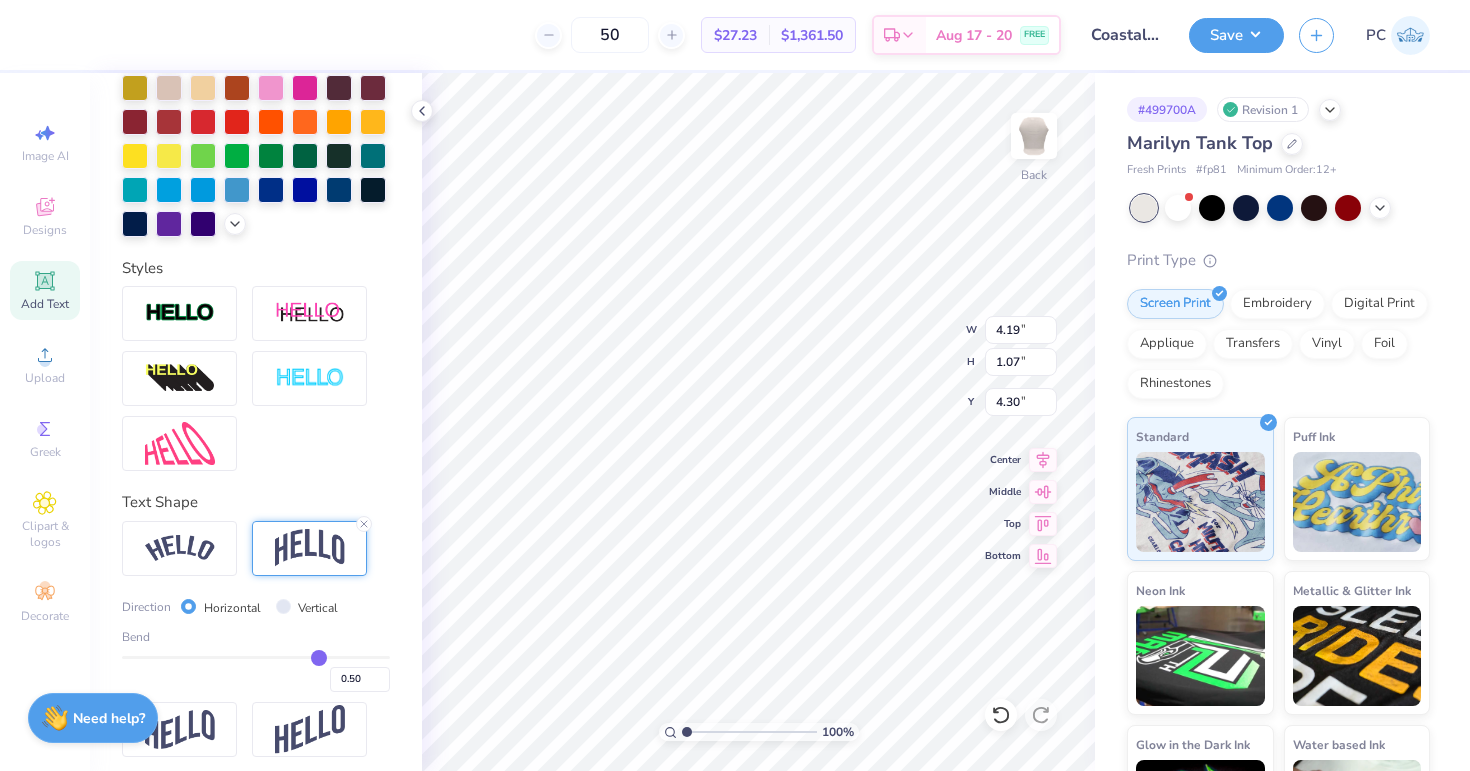 type on "0.52" 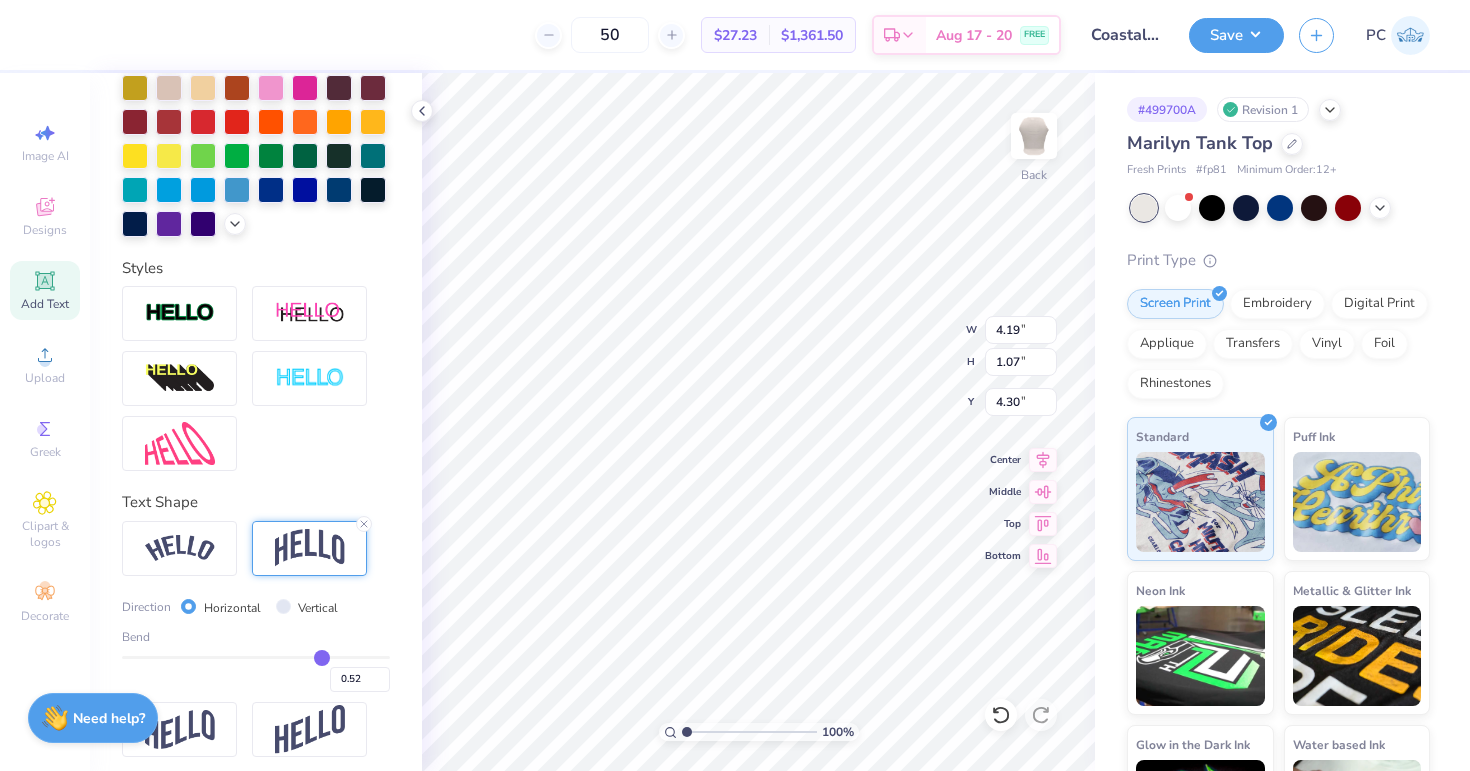 type on "0.51" 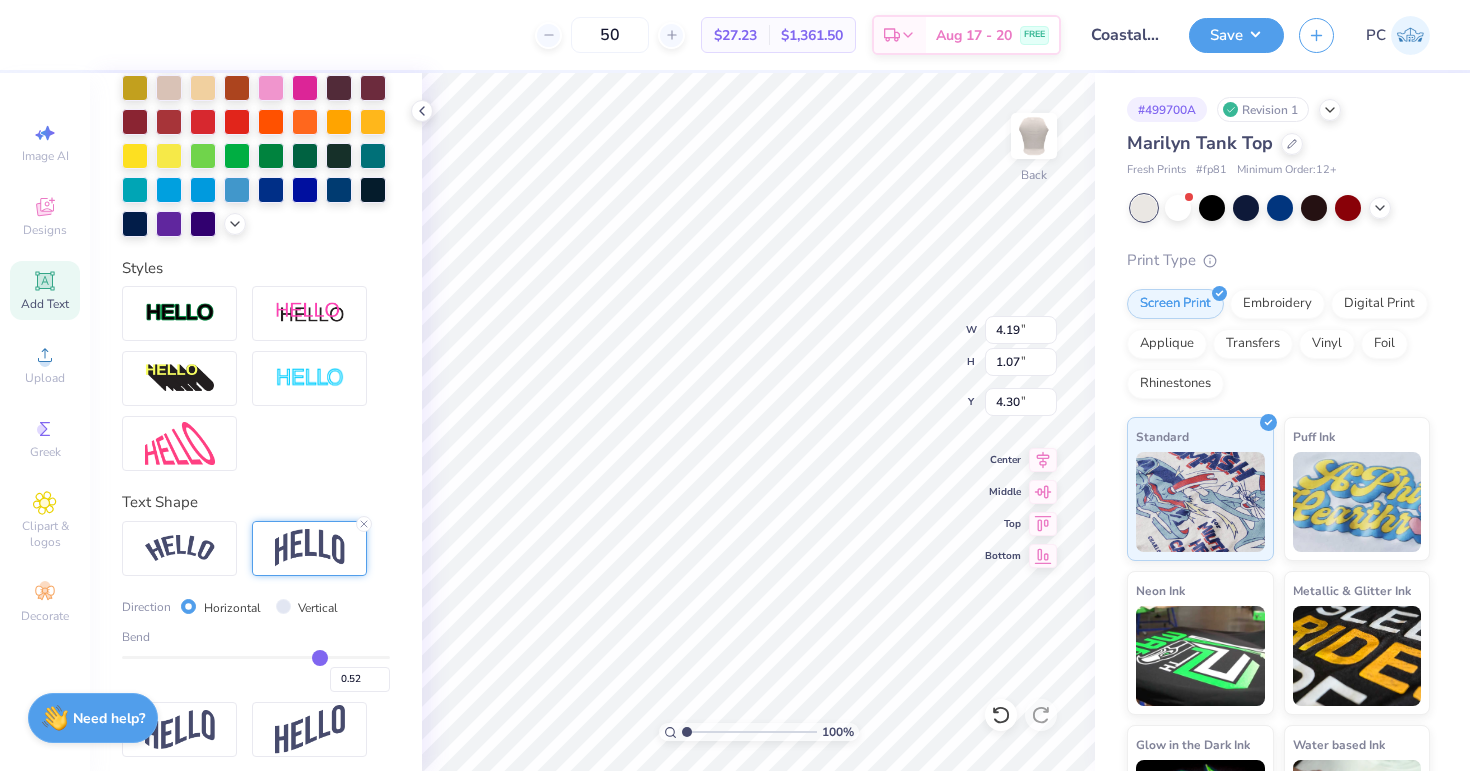 type on "0.51" 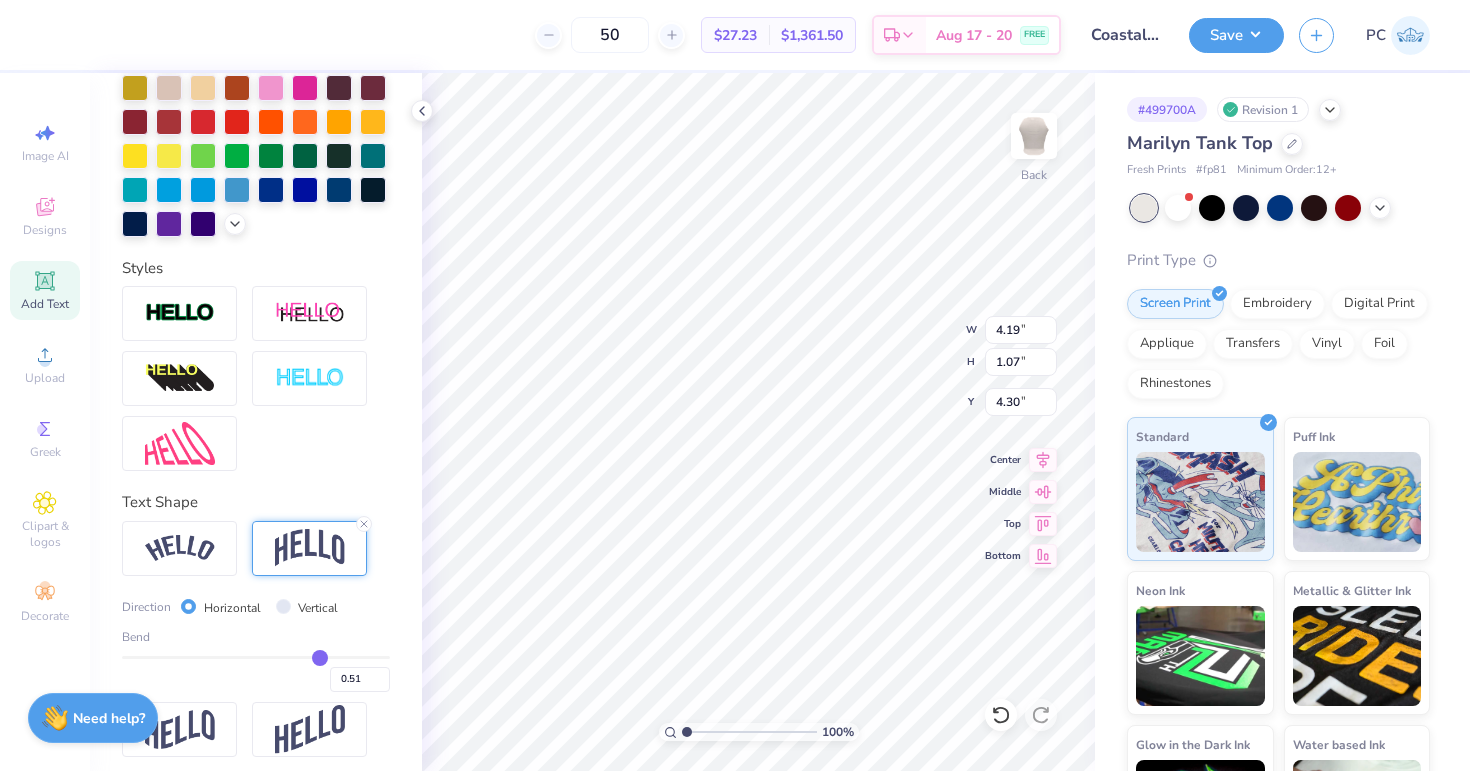 type on "0.5" 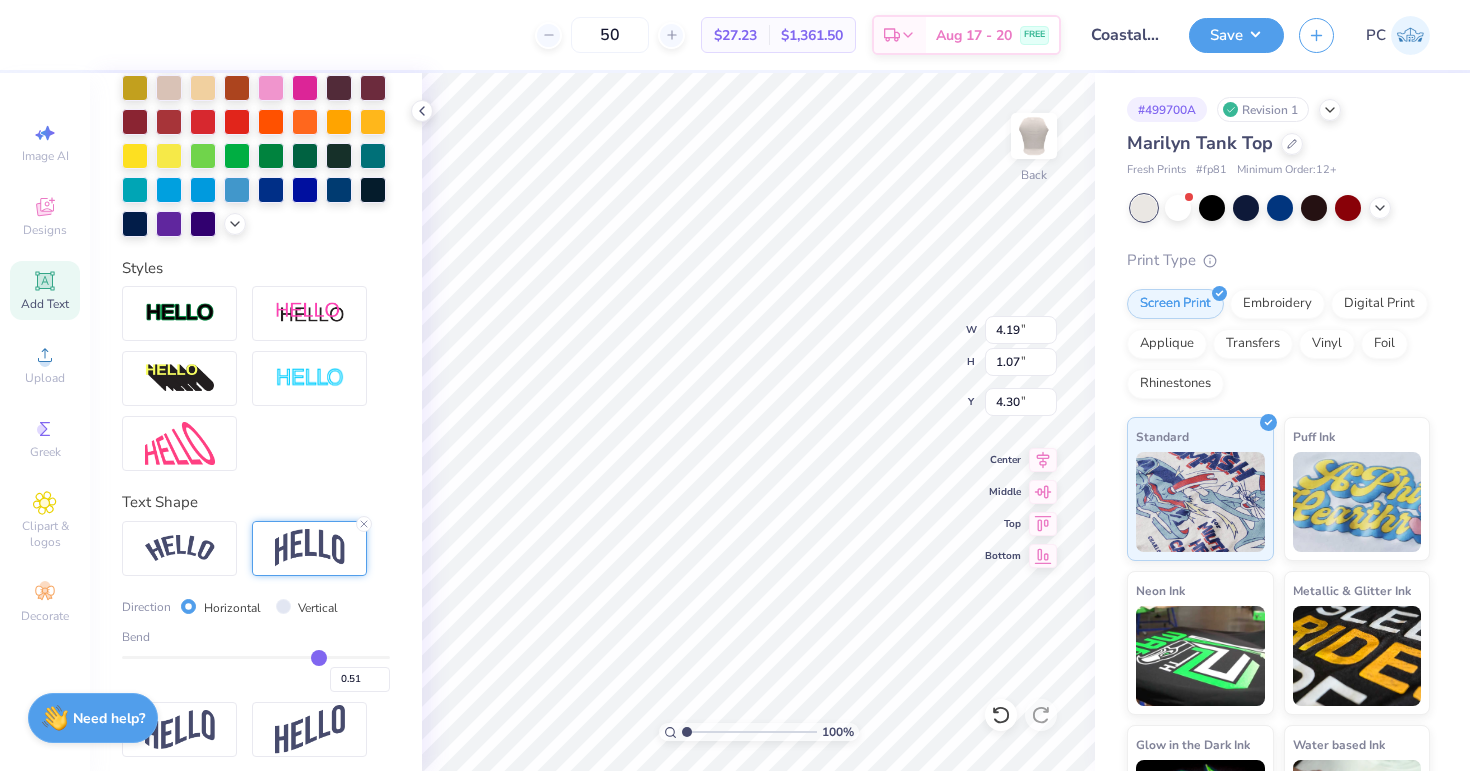 type on "0.50" 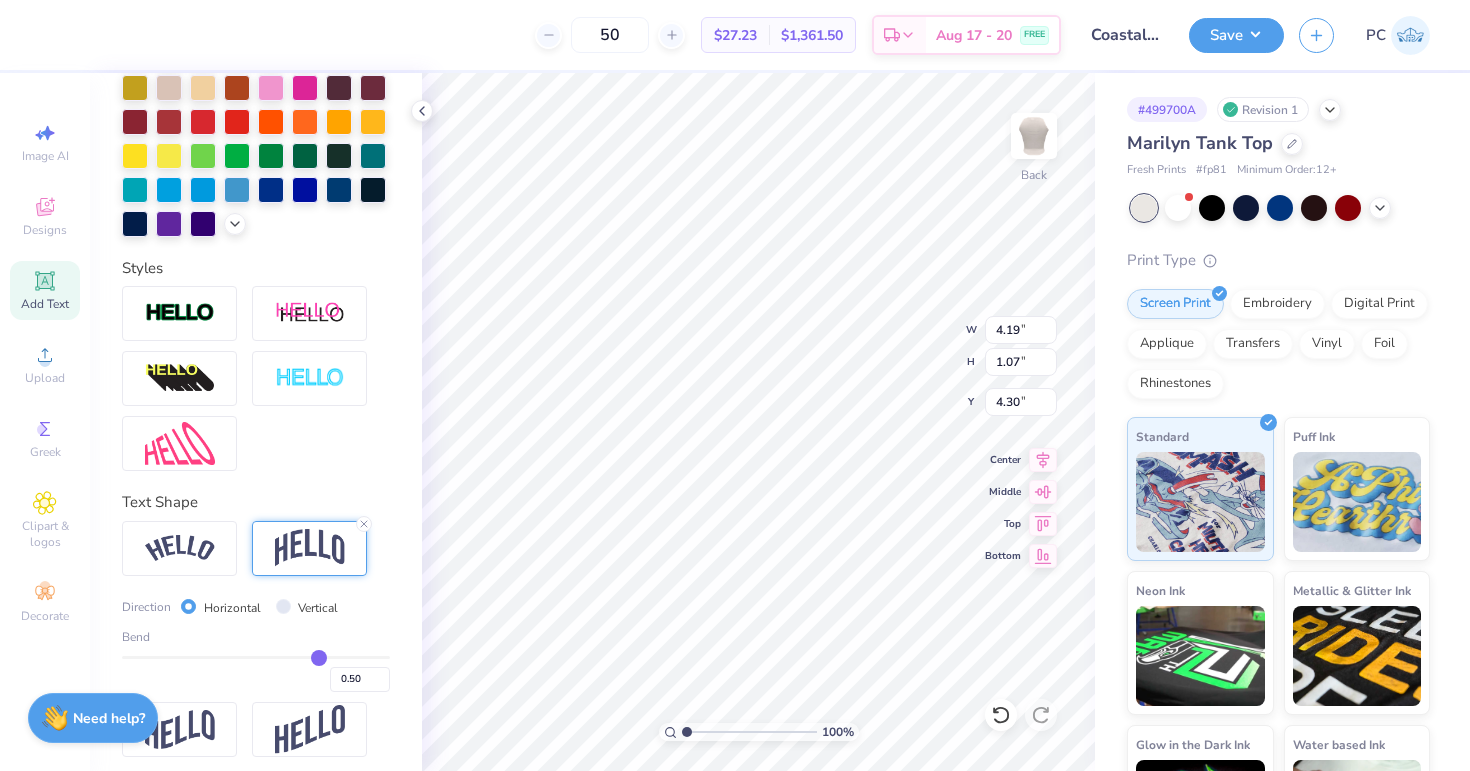type on "0.49" 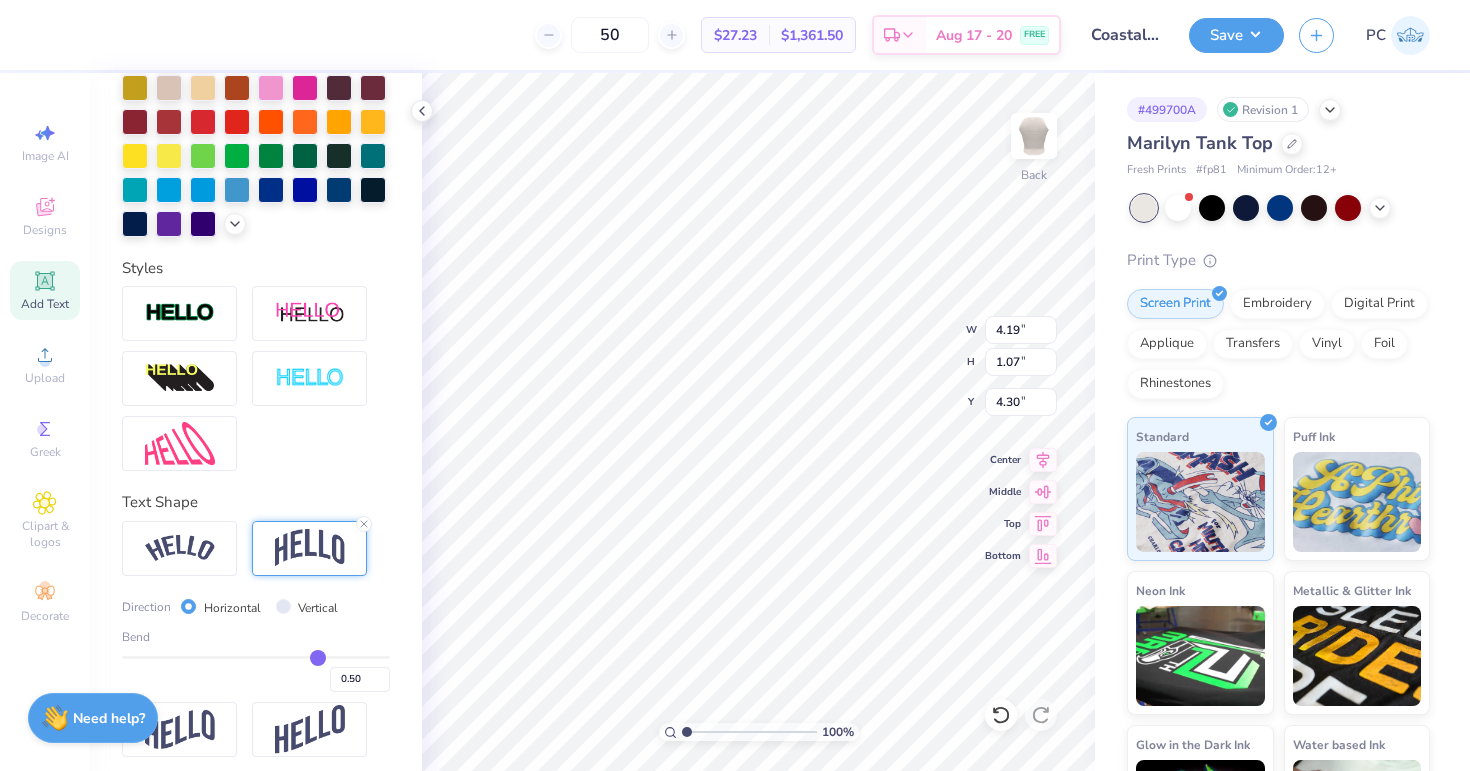 type on "0.49" 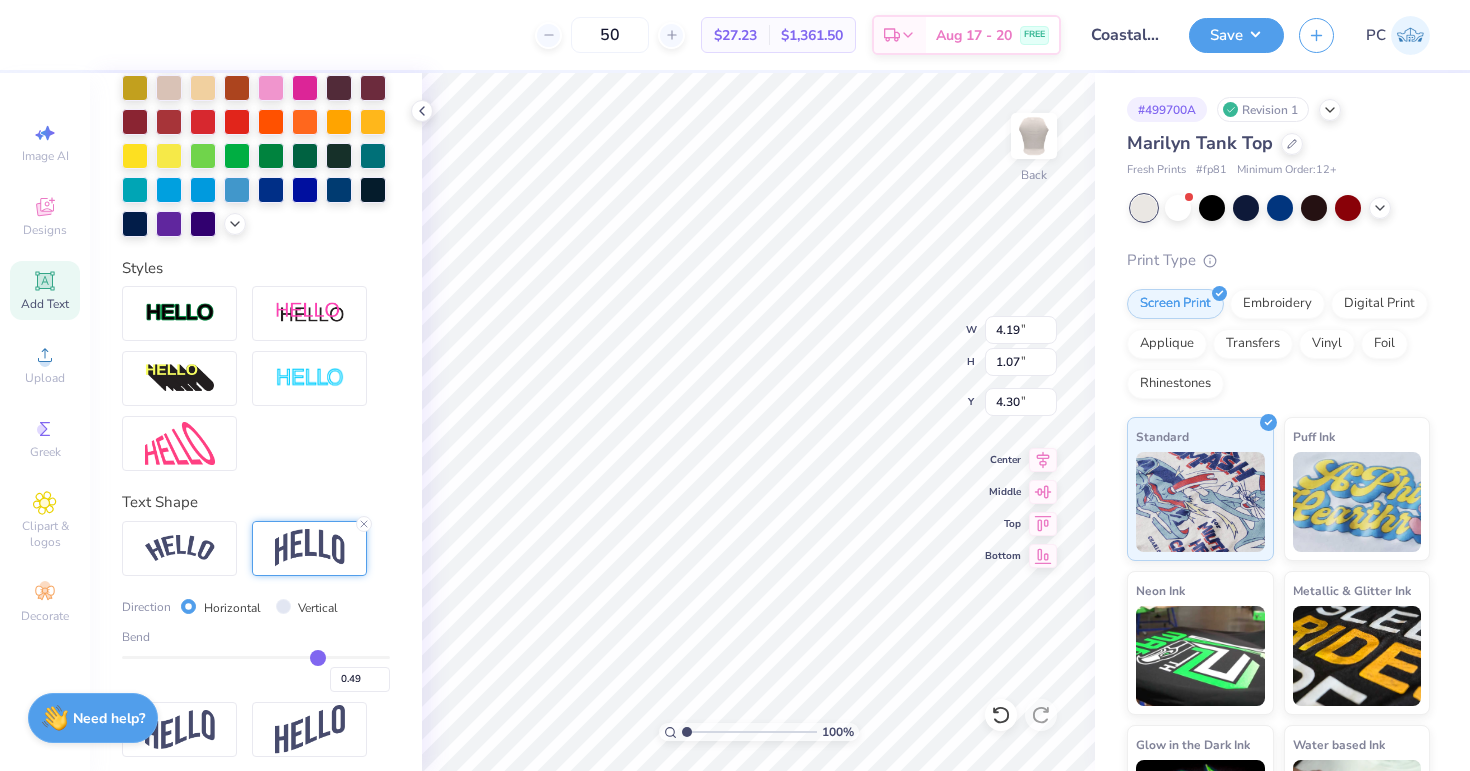 type on "0.48" 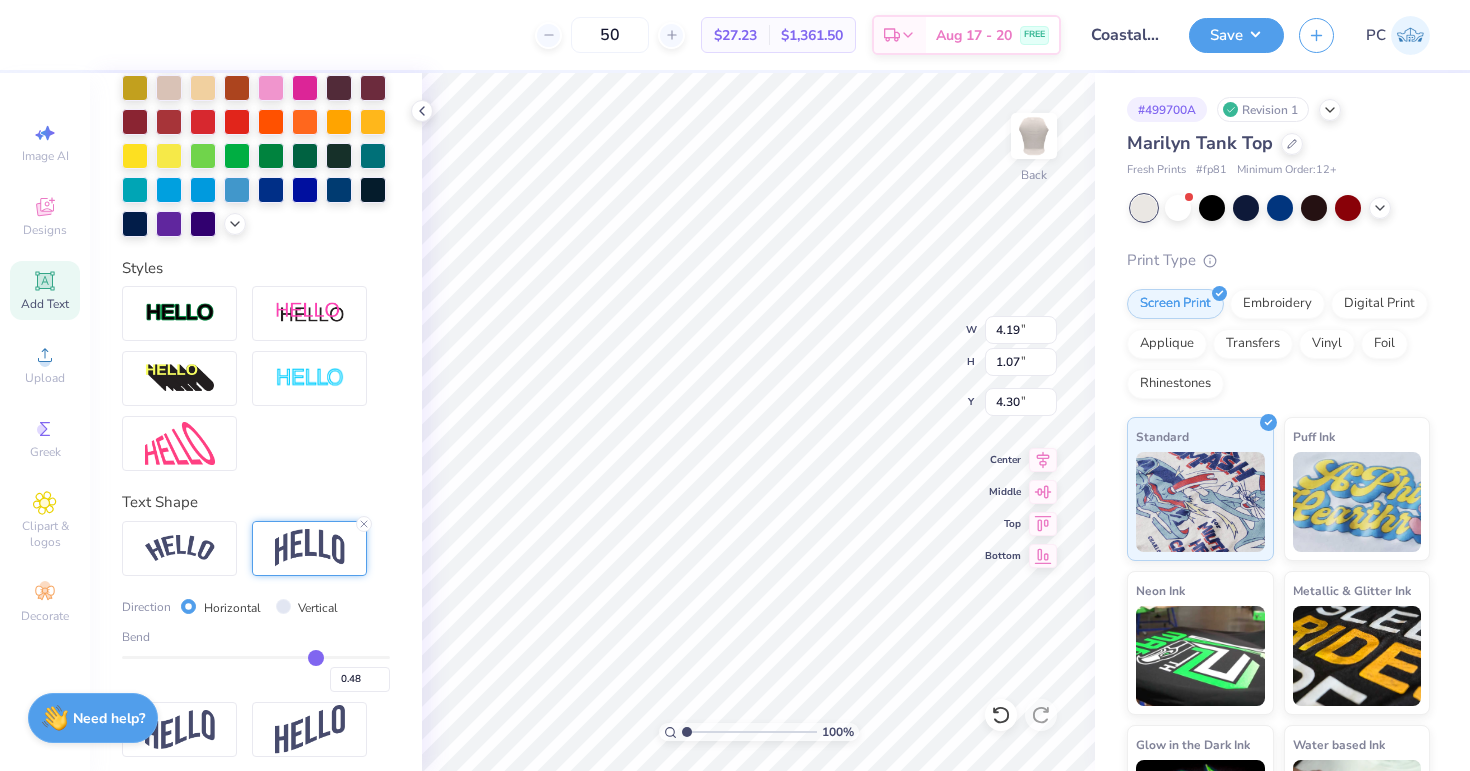type on "0.47" 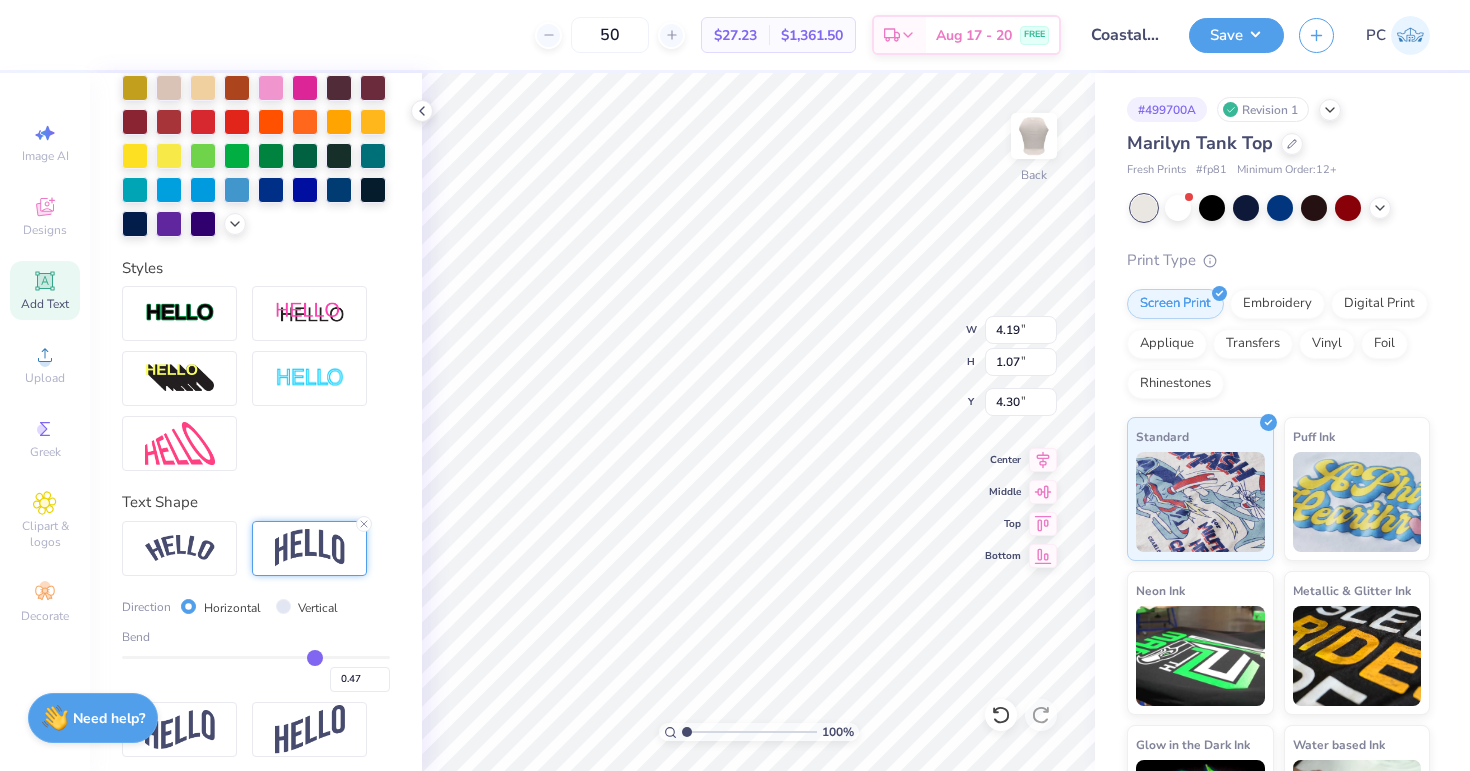 type on "0.46" 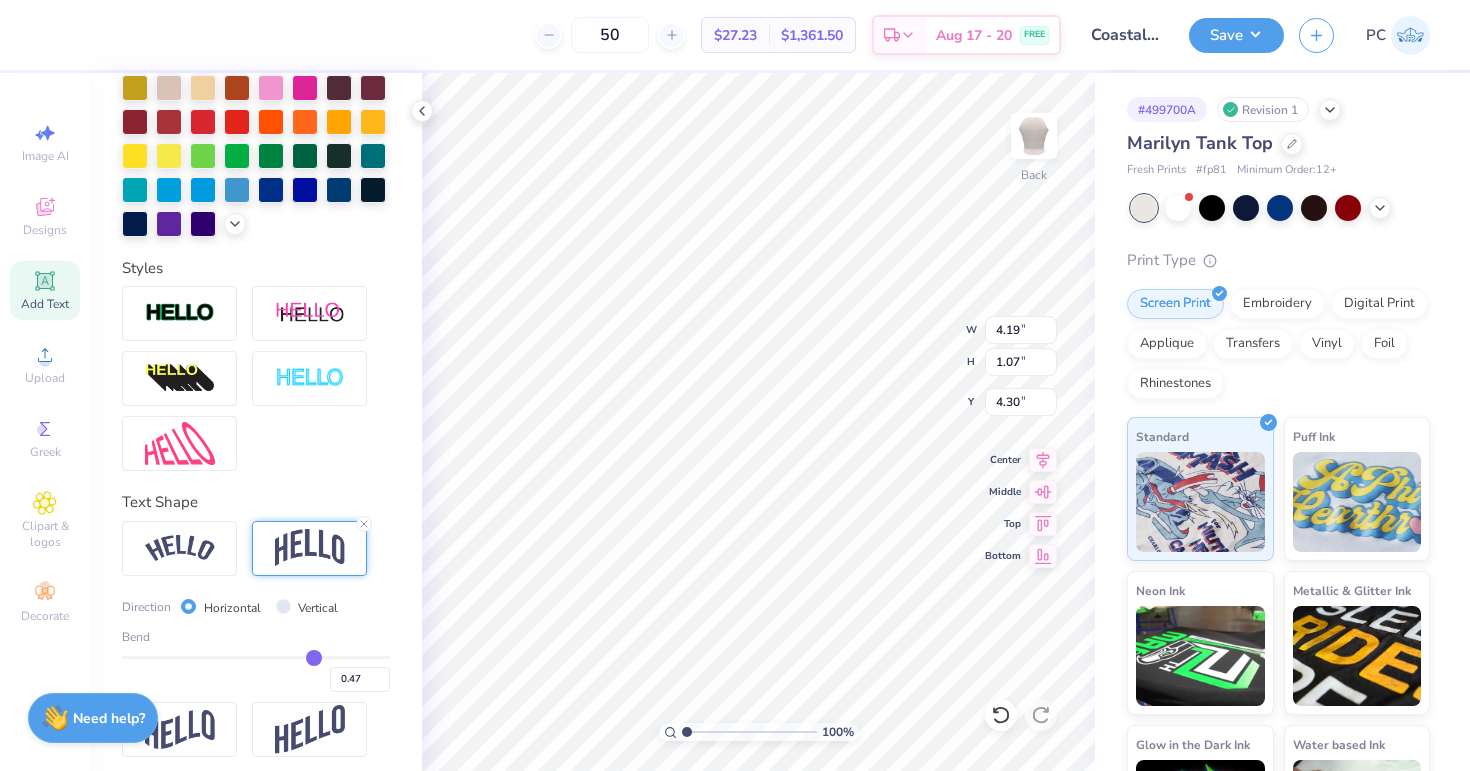 type on "0.46" 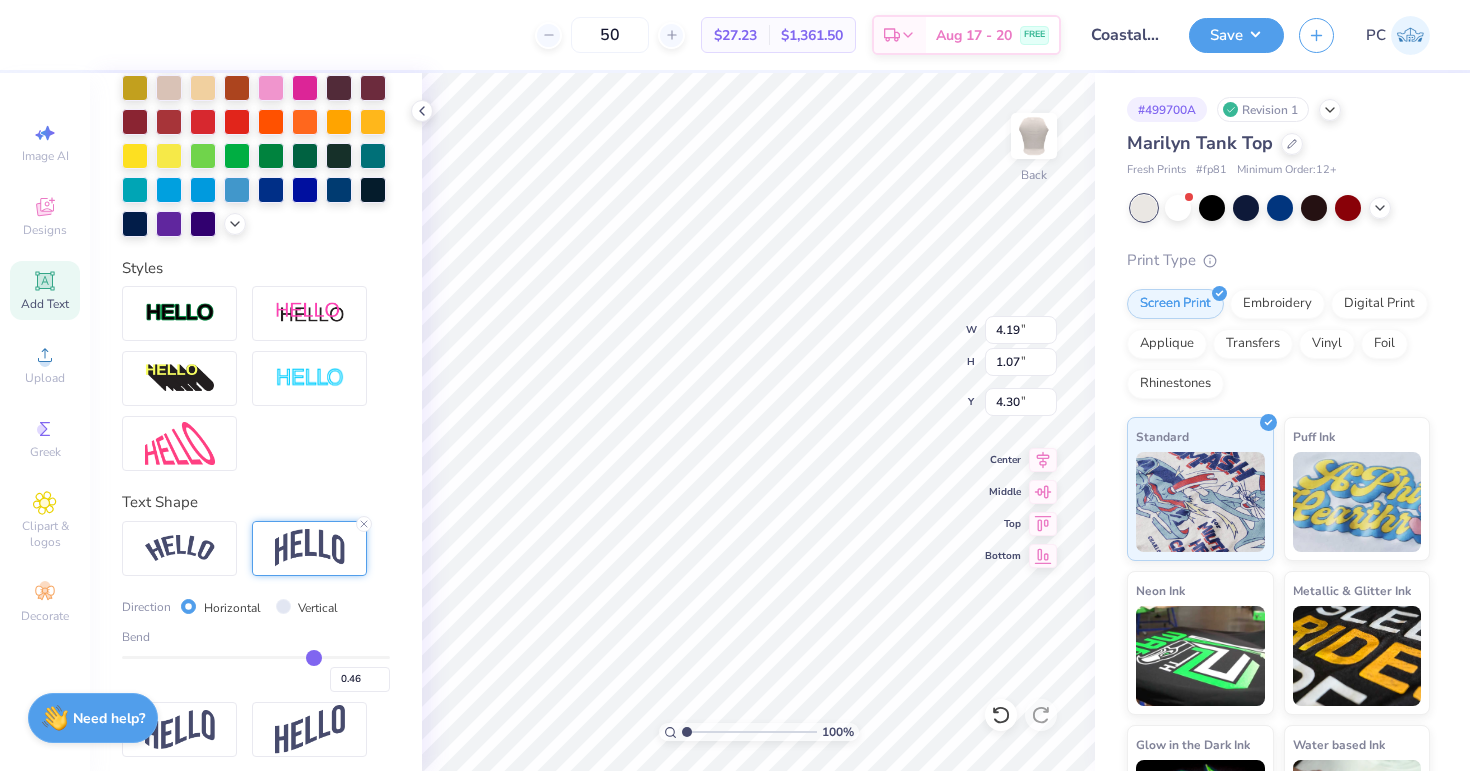 type on "0.45" 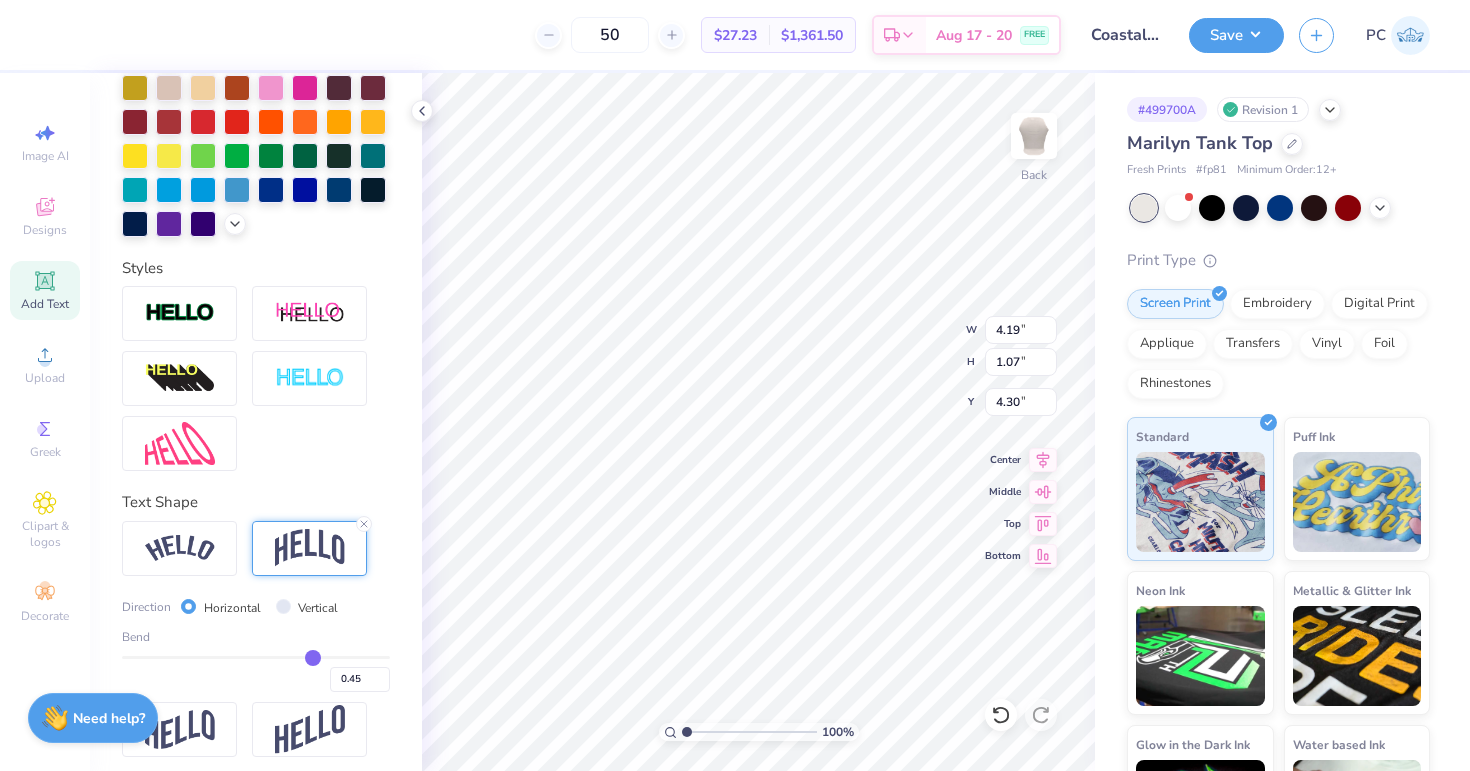 type on "0.44" 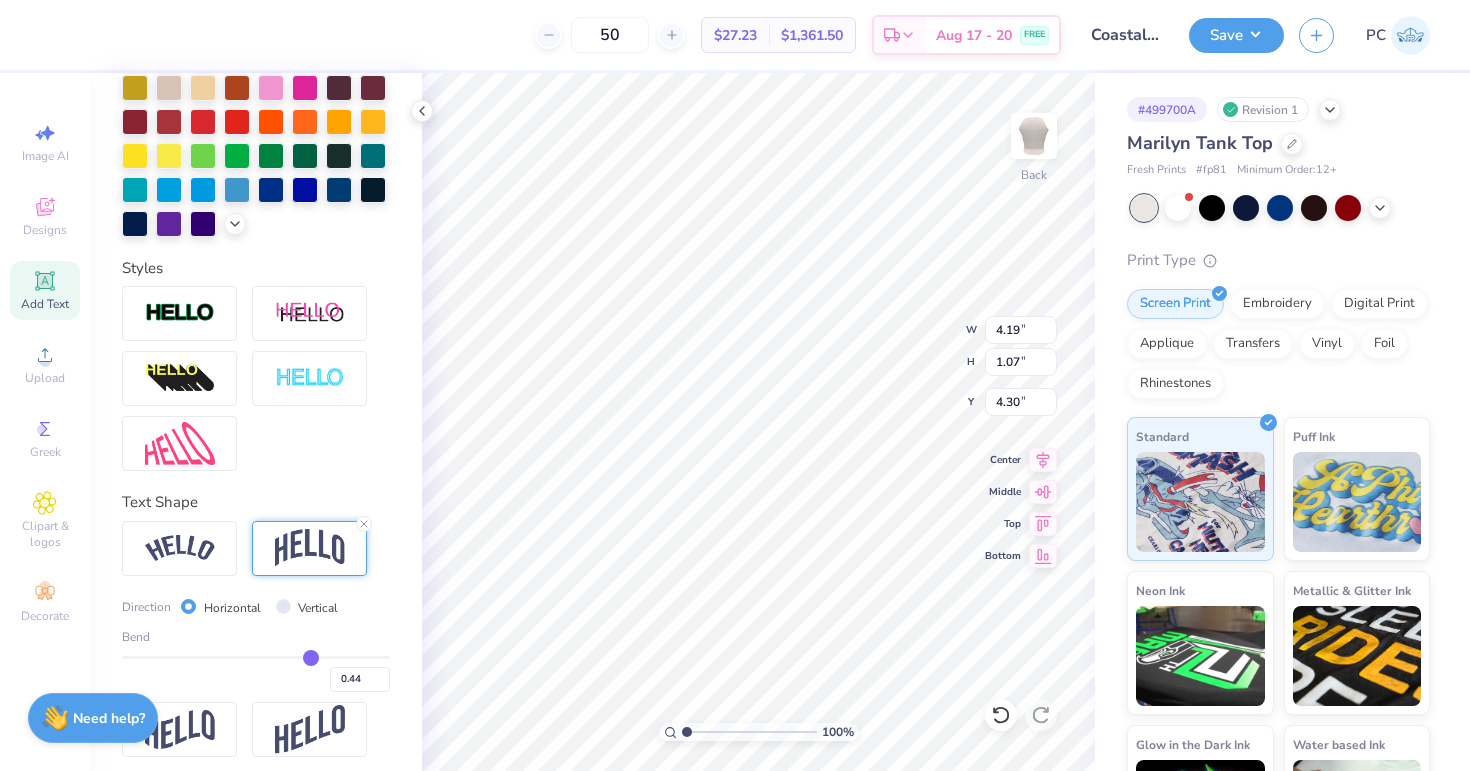 type on "0.43" 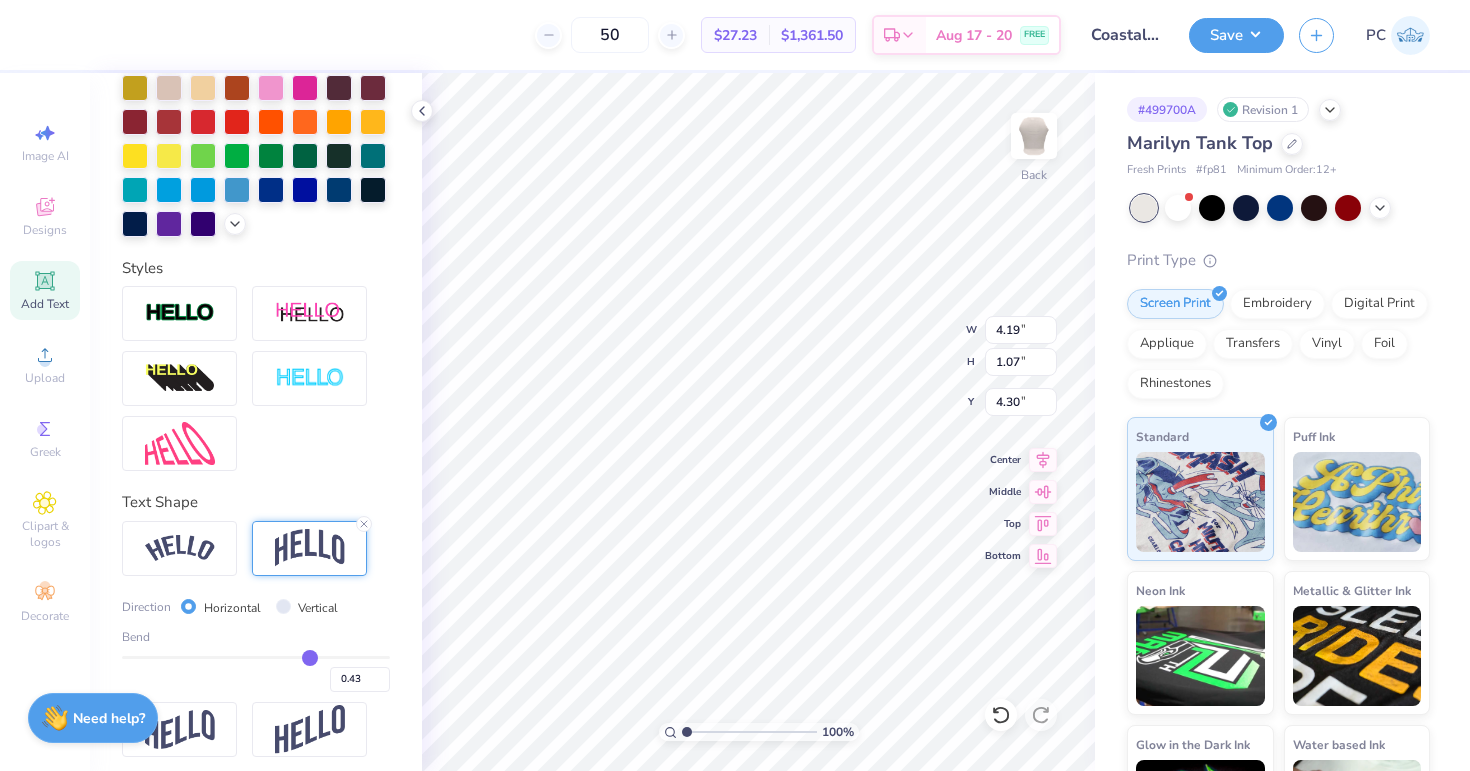 type on "0.42" 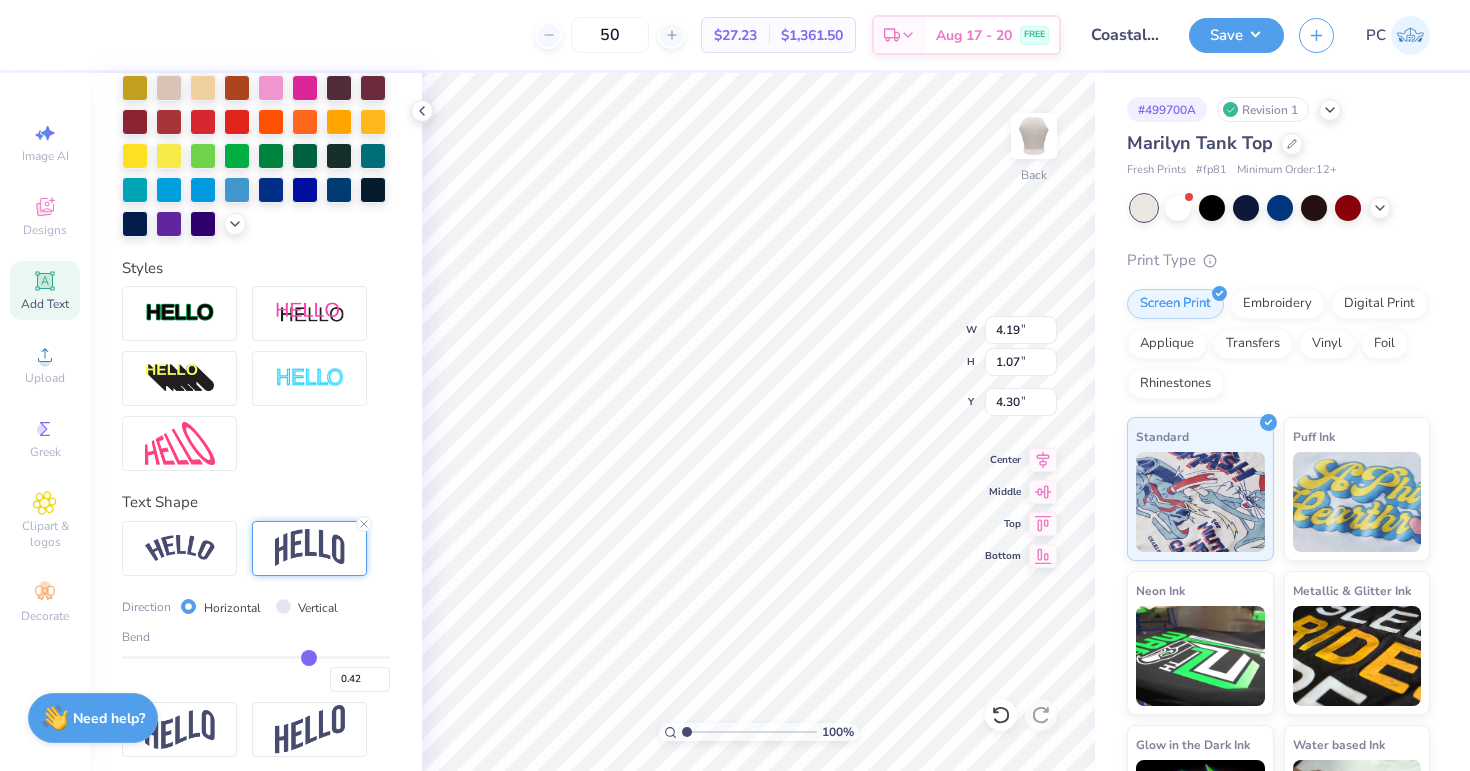drag, startPoint x: 321, startPoint y: 657, endPoint x: 309, endPoint y: 657, distance: 12 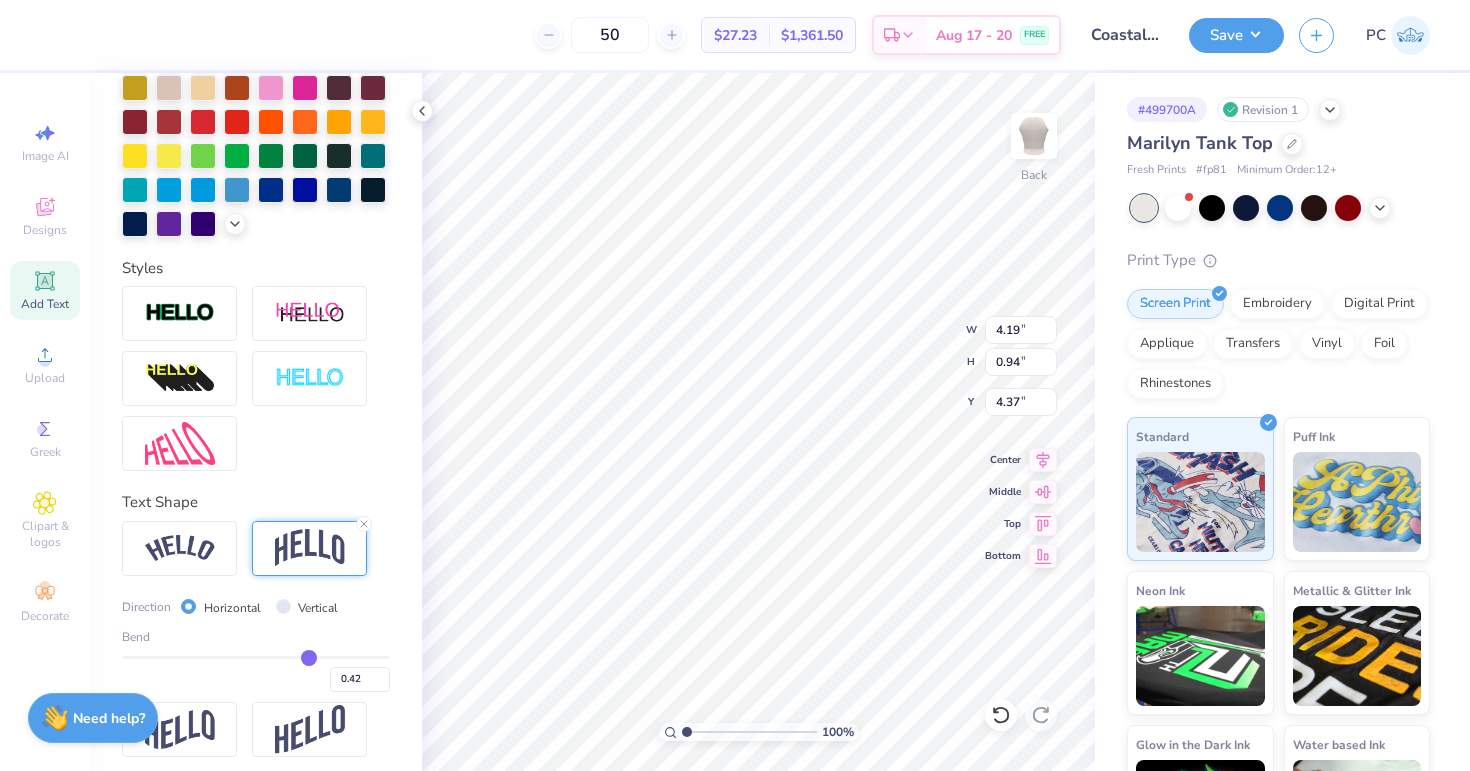 type on "0.44" 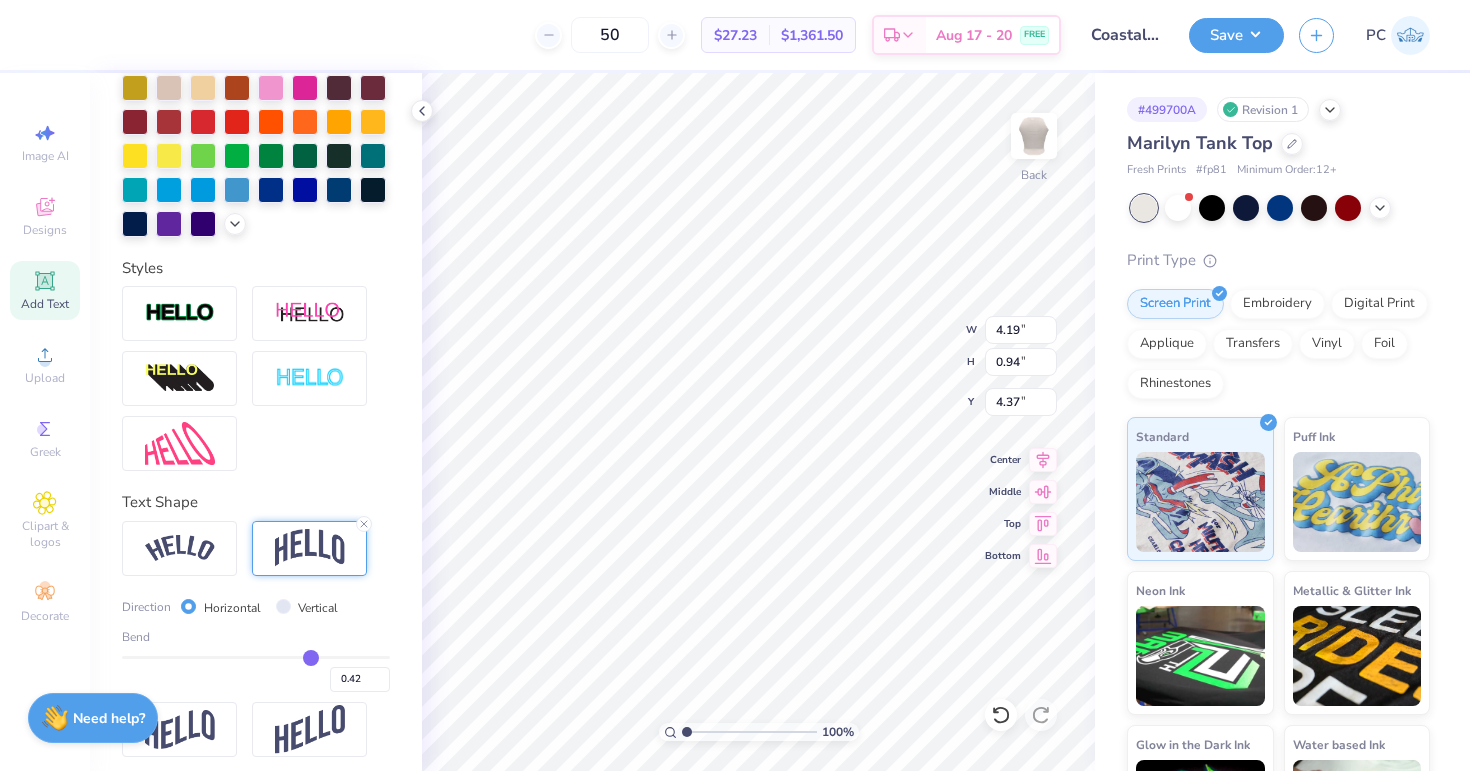 type on "0.44" 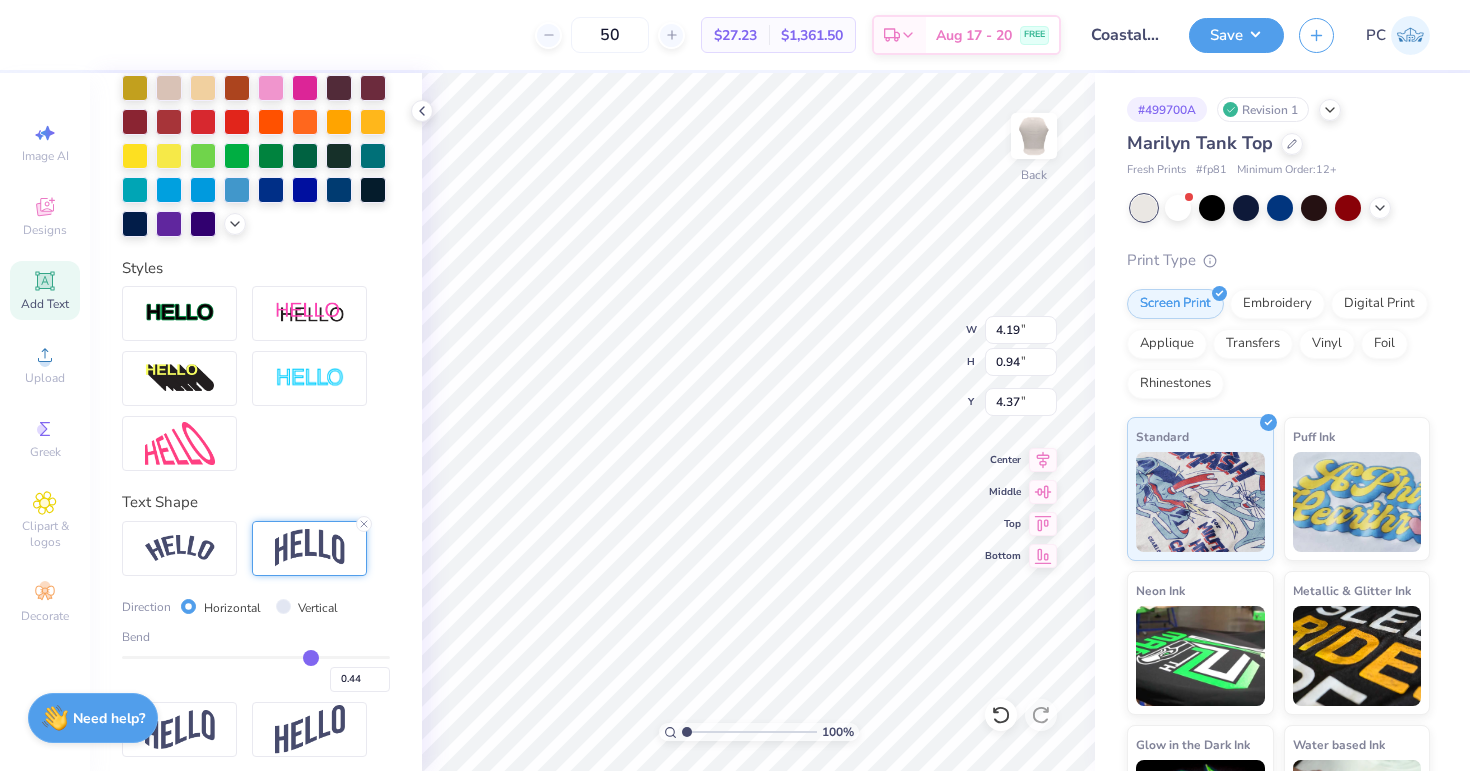 type on "0.43" 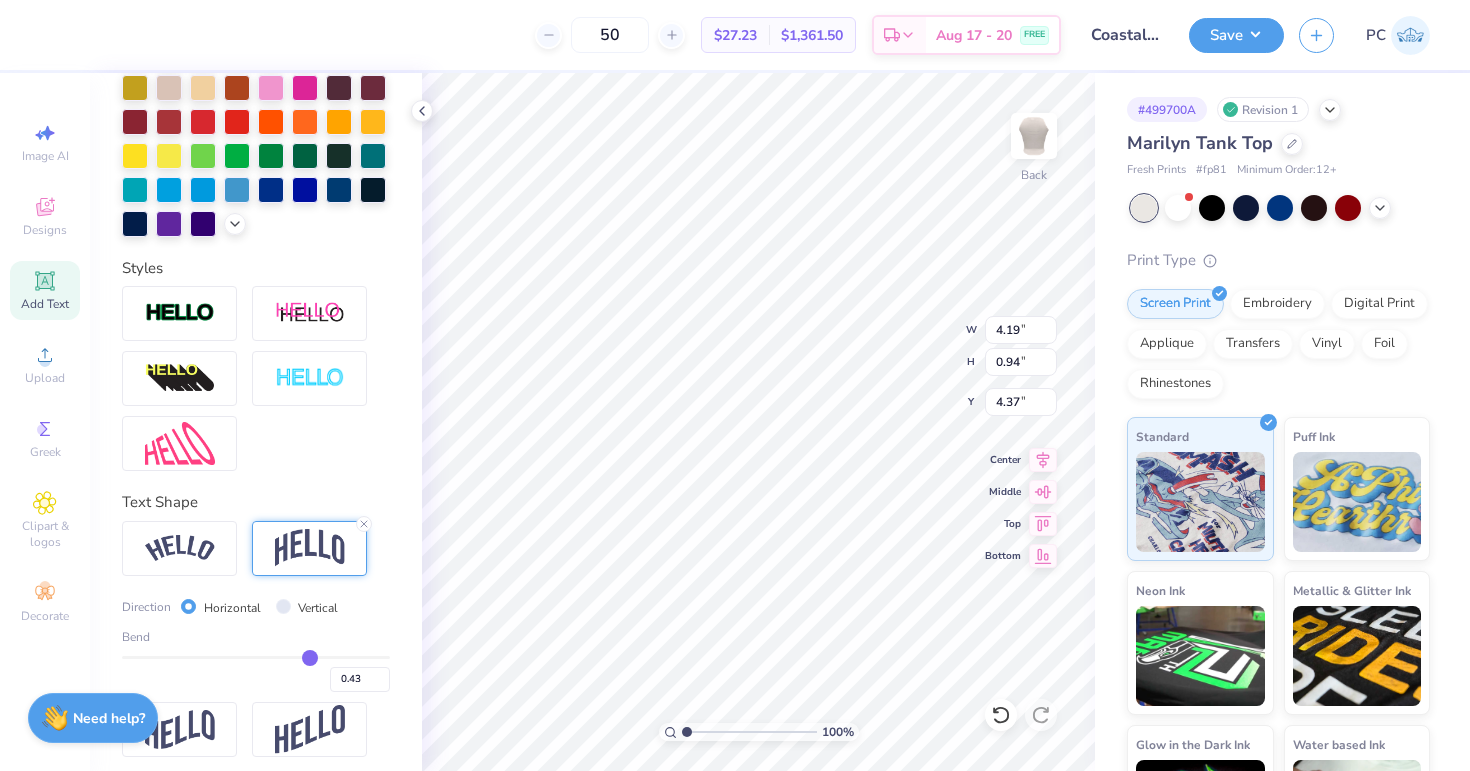 type on "0.41" 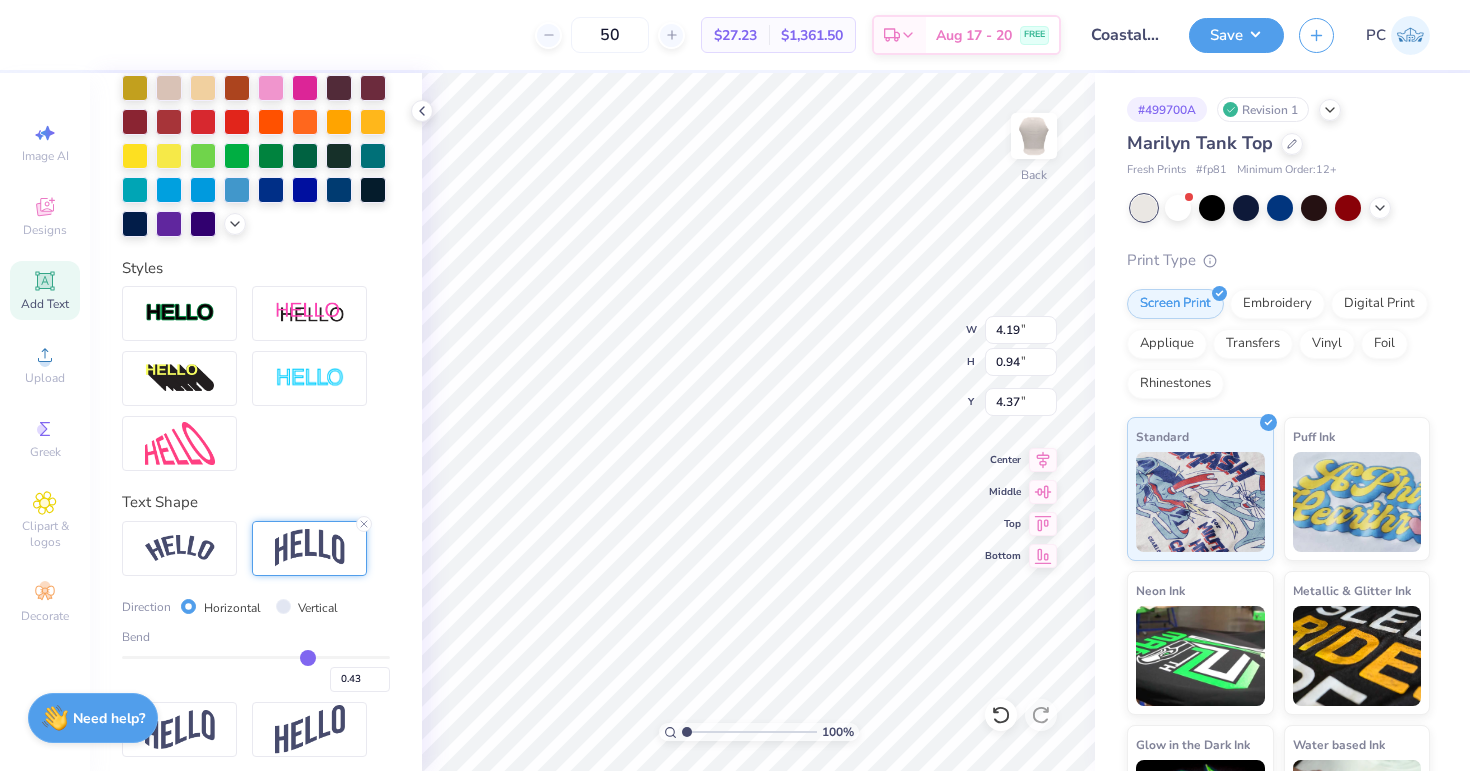 type on "0.41" 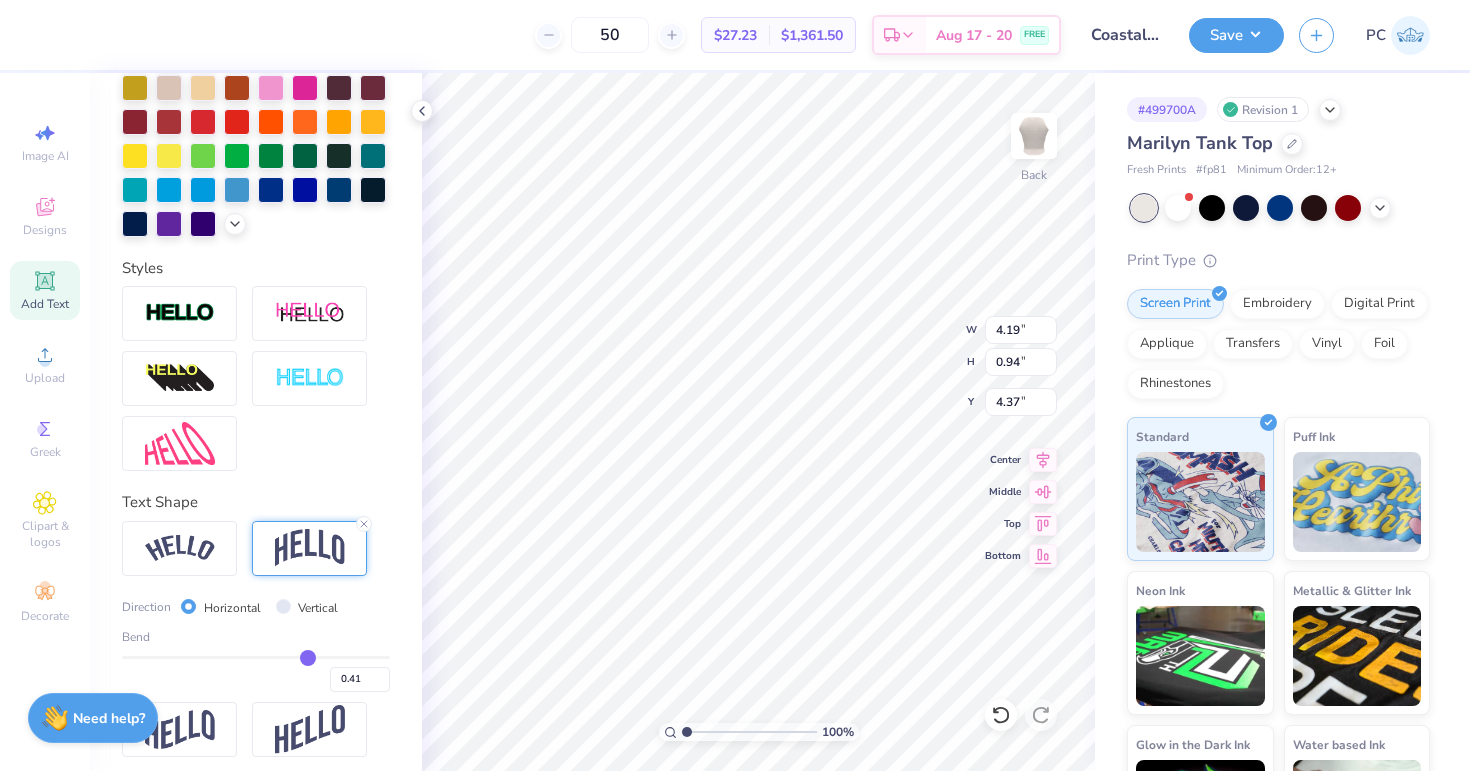 type on "0.35" 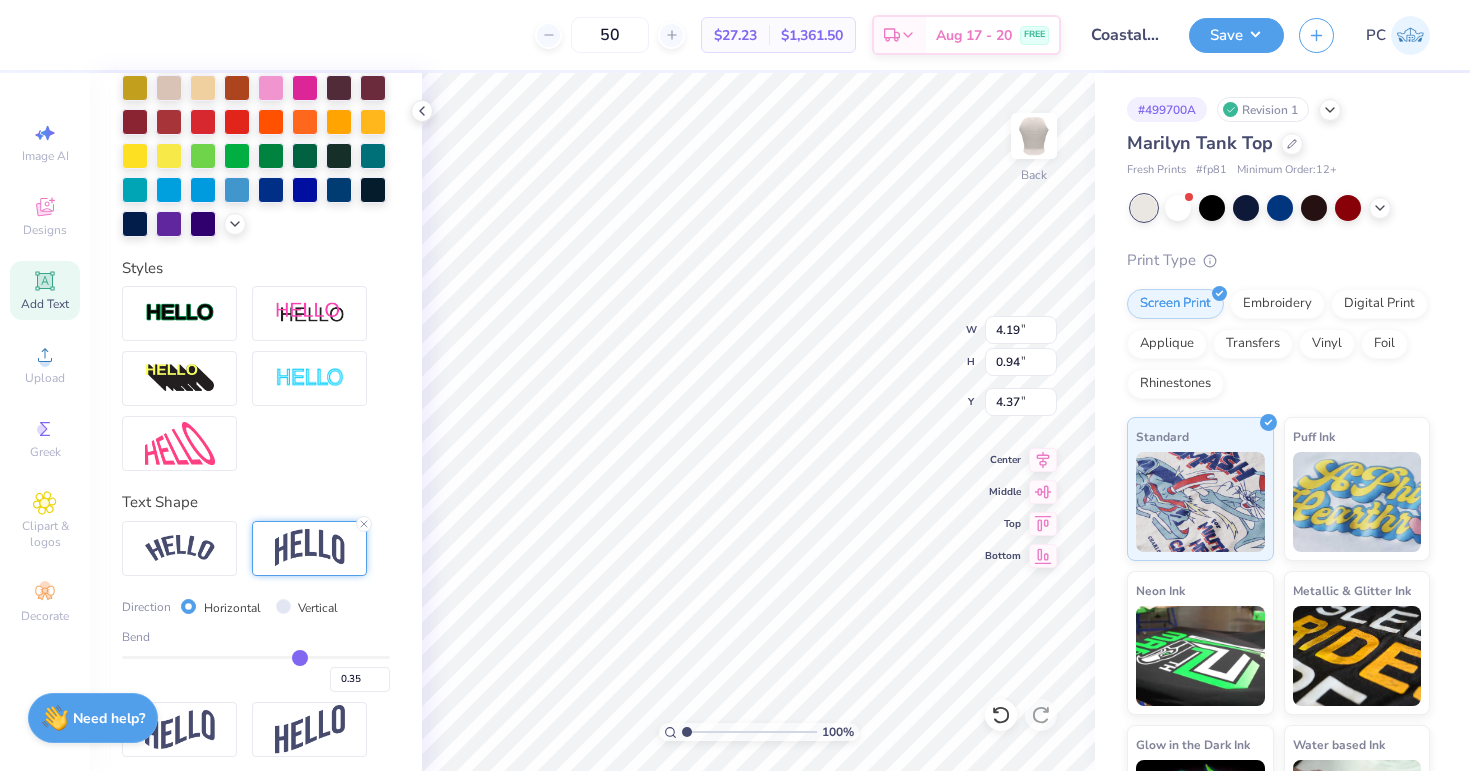 type on "0.33" 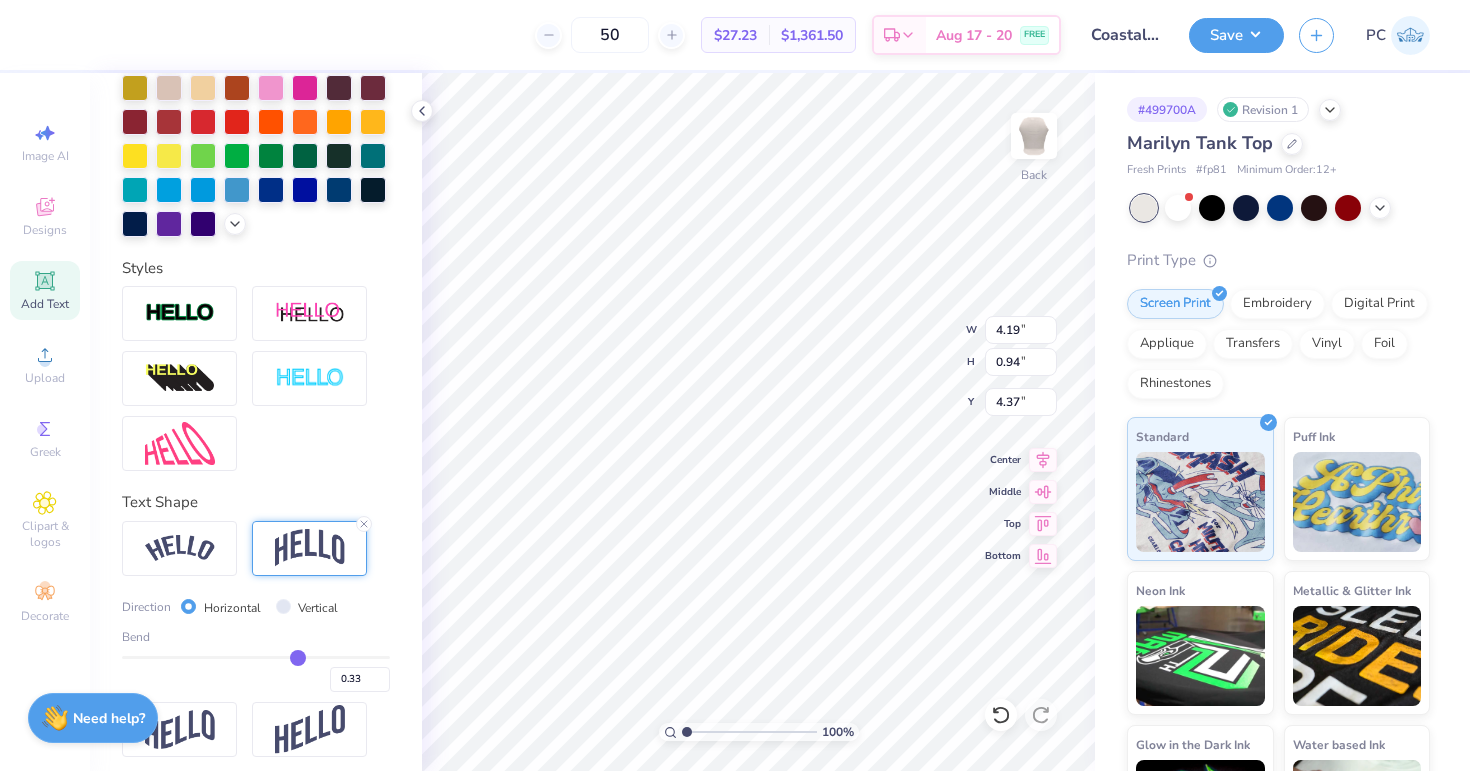 type on "0.32" 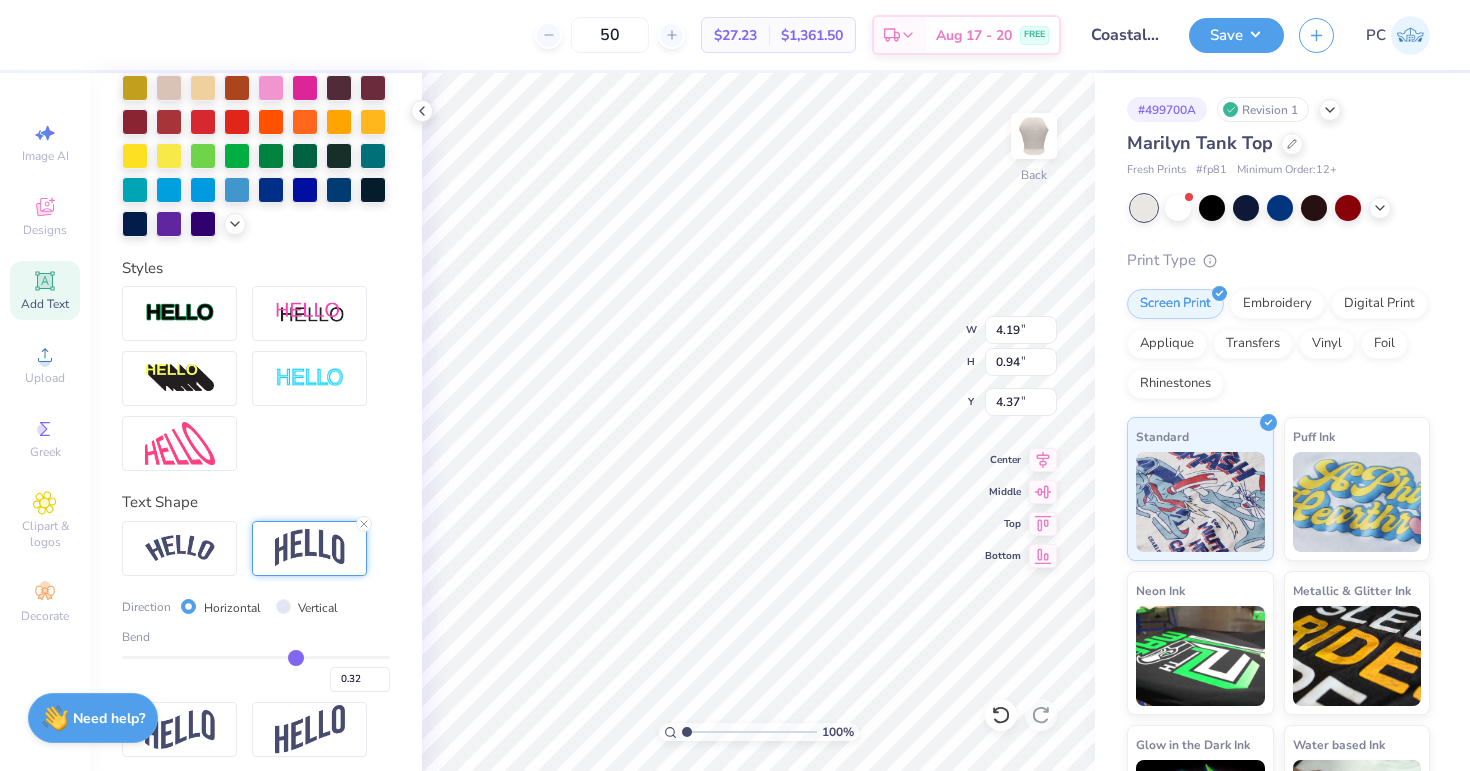 type on "0.31" 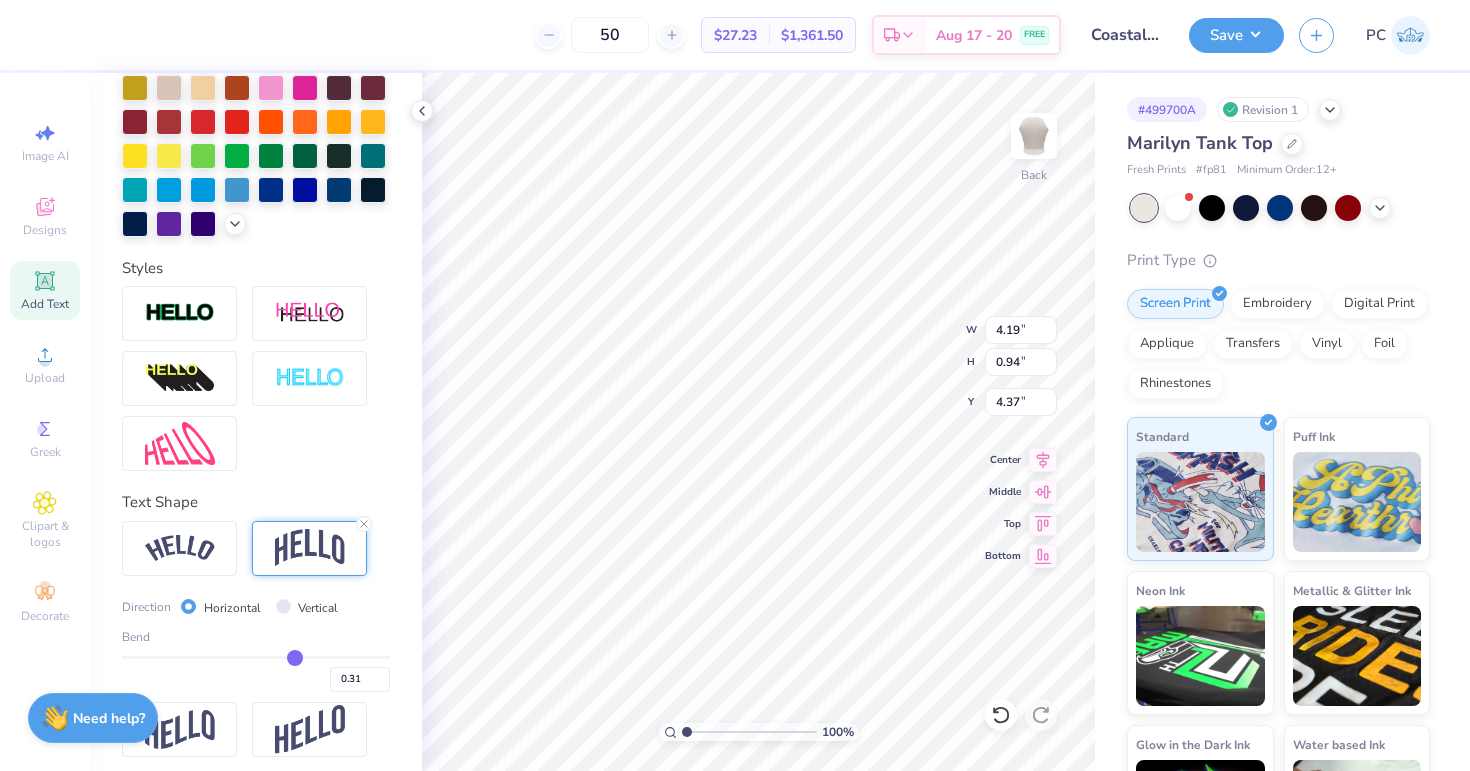 type on "0.3" 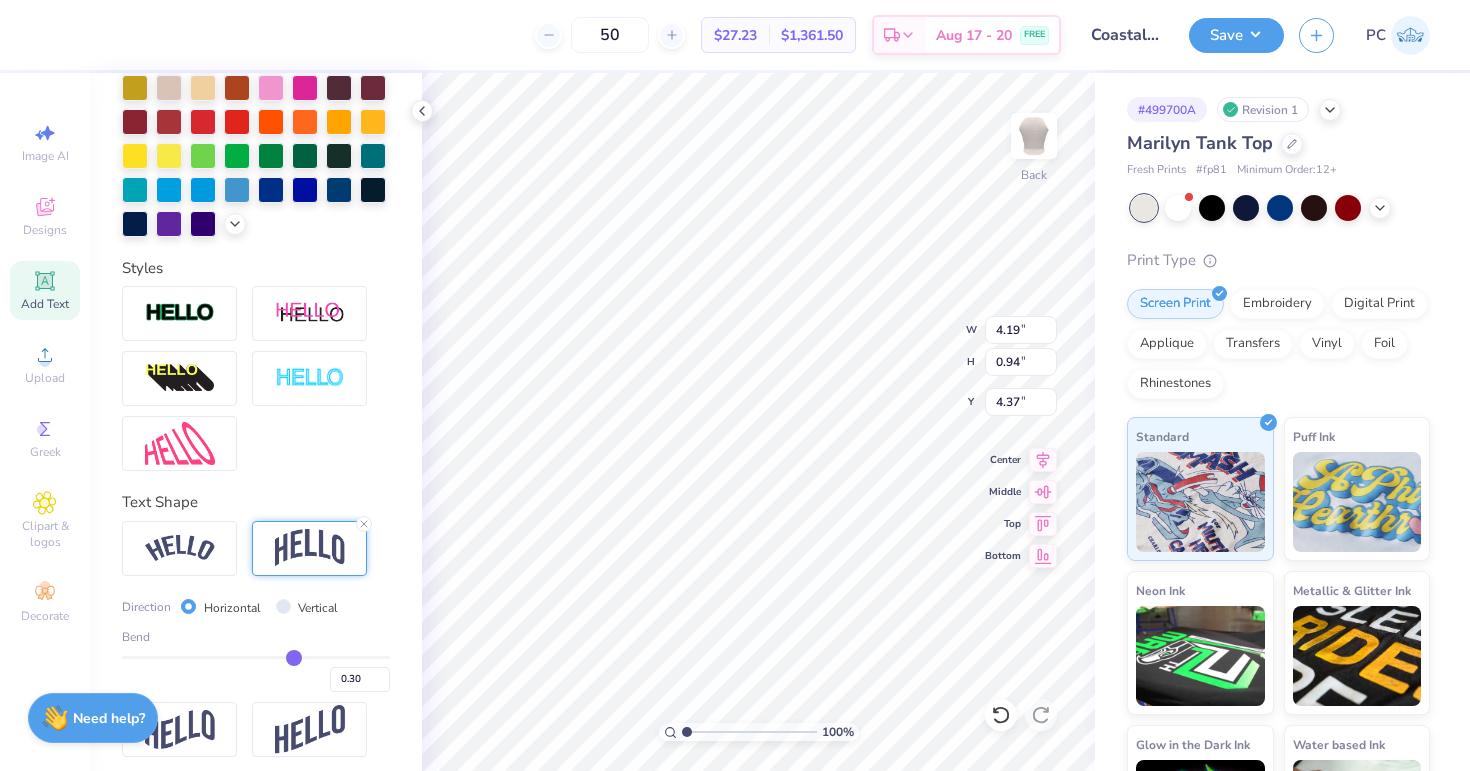 type on "0.29" 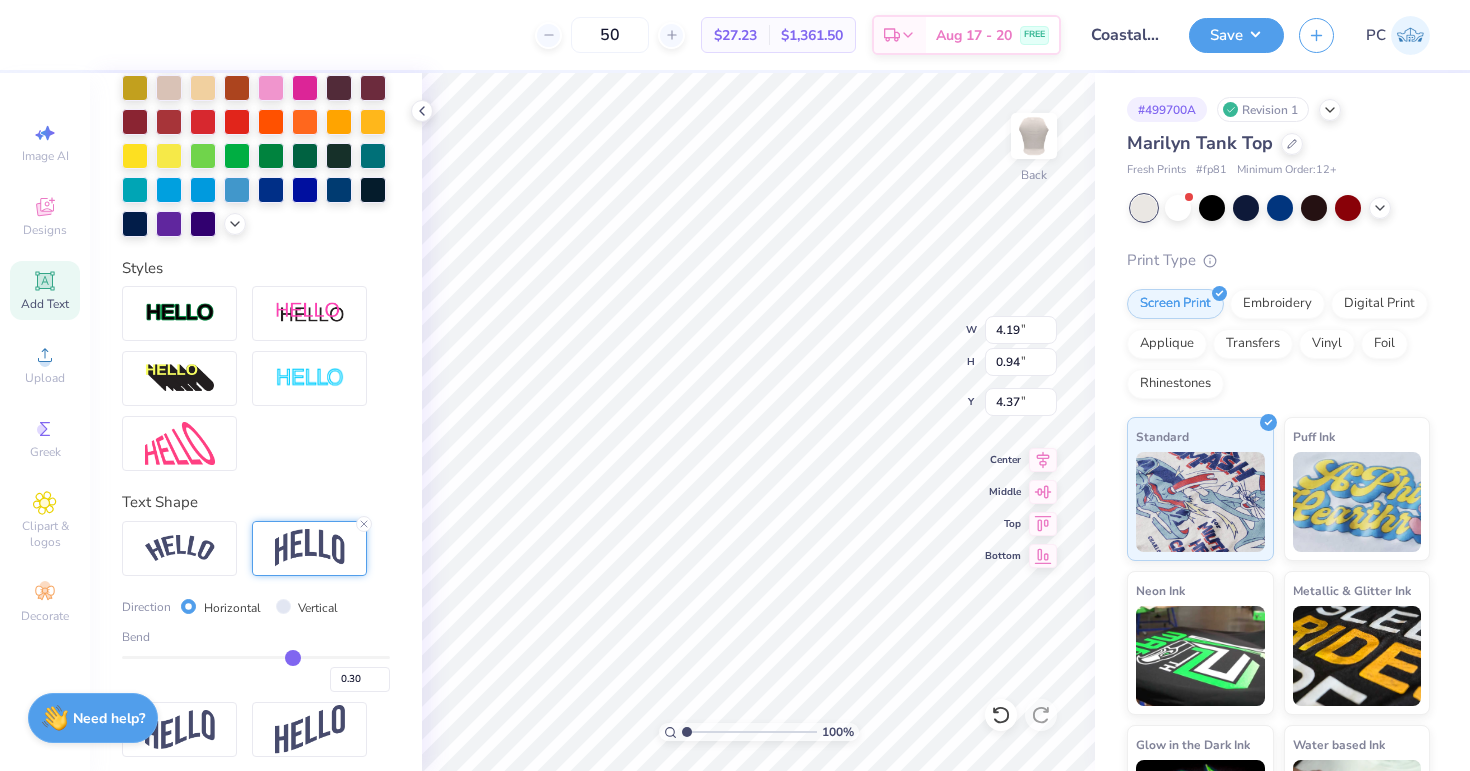 type on "0.29" 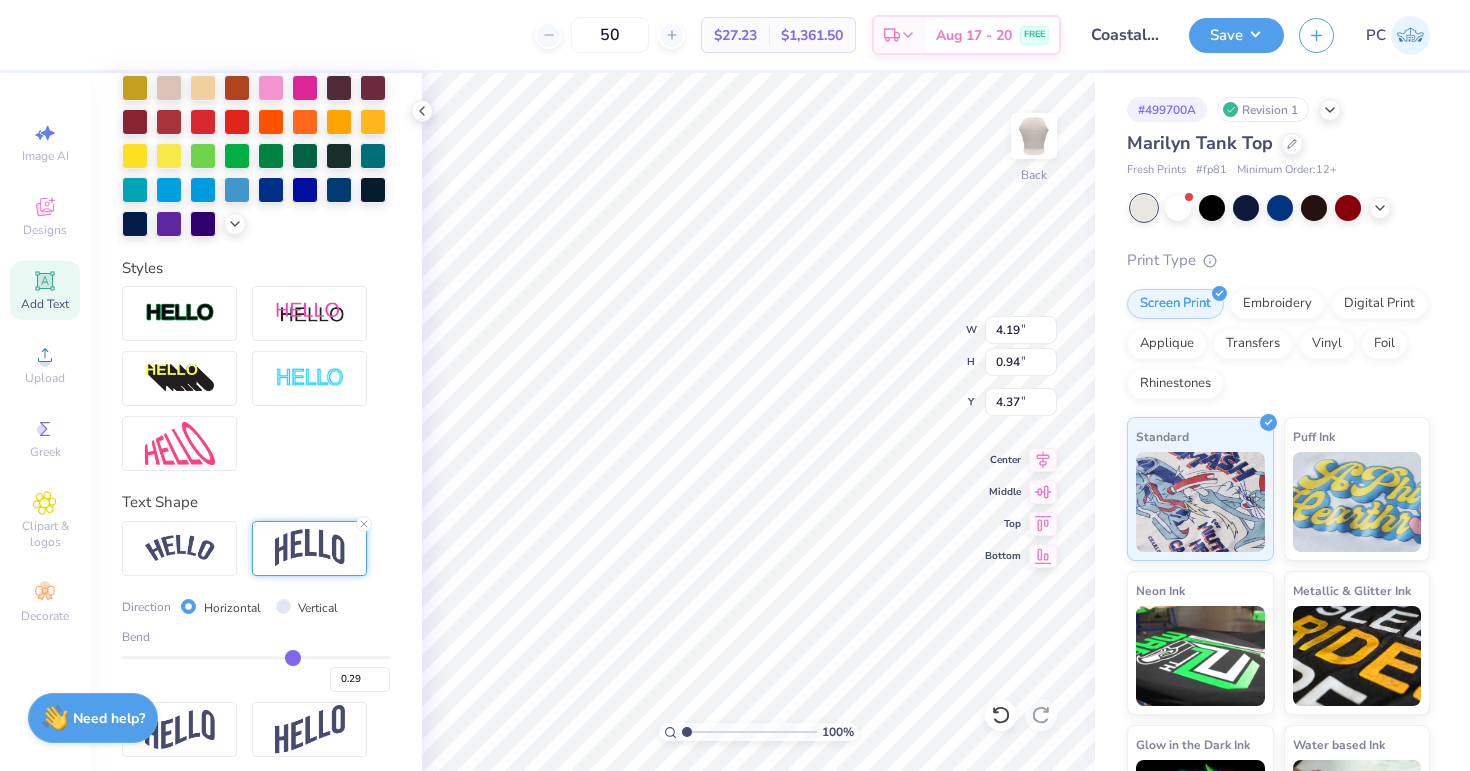 drag, startPoint x: 311, startPoint y: 654, endPoint x: 293, endPoint y: 654, distance: 18 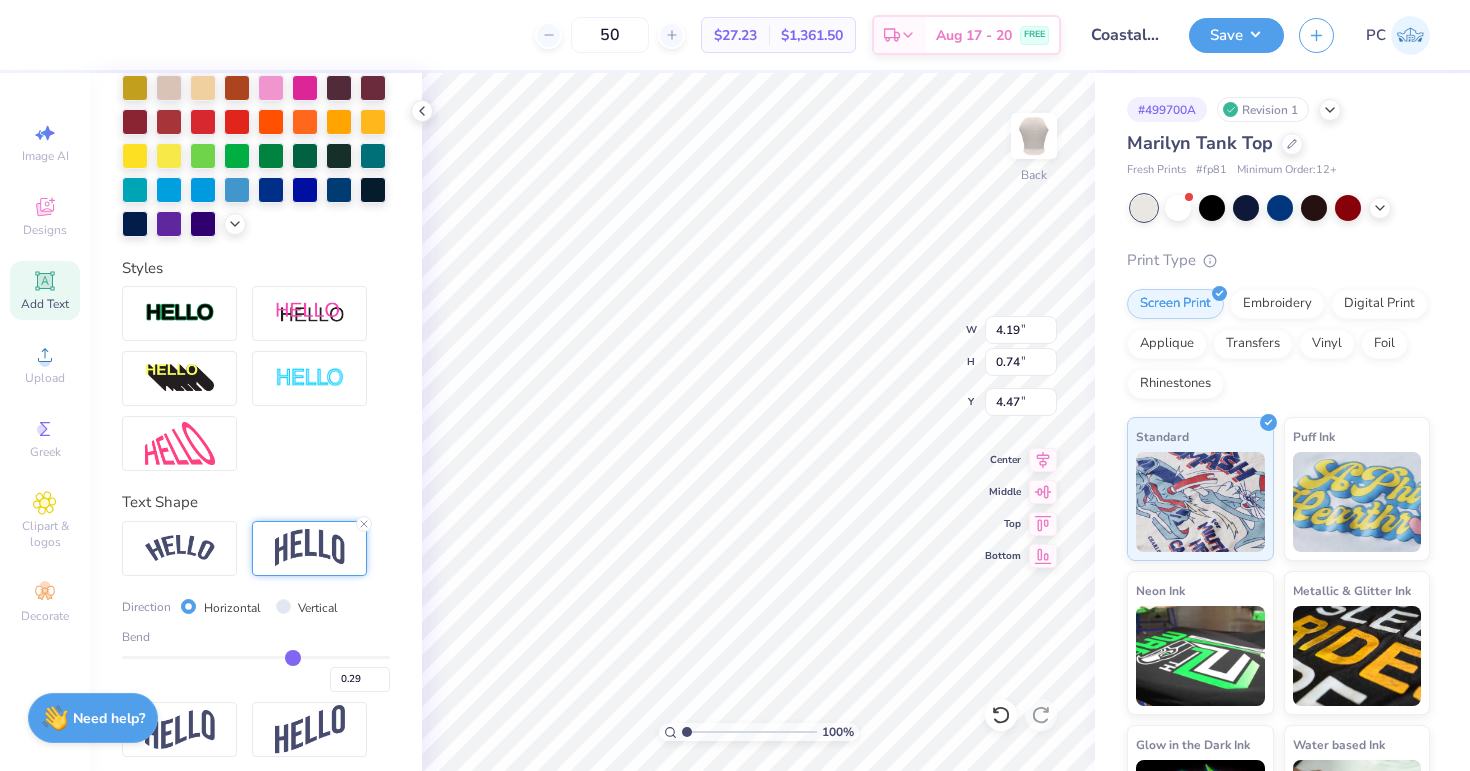 click at bounding box center [256, 657] 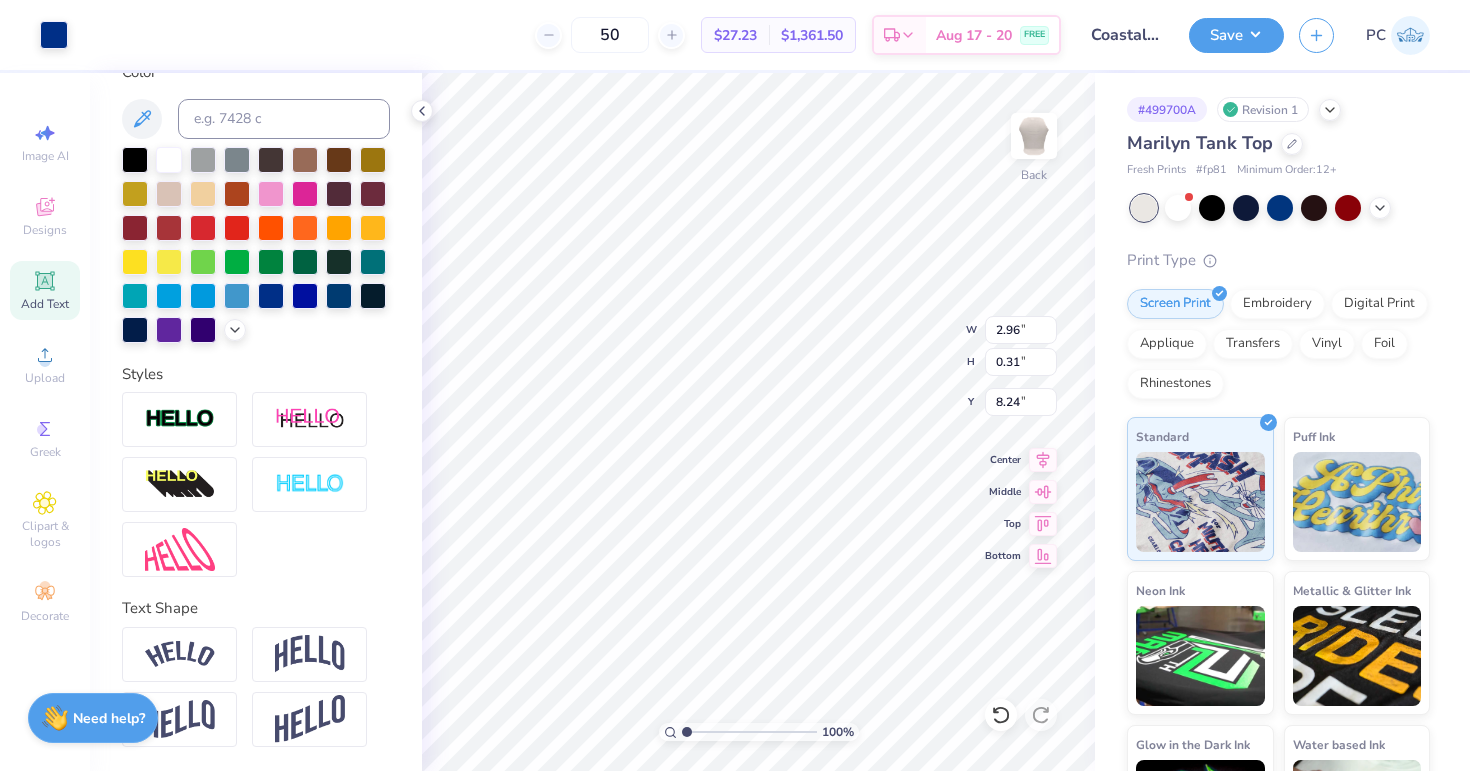 scroll, scrollTop: 391, scrollLeft: 0, axis: vertical 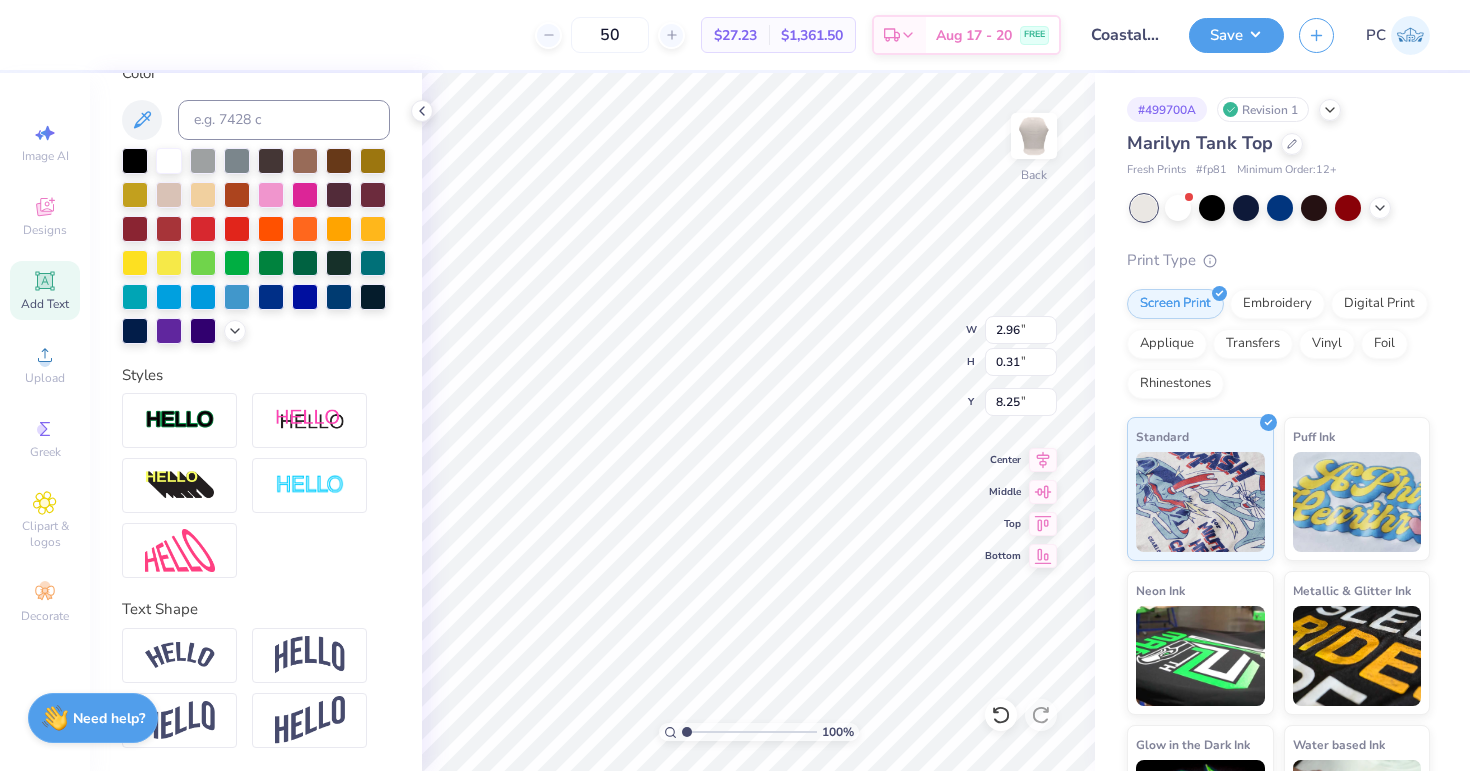 type on "4.19" 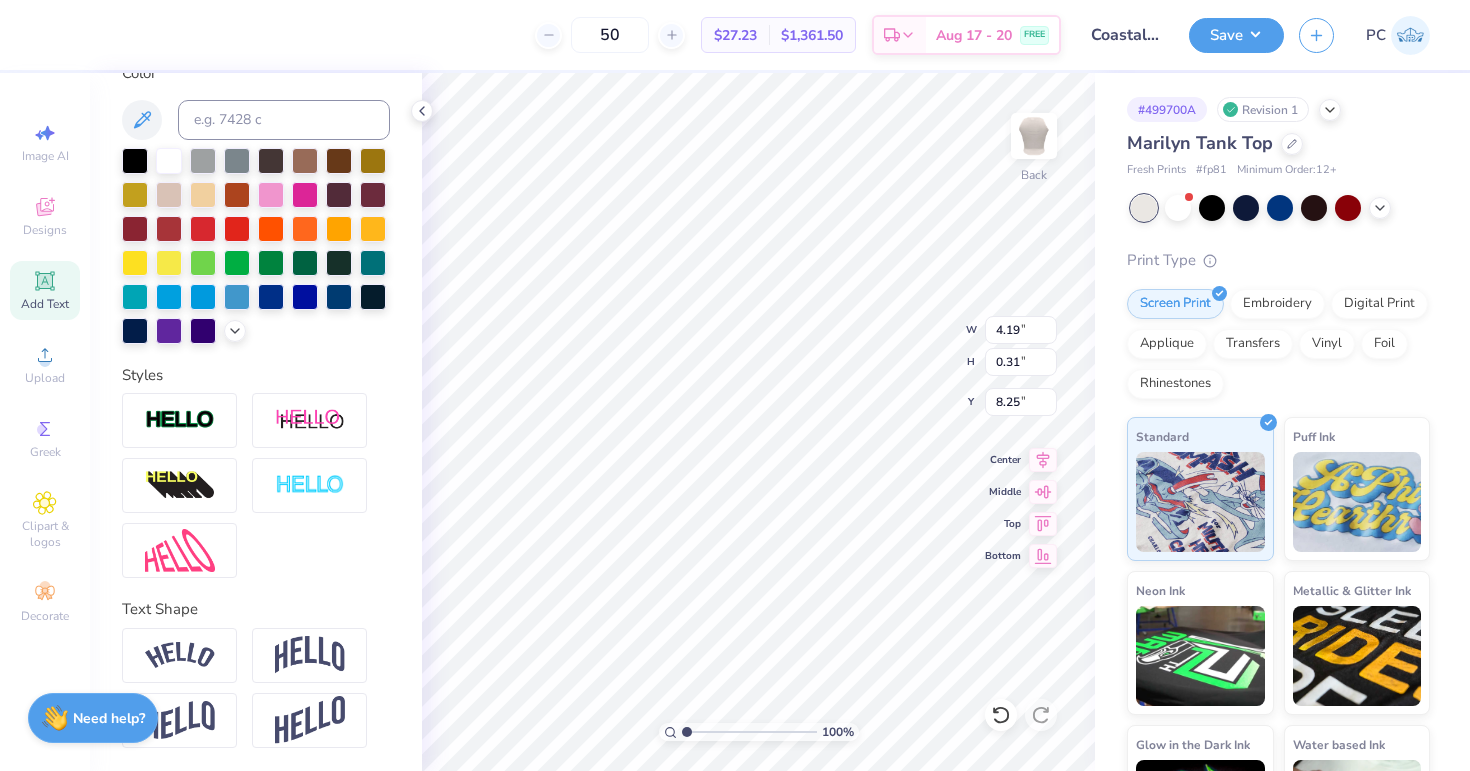 type on "0.74" 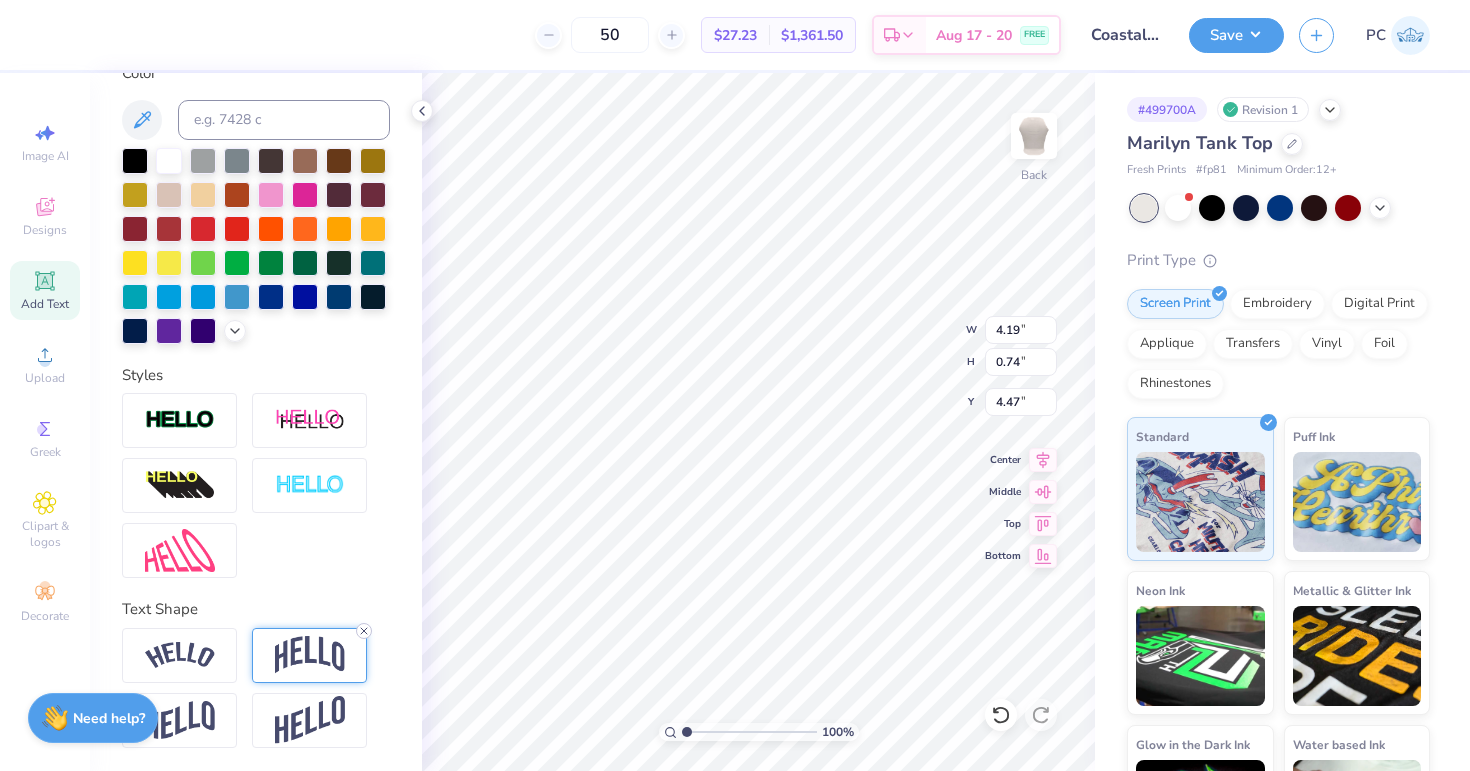 click 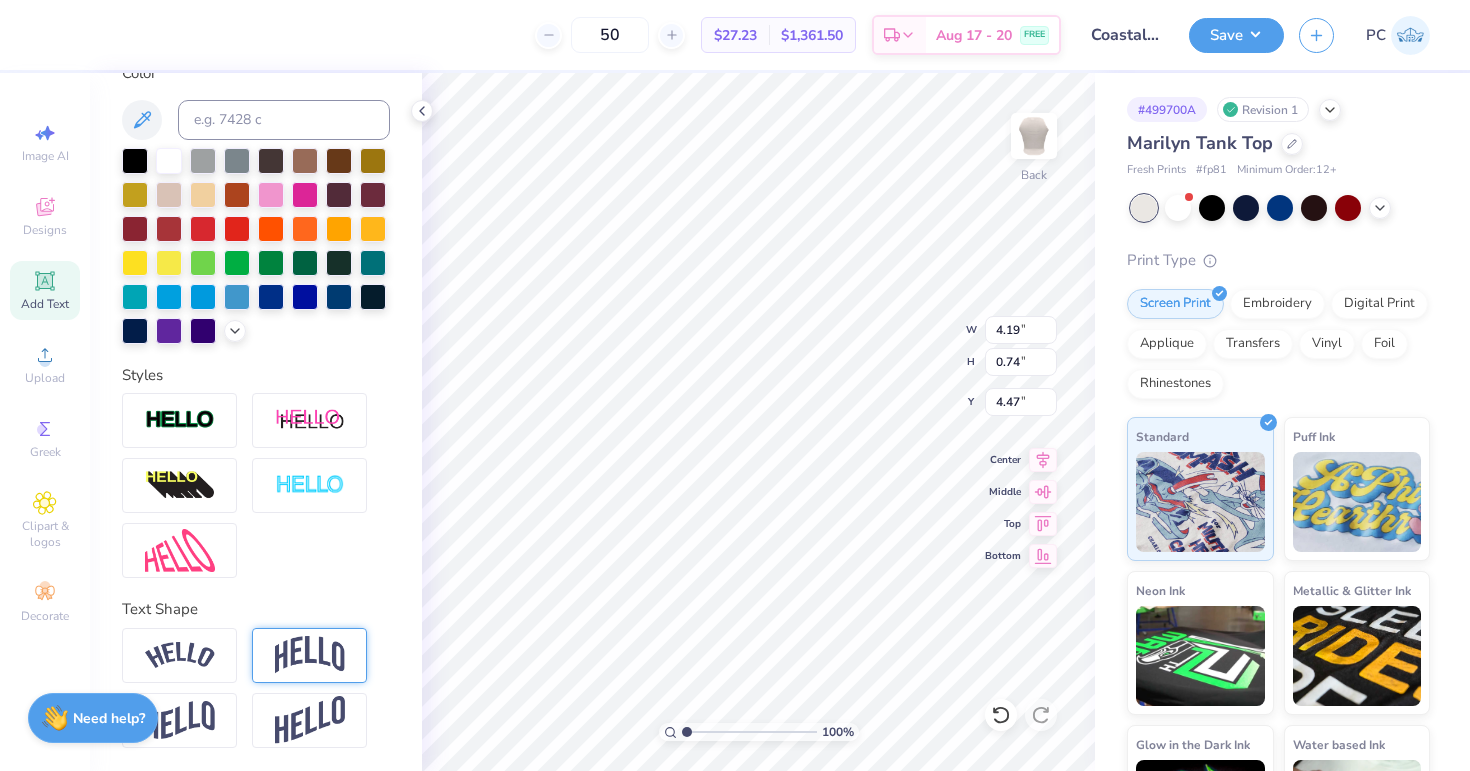 type on "0.53" 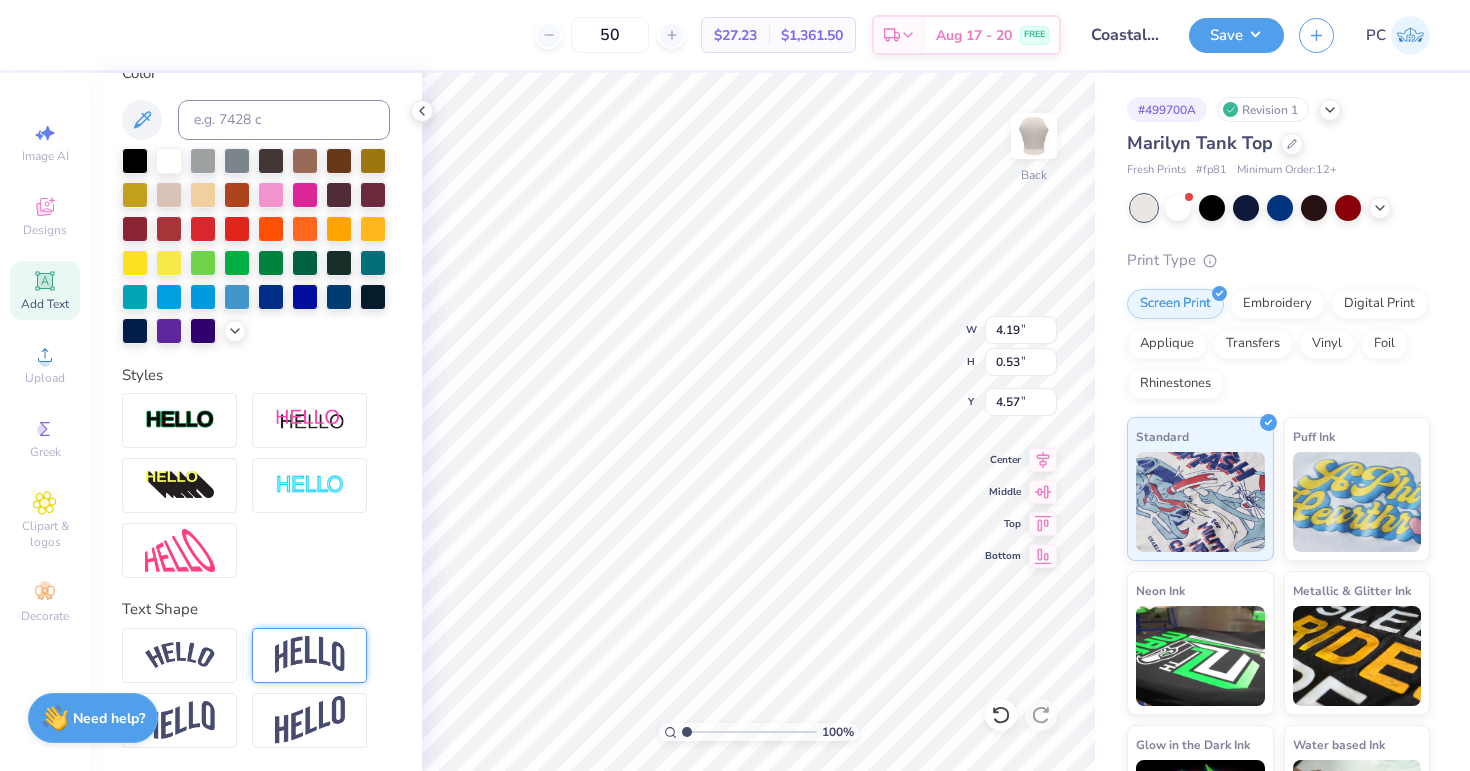 type on "9.32" 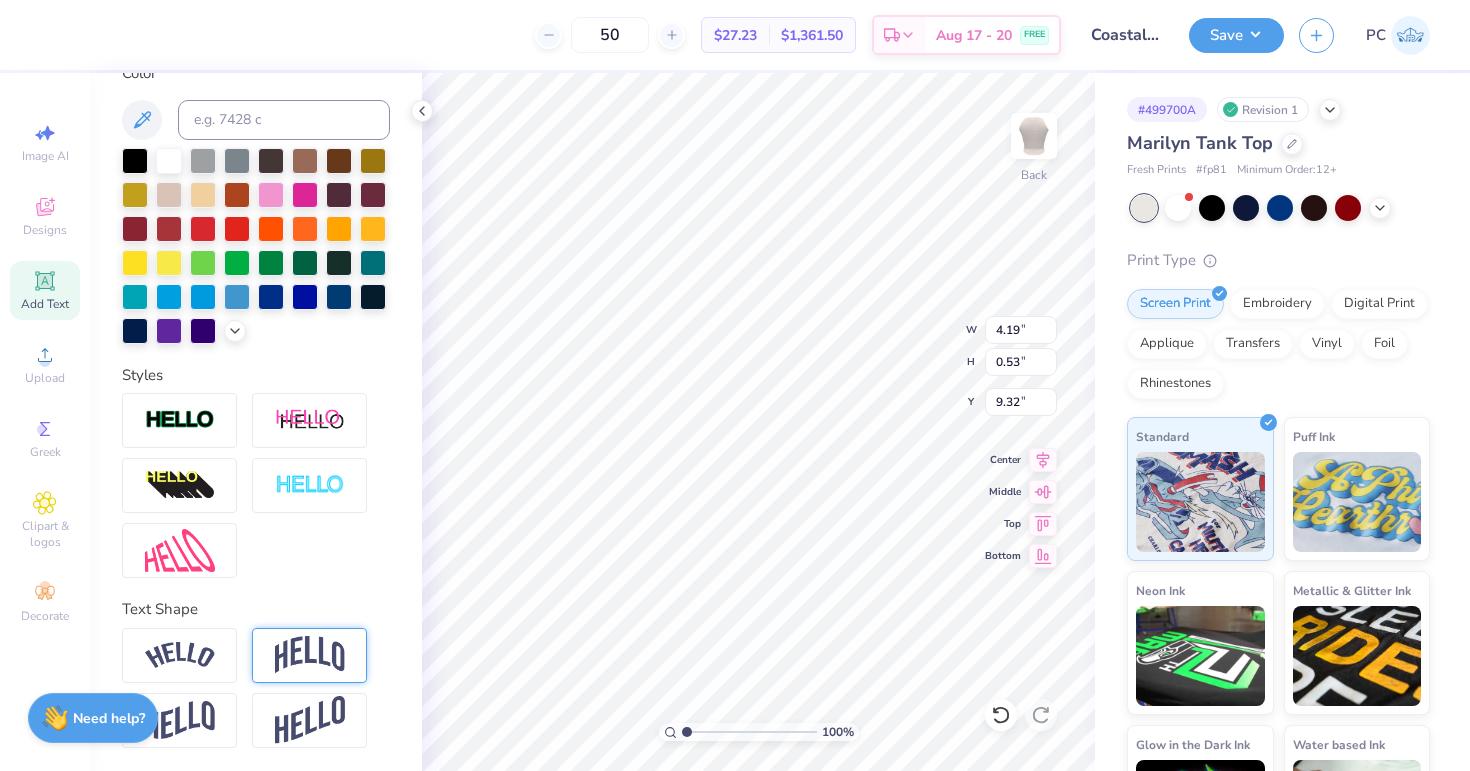 type on "2.96" 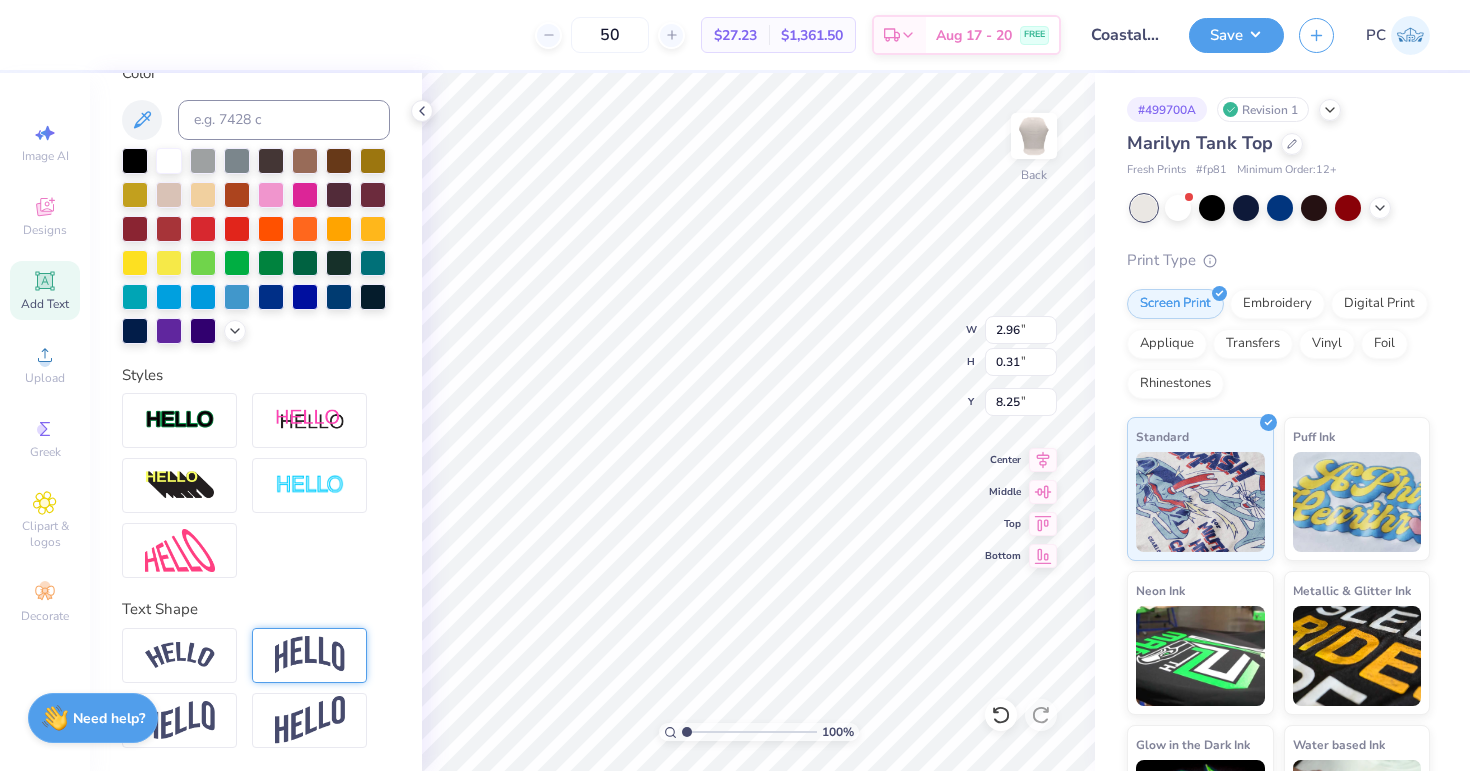 type on "4.48" 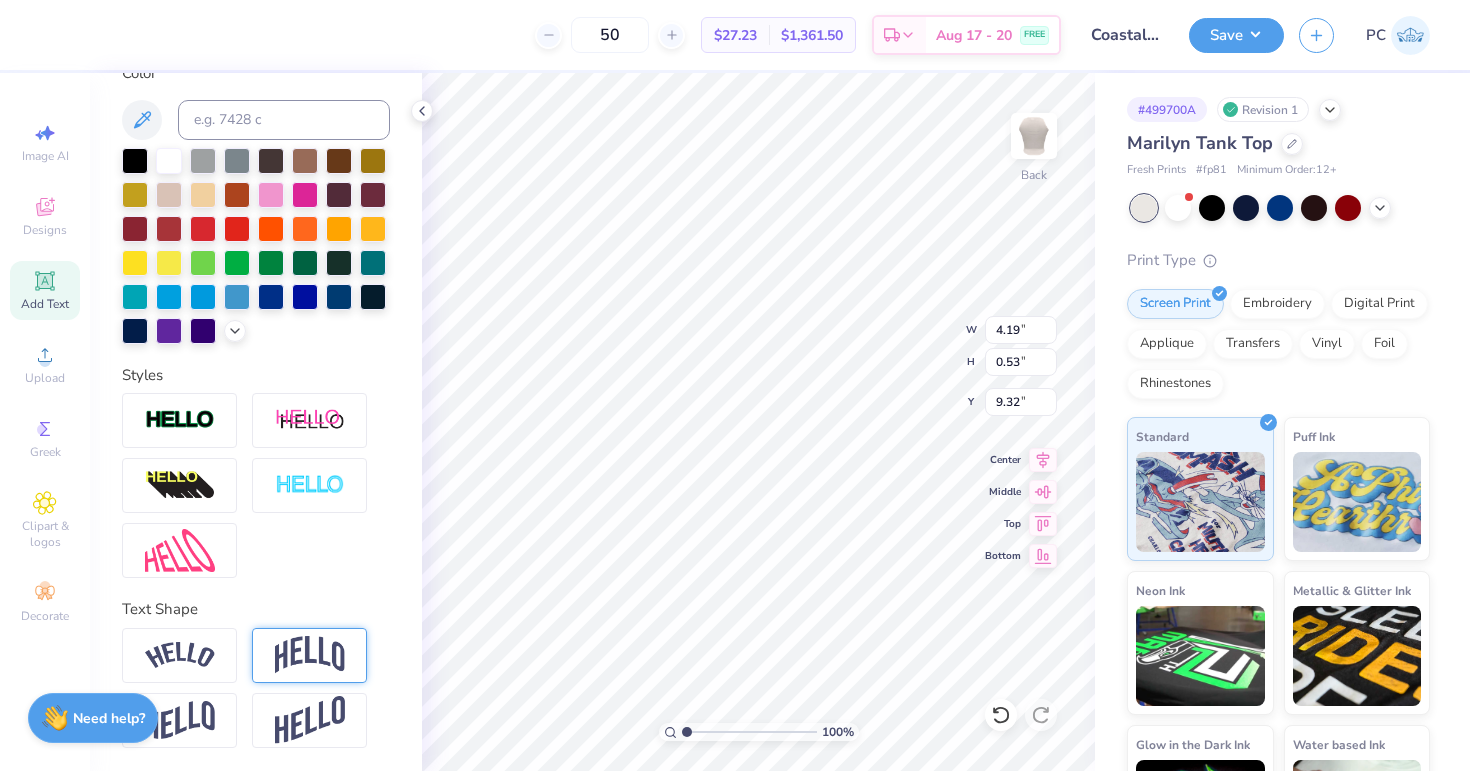 type on "8.21" 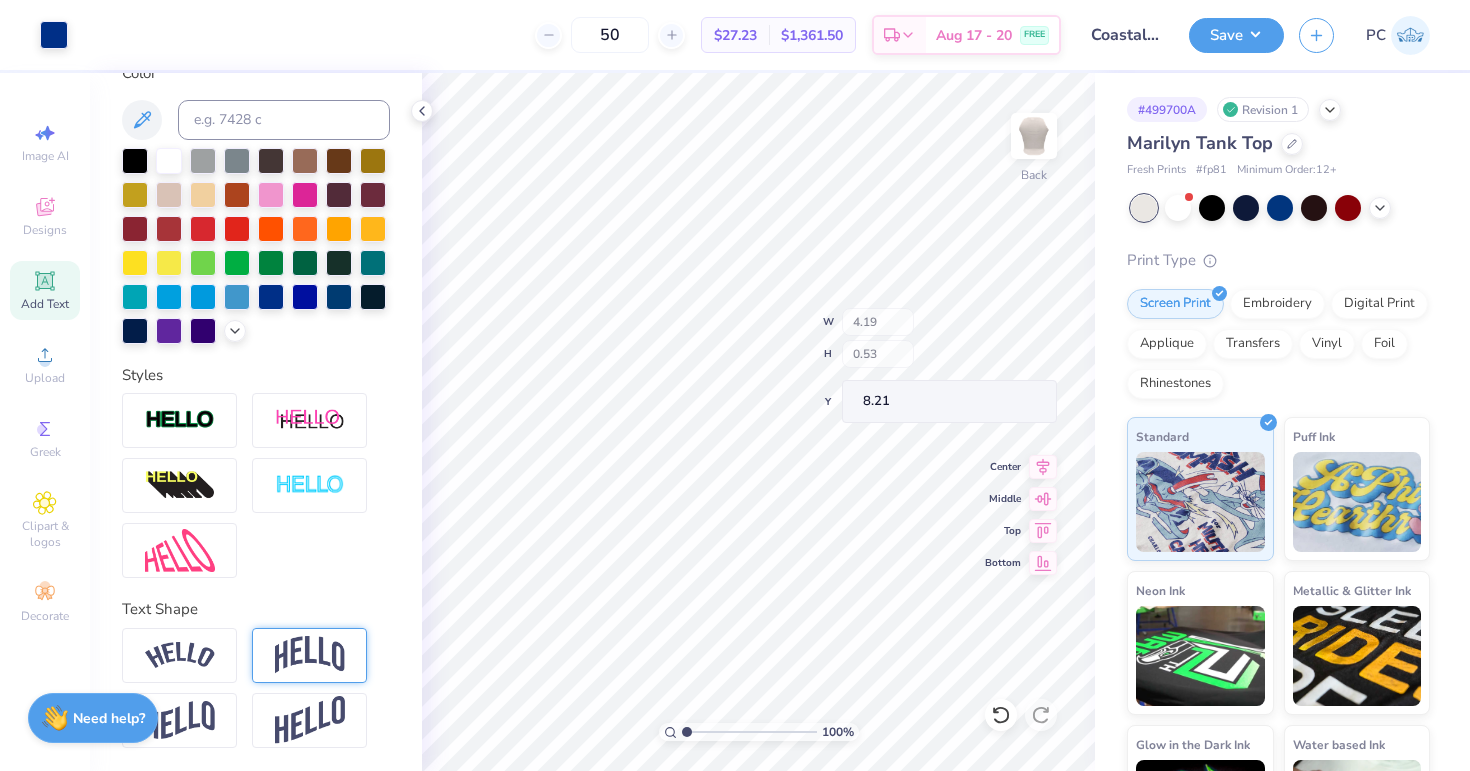 click on "100  % Back W 4.19 H 0.53 Y 8.21 Center Middle Top Bottom" at bounding box center (758, 422) 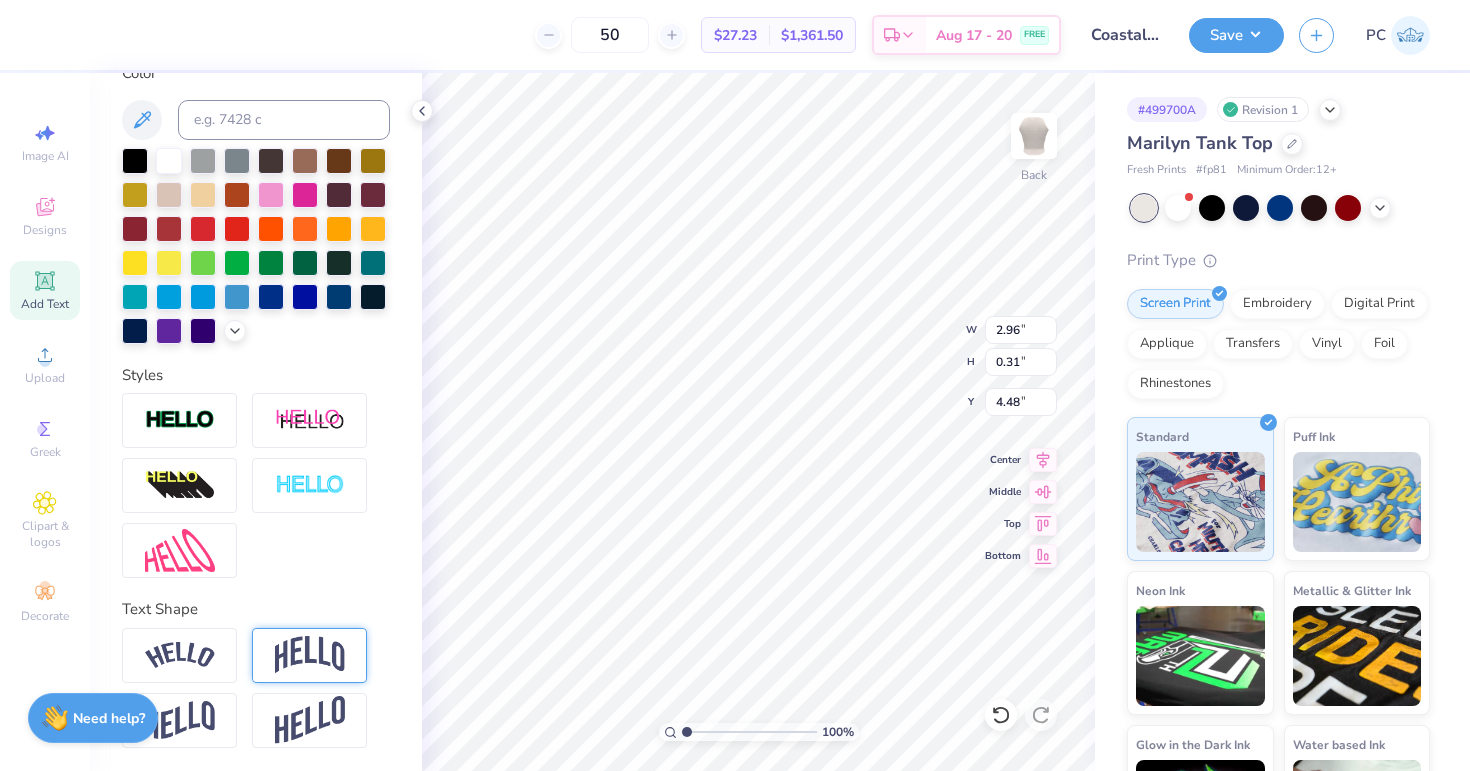 type on "5.57" 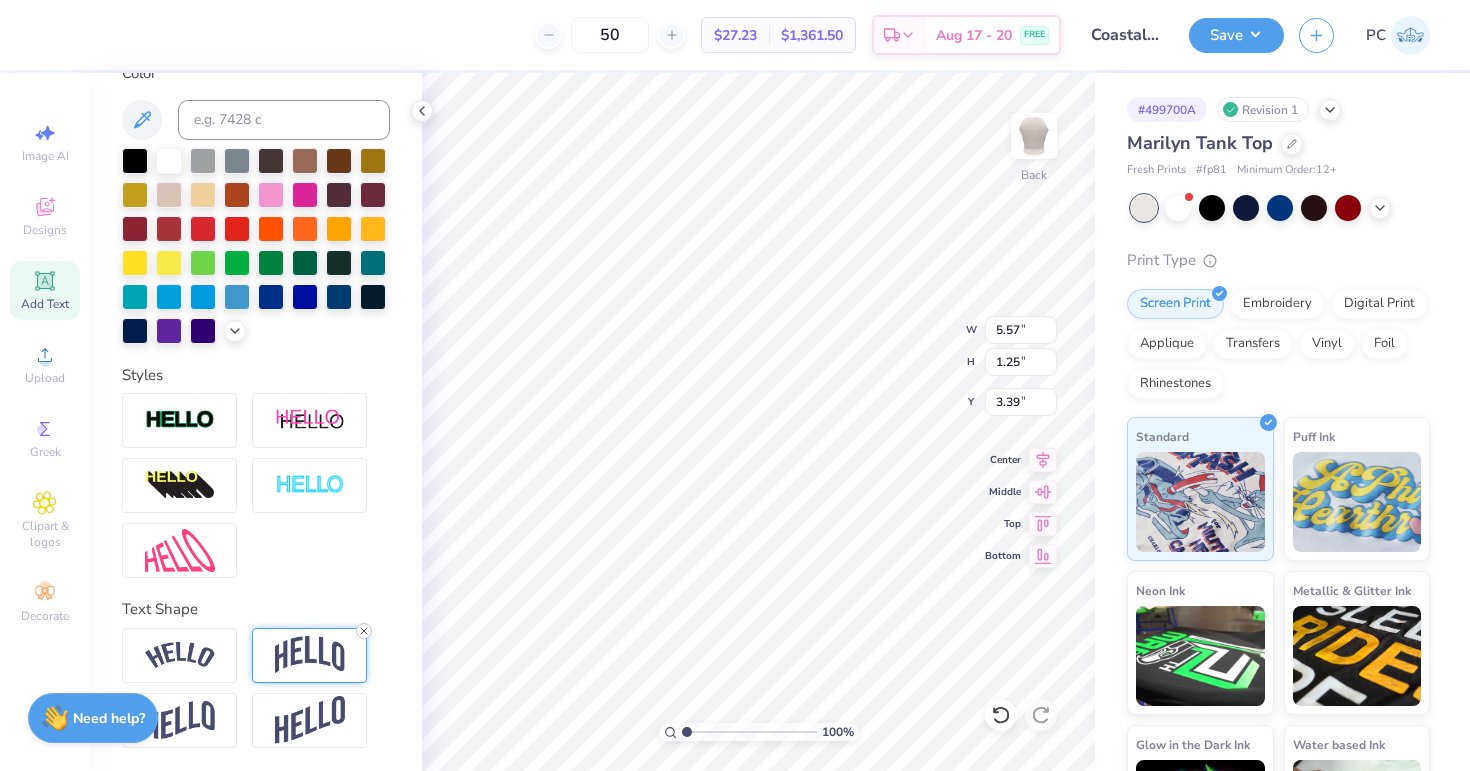 click at bounding box center [364, 631] 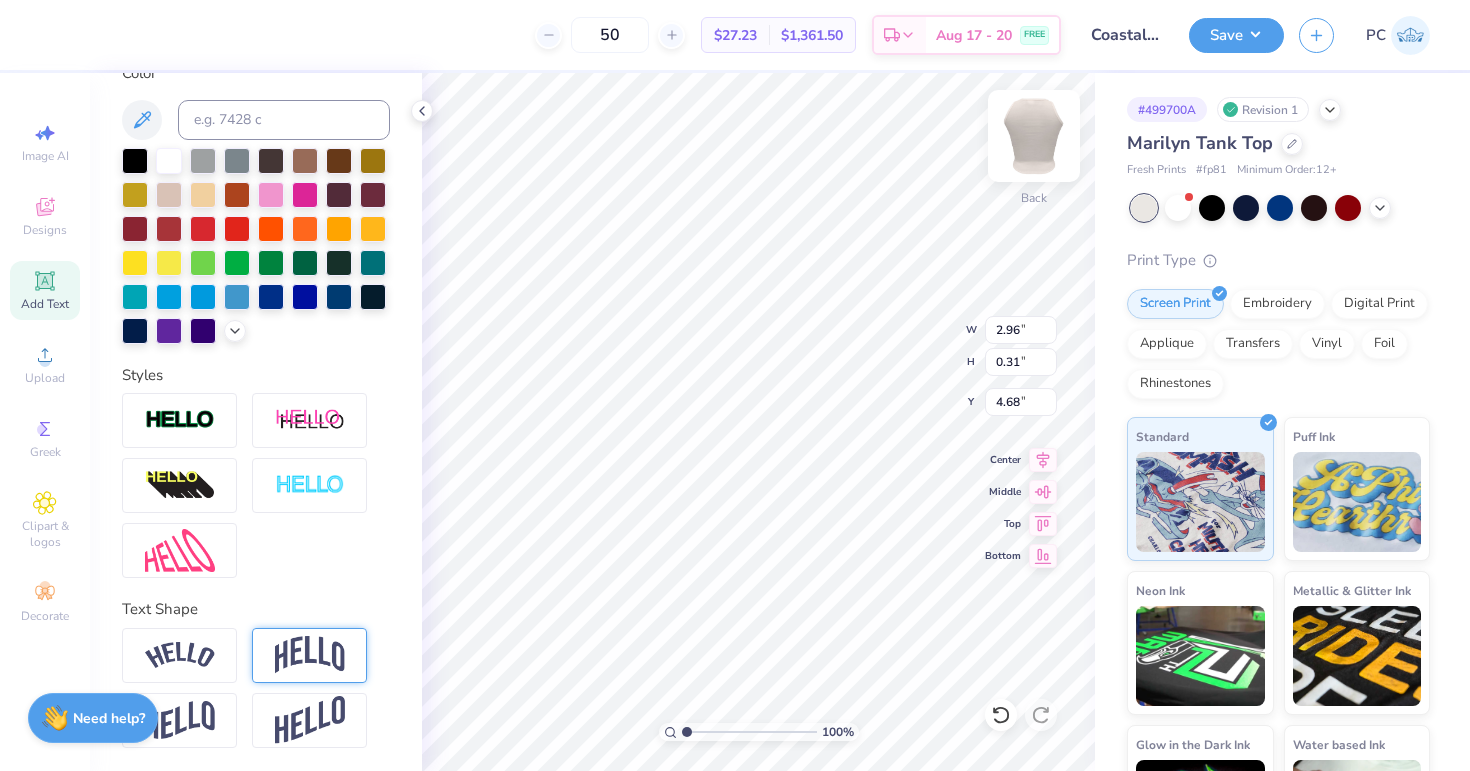type on "4.19" 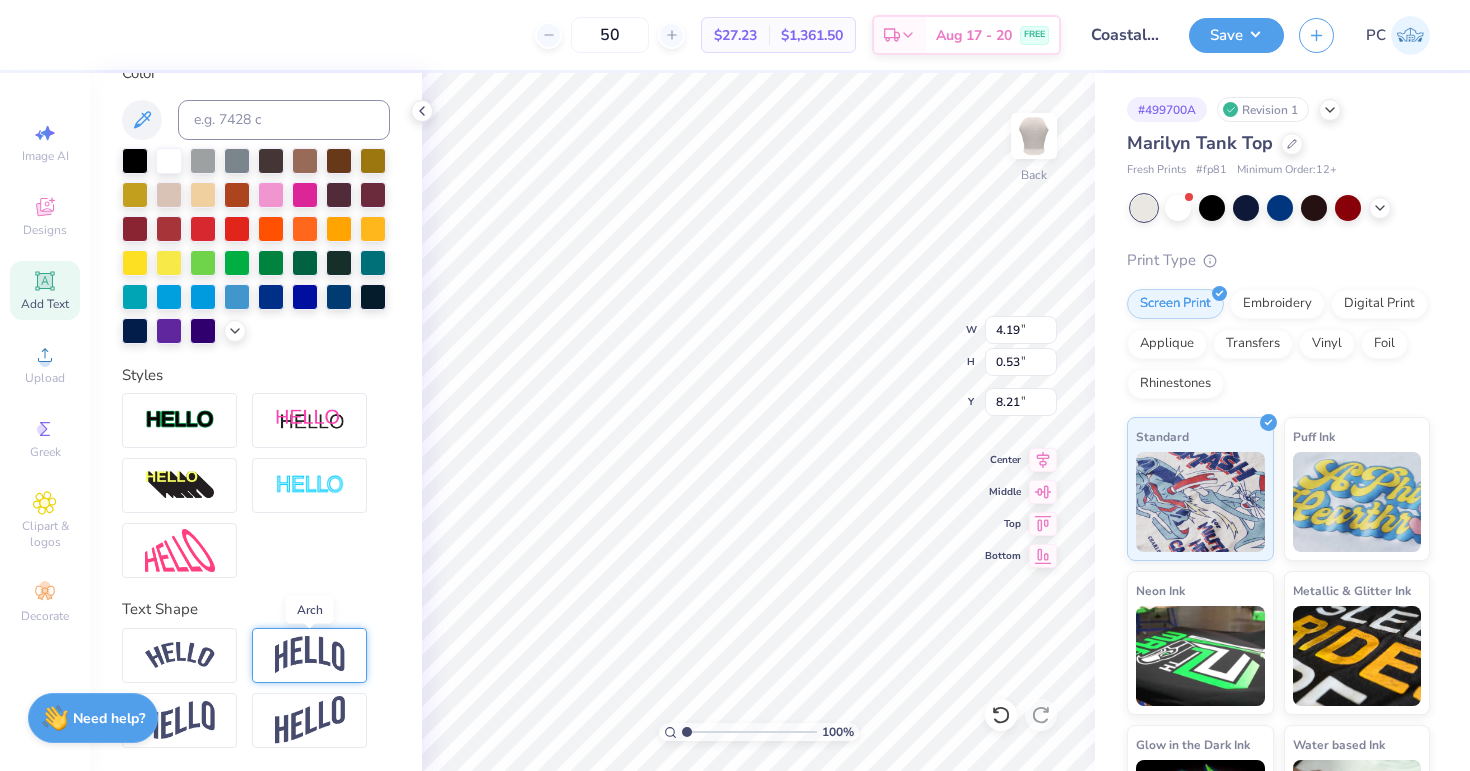 click at bounding box center (310, 655) 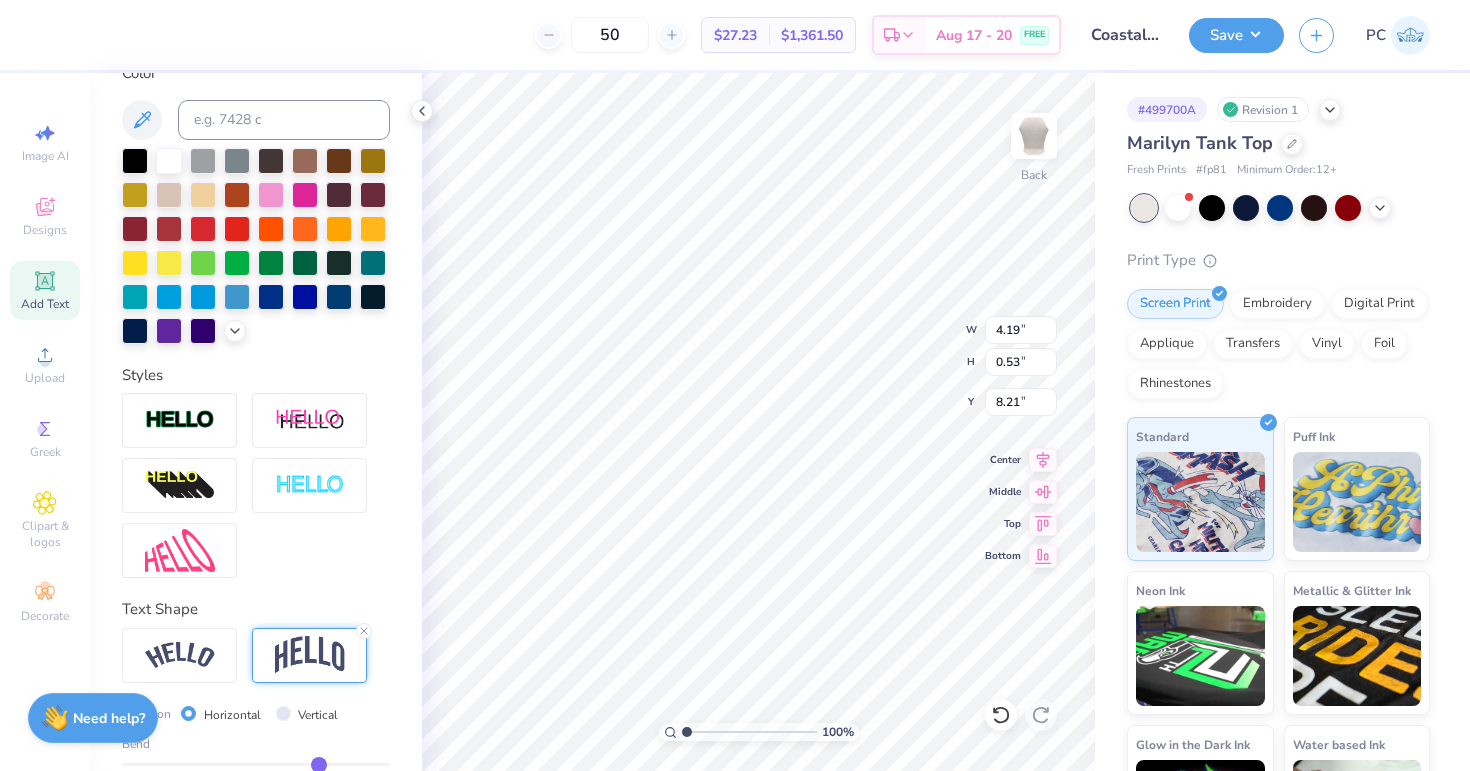 type on "1.07" 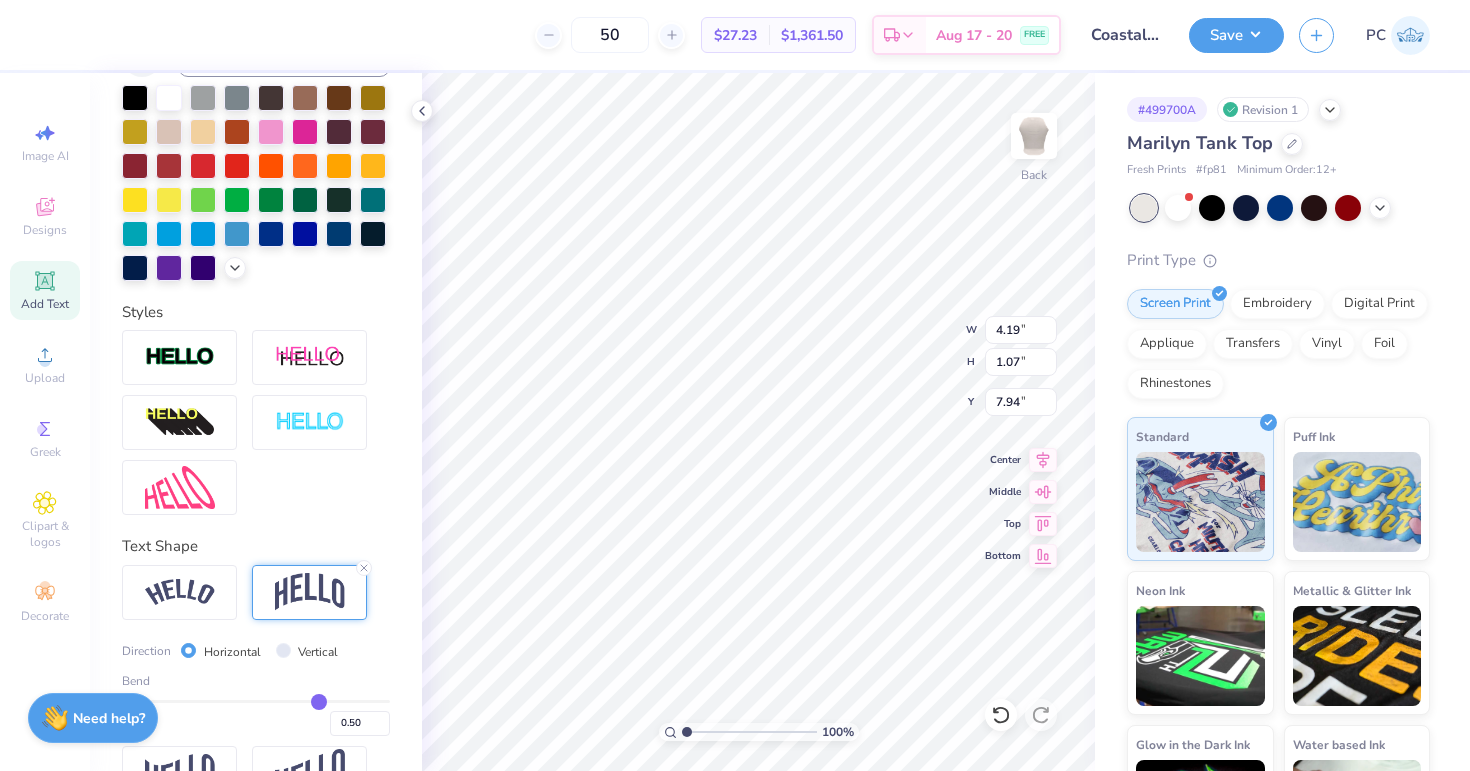 scroll, scrollTop: 508, scrollLeft: 0, axis: vertical 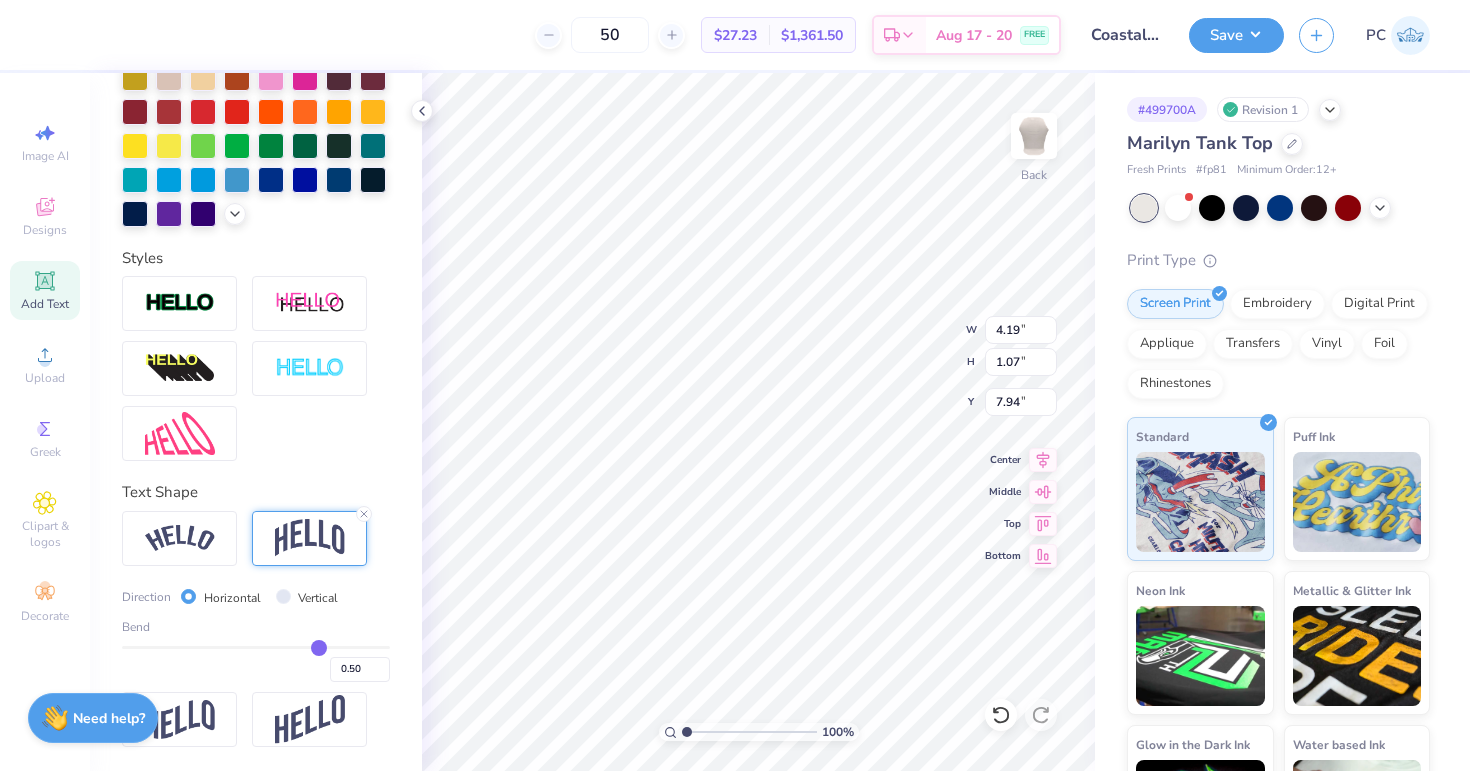 type on "0.46" 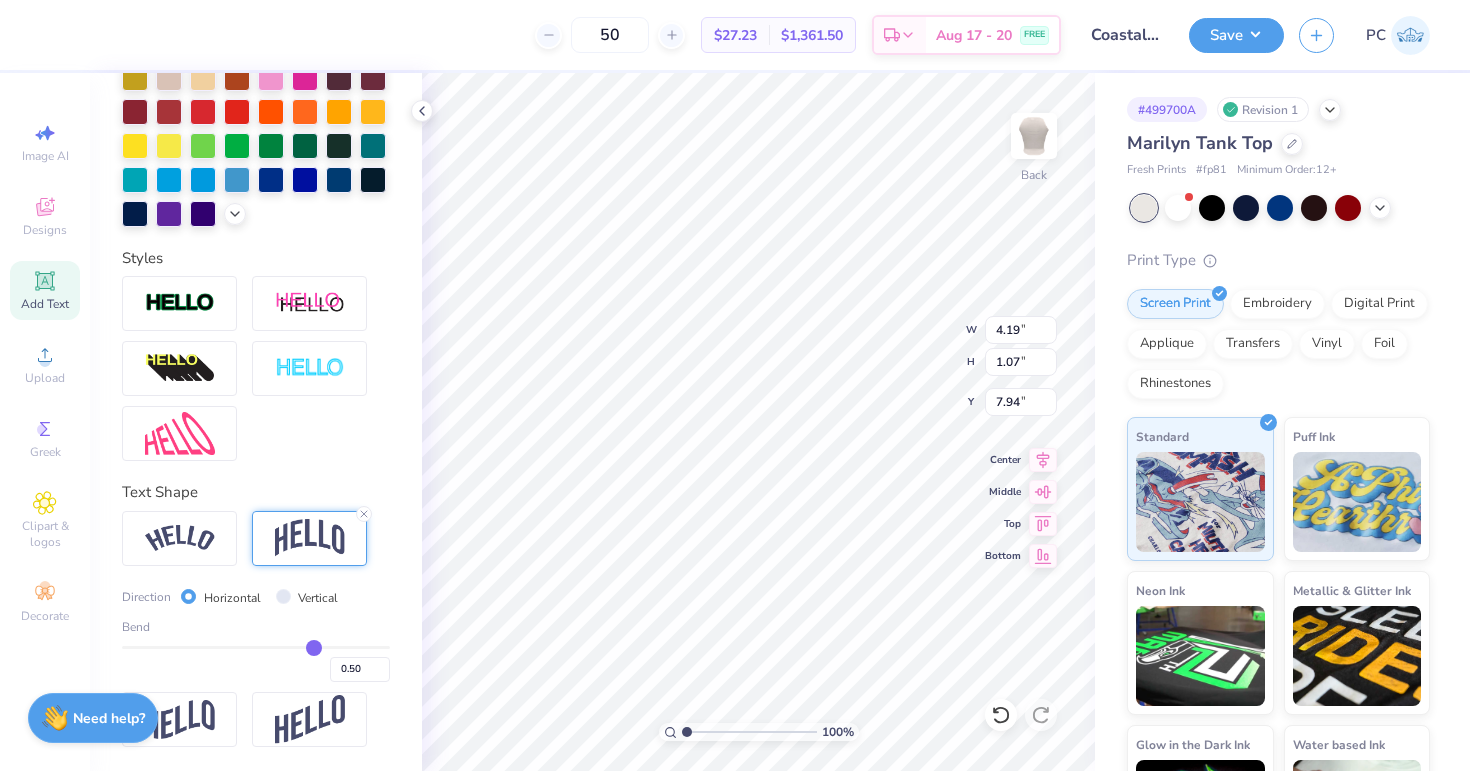 type on "0.46" 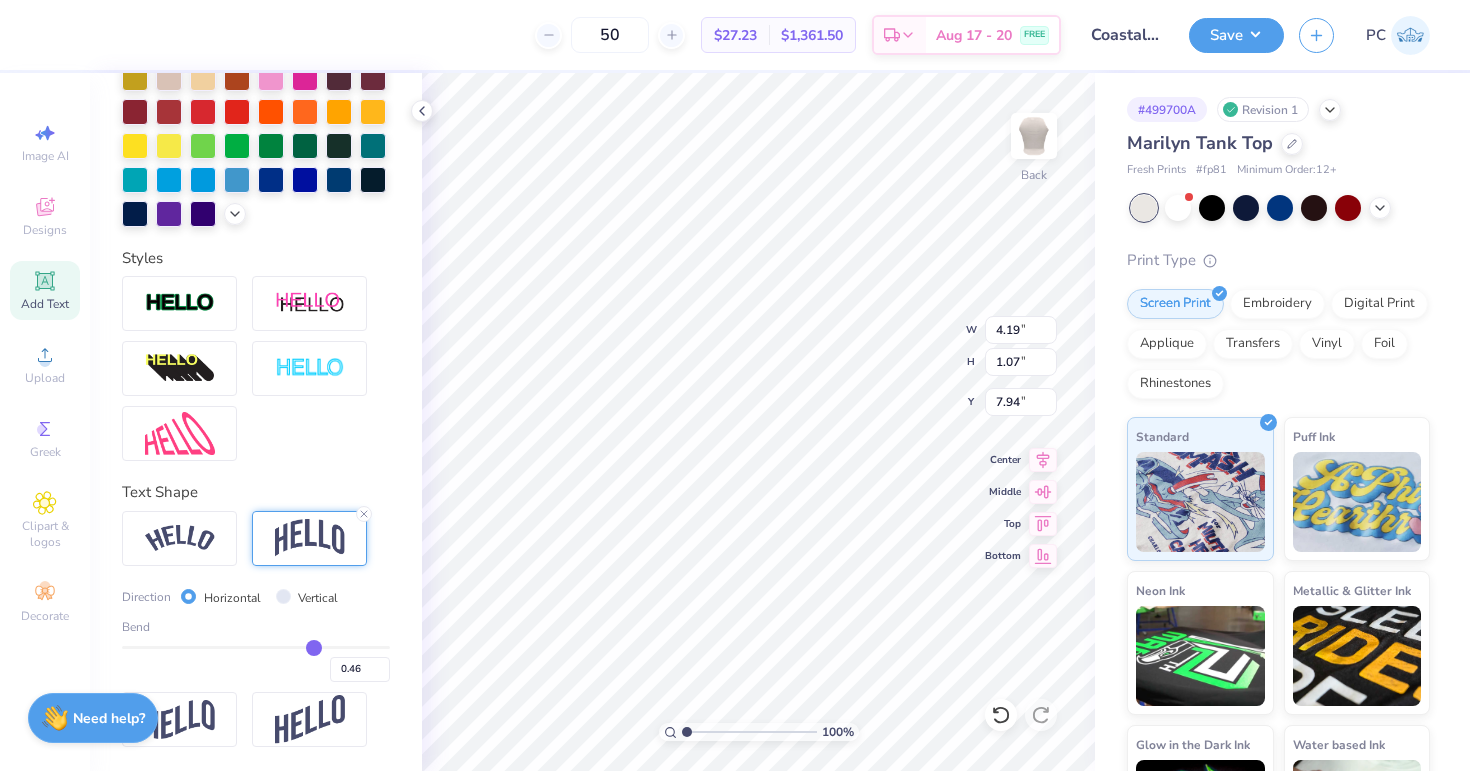 type on "0.43" 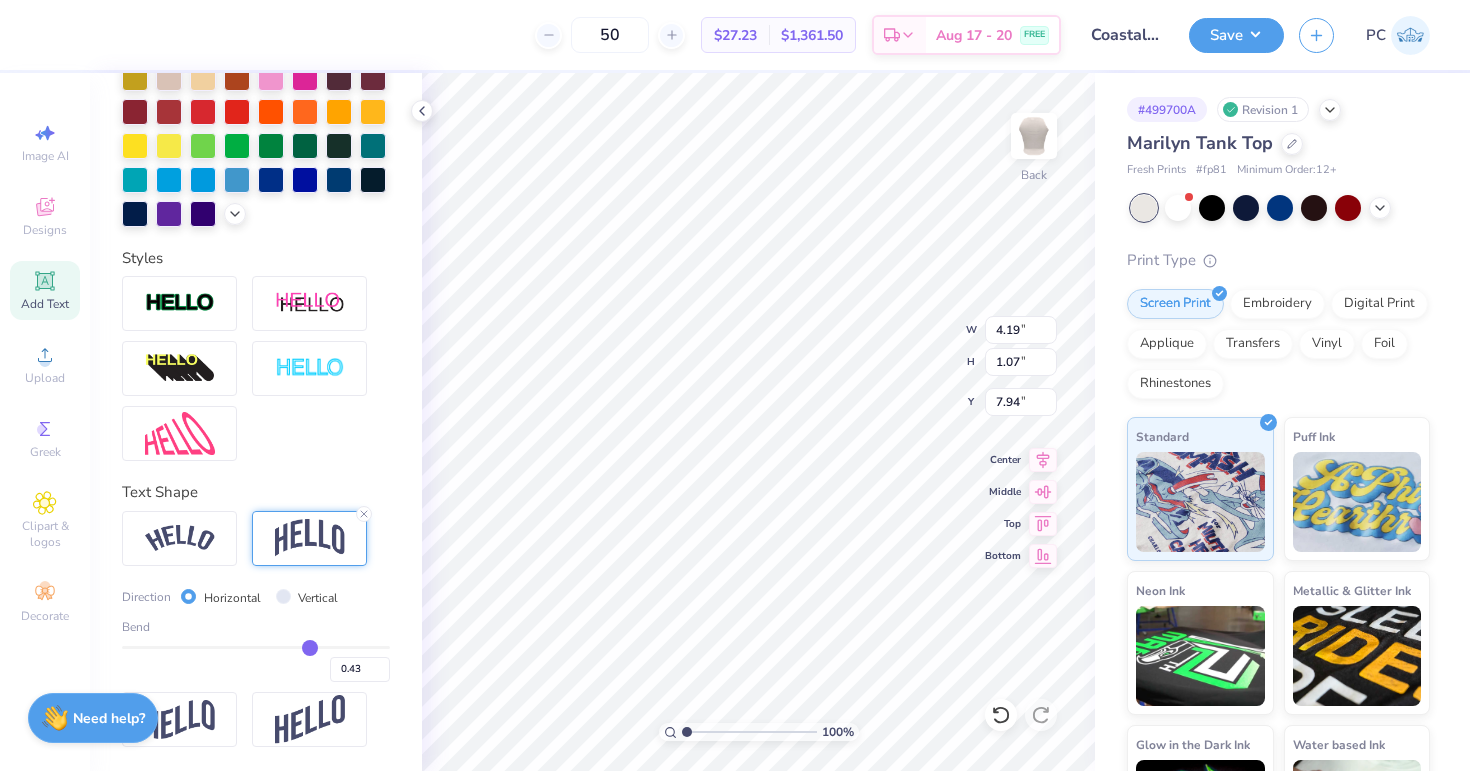 type on "0.38" 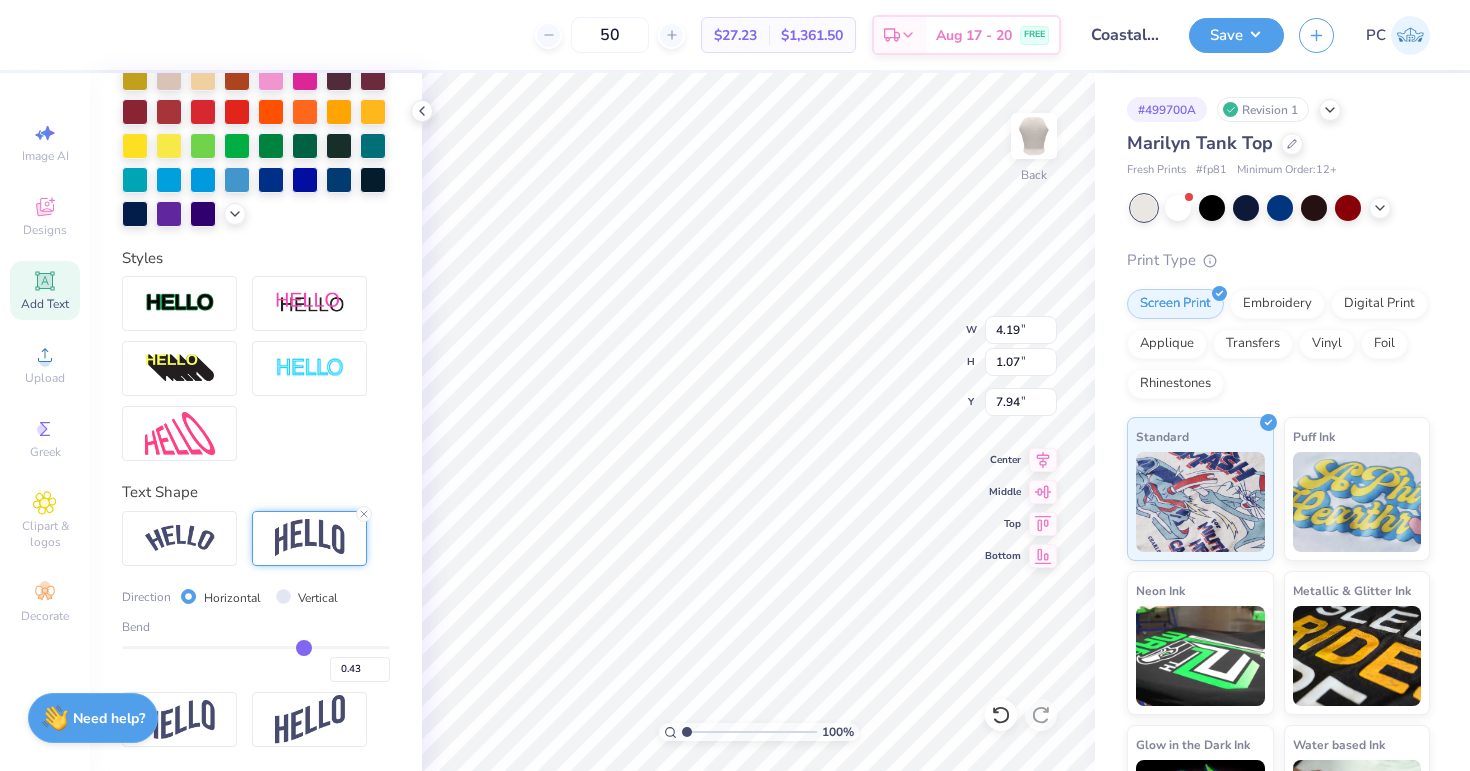type on "0.38" 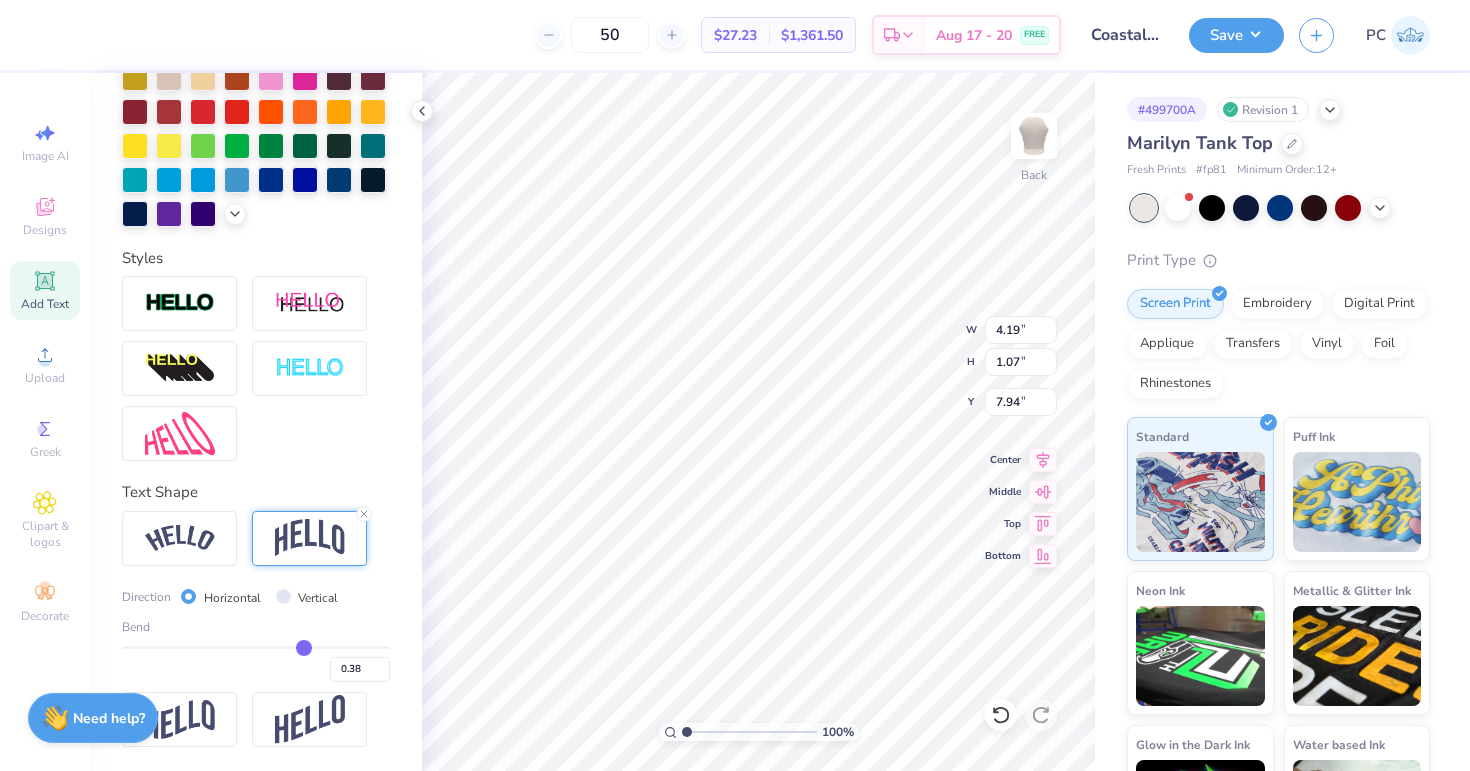 type on "0.33" 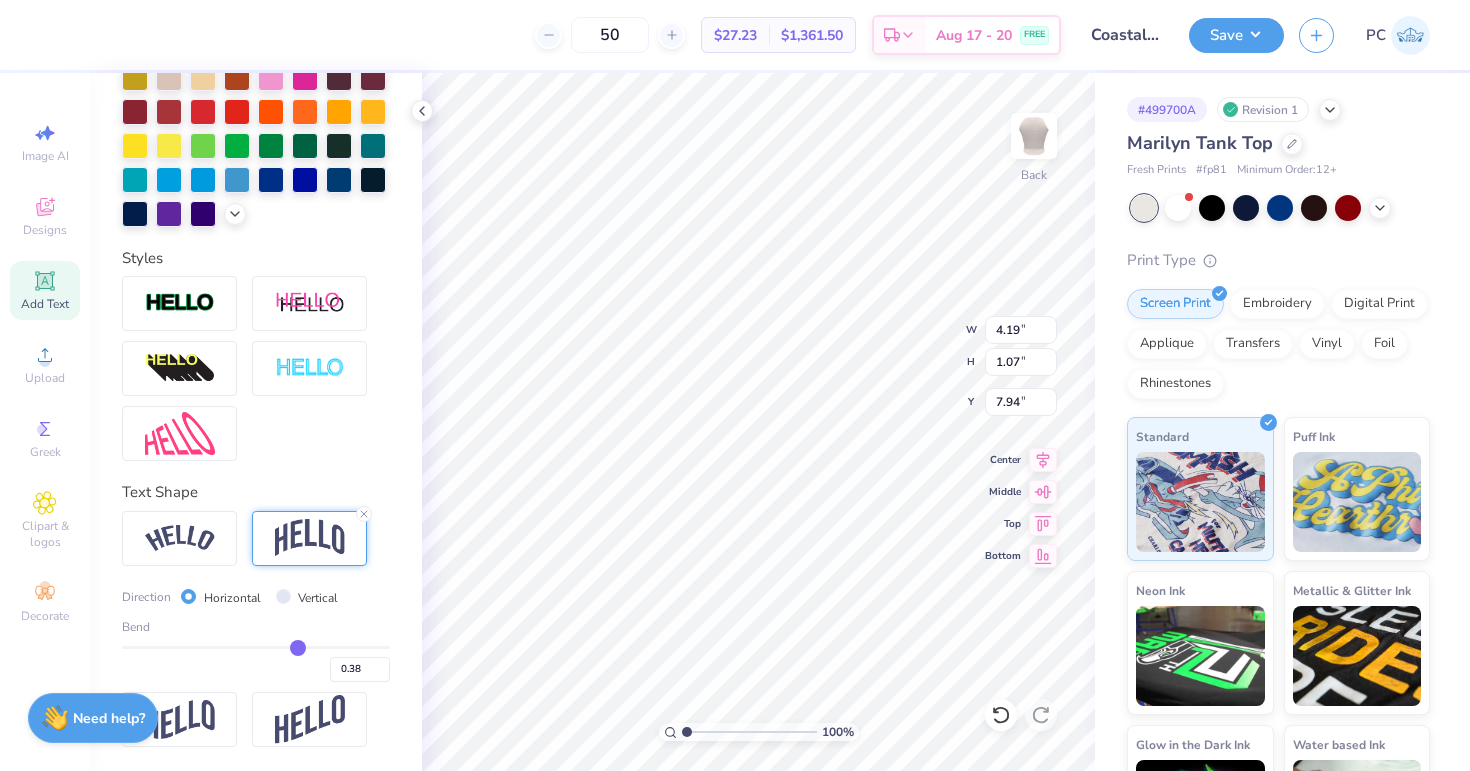 type on "0.33" 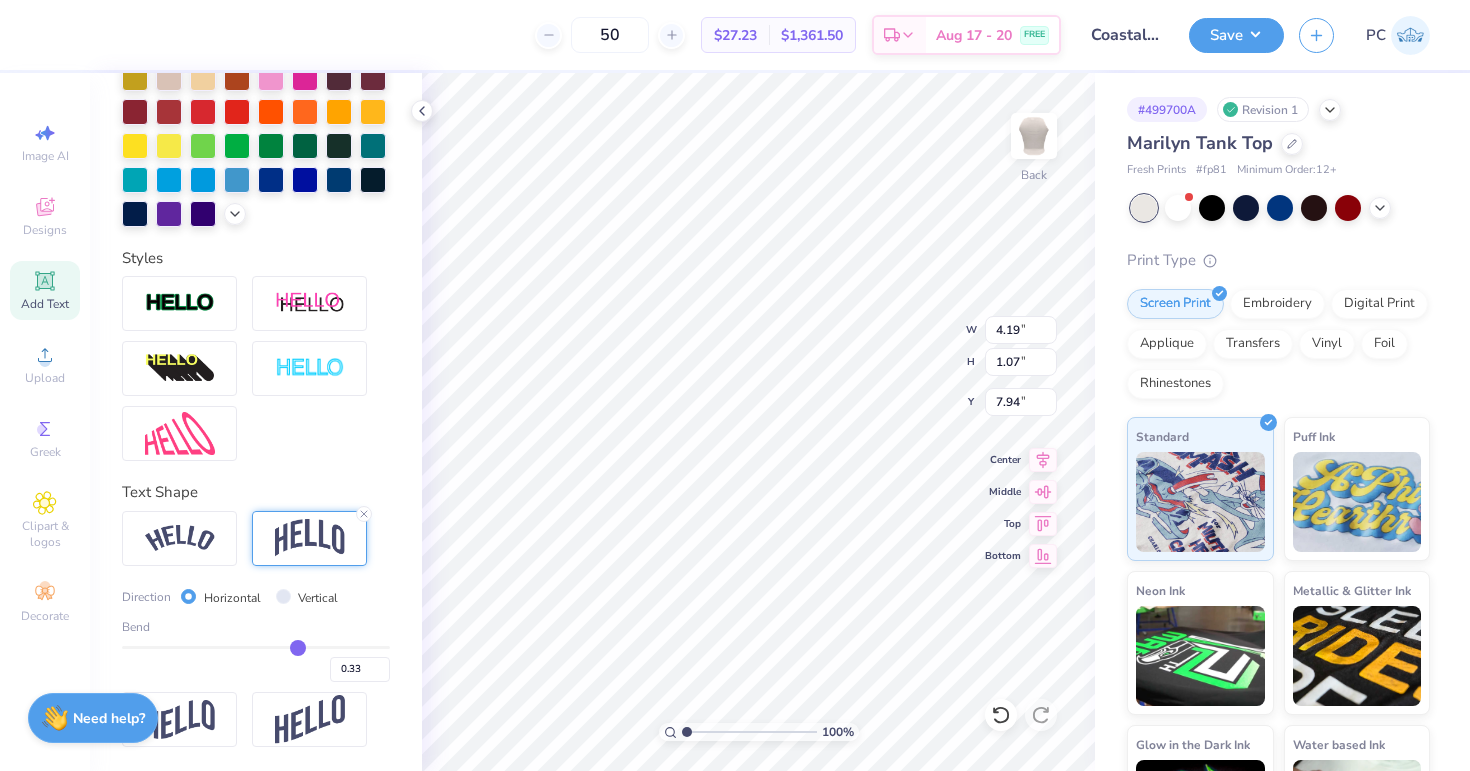 type on "0.27" 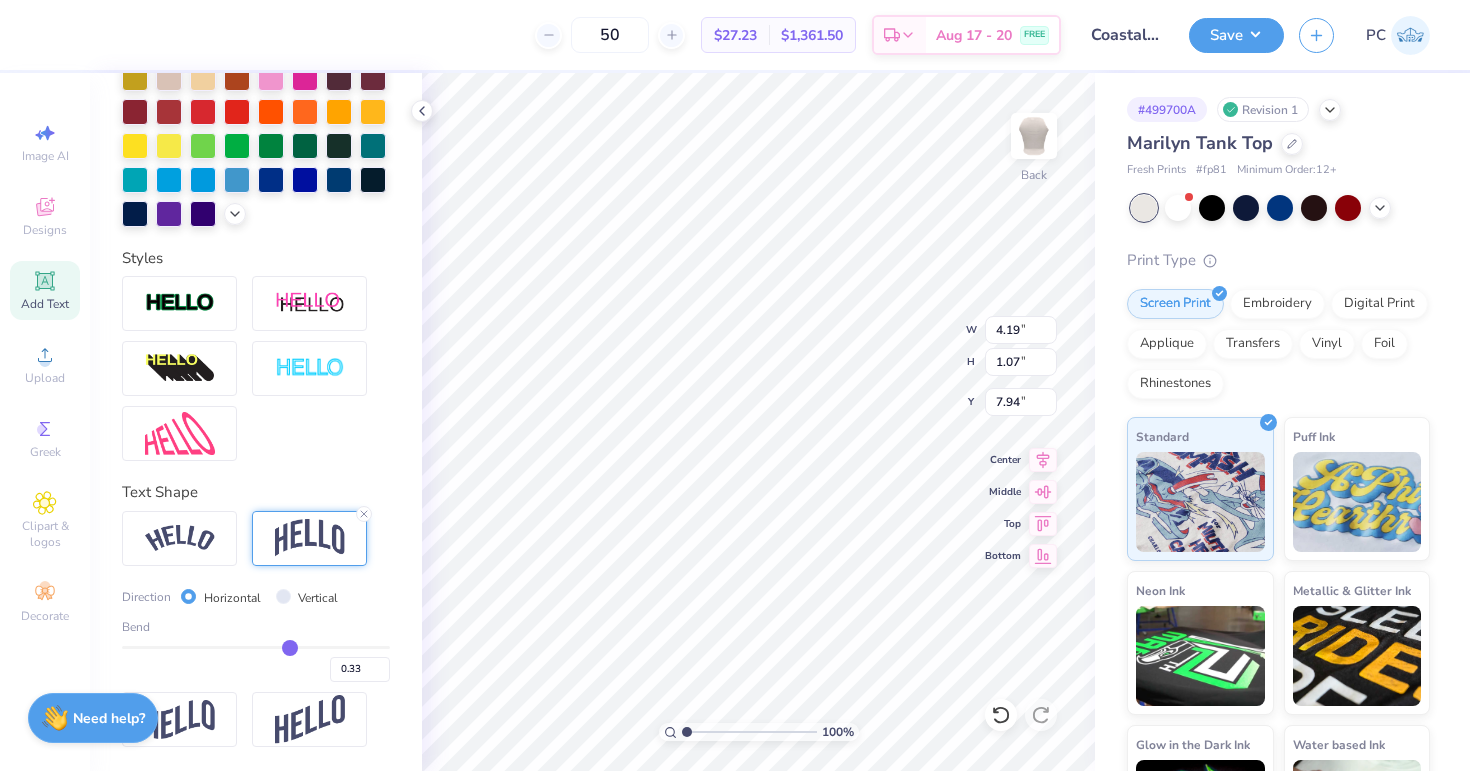 type on "0.27" 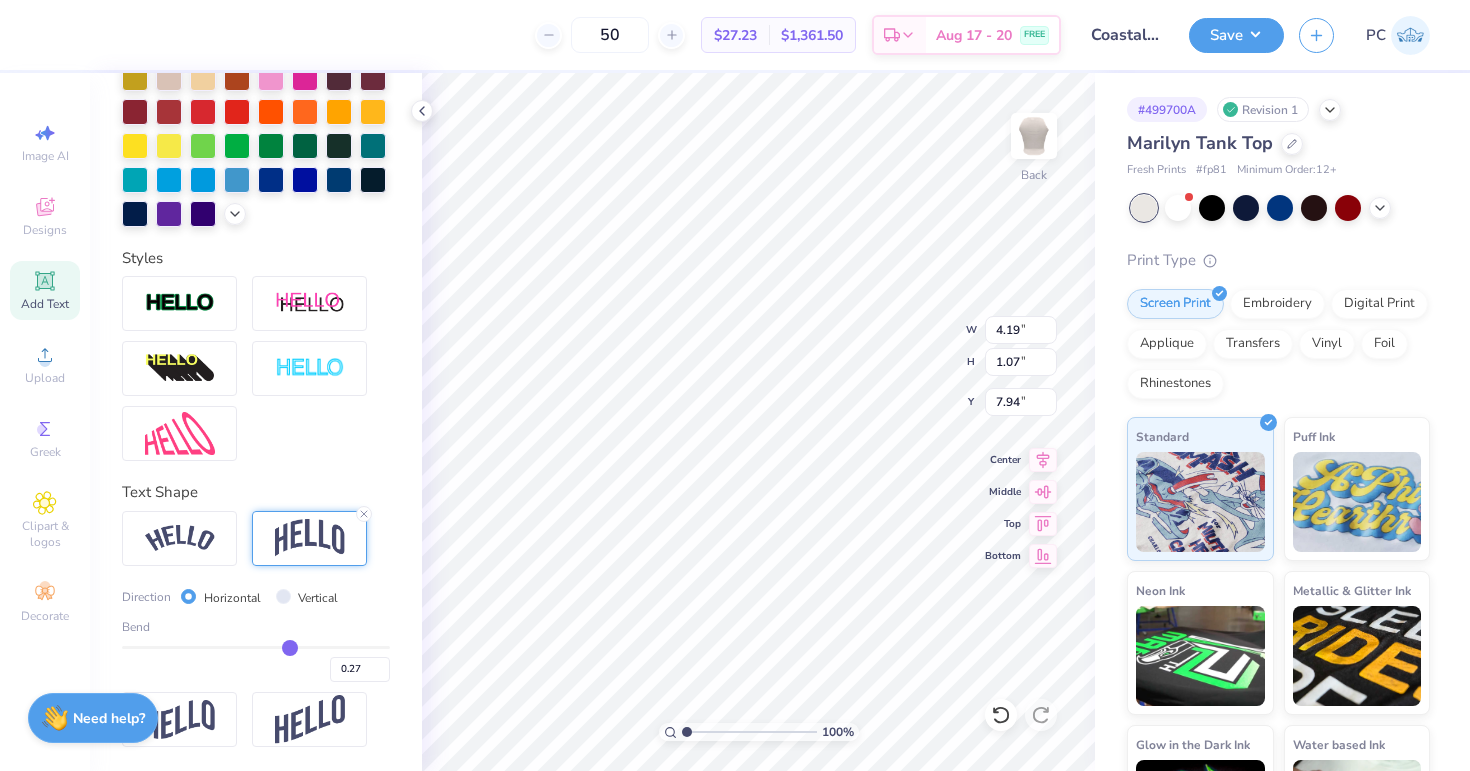 type on "0.21" 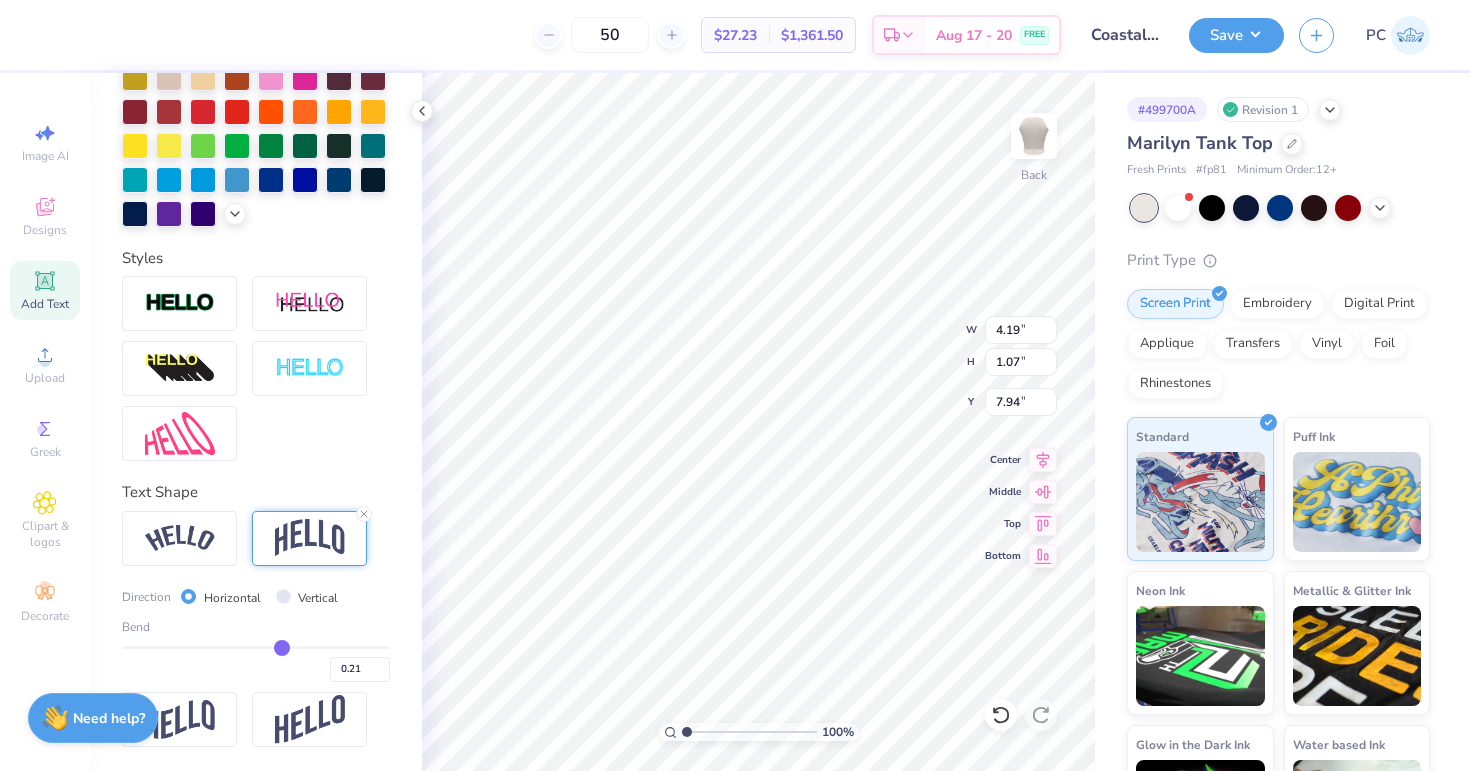 type on "0.15" 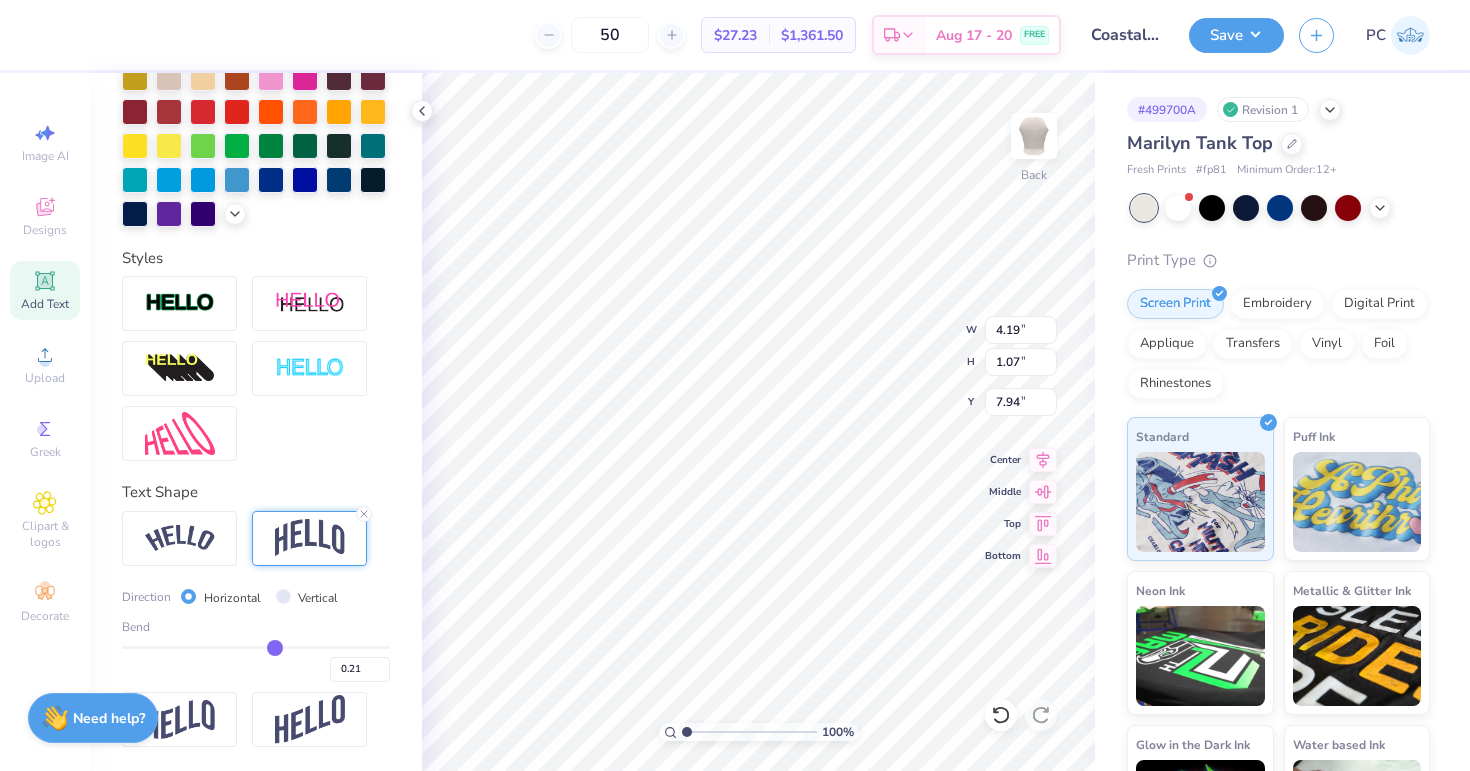 type on "0.15" 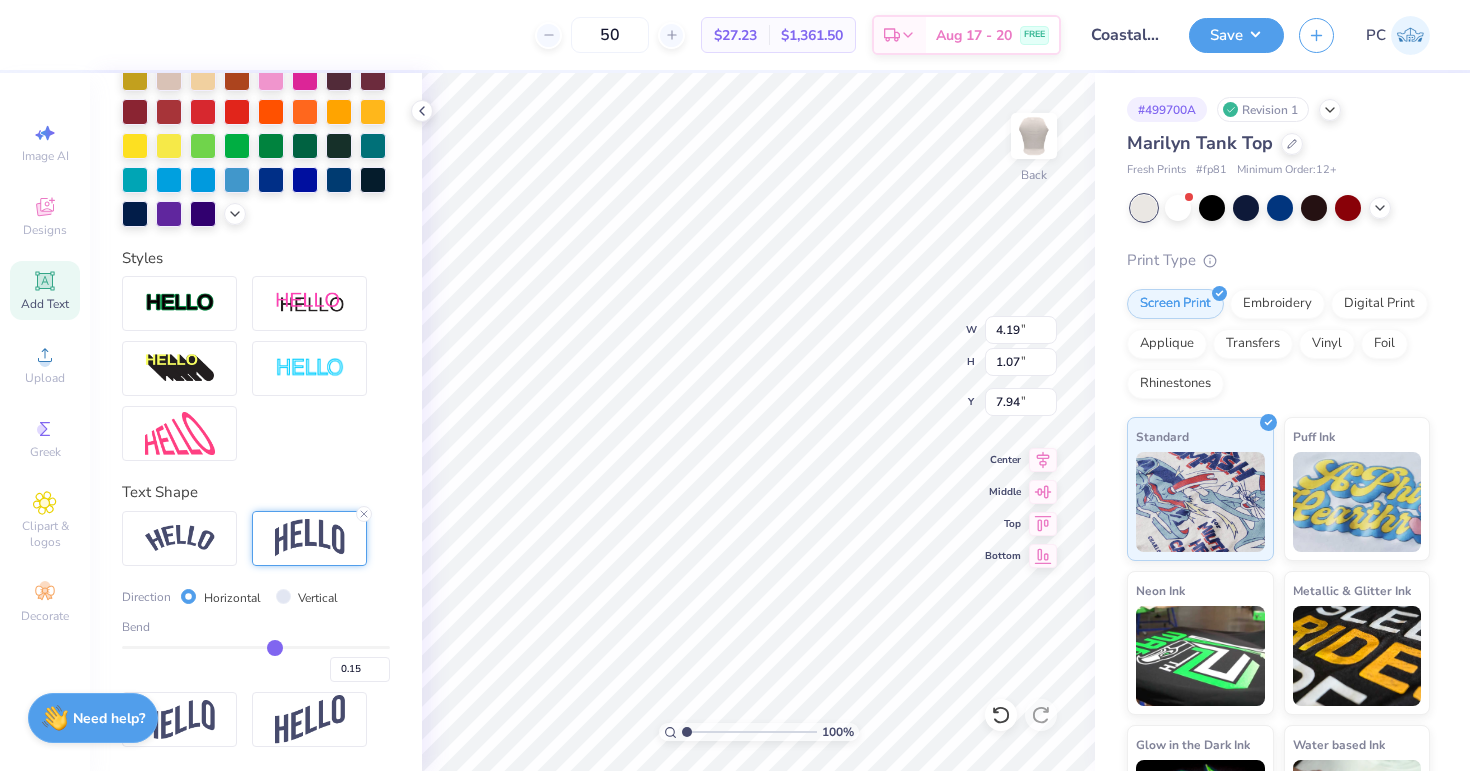 type on "0.1" 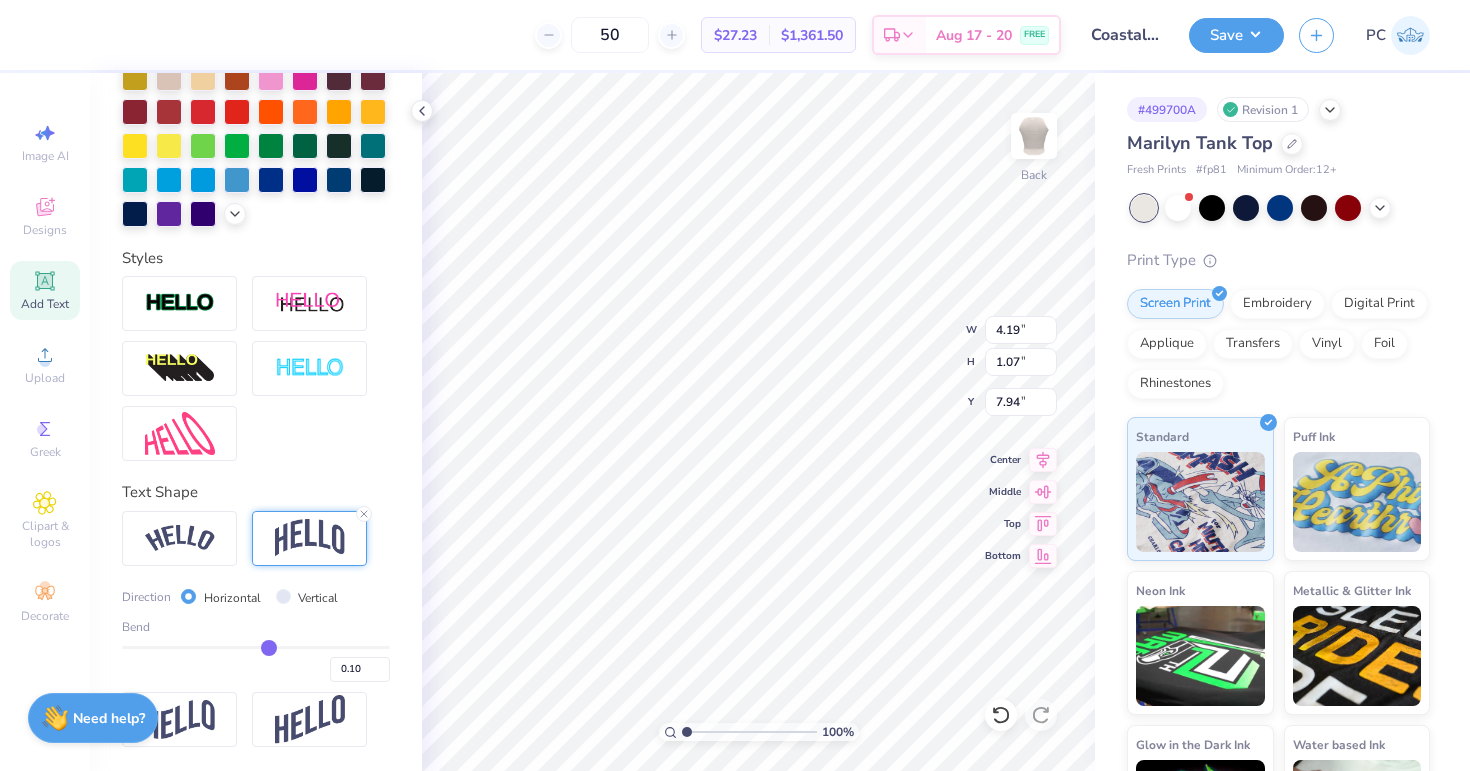 type on "0.08" 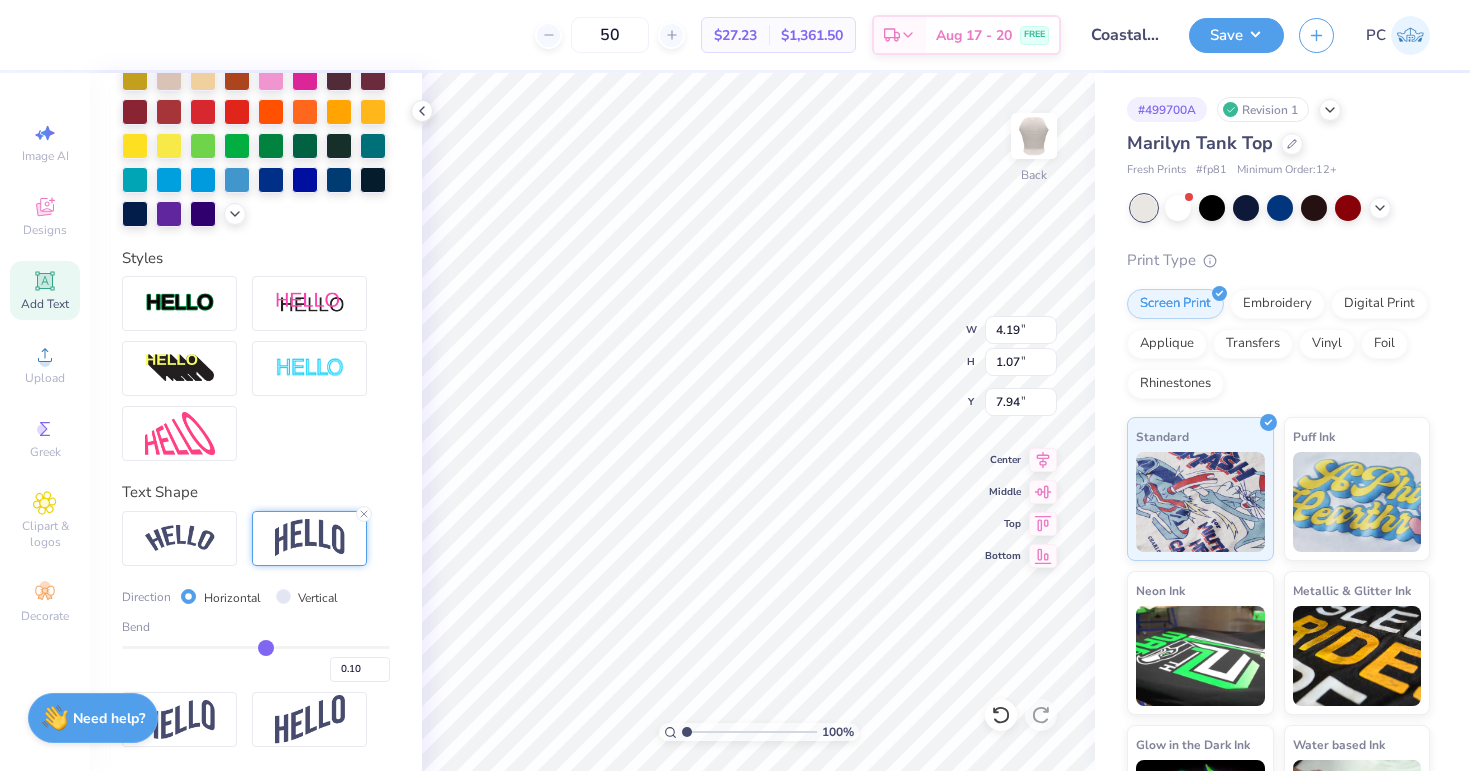 type on "0.08" 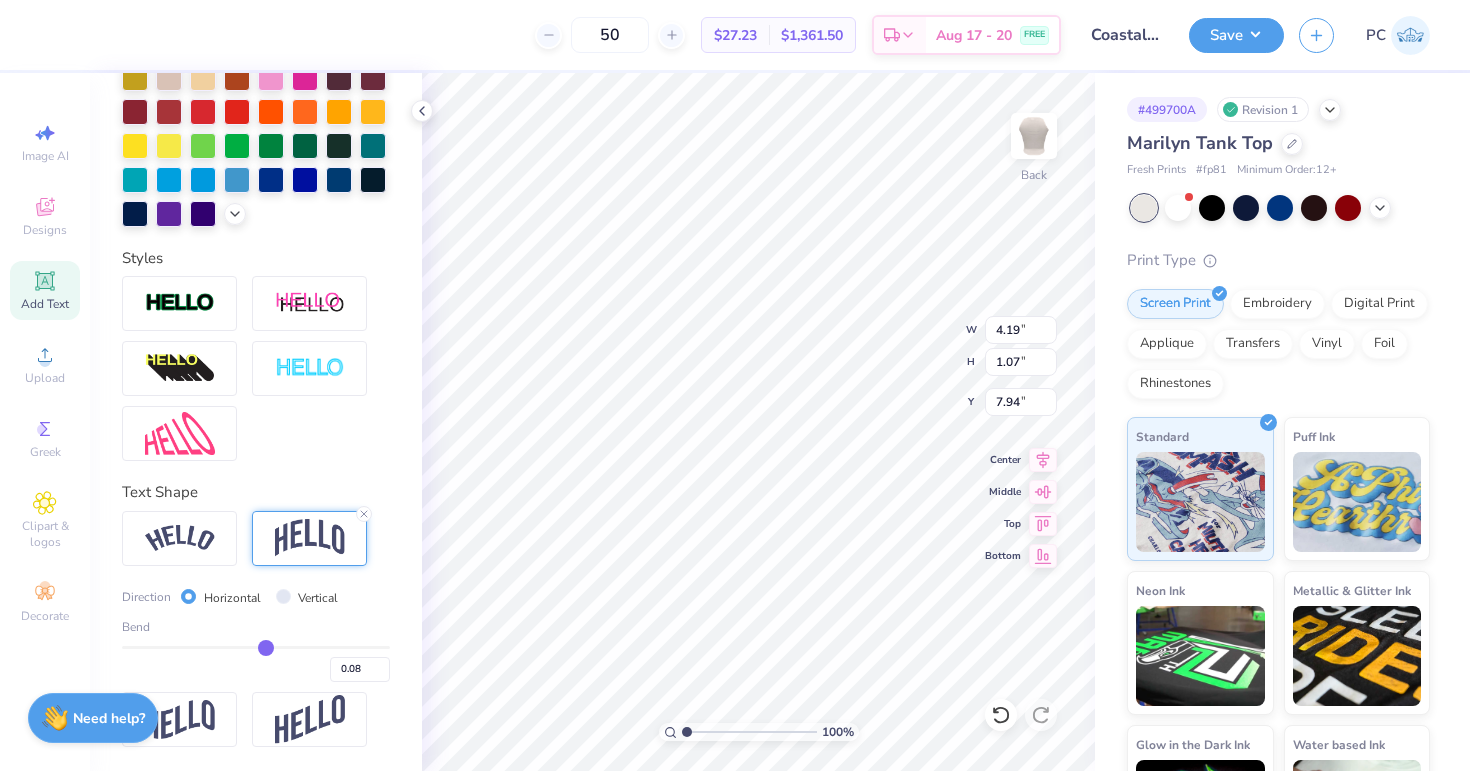 type on "0.07" 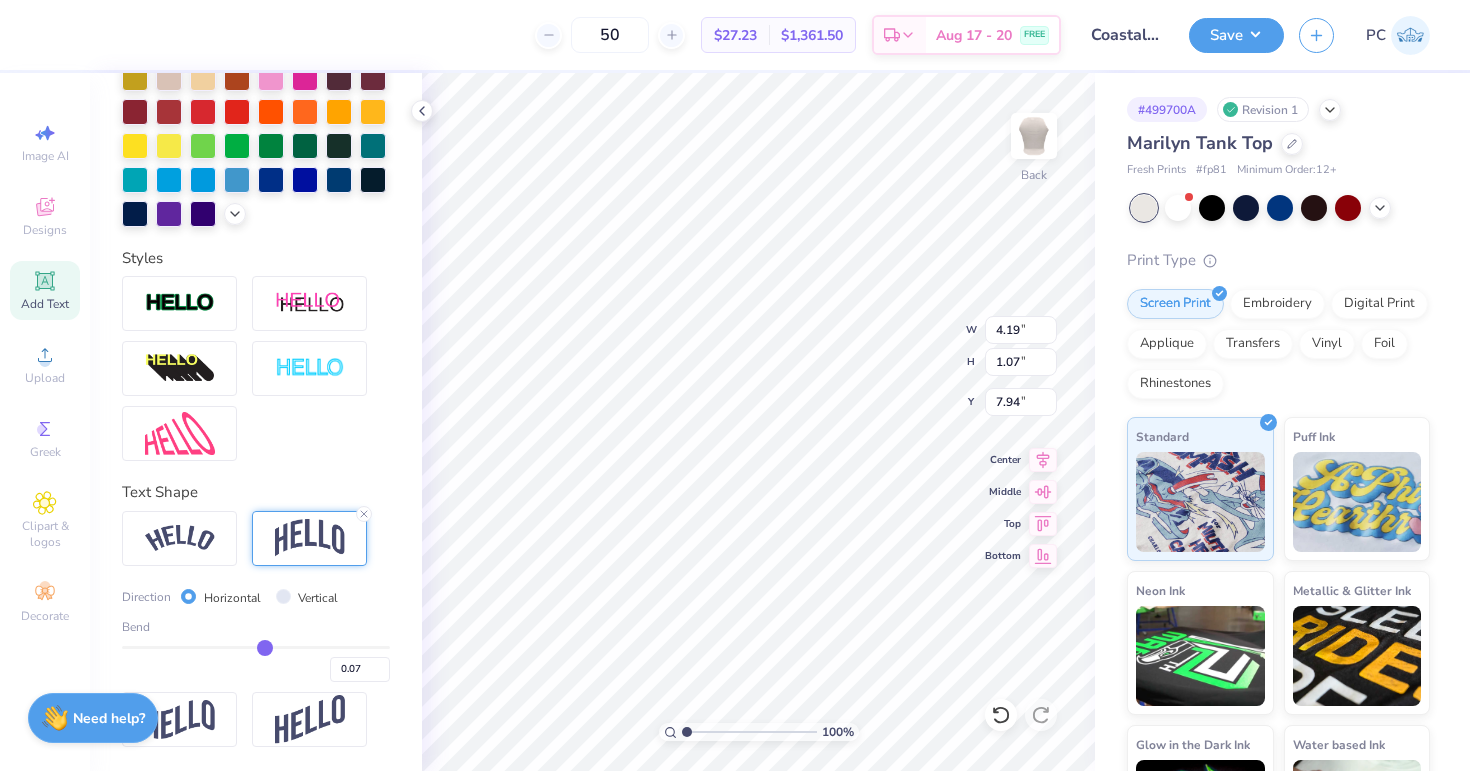 type on "0.06" 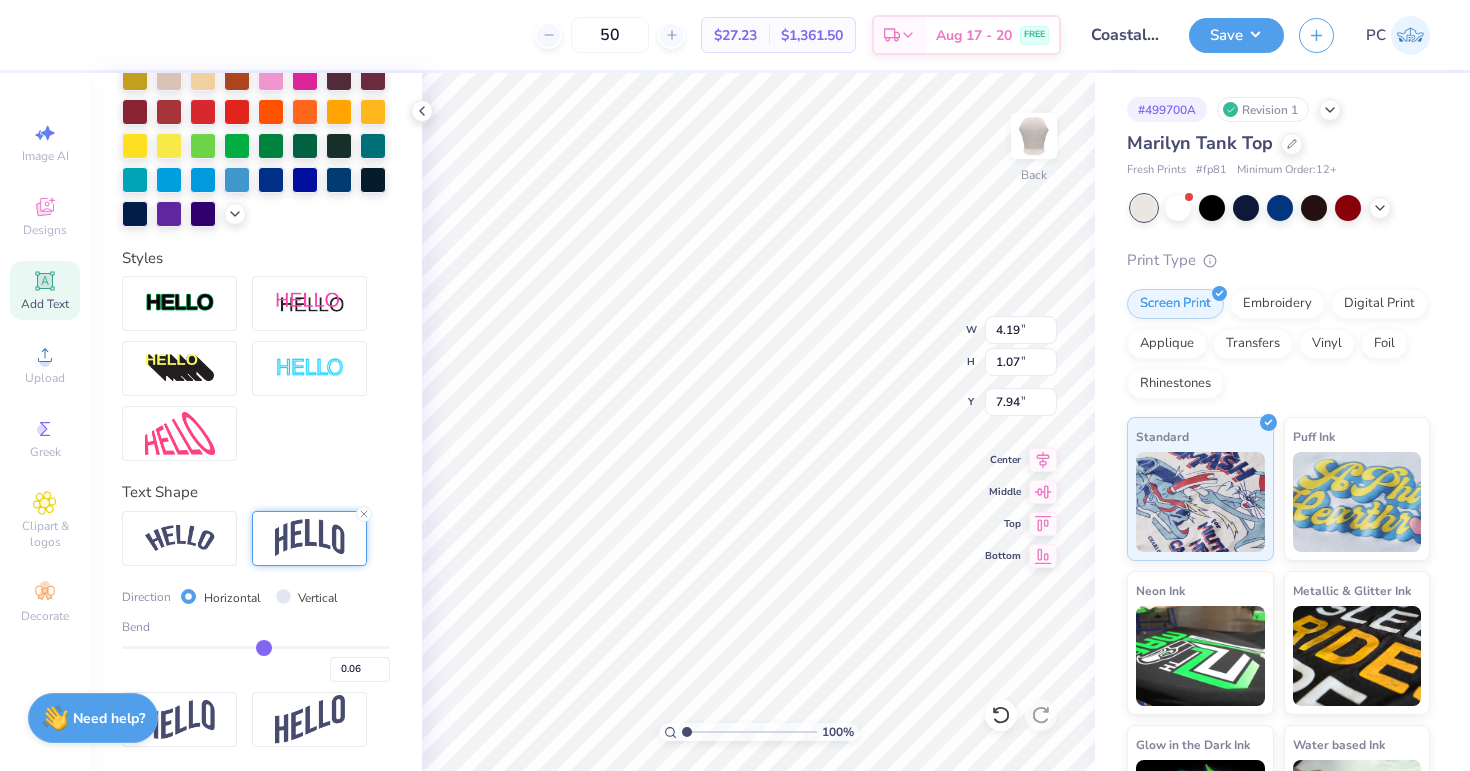 type on "0.05" 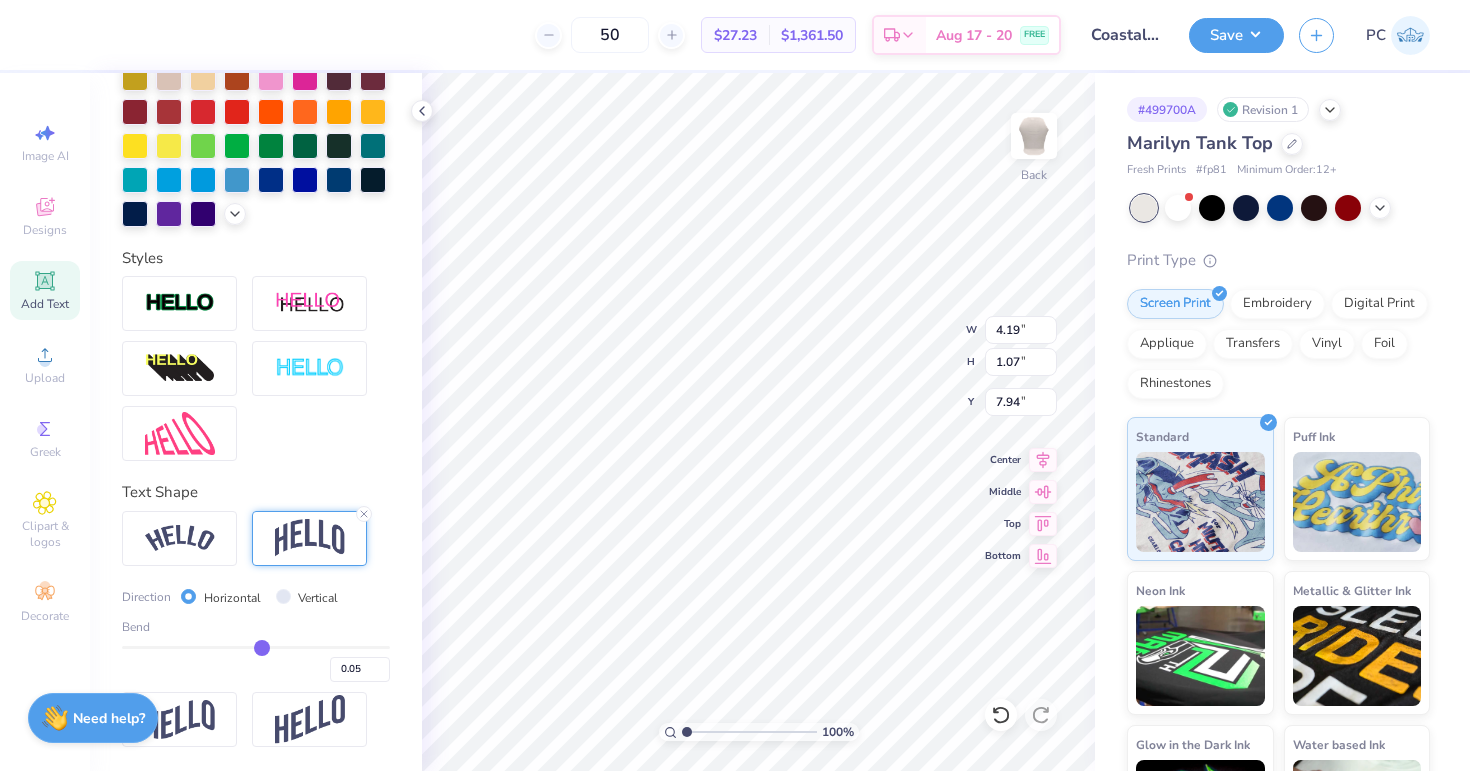 type on "0.03" 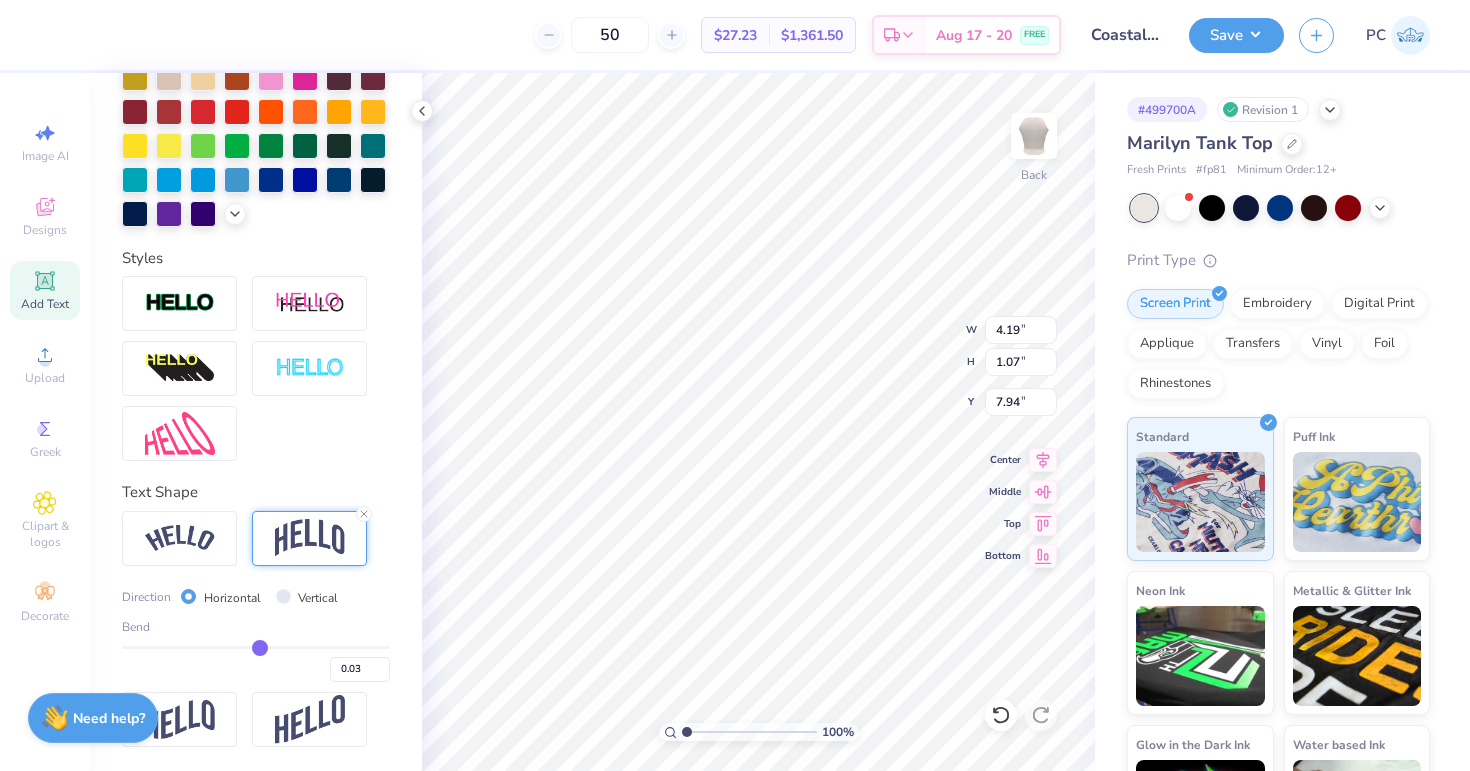 type on "0" 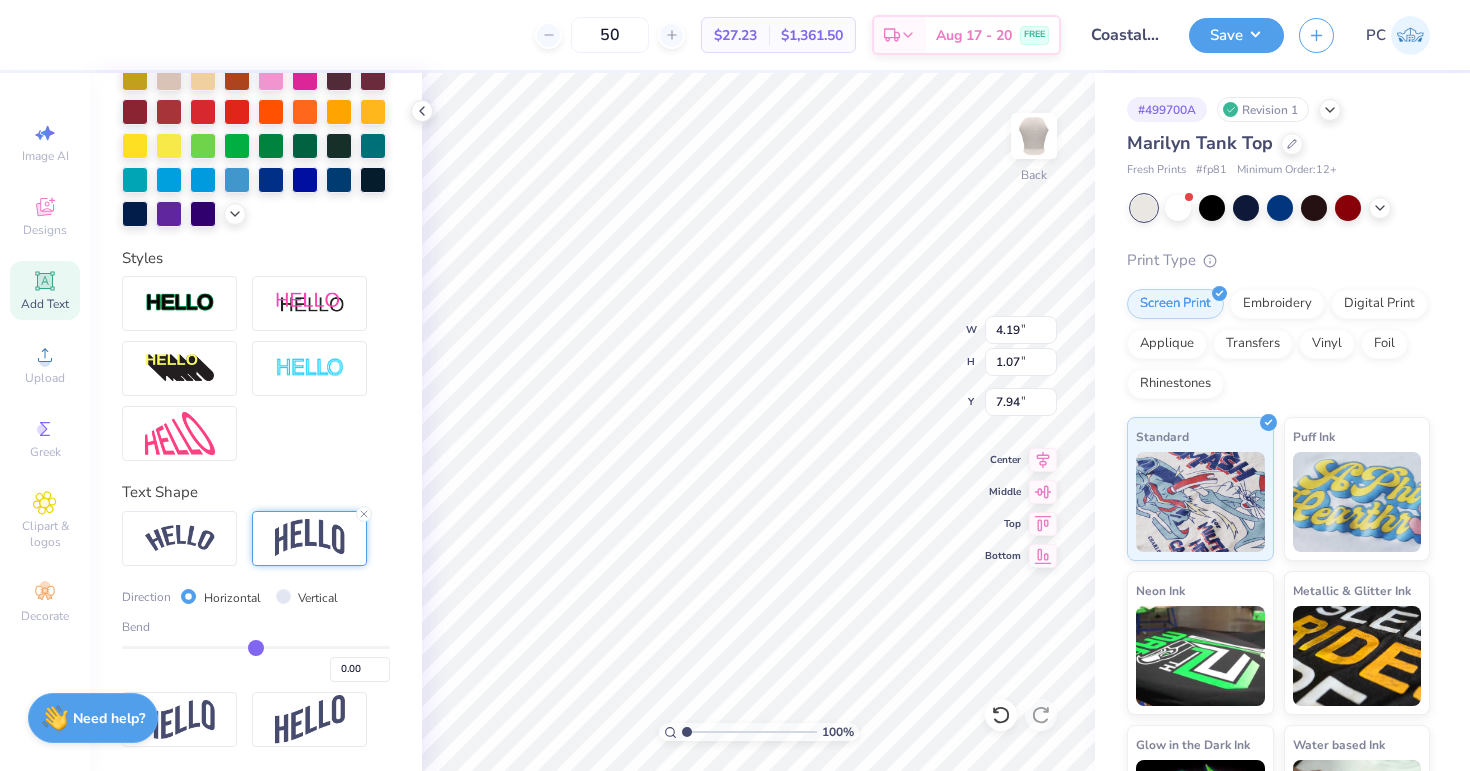 type on "-0.03" 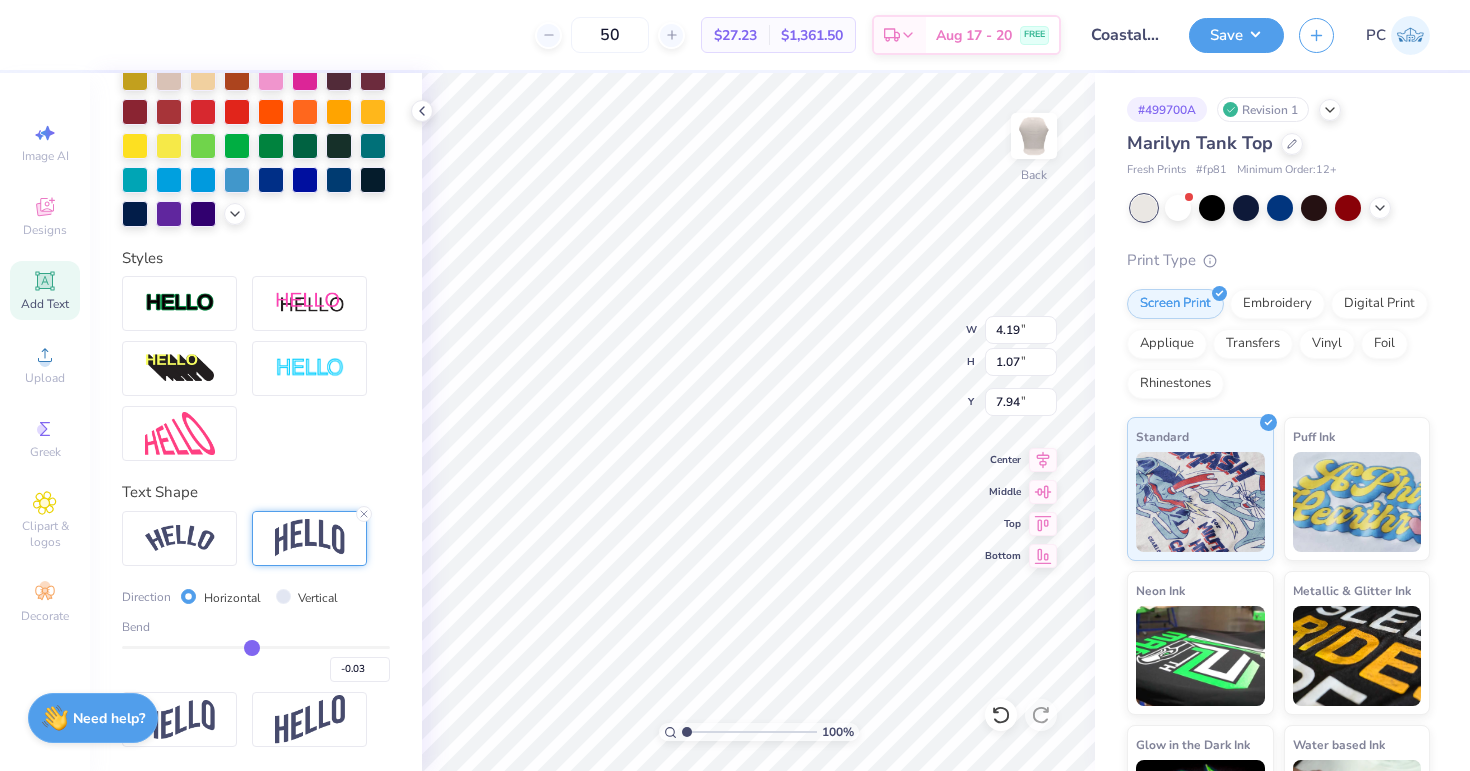 type on "-0.05" 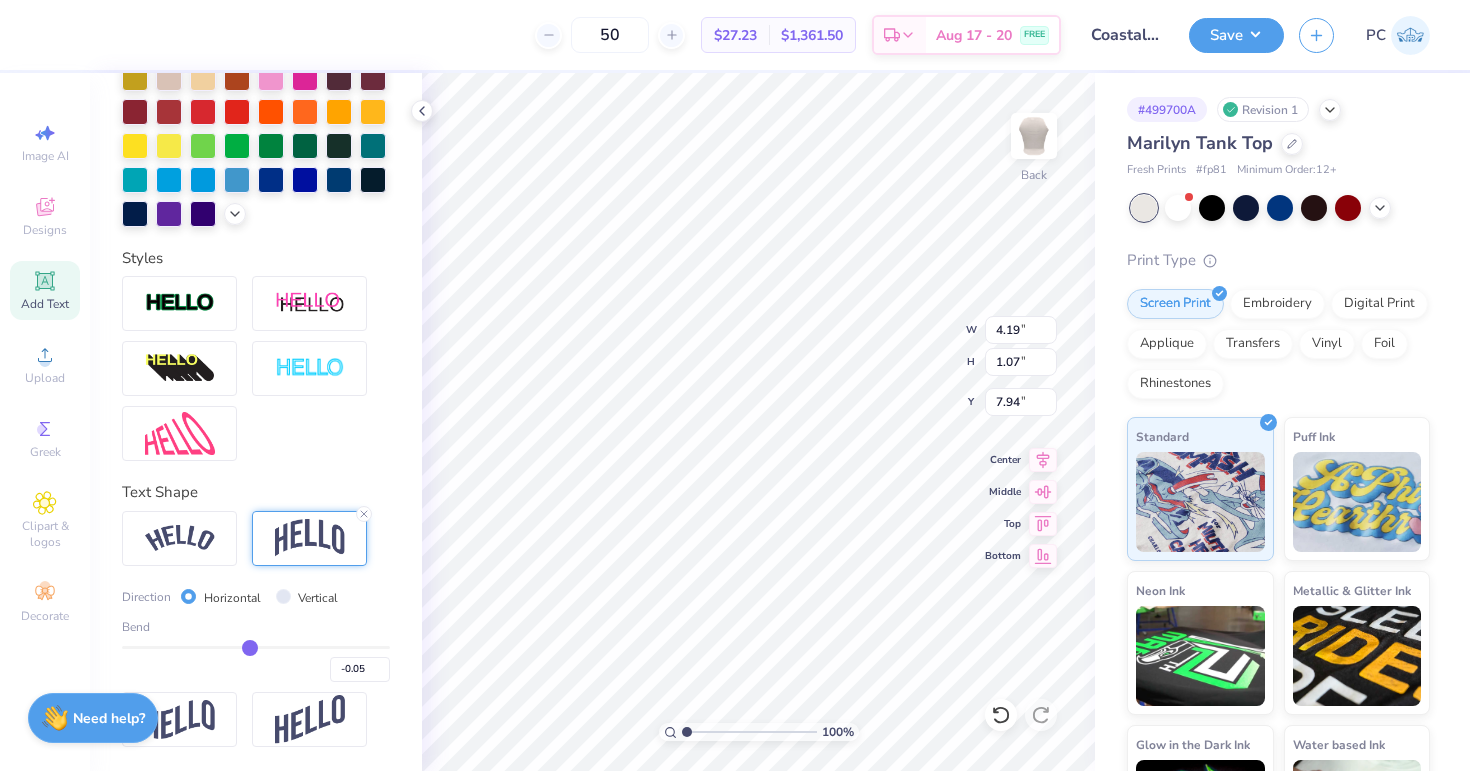 type on "-0.07" 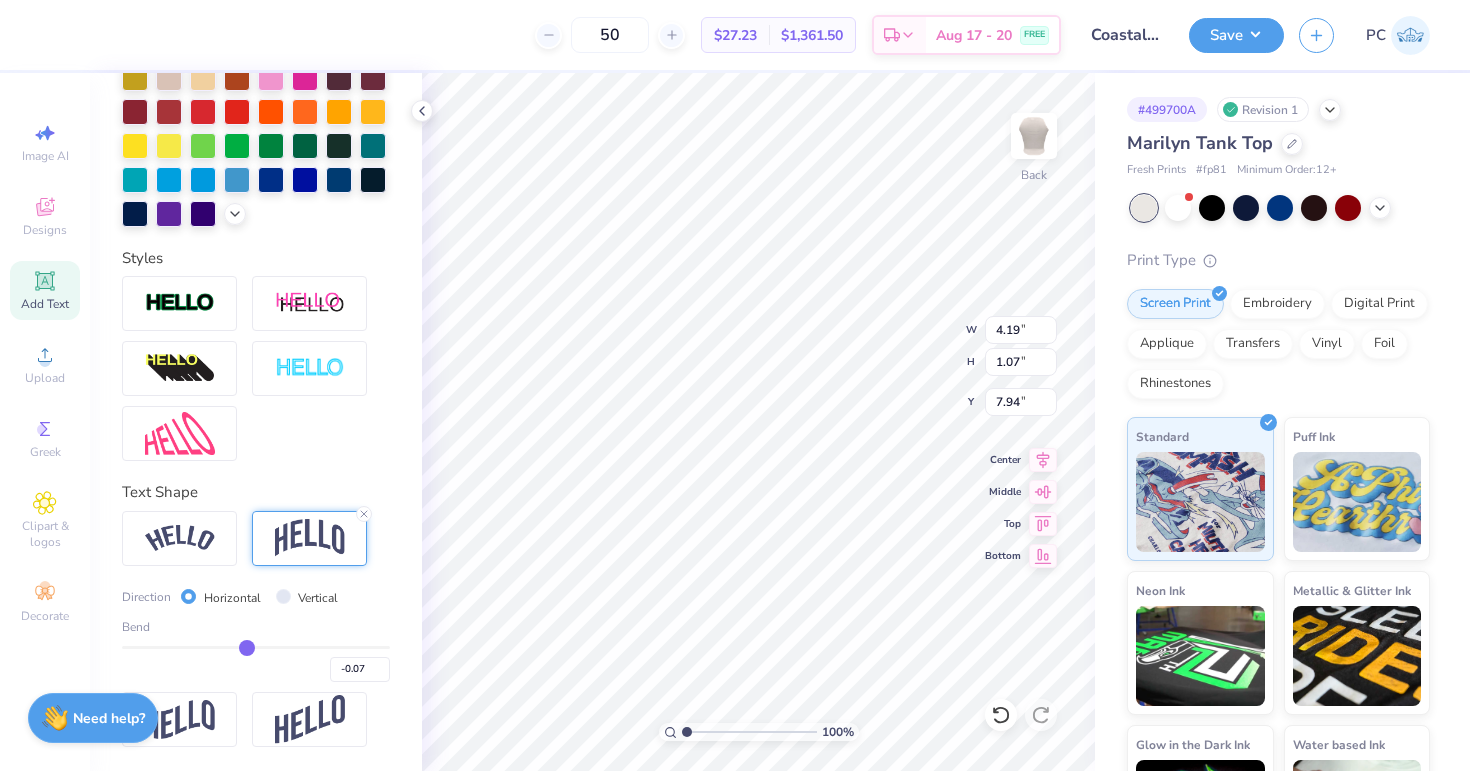 type on "-0.1" 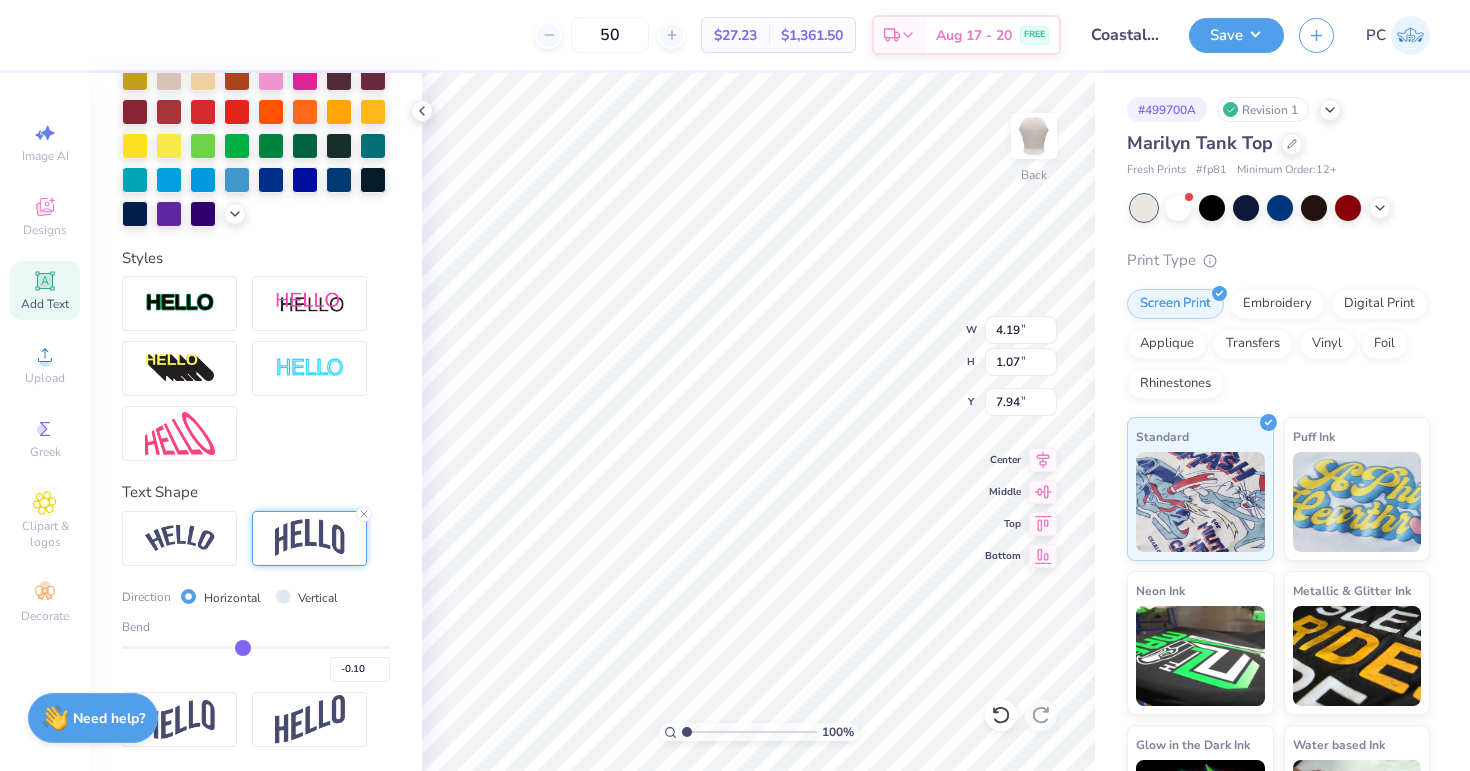 type on "-0.13" 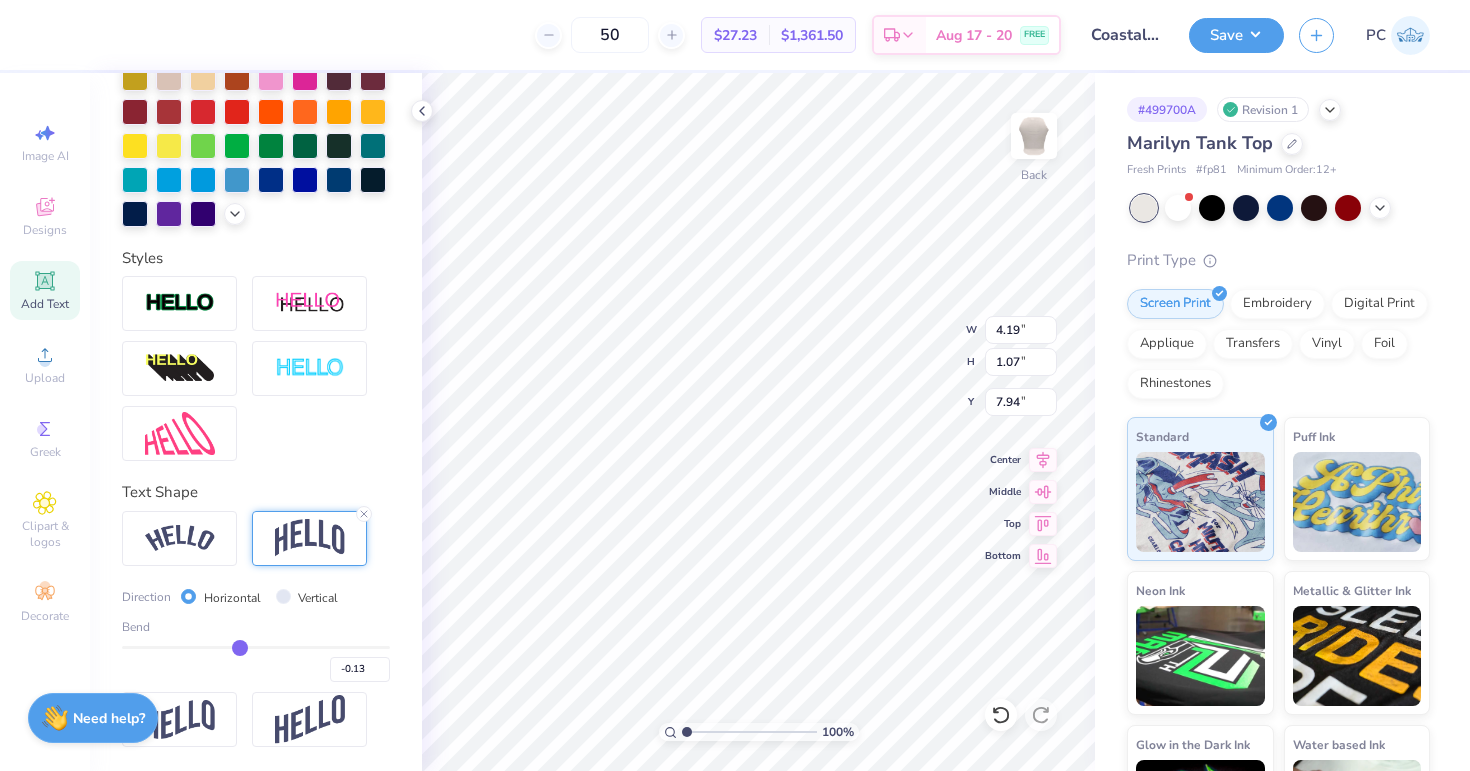 type on "-0.16" 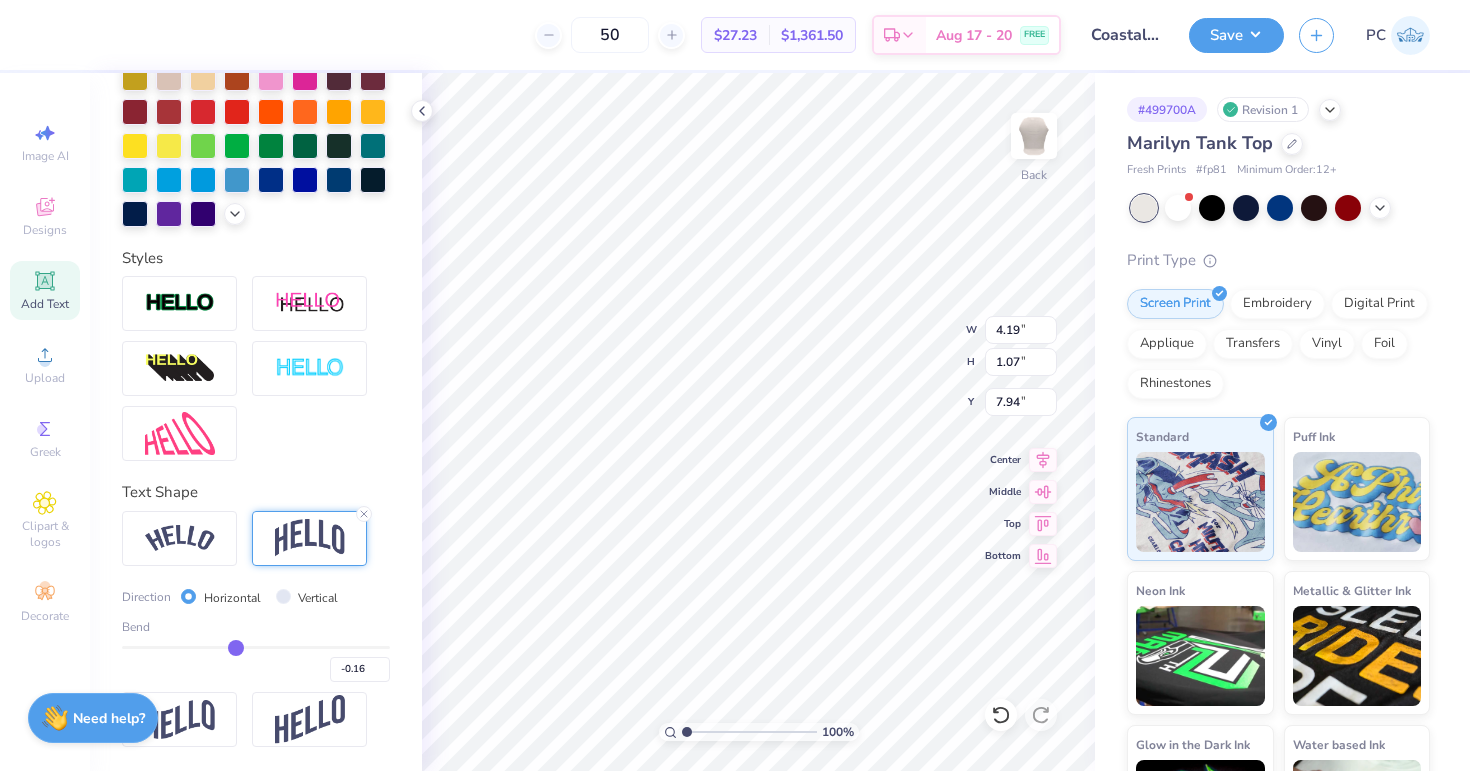 type on "-0.18" 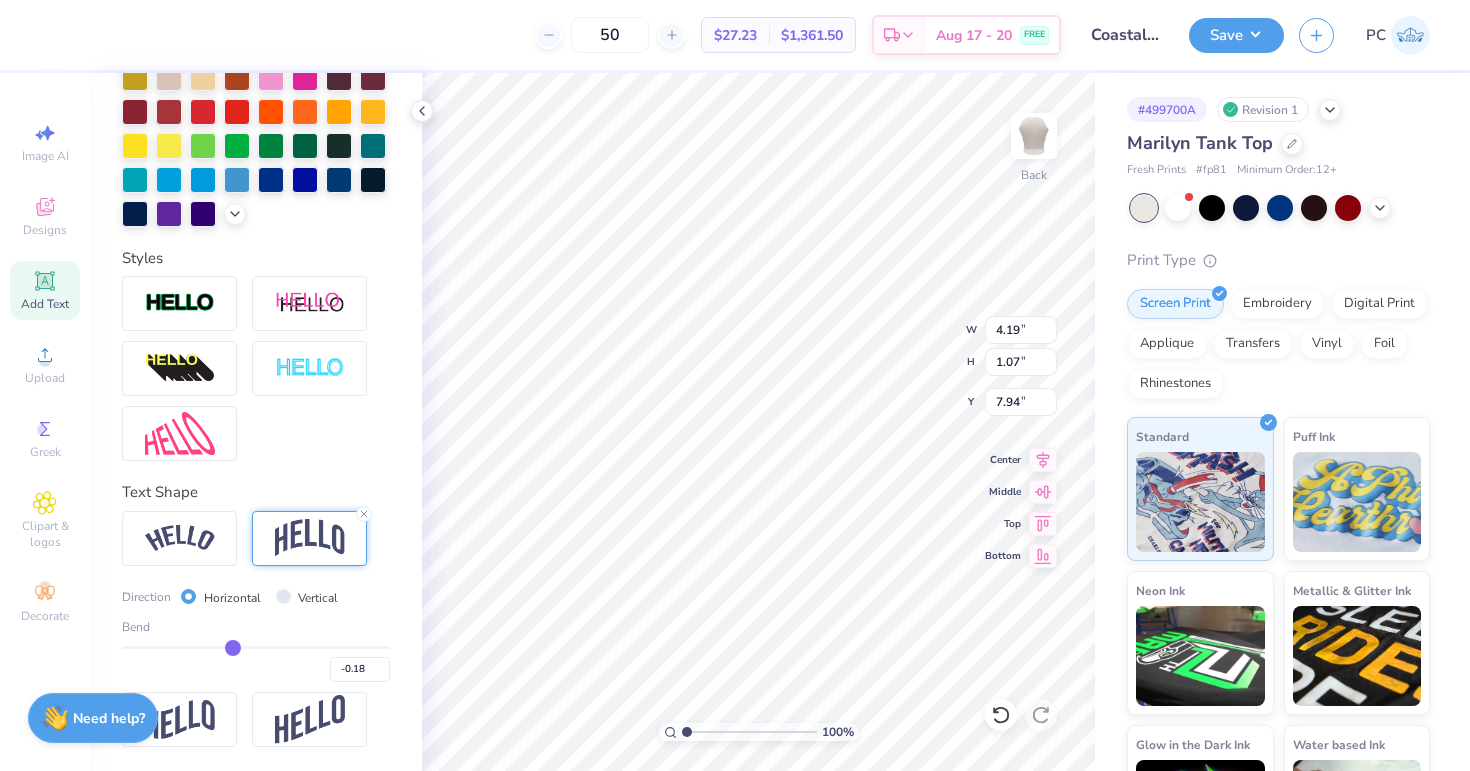 type on "-0.2" 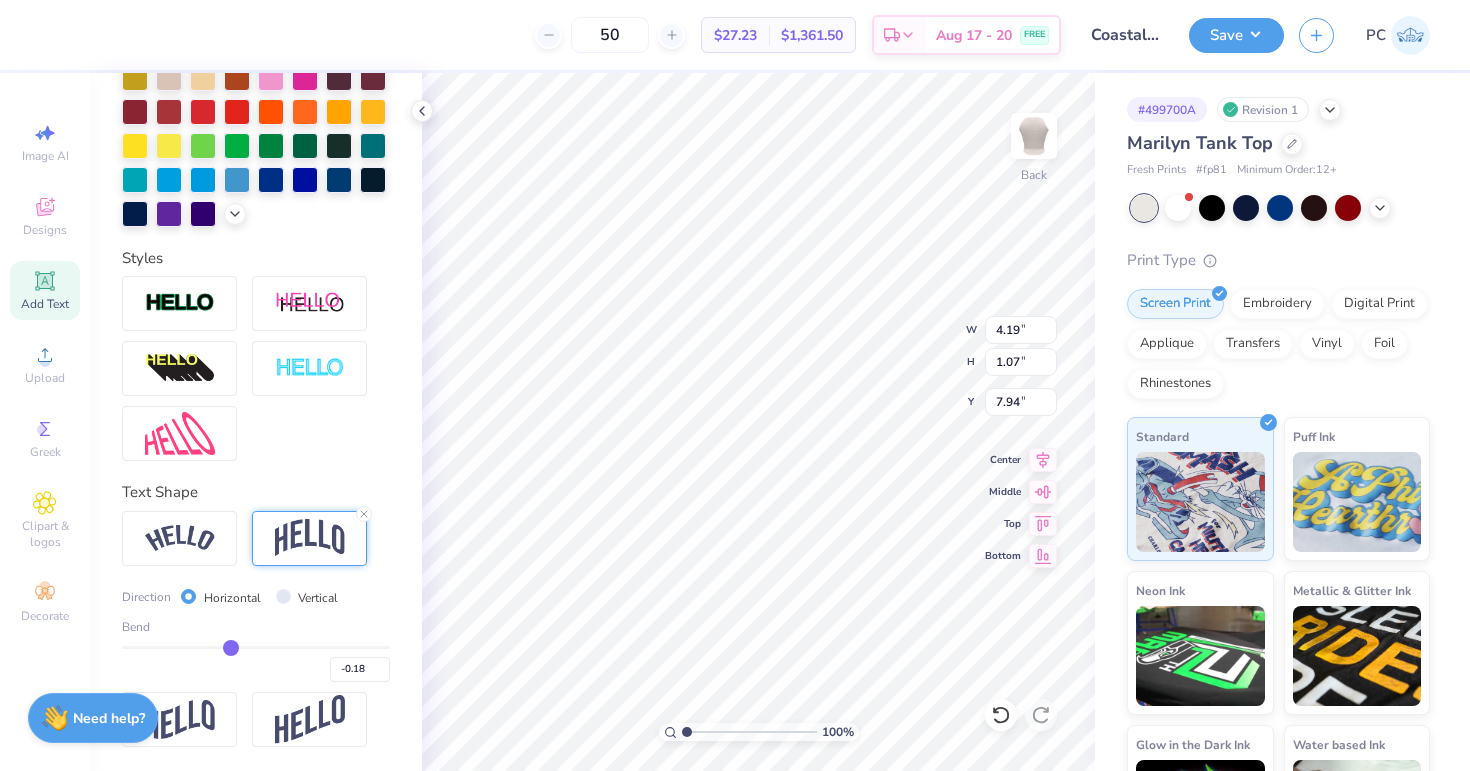 type on "-0.20" 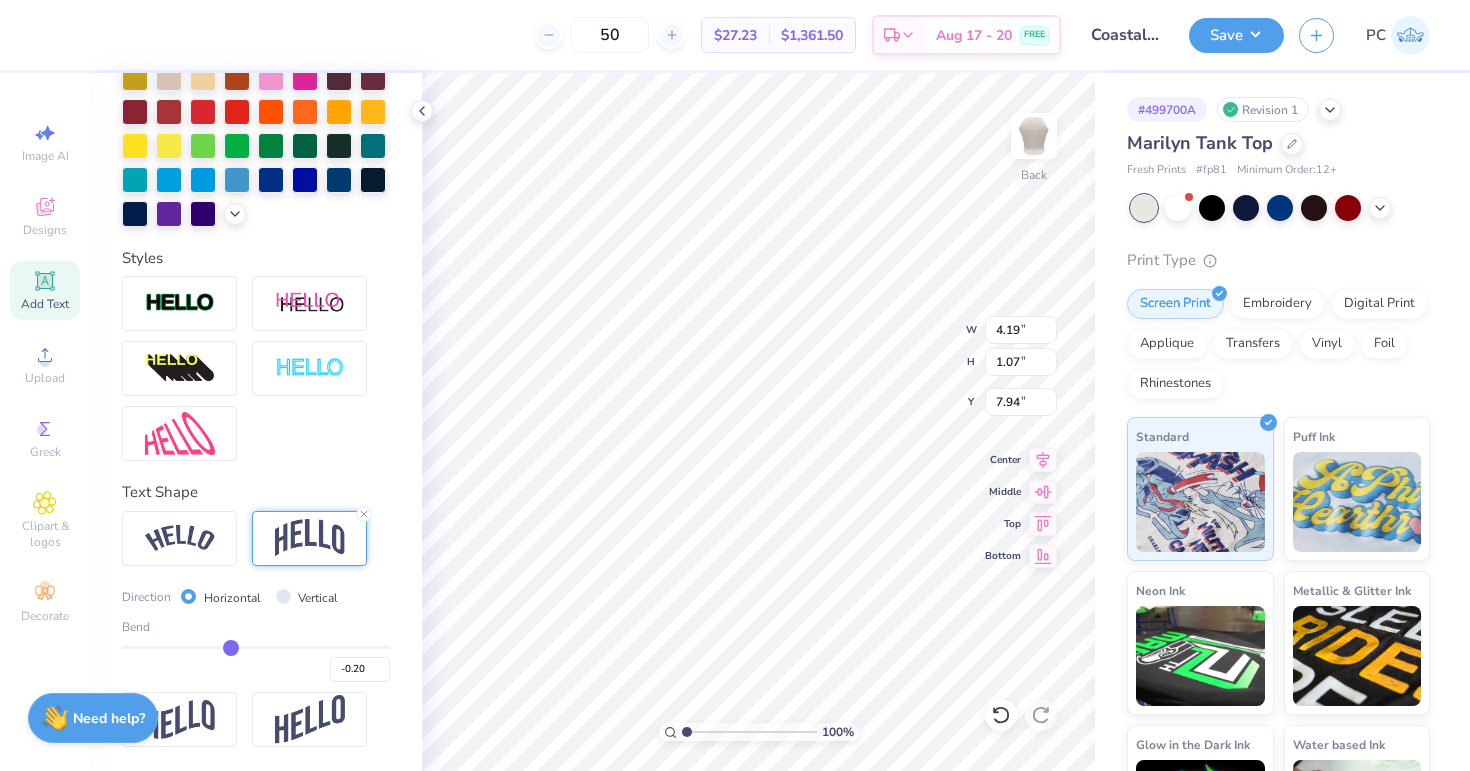 type on "-0.21" 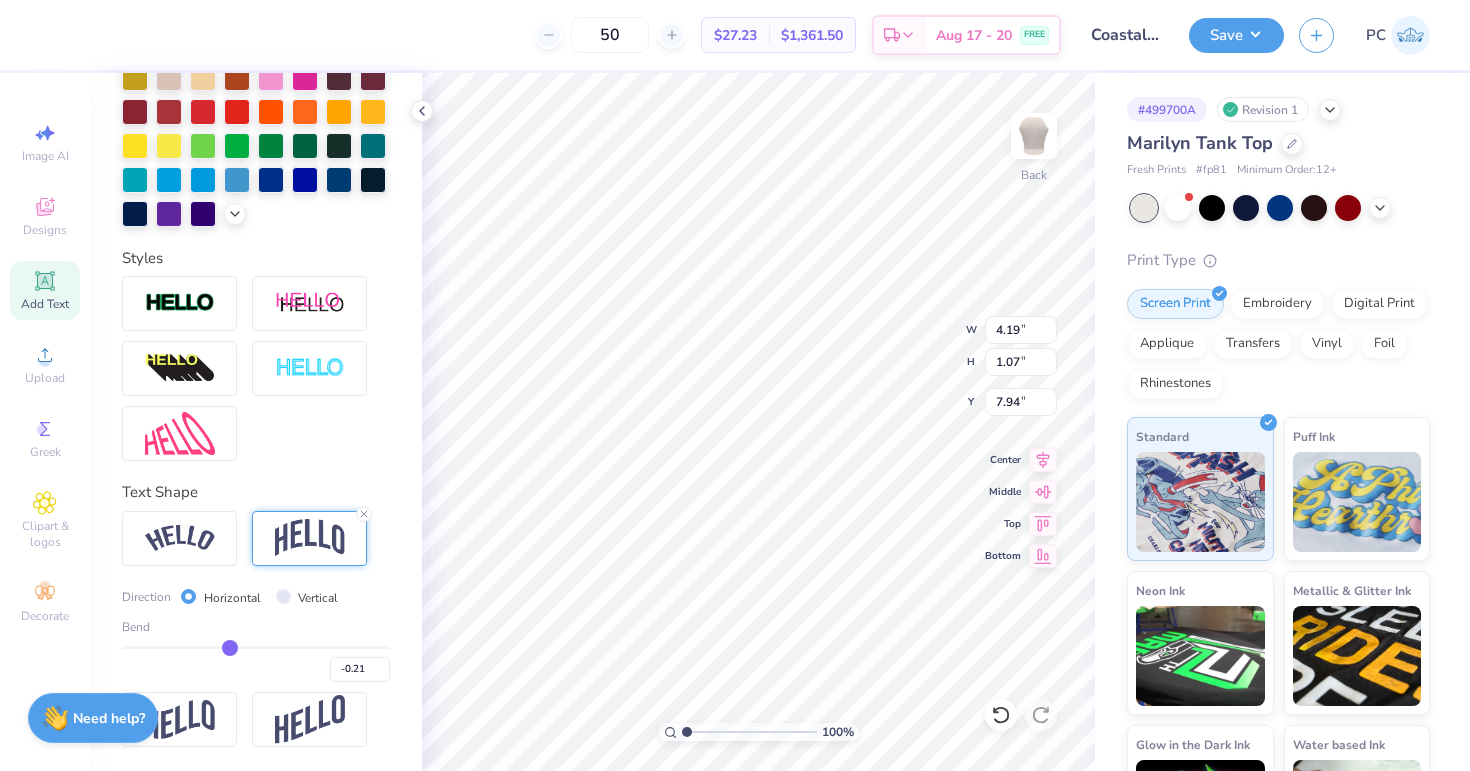 type on "-0.22" 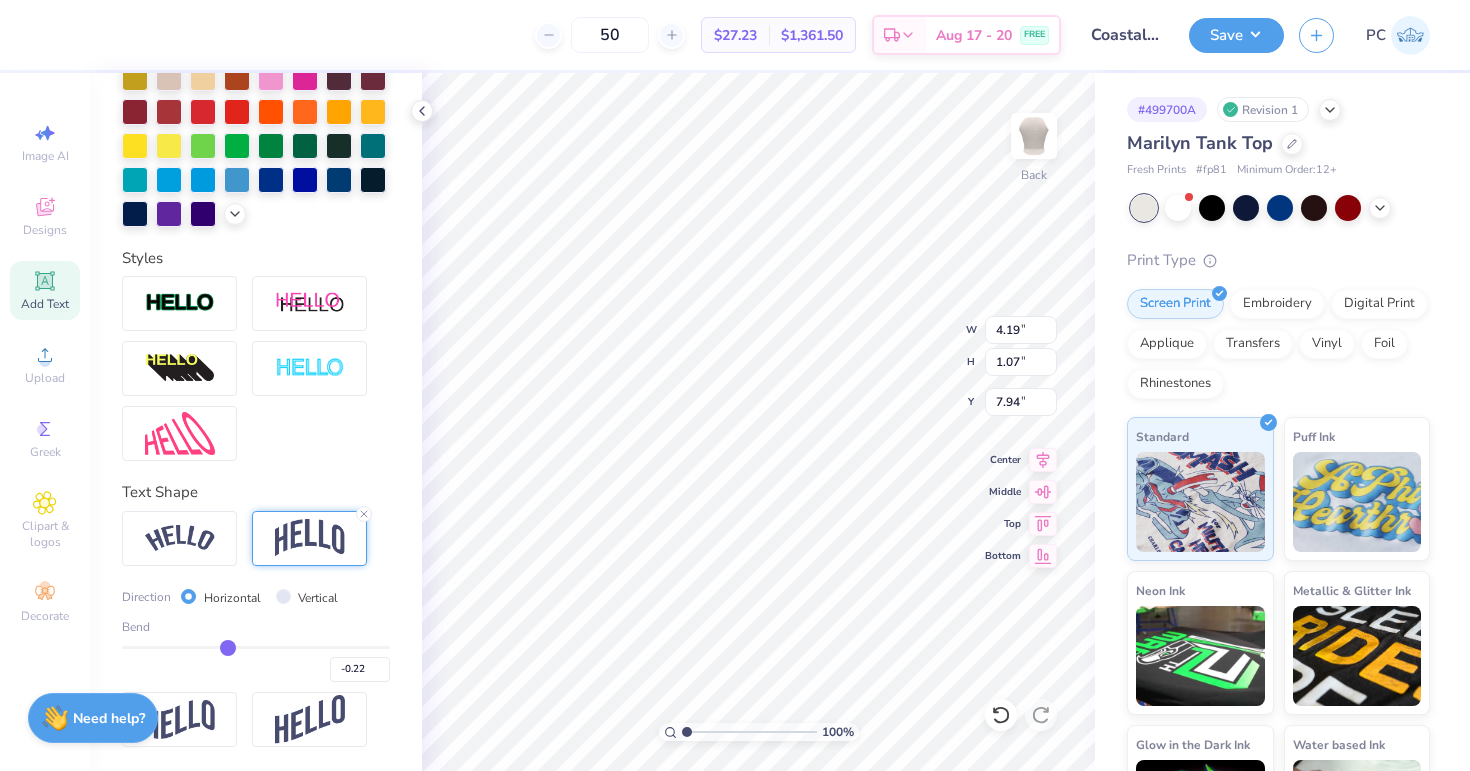type on "-0.23" 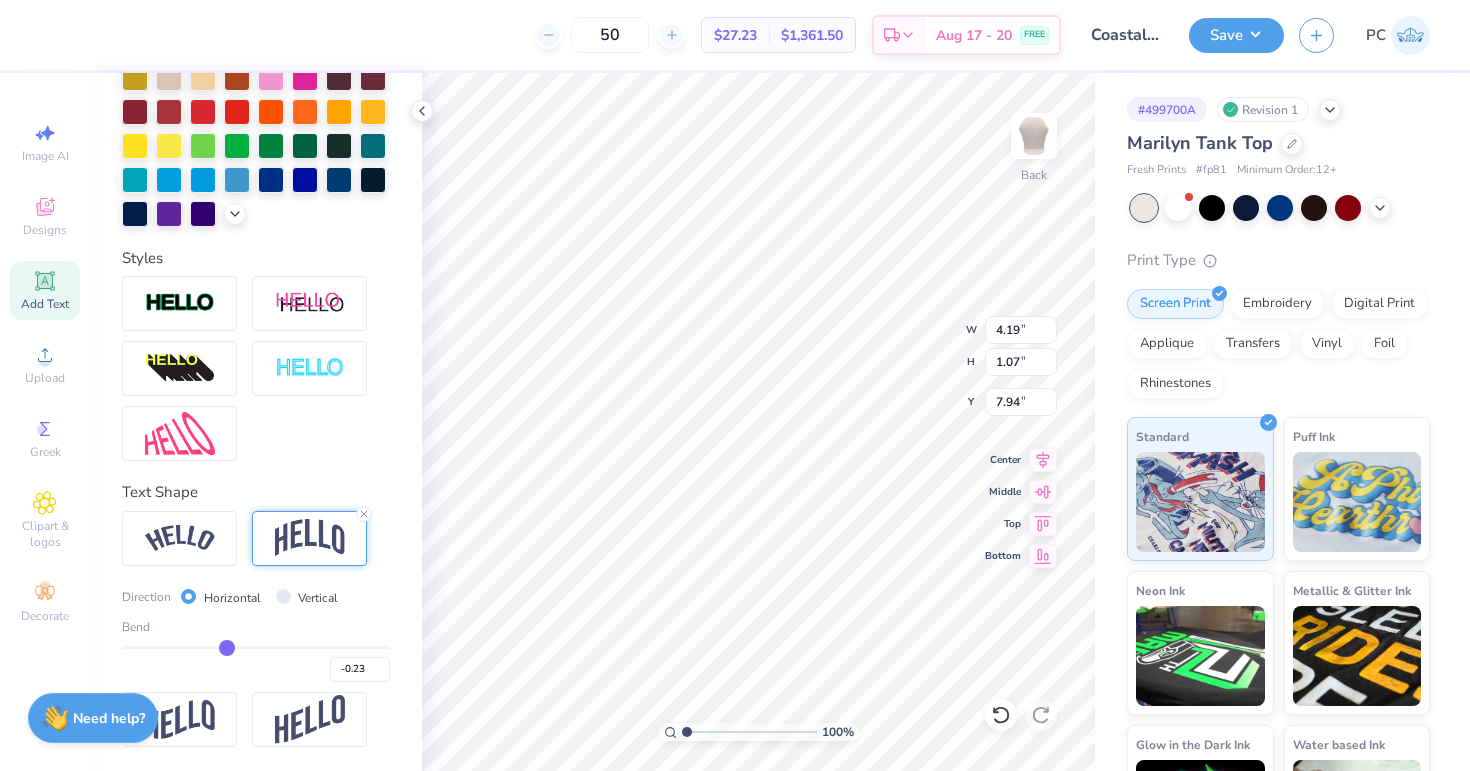 type on "-0.24" 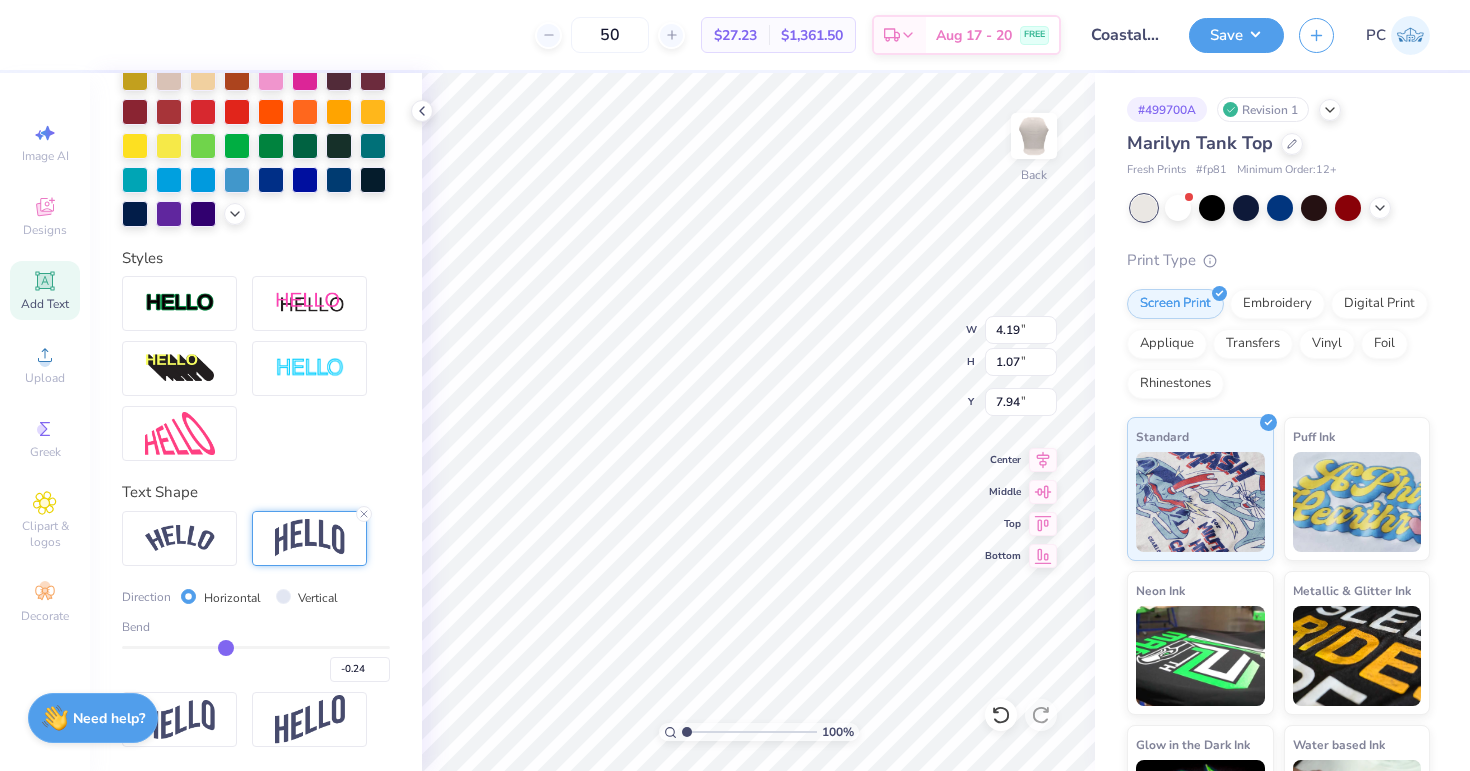 type on "-0.25" 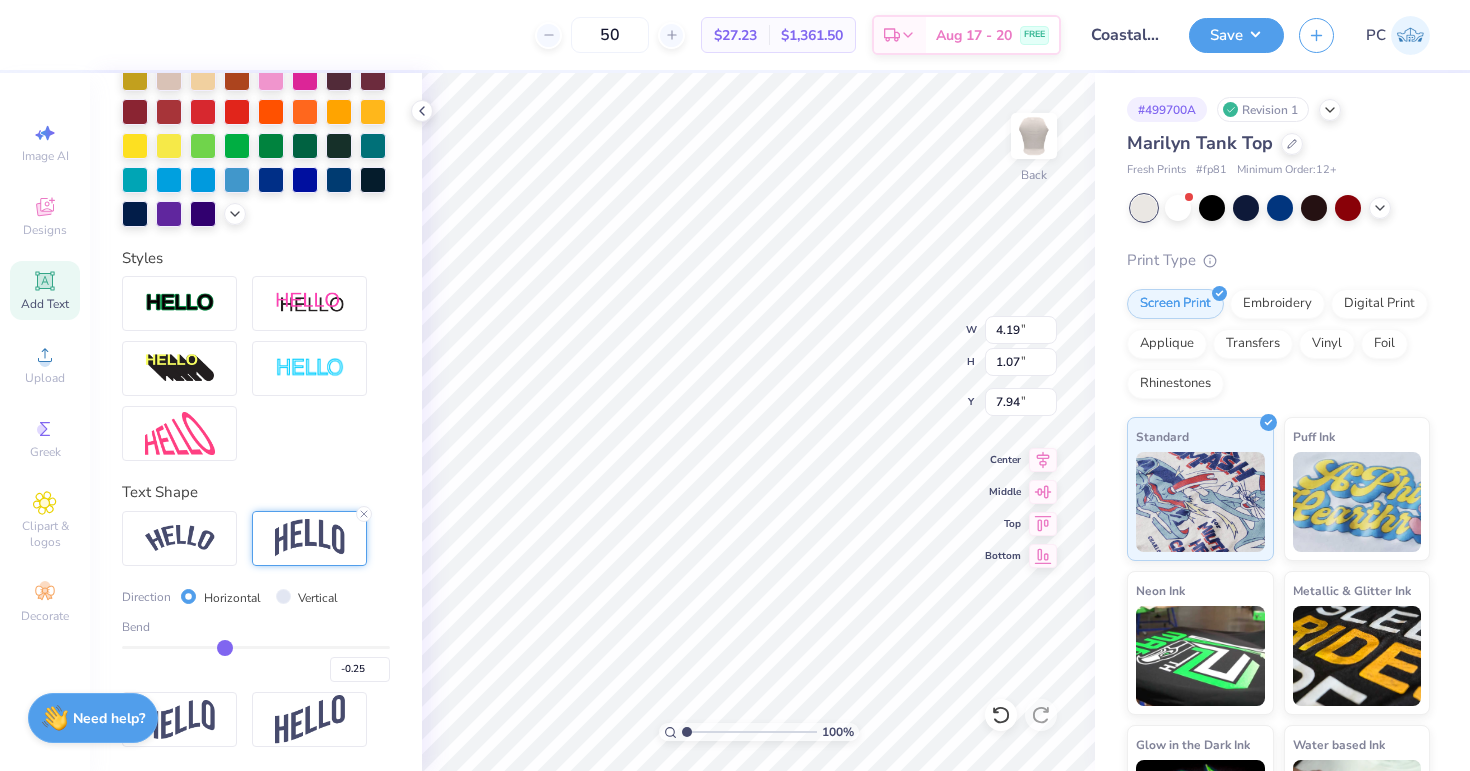 type on "-0.26" 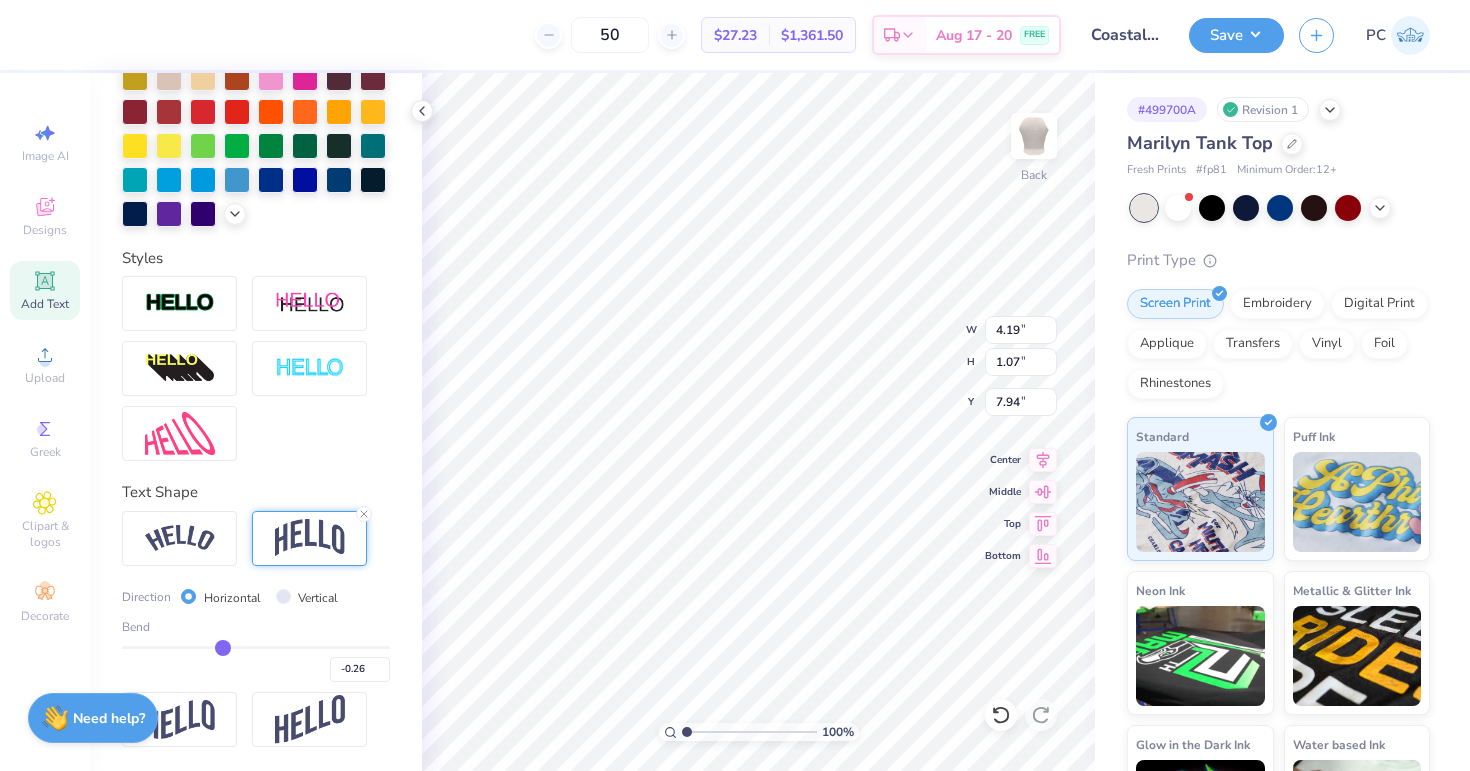 drag, startPoint x: 314, startPoint y: 647, endPoint x: 223, endPoint y: 651, distance: 91.08787 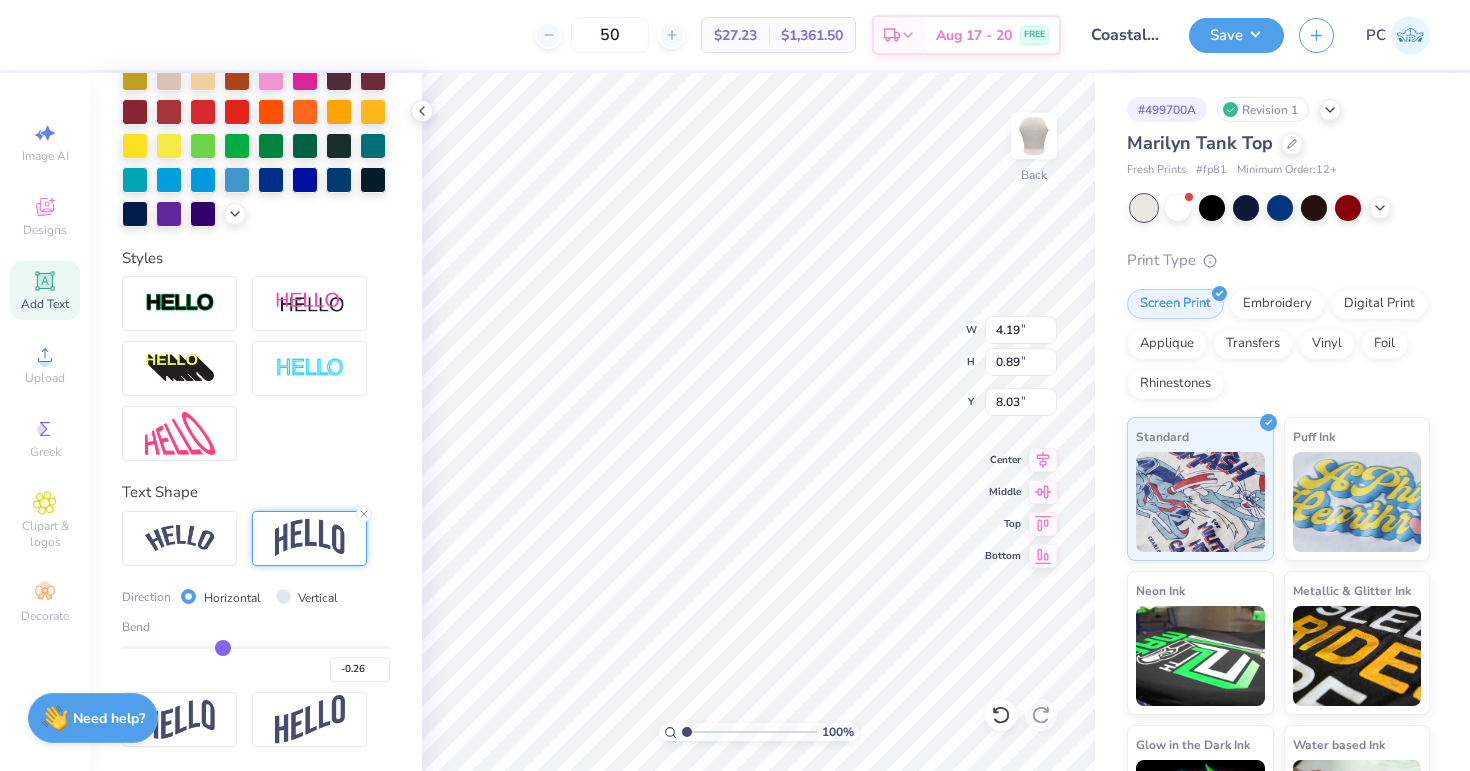 drag, startPoint x: 230, startPoint y: 650, endPoint x: 242, endPoint y: 652, distance: 12.165525 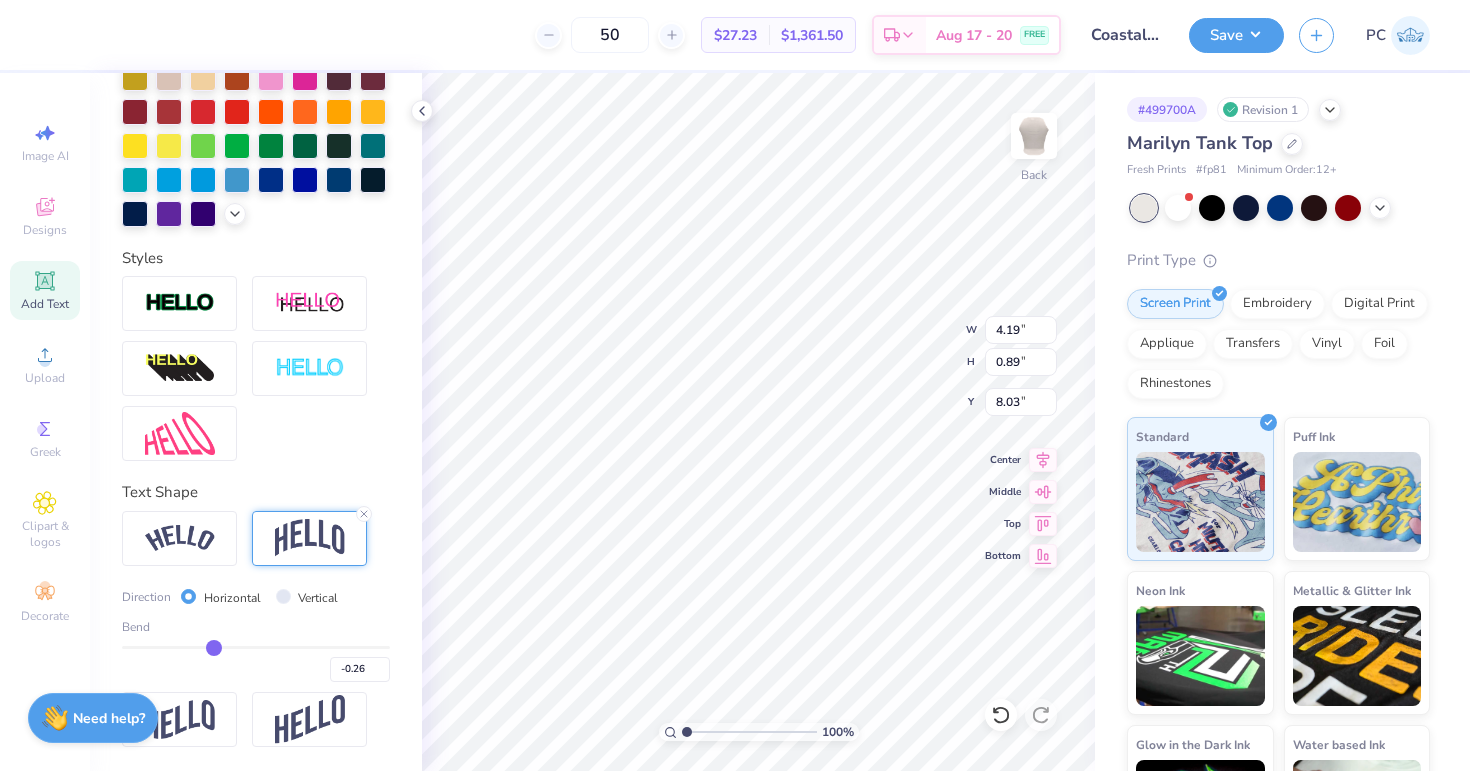 type on "-0.33" 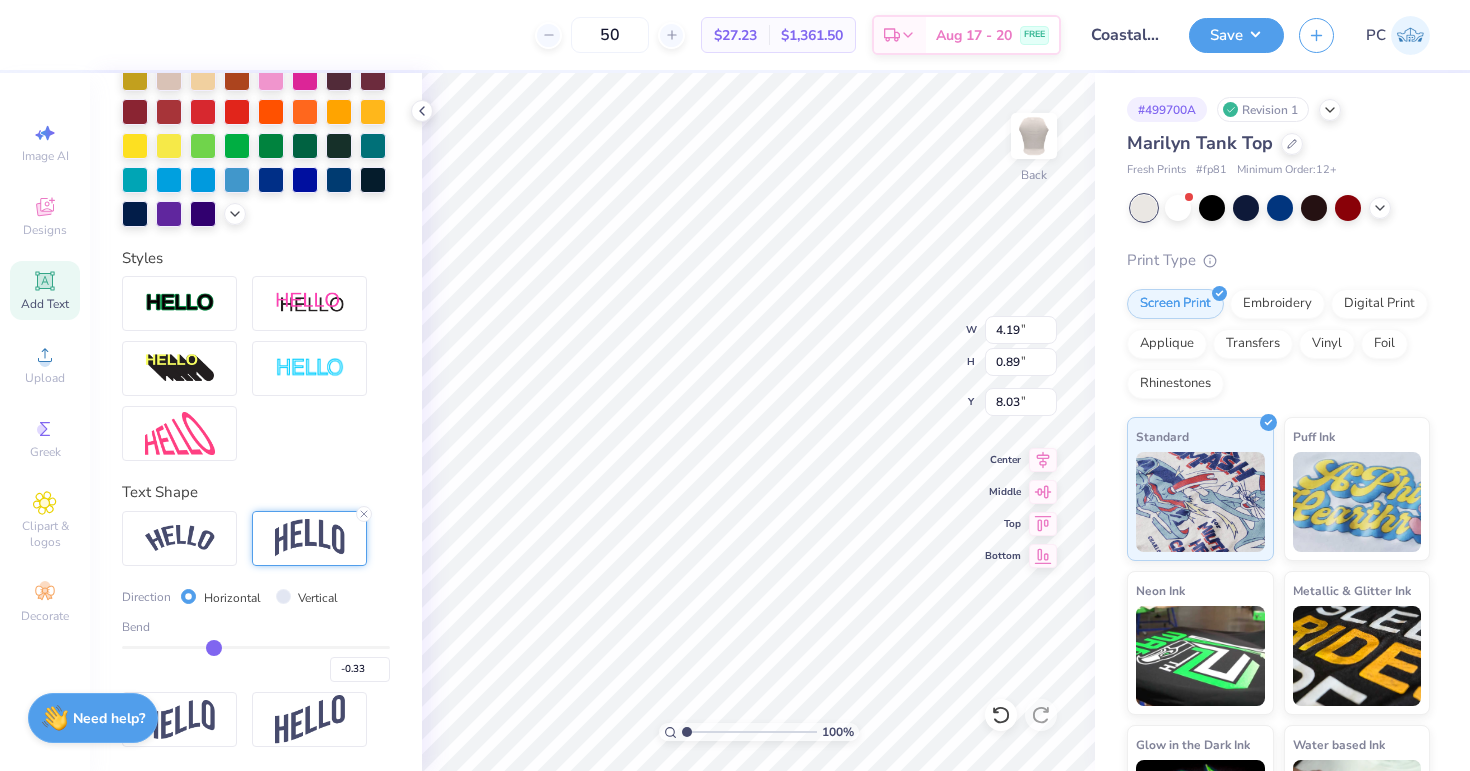 type on "-0.32" 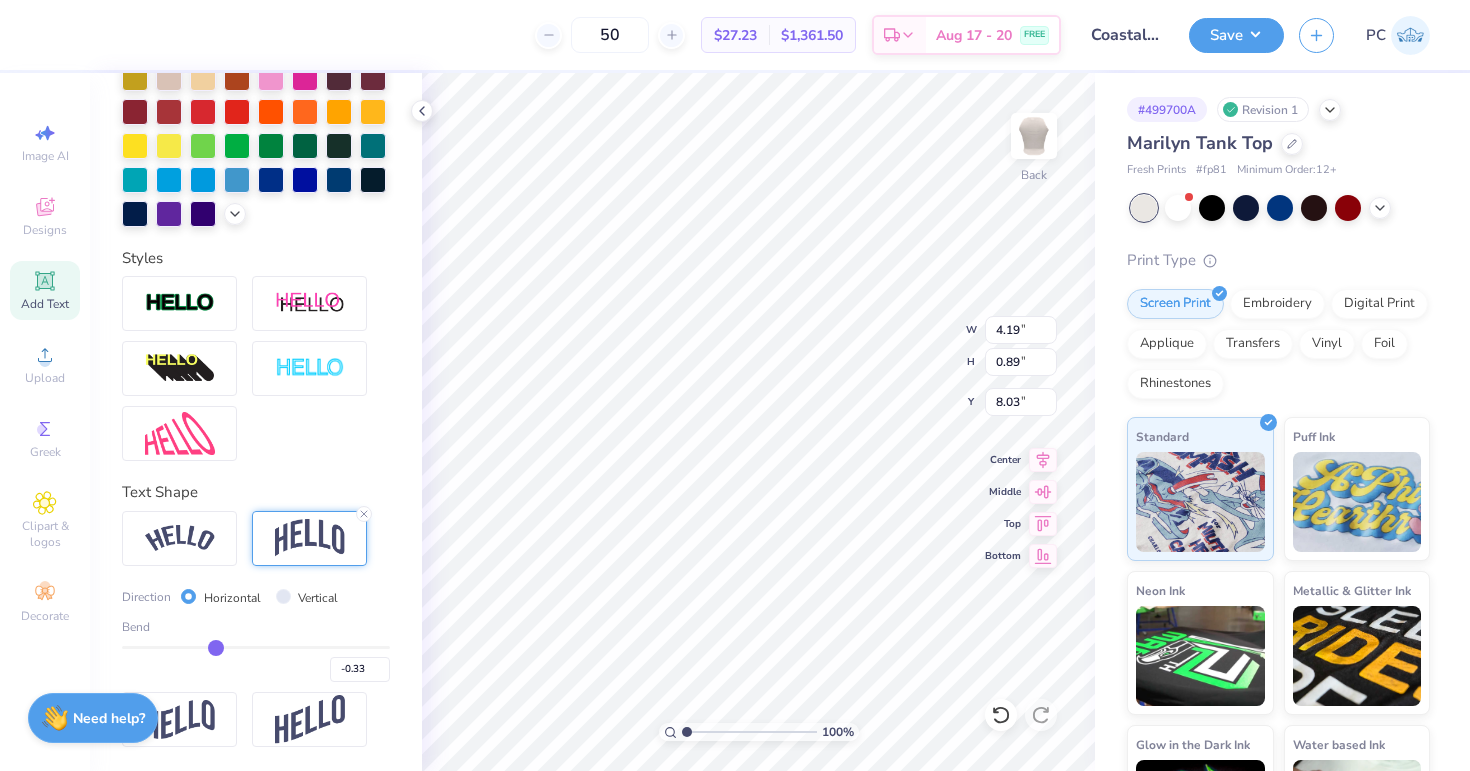 type on "-0.32" 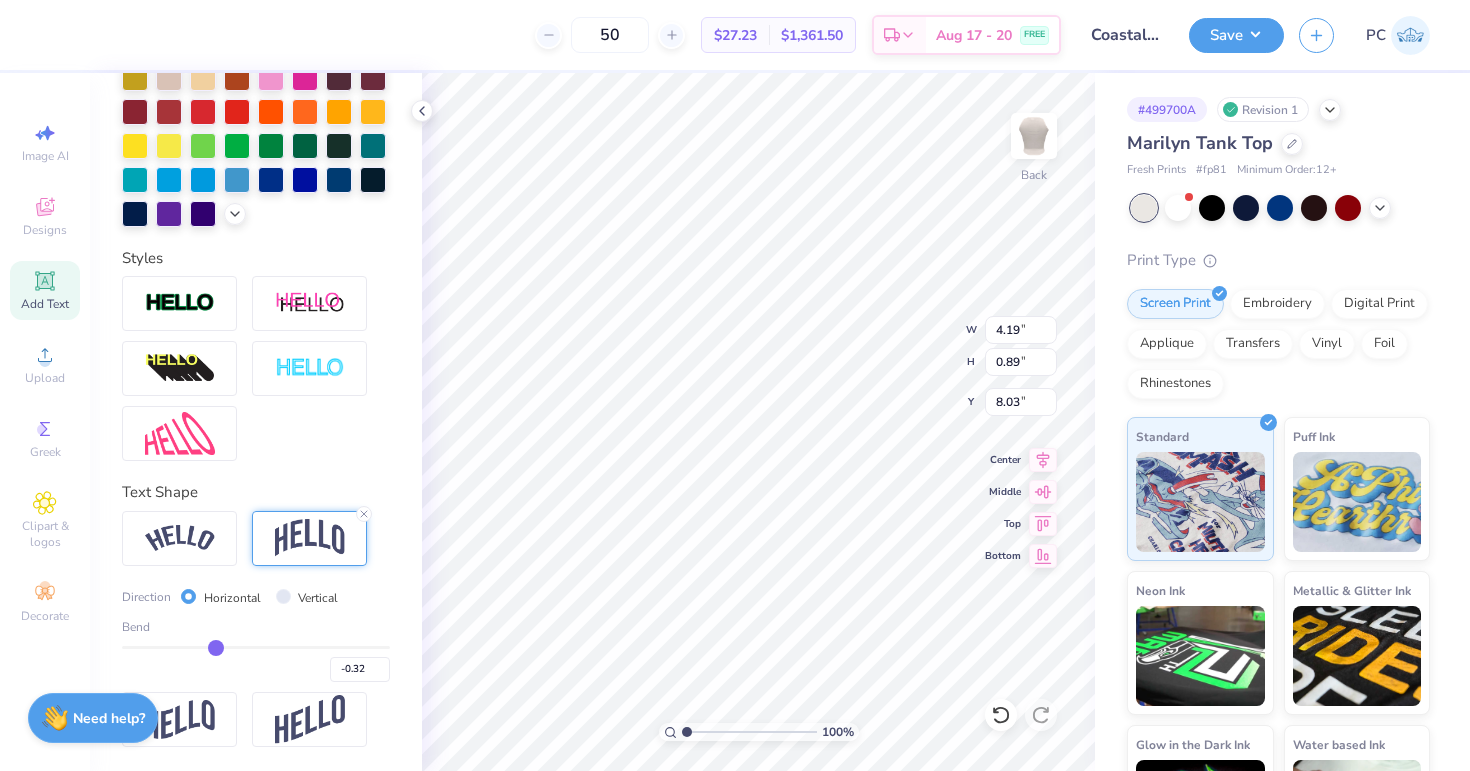 type on "-0.31" 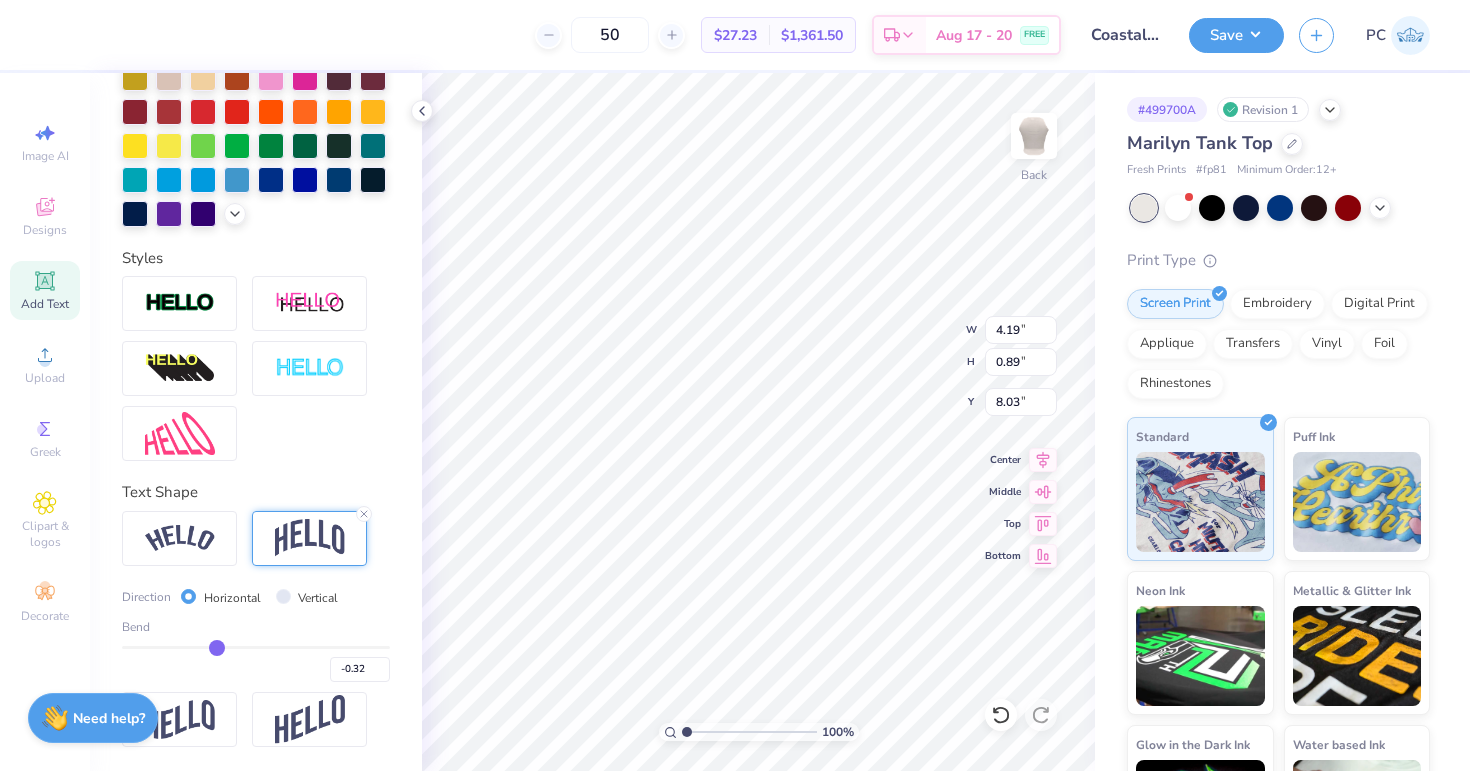 type on "-0.31" 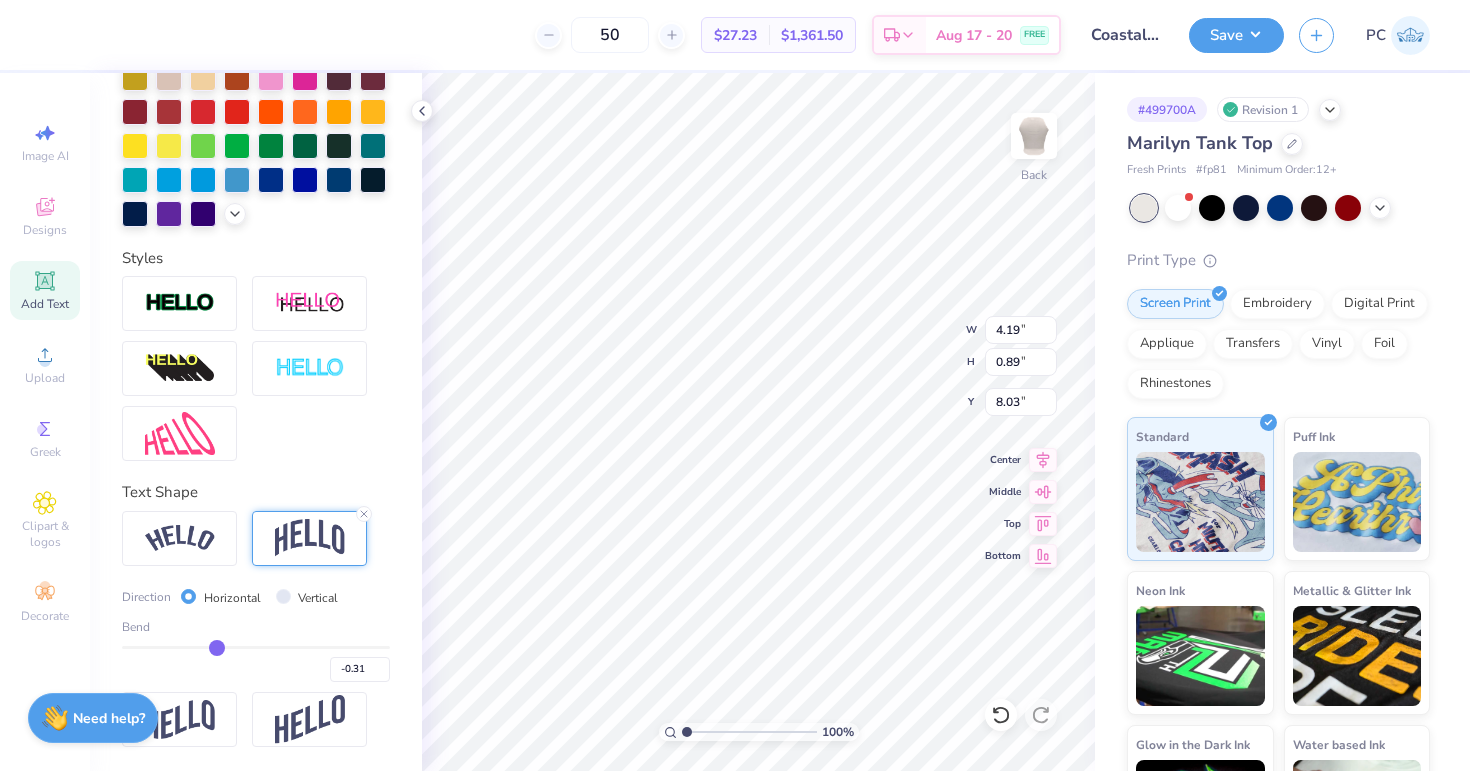 type on "-0.29" 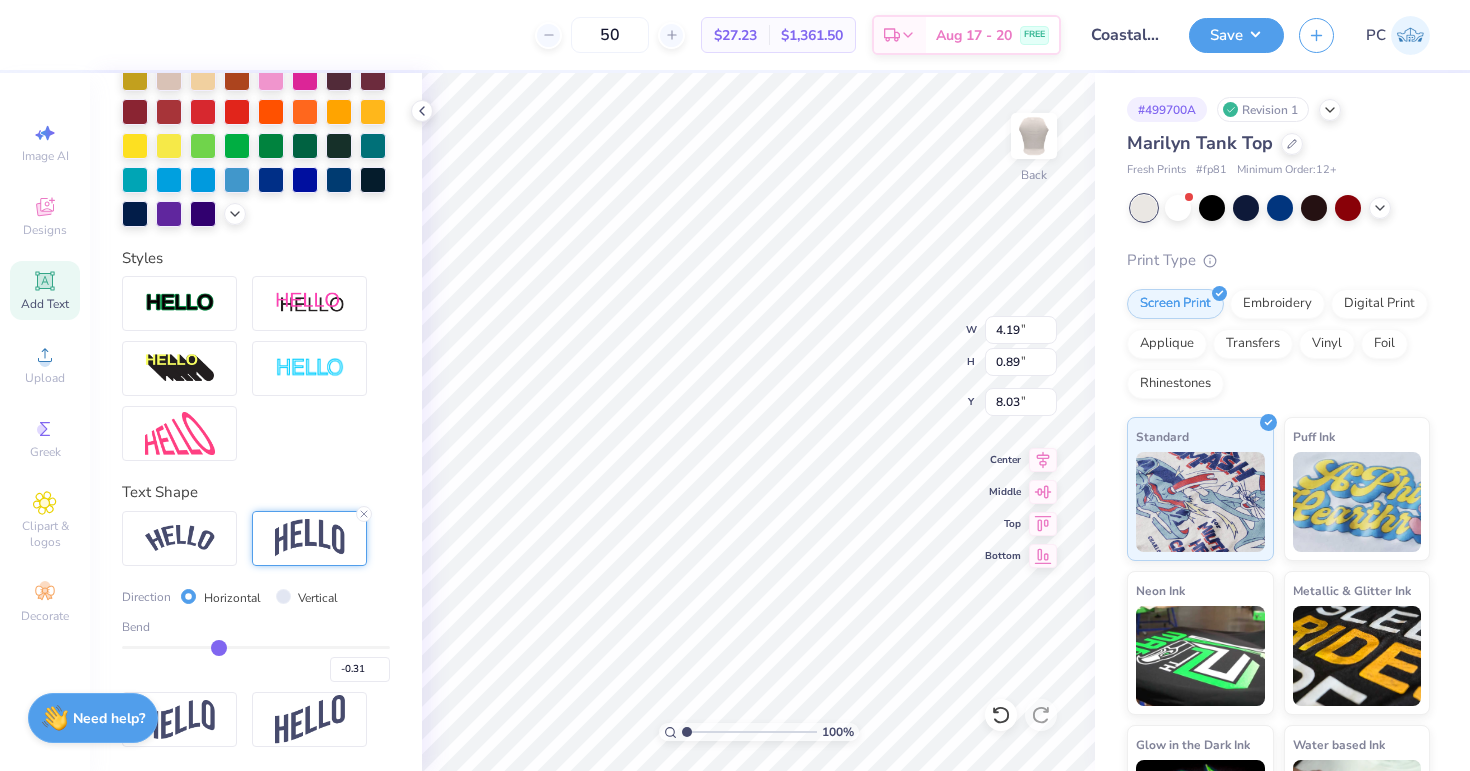 type on "-0.29" 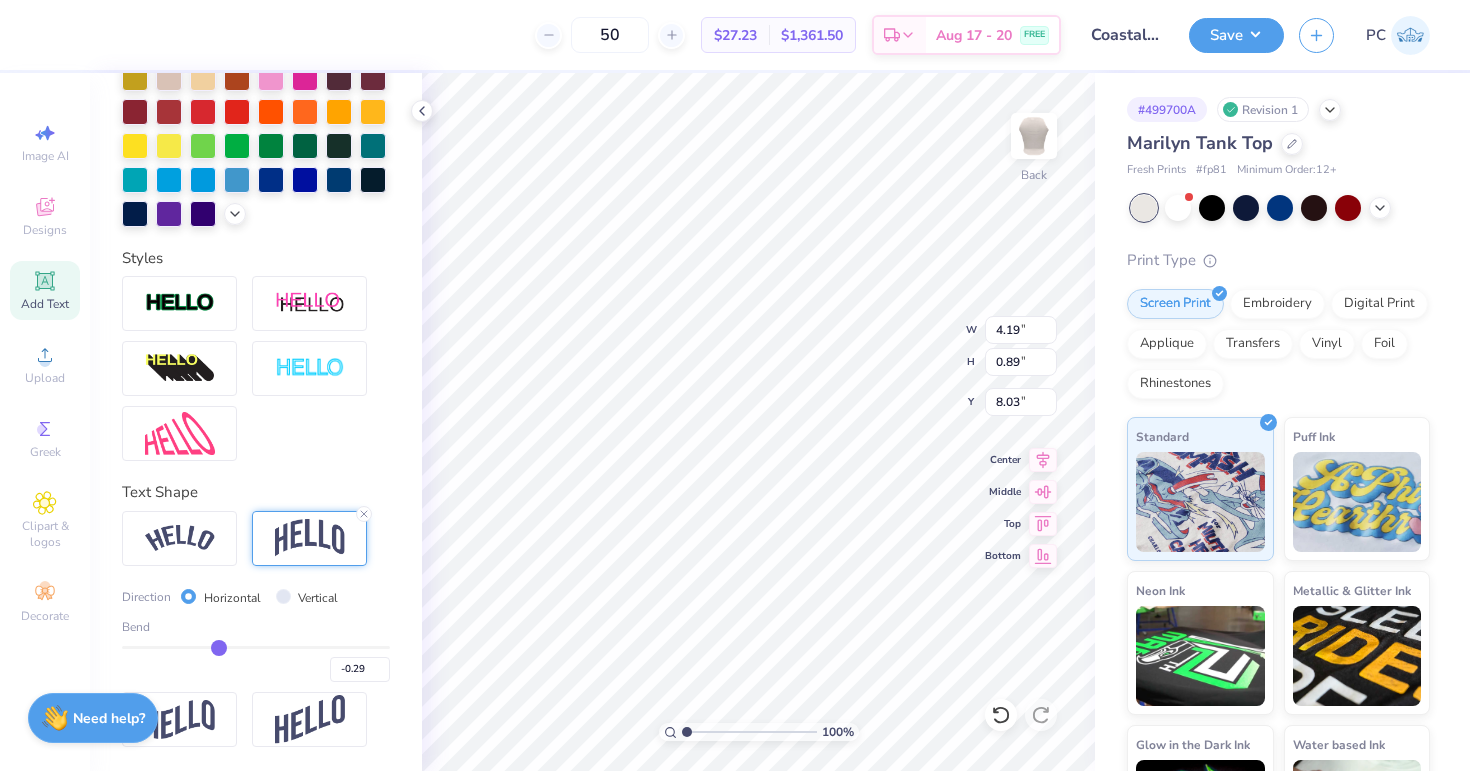 type on "-0.28" 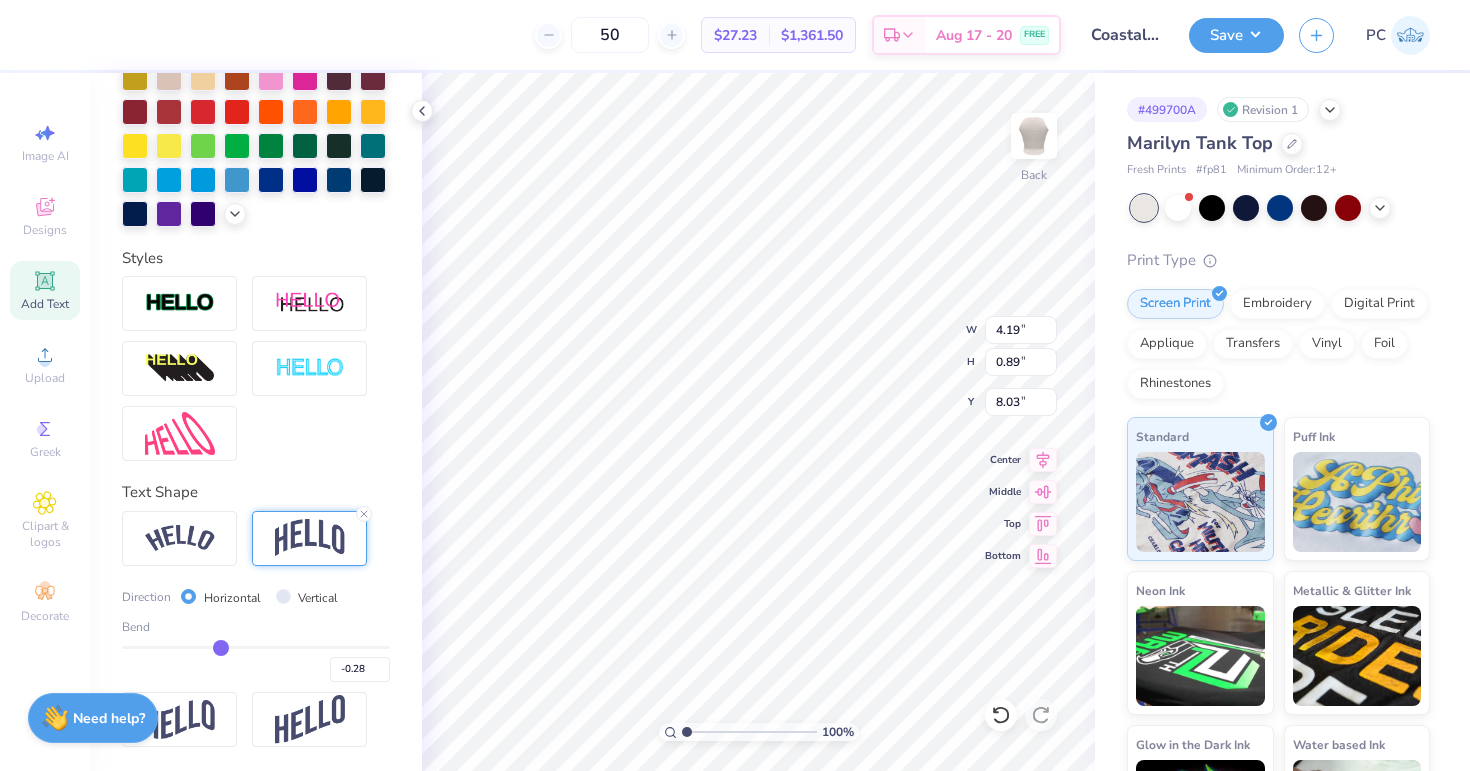 type on "-0.27" 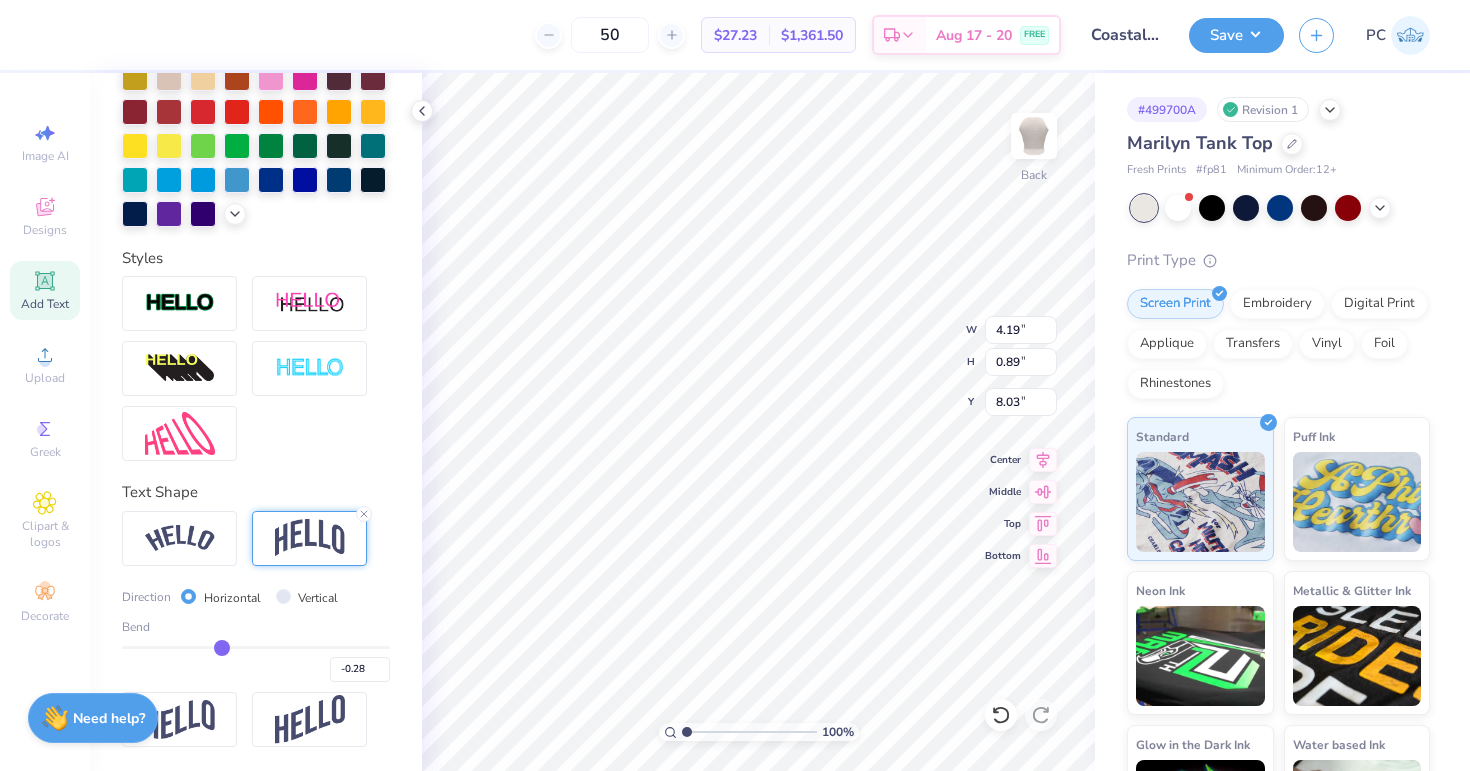 type on "-0.27" 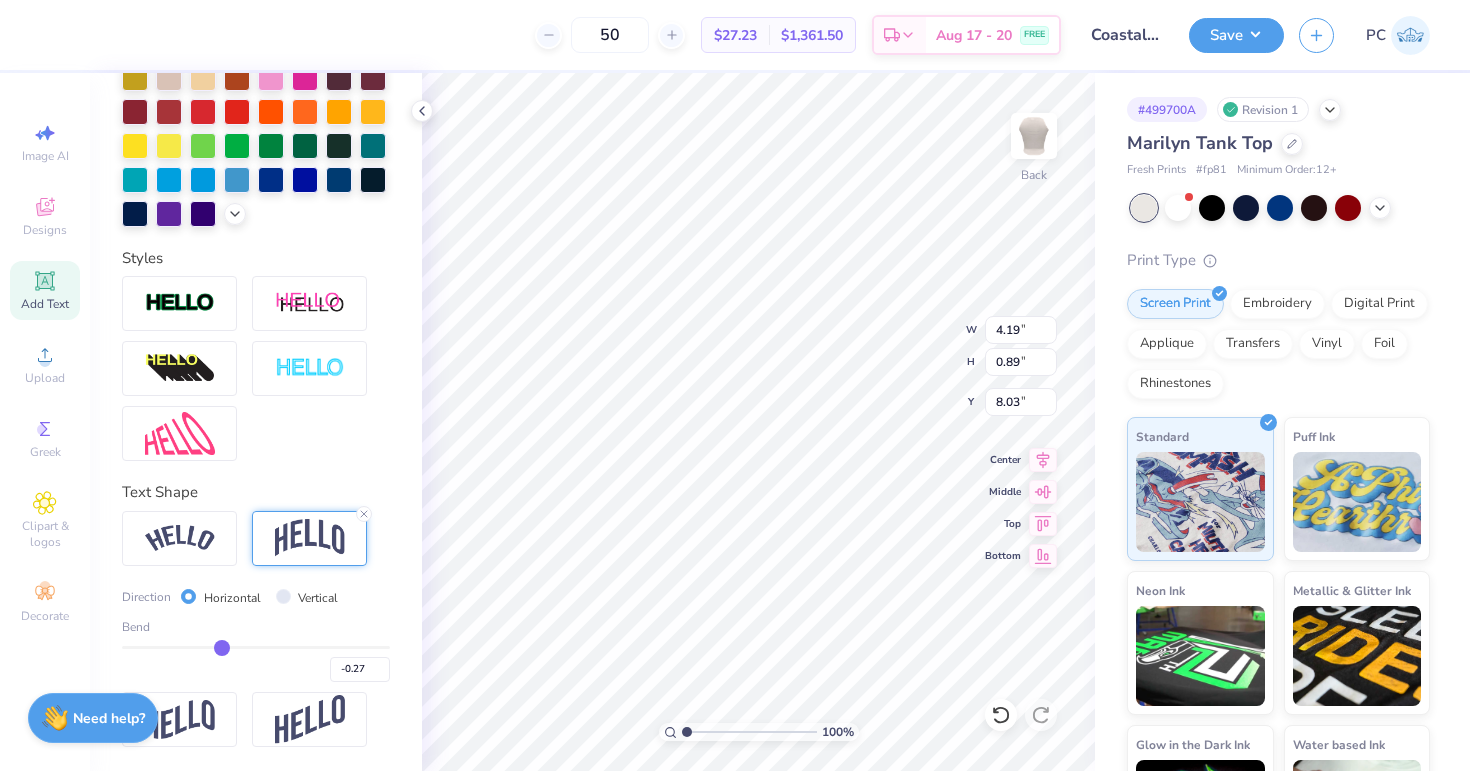 type on "-0.26" 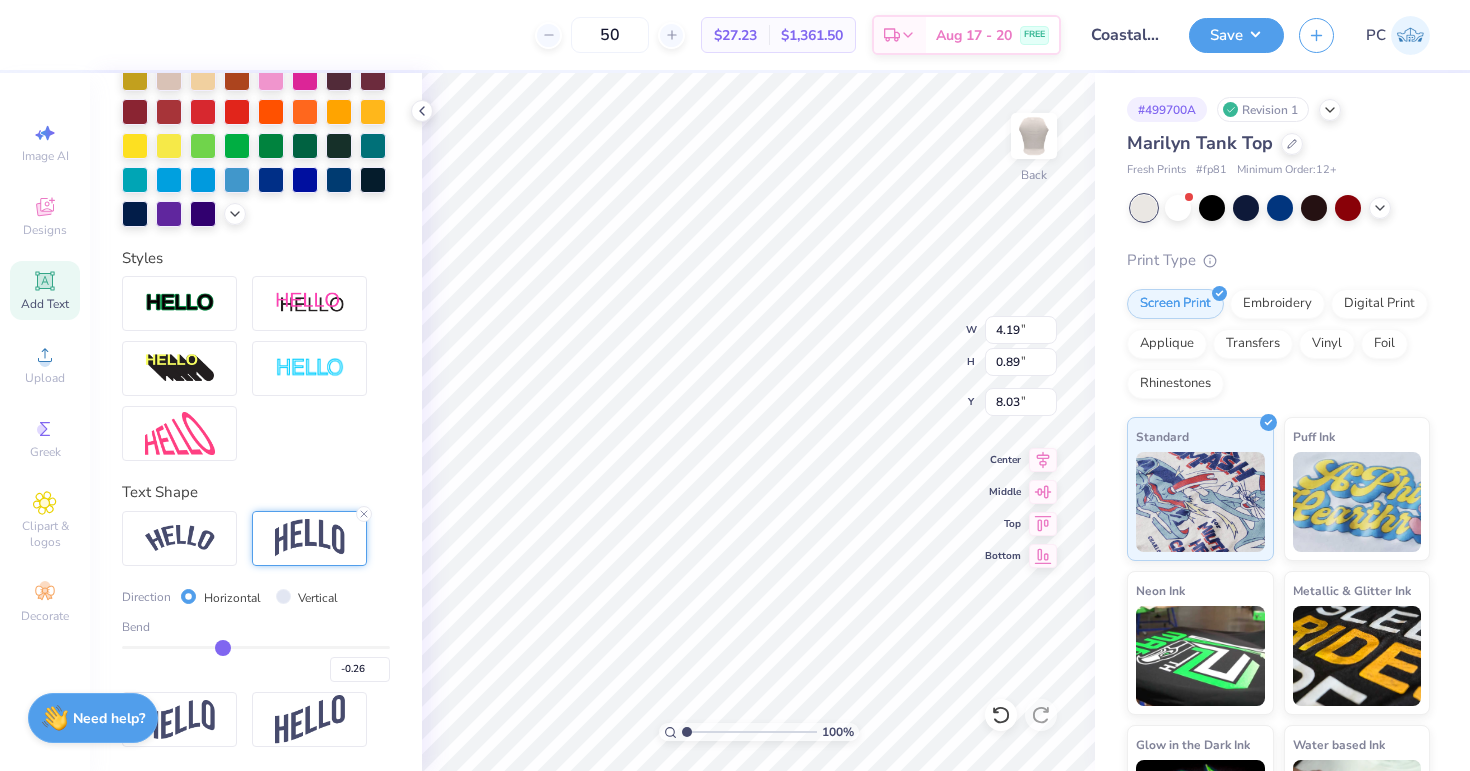 type on "-0.25" 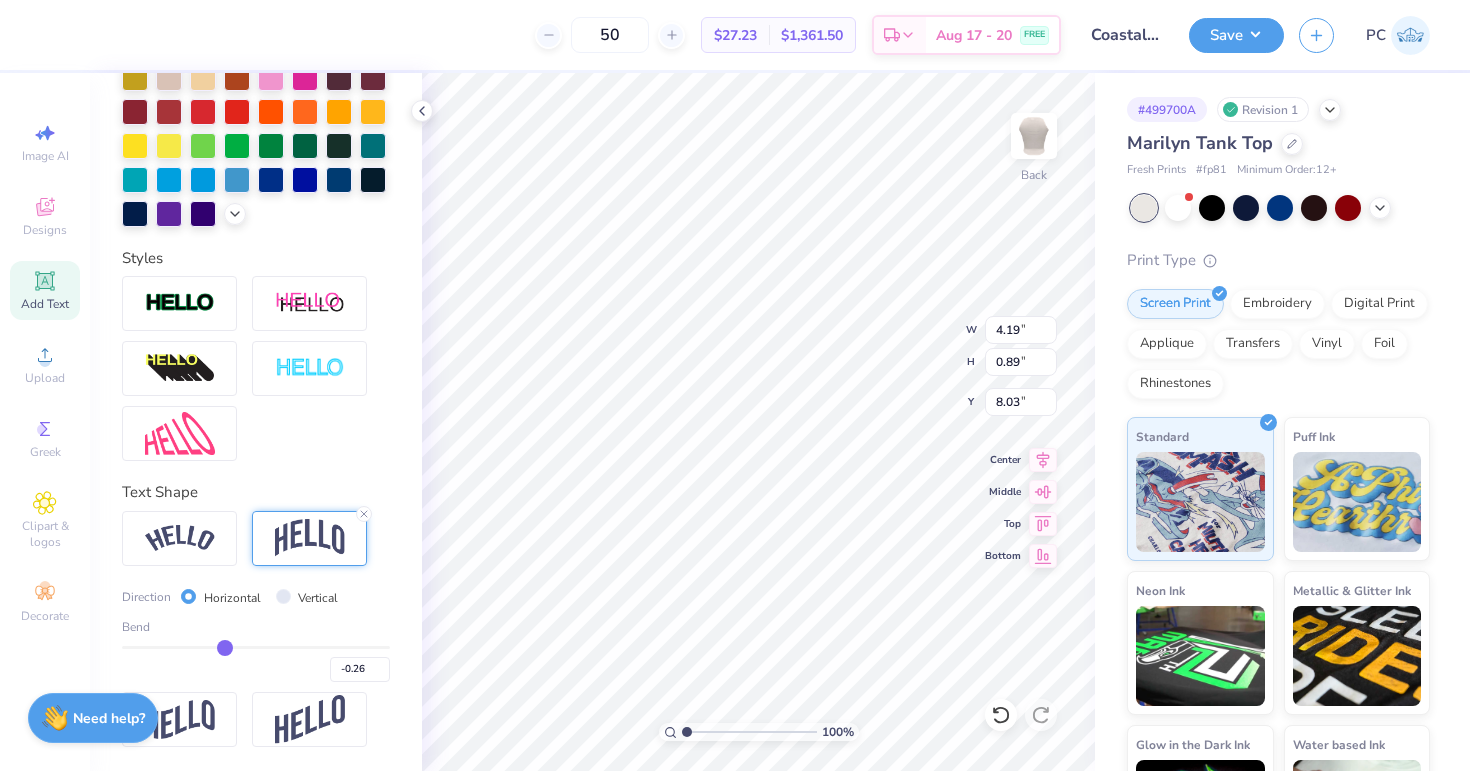 type on "-0.25" 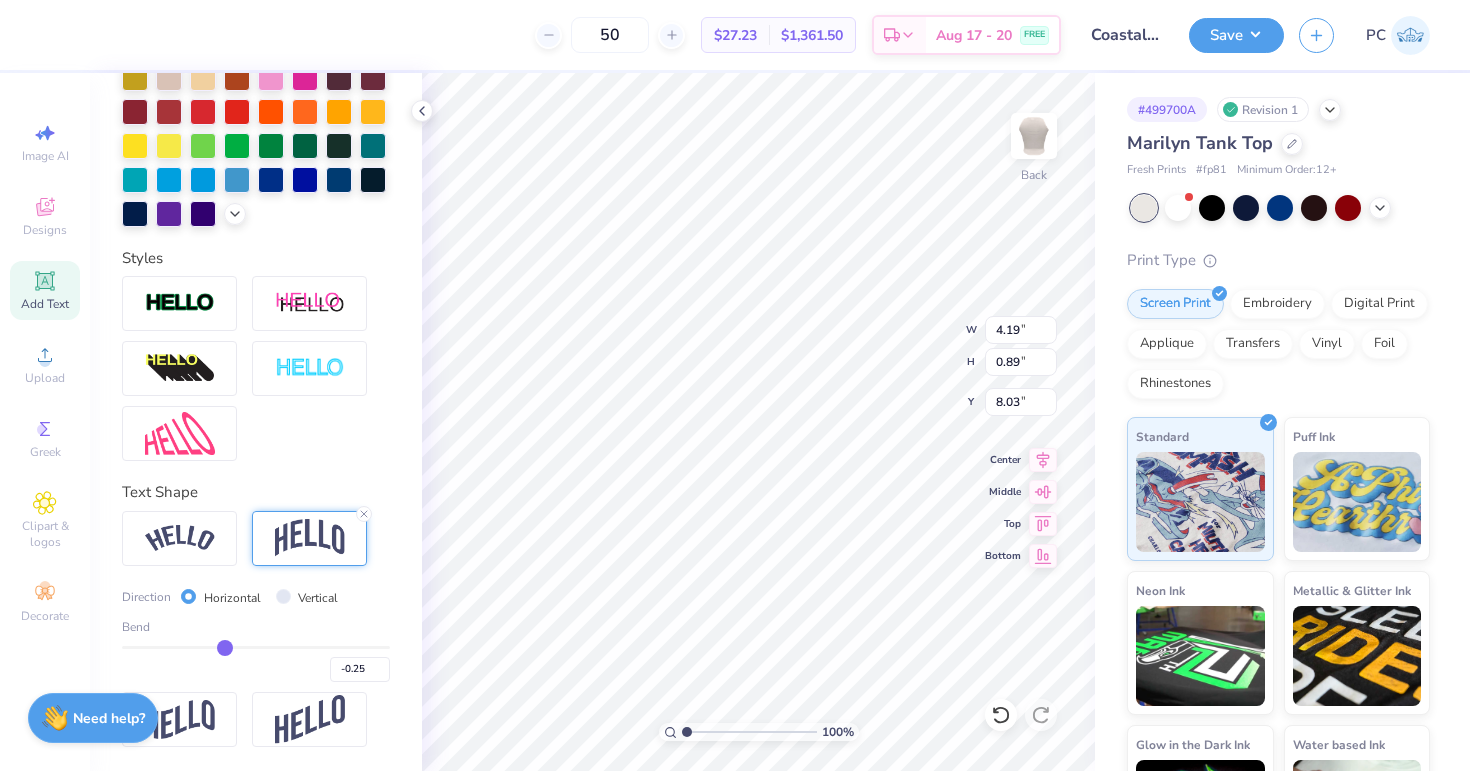 type on "-0.24" 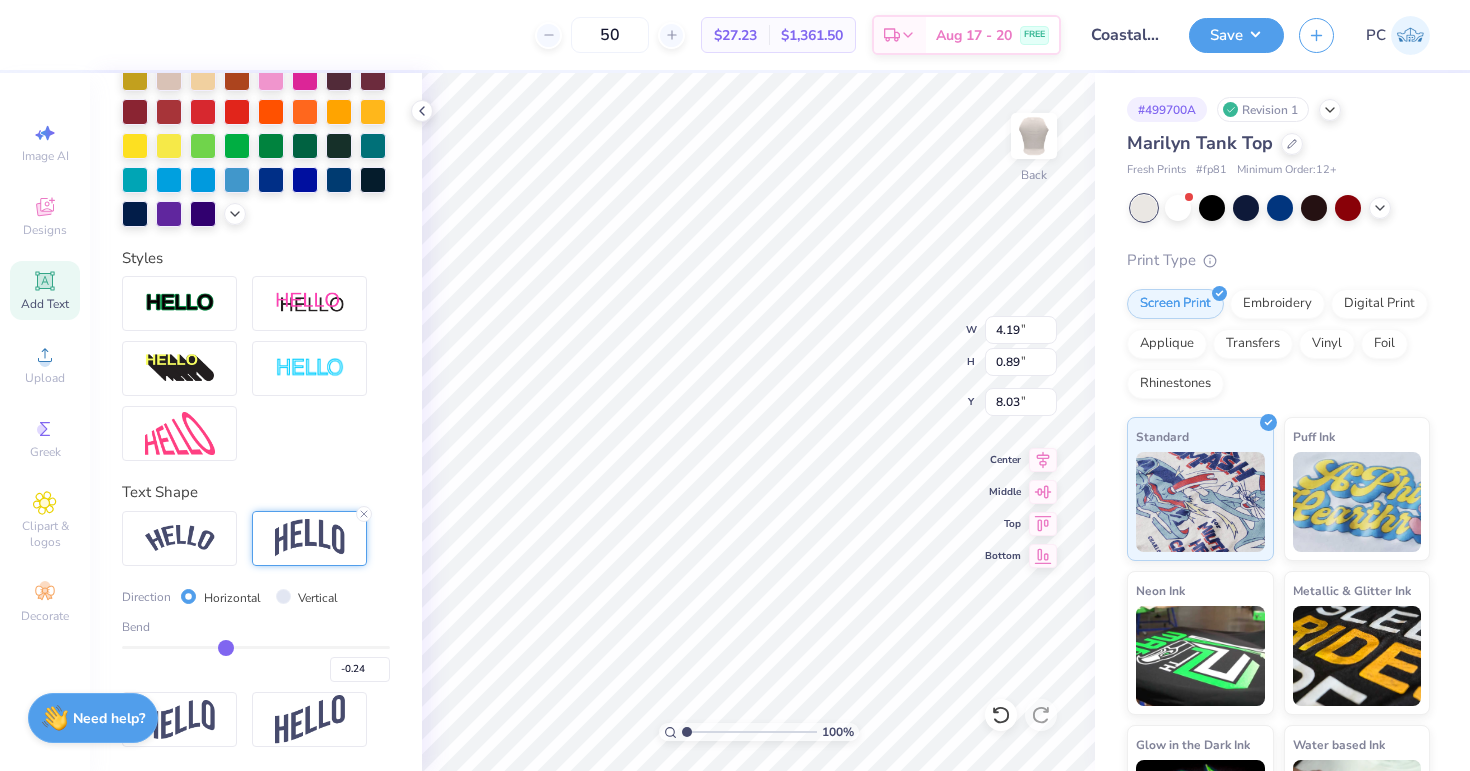 type on "-0.23" 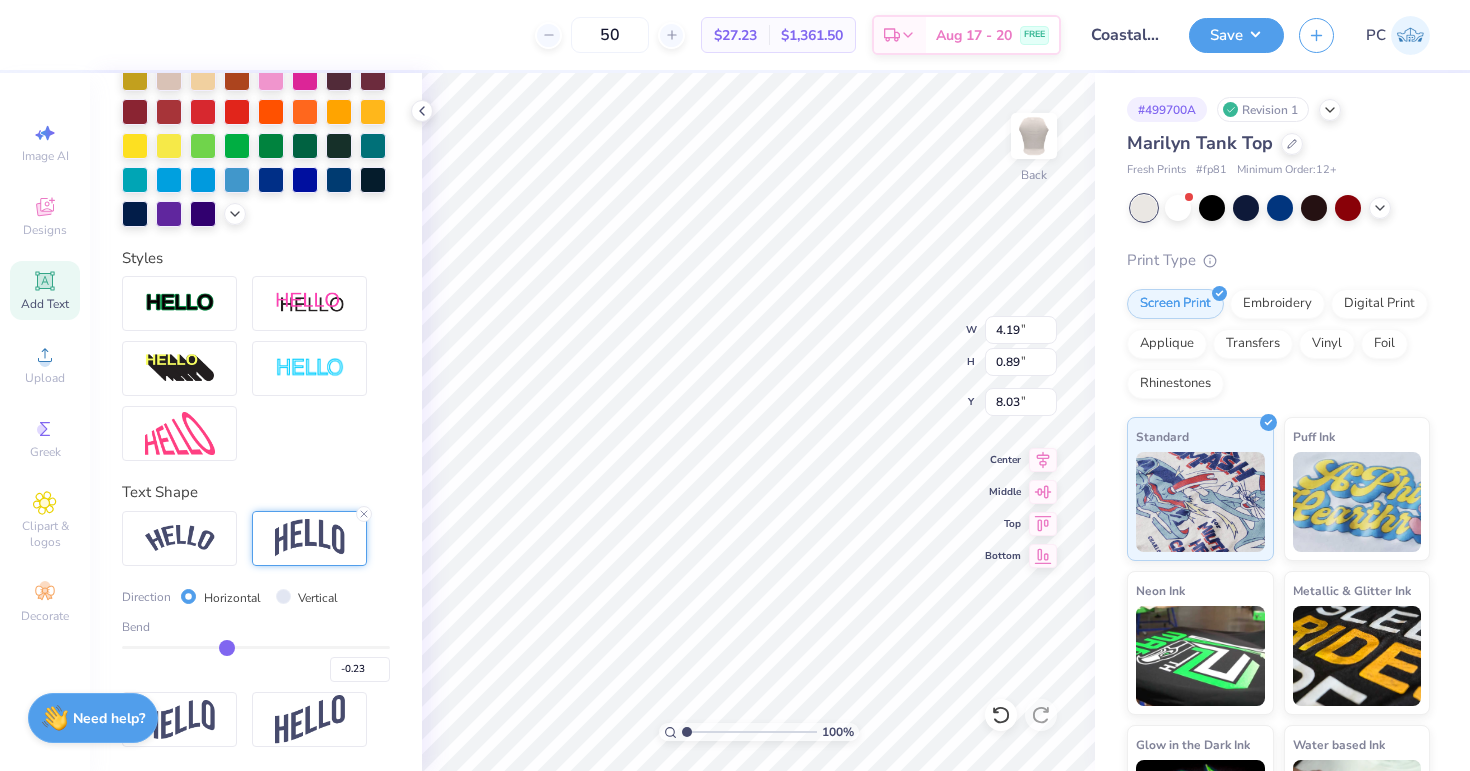 type on "-0.22" 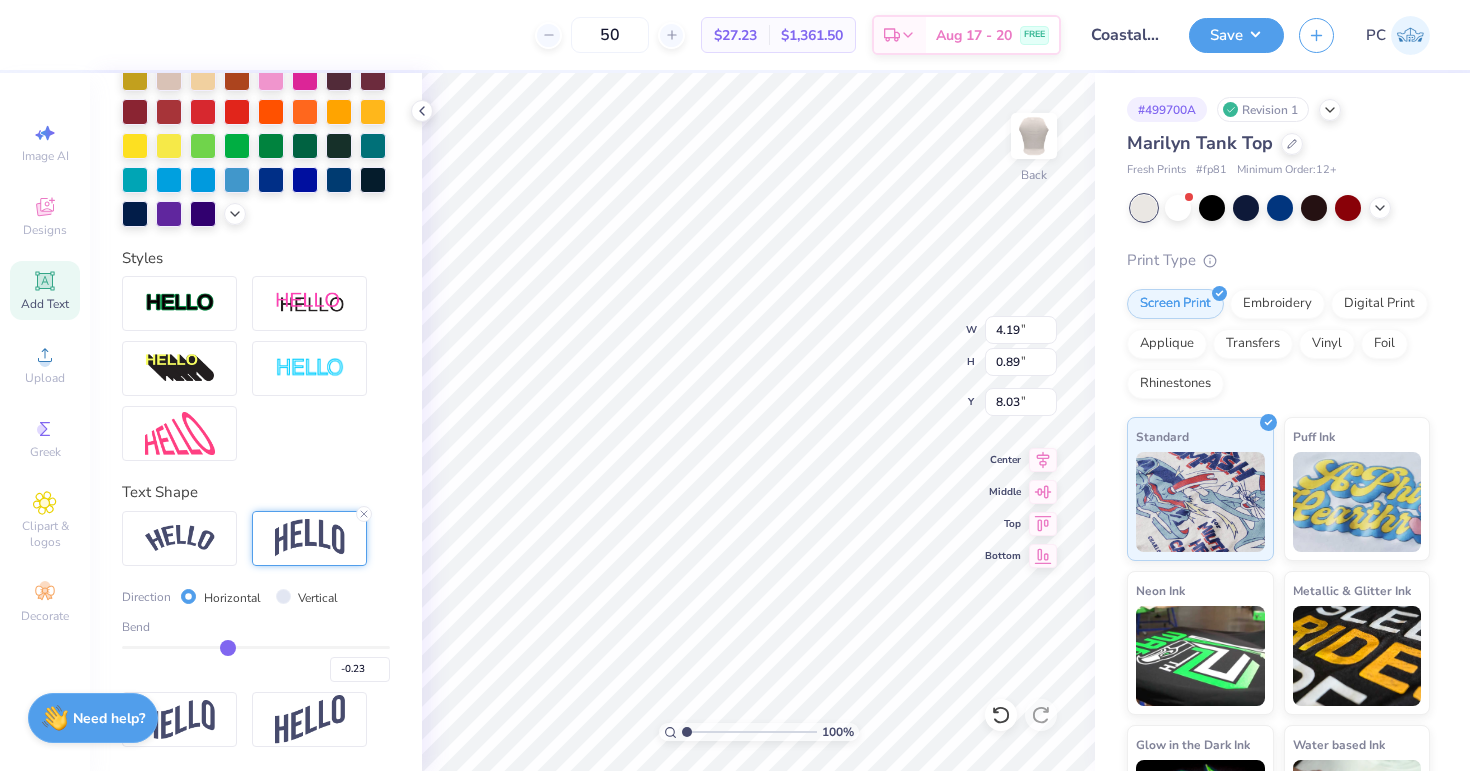 type on "-0.22" 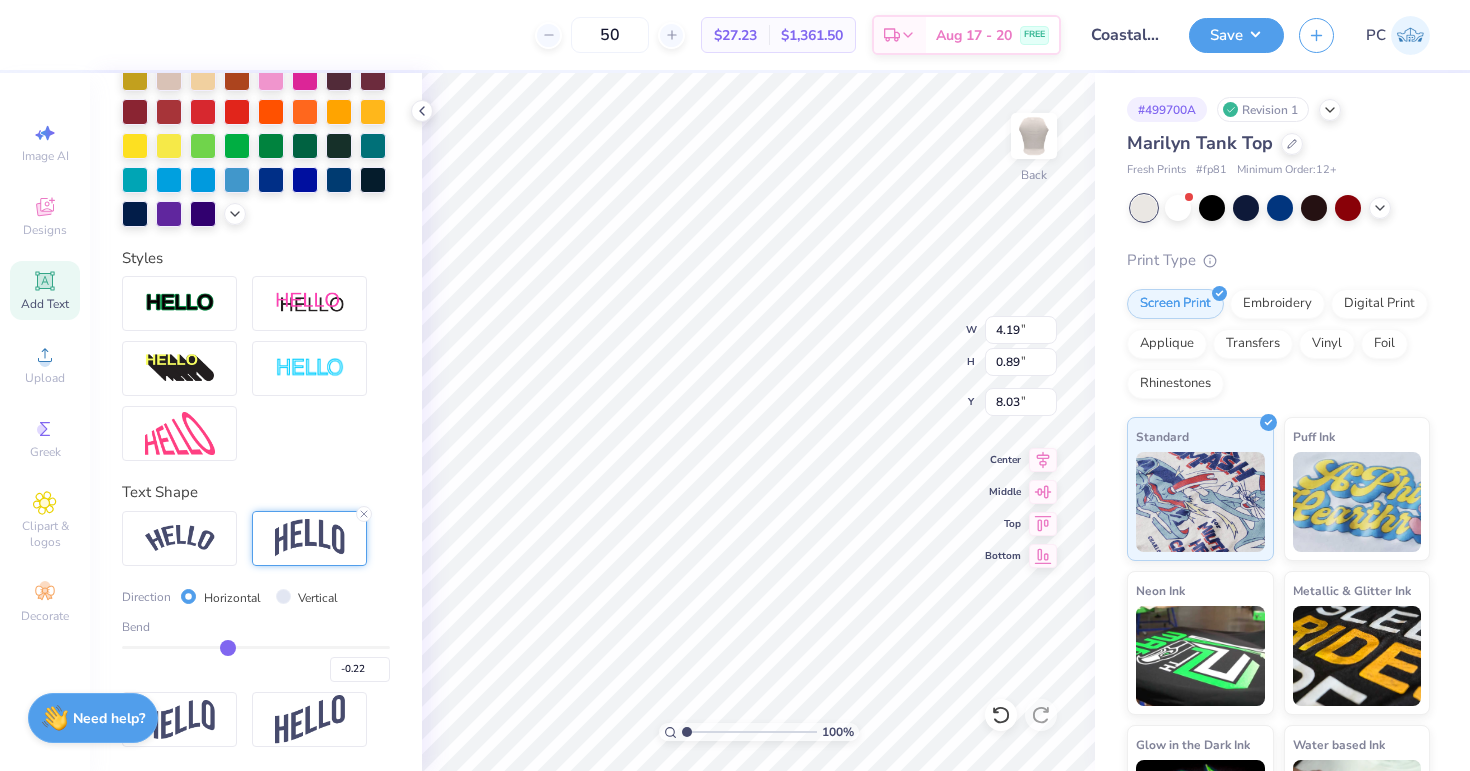type on "-0.21" 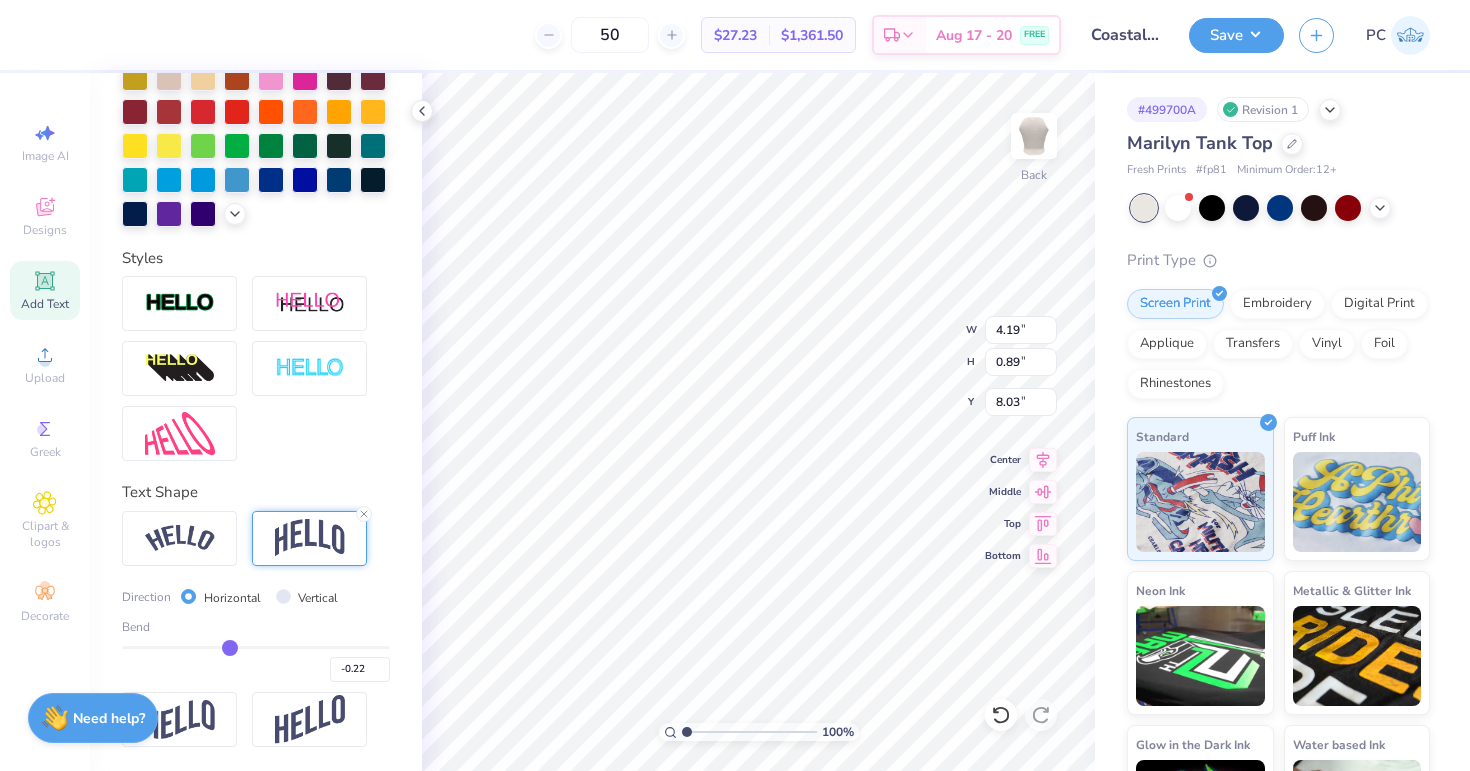 type on "-0.21" 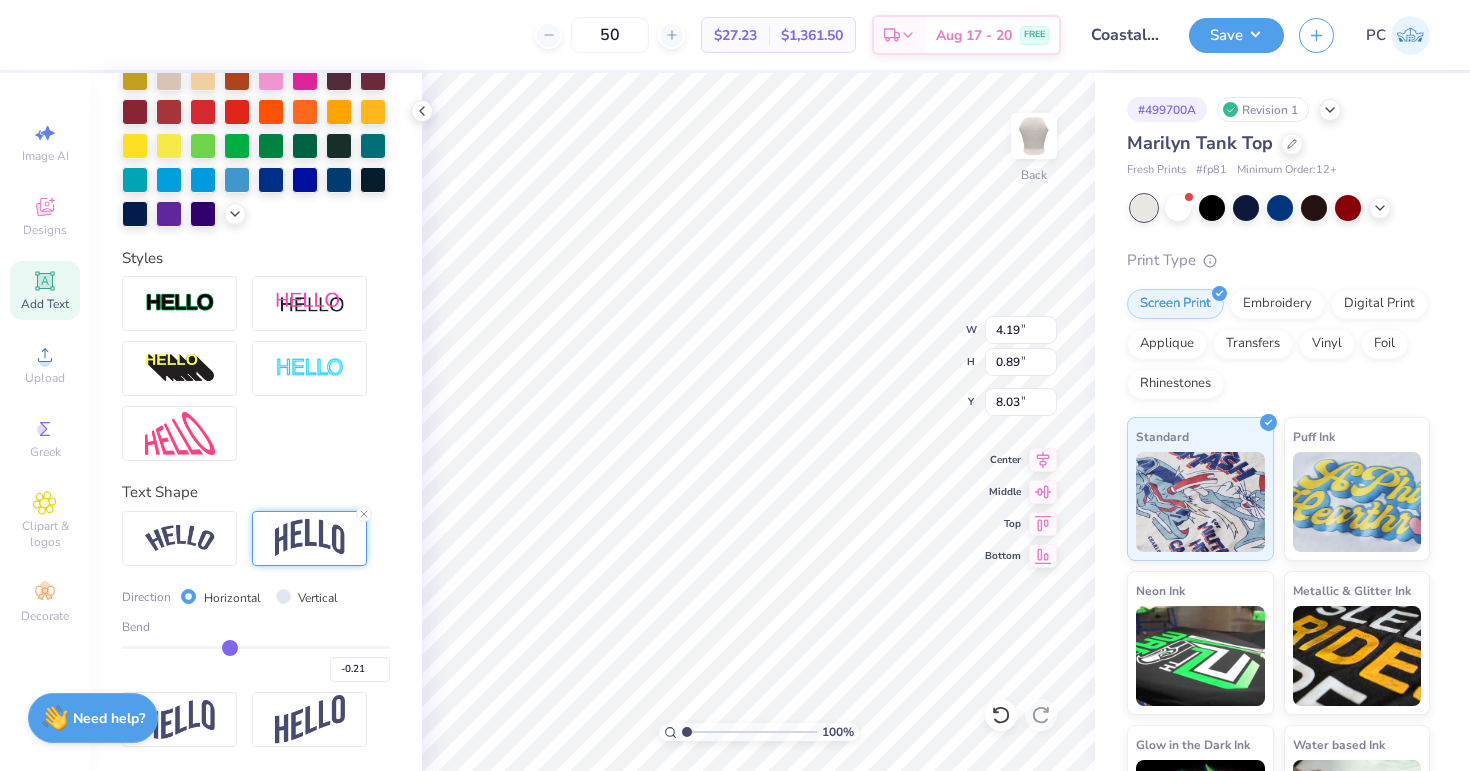 type on "-0.2" 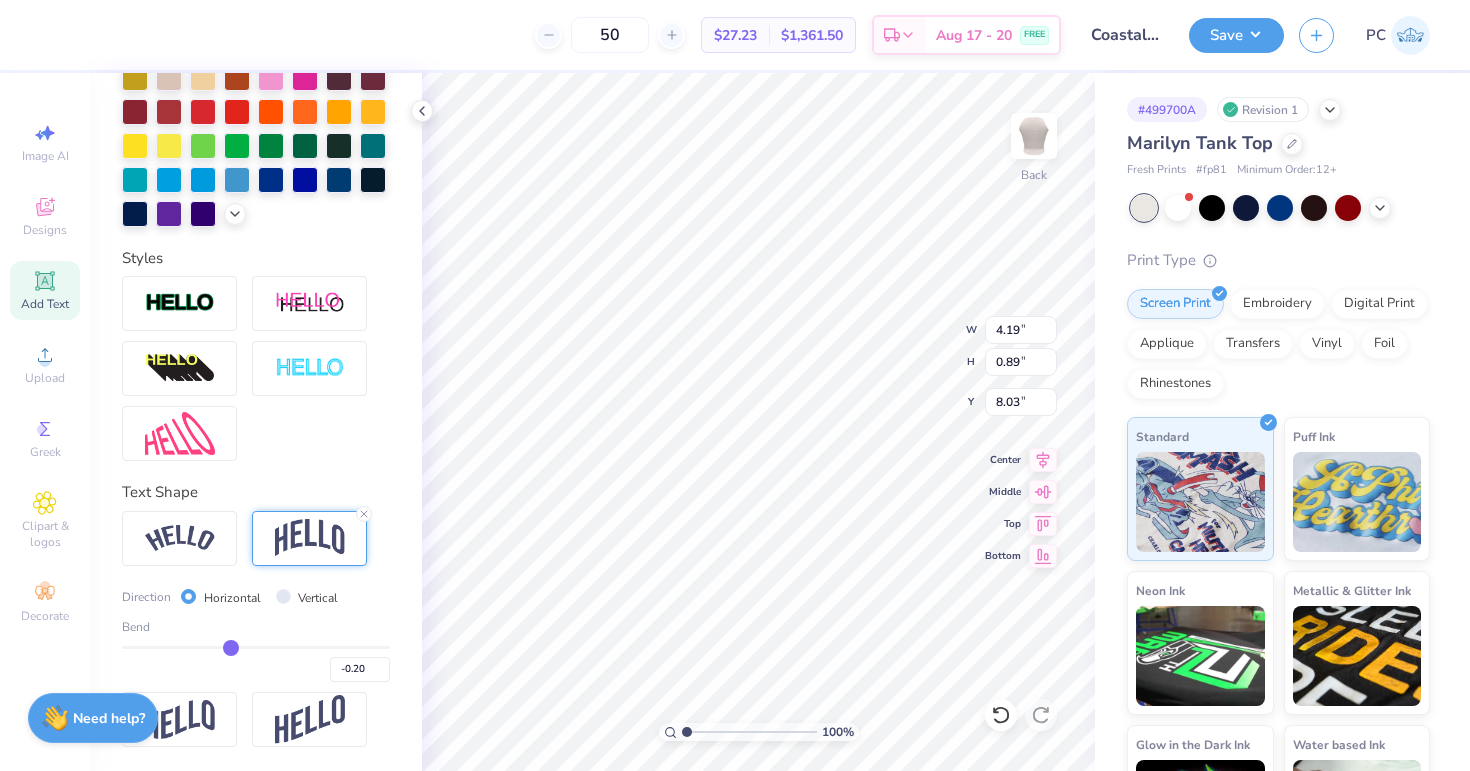 type on "-0.19" 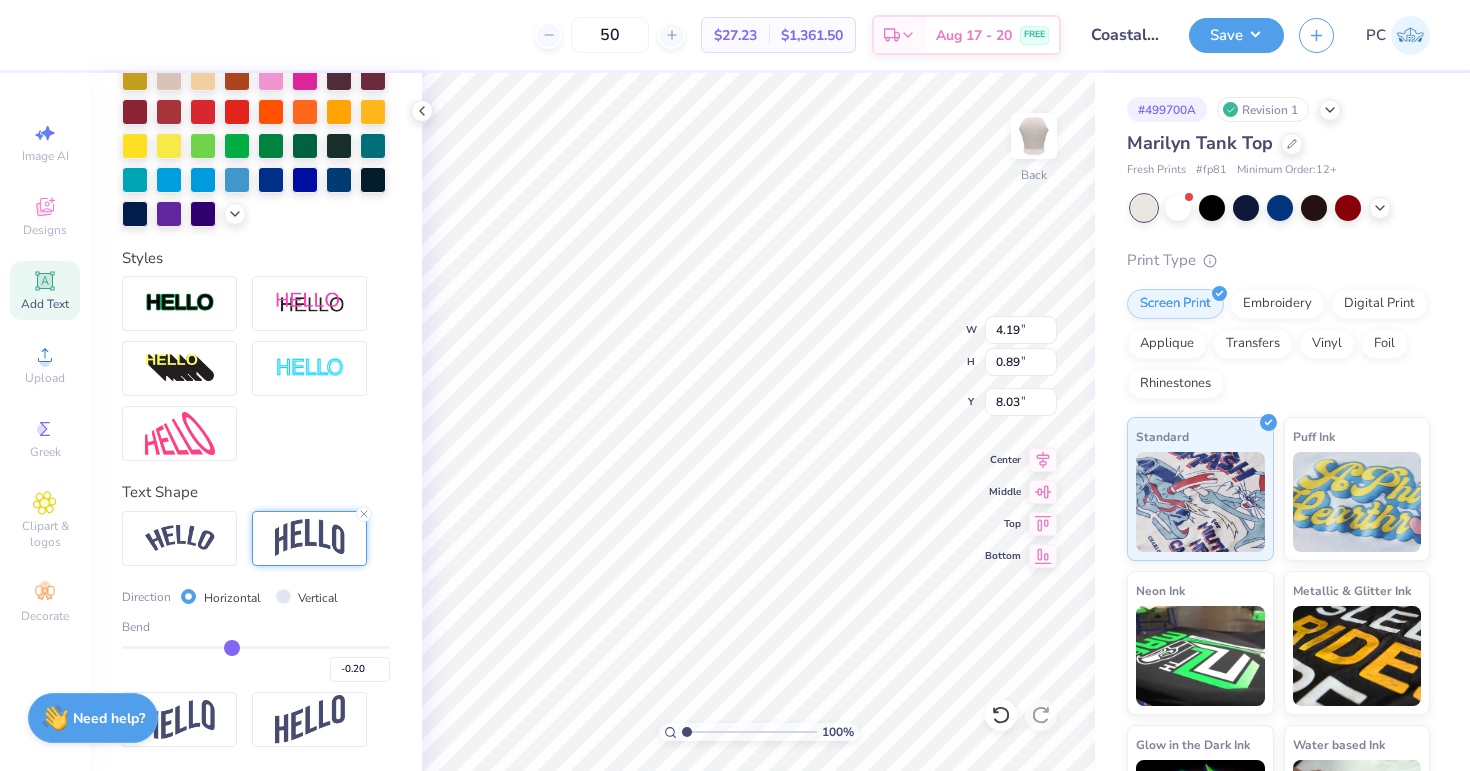 type on "-0.19" 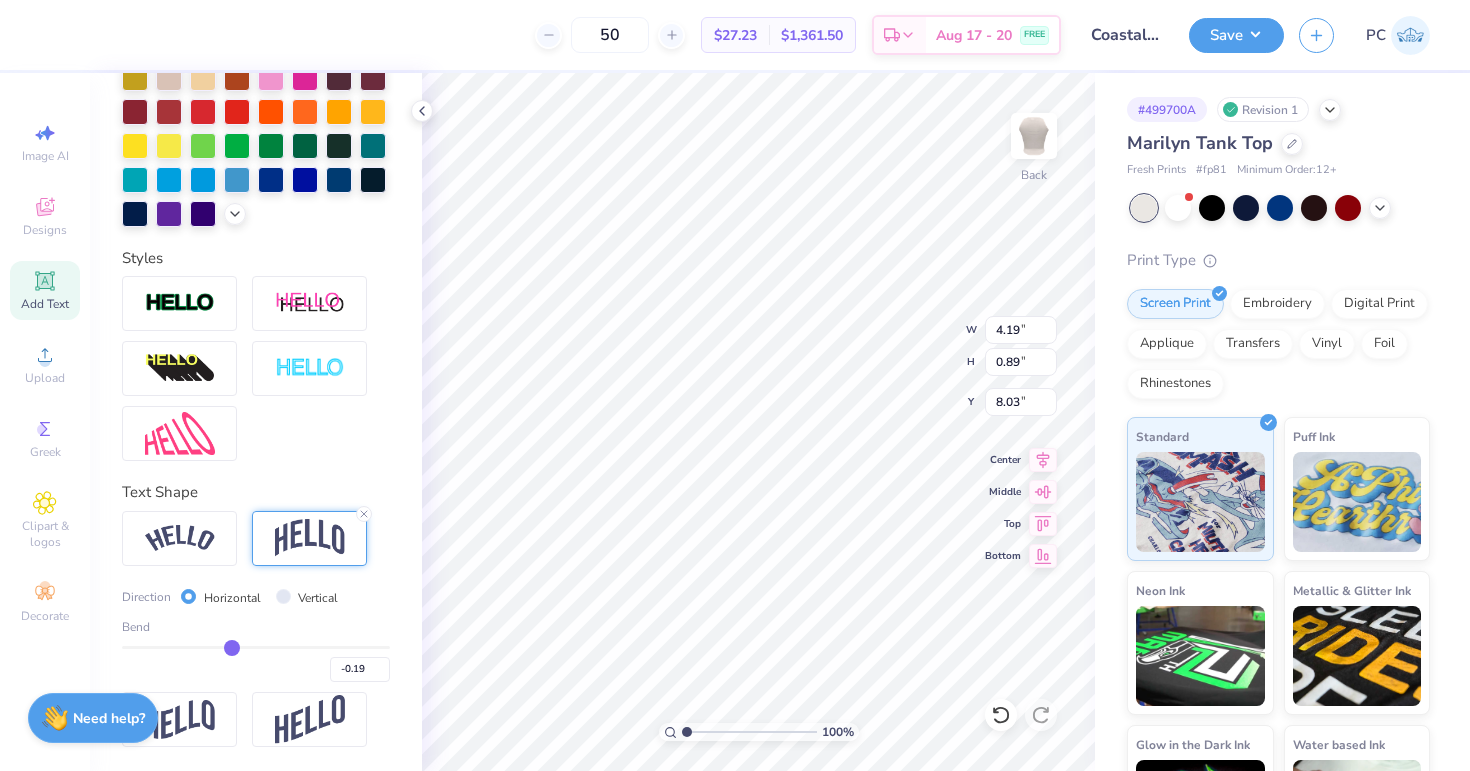 type on "-0.18" 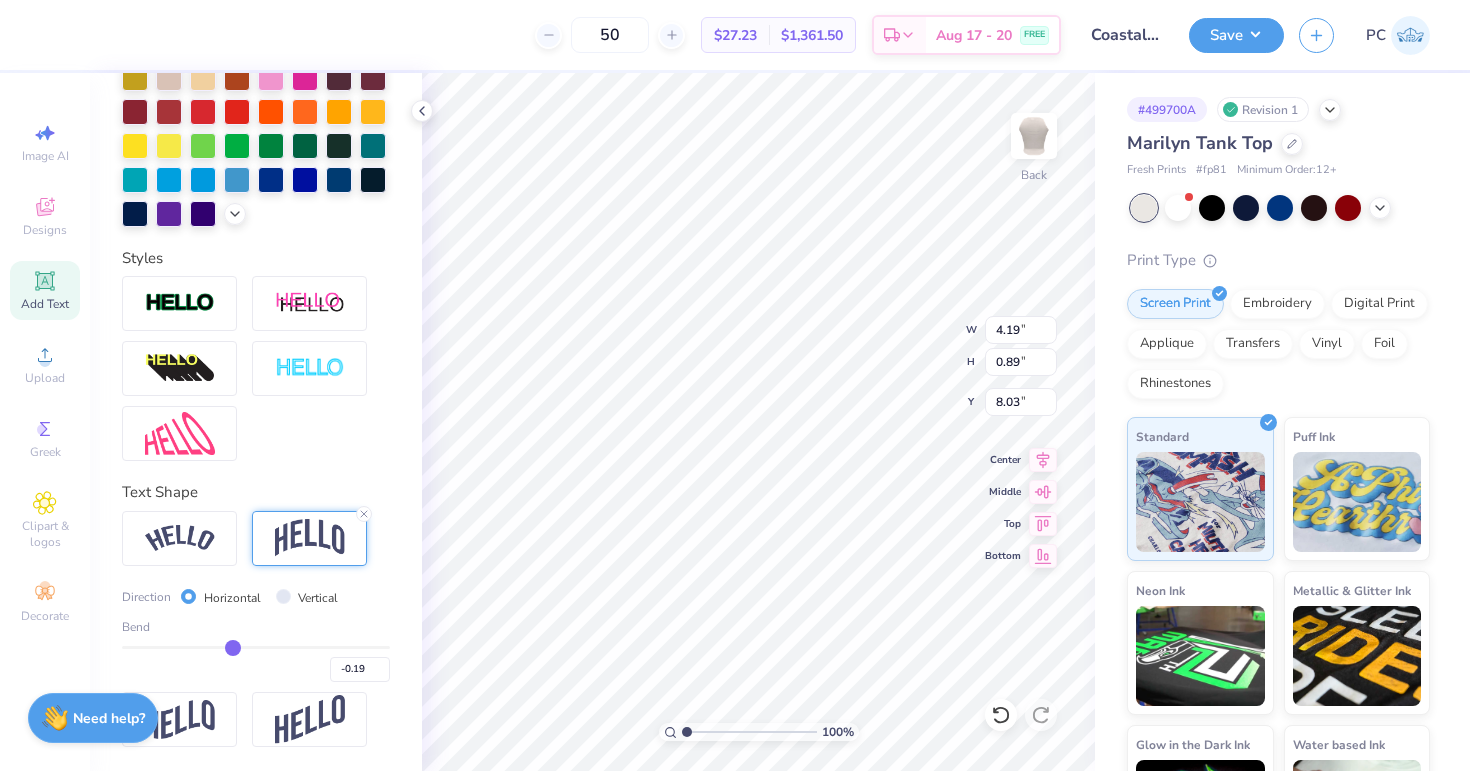 type on "-0.18" 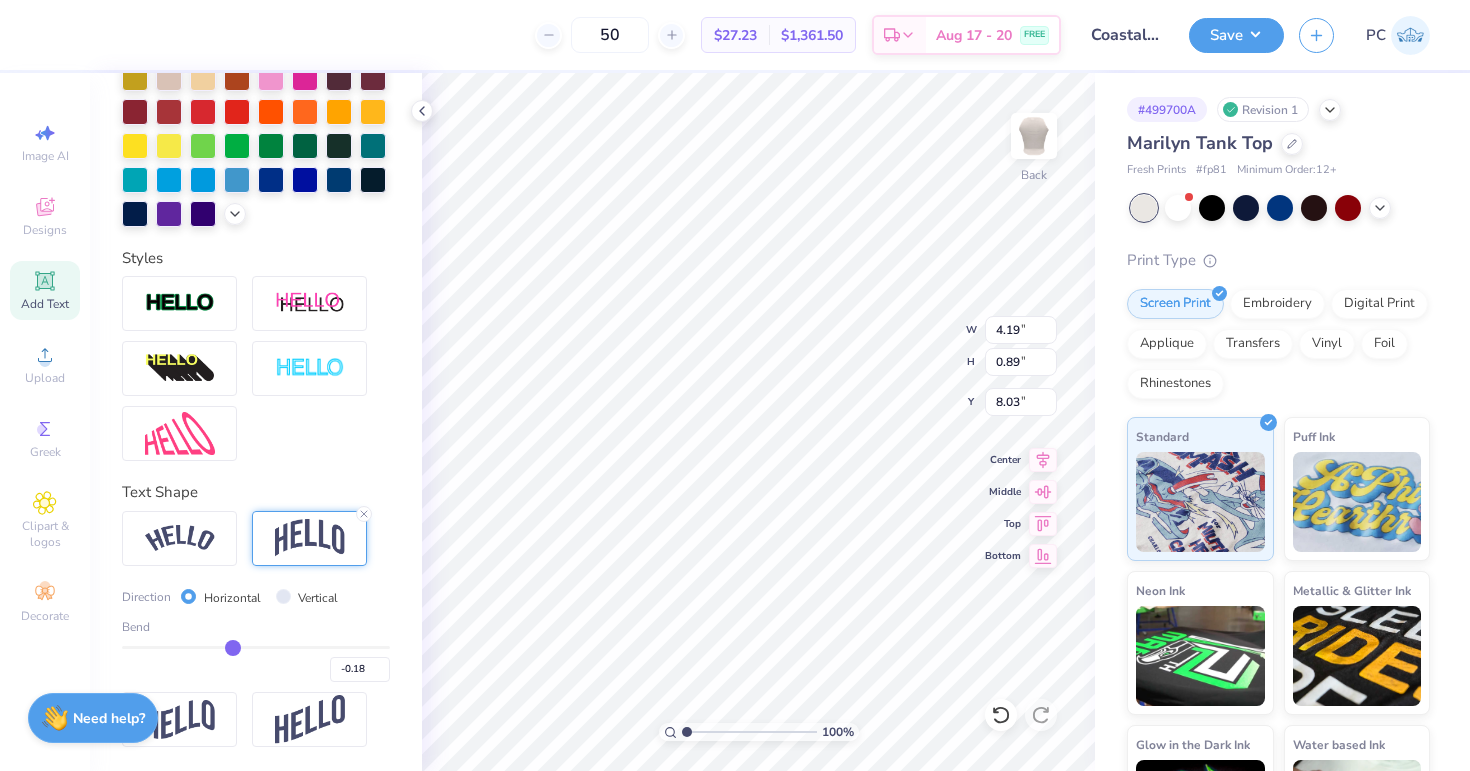 drag, startPoint x: 214, startPoint y: 648, endPoint x: 233, endPoint y: 648, distance: 19 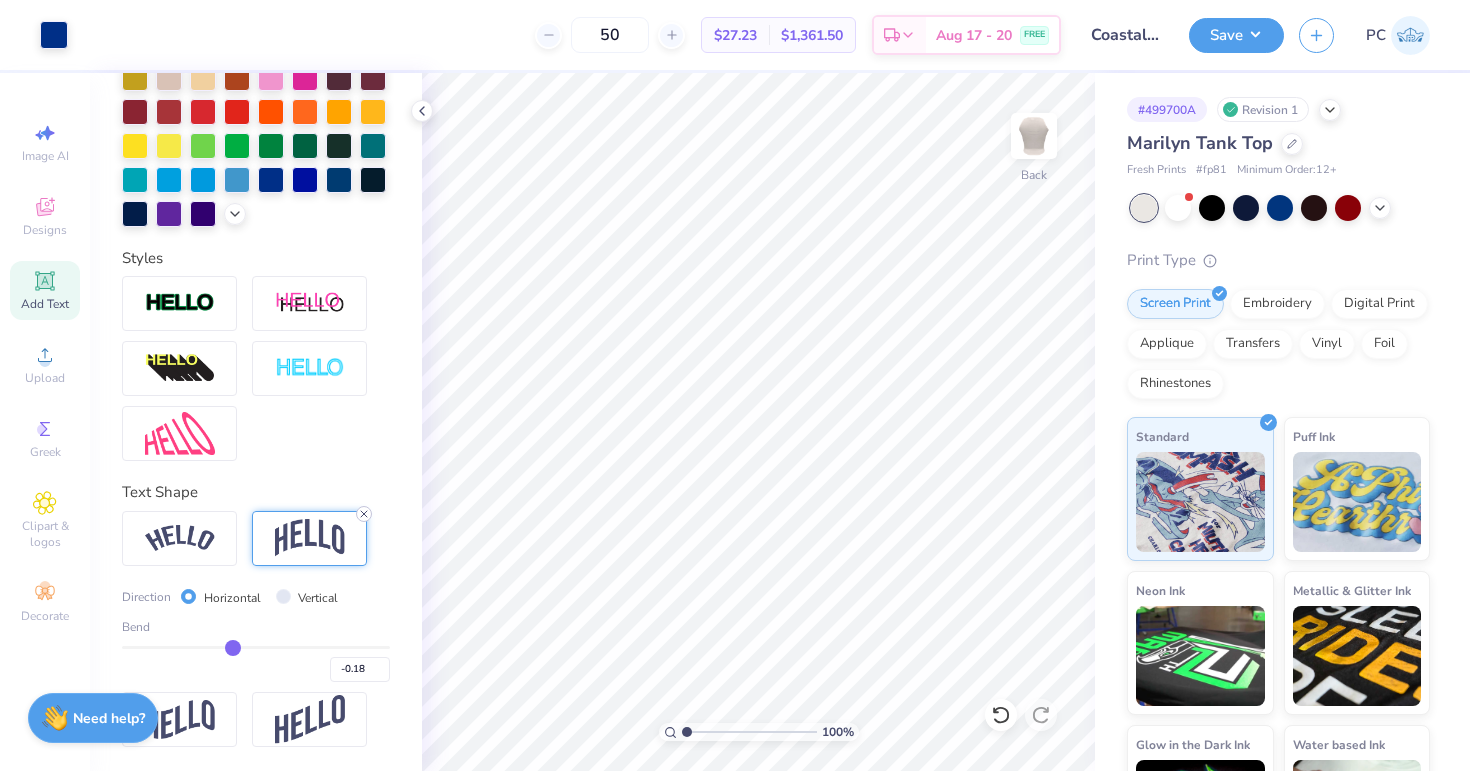click 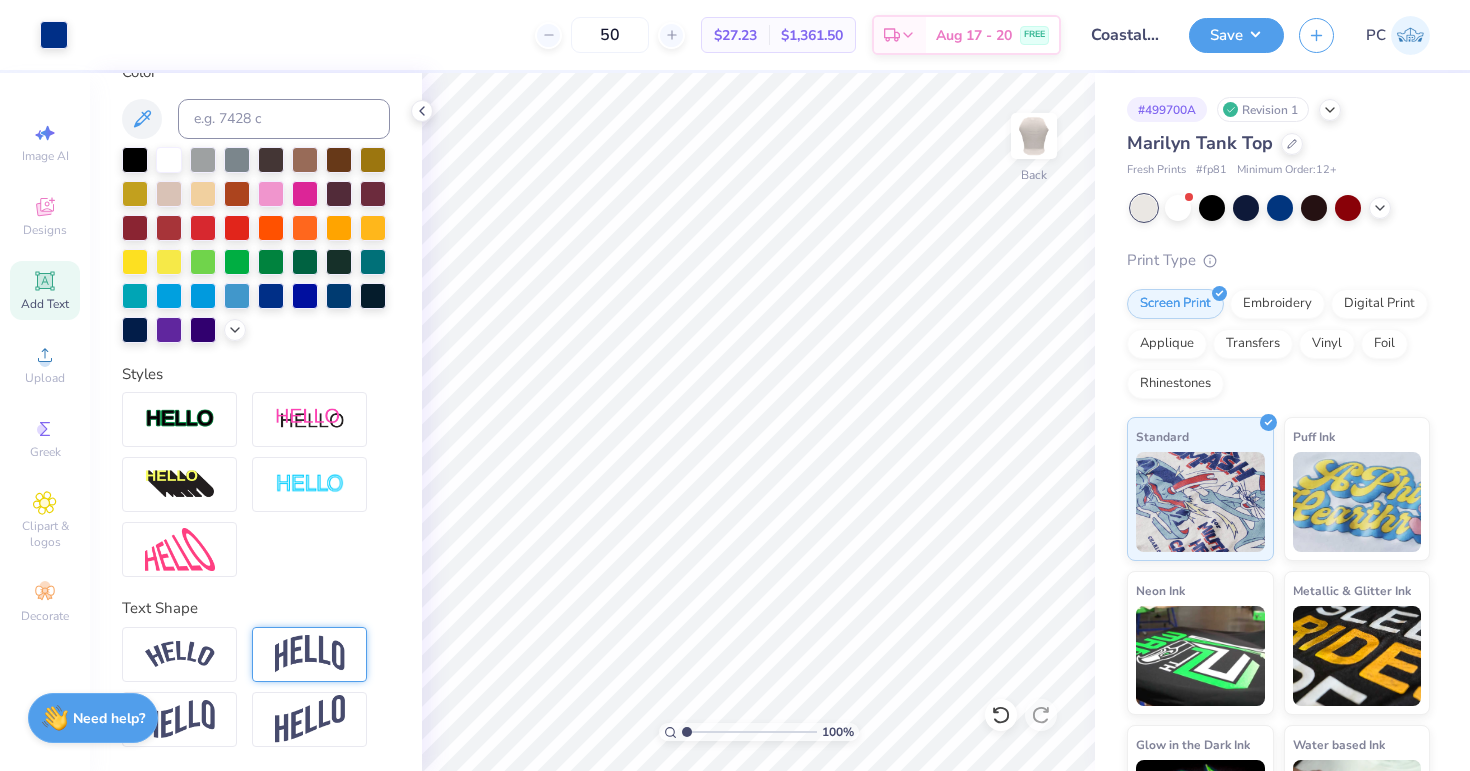 scroll, scrollTop: 391, scrollLeft: 0, axis: vertical 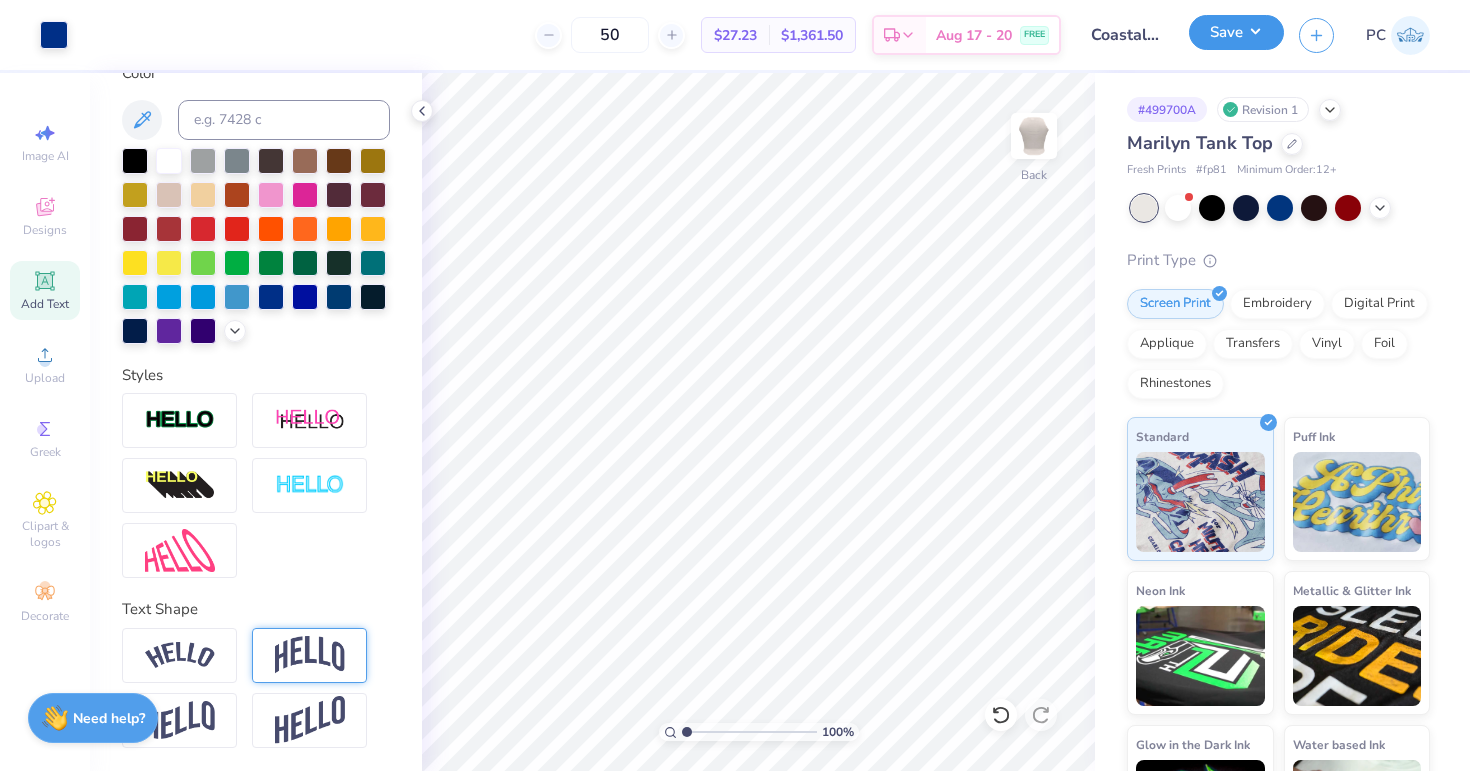 click on "Save" at bounding box center (1236, 32) 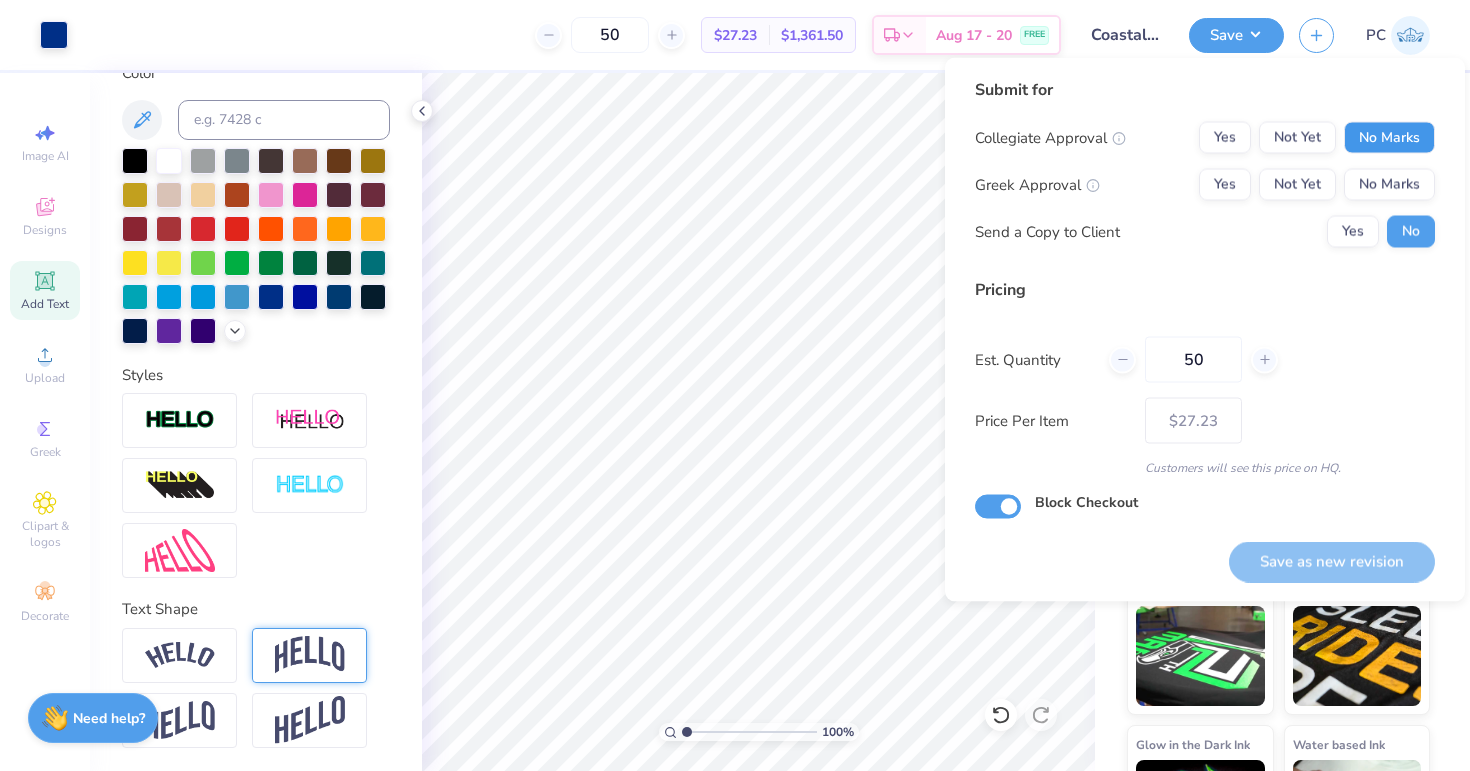 click on "No Marks" at bounding box center [1389, 138] 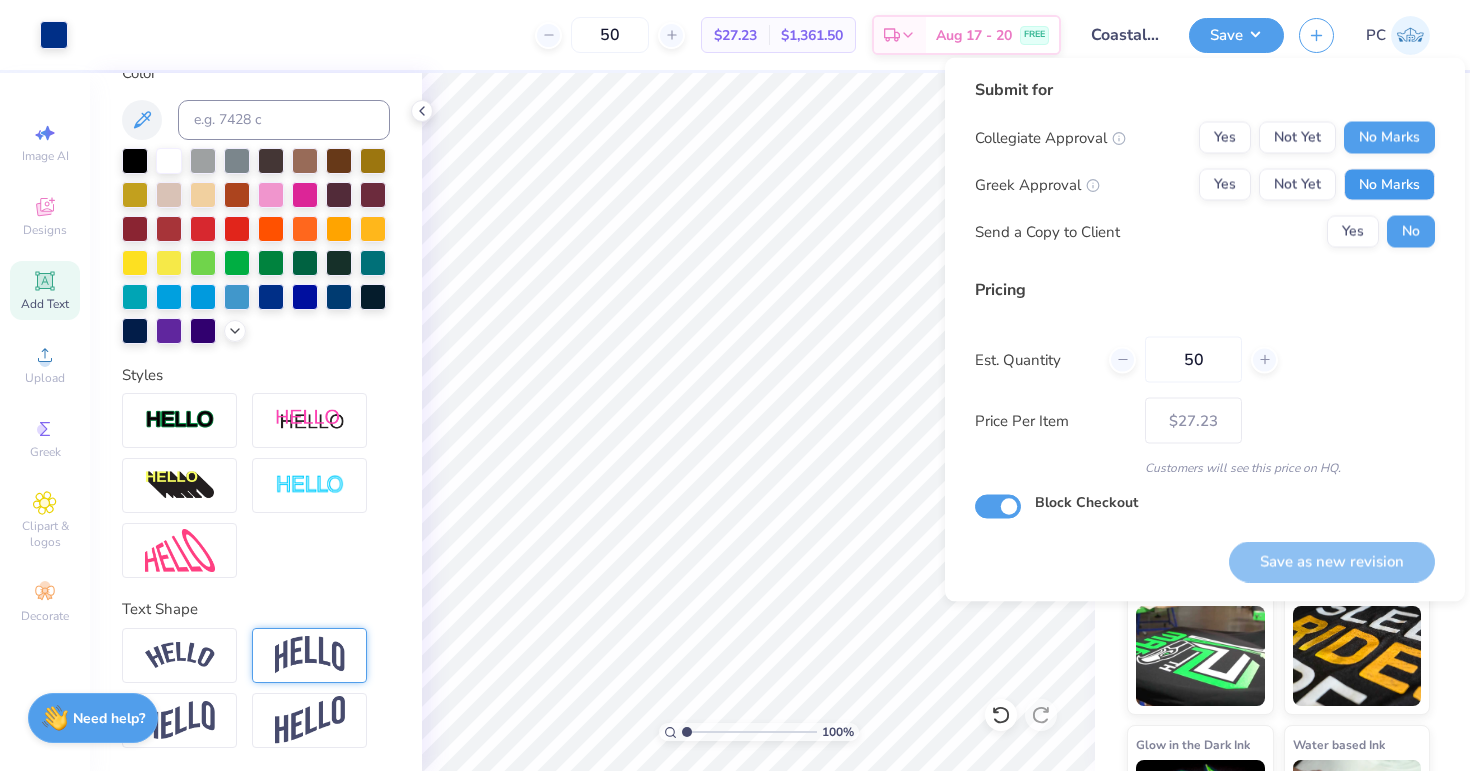 click on "No Marks" at bounding box center [1389, 185] 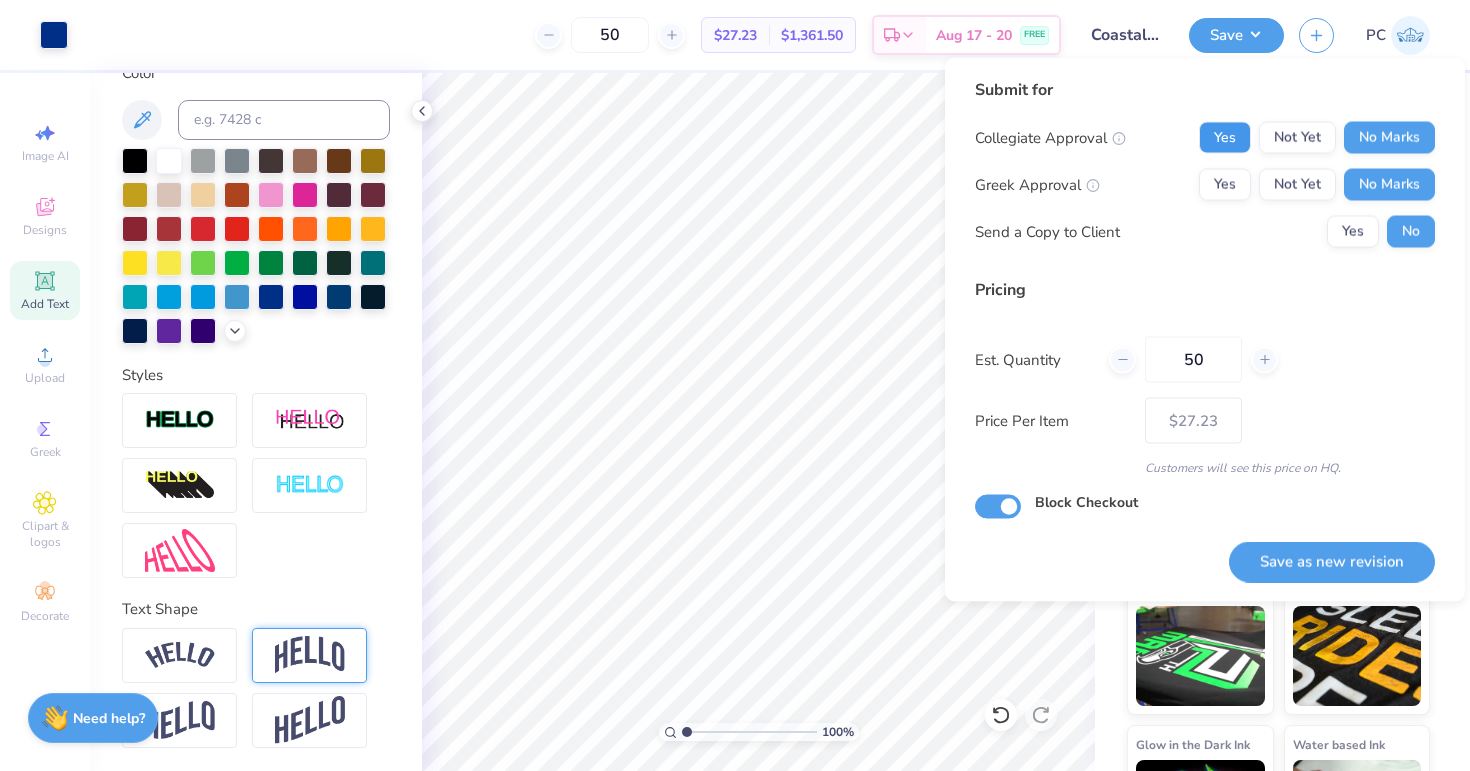 click on "Yes" at bounding box center (1225, 138) 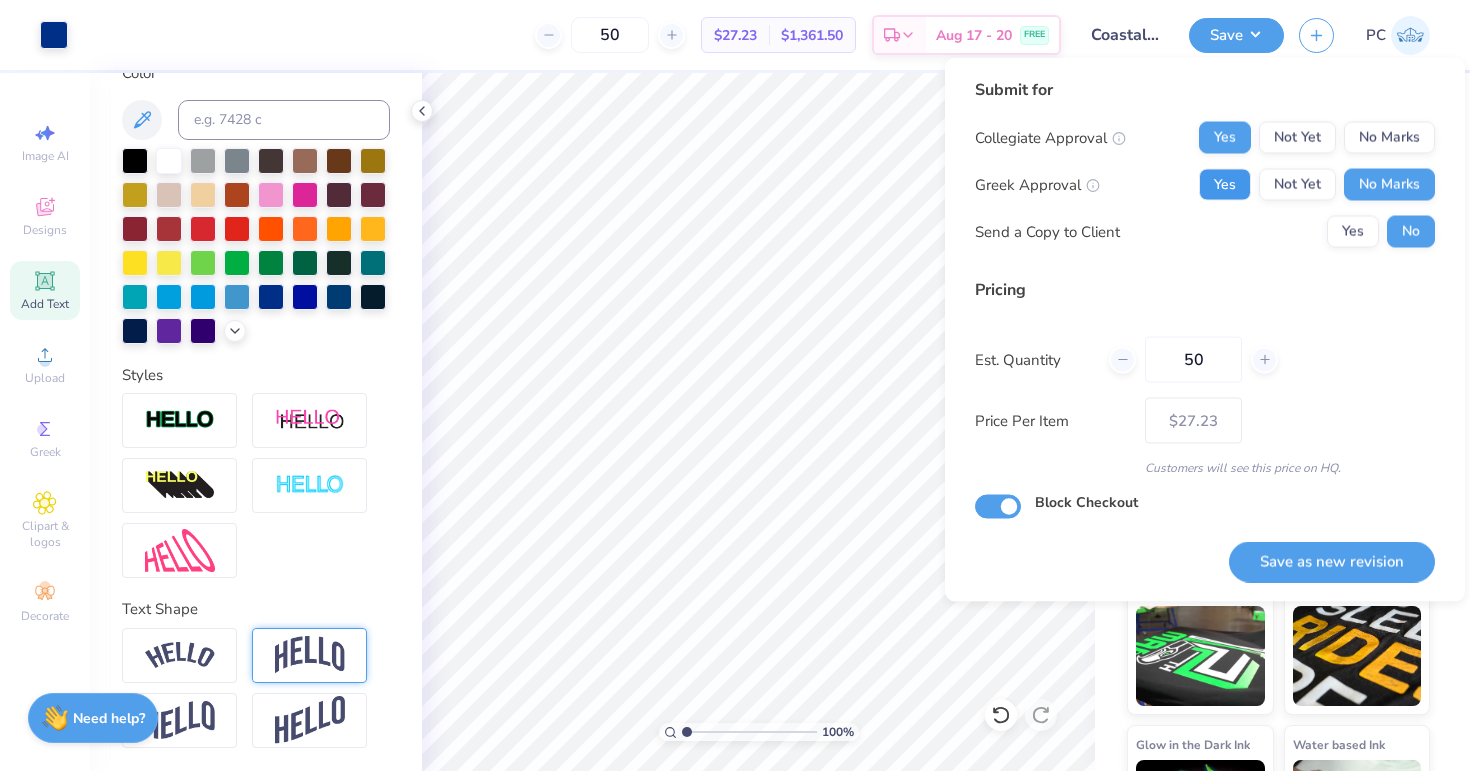 click on "Yes" at bounding box center [1225, 185] 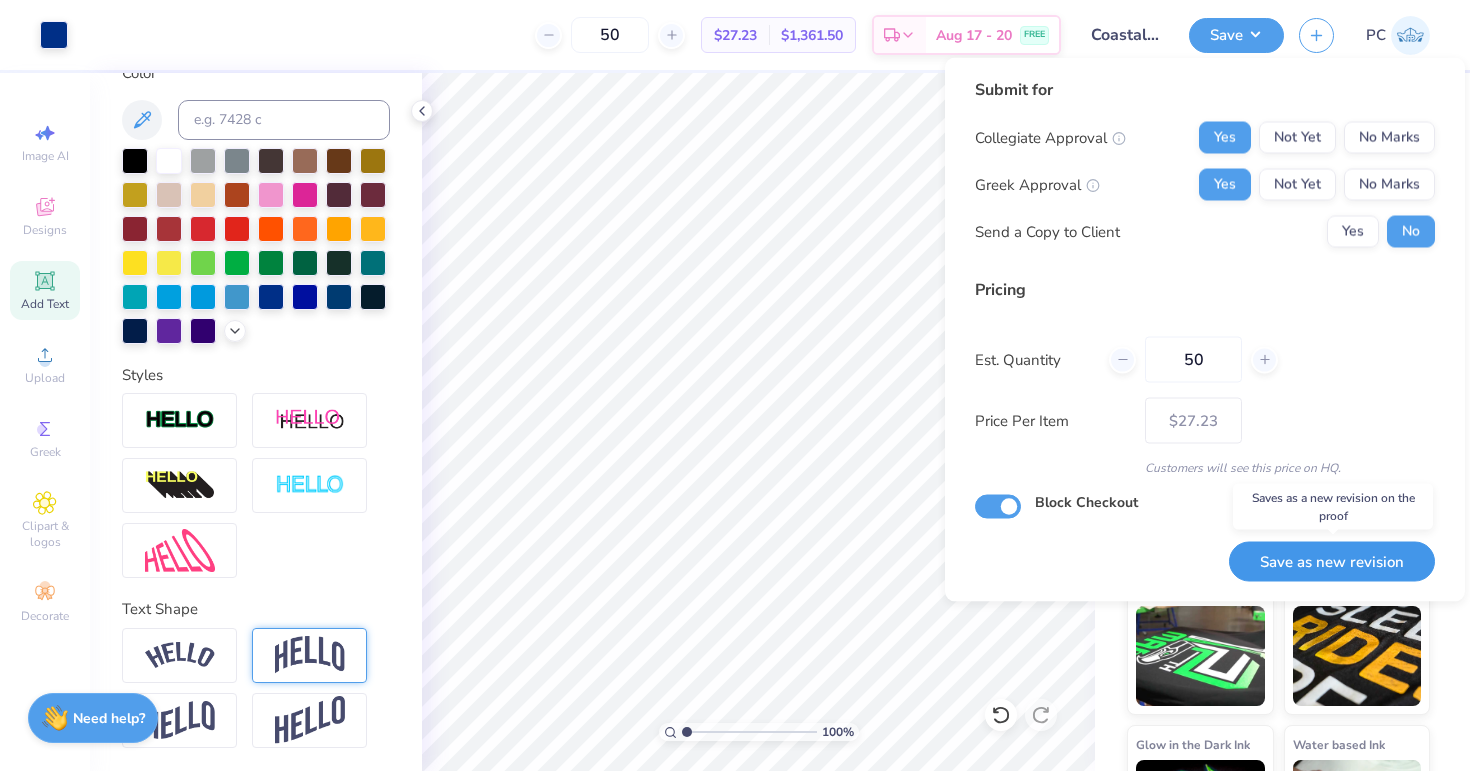 click on "Save as new revision" at bounding box center [1332, 561] 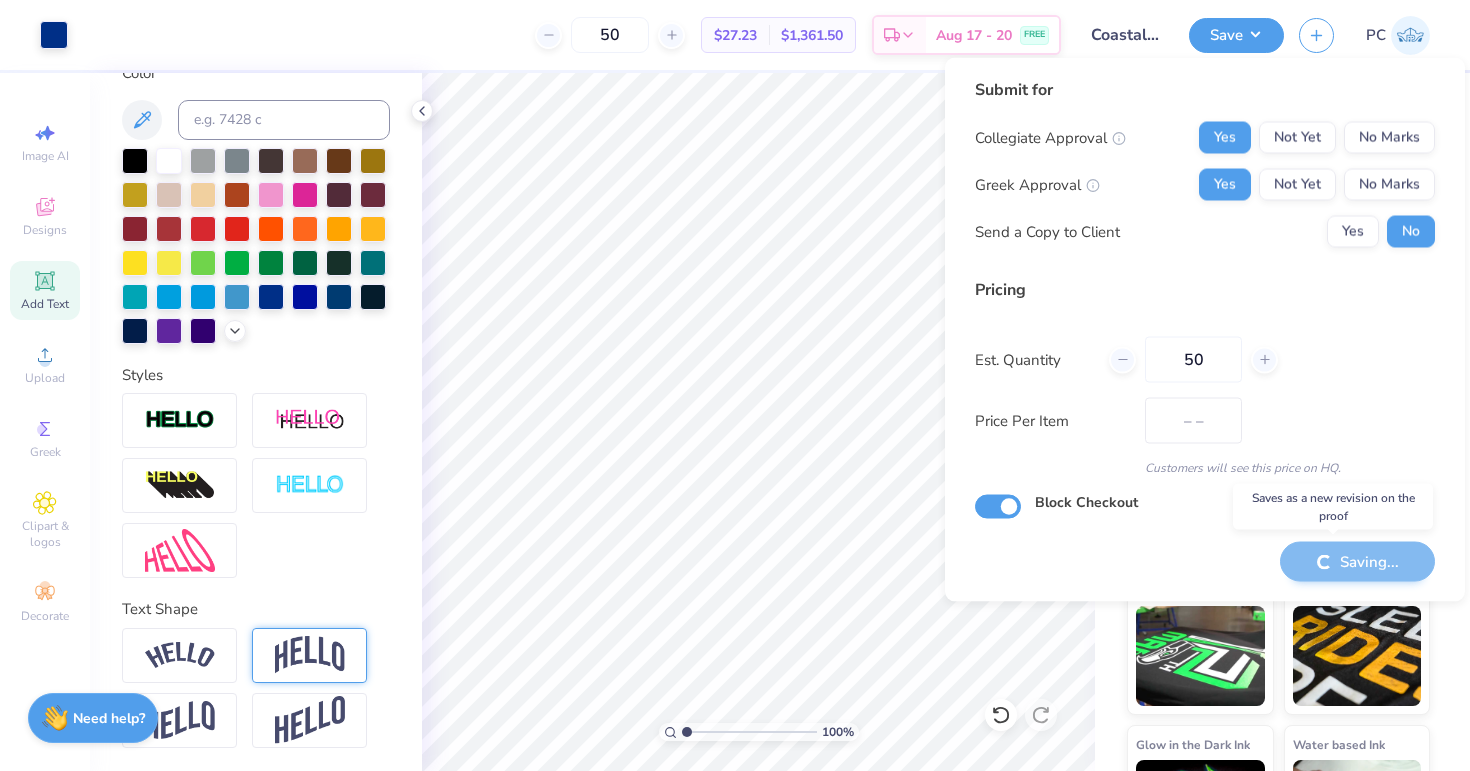 type on "$27.23" 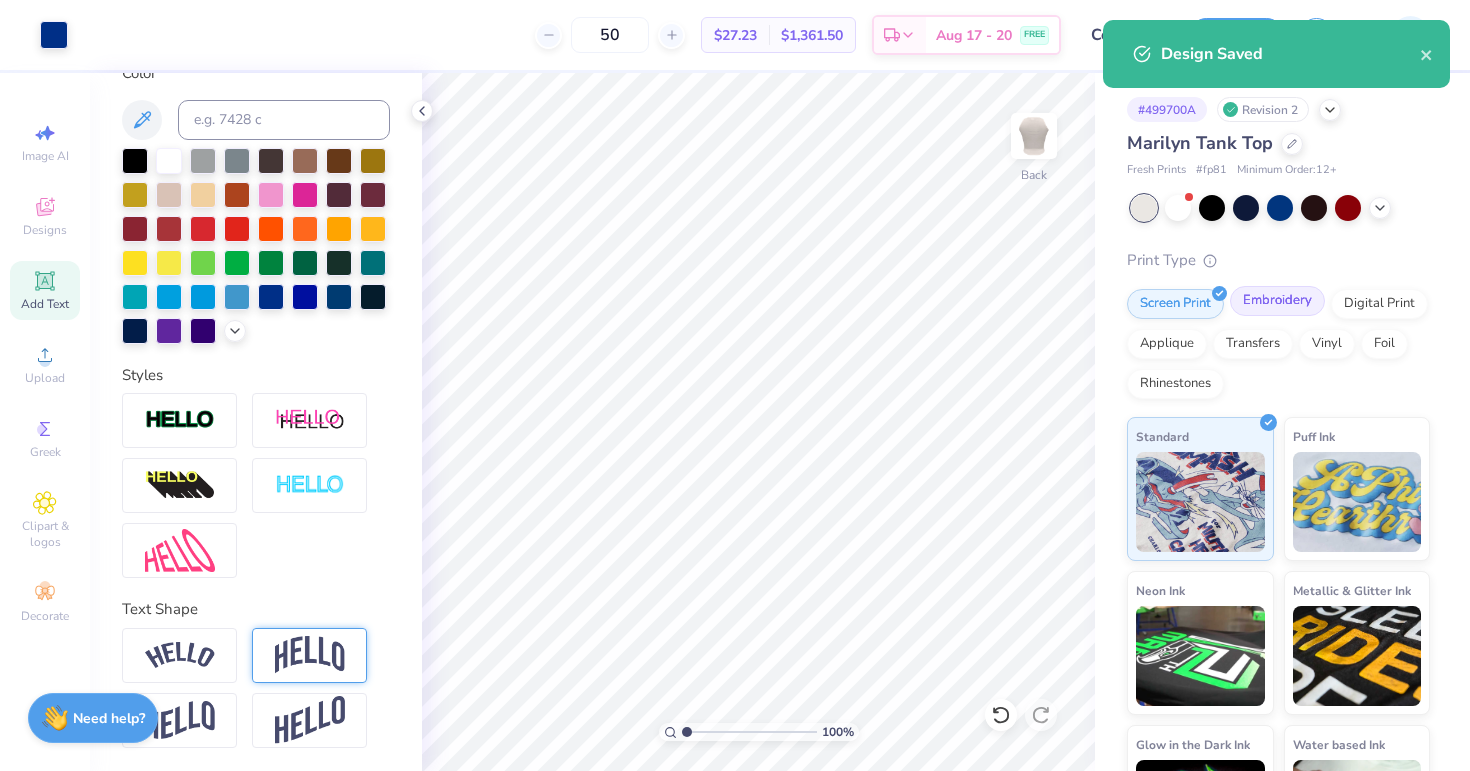 click on "Embroidery" at bounding box center (1277, 301) 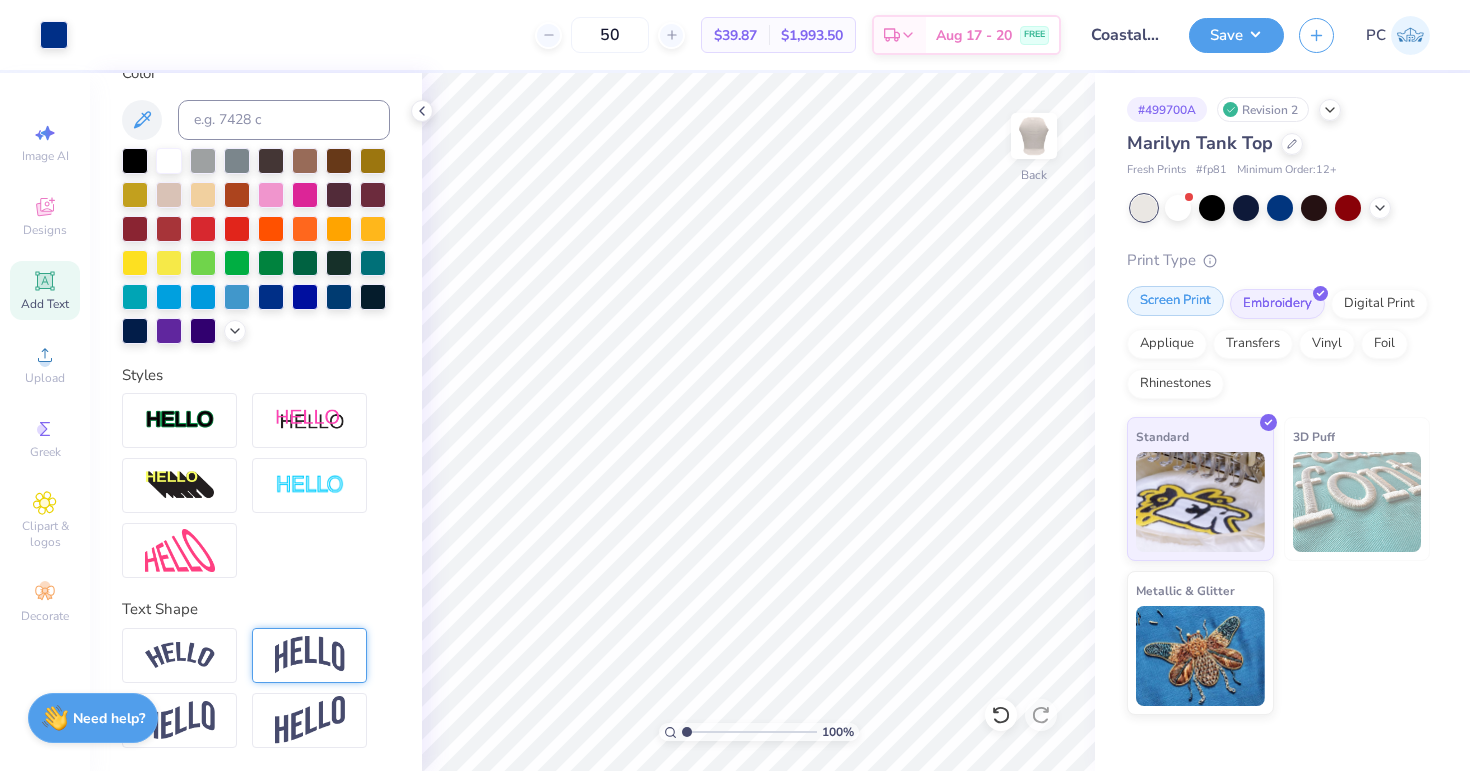 click on "Screen Print" at bounding box center [1175, 301] 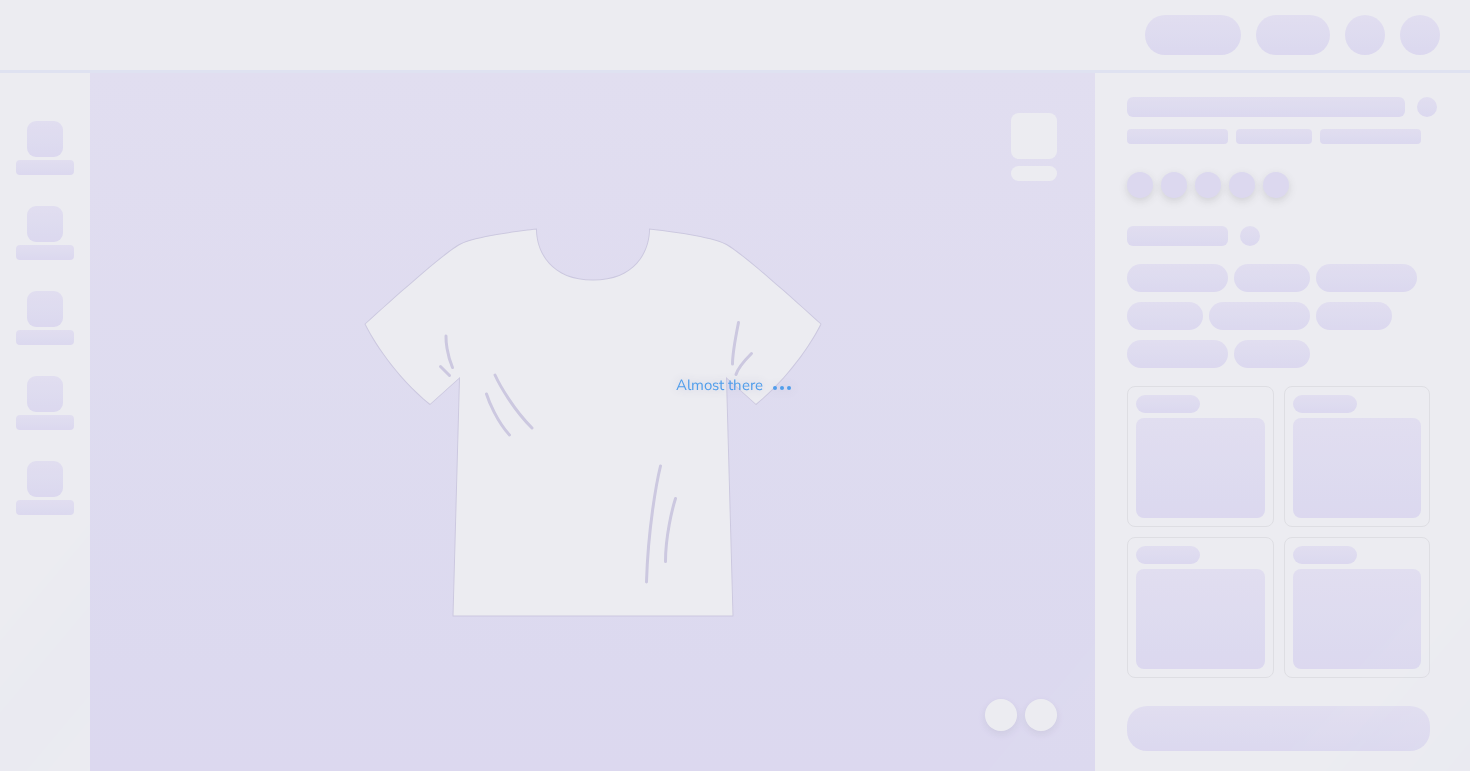 scroll, scrollTop: 0, scrollLeft: 0, axis: both 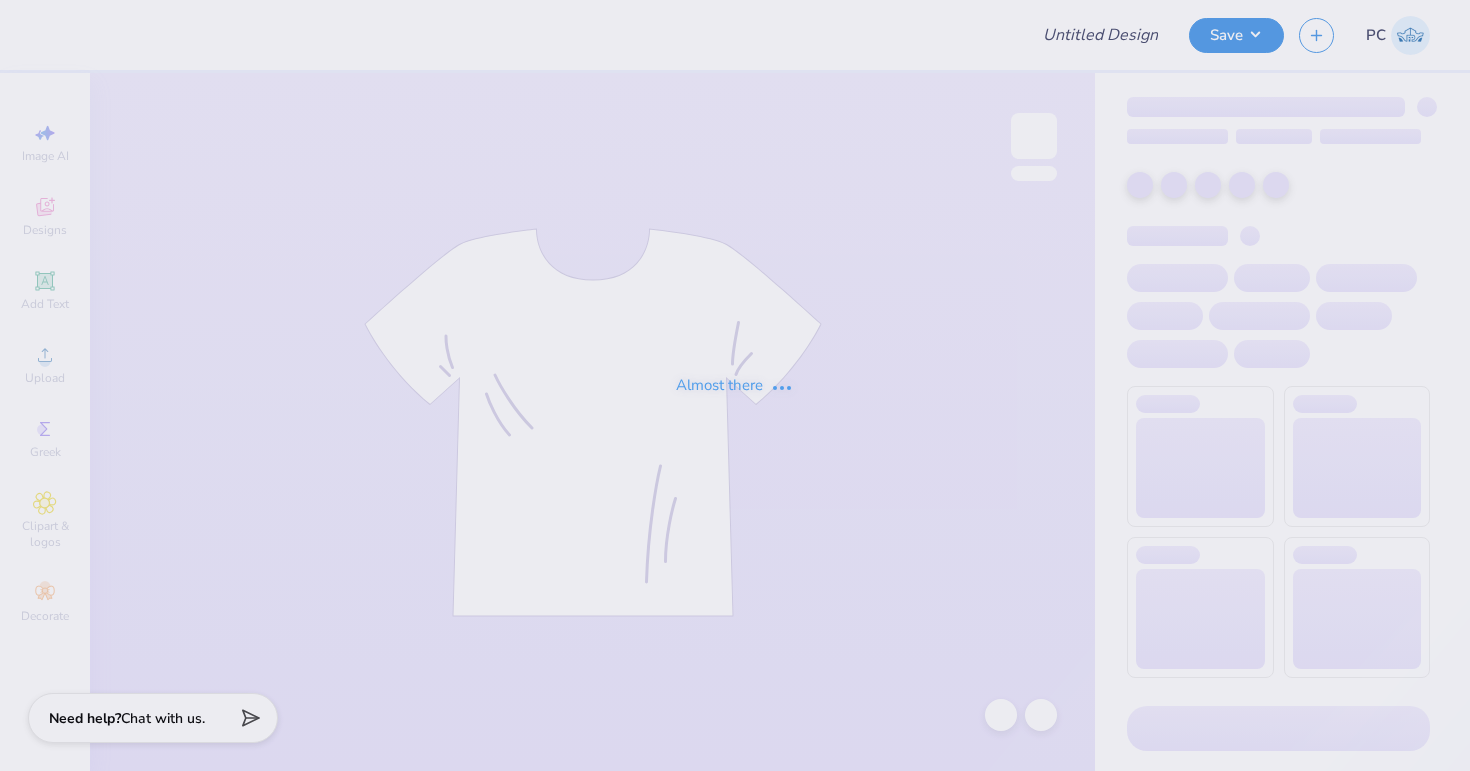 type on "Coastal Cowgirl Merch" 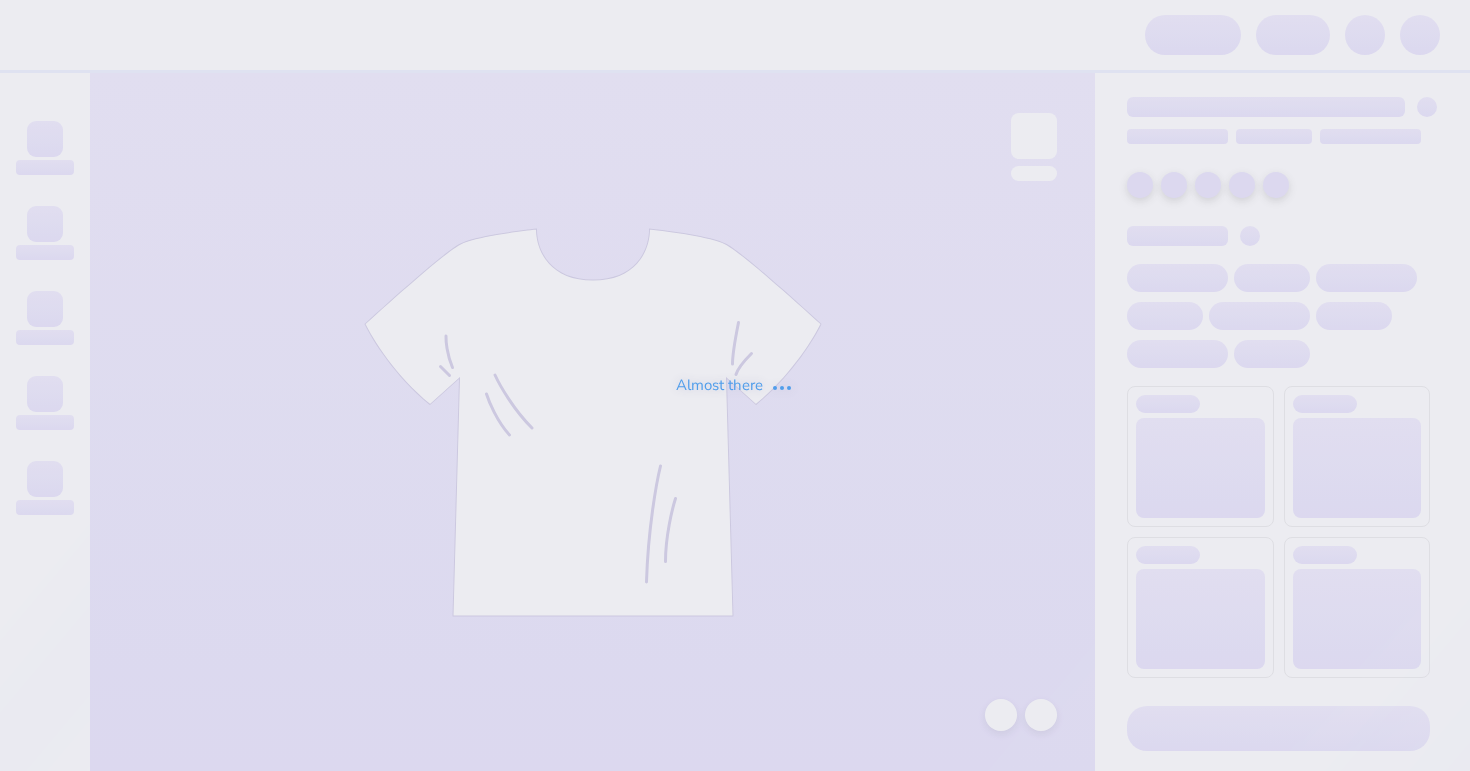 scroll, scrollTop: 0, scrollLeft: 0, axis: both 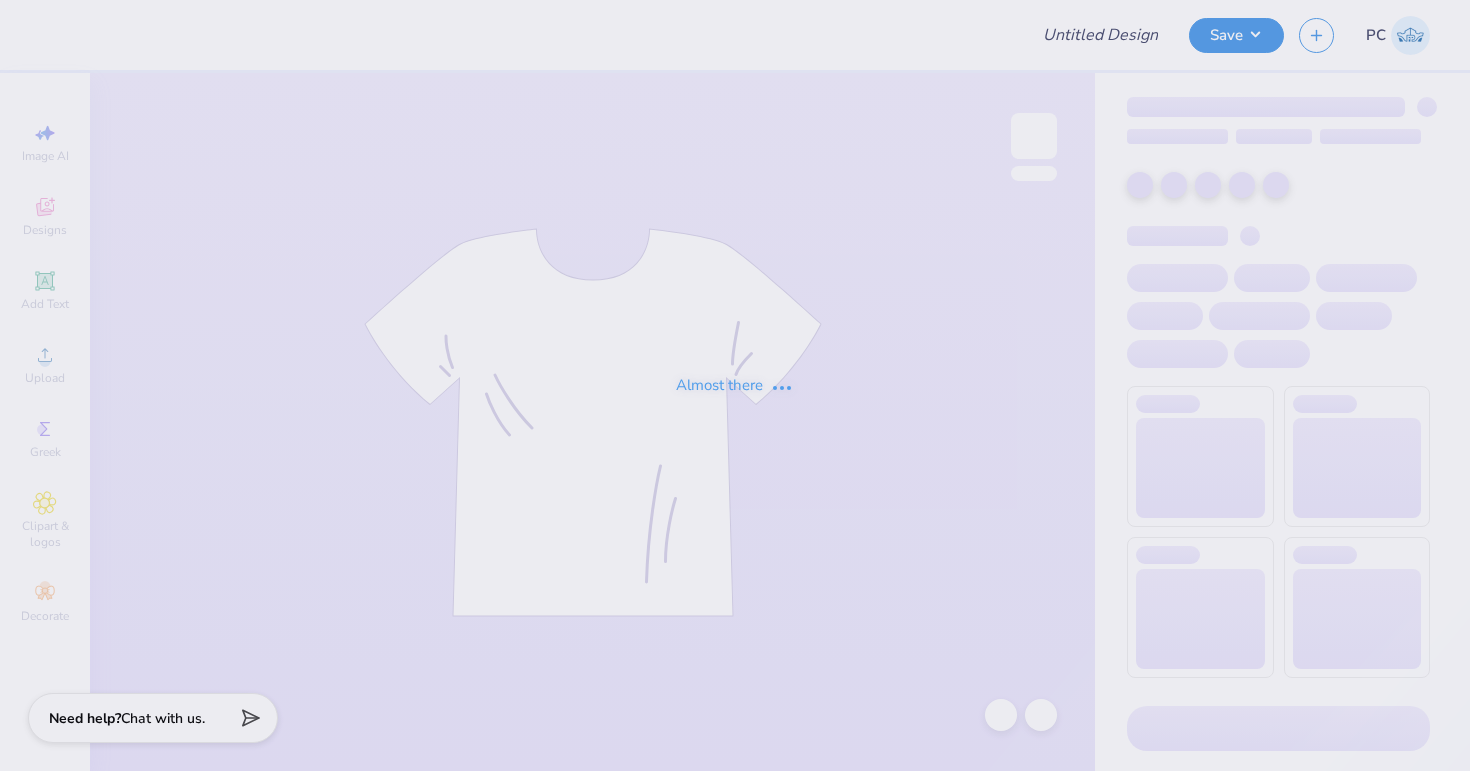 type on "Coastal Cowgirl Merch" 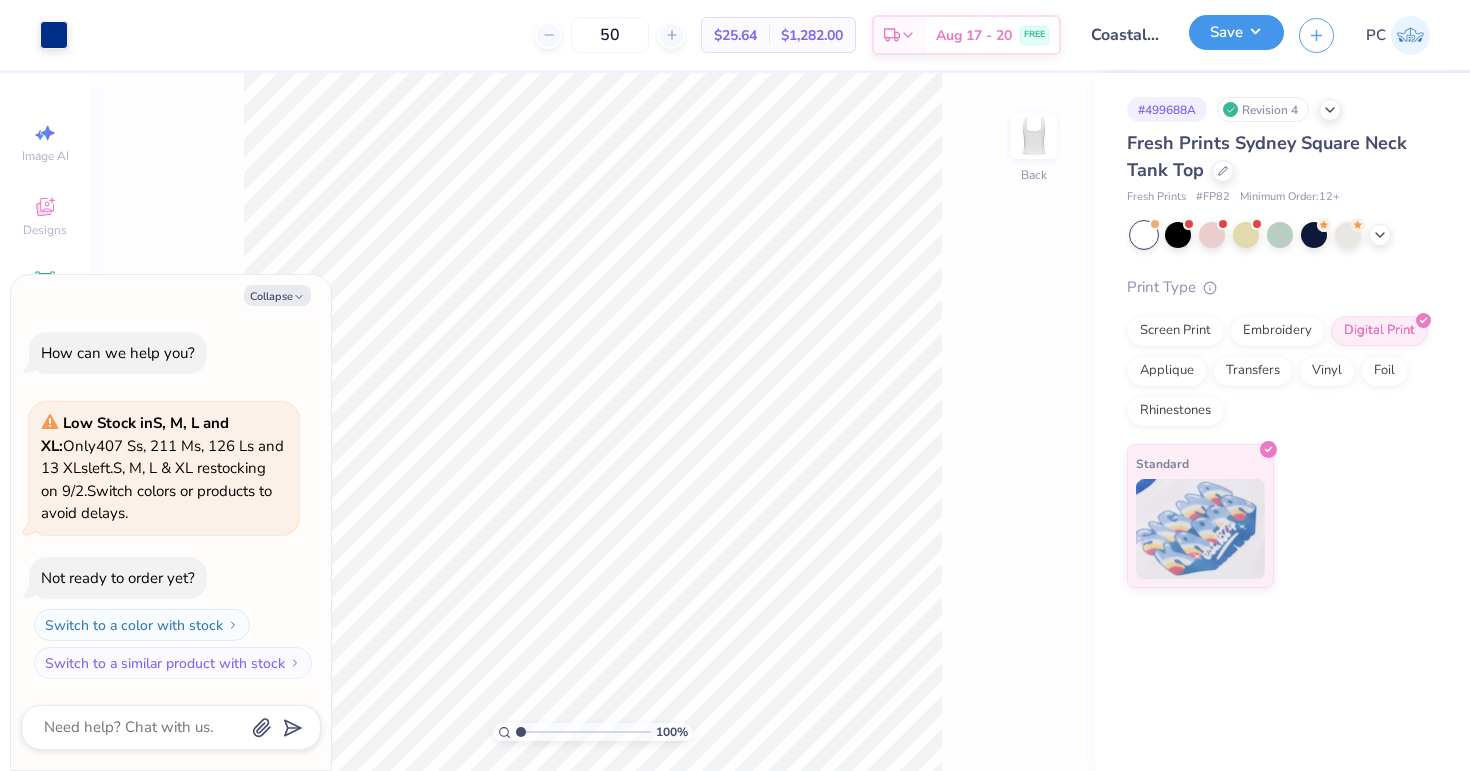 click on "Save" at bounding box center (1236, 32) 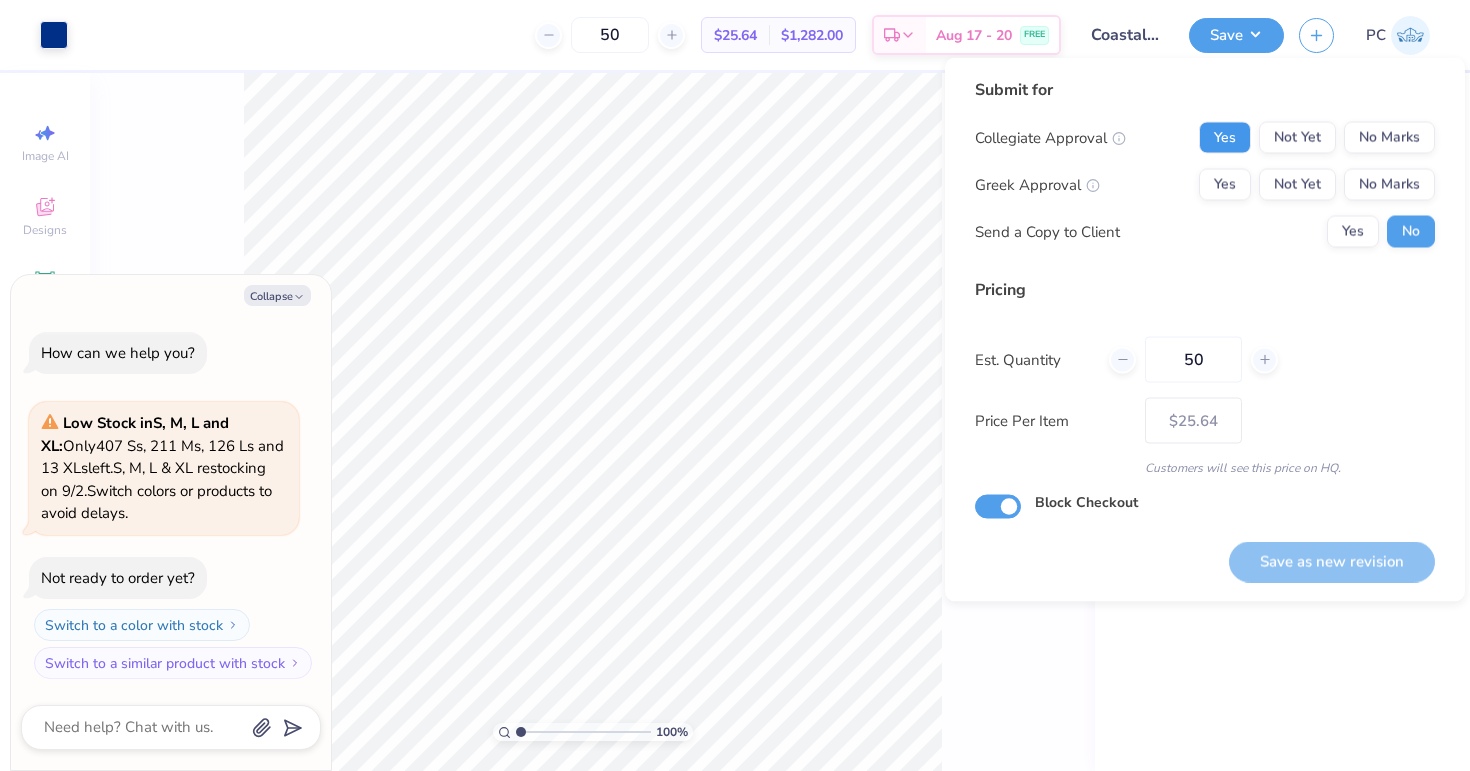 click on "Yes" at bounding box center [1225, 138] 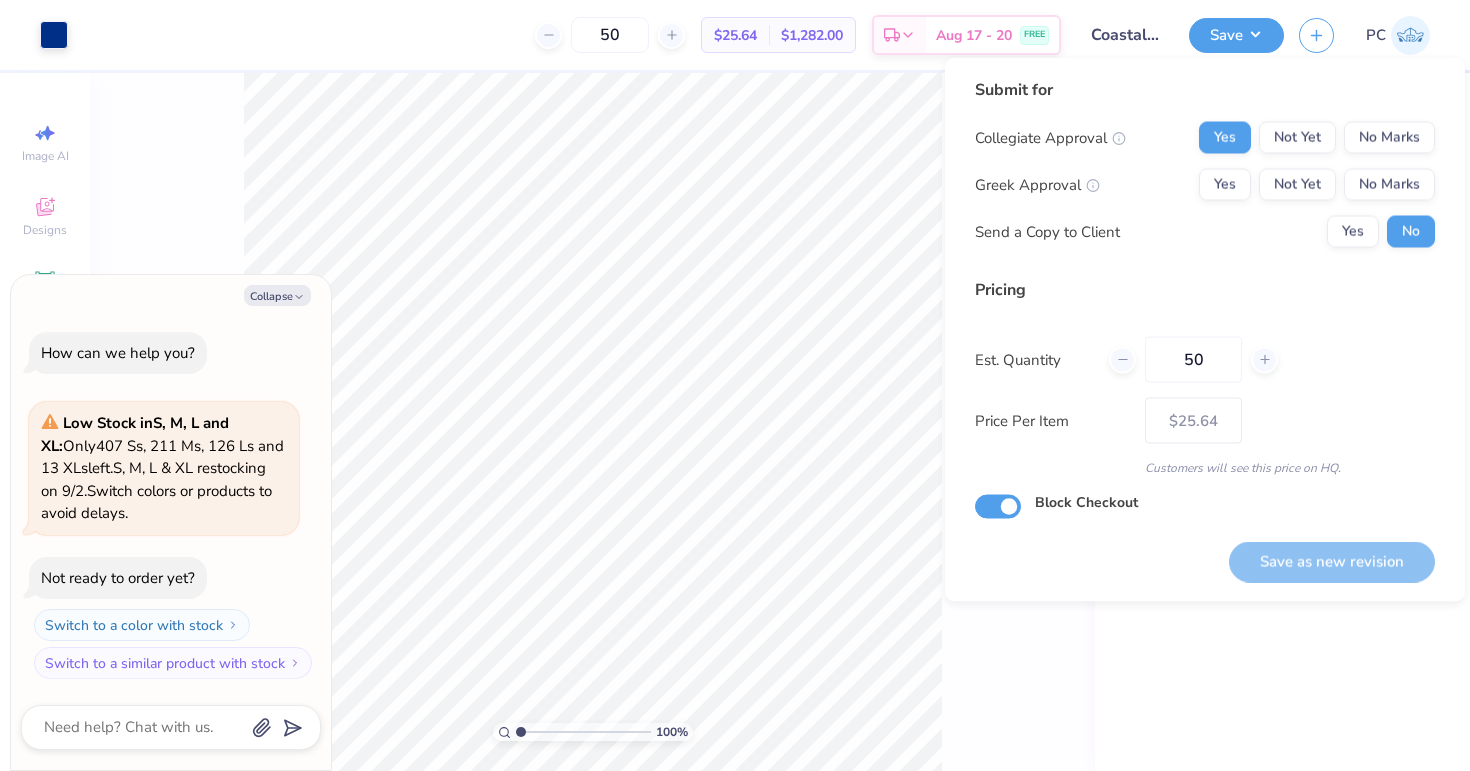 click on "Collegiate Approval Yes Not Yet No Marks Greek Approval Yes Not Yet No Marks Send a Copy to Client Yes No" at bounding box center (1205, 185) 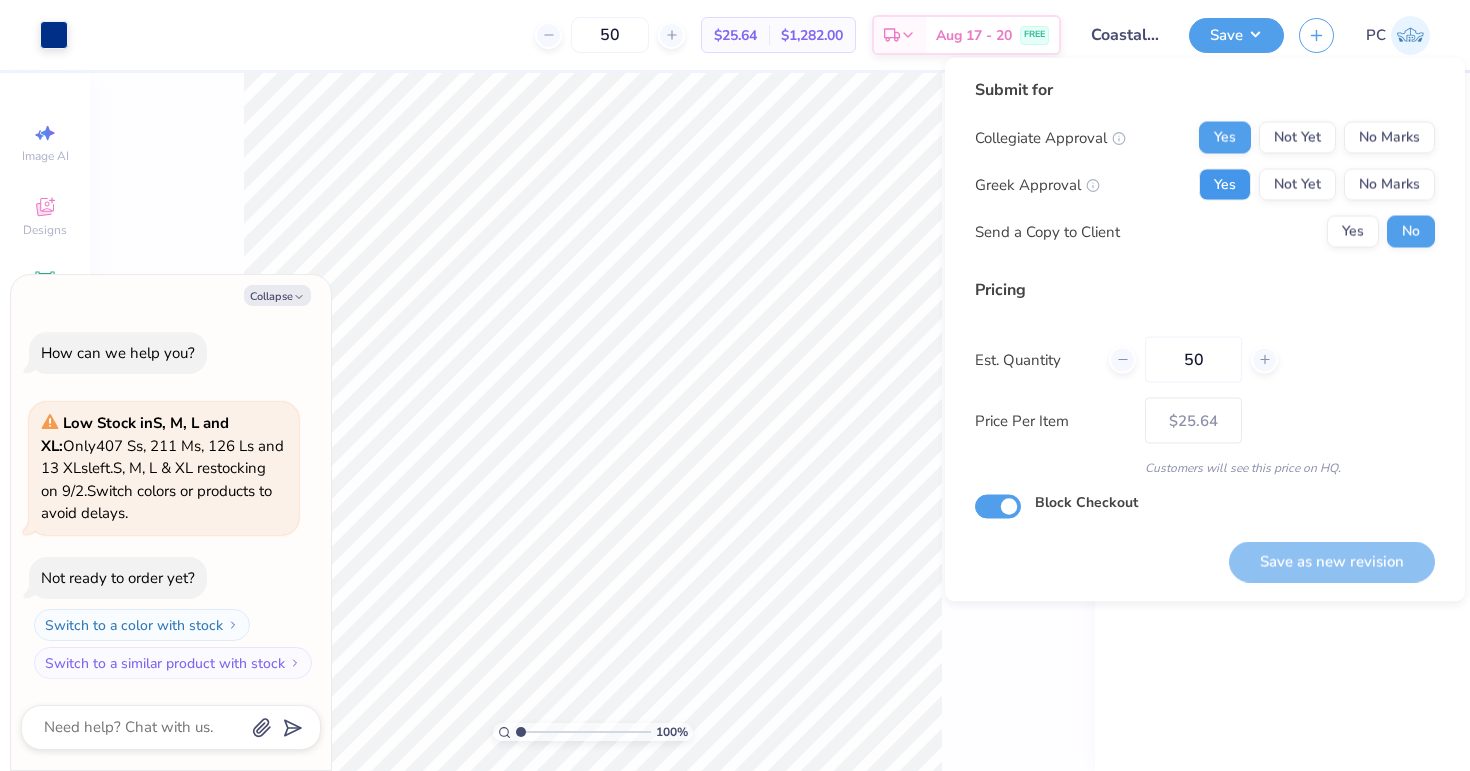 click on "Yes" at bounding box center (1225, 185) 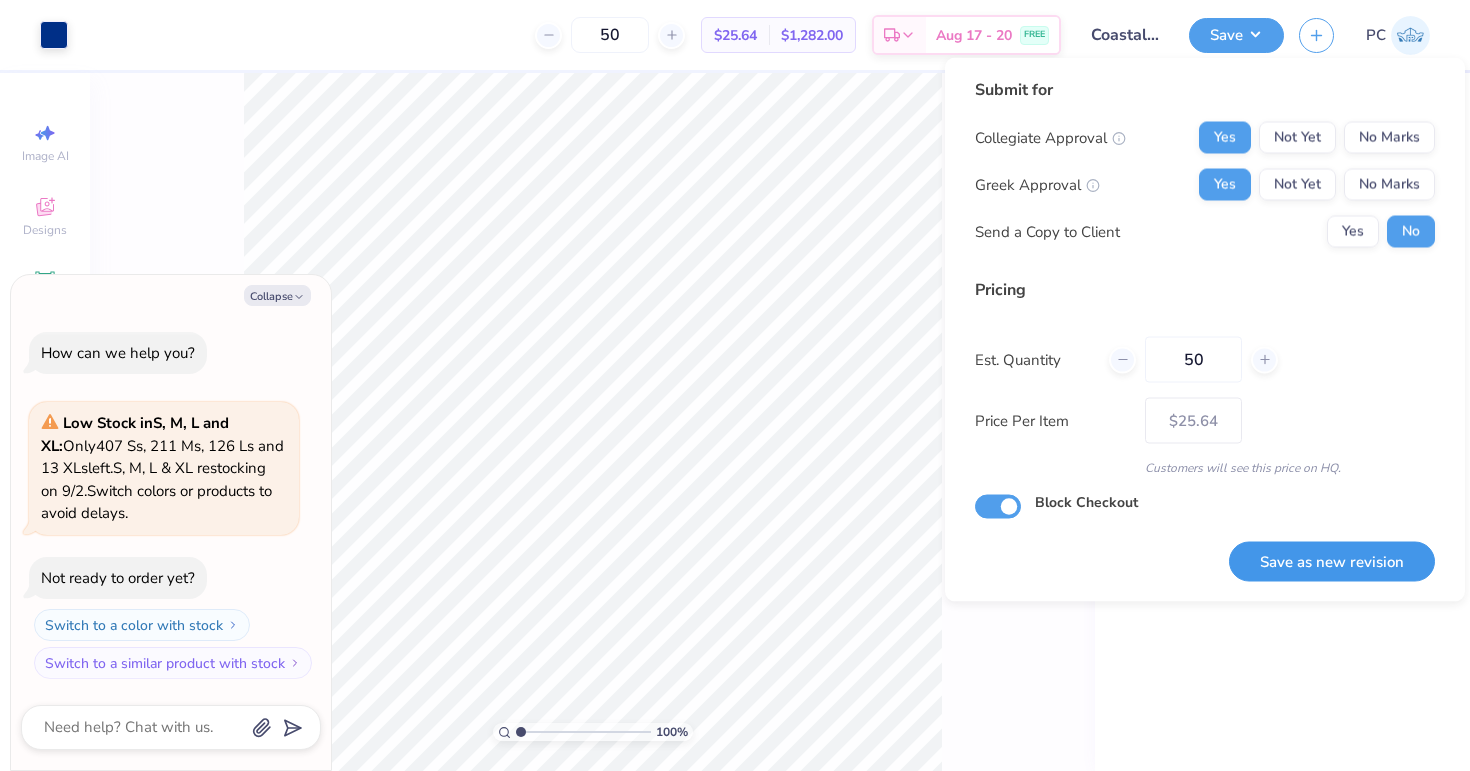 click on "Save as new revision" at bounding box center (1332, 561) 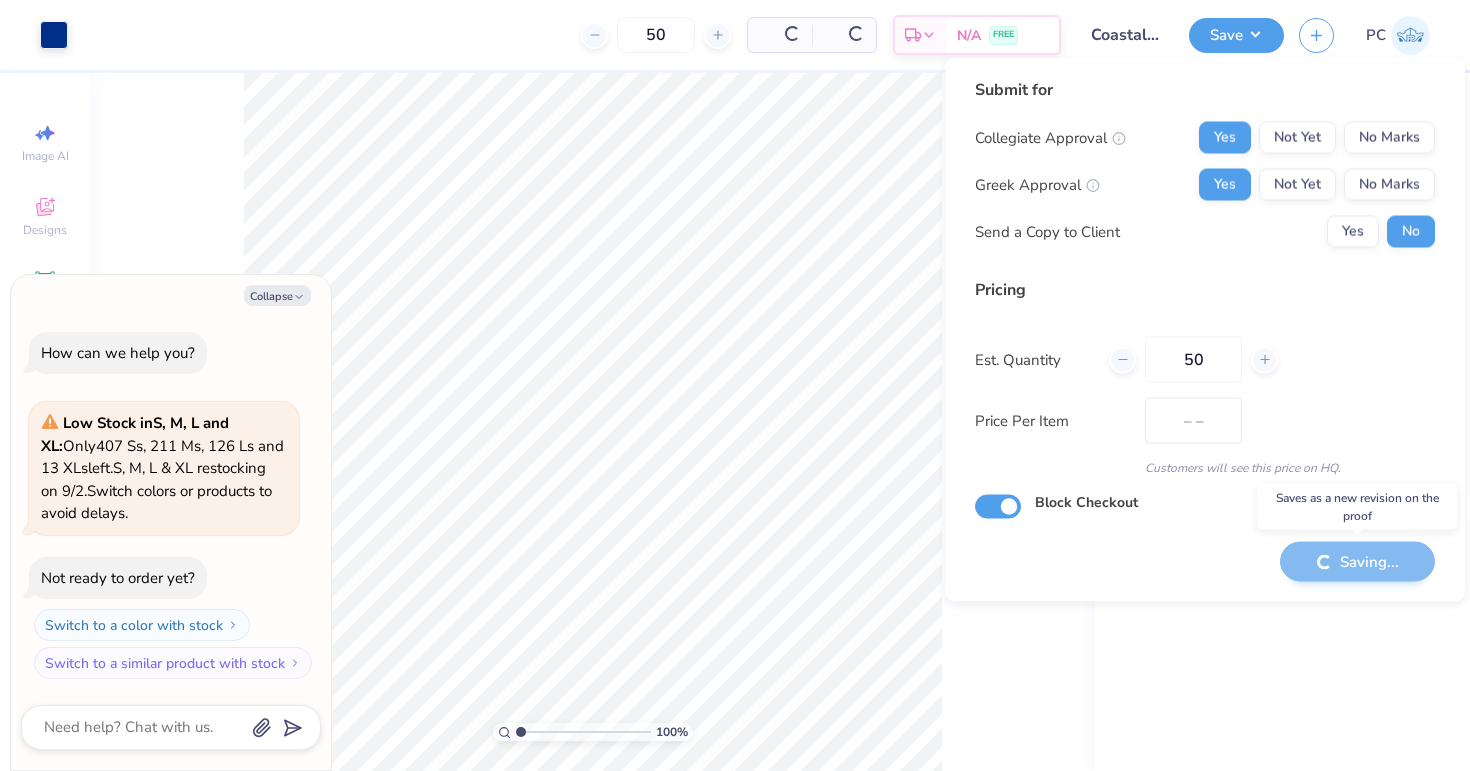 type on "$25.64" 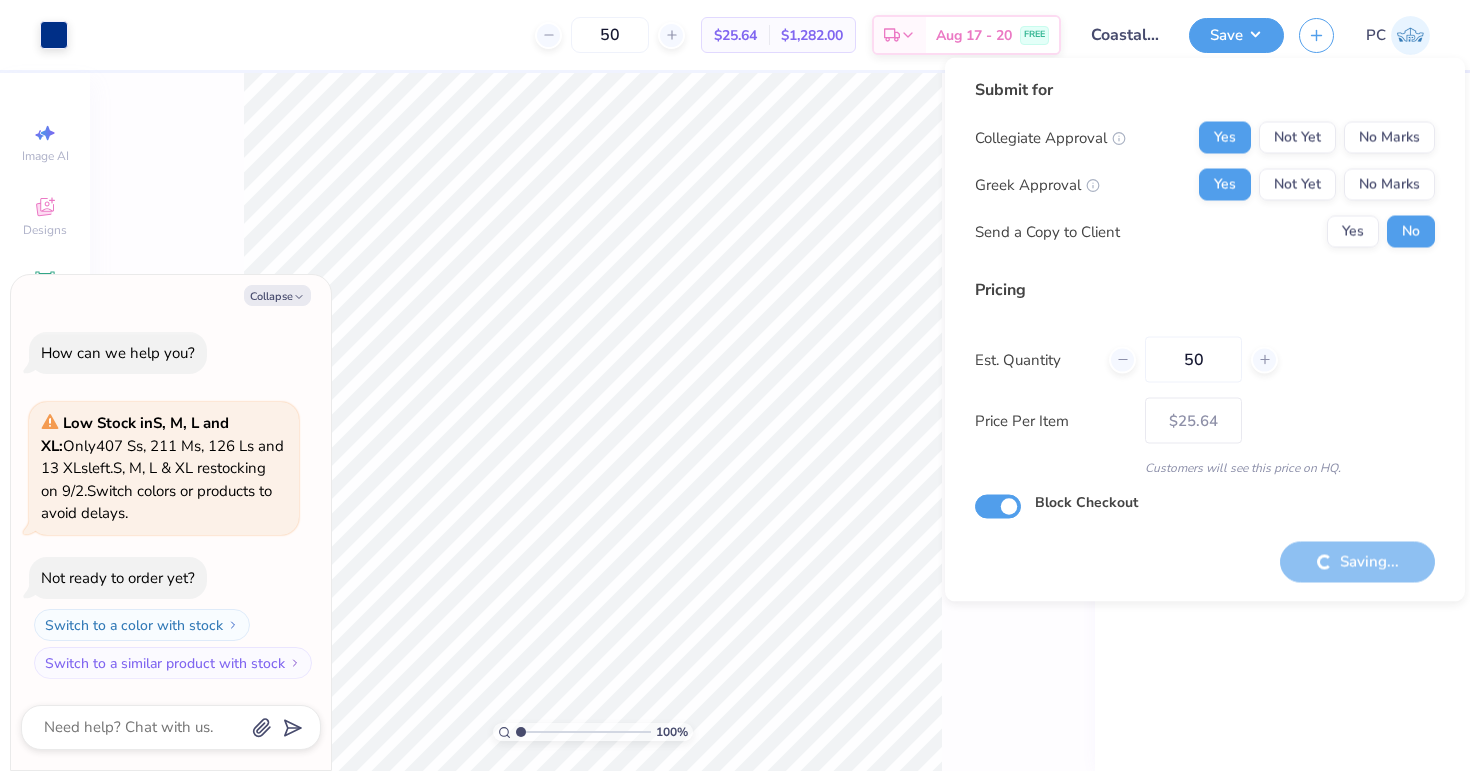 type on "x" 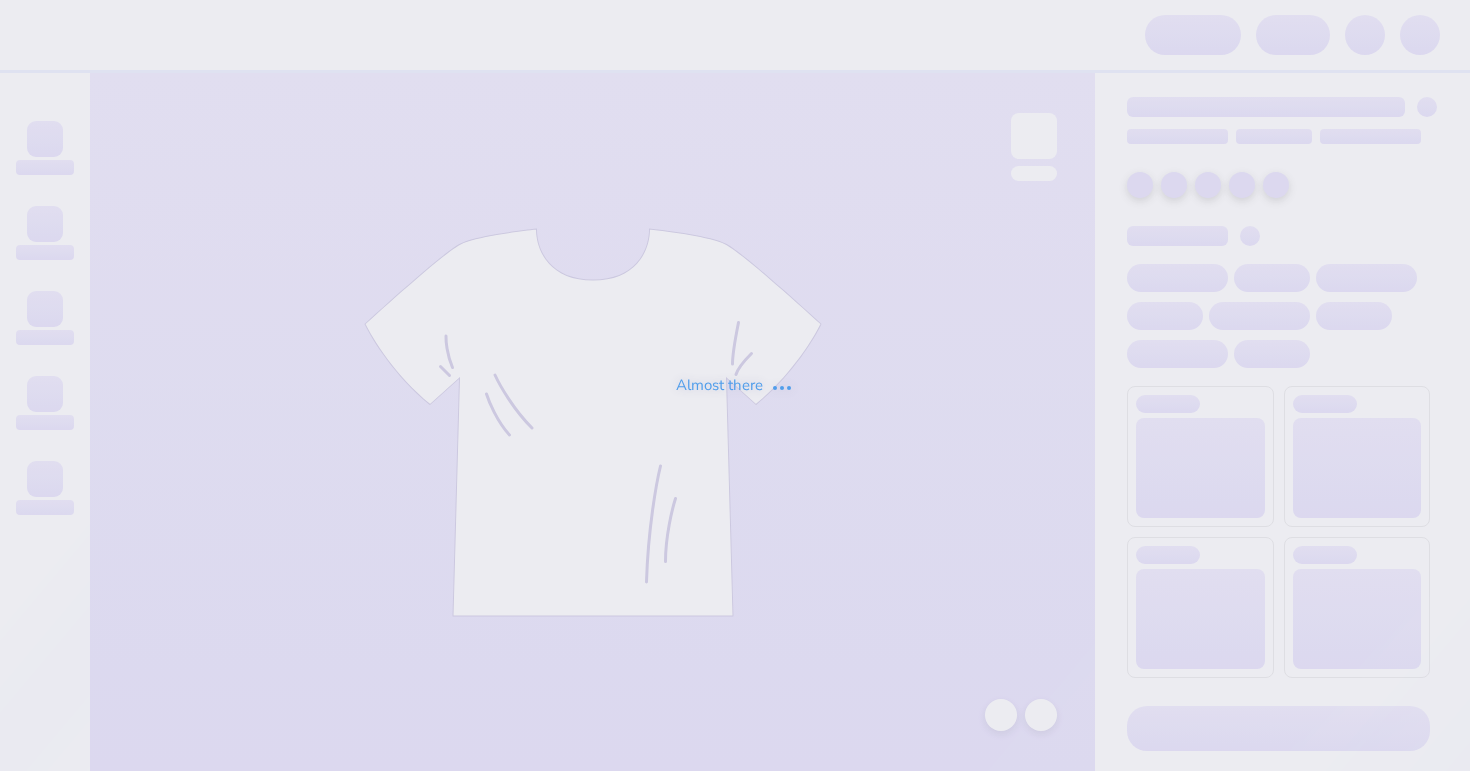 scroll, scrollTop: 0, scrollLeft: 0, axis: both 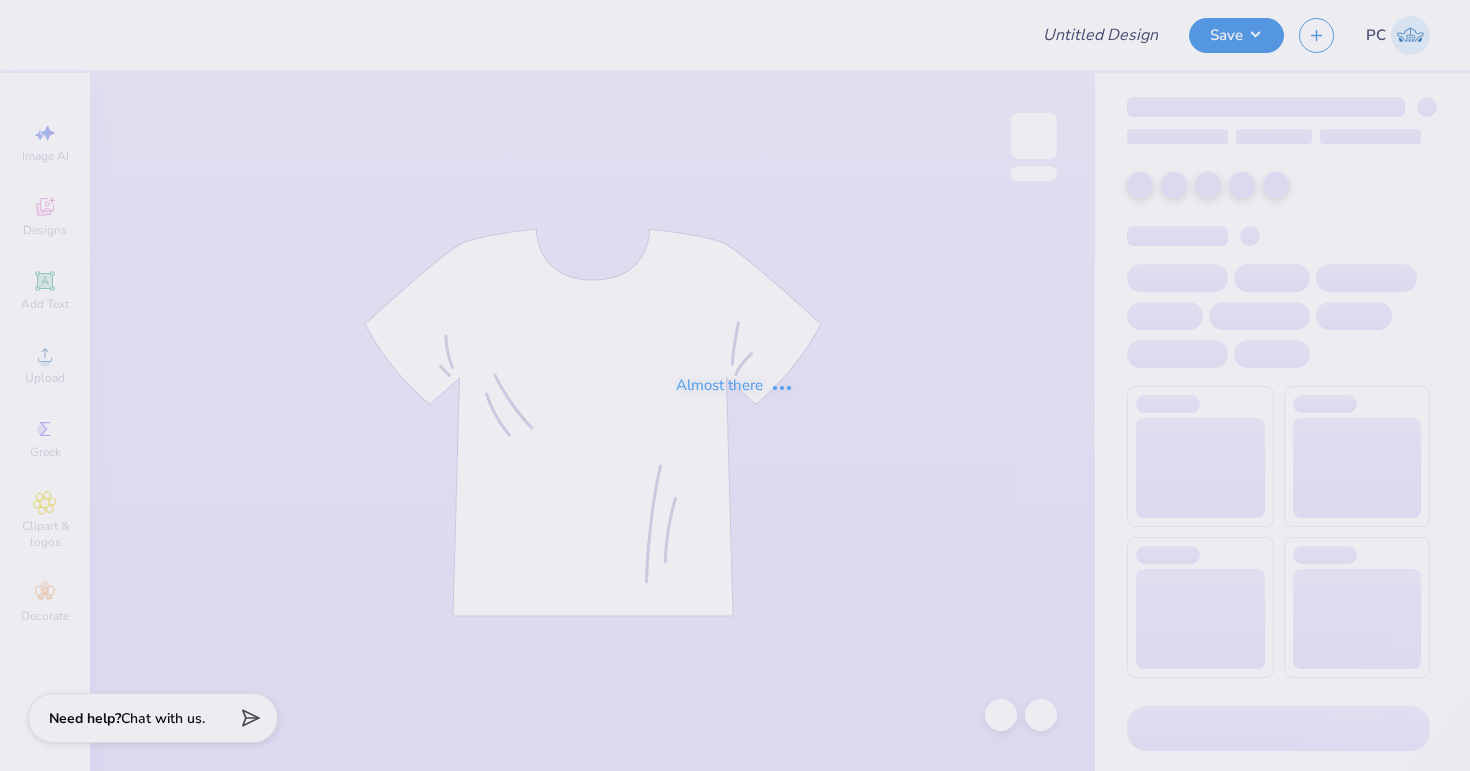 type on "Coastal Cowgirl Merch- Without chapters name" 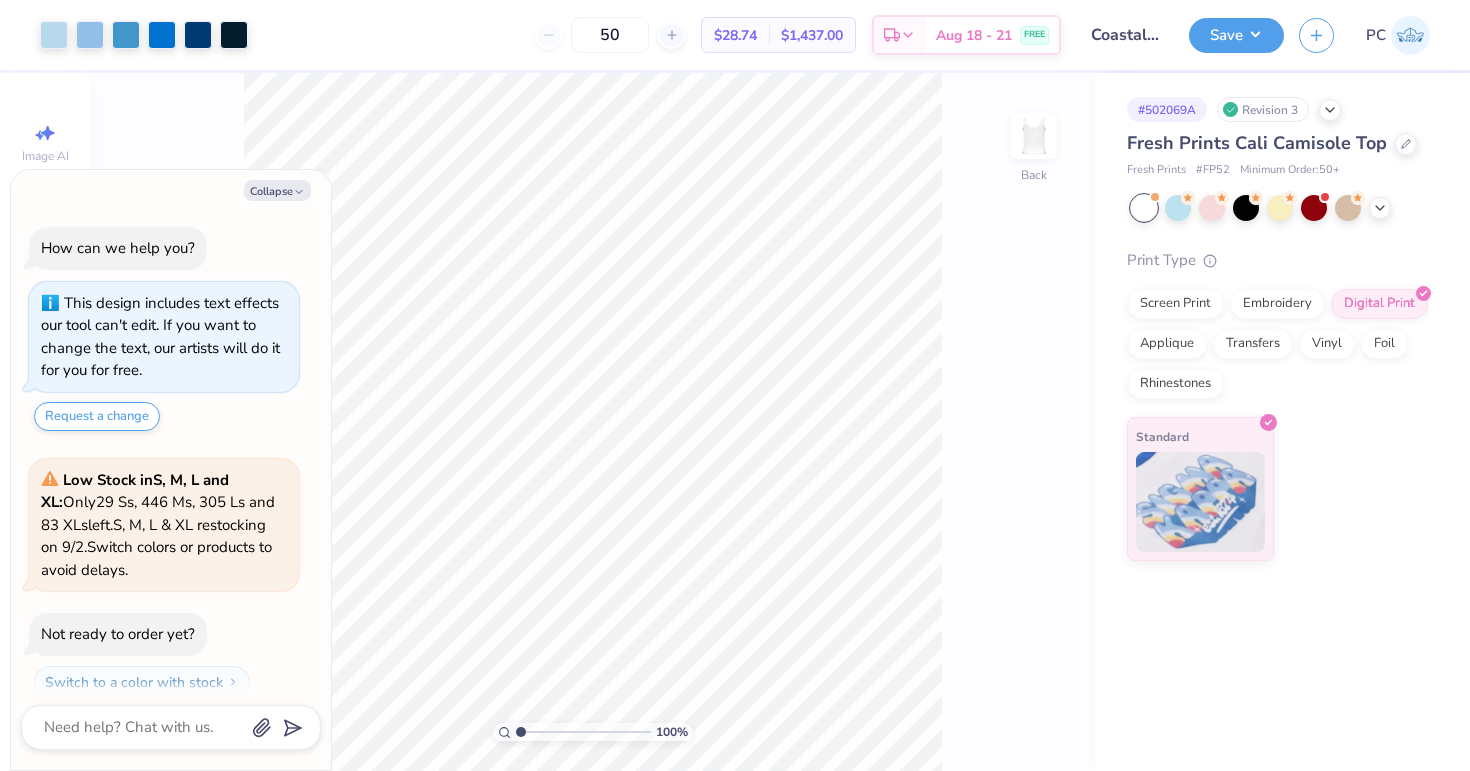scroll, scrollTop: 56, scrollLeft: 0, axis: vertical 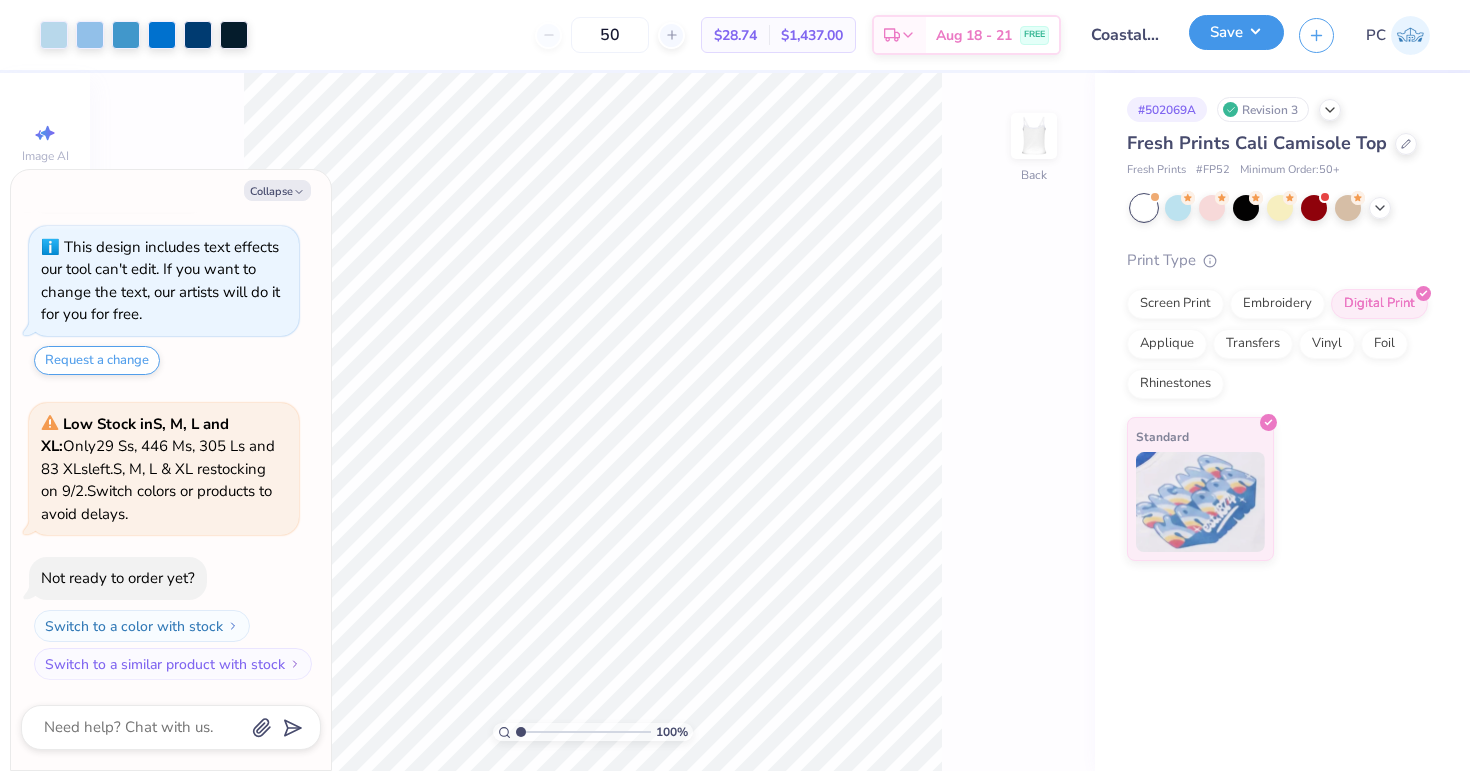 click on "Save" at bounding box center [1236, 32] 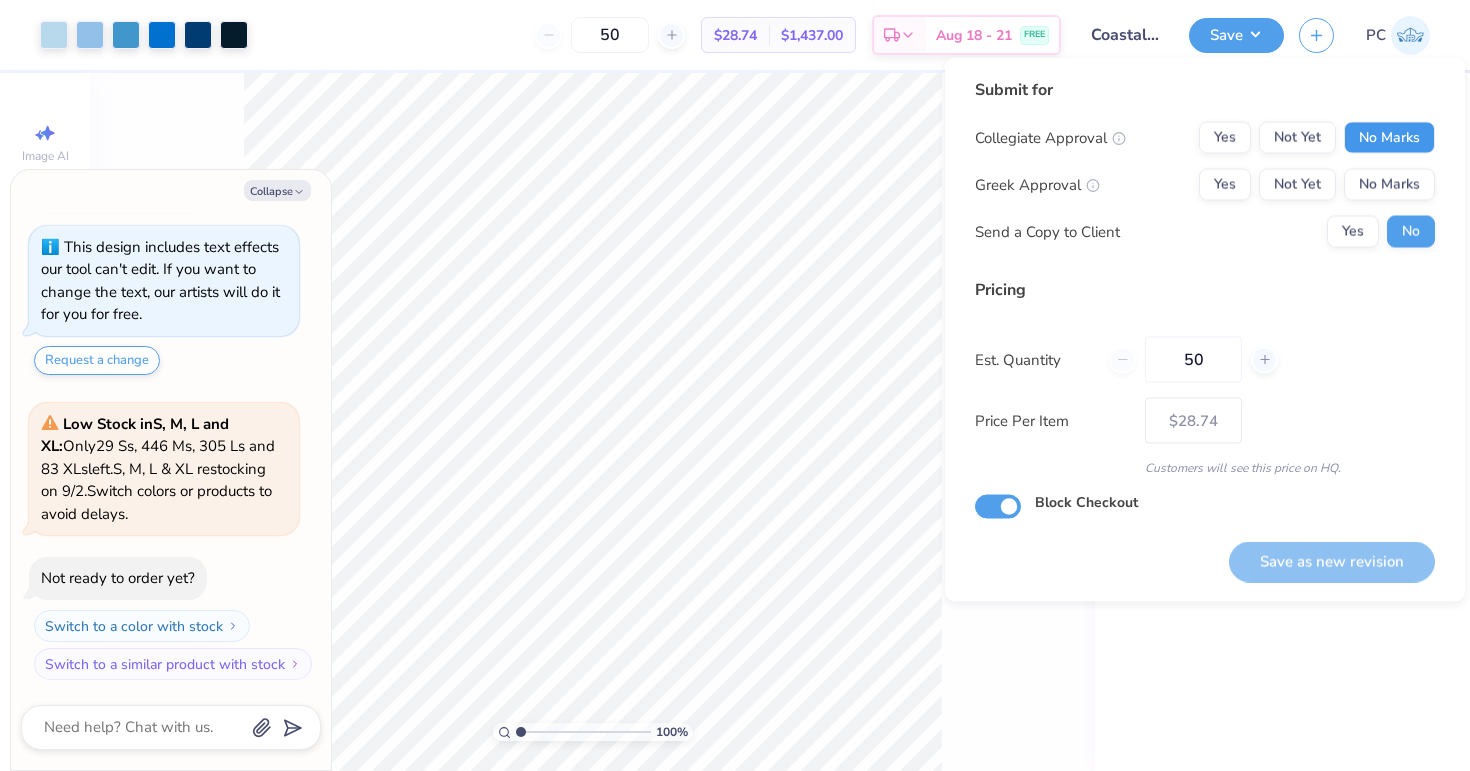 click on "No Marks" at bounding box center (1389, 138) 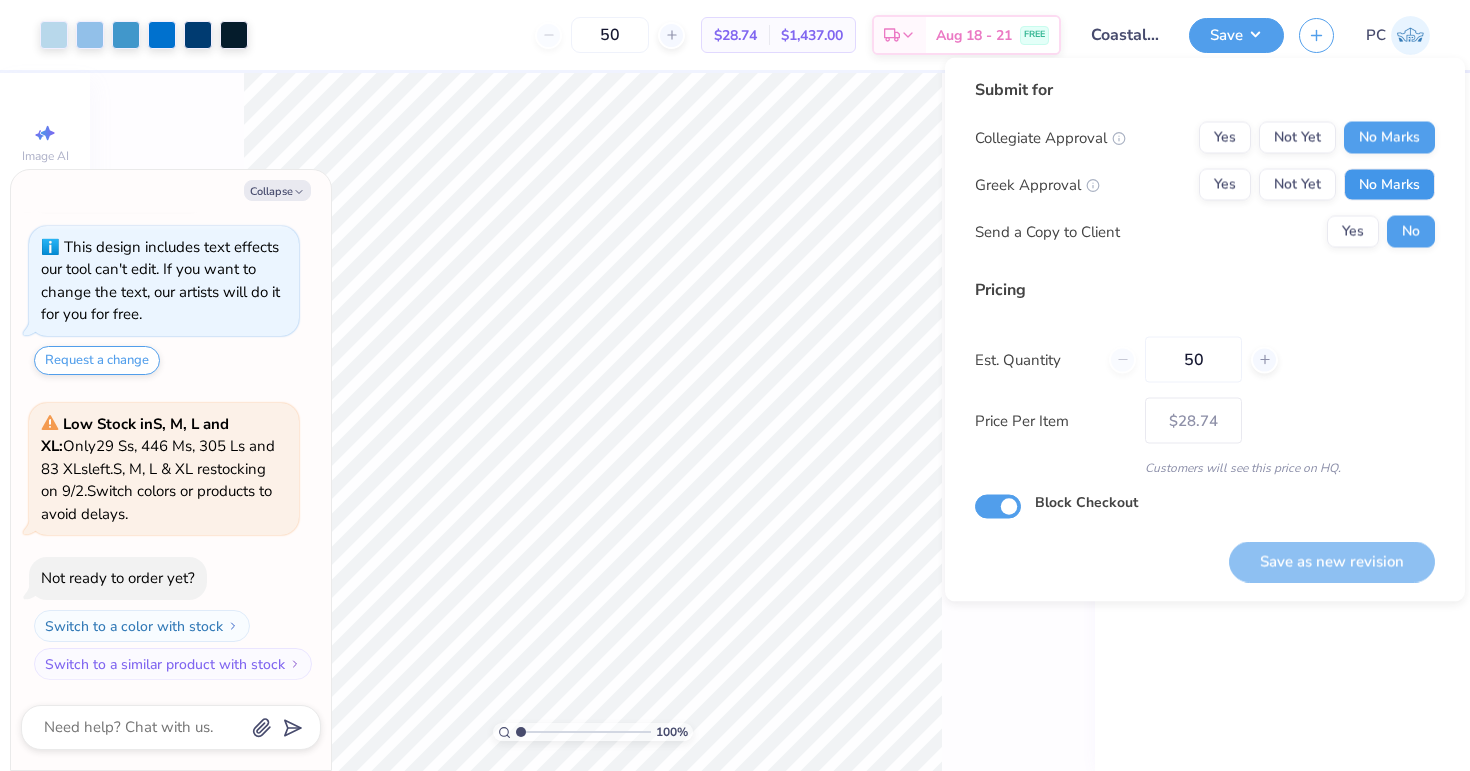 click on "No Marks" at bounding box center [1389, 185] 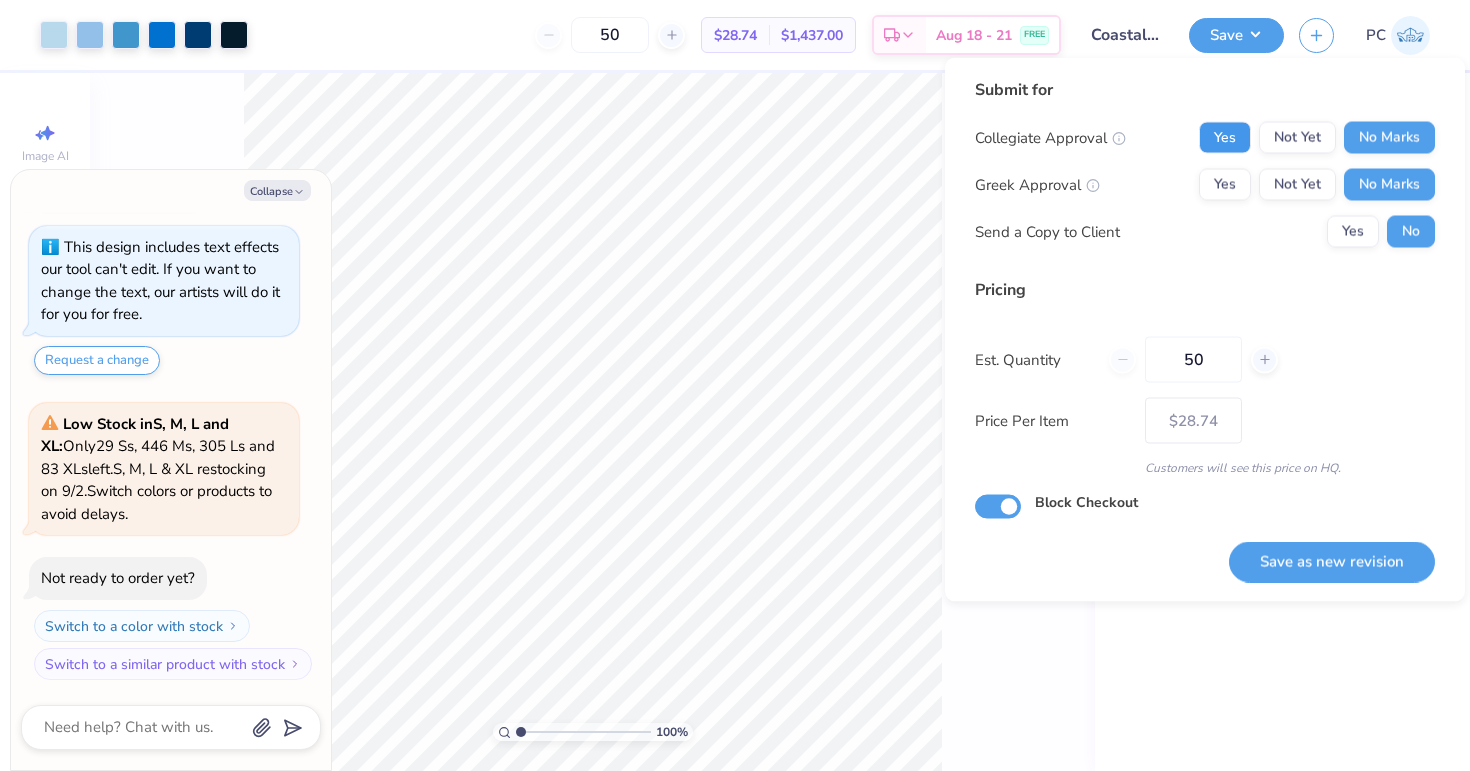 click on "Yes" at bounding box center [1225, 138] 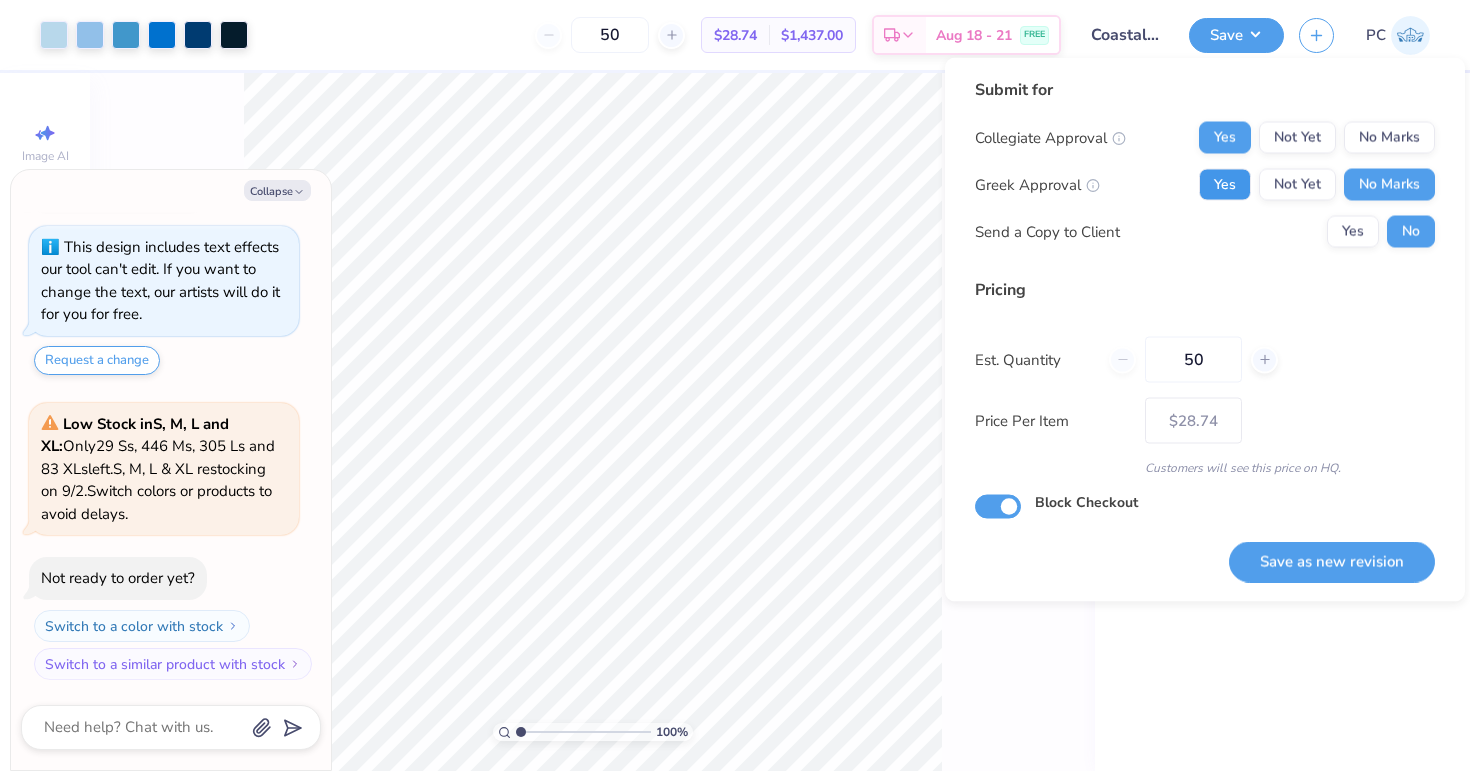 click on "Yes" at bounding box center [1225, 185] 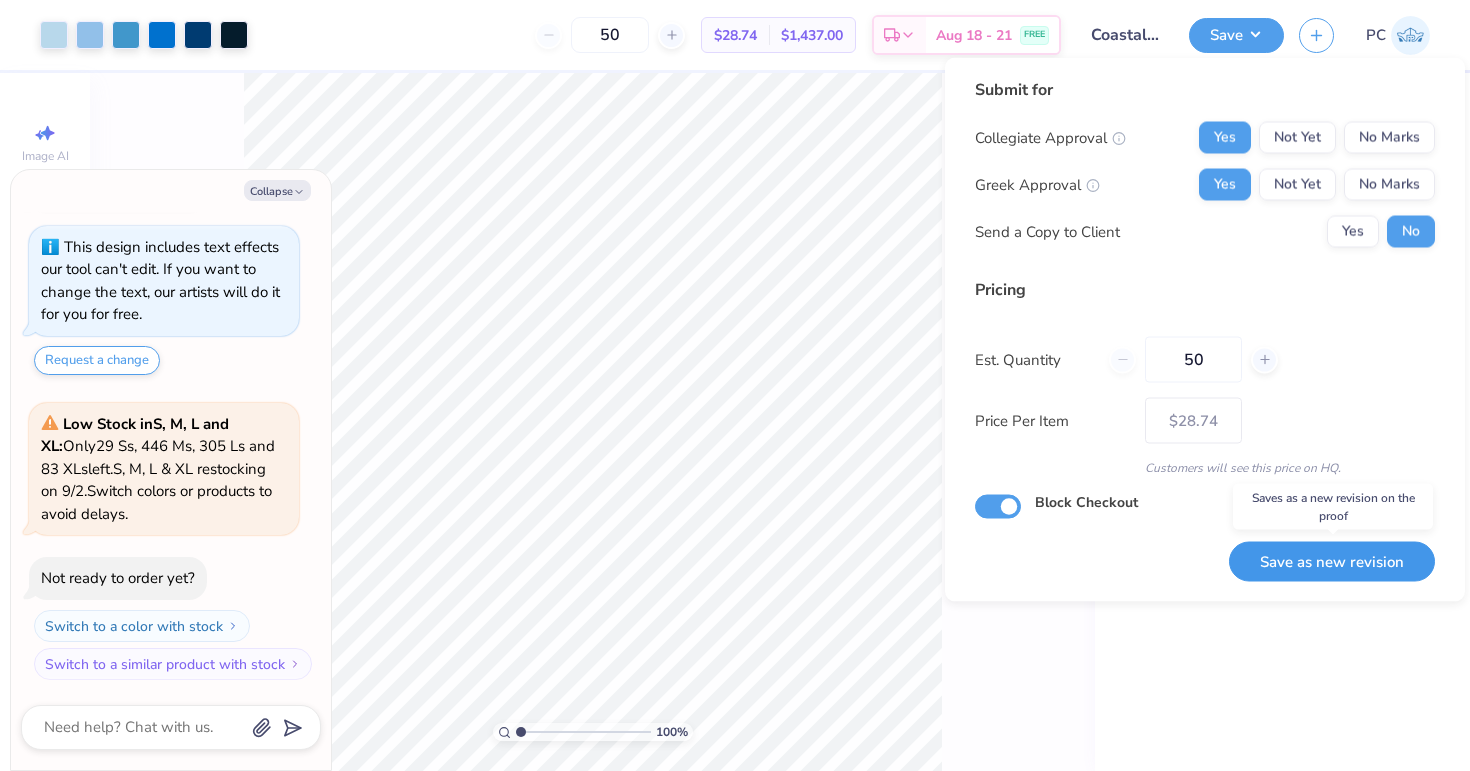 click on "Save as new revision" at bounding box center [1332, 561] 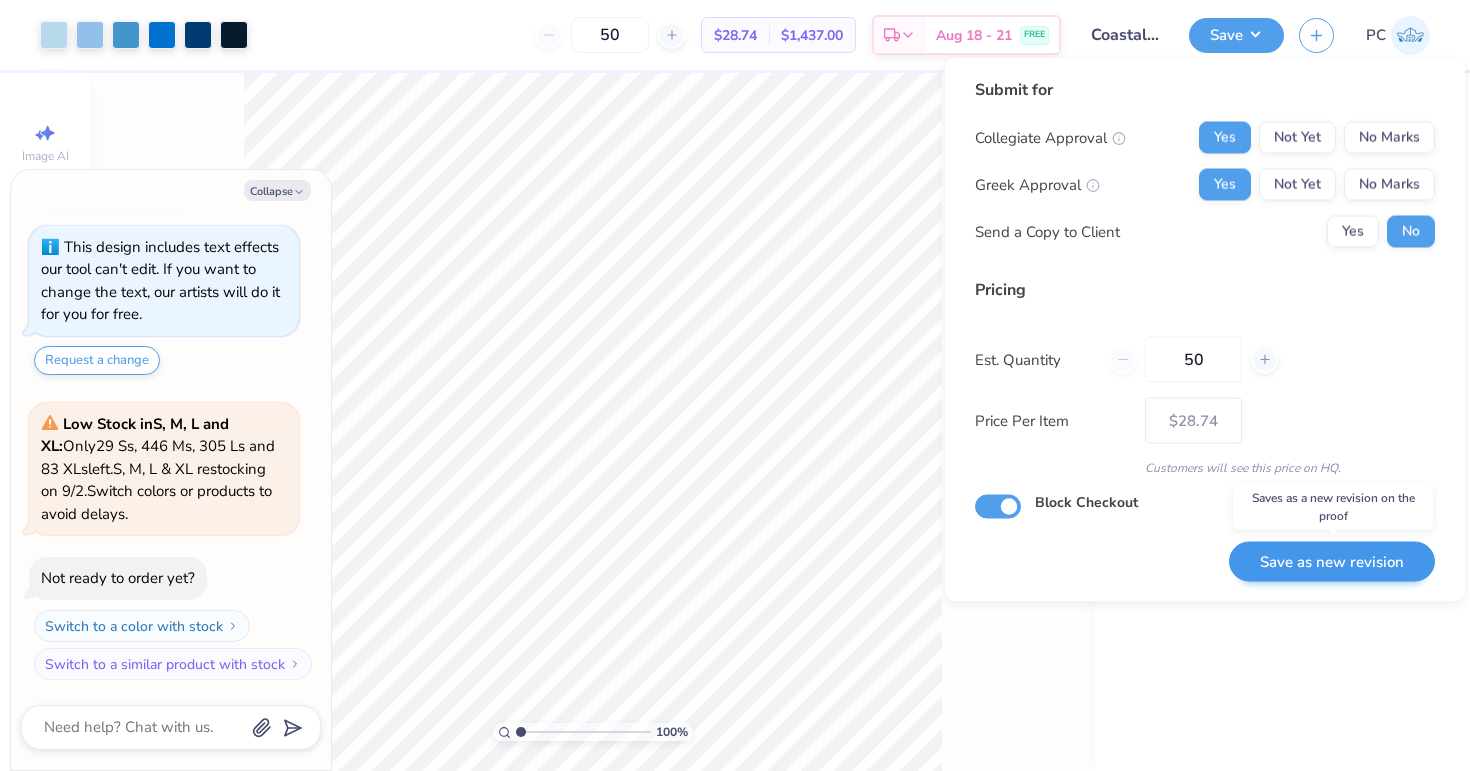 type on "– –" 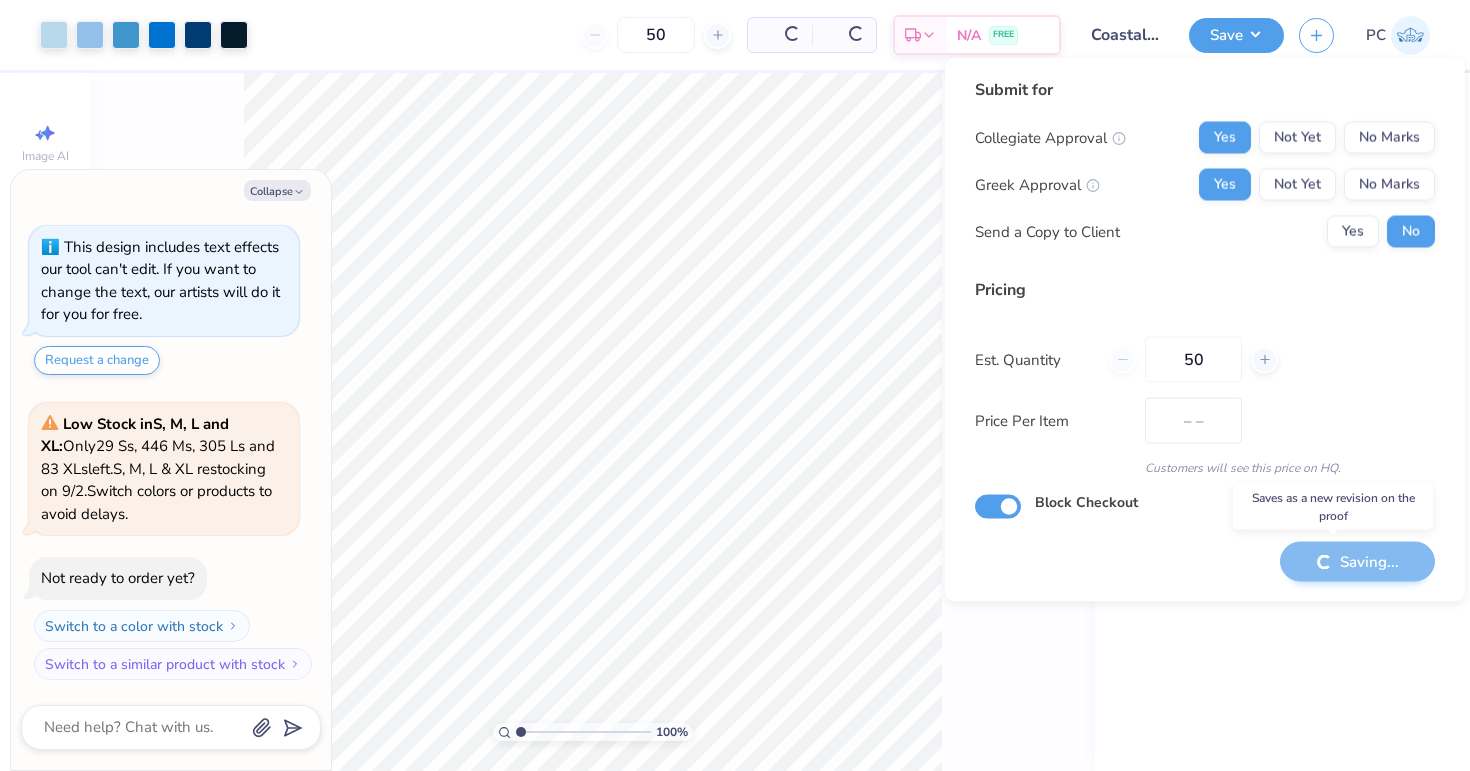 click on "Collapse" at bounding box center (277, 190) 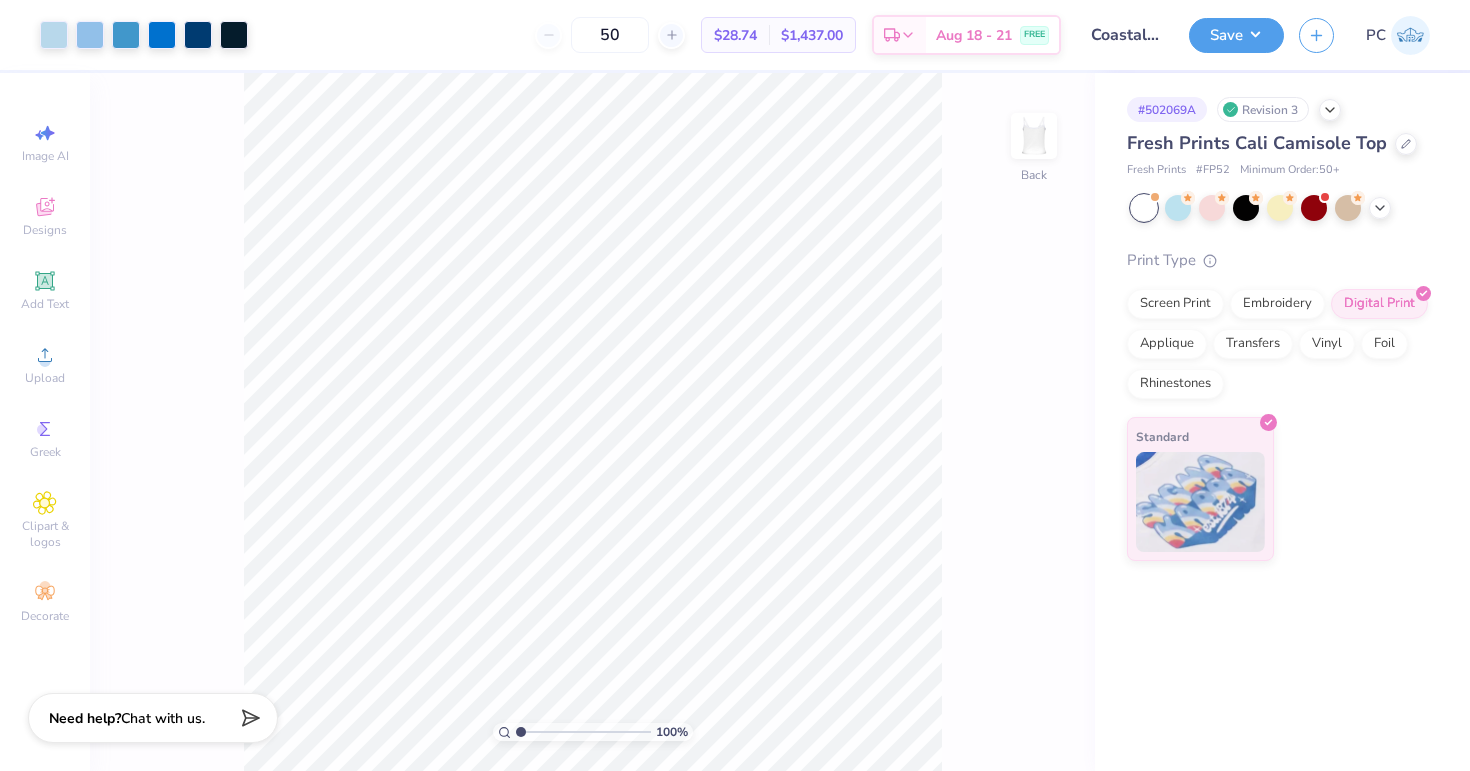 type on "x" 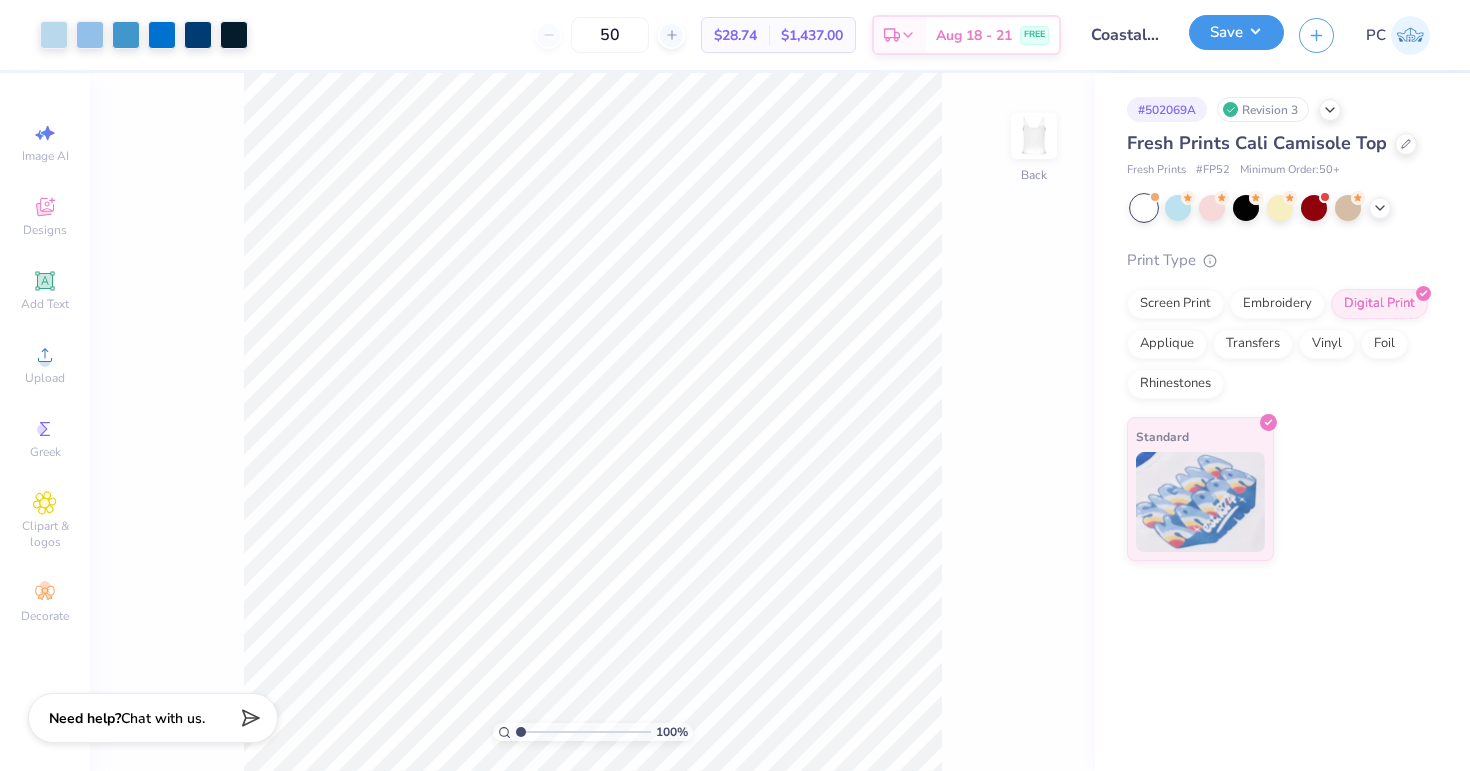 click on "Save" at bounding box center (1236, 32) 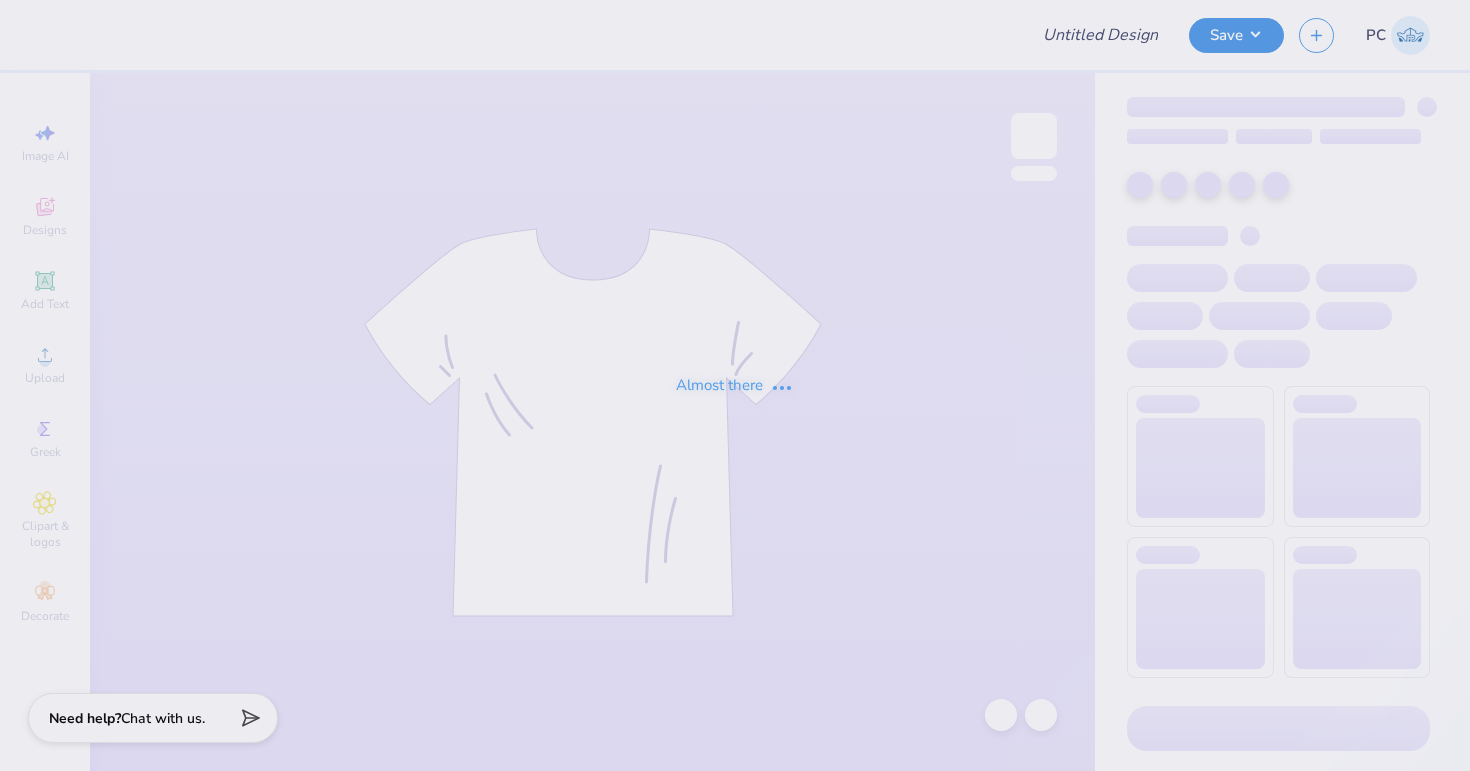 scroll, scrollTop: 0, scrollLeft: 0, axis: both 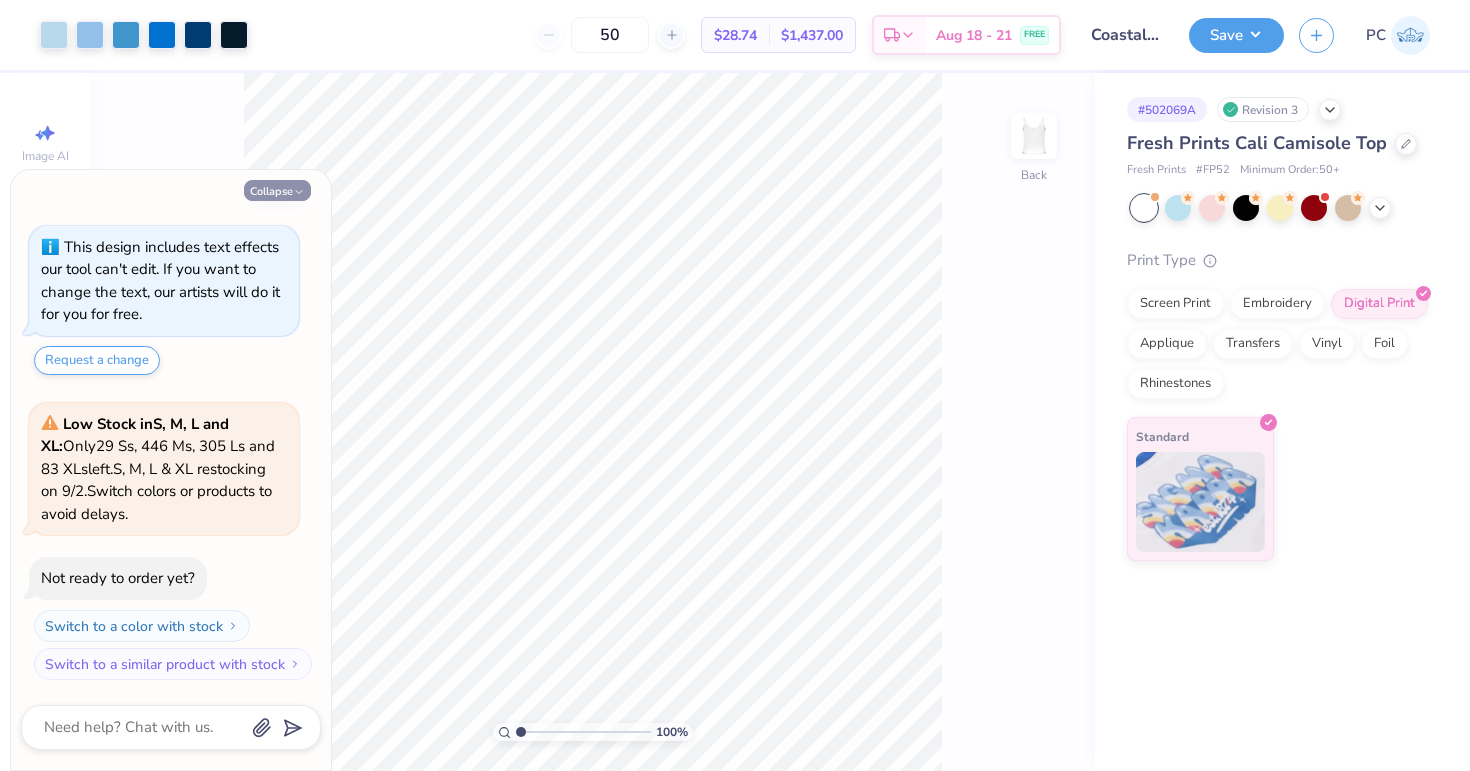 click on "Collapse" at bounding box center (277, 190) 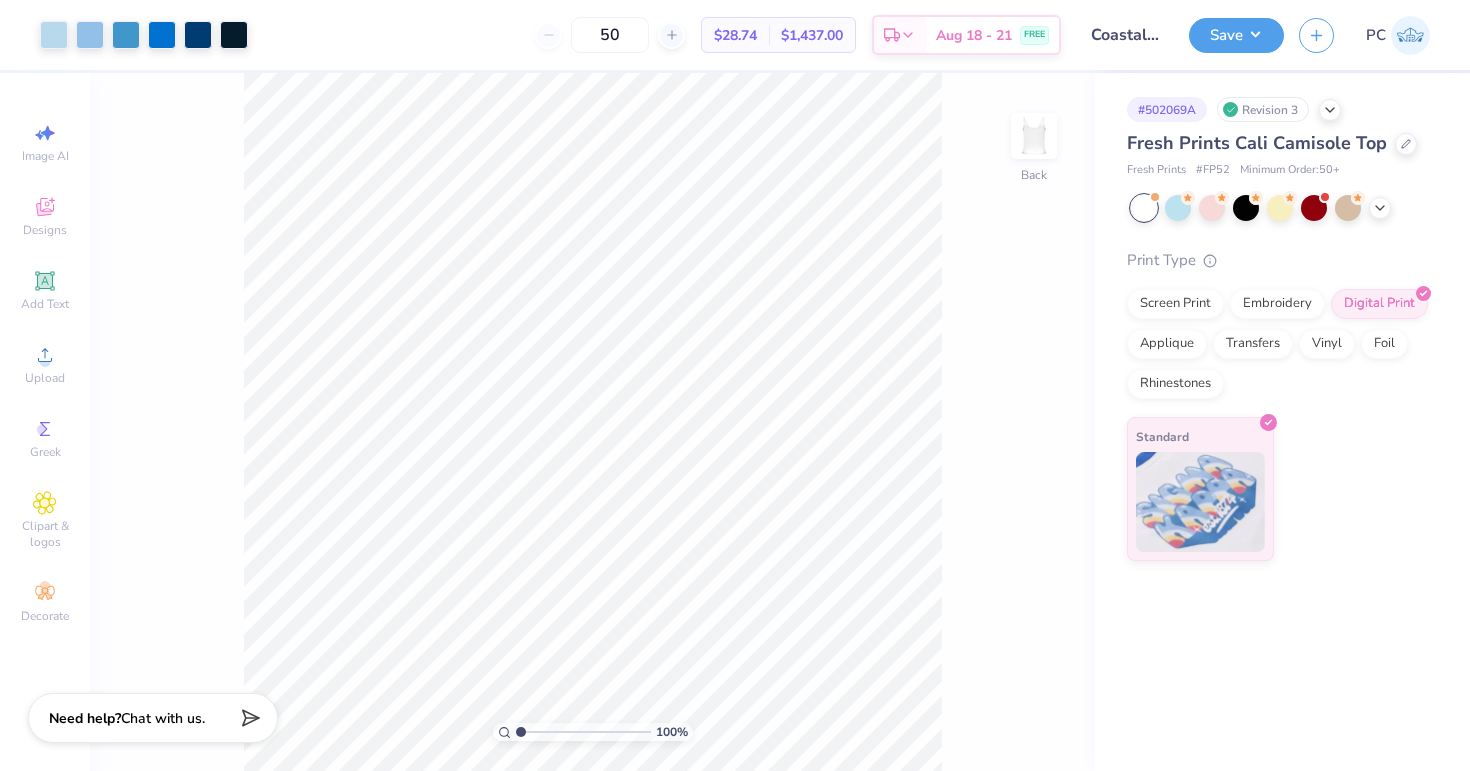 click on "Save PC" at bounding box center (1329, 35) 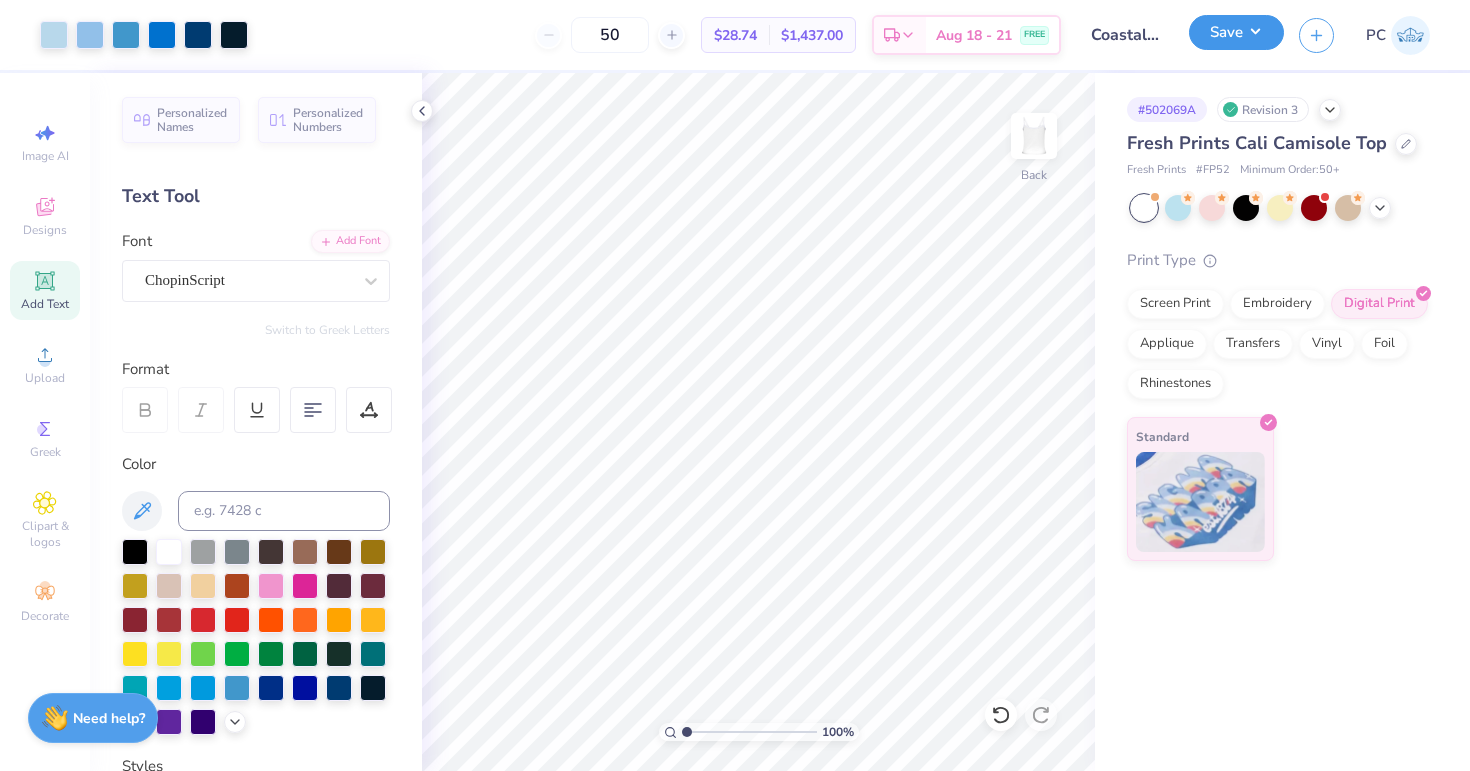 click on "Save" at bounding box center [1236, 32] 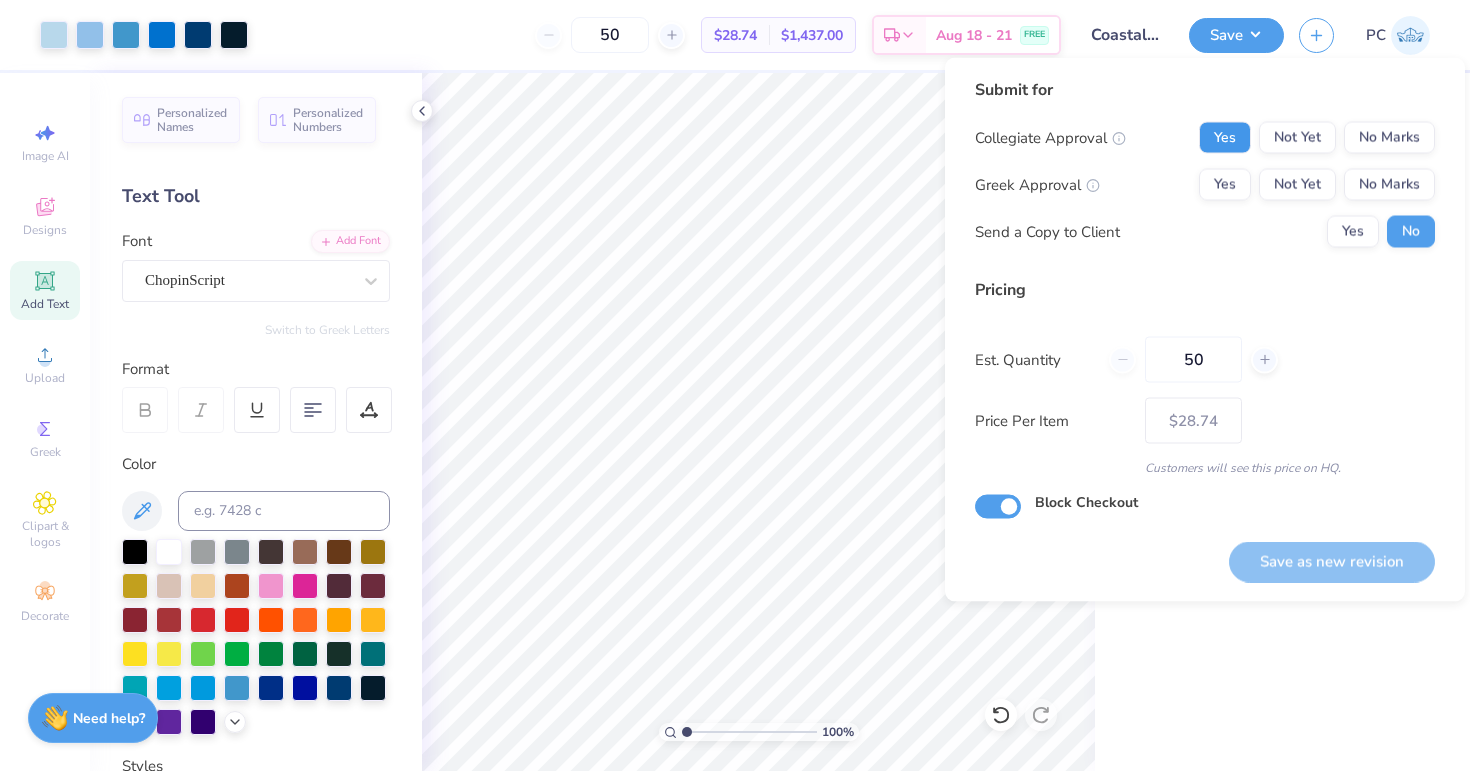 click on "Yes" at bounding box center [1225, 138] 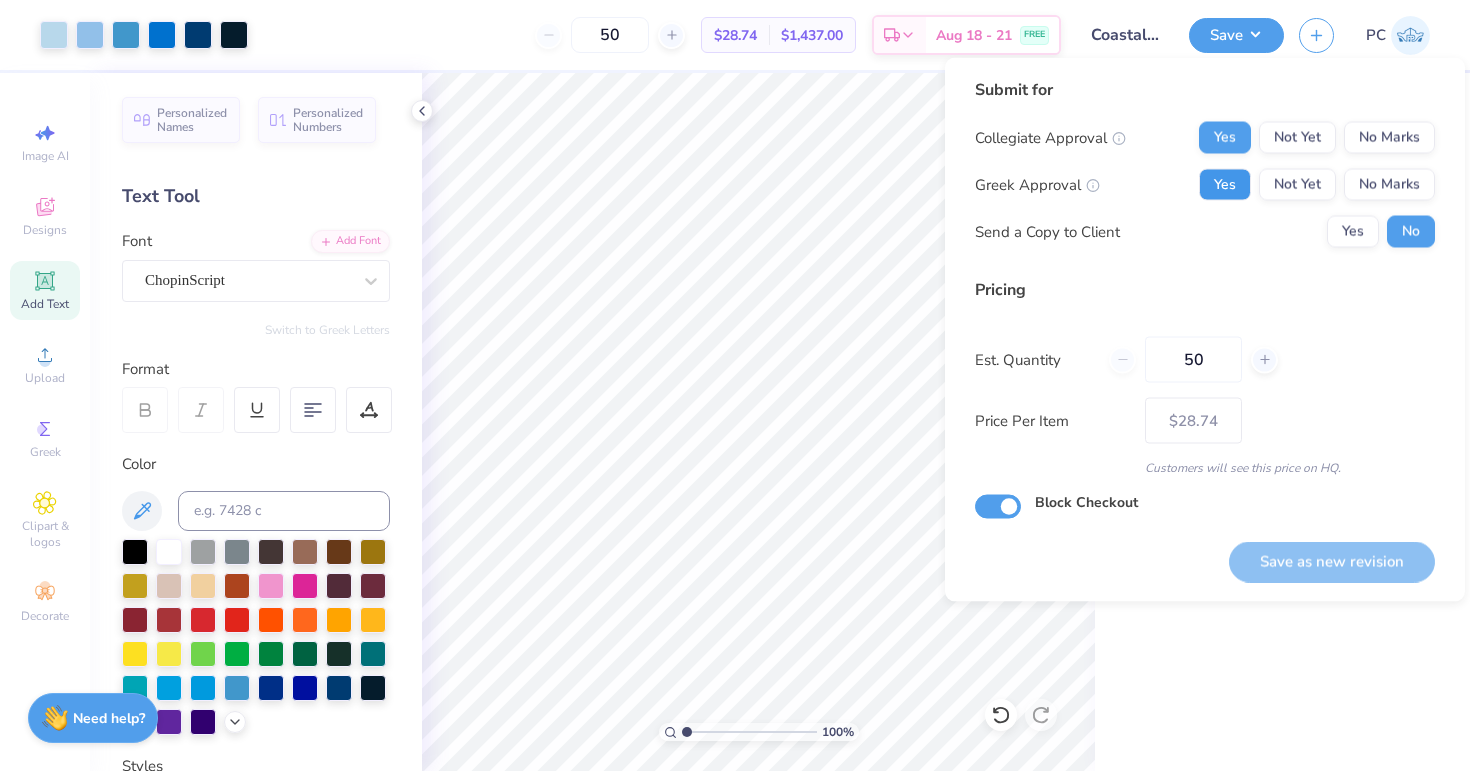 click on "Yes" at bounding box center [1225, 185] 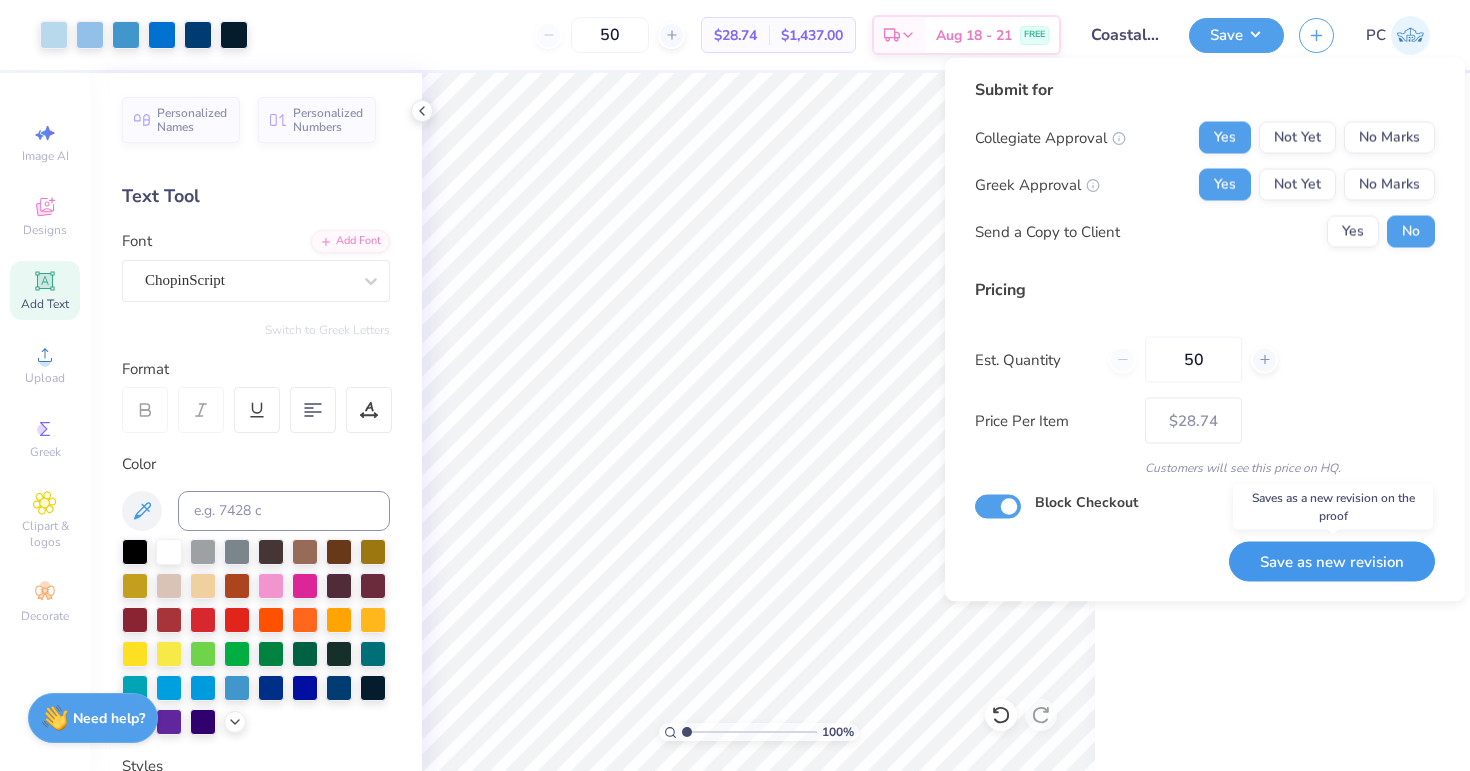 click on "Save as new revision" at bounding box center [1332, 561] 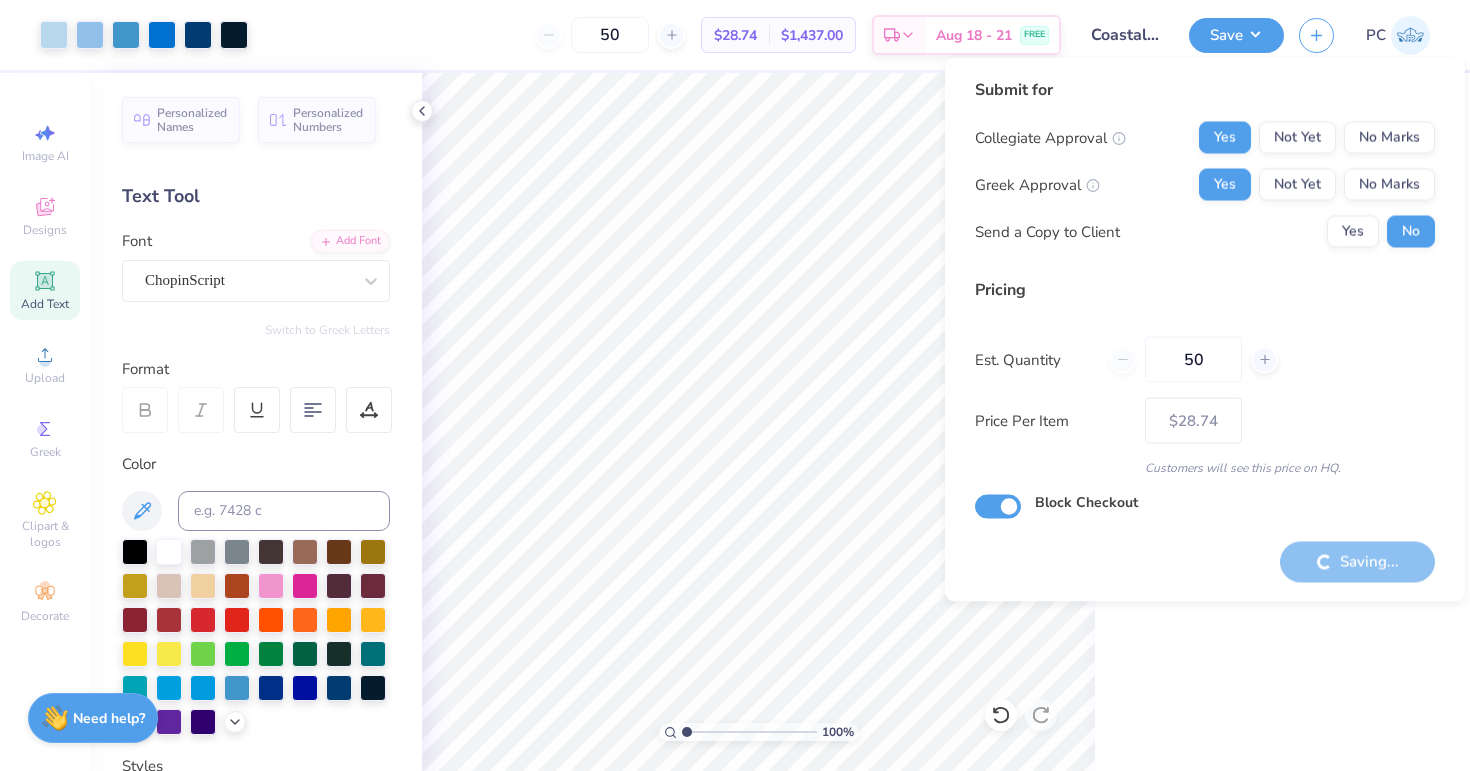 type on "– –" 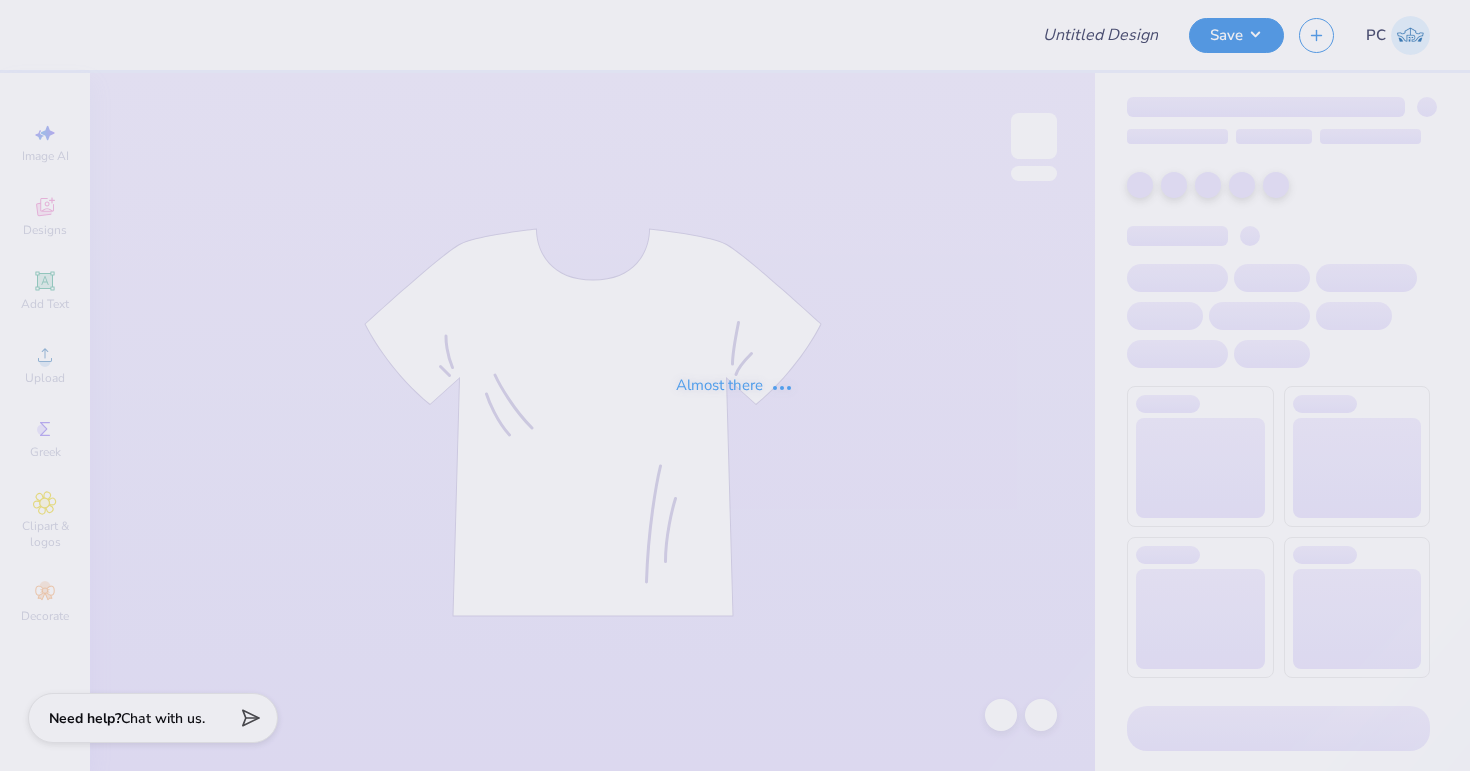scroll, scrollTop: 0, scrollLeft: 0, axis: both 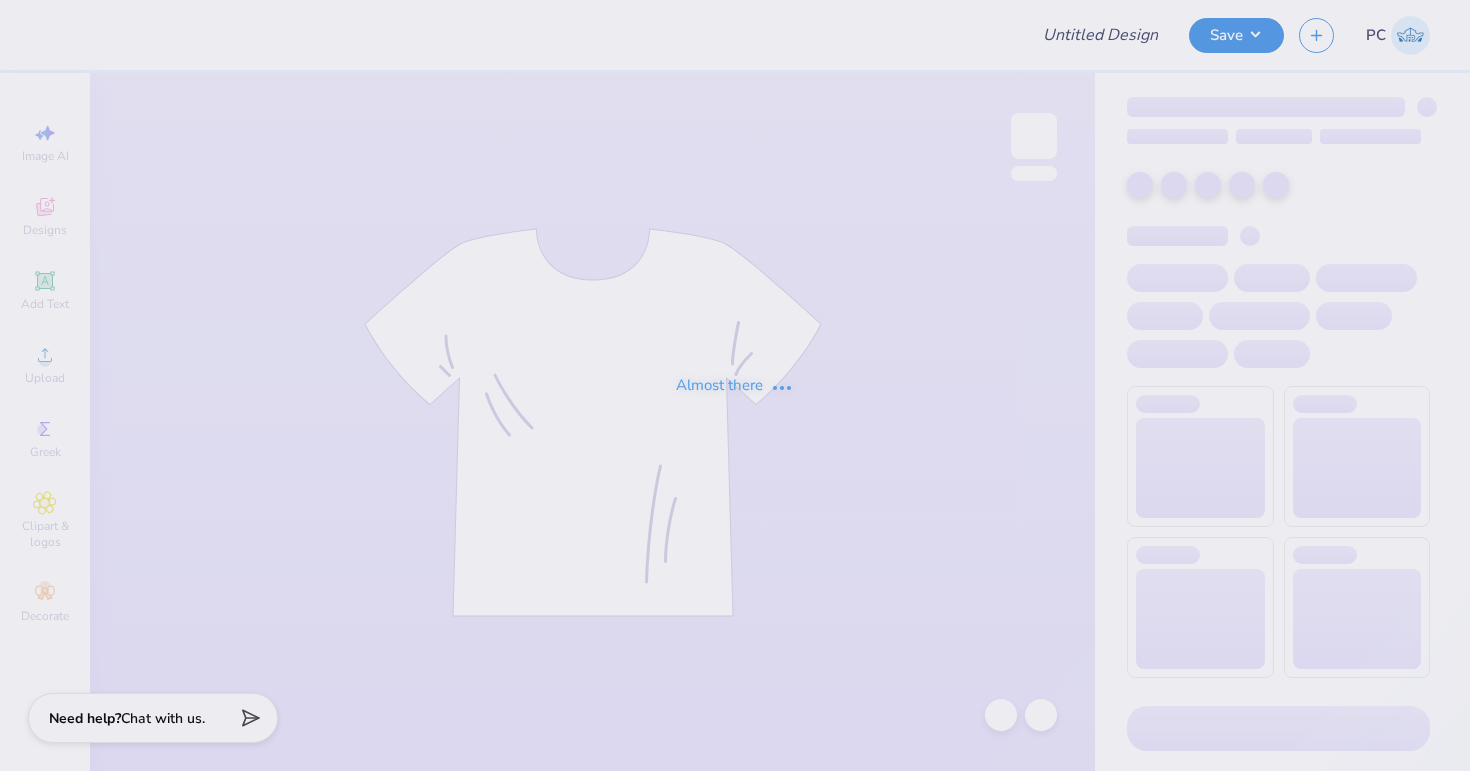 type on "Coastal Cowgirl Merch- Without chapters name" 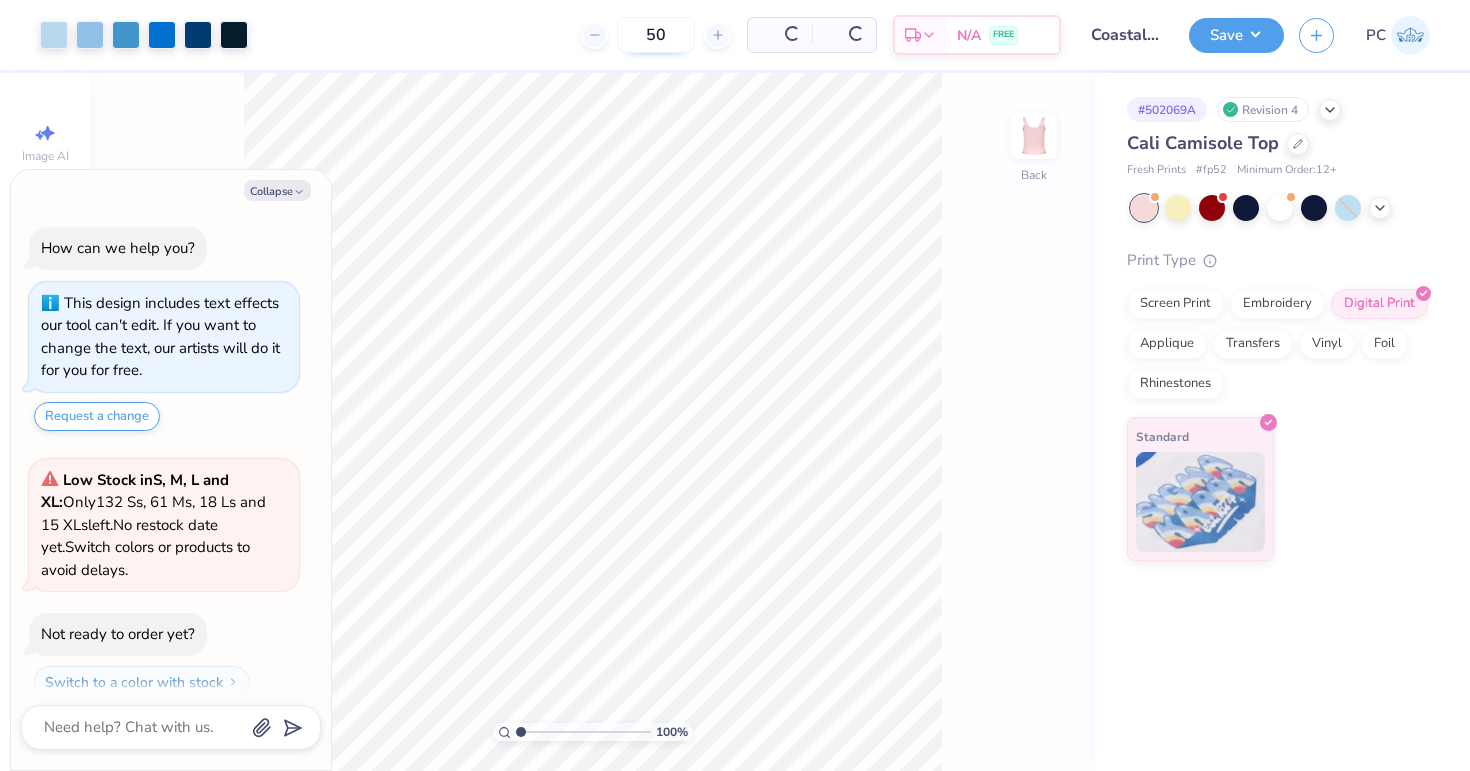 scroll, scrollTop: 56, scrollLeft: 0, axis: vertical 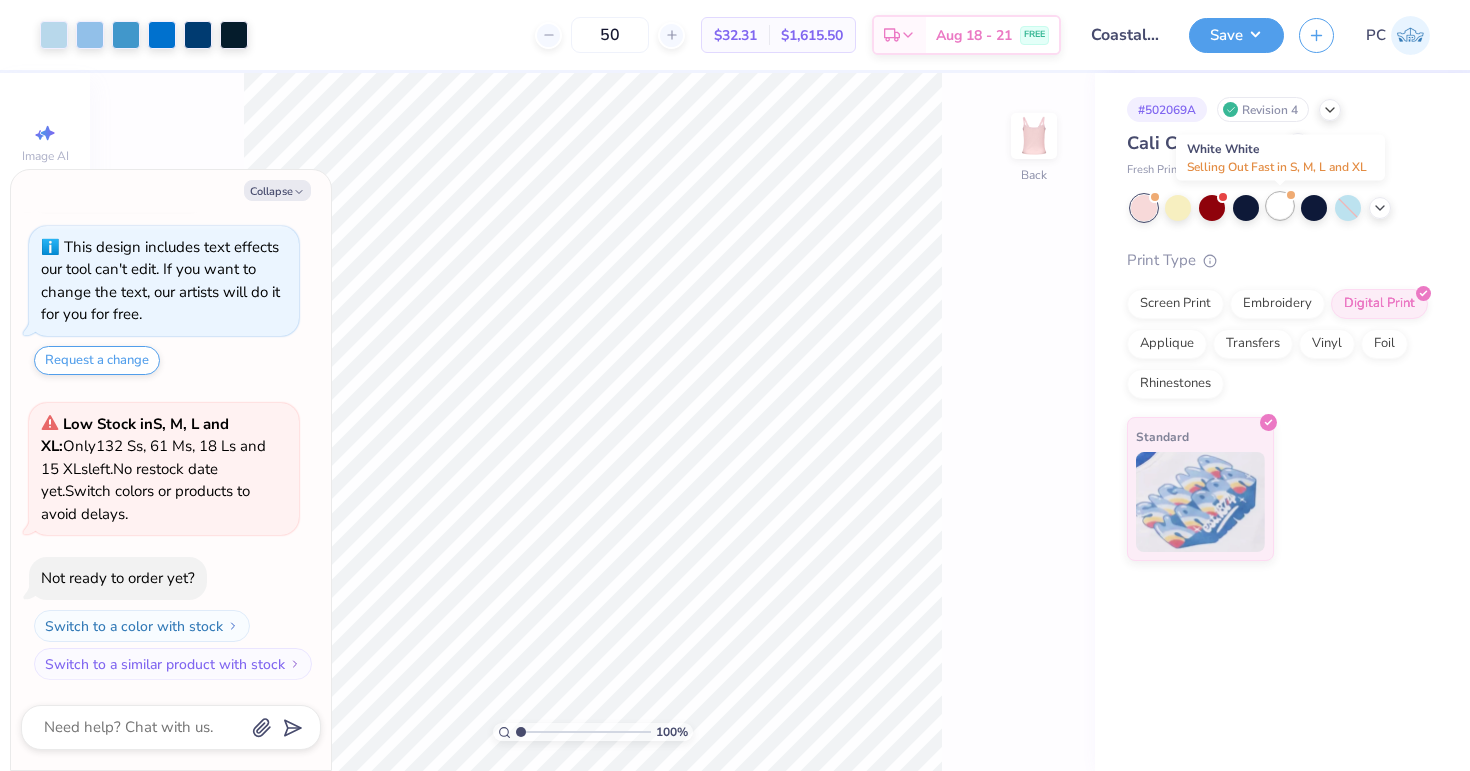 click at bounding box center (1280, 206) 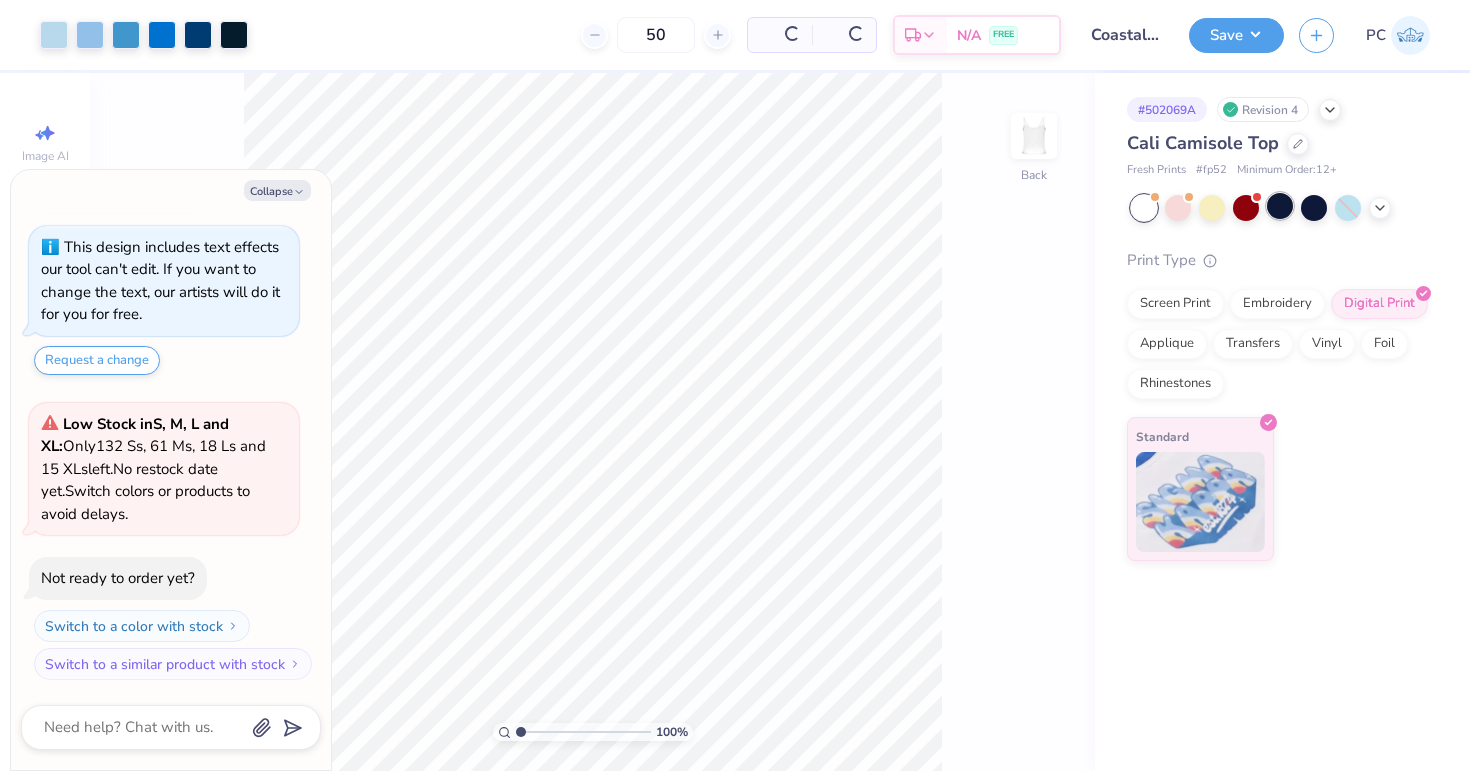 scroll, scrollTop: 361, scrollLeft: 0, axis: vertical 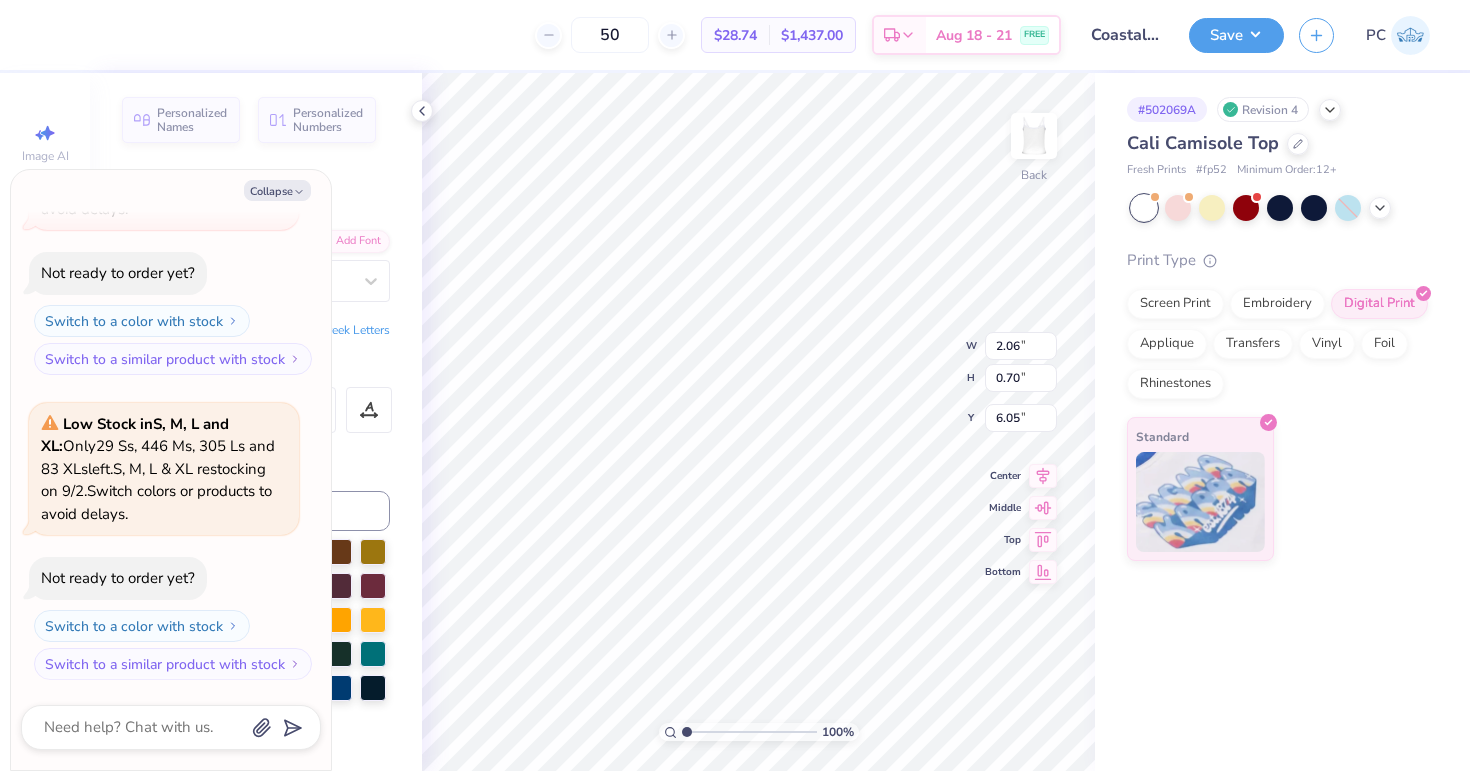 type on "x" 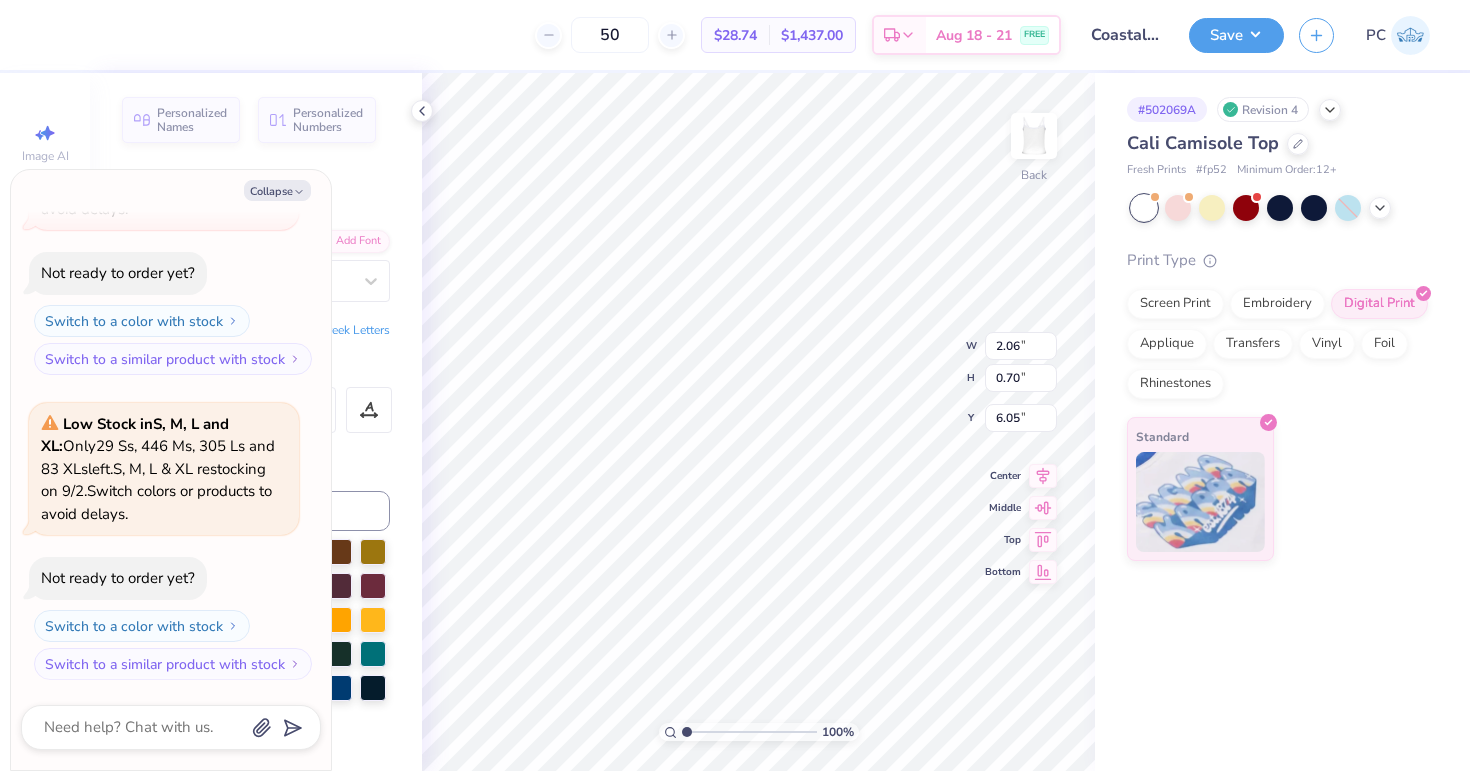 type on "x" 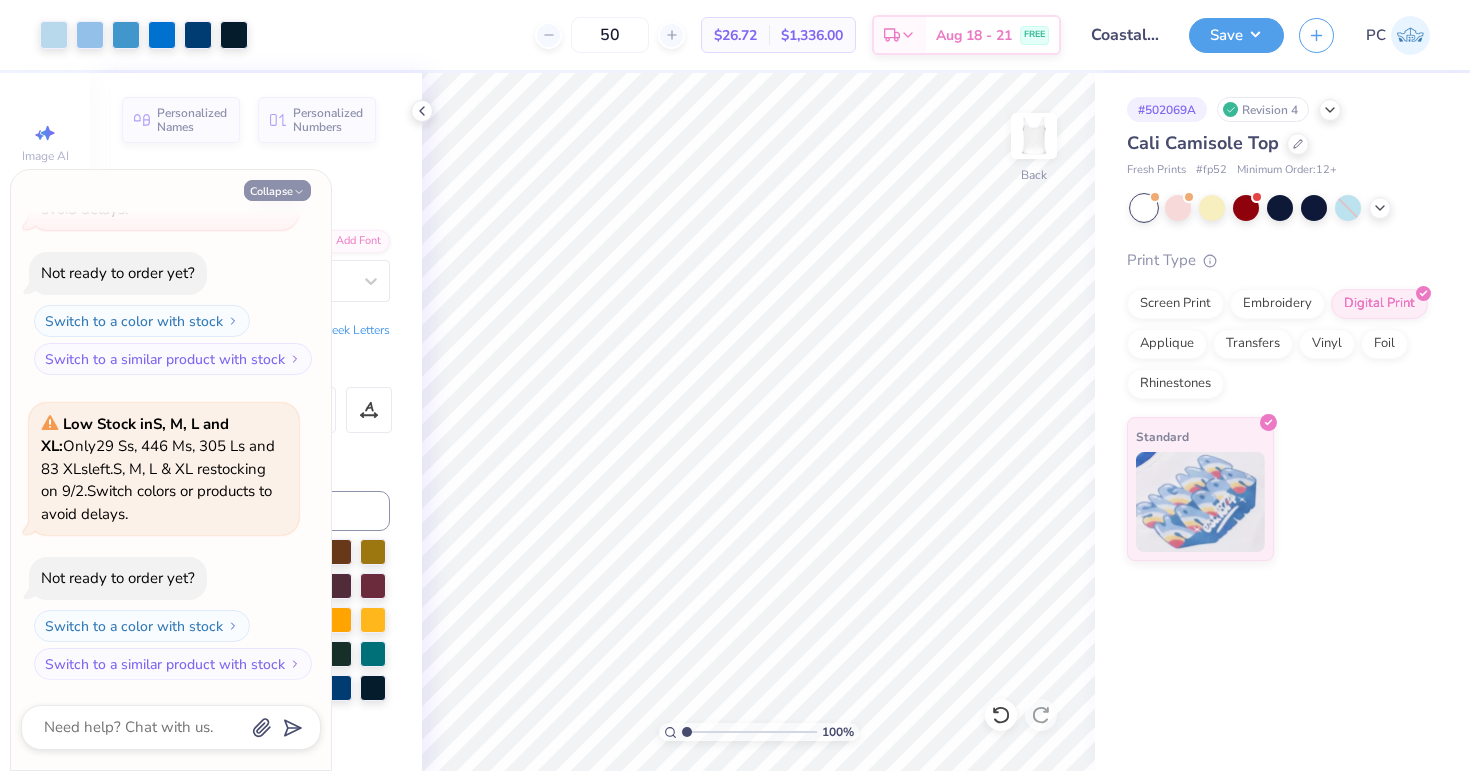 click on "Collapse" at bounding box center (277, 190) 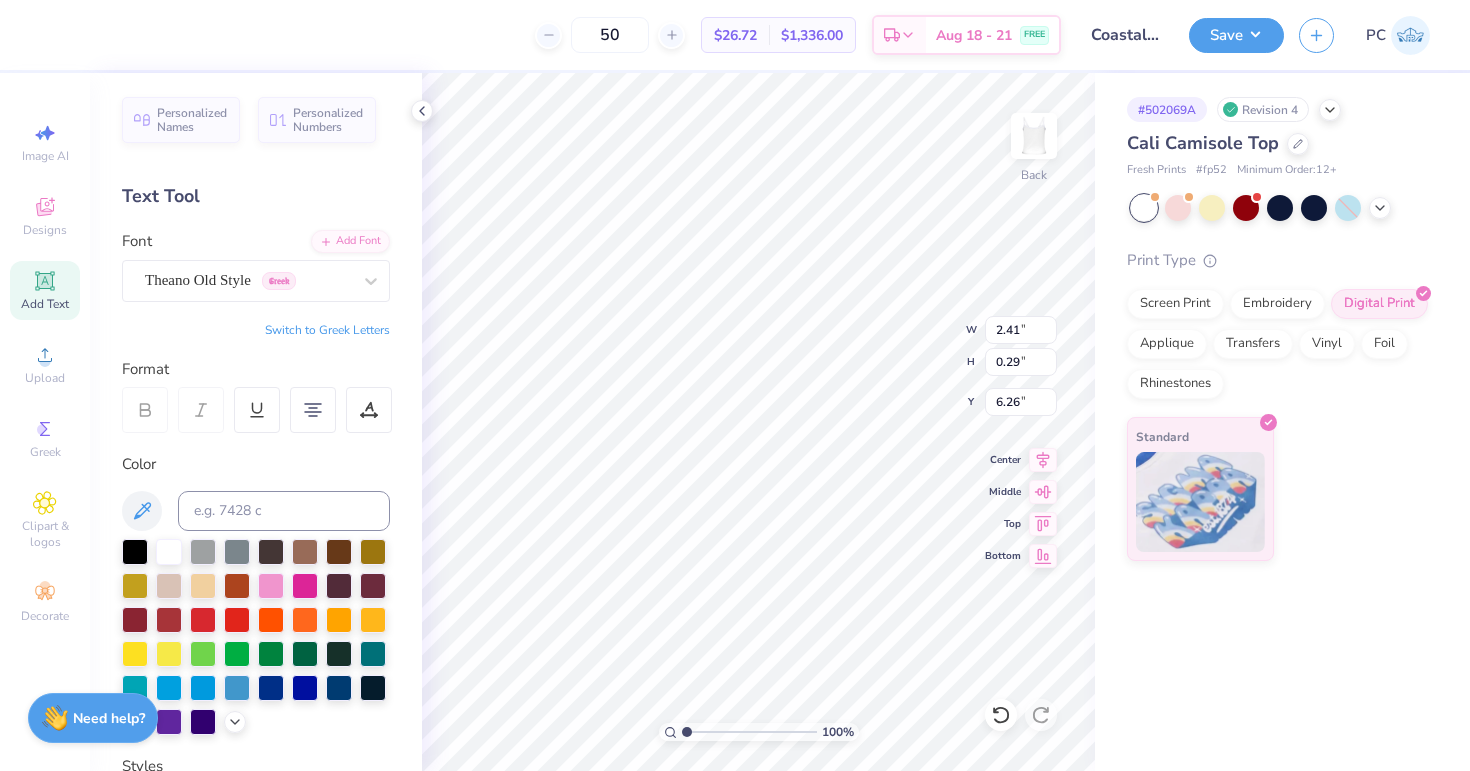 click on "$26.72" at bounding box center [735, 35] 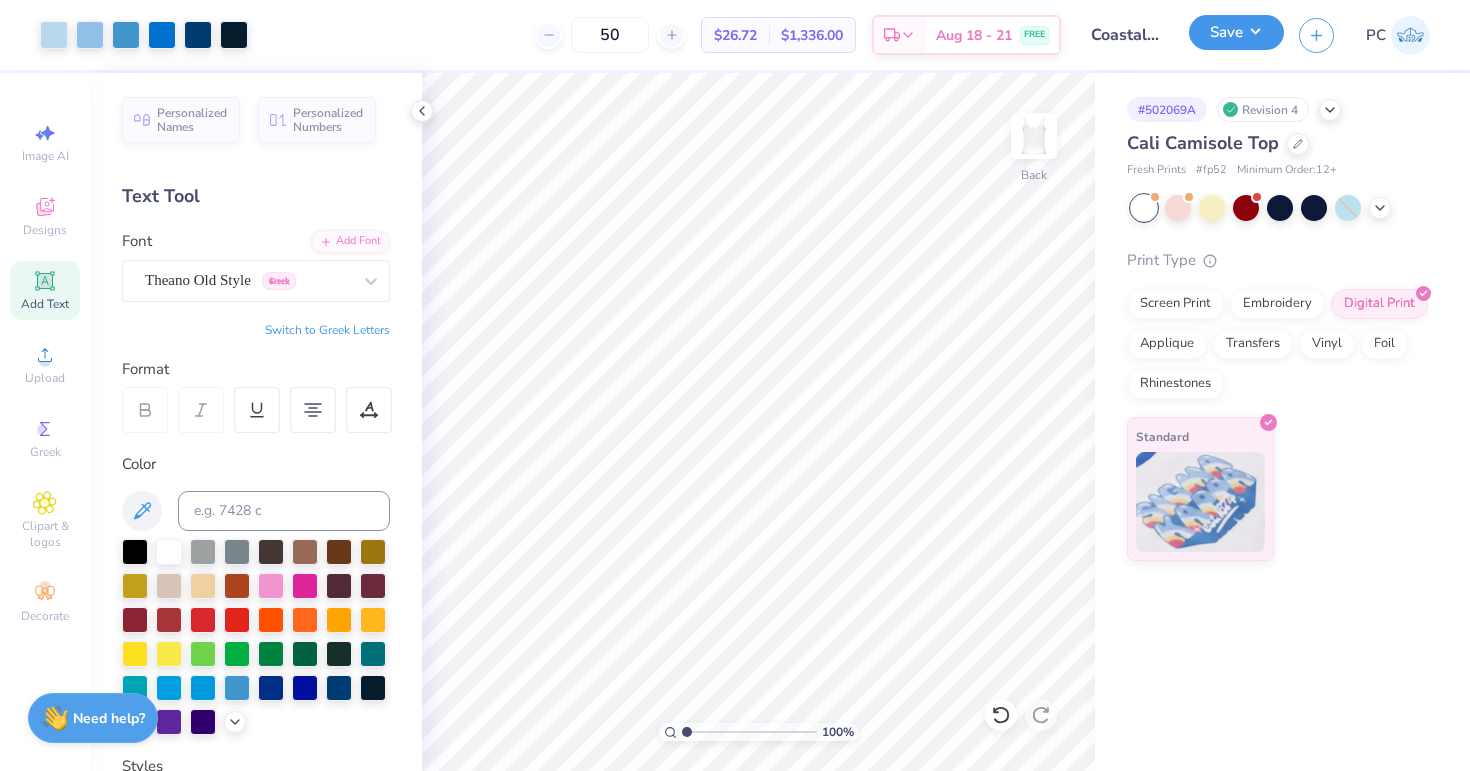 click on "Save" at bounding box center (1236, 32) 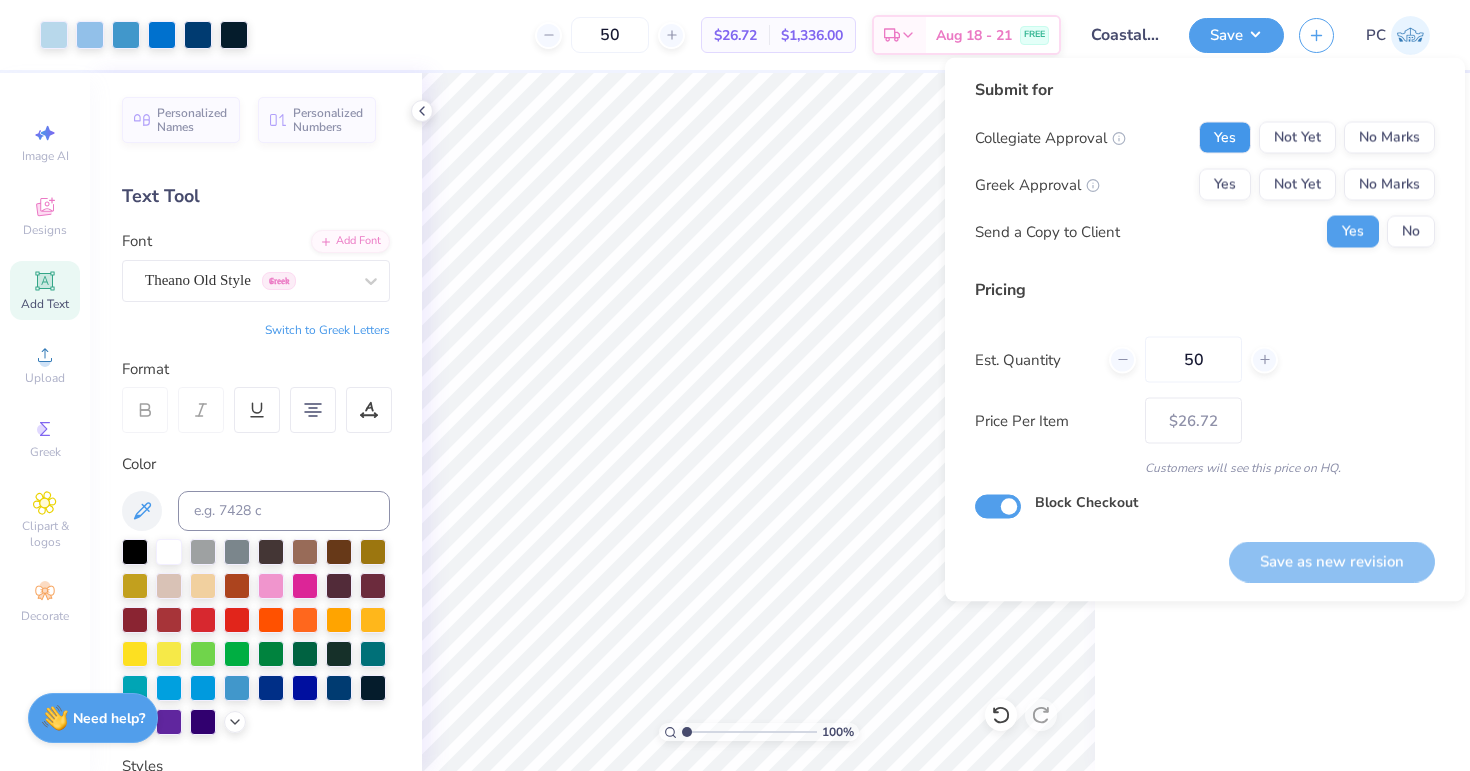 click on "Yes" at bounding box center [1225, 138] 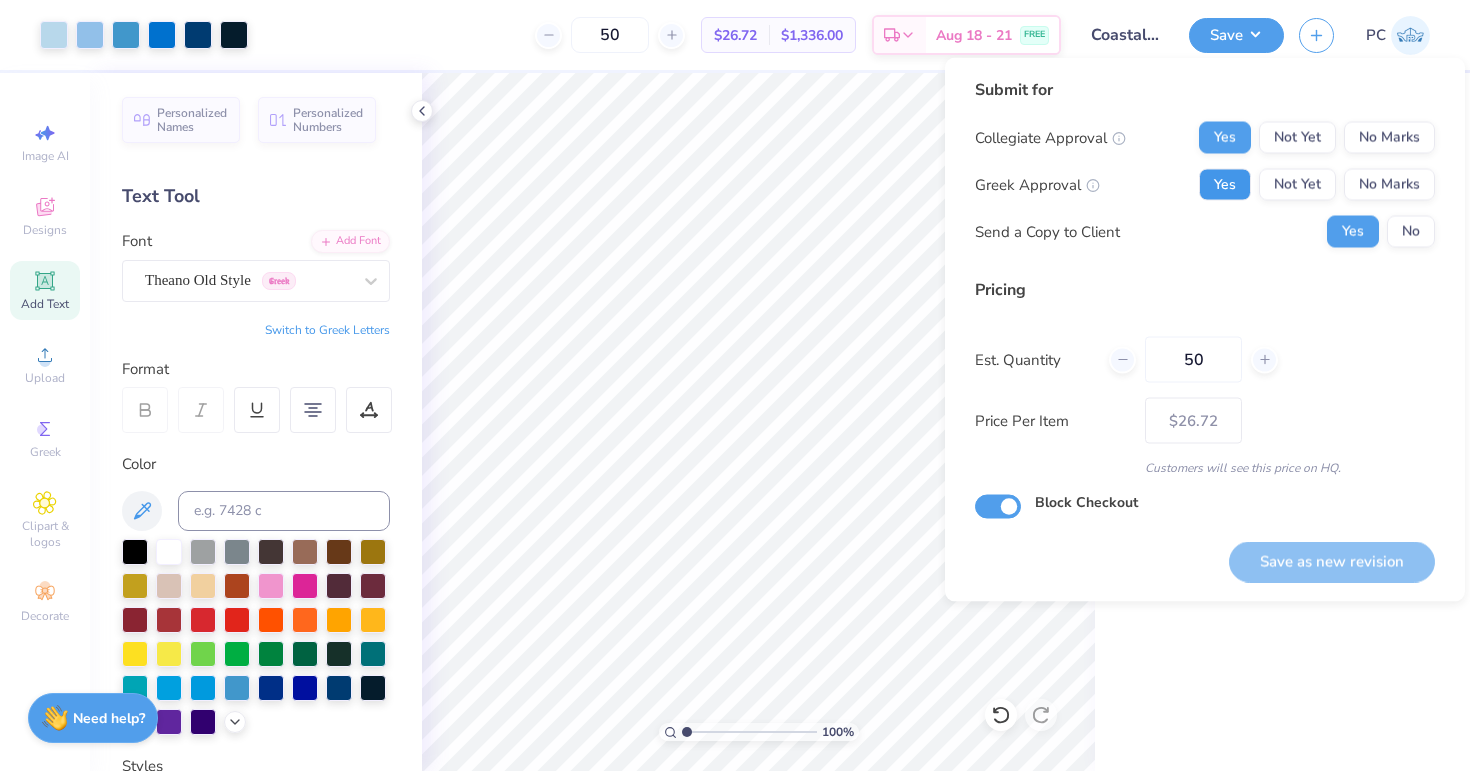 click on "Yes" at bounding box center (1225, 185) 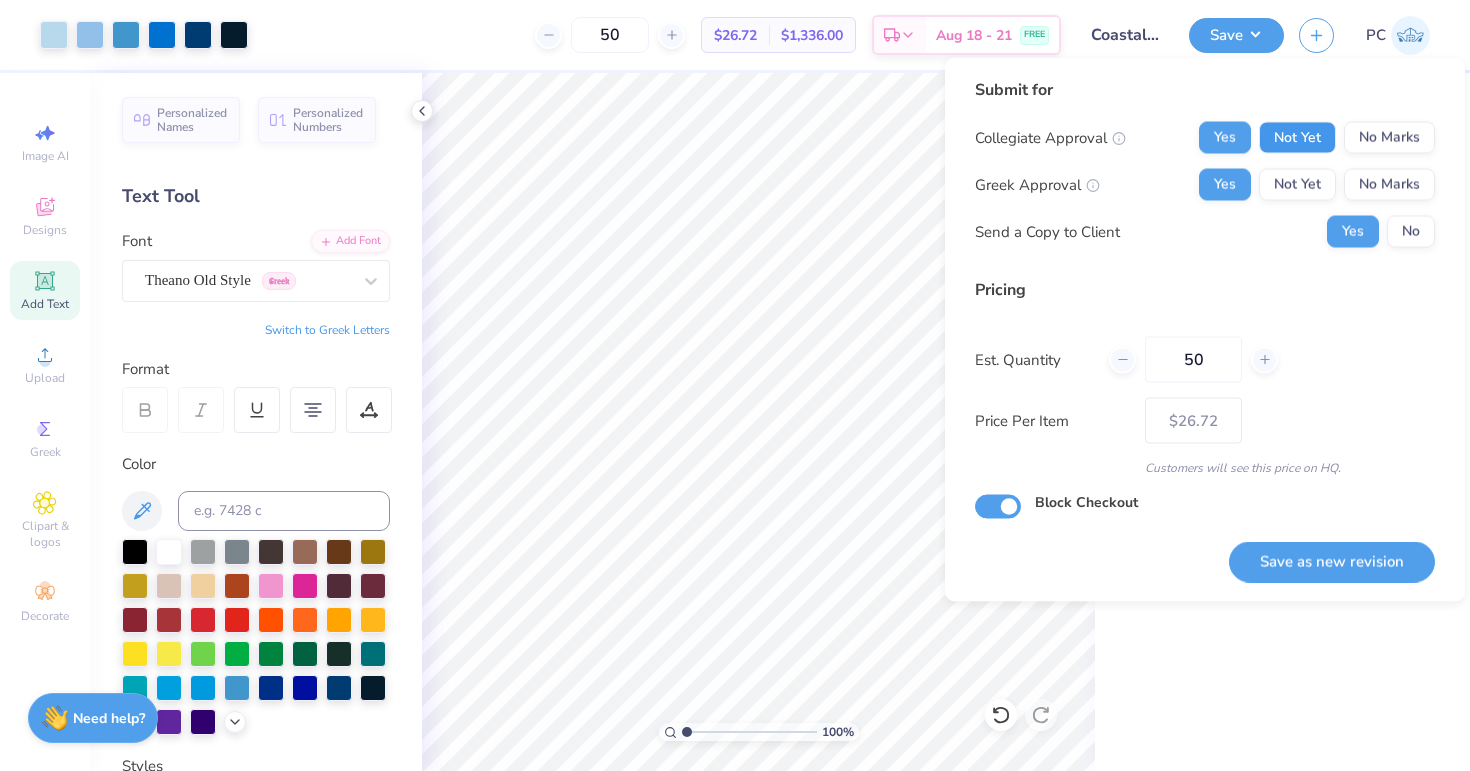 click on "Not Yet" at bounding box center [1297, 138] 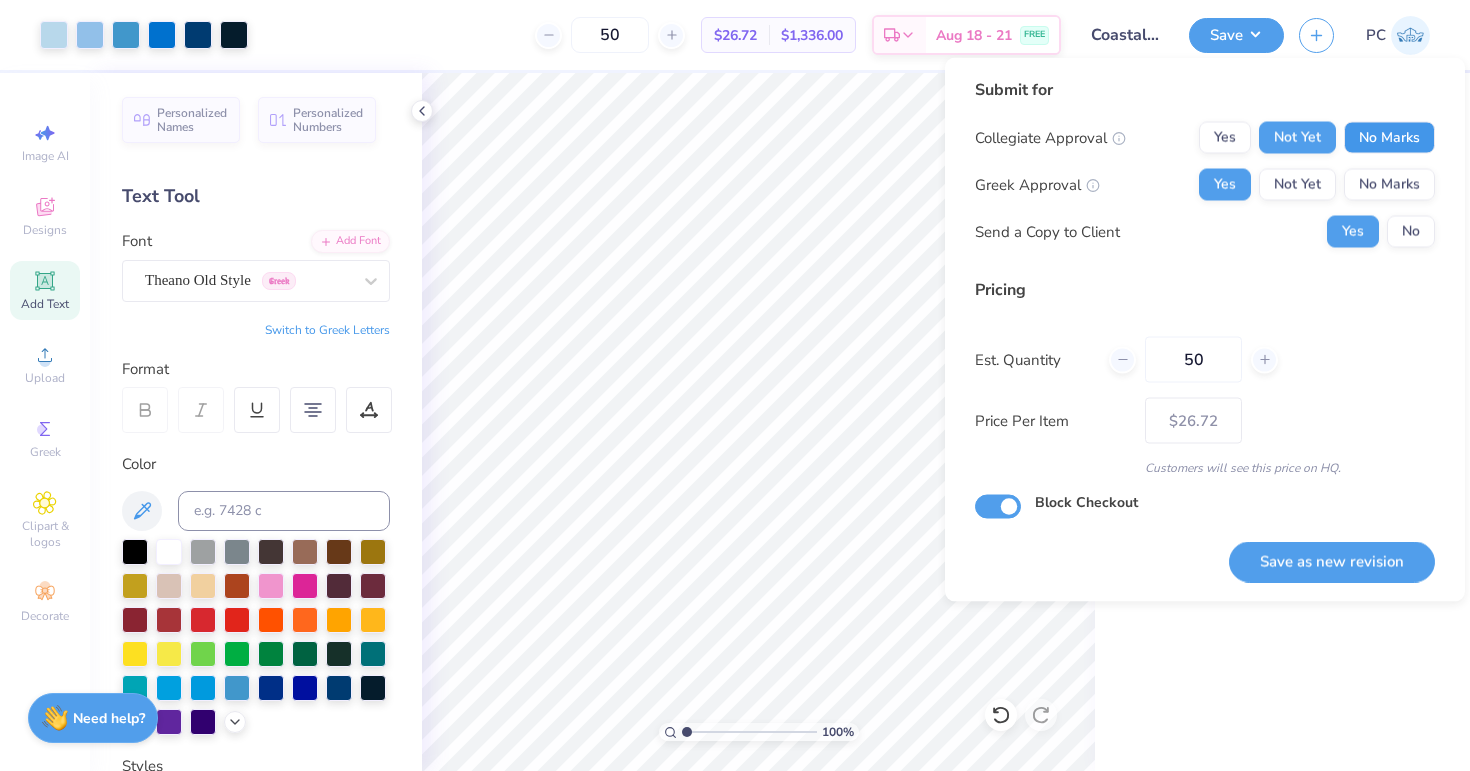 click on "No Marks" at bounding box center (1389, 138) 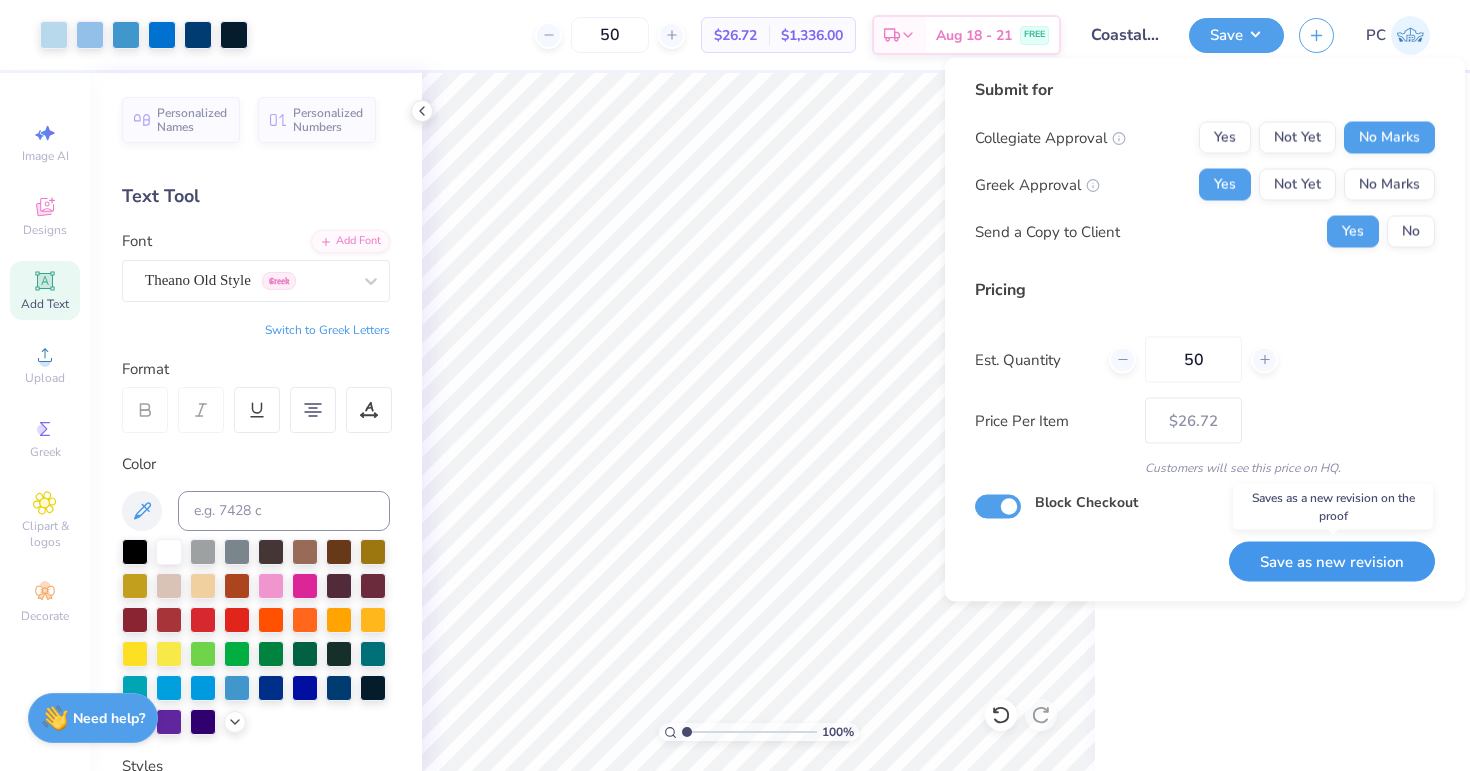 click on "Save as new revision" at bounding box center (1332, 561) 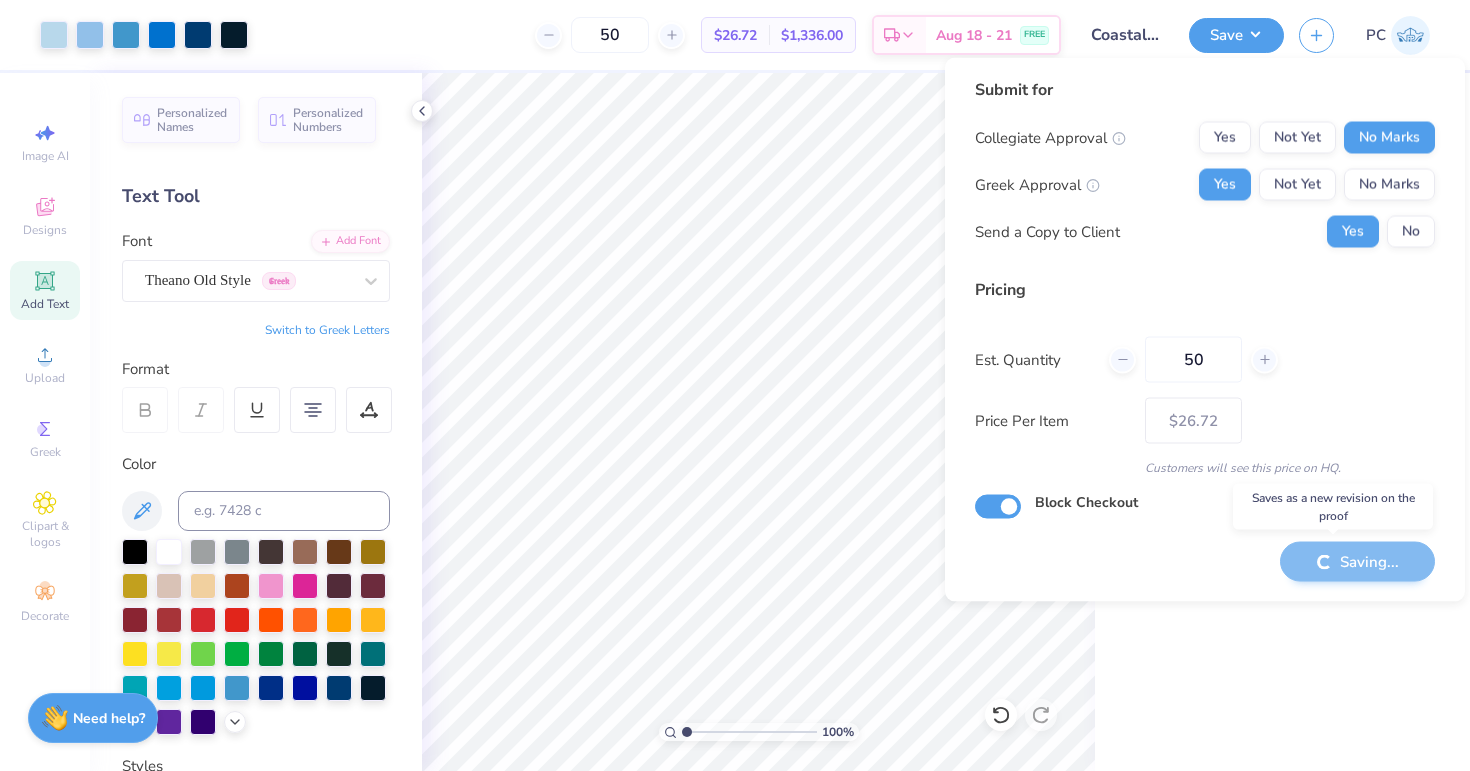 type on "– –" 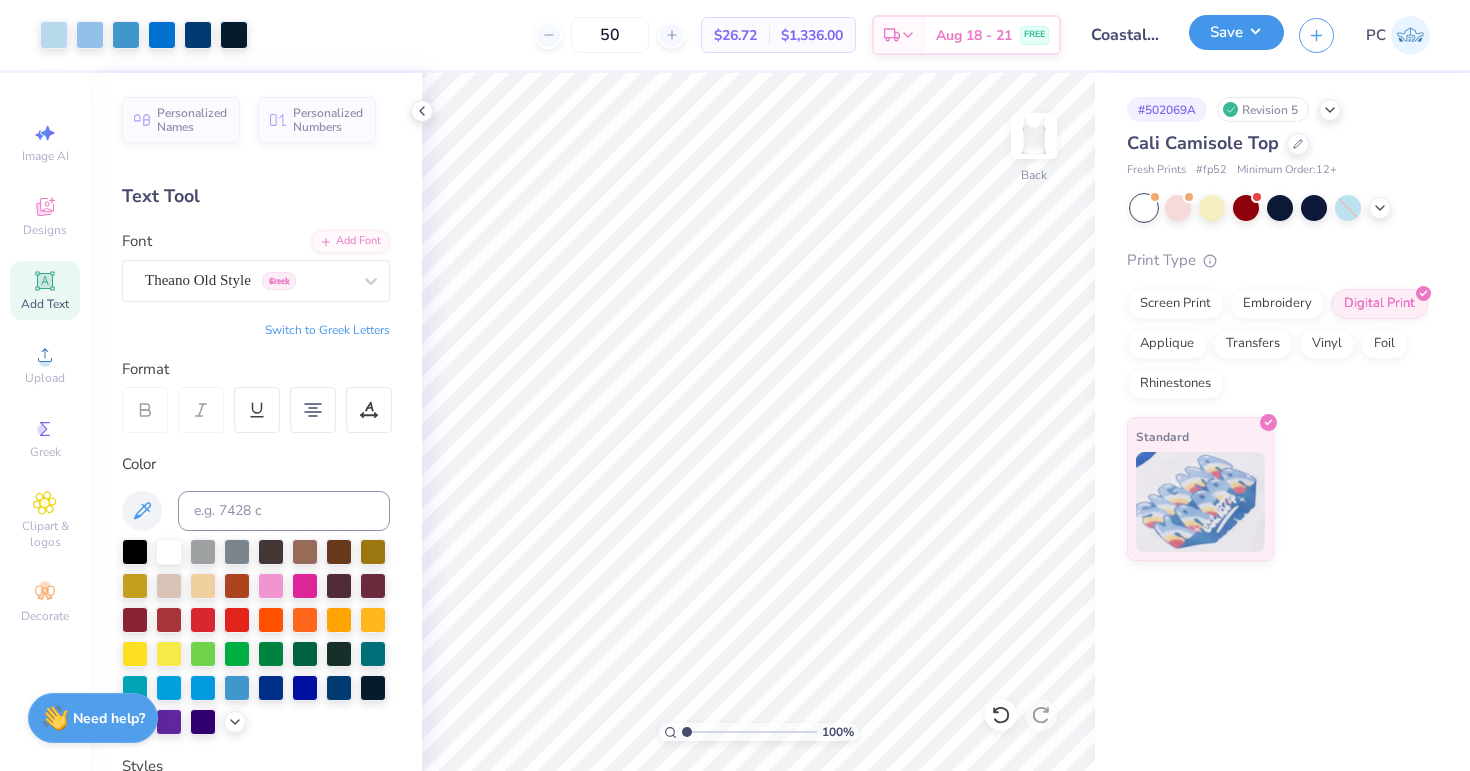 click on "Save" at bounding box center (1236, 32) 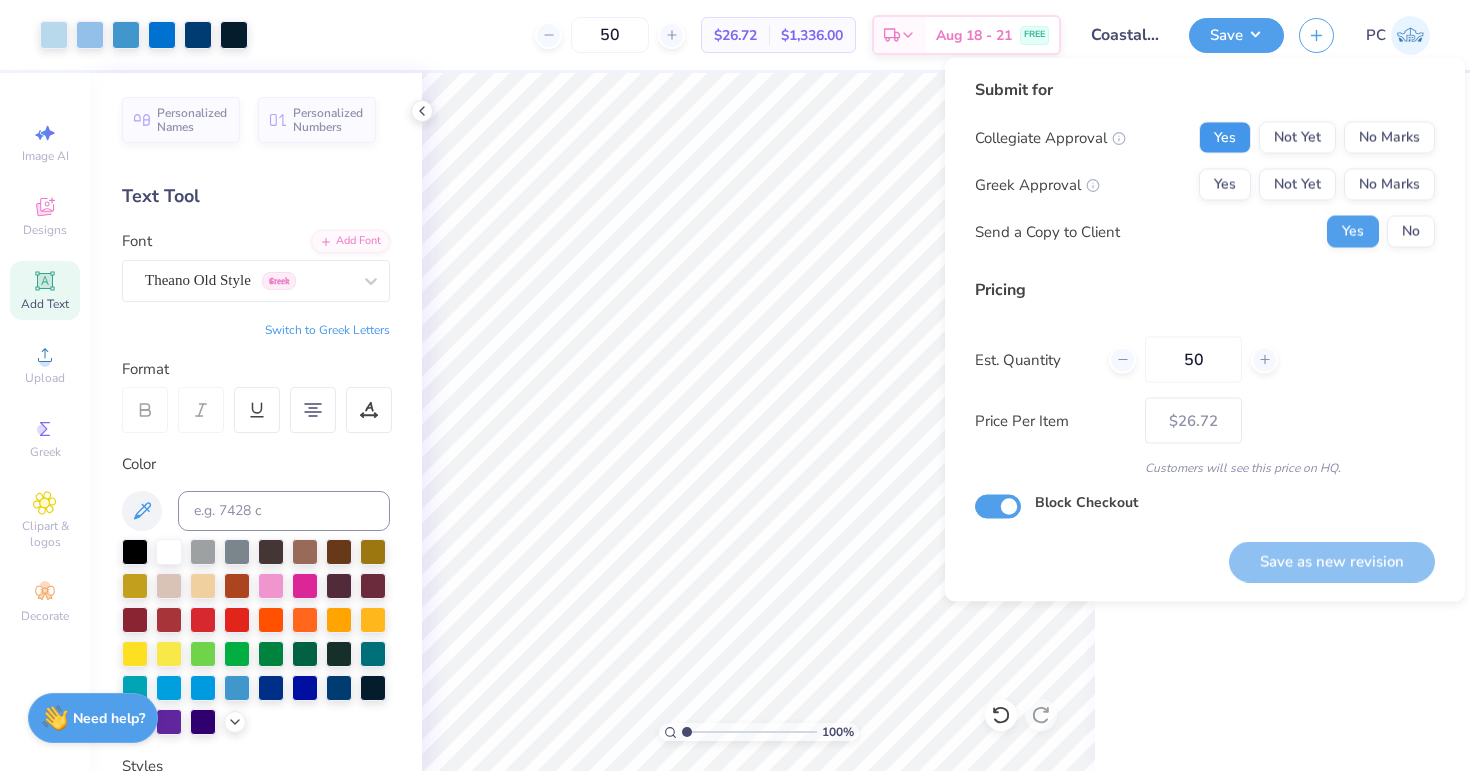click on "Yes" at bounding box center [1225, 138] 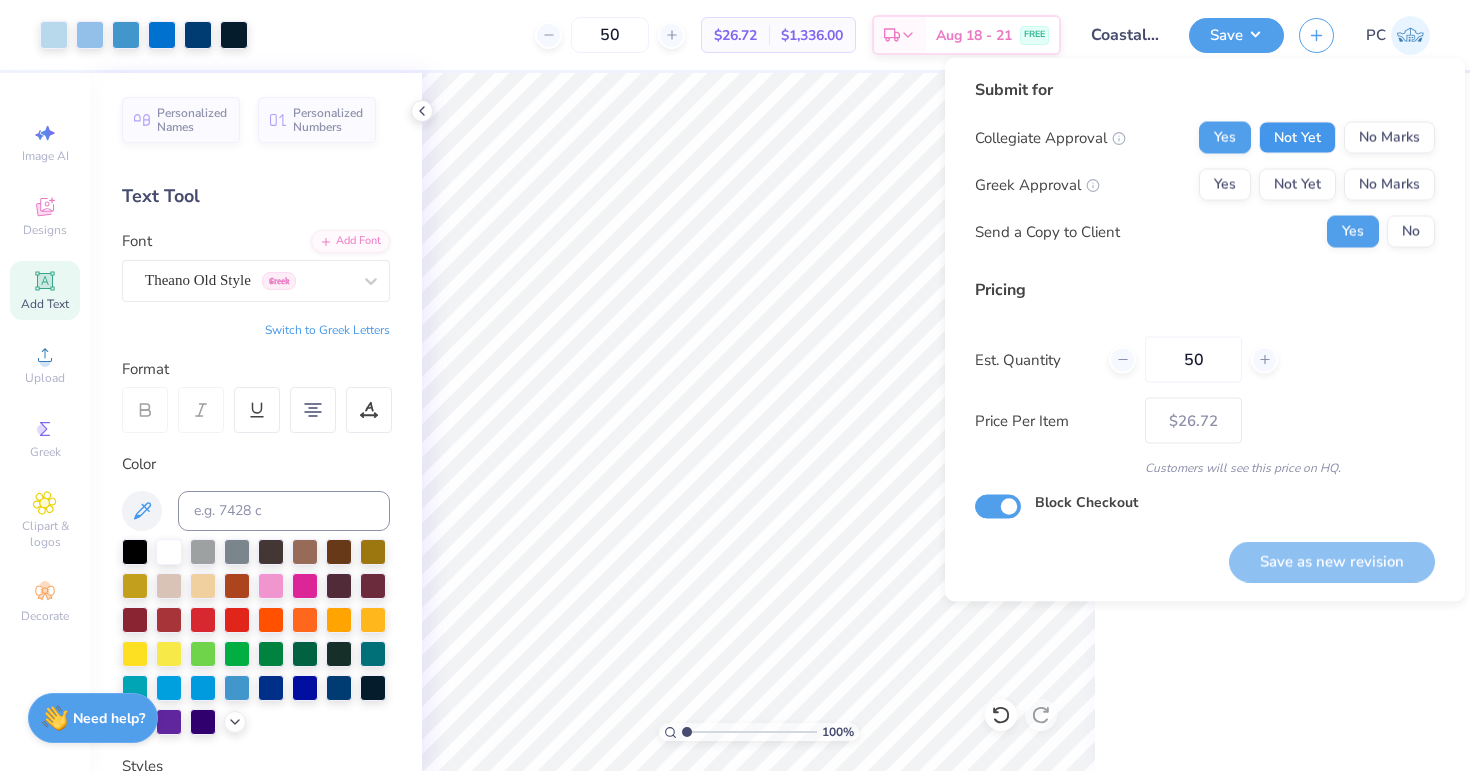 click on "Not Yet" at bounding box center (1297, 138) 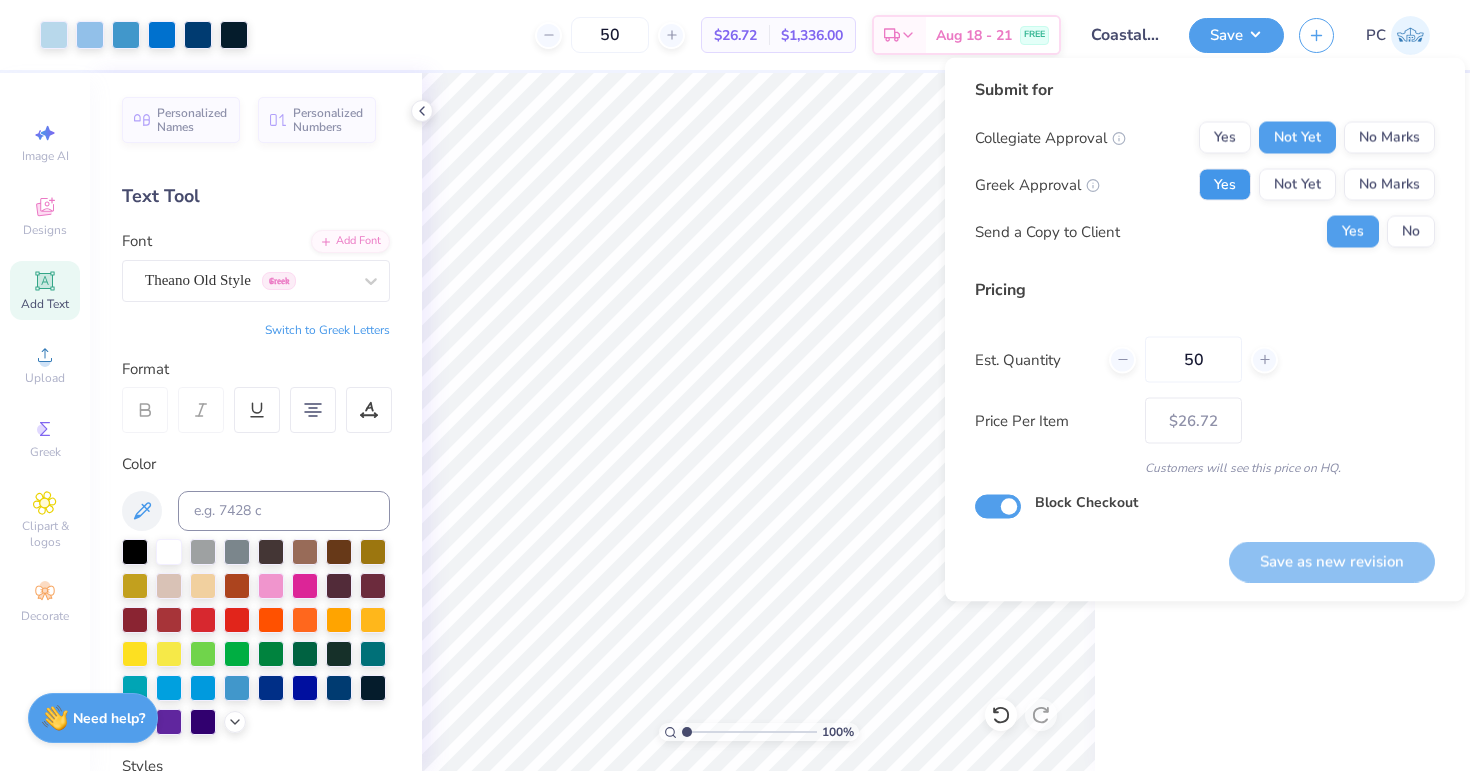 click on "Yes" at bounding box center [1225, 185] 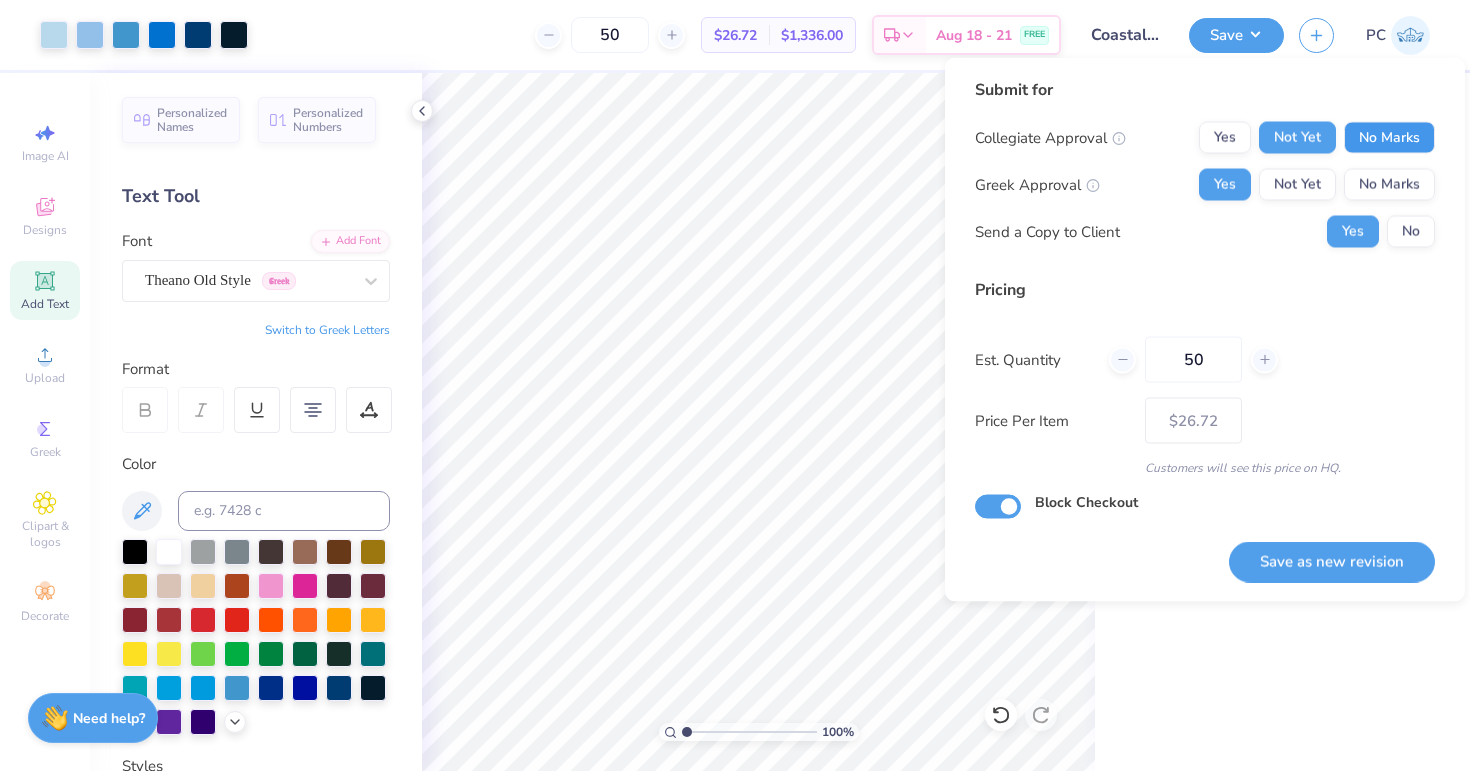 click on "No Marks" at bounding box center [1389, 138] 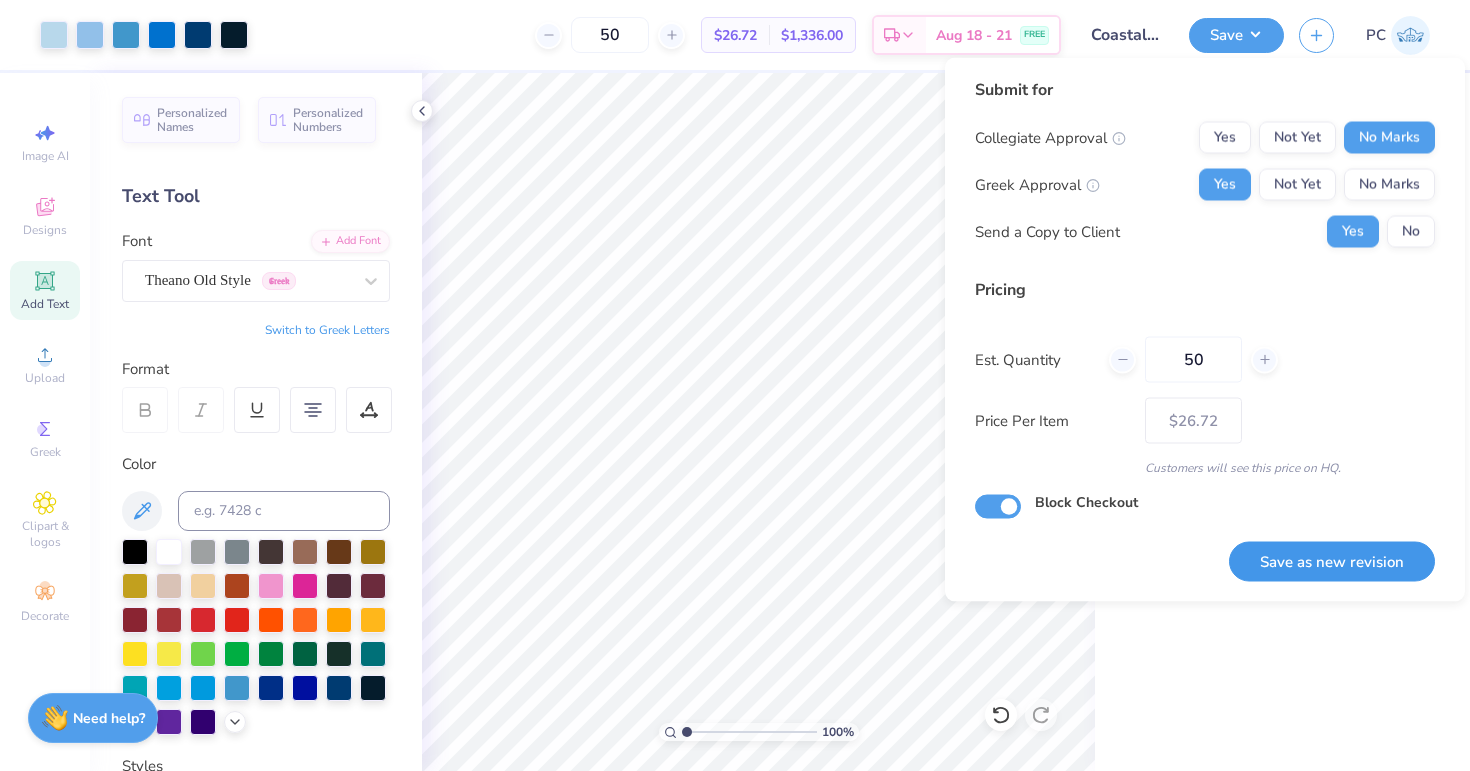 click on "Save as new revision" at bounding box center [1332, 561] 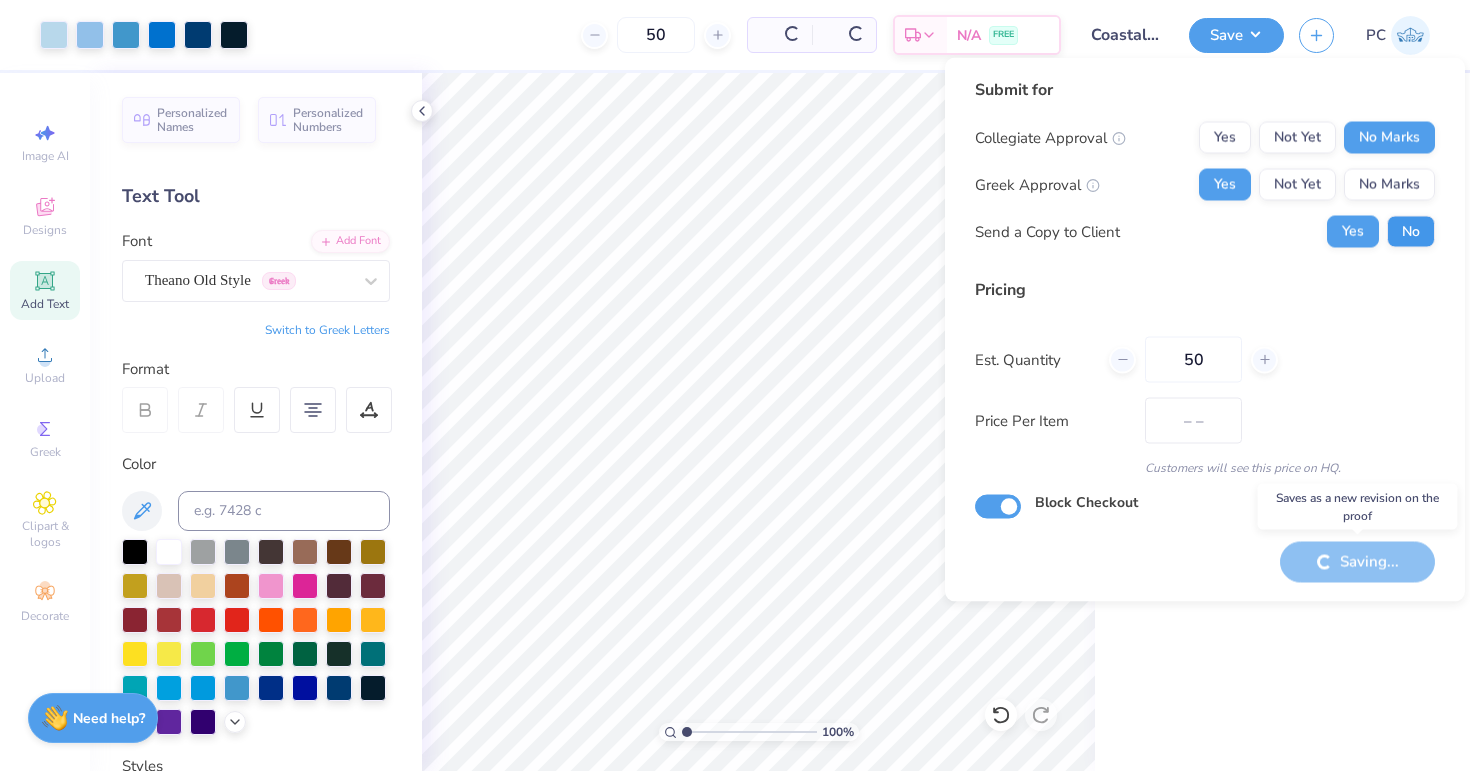 click on "No" at bounding box center (1411, 232) 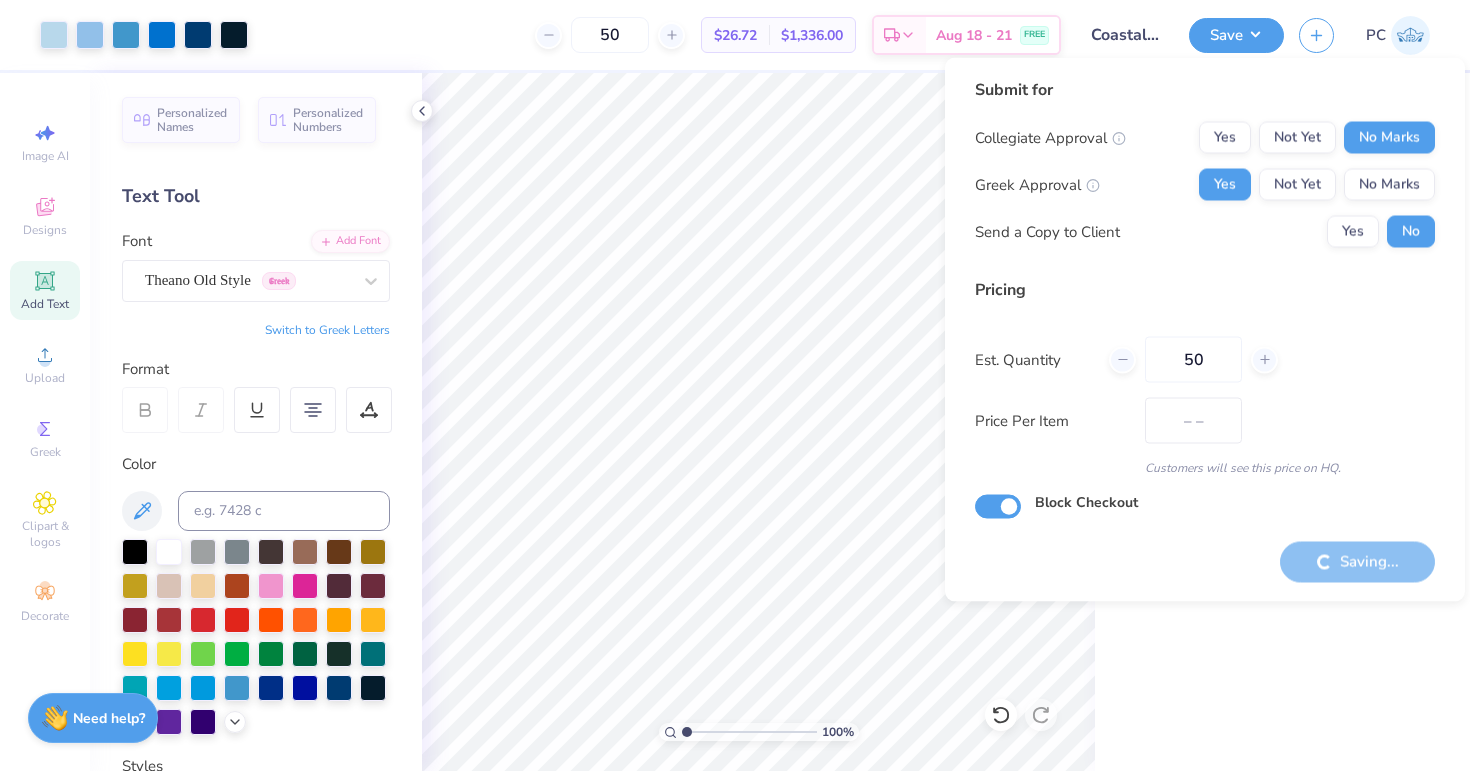 type on "$26.72" 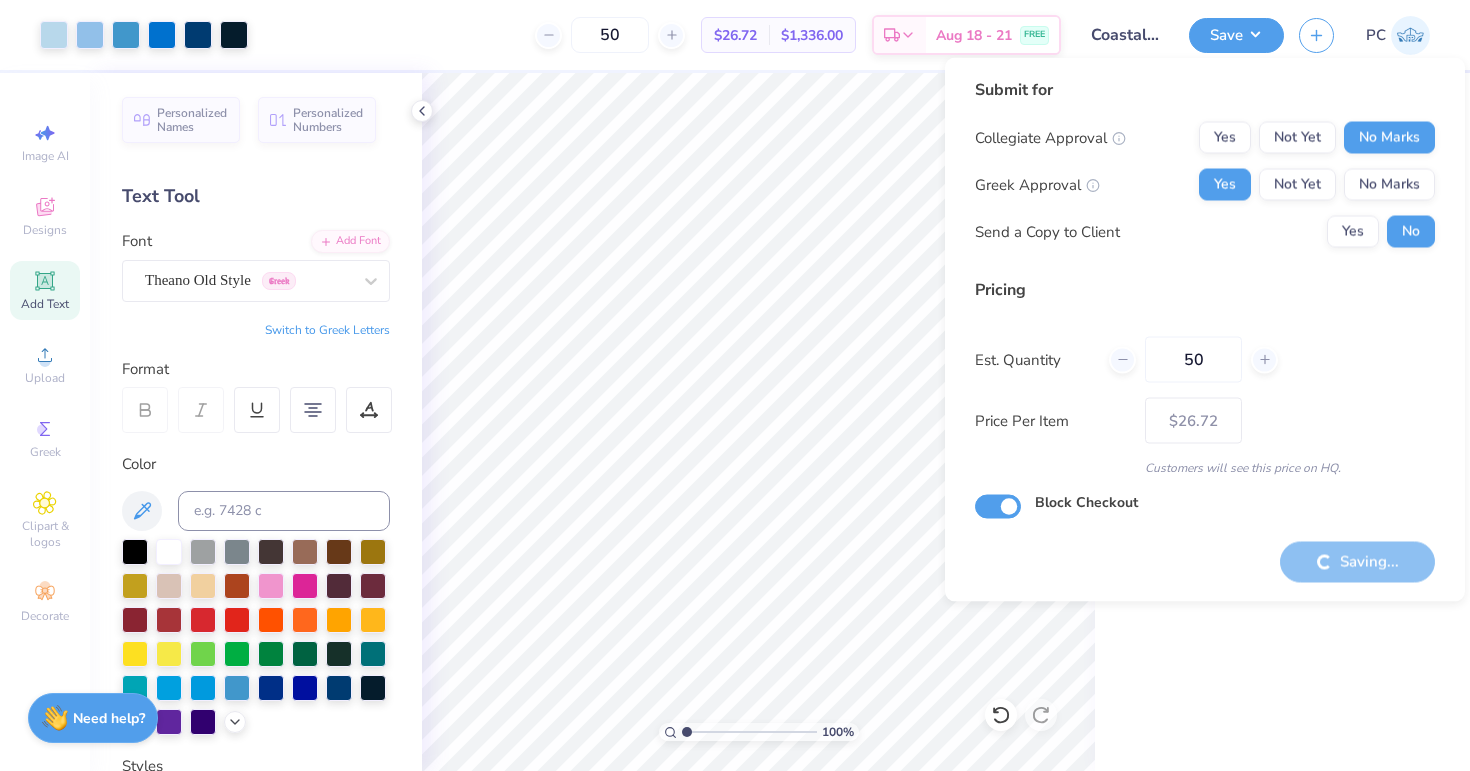 click on "No" at bounding box center (1411, 232) 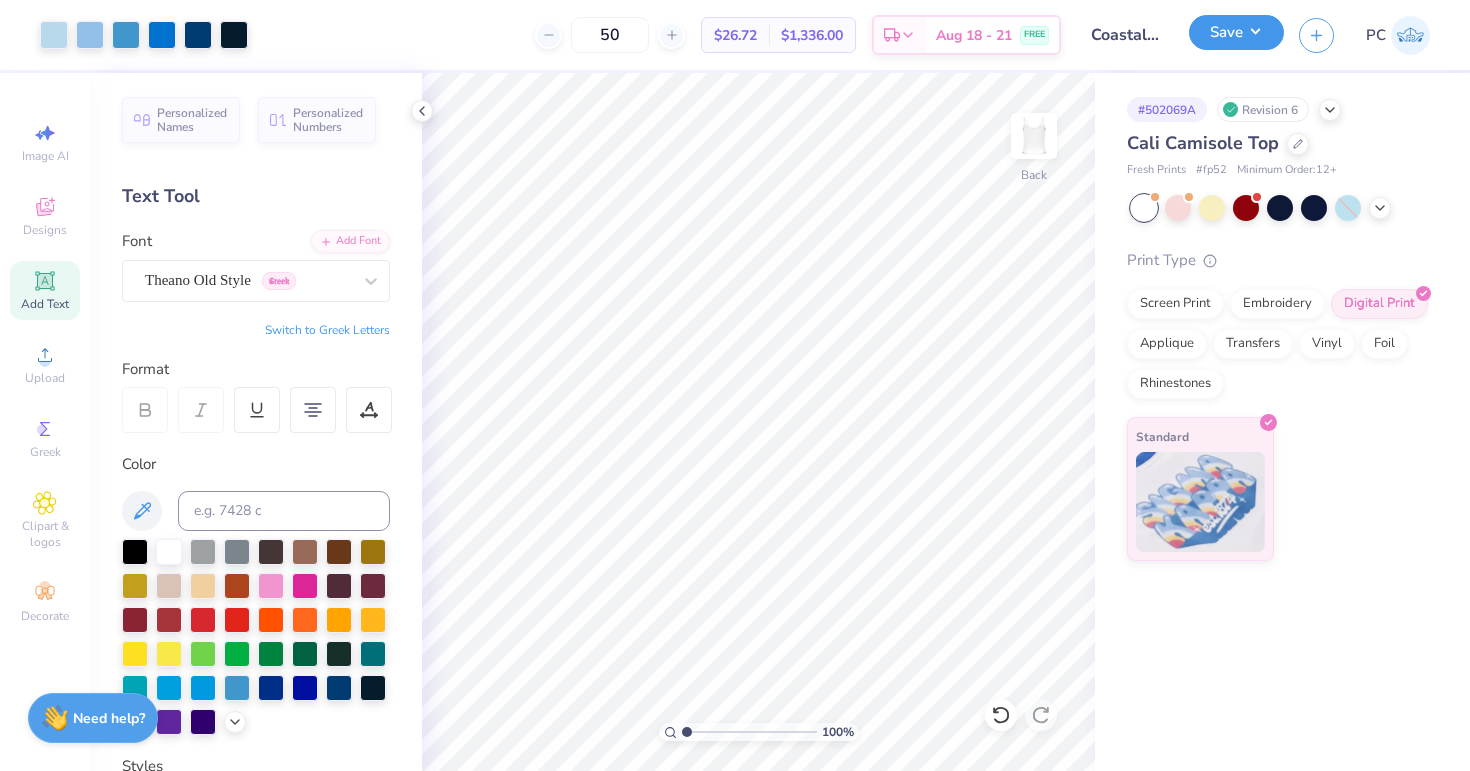 click on "Save" at bounding box center [1236, 32] 